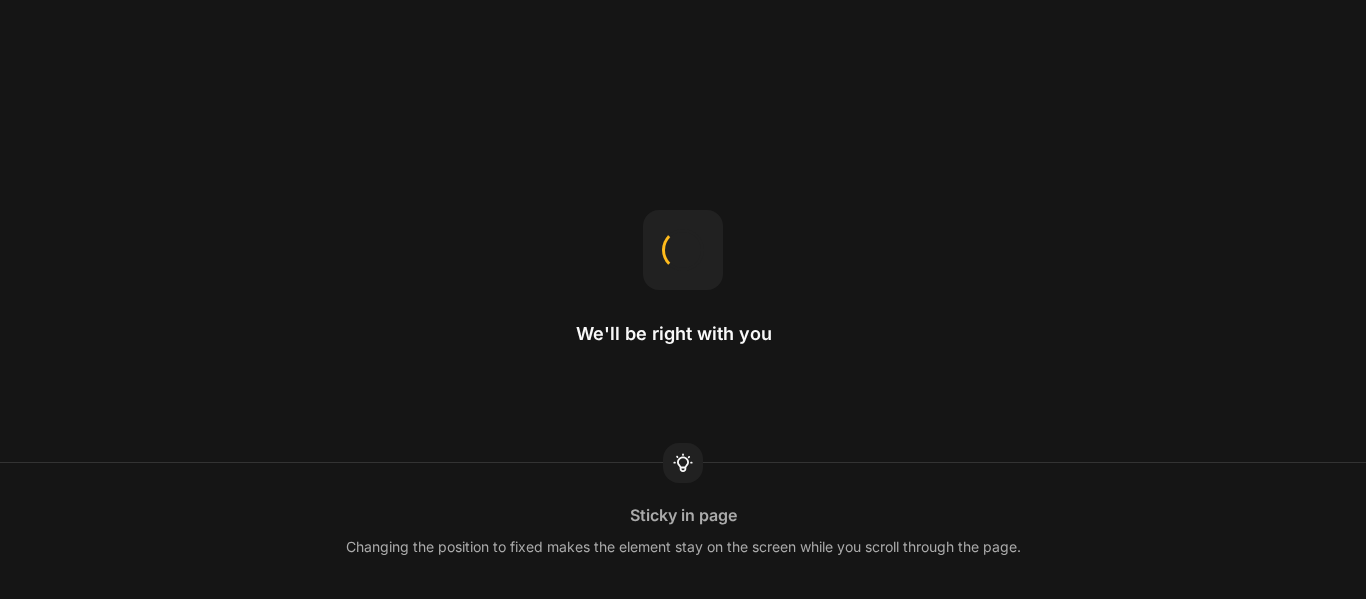 scroll, scrollTop: 0, scrollLeft: 0, axis: both 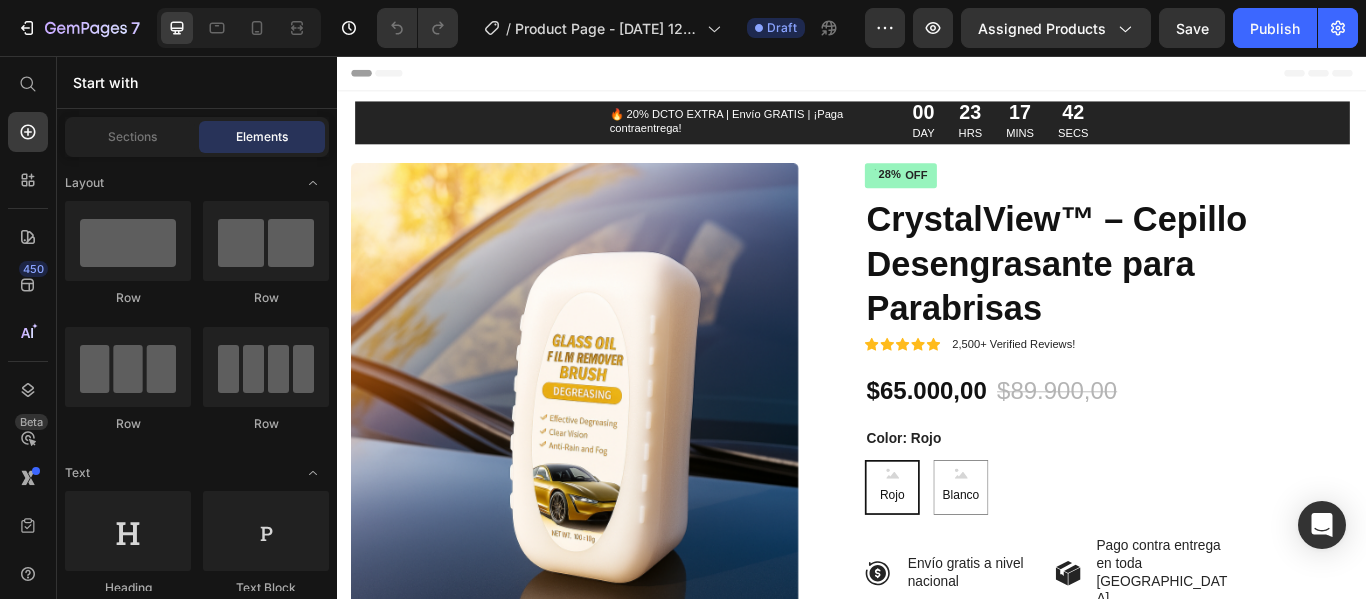 click on "Header" at bounding box center [394, 76] 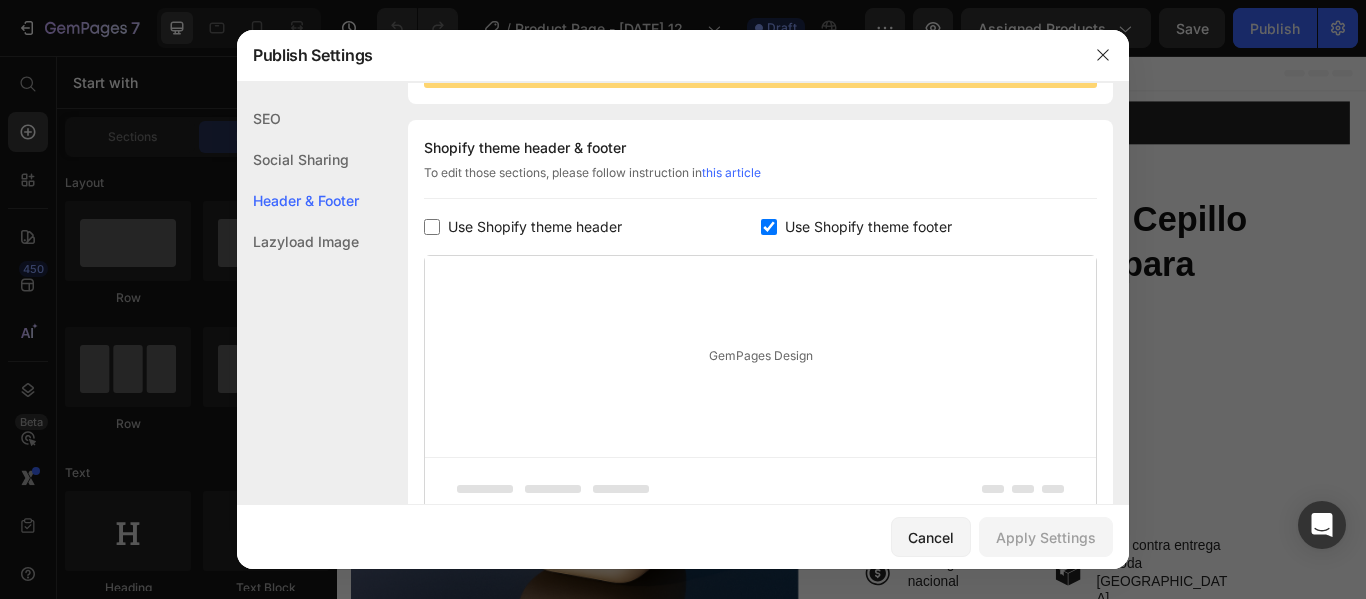 scroll, scrollTop: 291, scrollLeft: 0, axis: vertical 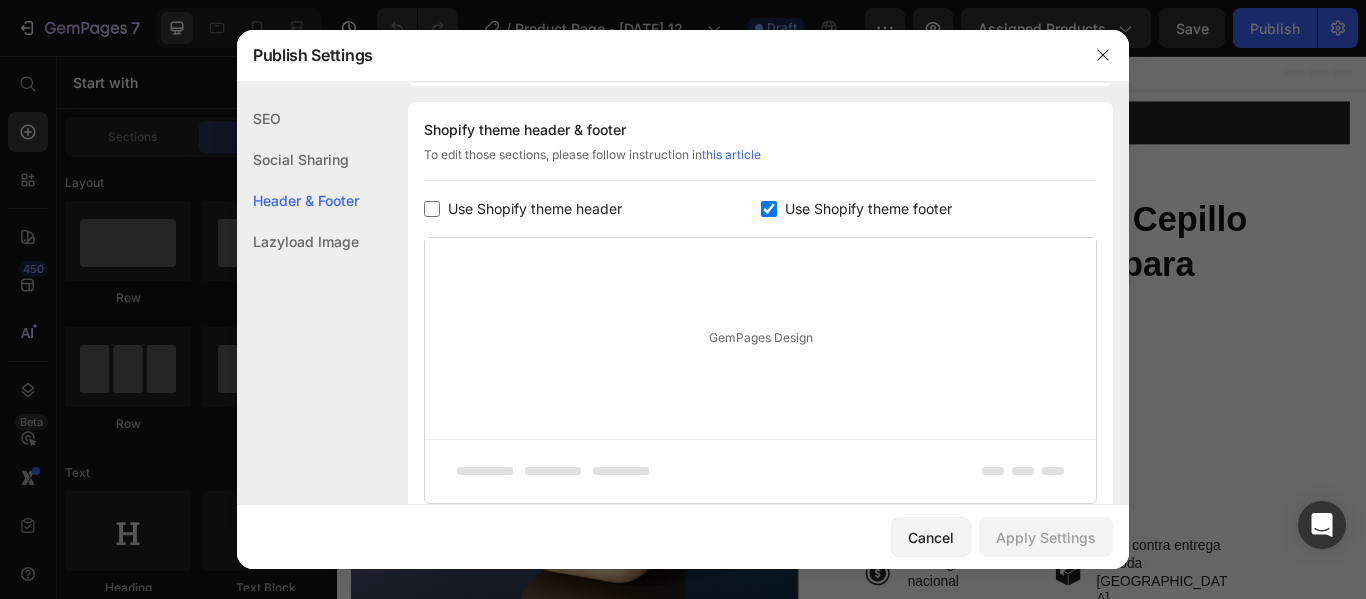 click at bounding box center [432, 209] 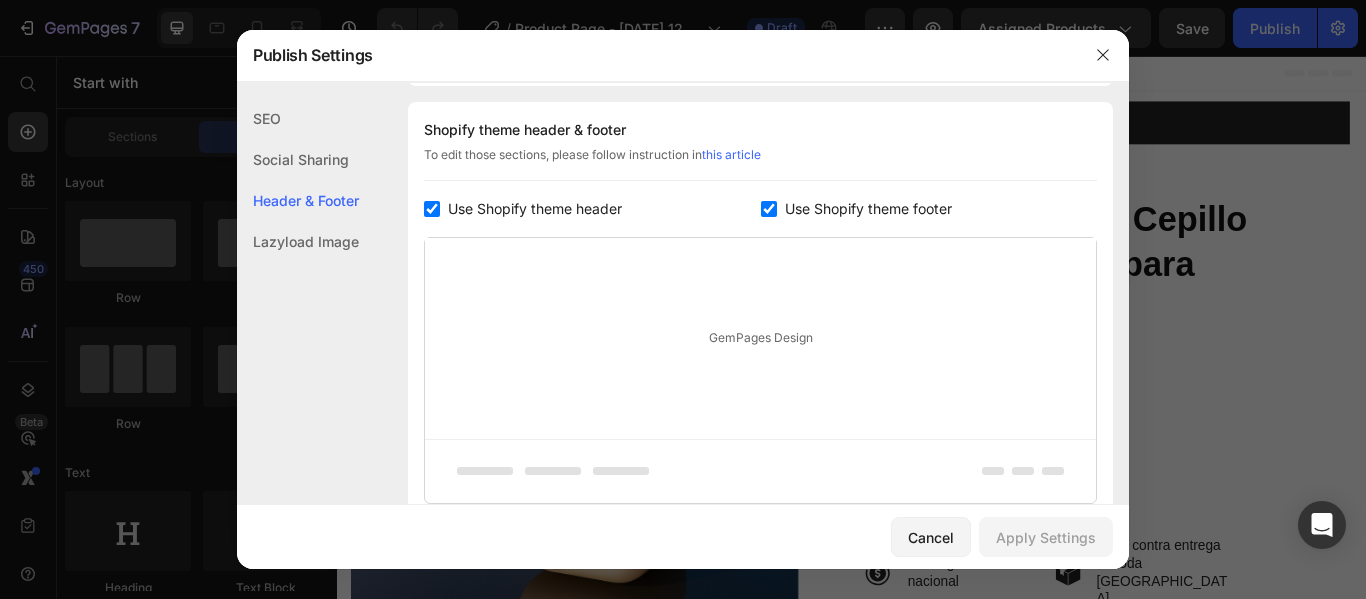 checkbox on "true" 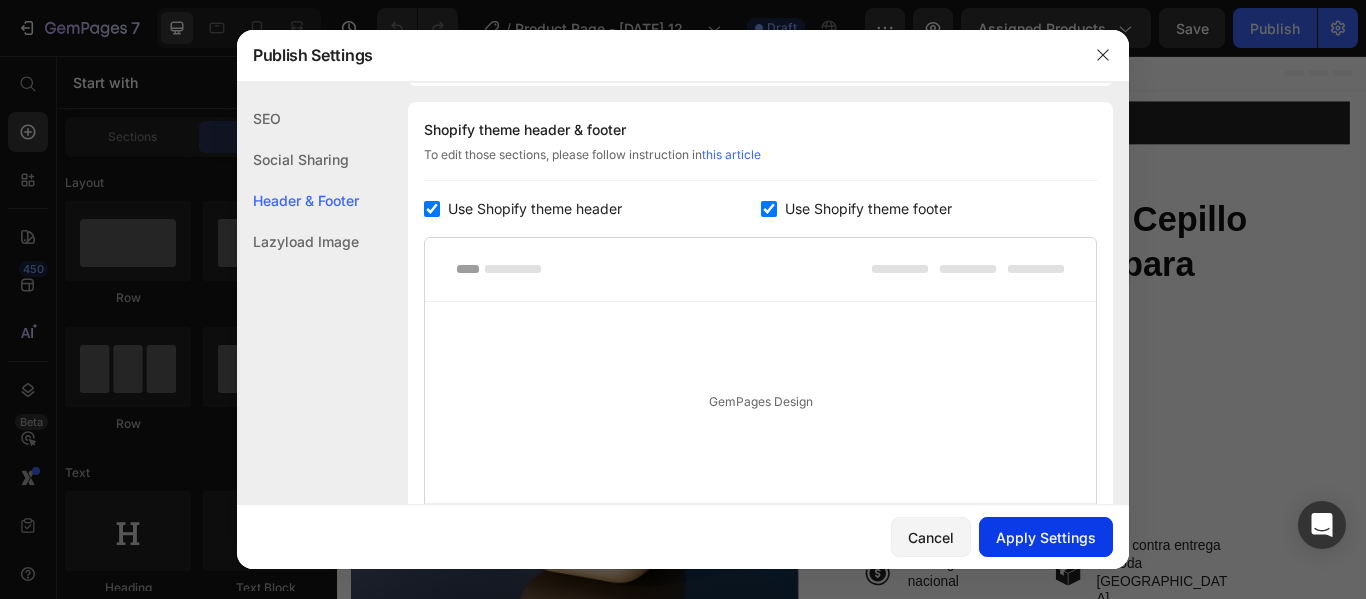 click on "Apply Settings" at bounding box center [1046, 537] 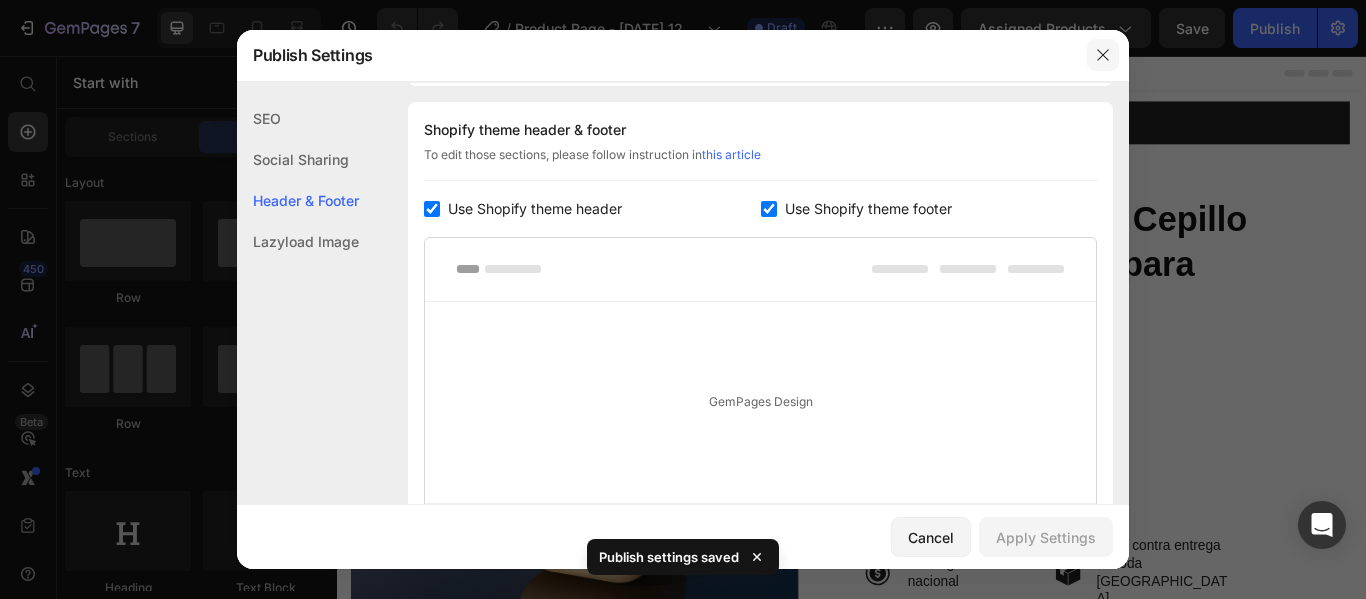 click 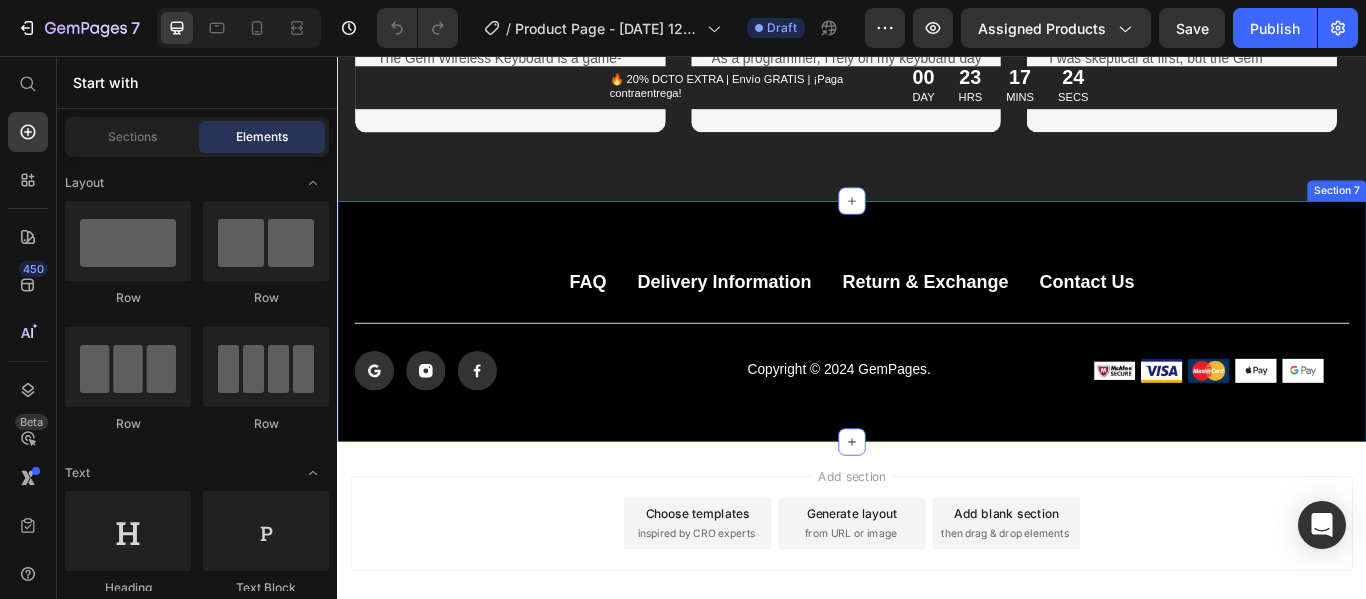 scroll, scrollTop: 4098, scrollLeft: 0, axis: vertical 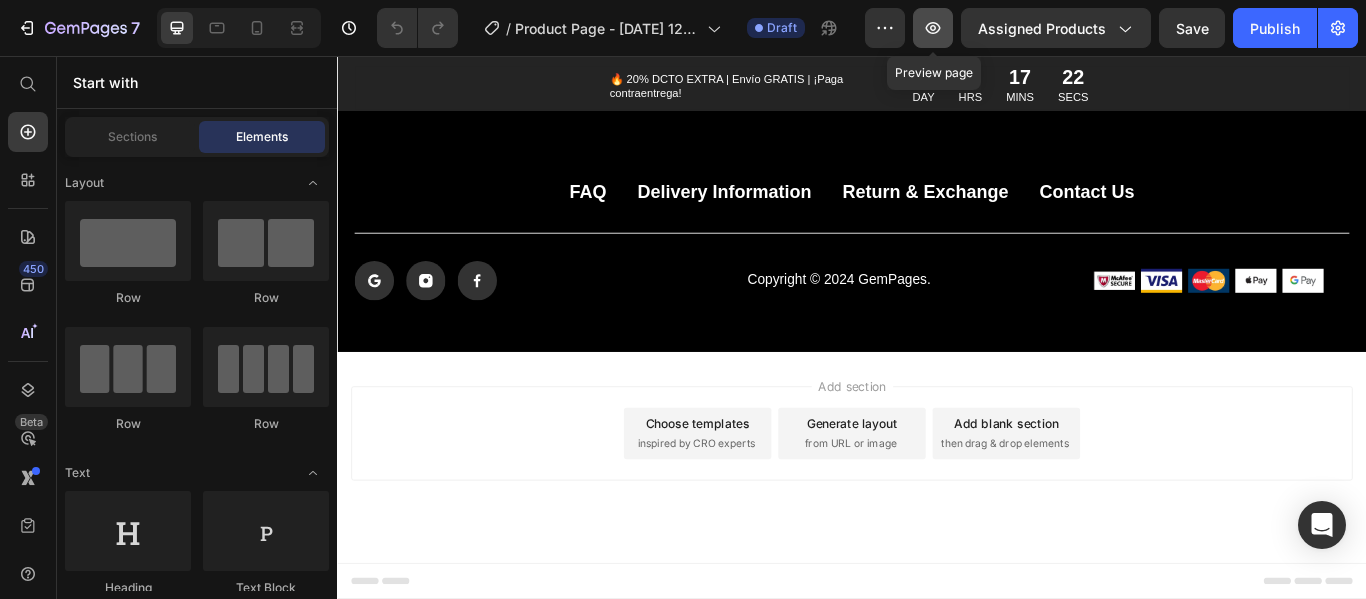 click 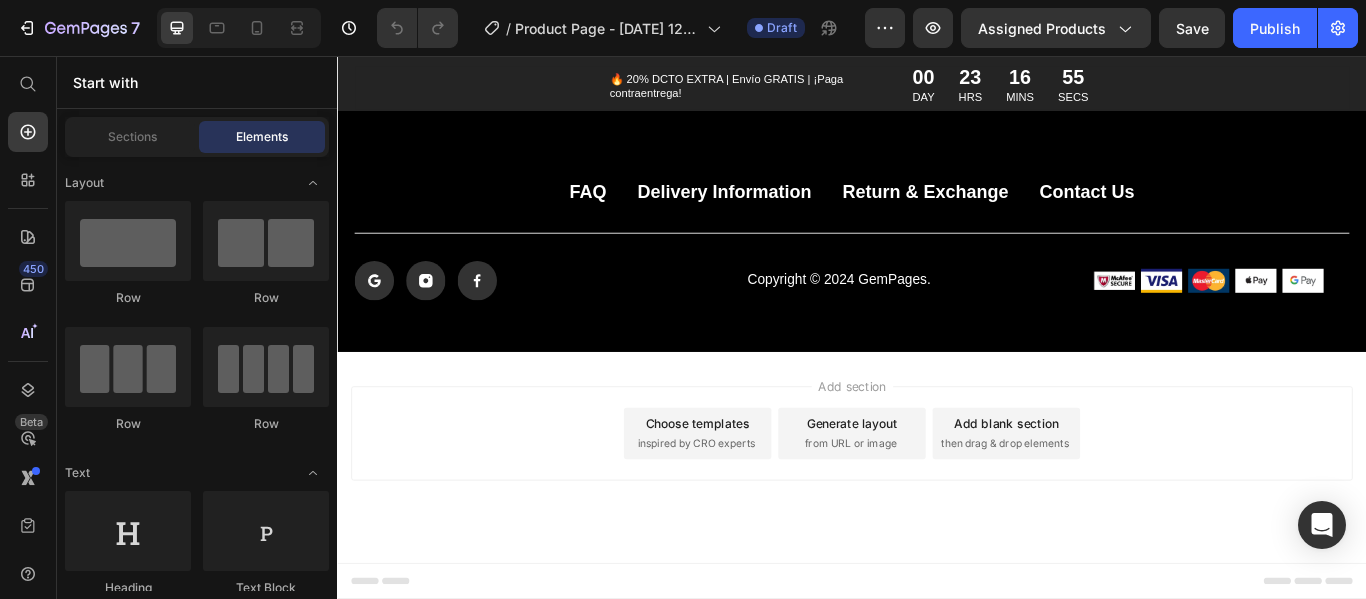 scroll, scrollTop: 3198, scrollLeft: 0, axis: vertical 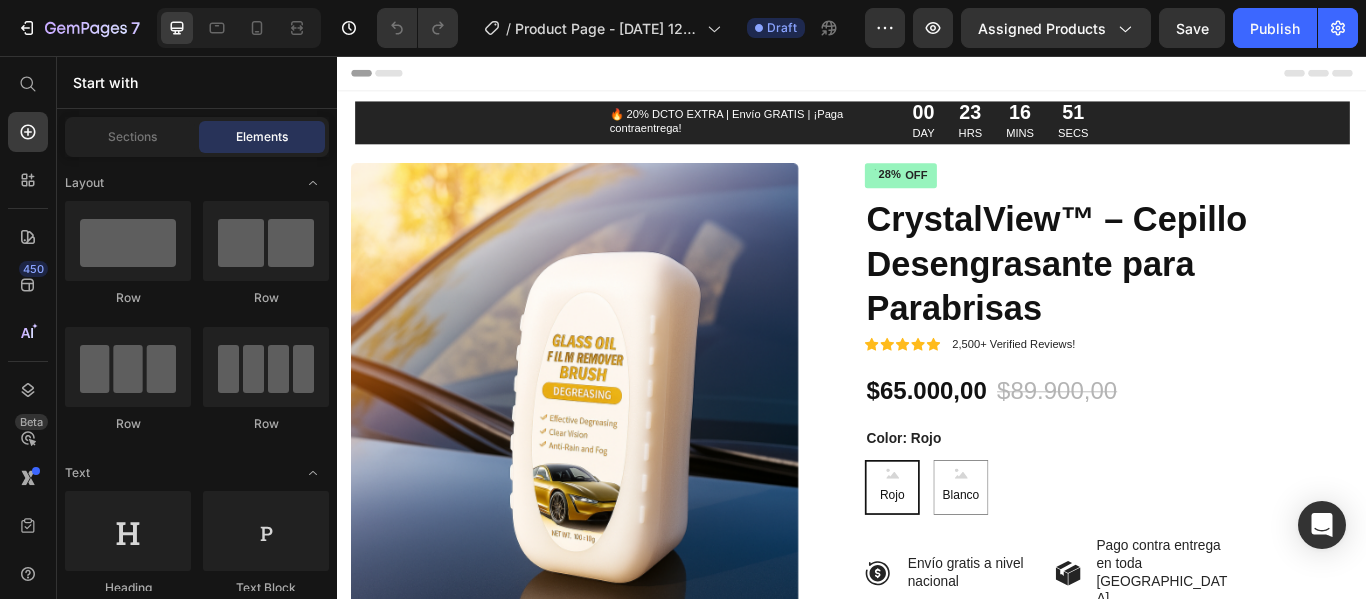 click on "Header" at bounding box center (394, 76) 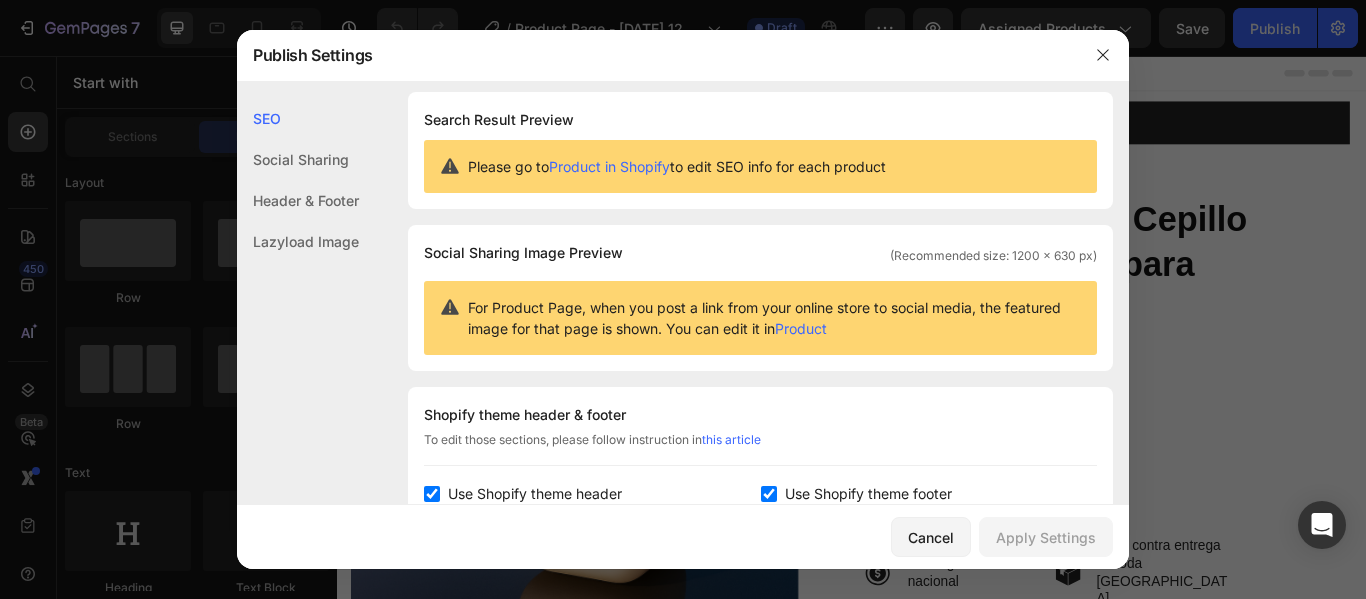 scroll, scrollTop: 0, scrollLeft: 0, axis: both 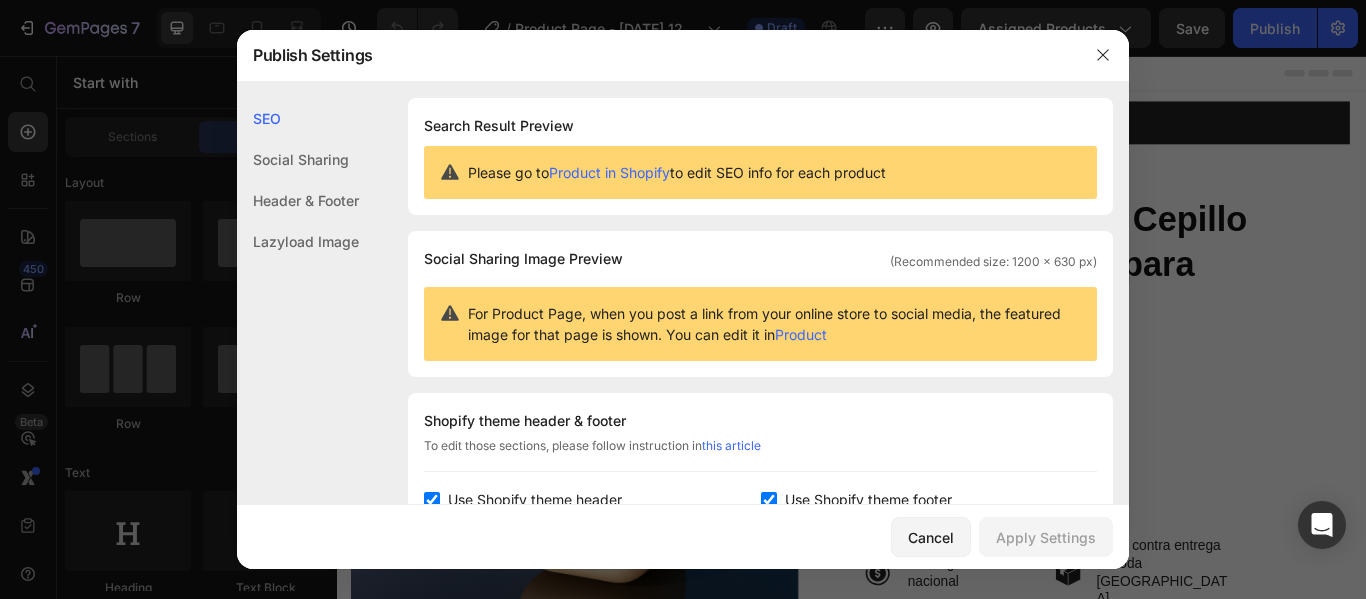 click on "Social Sharing" 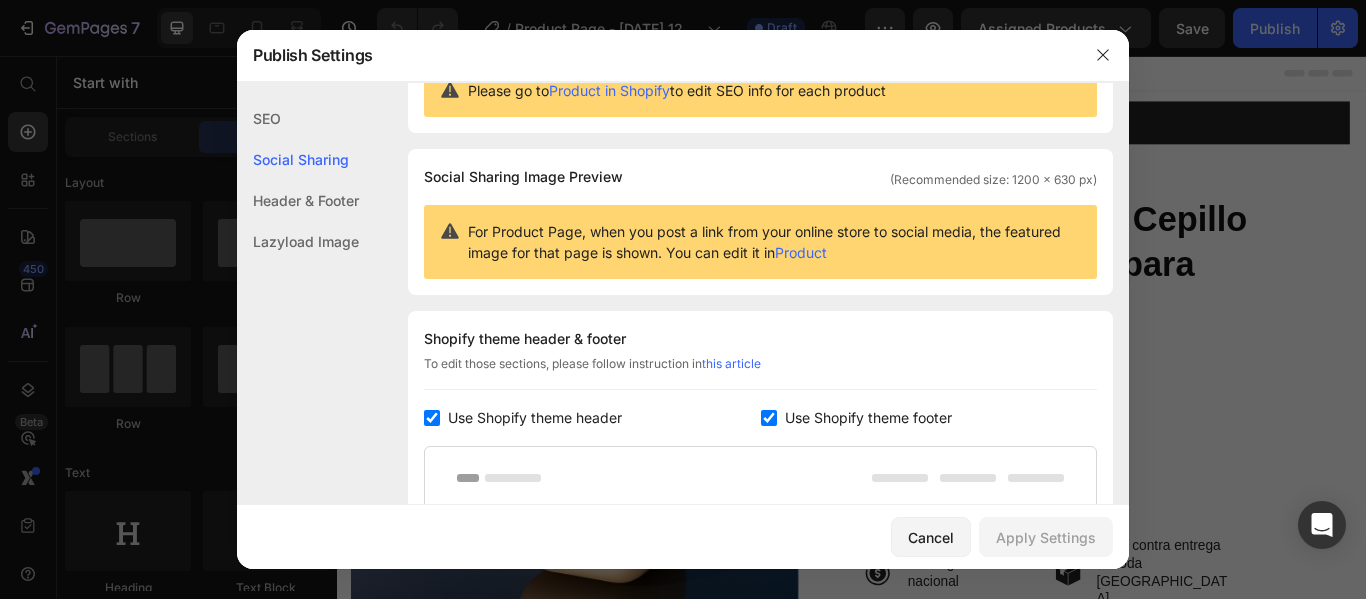 scroll, scrollTop: 129, scrollLeft: 0, axis: vertical 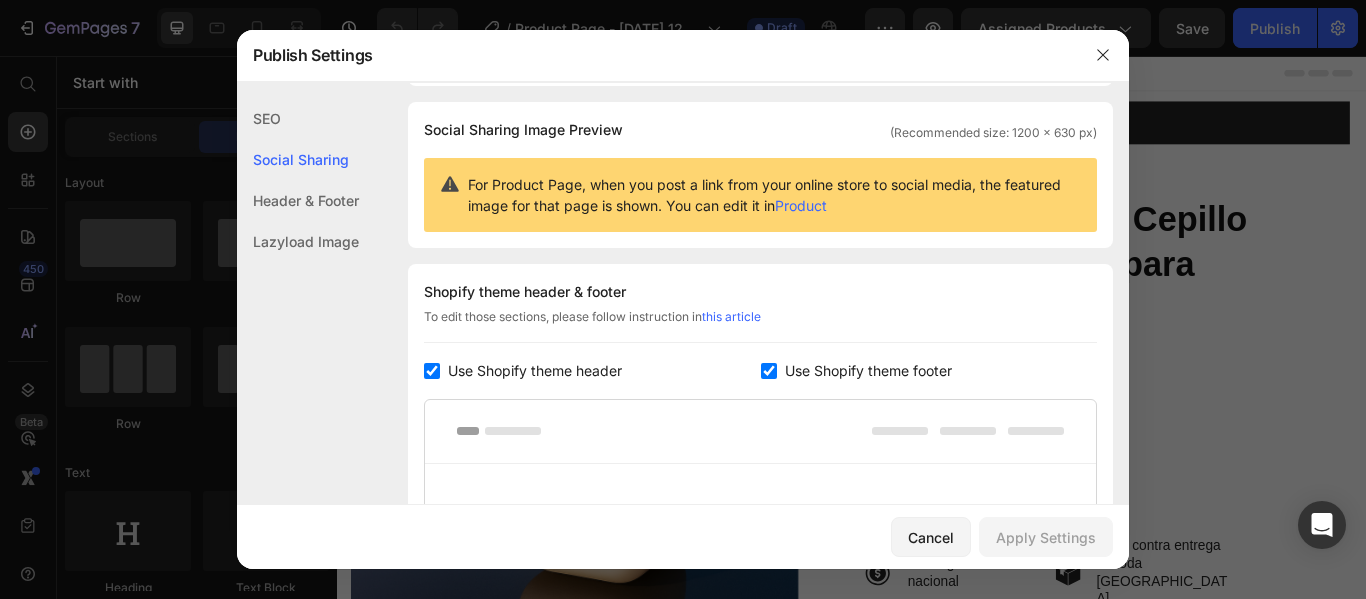 click on "Header & Footer" 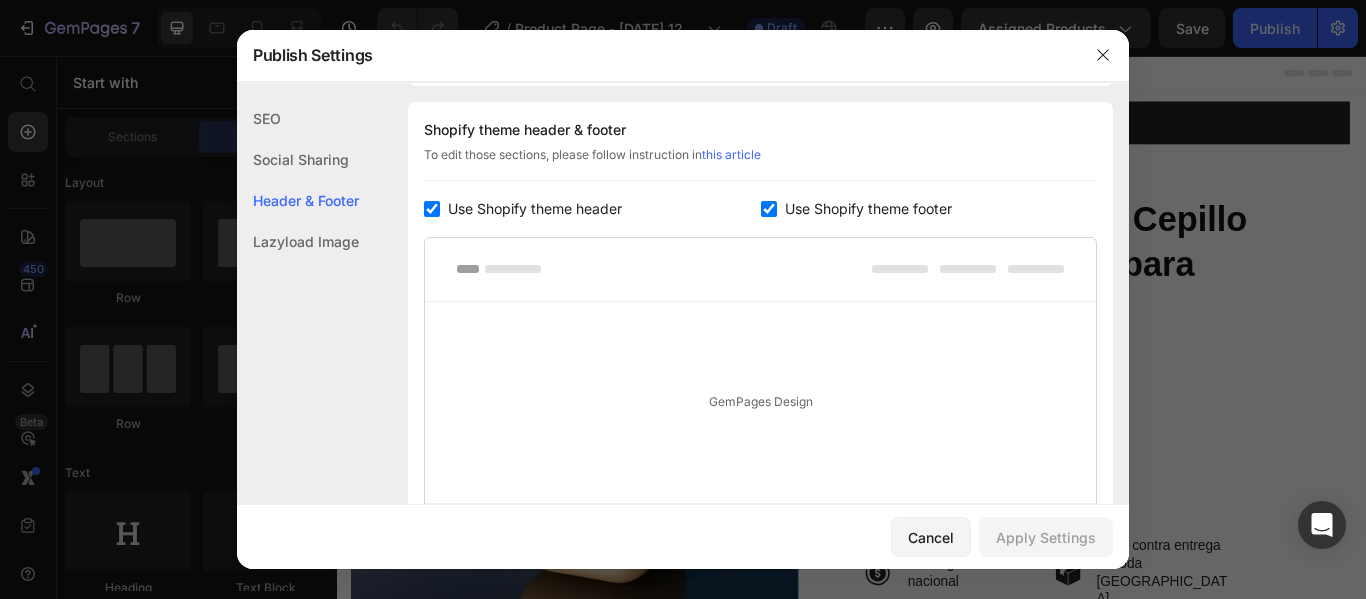 click on "Lazyload Image" 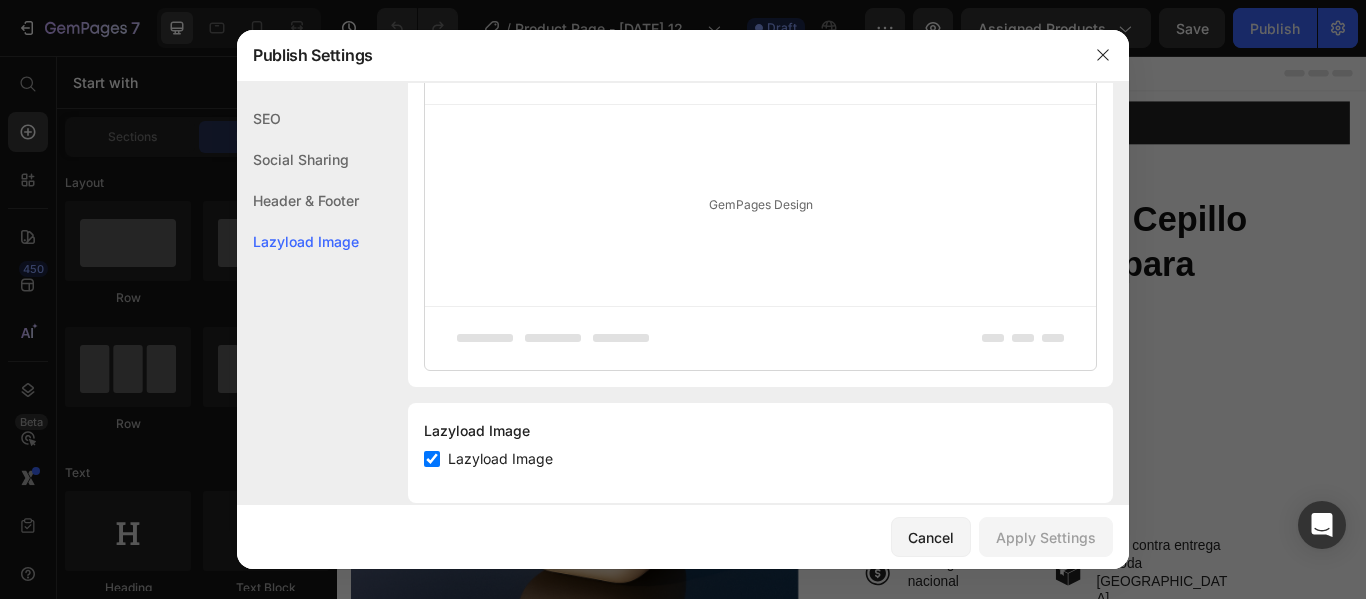 scroll, scrollTop: 518, scrollLeft: 0, axis: vertical 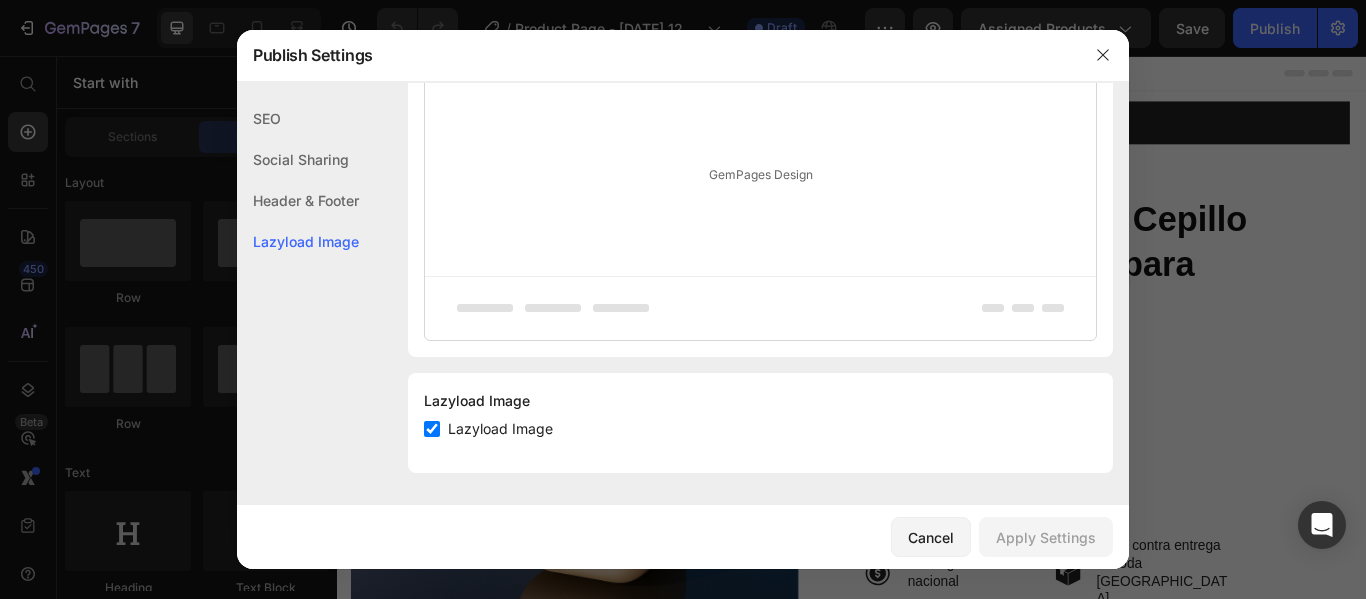 click on "SEO" 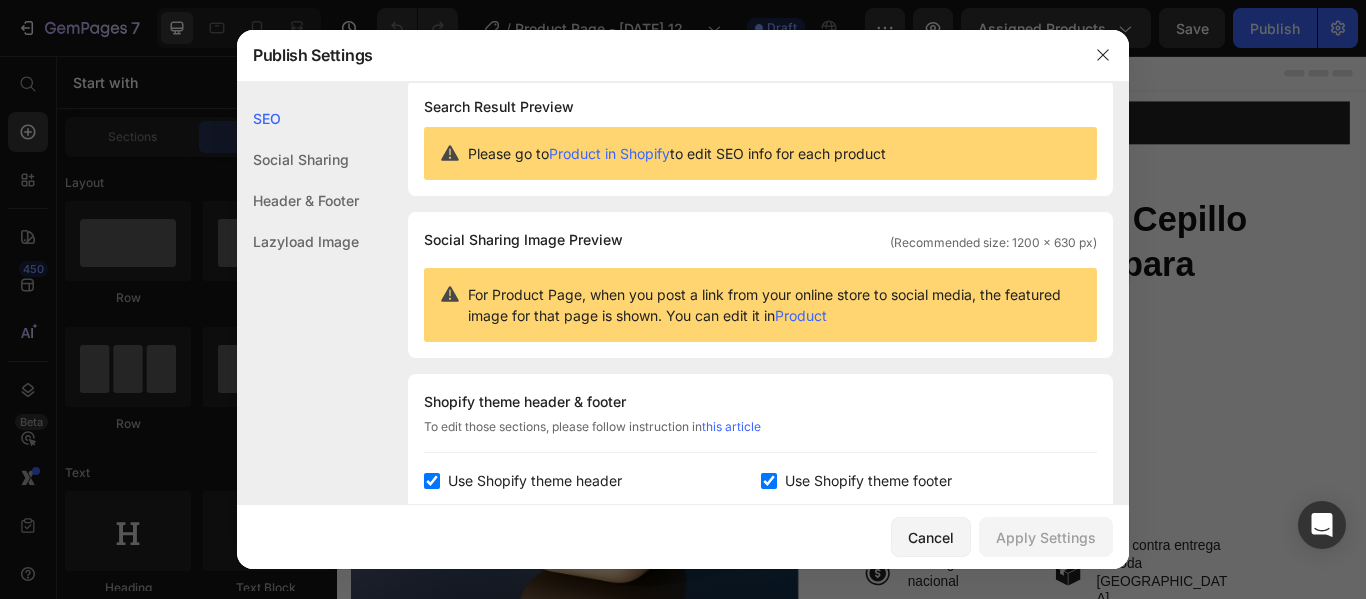 scroll, scrollTop: 0, scrollLeft: 0, axis: both 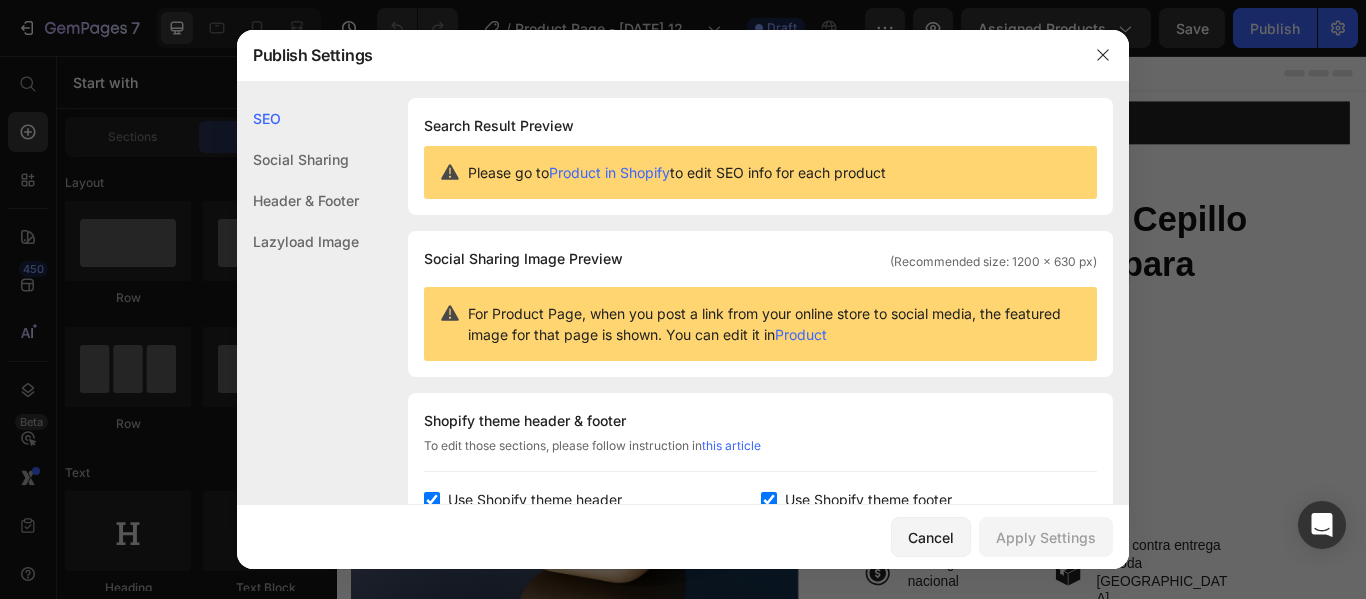 click on "SEO" 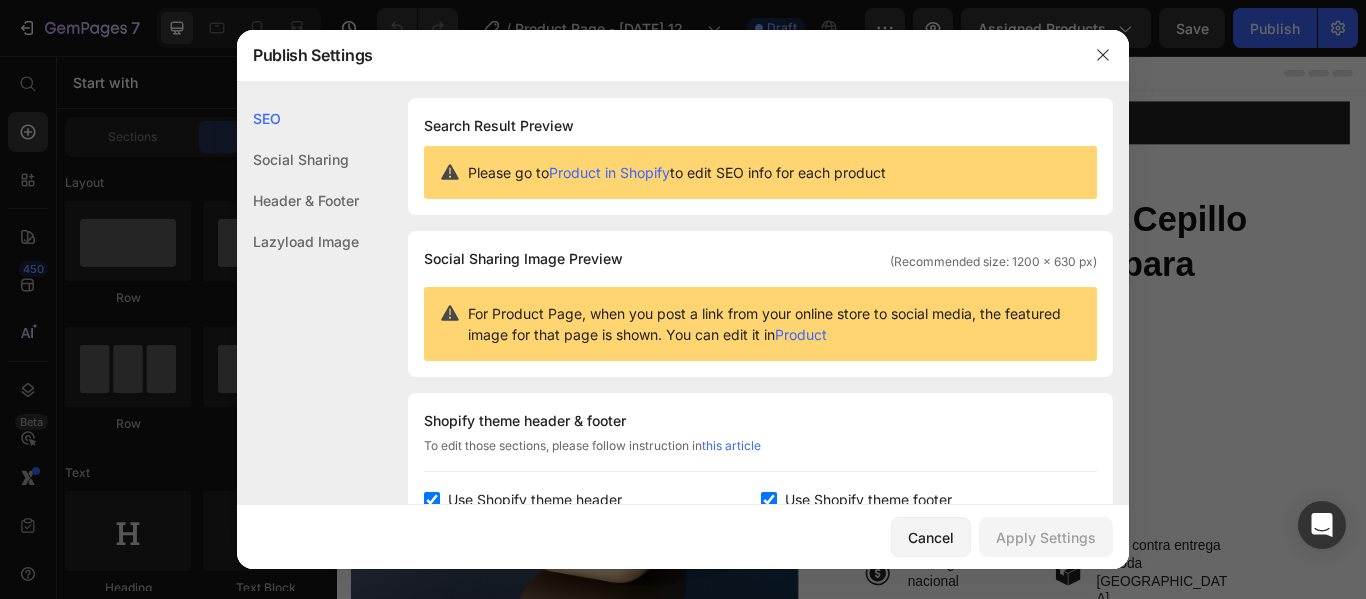 scroll, scrollTop: 200, scrollLeft: 0, axis: vertical 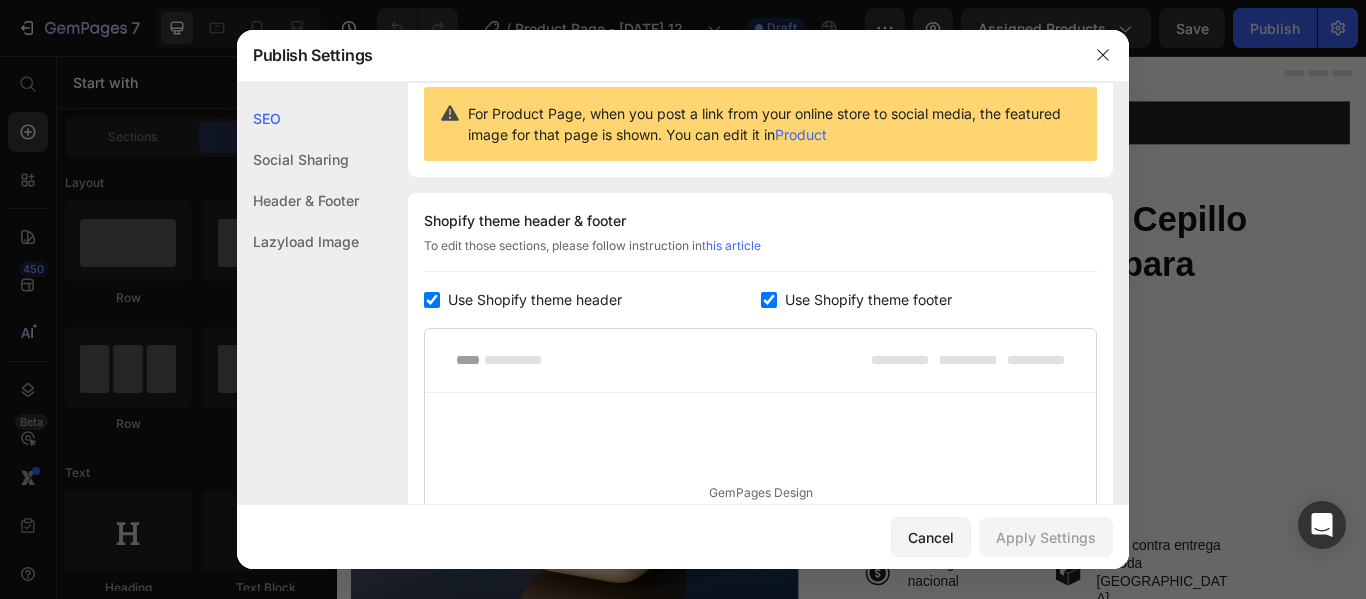 click on "Header & Footer" 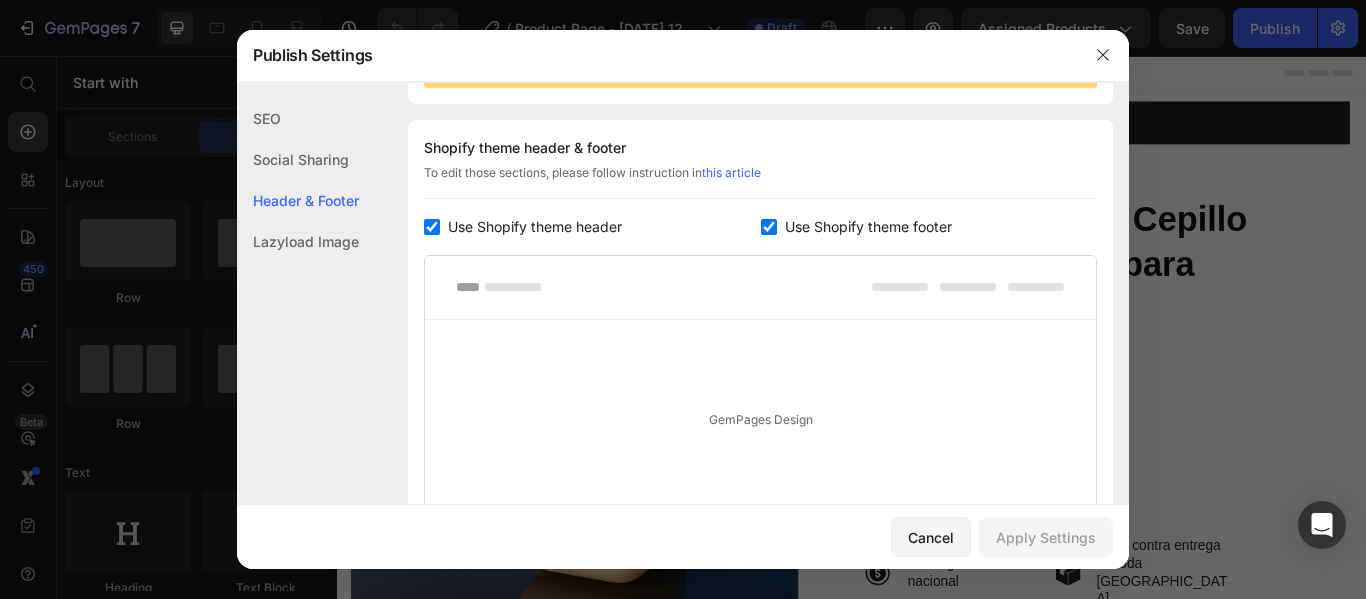 scroll, scrollTop: 291, scrollLeft: 0, axis: vertical 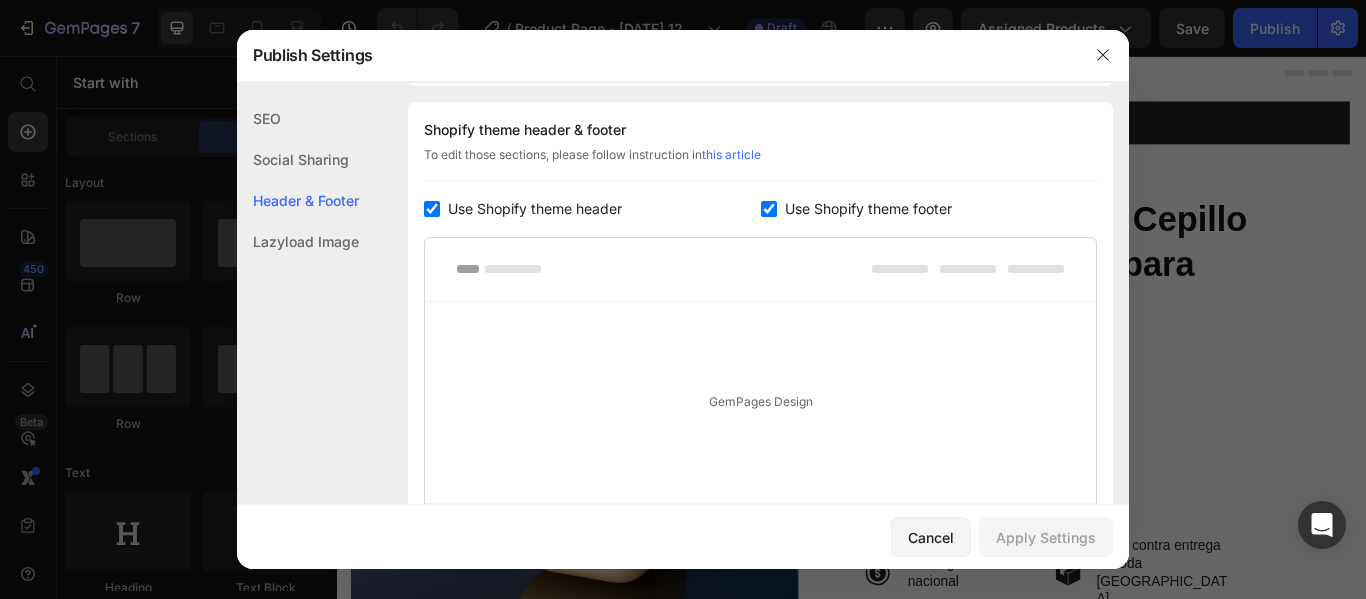 click on "GemPages Design" at bounding box center [760, 402] 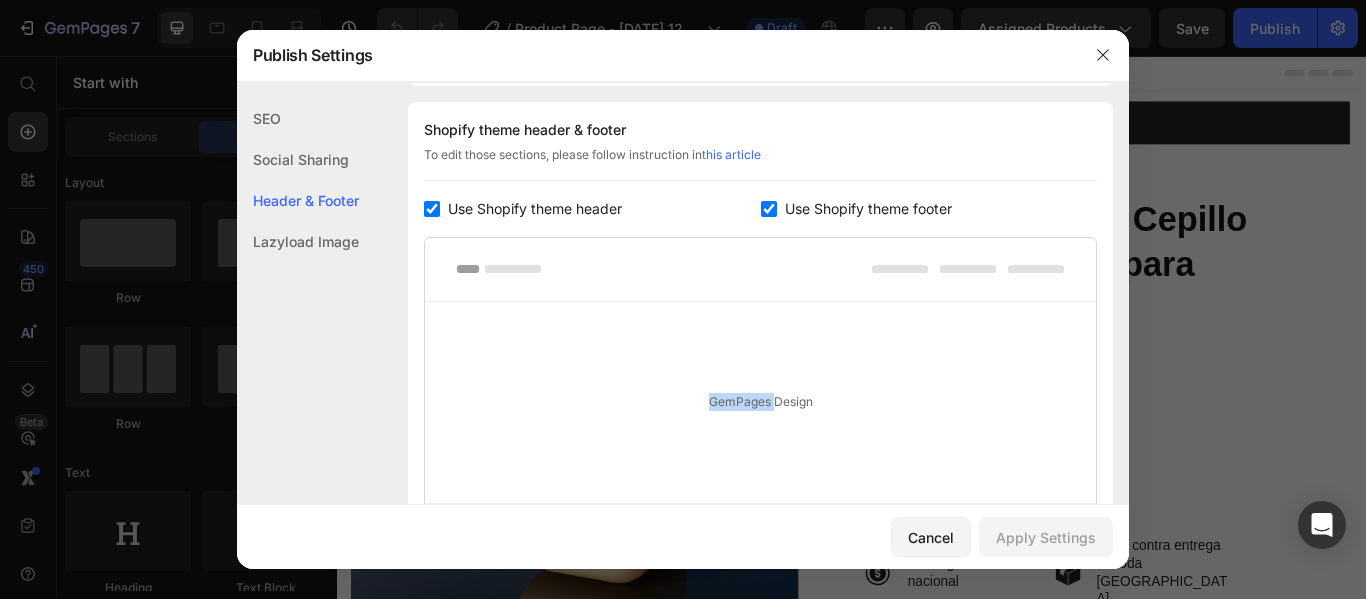 click on "GemPages Design" at bounding box center [760, 402] 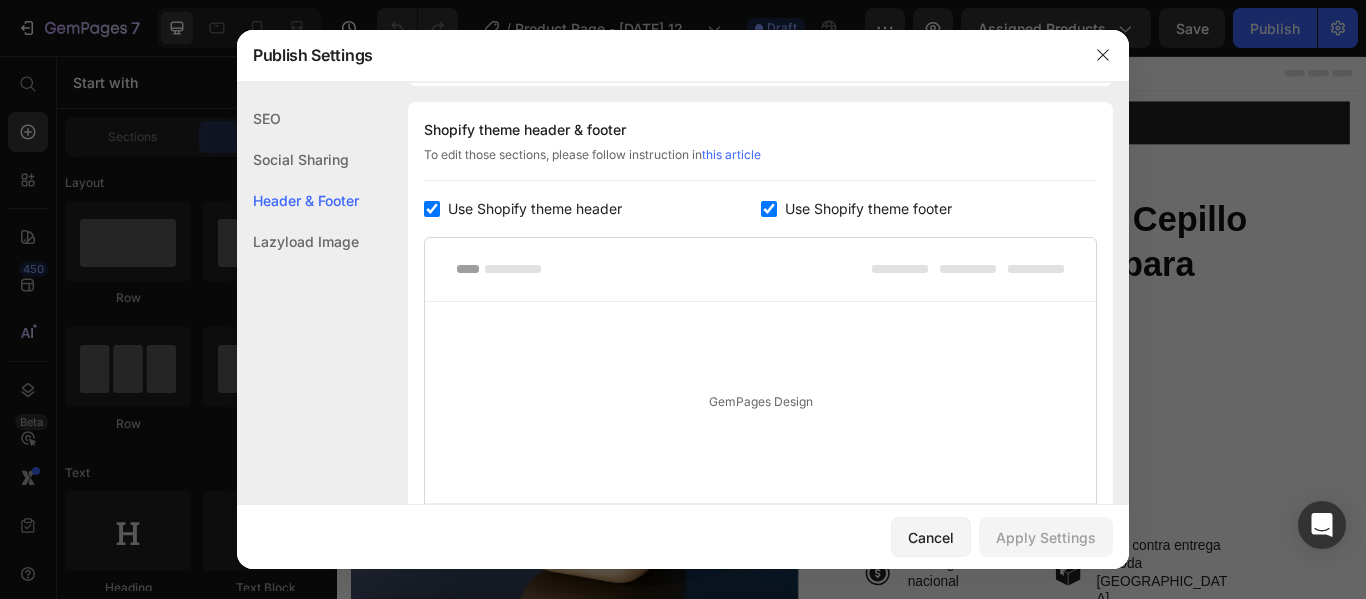 drag, startPoint x: 845, startPoint y: 354, endPoint x: 549, endPoint y: 263, distance: 309.6724 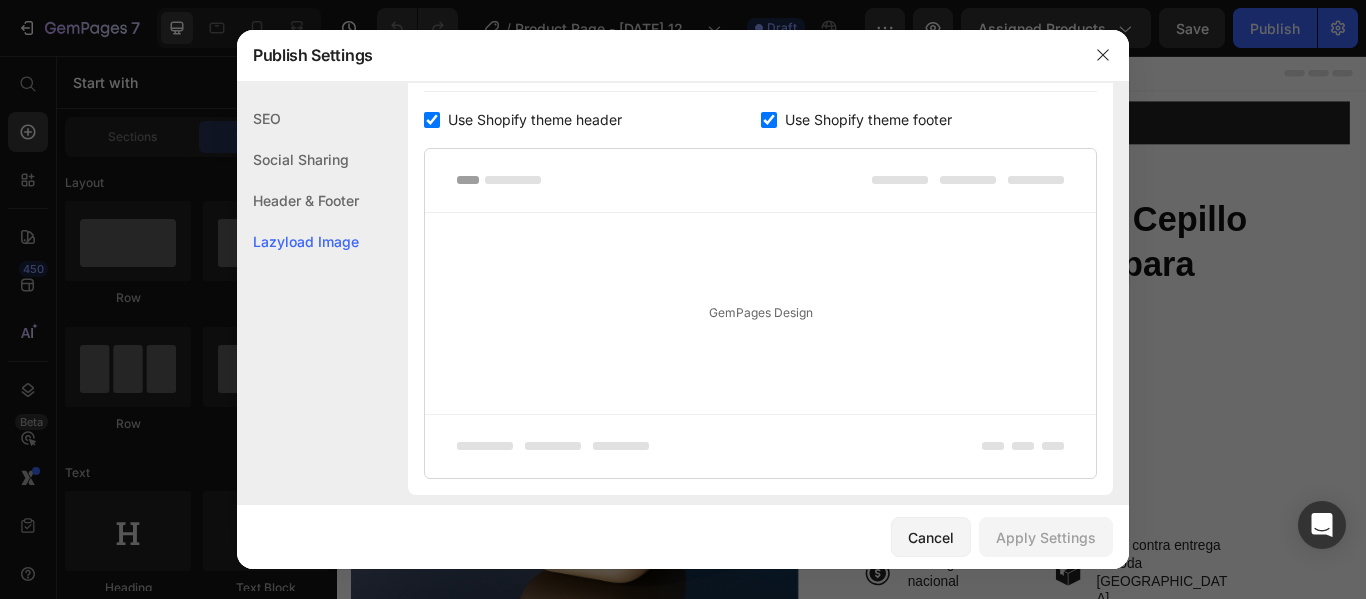 scroll, scrollTop: 518, scrollLeft: 0, axis: vertical 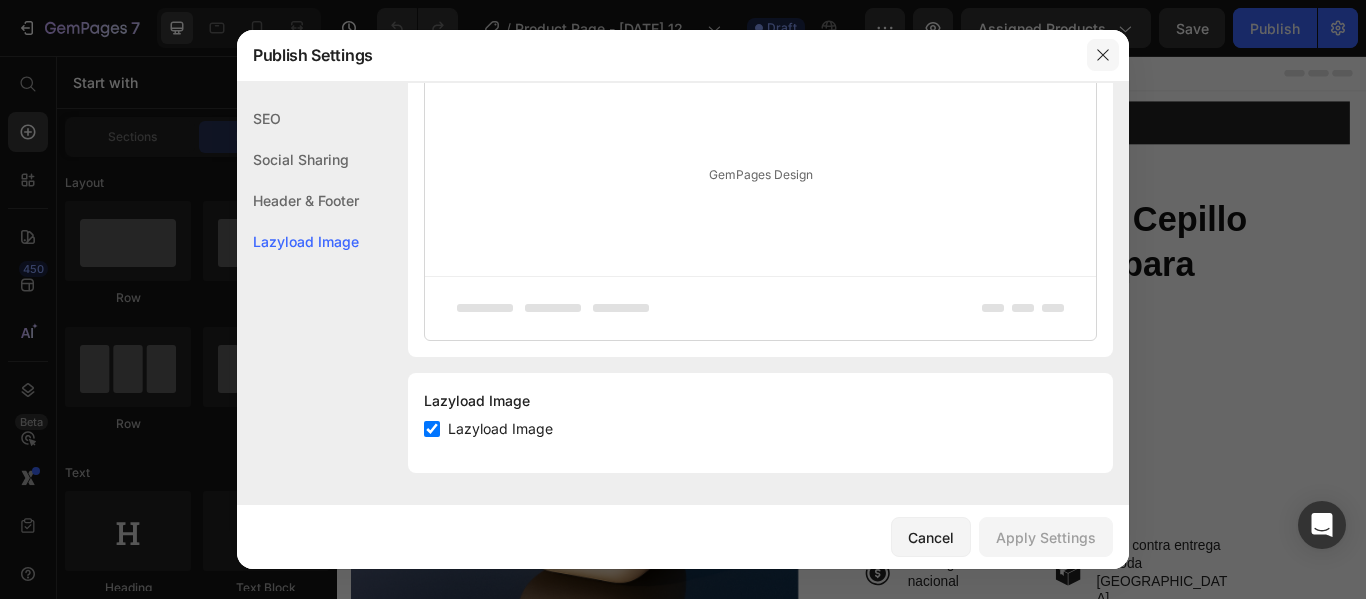 click 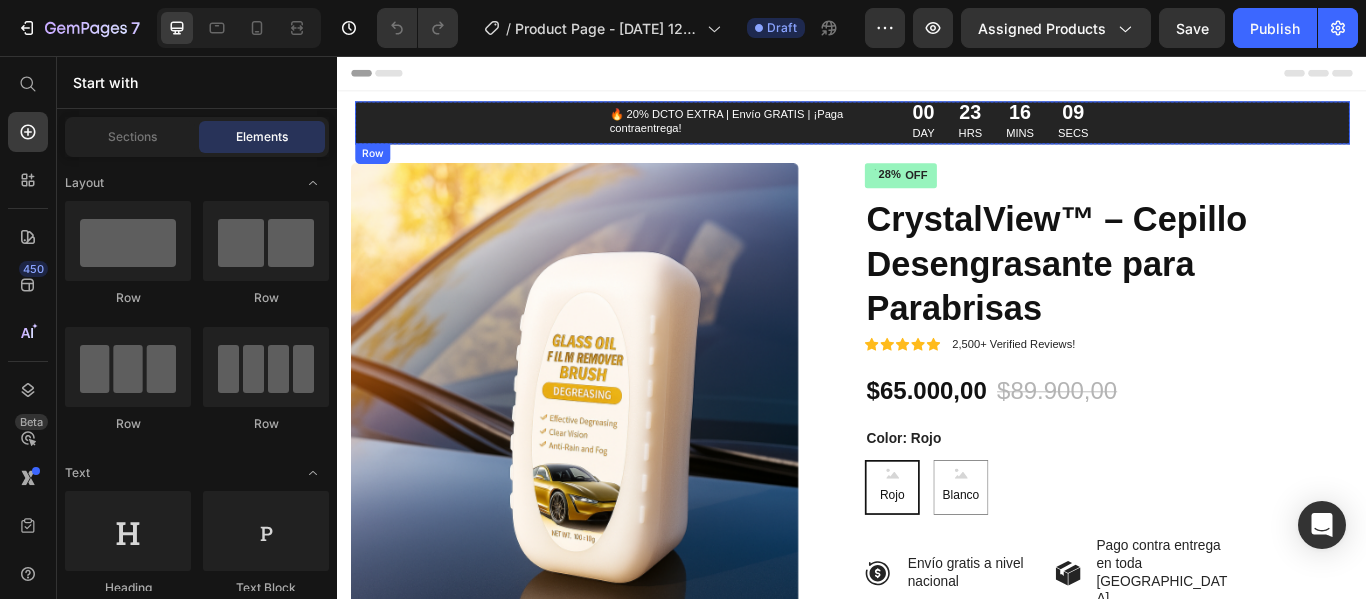 click on "🔥 20% DCTO EXTRA | Envío GRATIS | ¡Paga contraentrega! Text Block 00 DAY 23 HRS 16 MINS 09 SECS Countdown Timer Row" at bounding box center [937, 133] 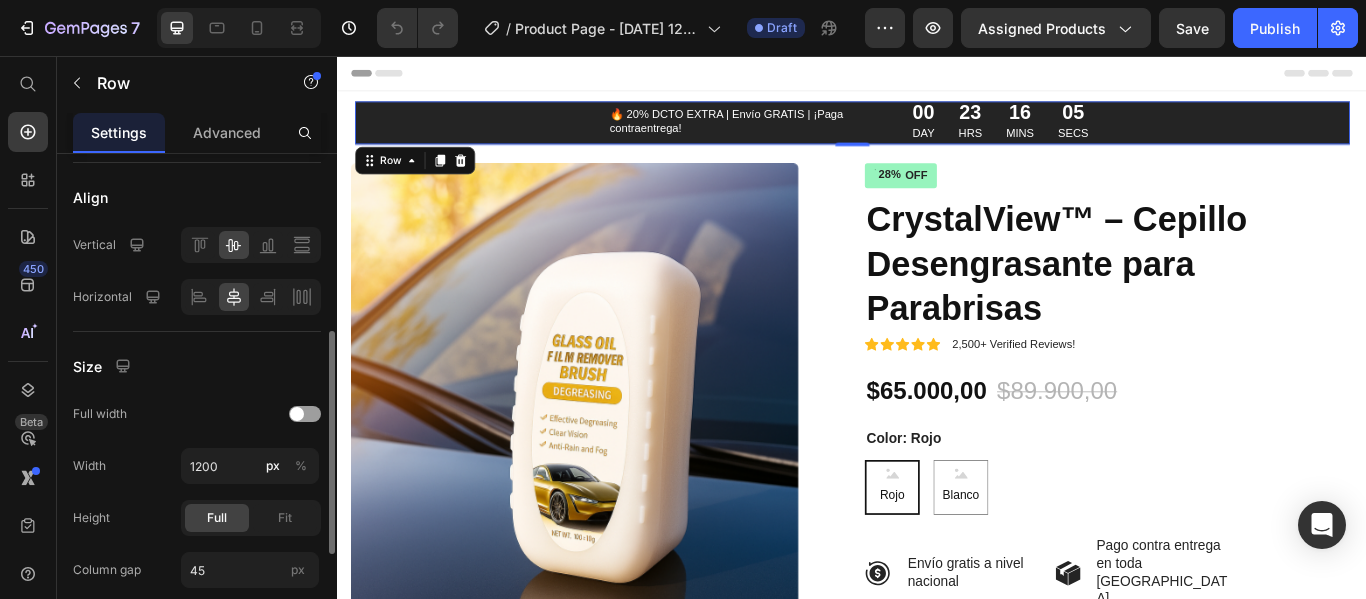 scroll, scrollTop: 100, scrollLeft: 0, axis: vertical 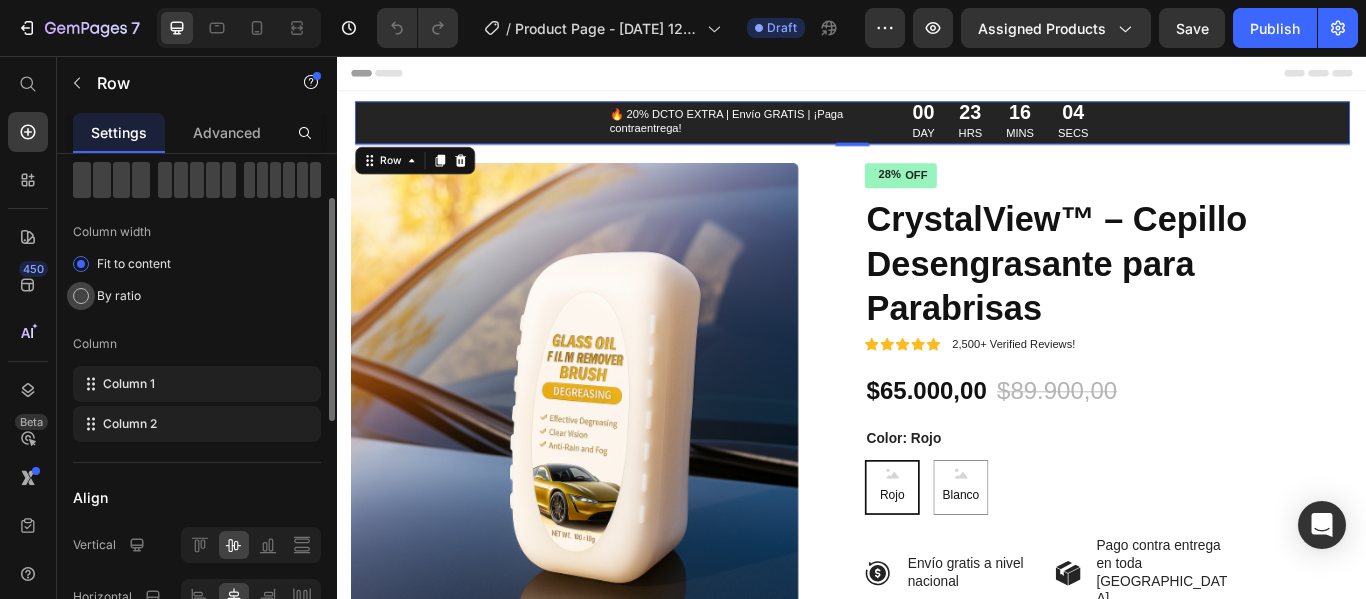 click at bounding box center (81, 296) 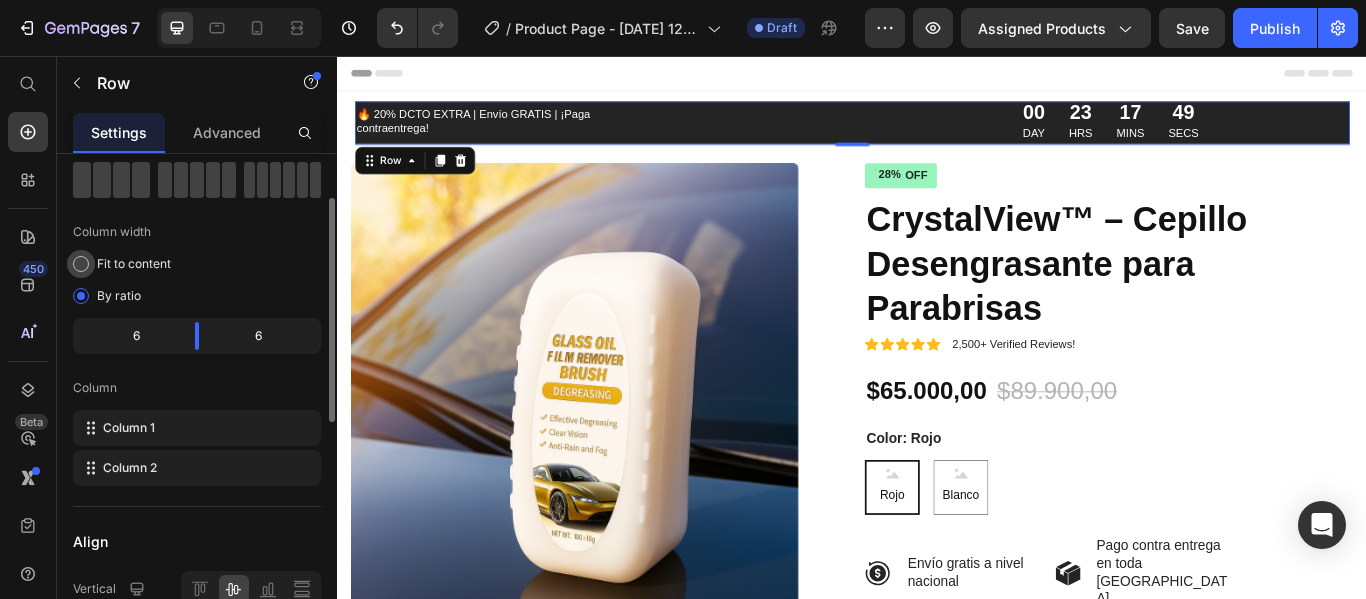 click on "Fit to content" 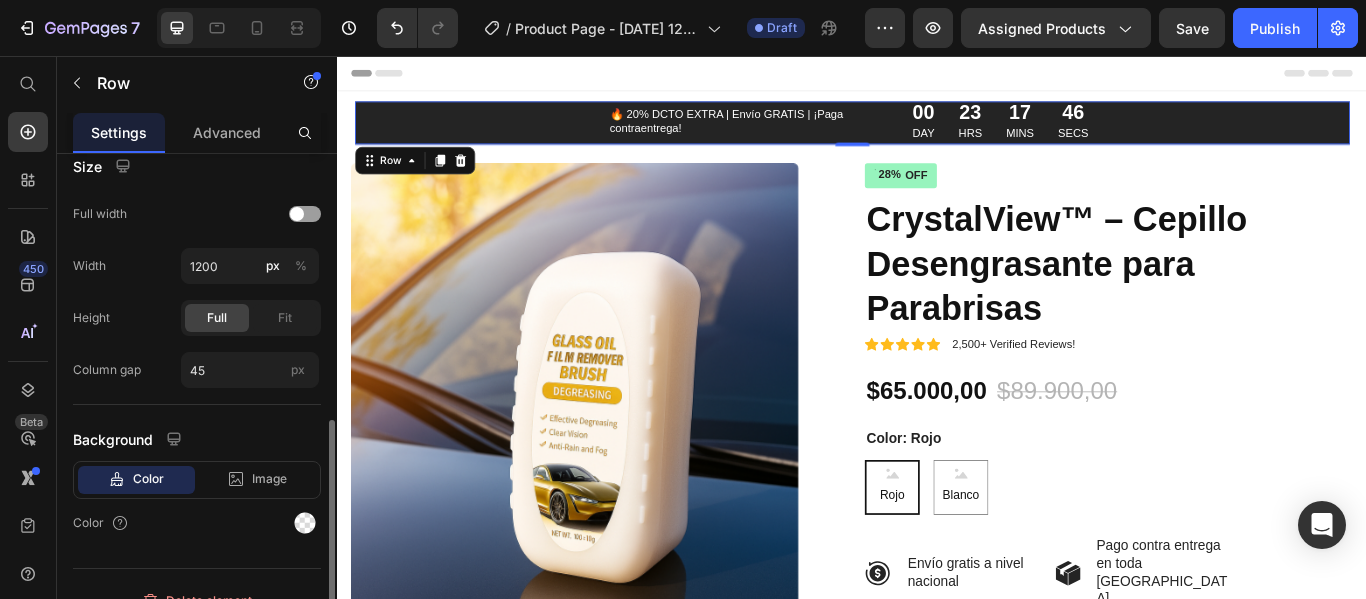 scroll, scrollTop: 627, scrollLeft: 0, axis: vertical 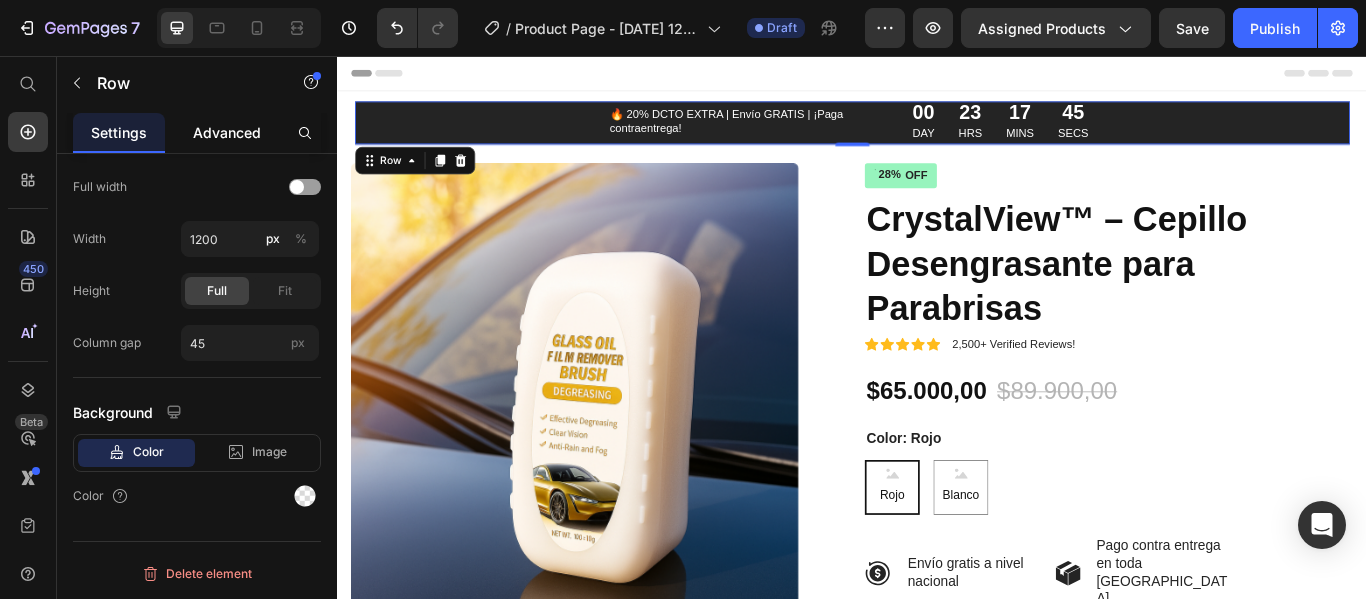click on "Advanced" 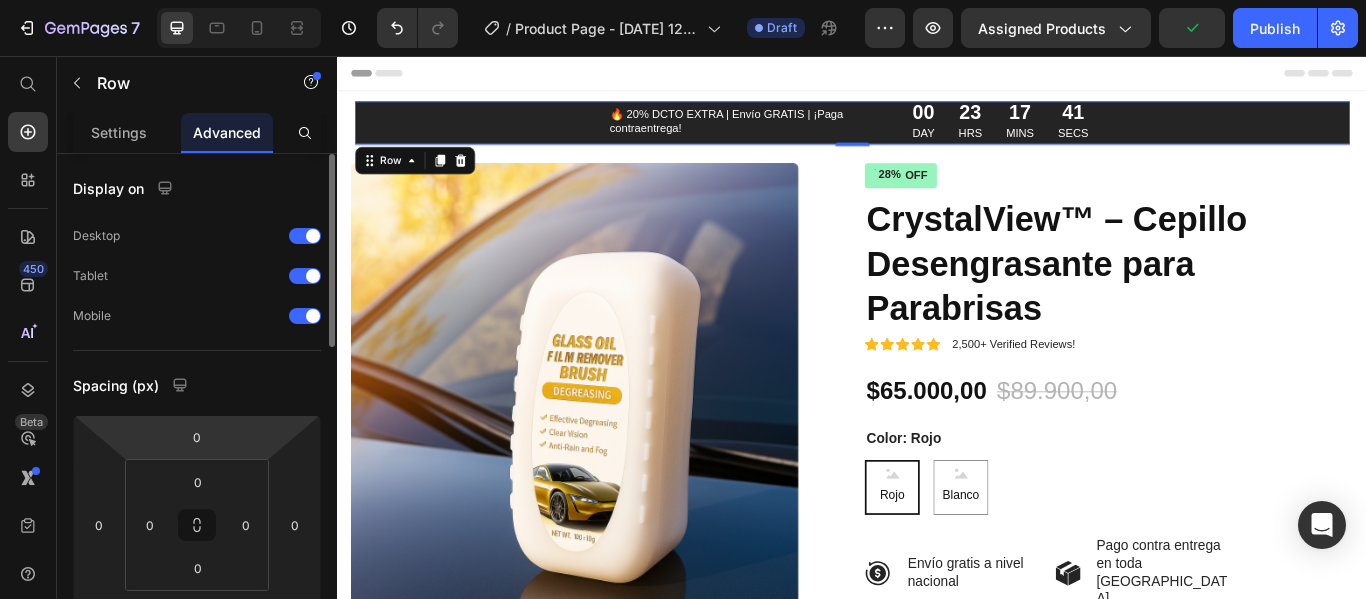 scroll, scrollTop: 600, scrollLeft: 0, axis: vertical 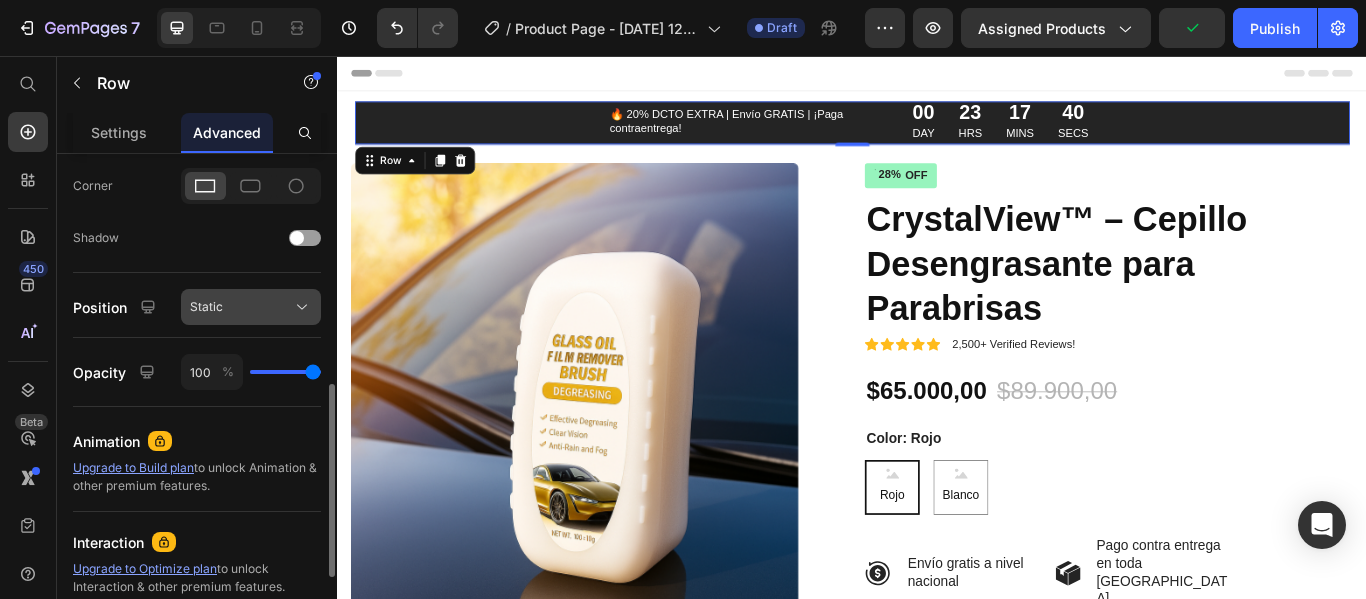 click on "Static" 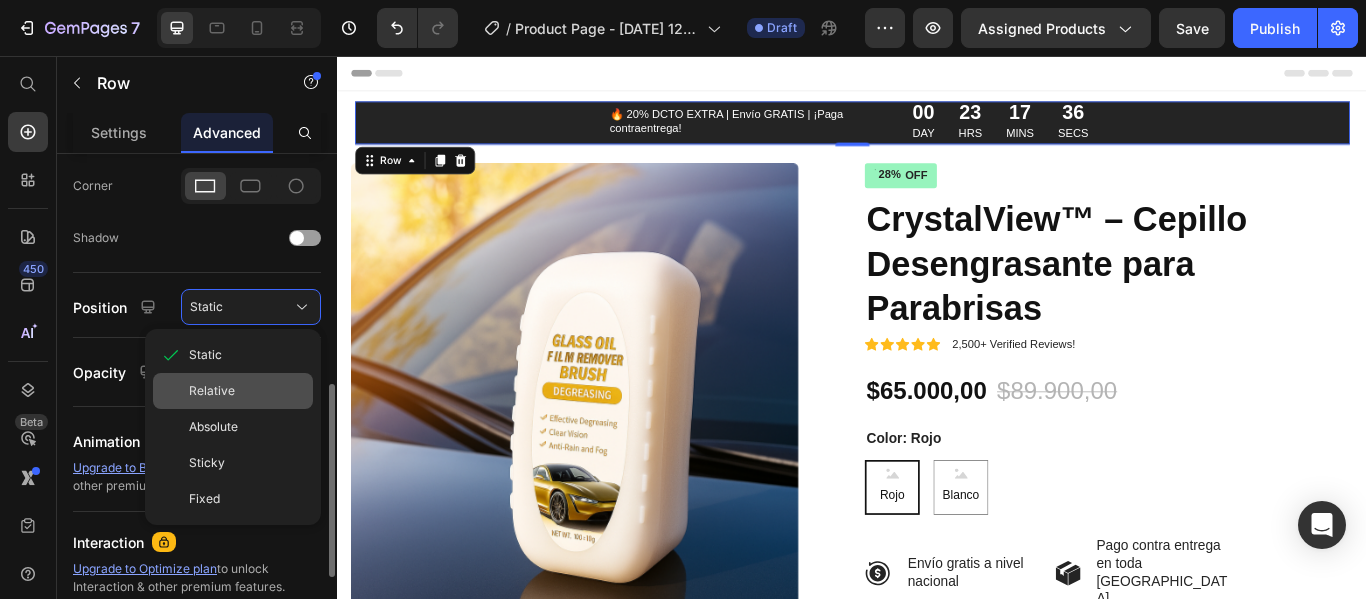 click on "Relative" at bounding box center [212, 391] 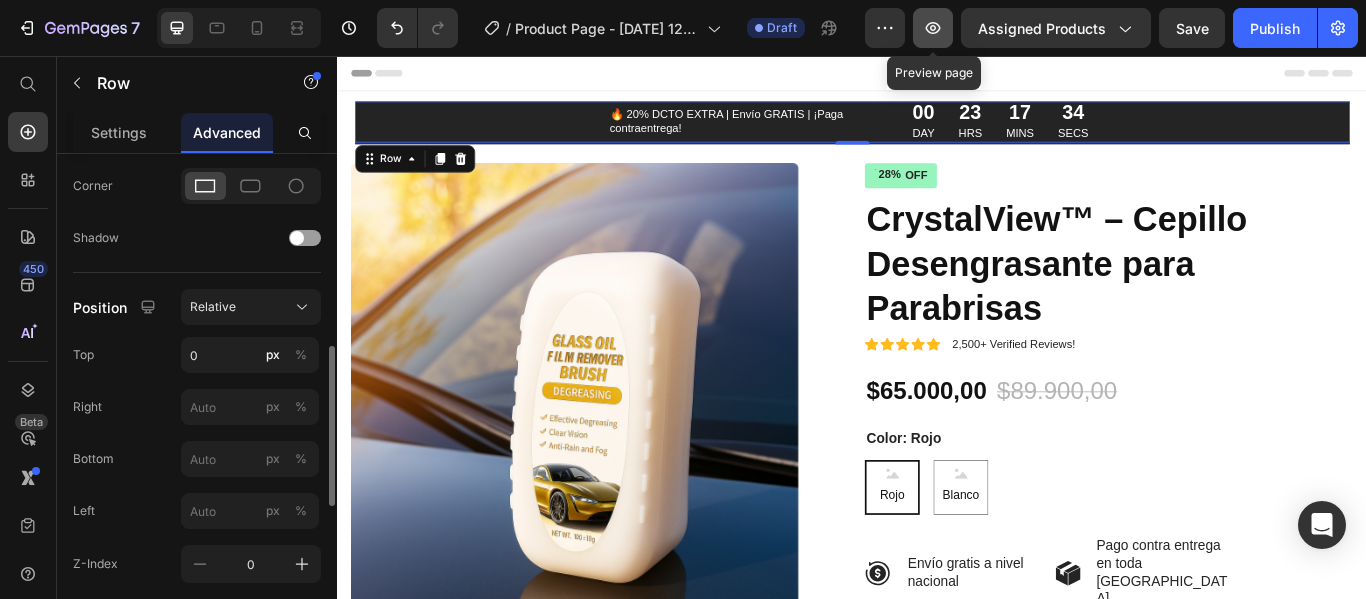 click 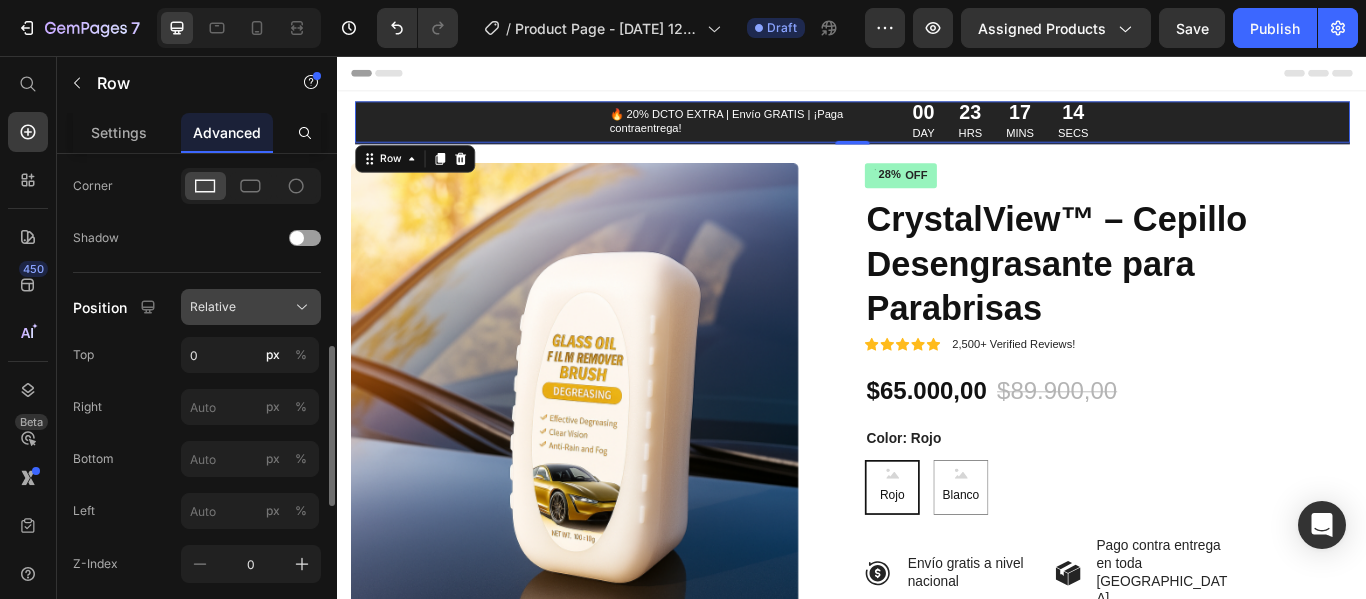 click on "Relative" at bounding box center [251, 307] 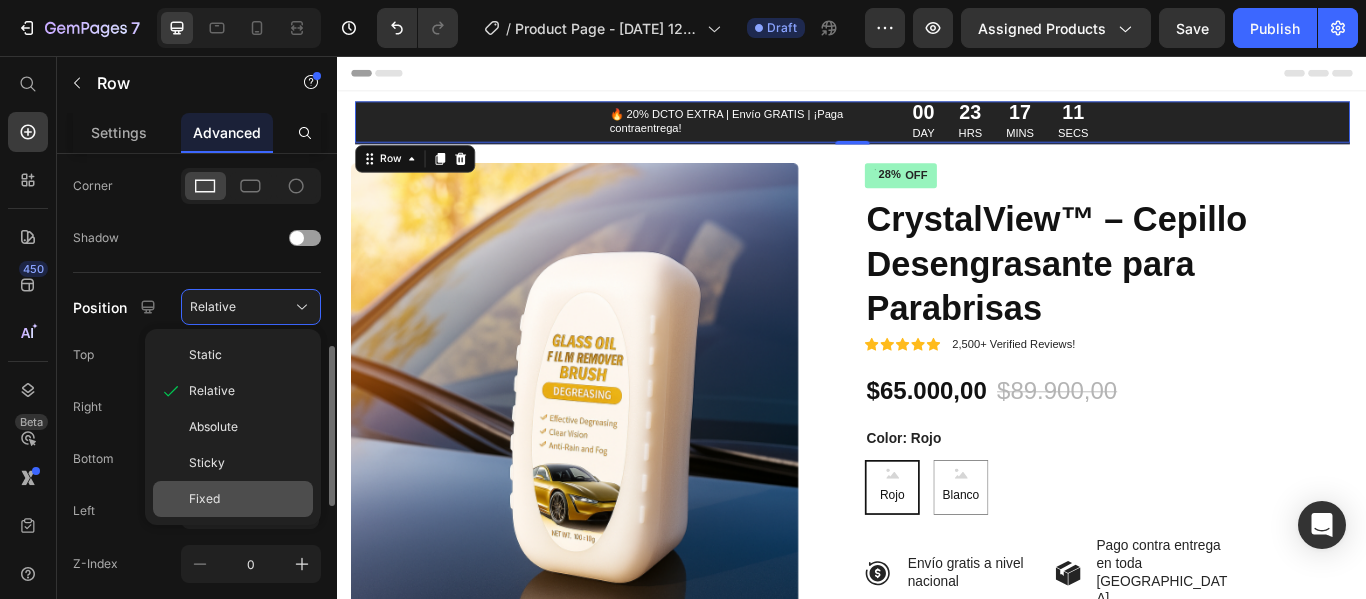 click on "Fixed" at bounding box center [204, 499] 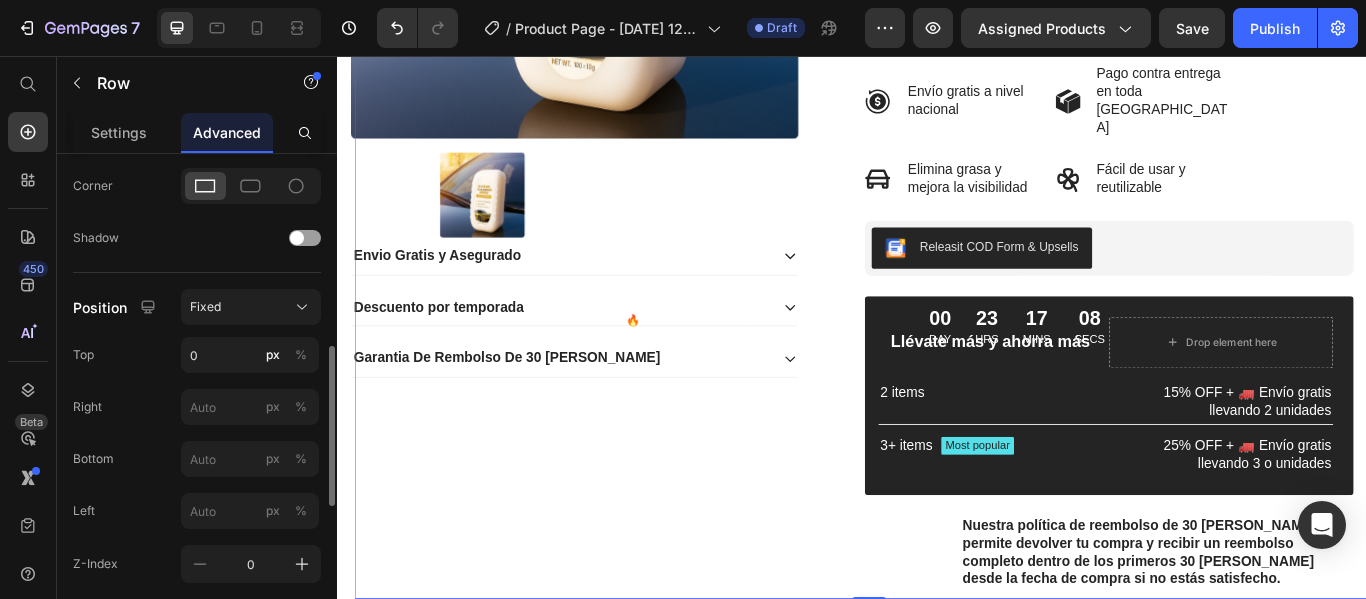 scroll, scrollTop: 0, scrollLeft: 0, axis: both 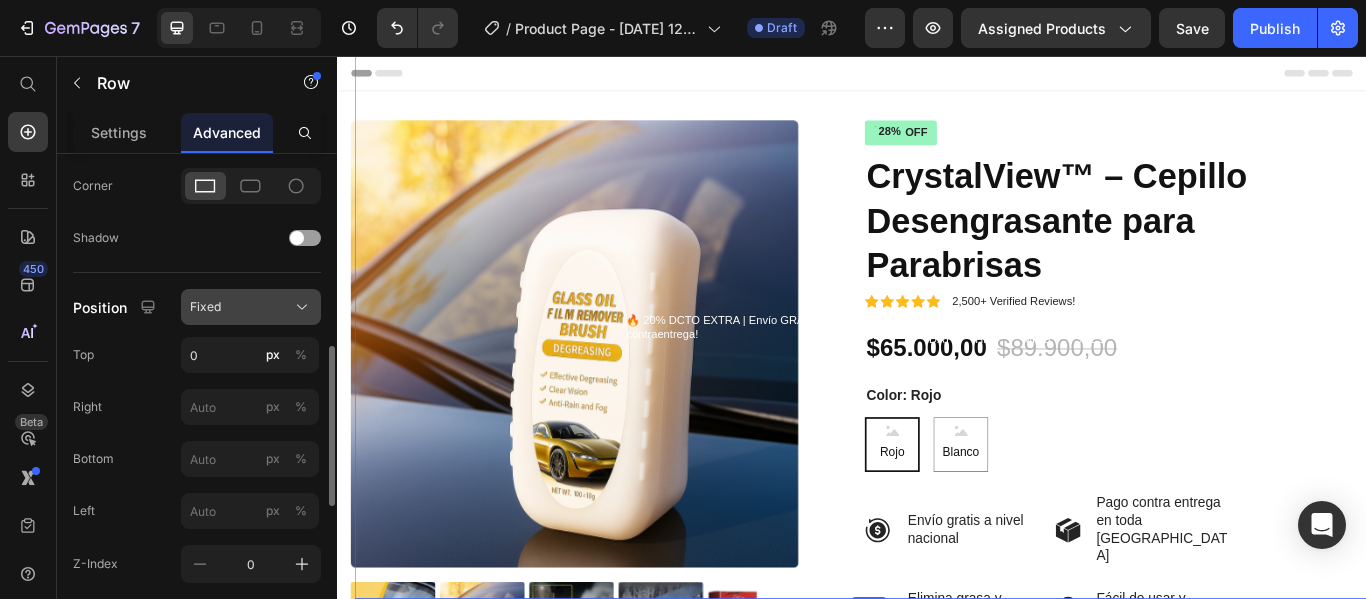 click on "Fixed" at bounding box center (251, 307) 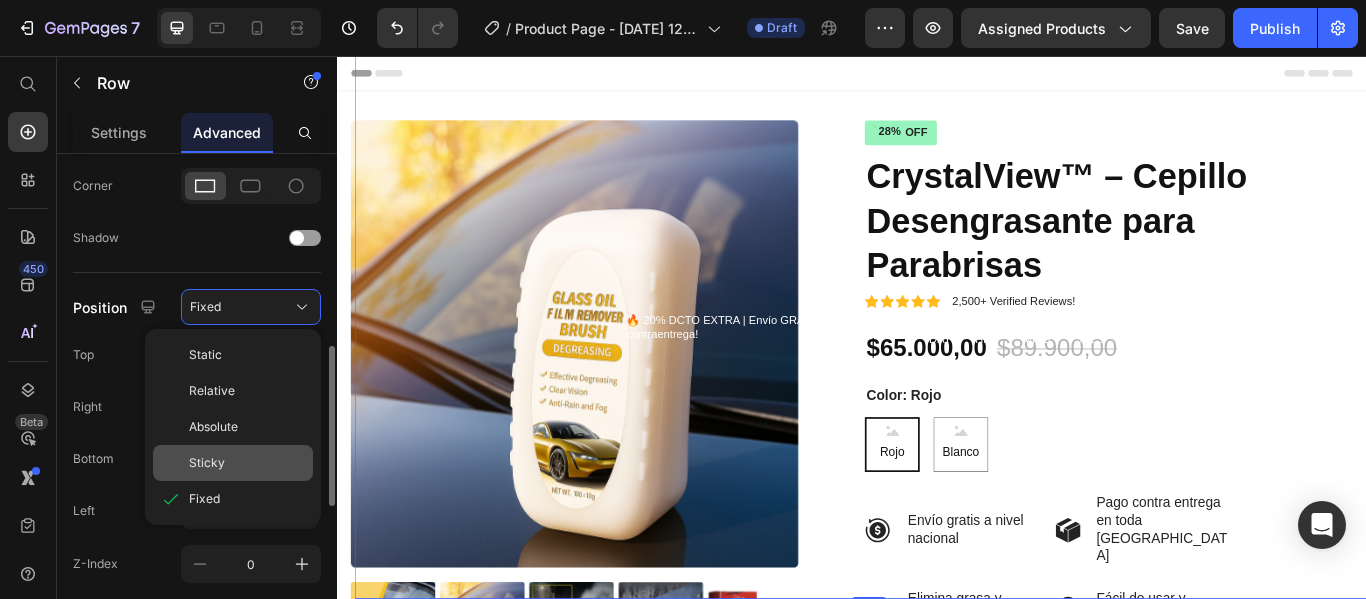 click on "Sticky" at bounding box center (207, 463) 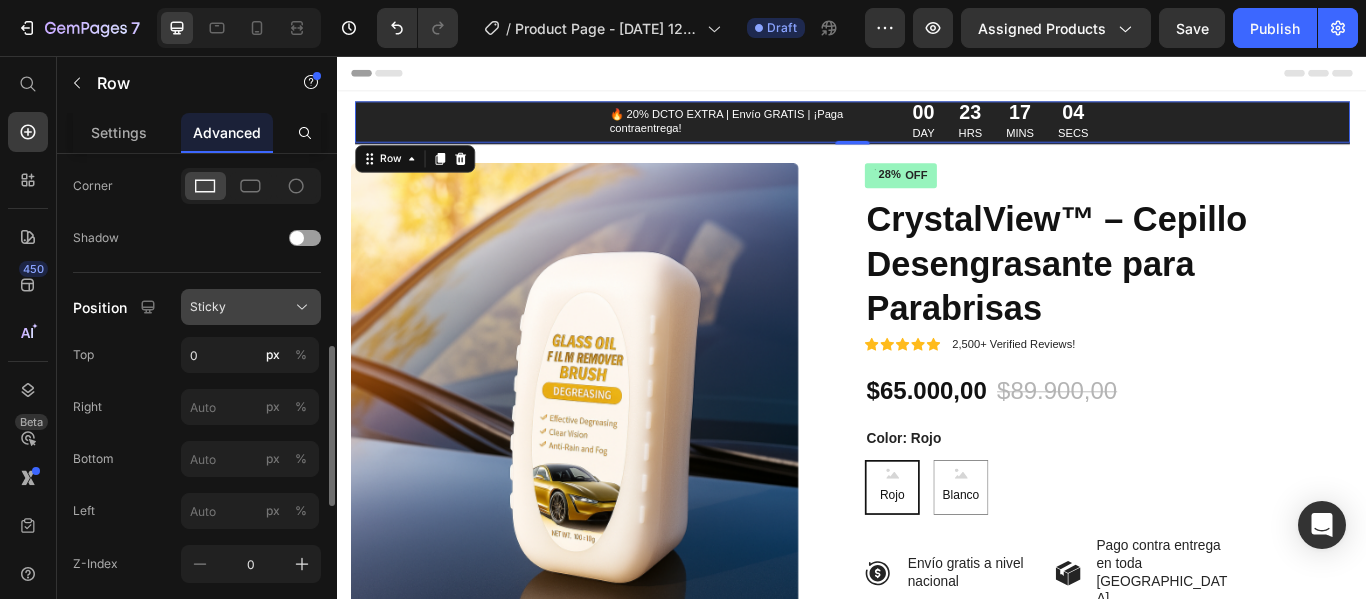 click on "Sticky" 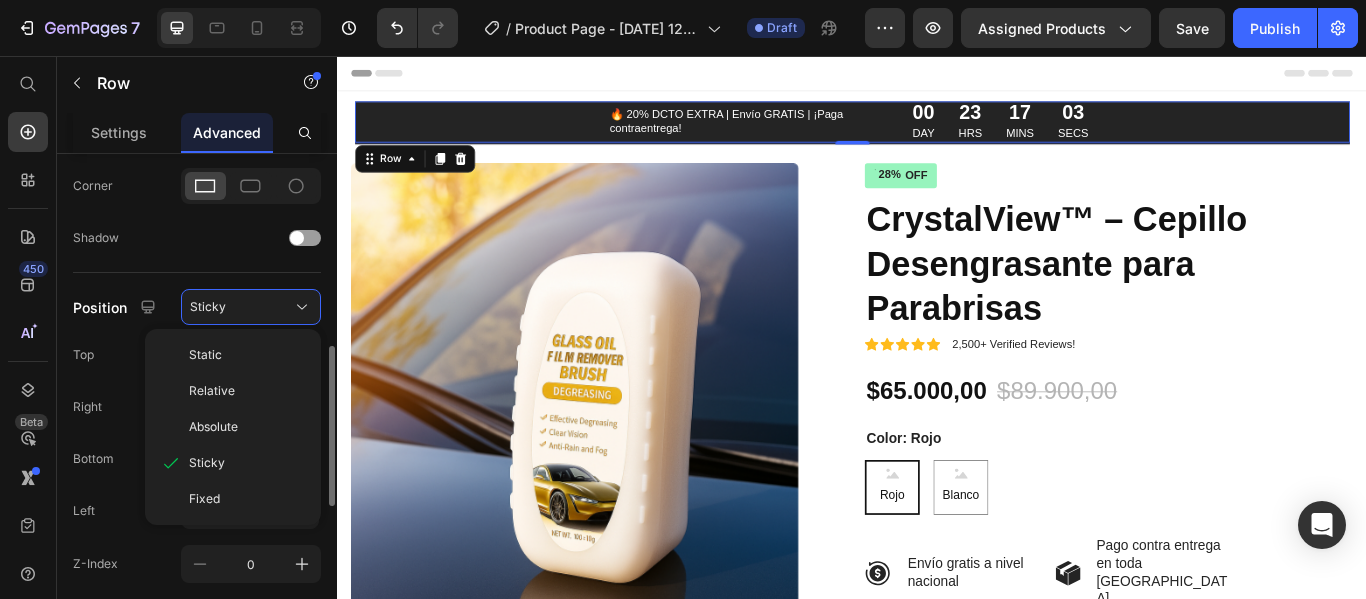 click on "Absolute" 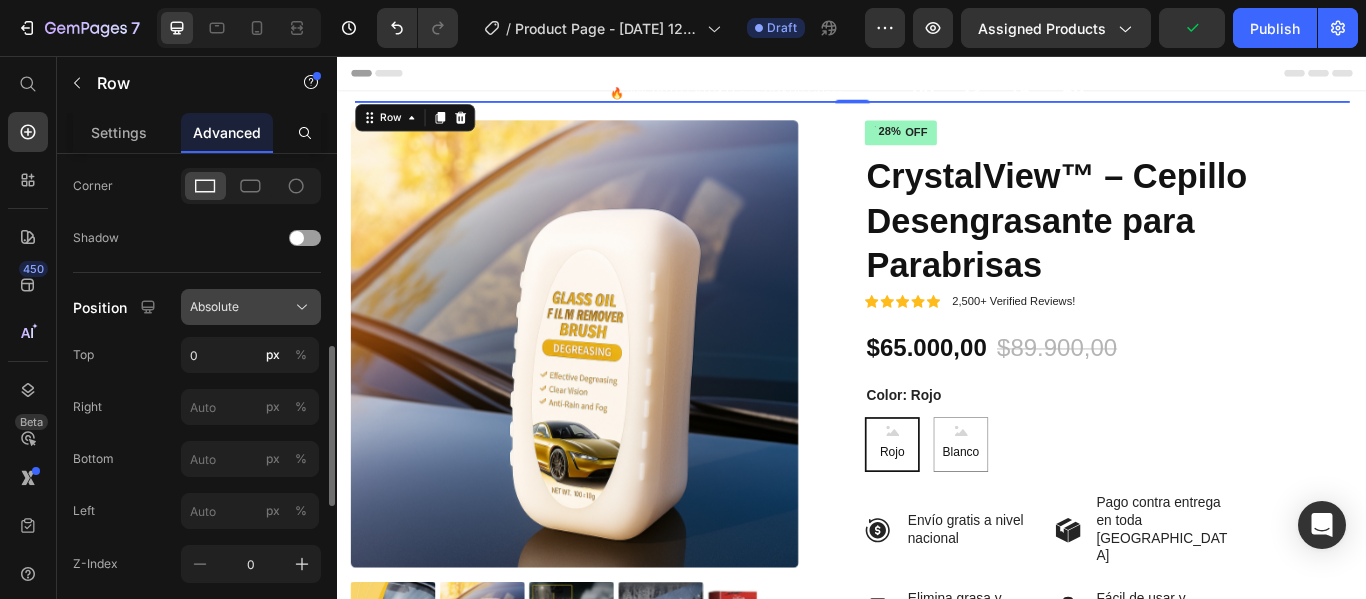 click on "Absolute" 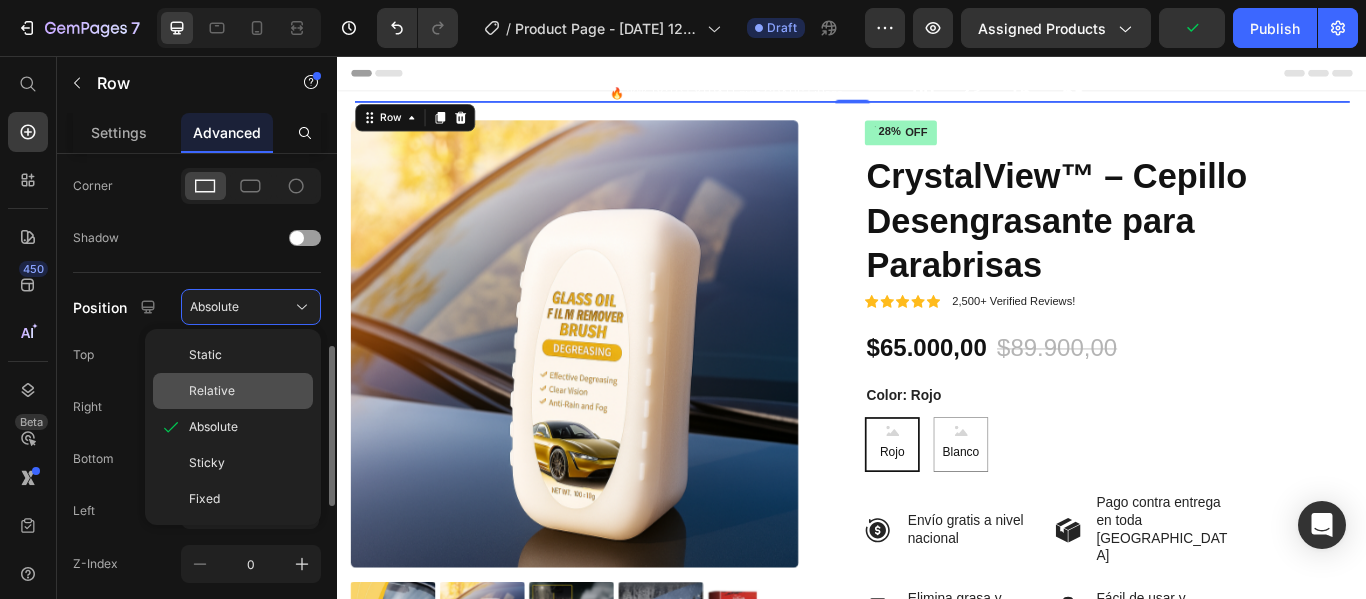 click on "Relative" at bounding box center (247, 391) 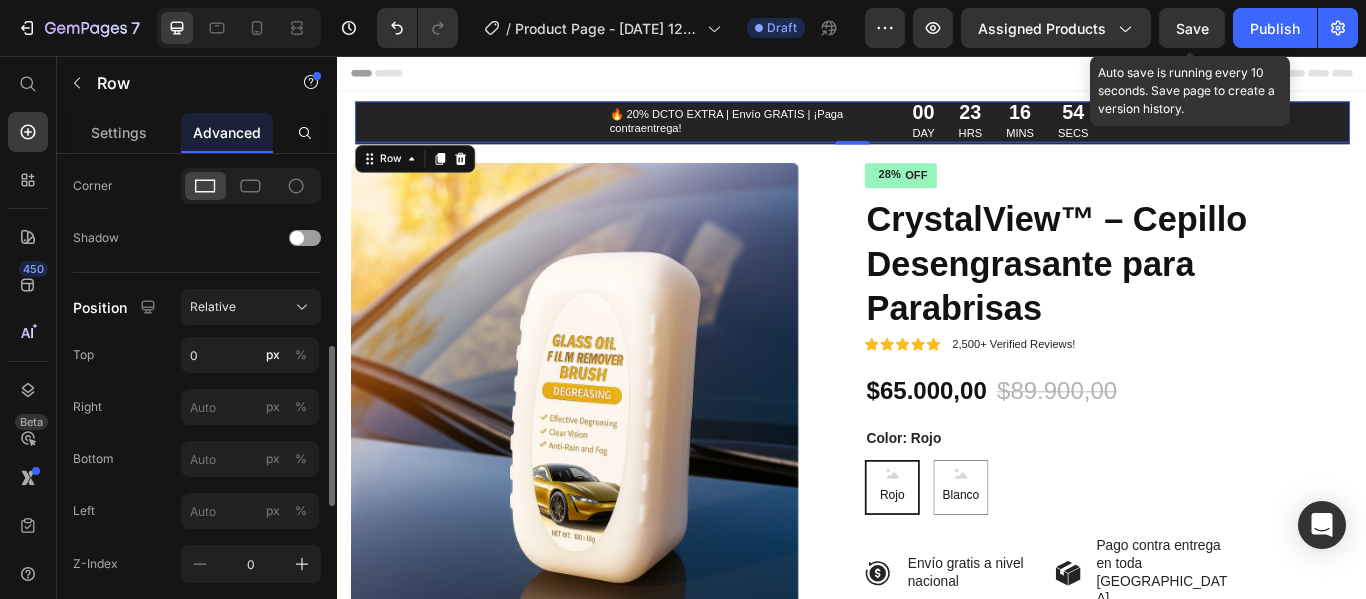 click on "Save" at bounding box center (1192, 28) 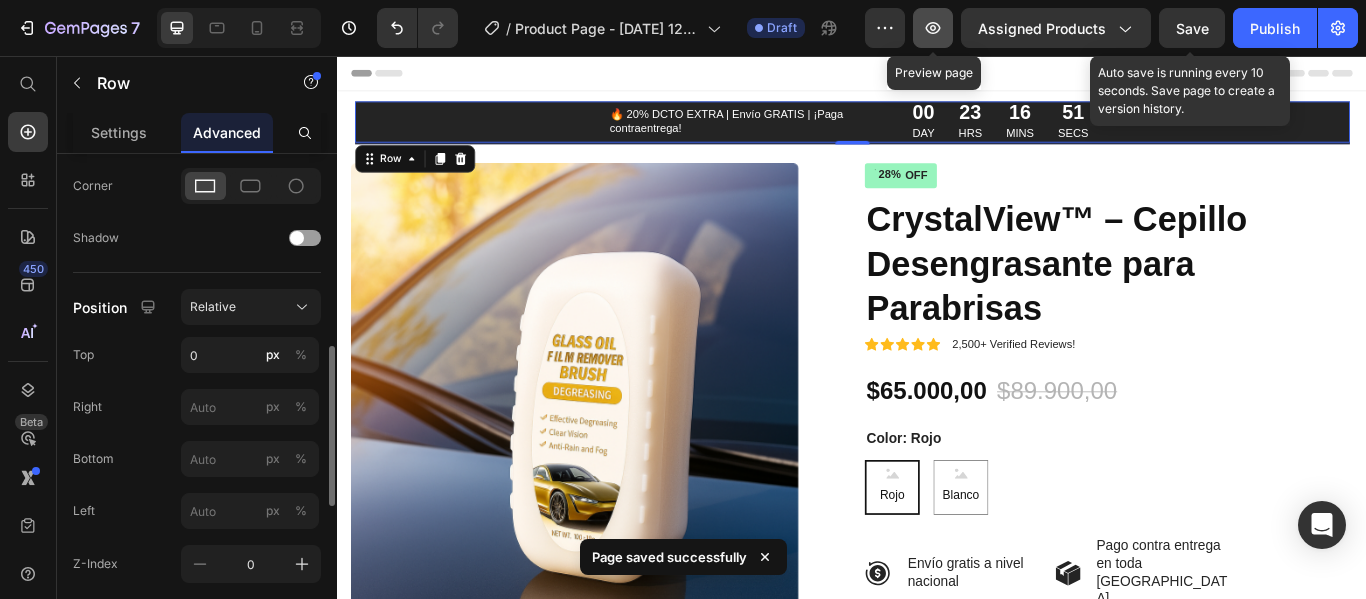 click 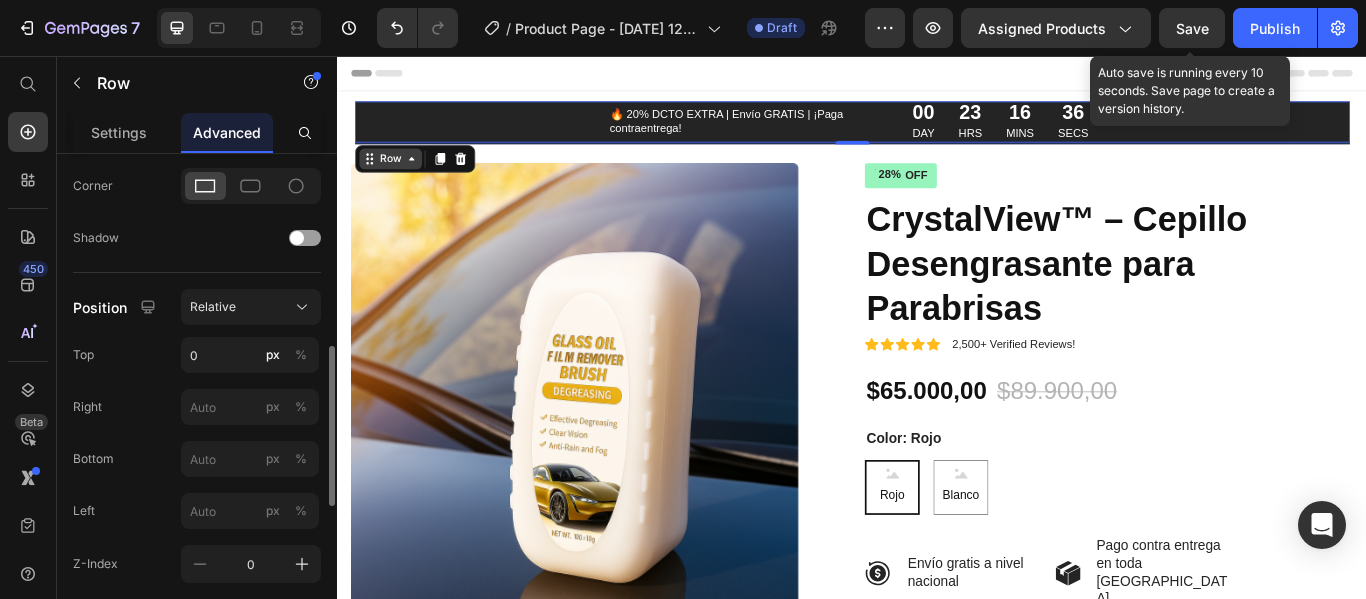 click 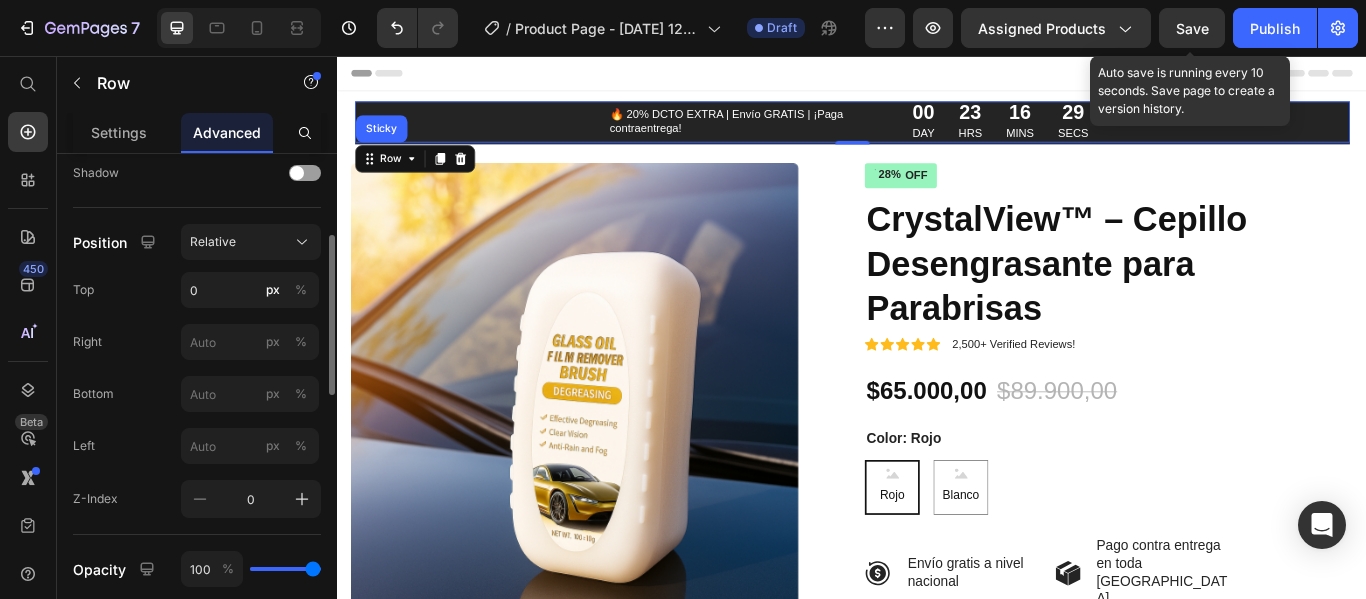 scroll, scrollTop: 465, scrollLeft: 0, axis: vertical 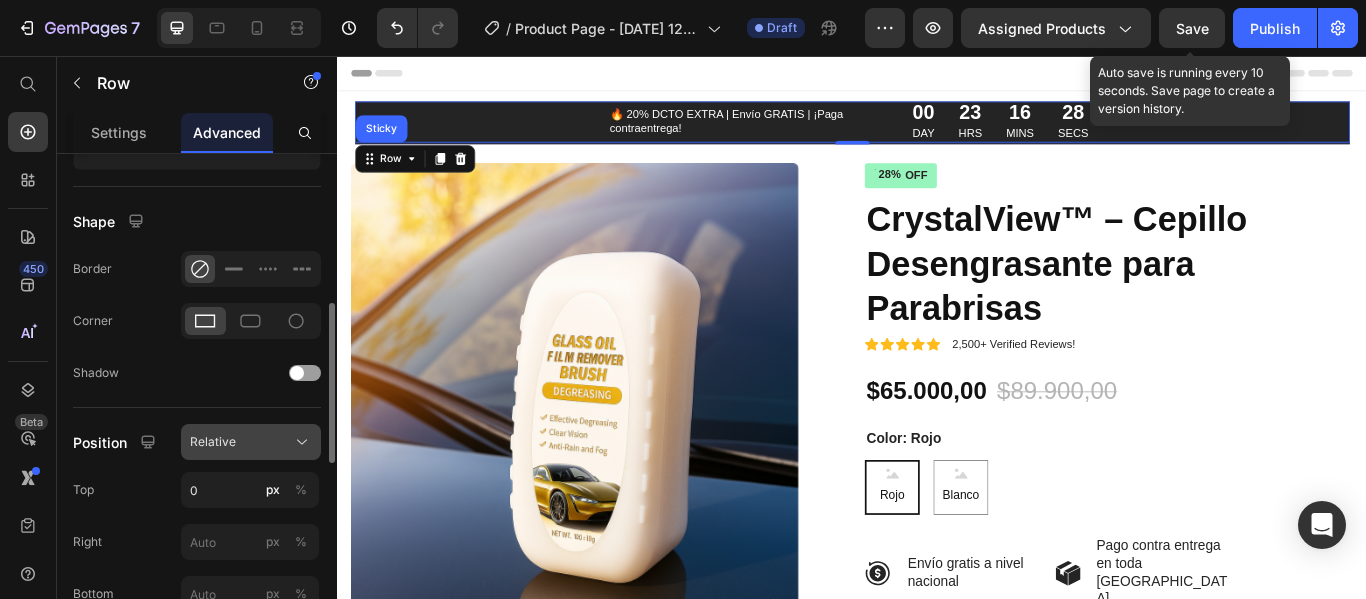 click on "Relative" at bounding box center [213, 442] 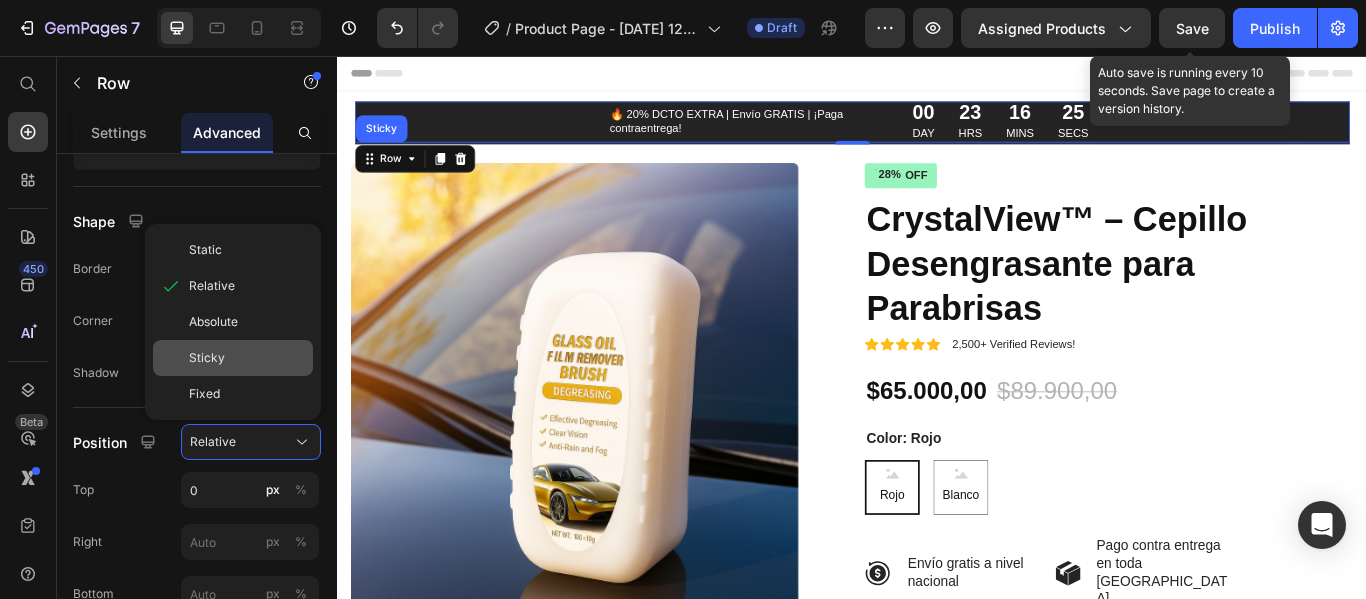 click on "Sticky" at bounding box center [207, 358] 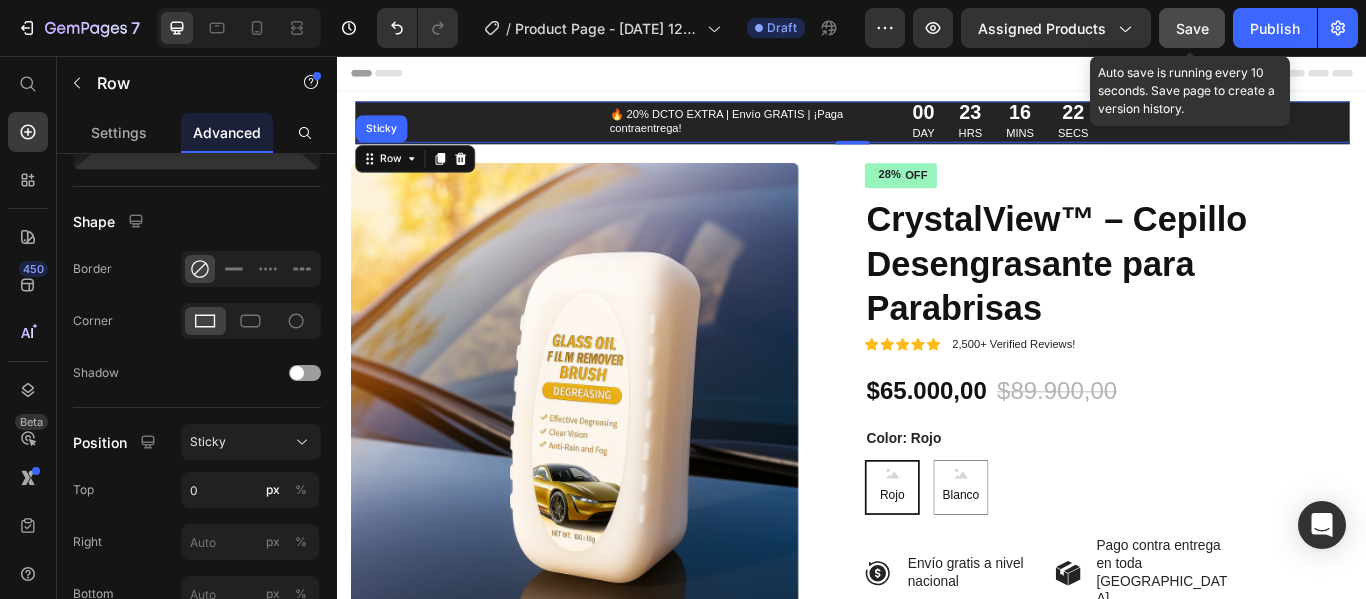 click on "Save" at bounding box center [1192, 28] 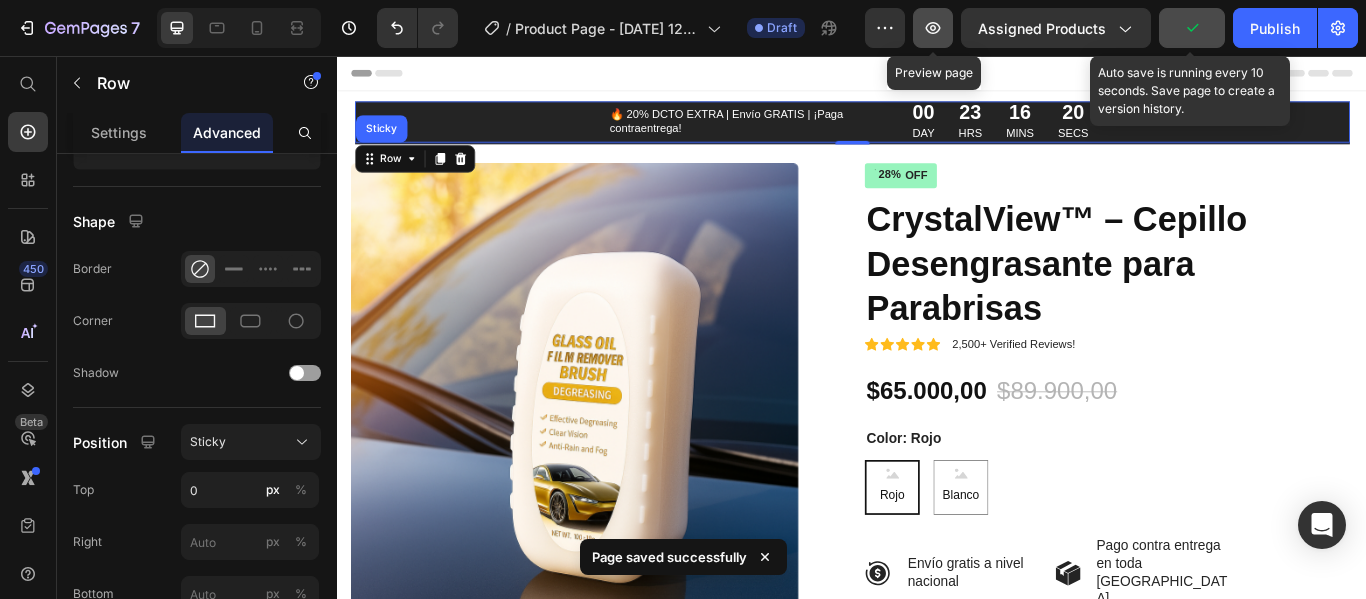 click 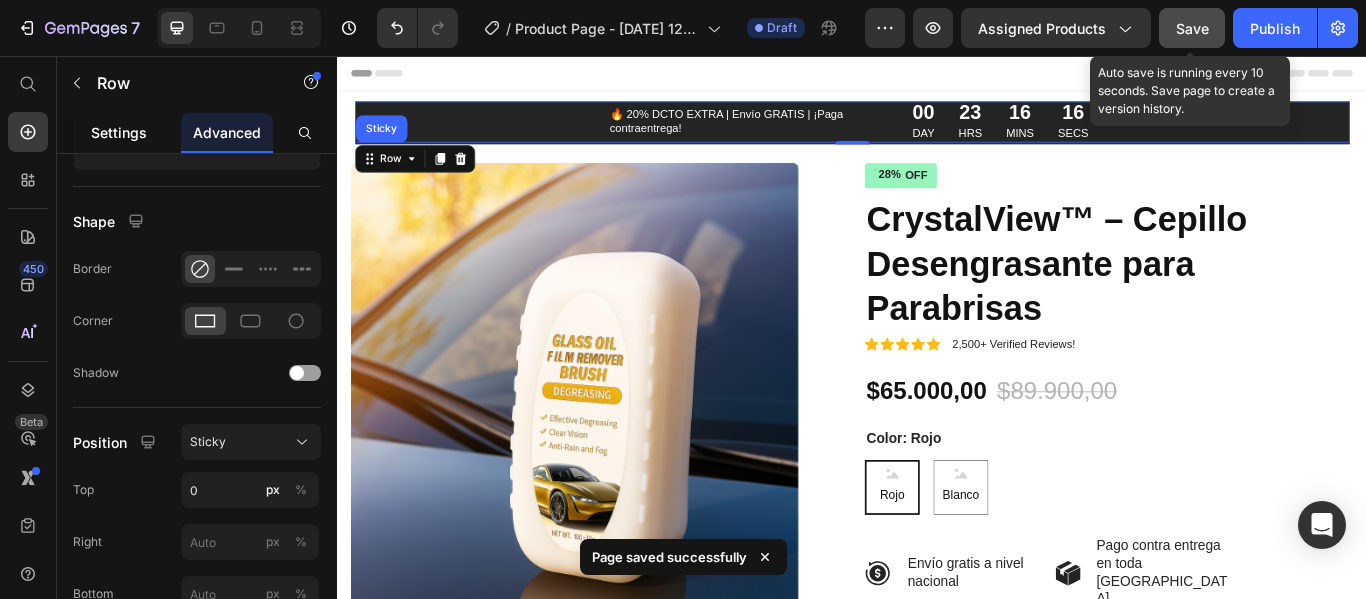 click on "Settings" at bounding box center (119, 132) 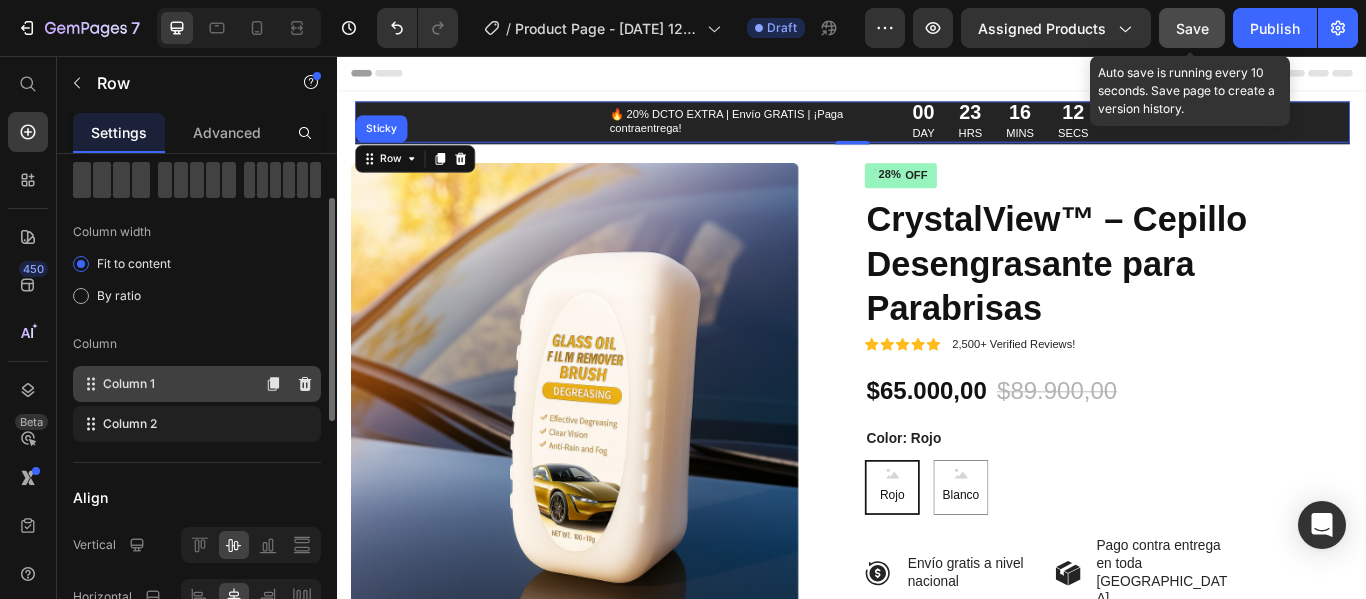scroll, scrollTop: 200, scrollLeft: 0, axis: vertical 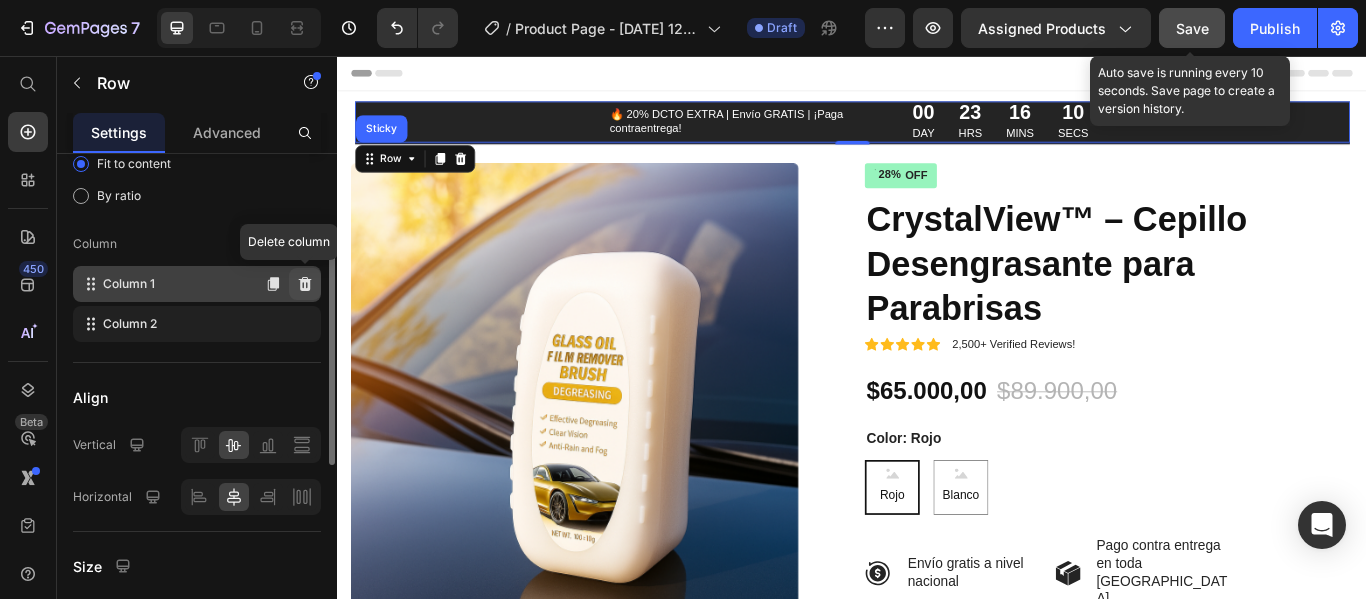 click 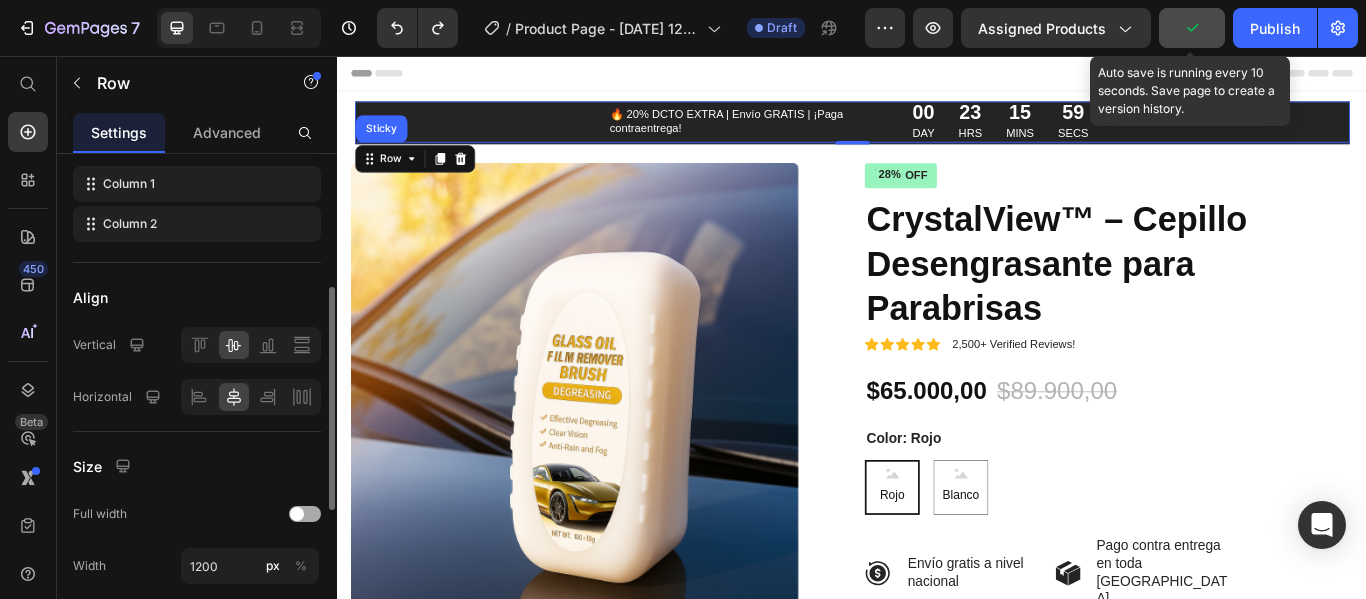 scroll, scrollTop: 500, scrollLeft: 0, axis: vertical 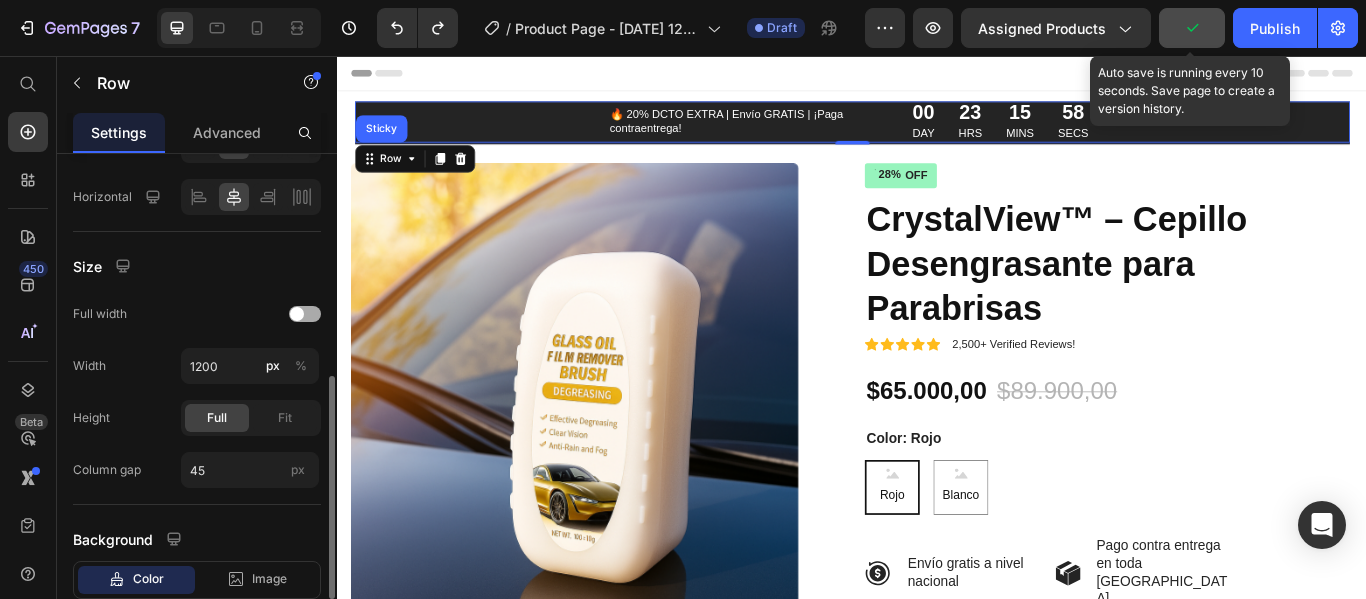 click at bounding box center [305, 314] 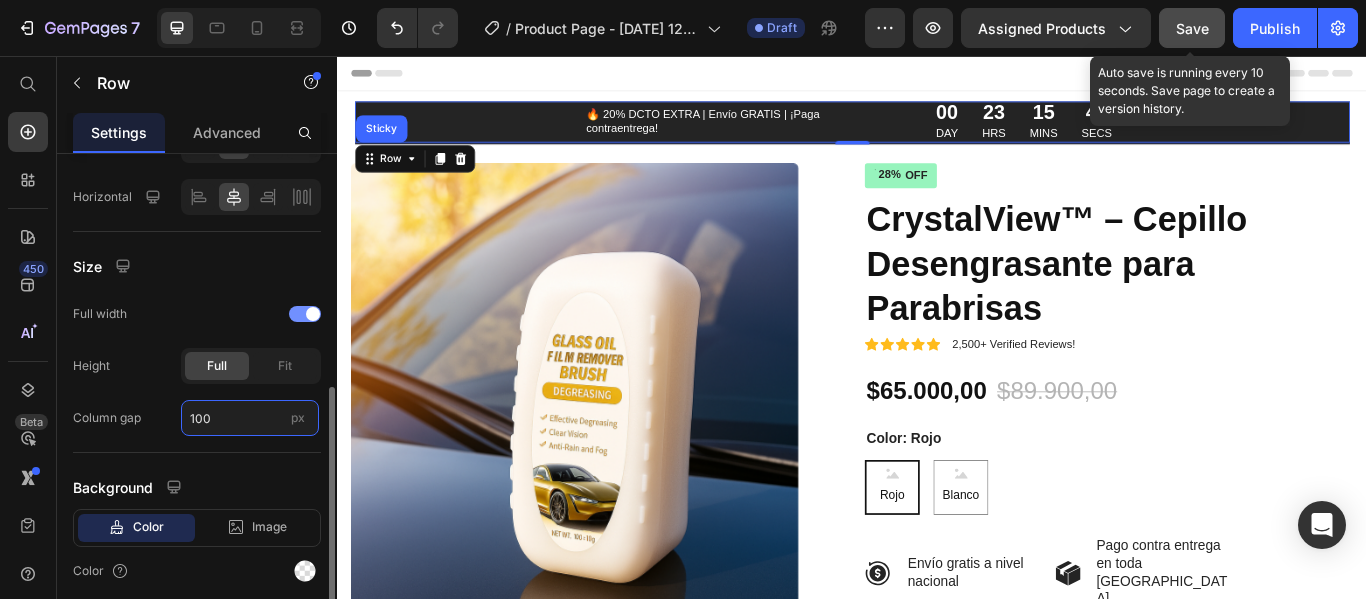 type on "100" 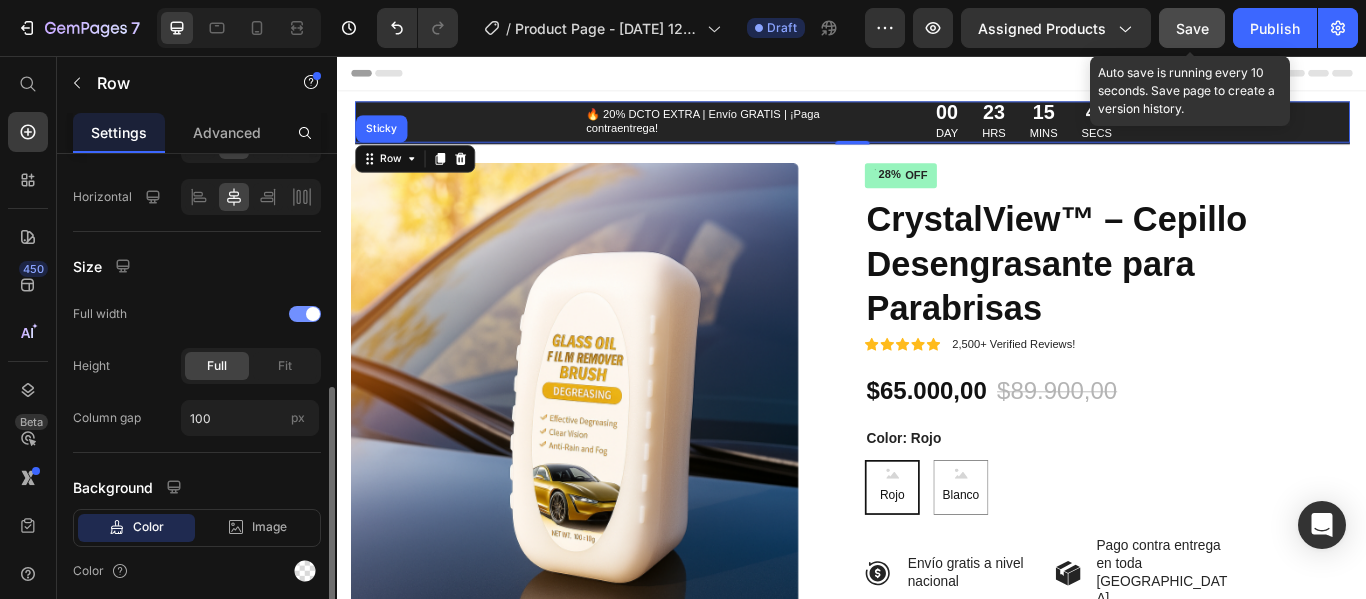 click on "Full width" 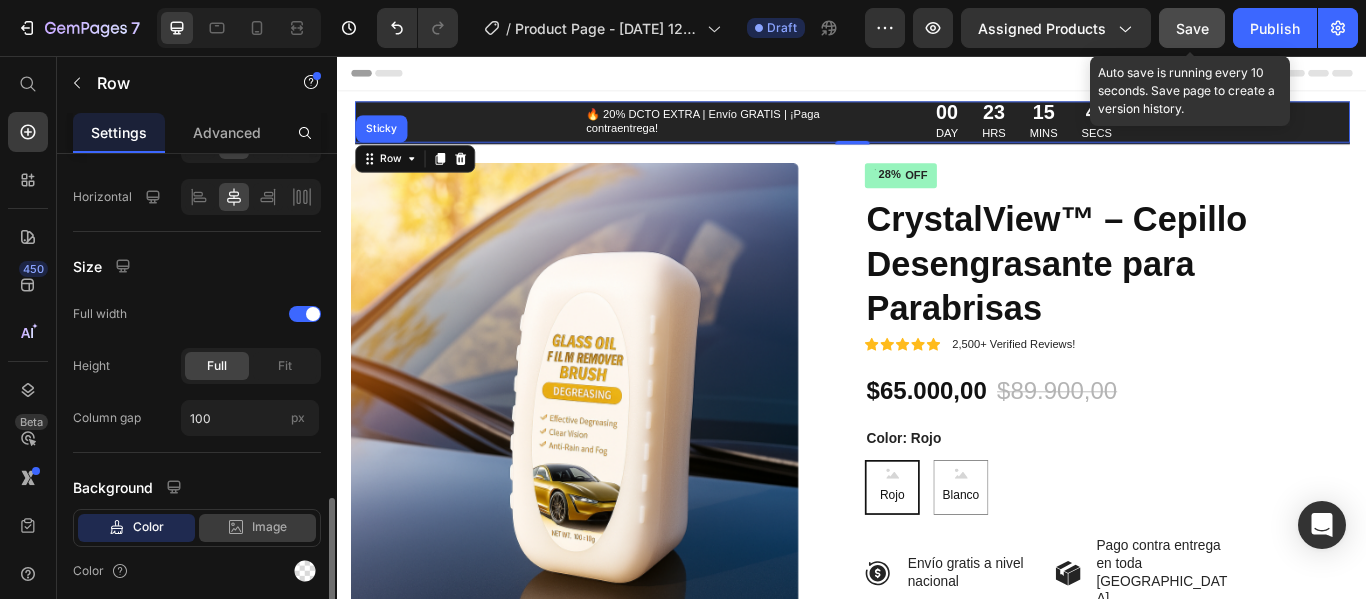 scroll, scrollTop: 575, scrollLeft: 0, axis: vertical 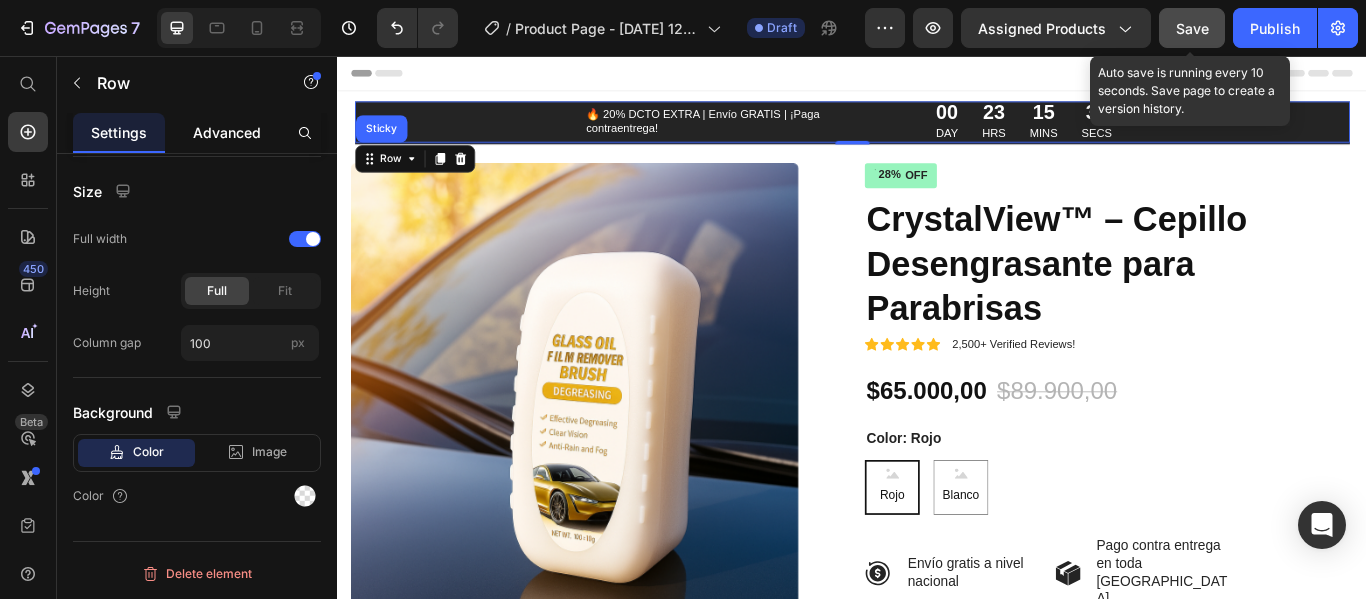 click on "Advanced" at bounding box center (227, 132) 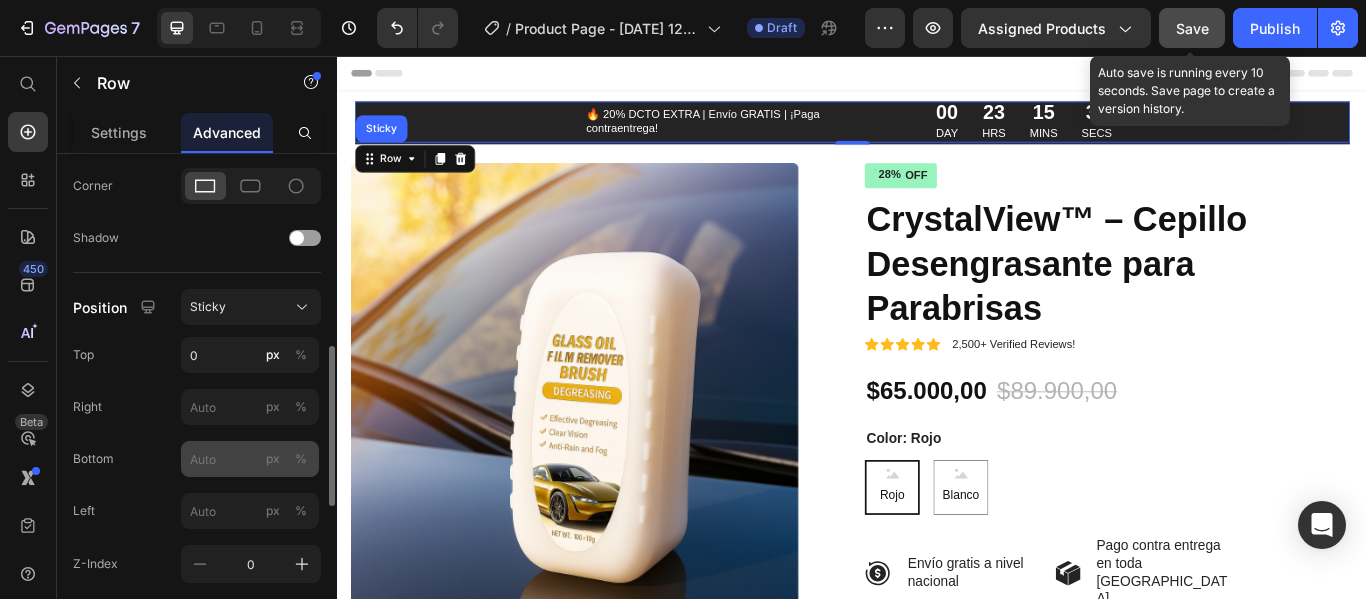 scroll, scrollTop: 700, scrollLeft: 0, axis: vertical 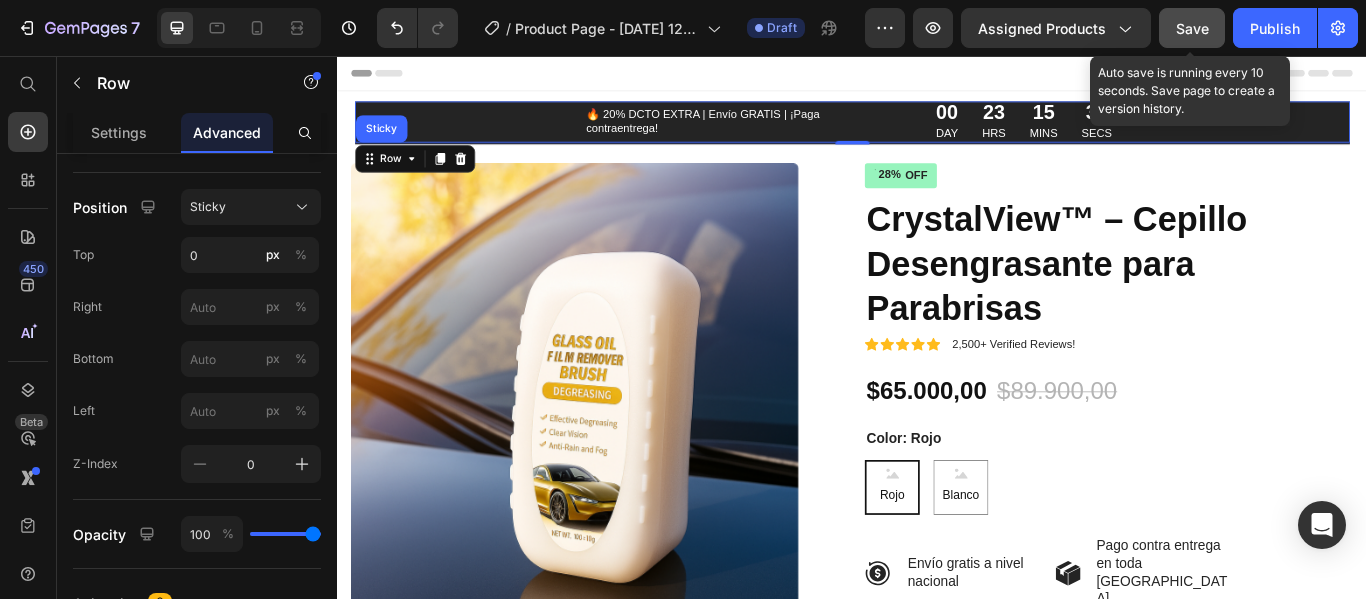 click on "Save" at bounding box center [1192, 28] 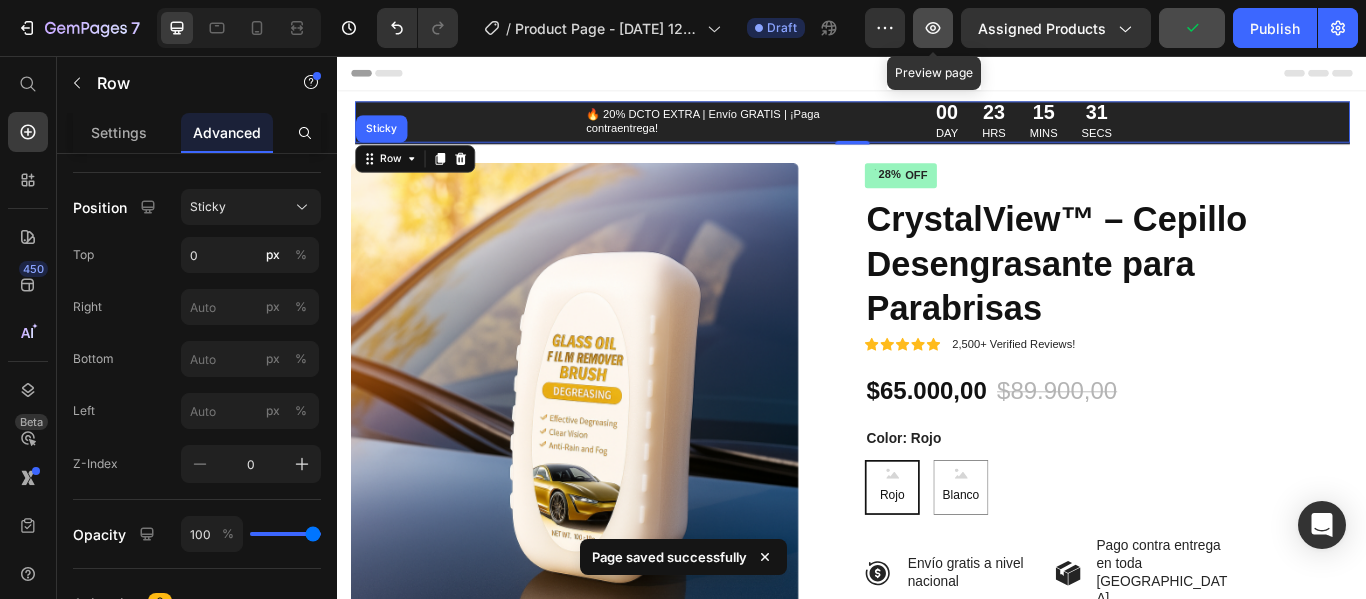 click 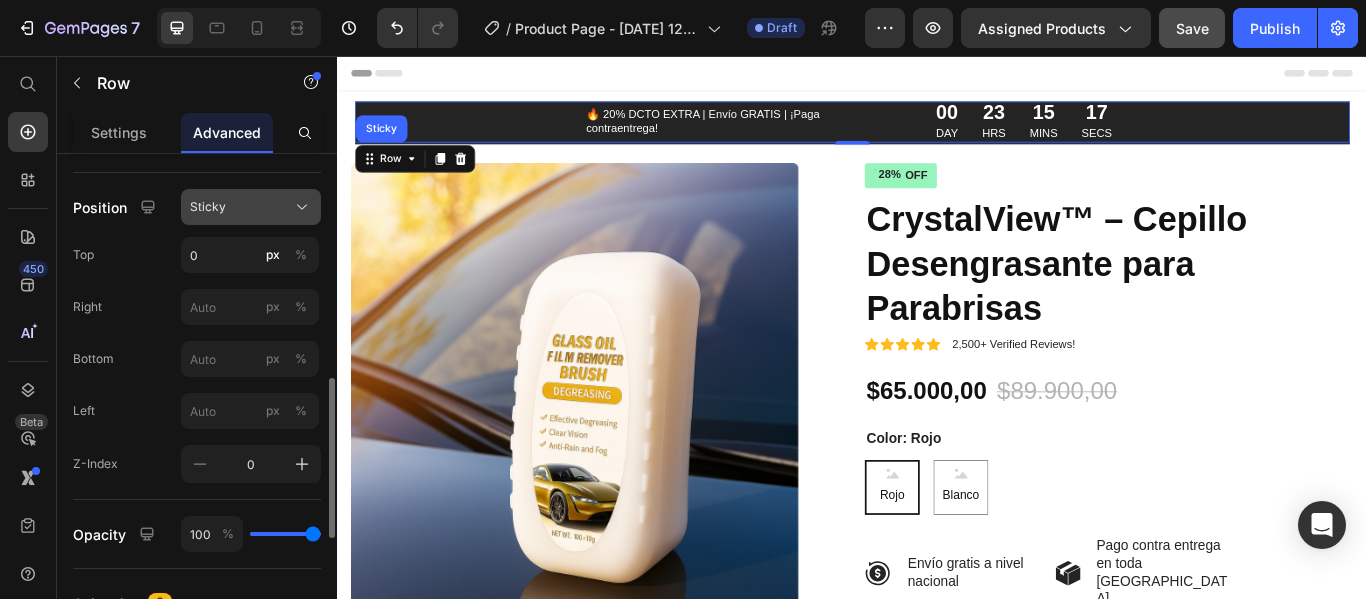 click on "Sticky" 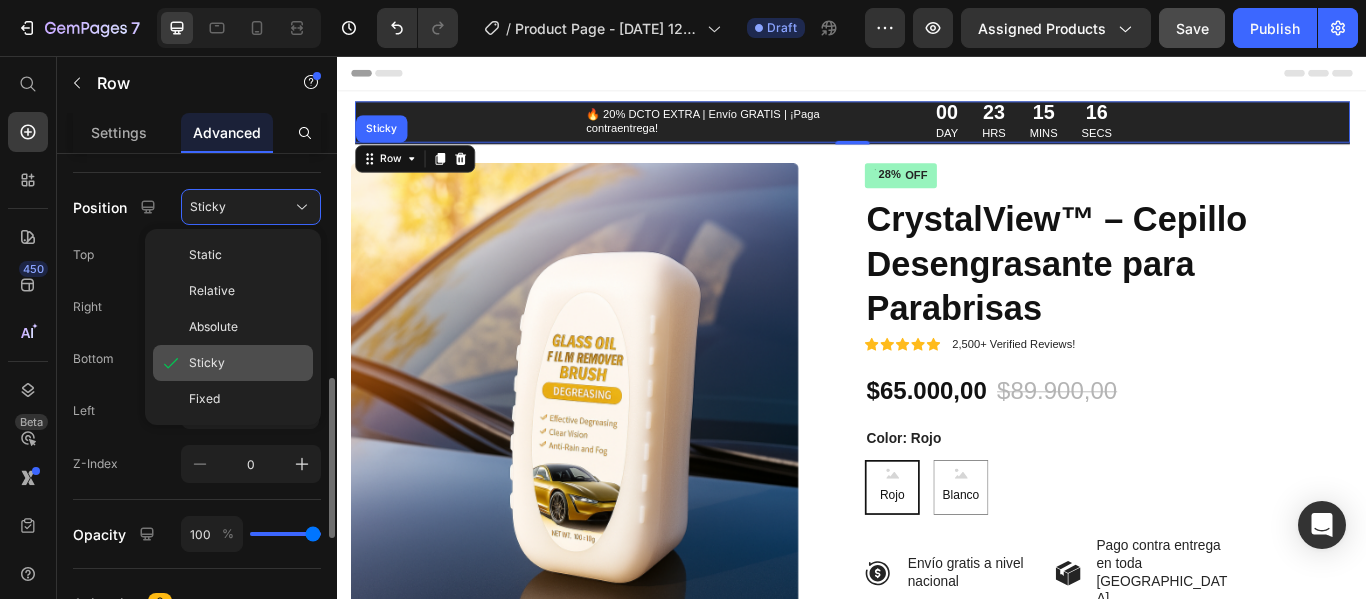 click on "Sticky" at bounding box center [247, 363] 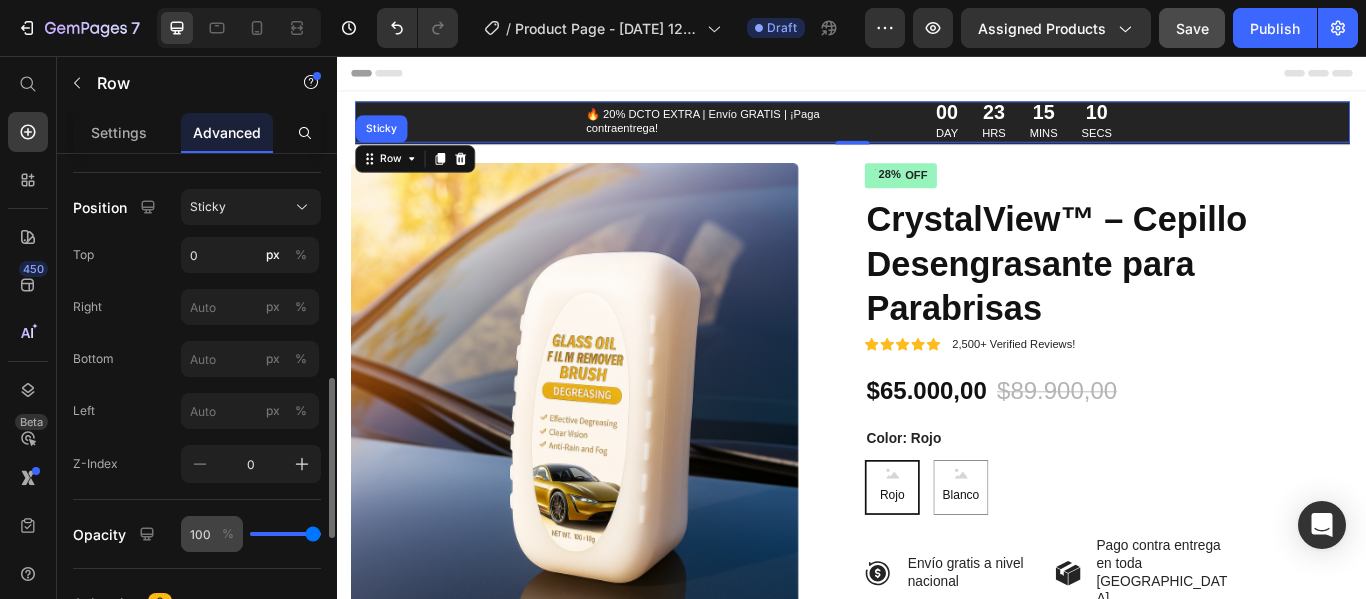 drag, startPoint x: 286, startPoint y: 537, endPoint x: 227, endPoint y: 550, distance: 60.41523 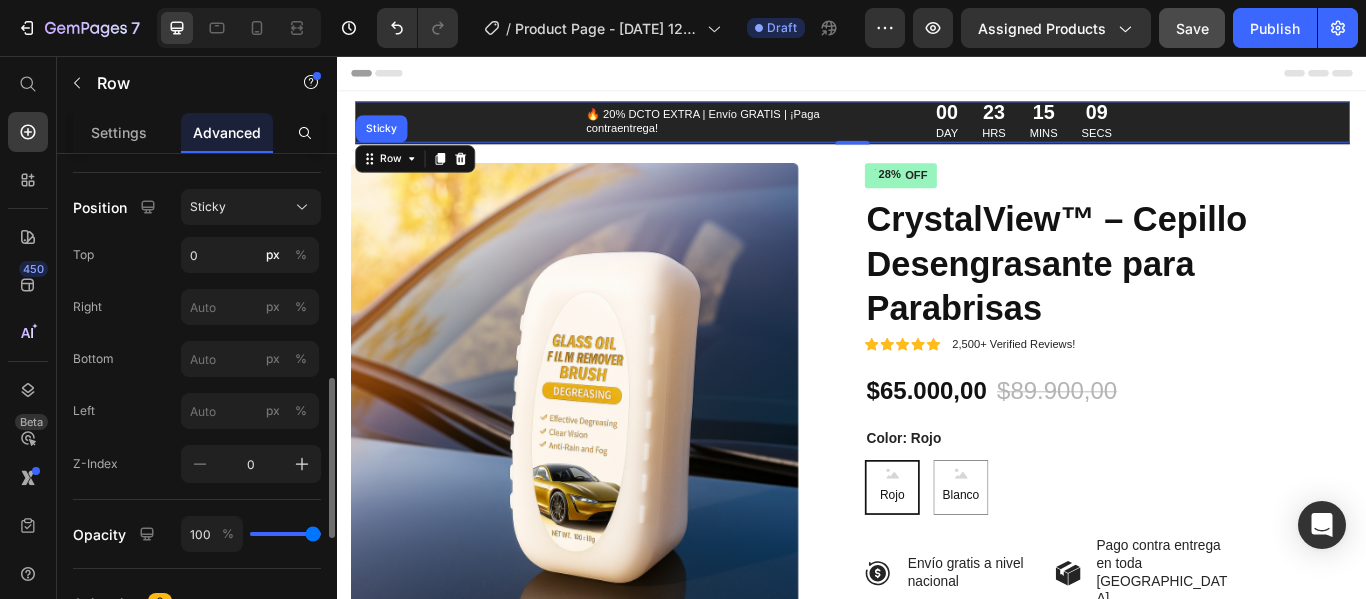 type on "98" 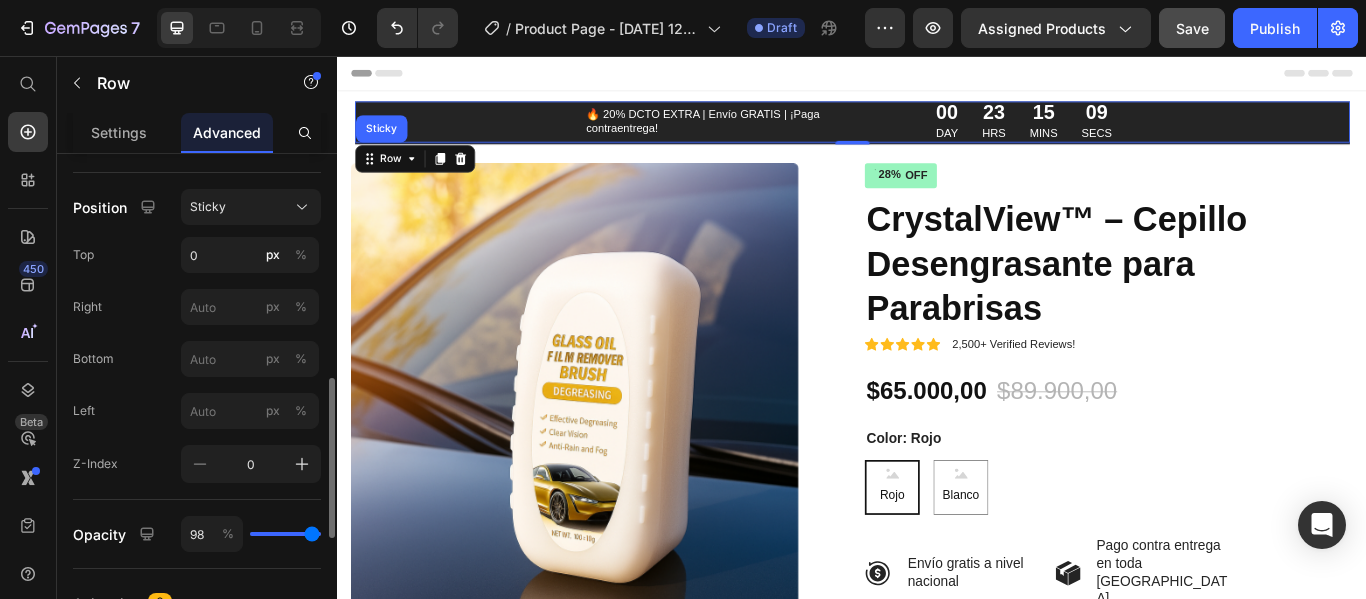 type on "78" 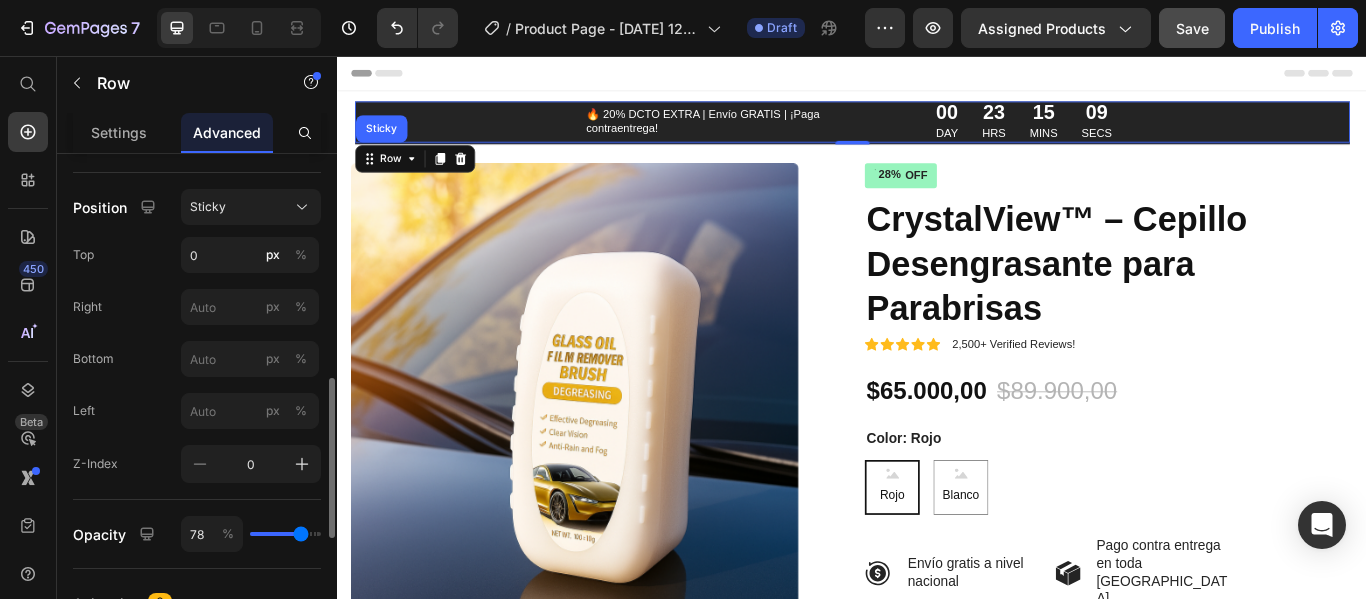 type on "45" 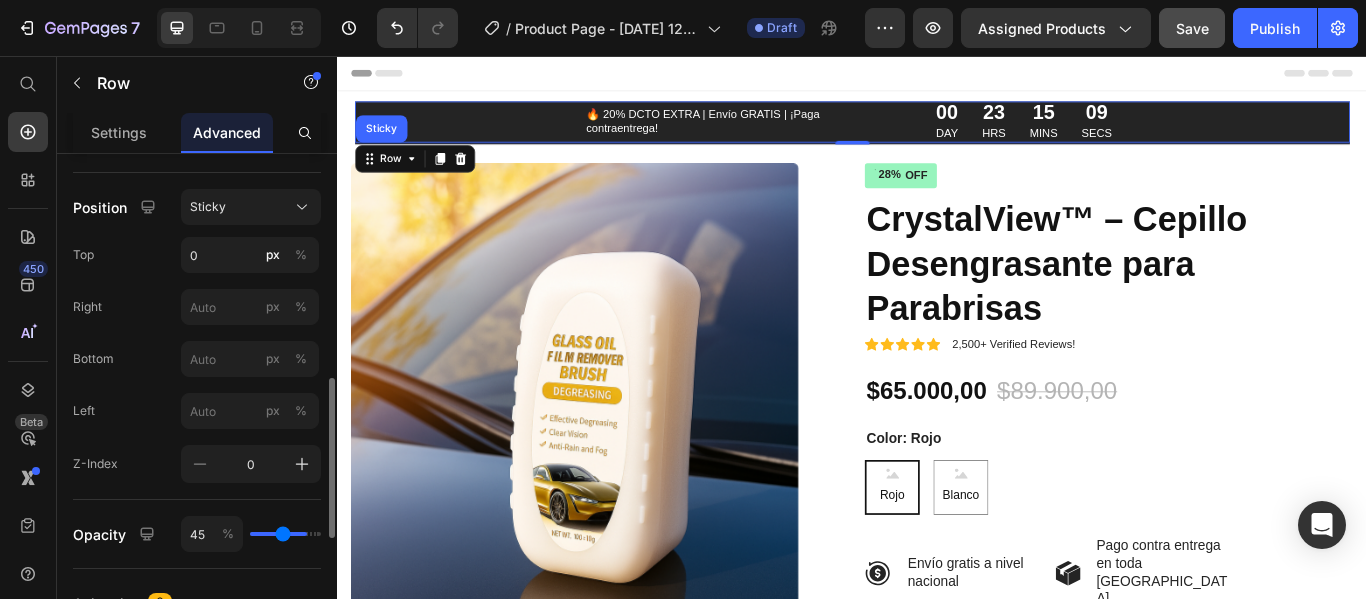 type on "31" 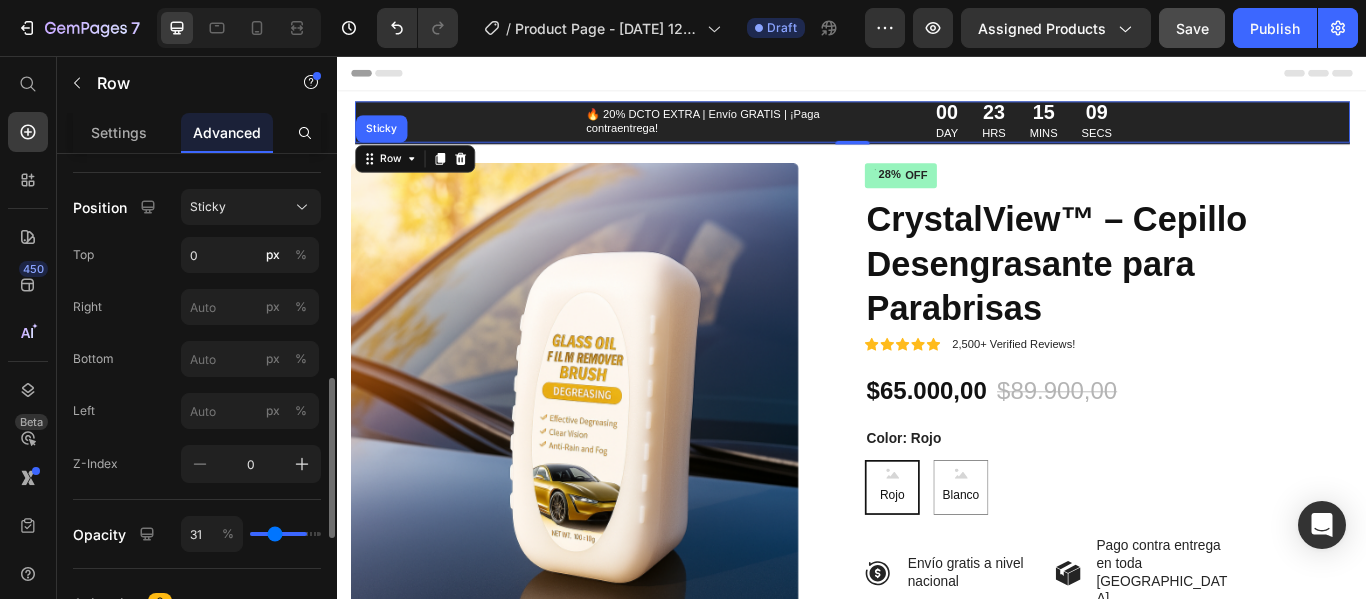 type on "20" 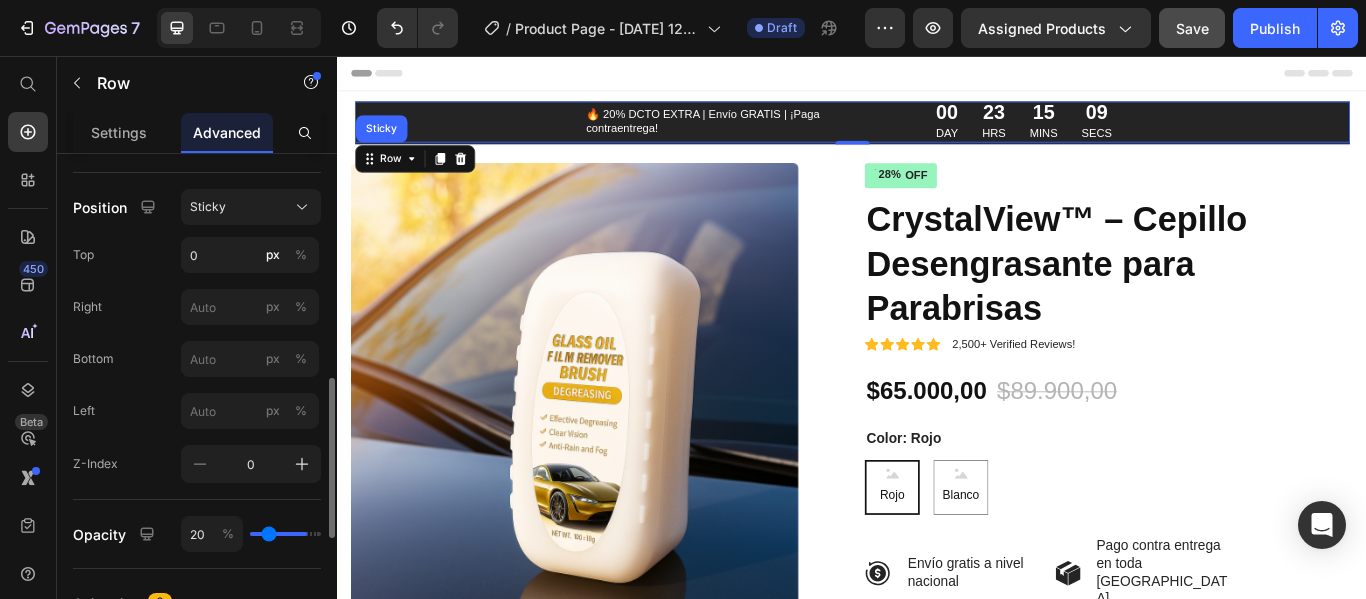 type on "7" 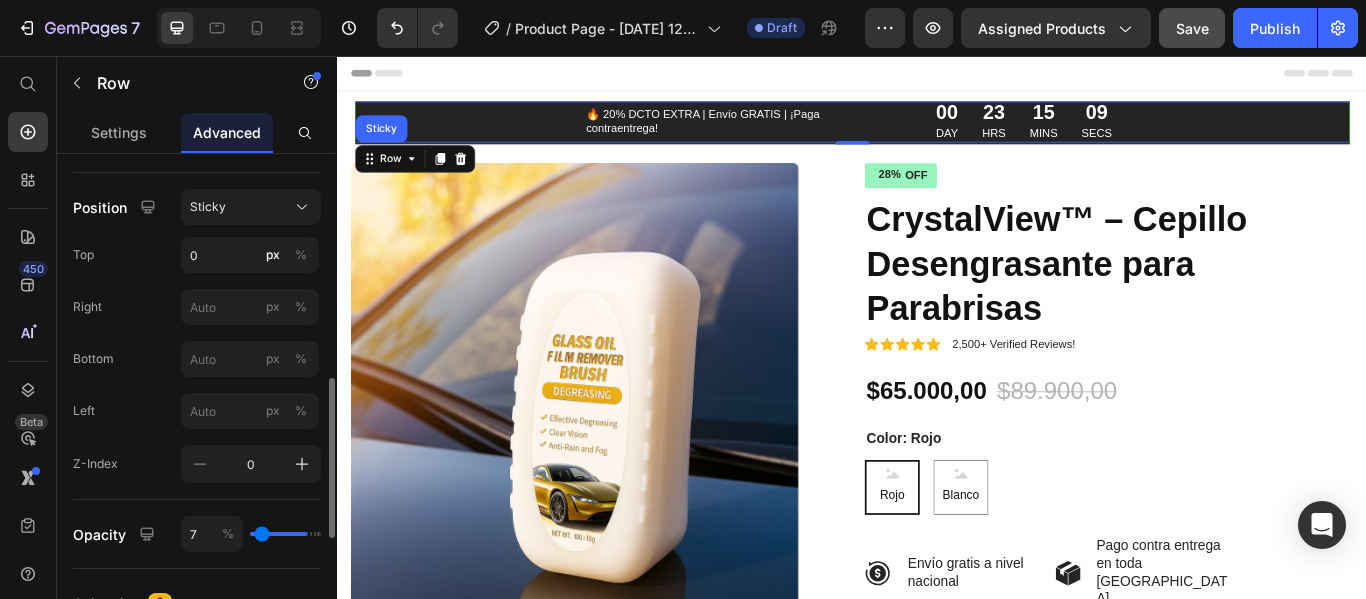 type on "0" 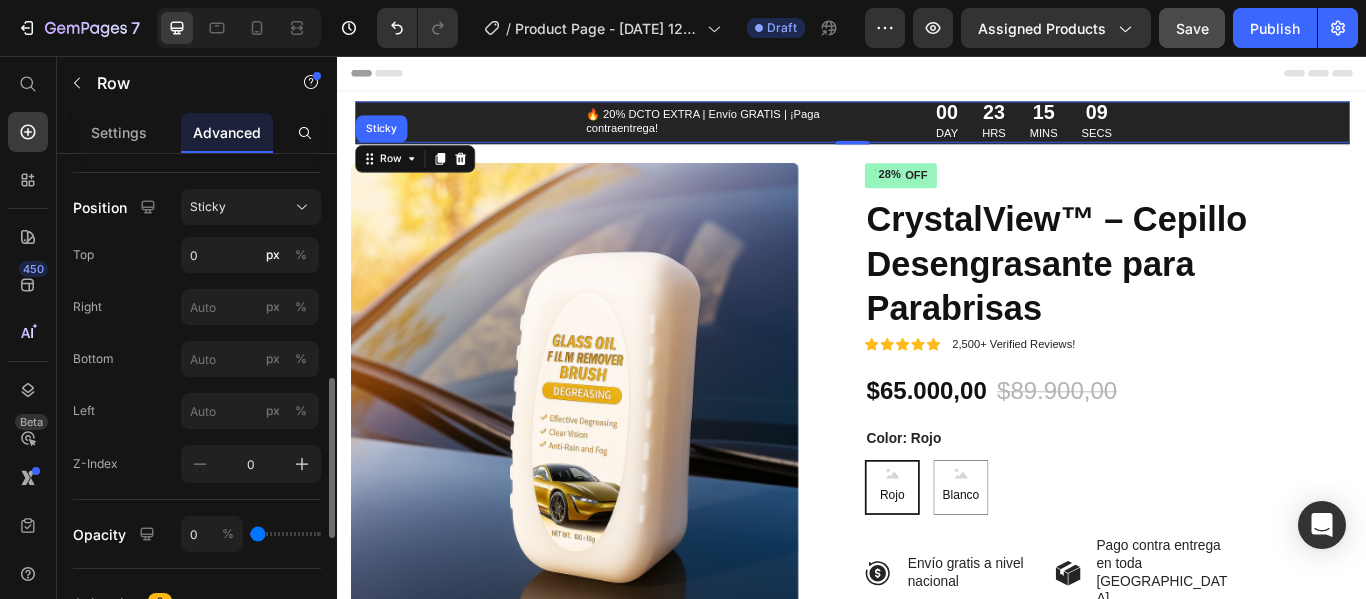 drag, startPoint x: 301, startPoint y: 536, endPoint x: 234, endPoint y: 540, distance: 67.11929 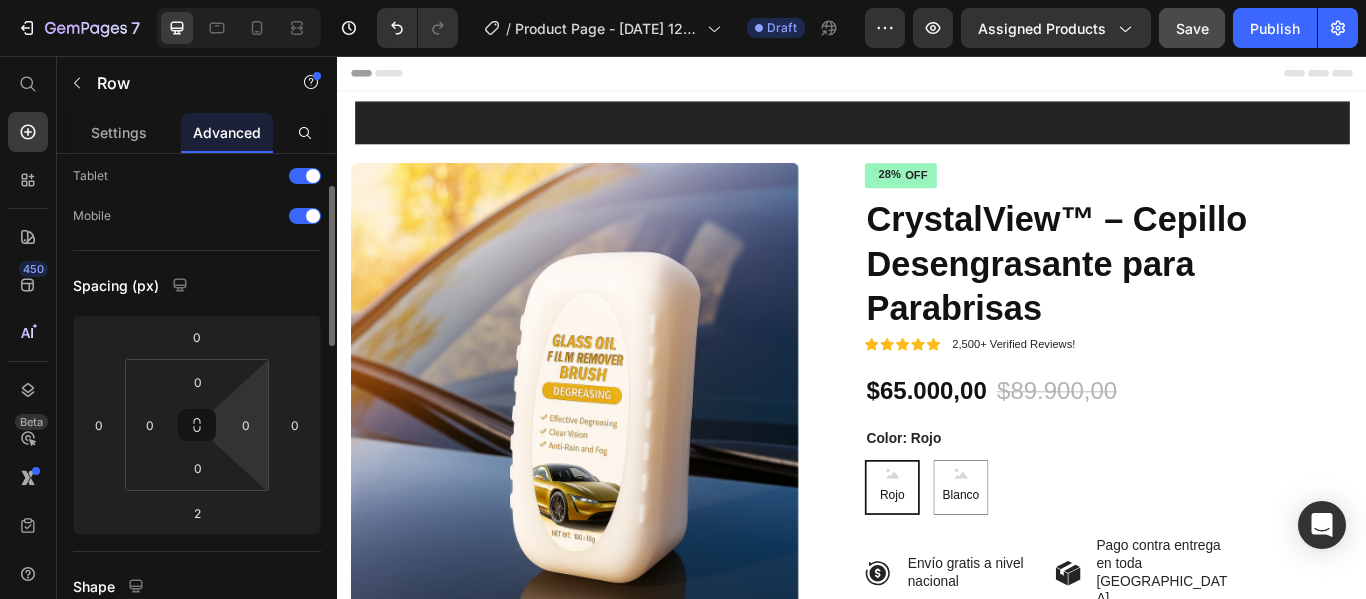 scroll, scrollTop: 0, scrollLeft: 0, axis: both 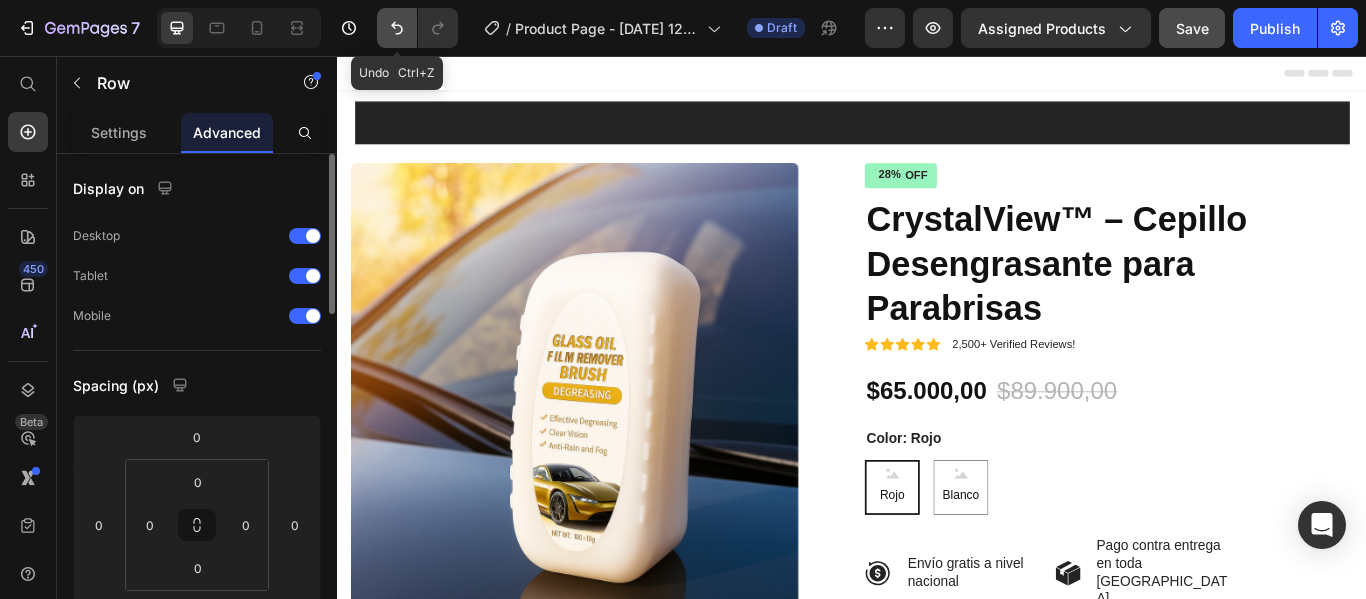click 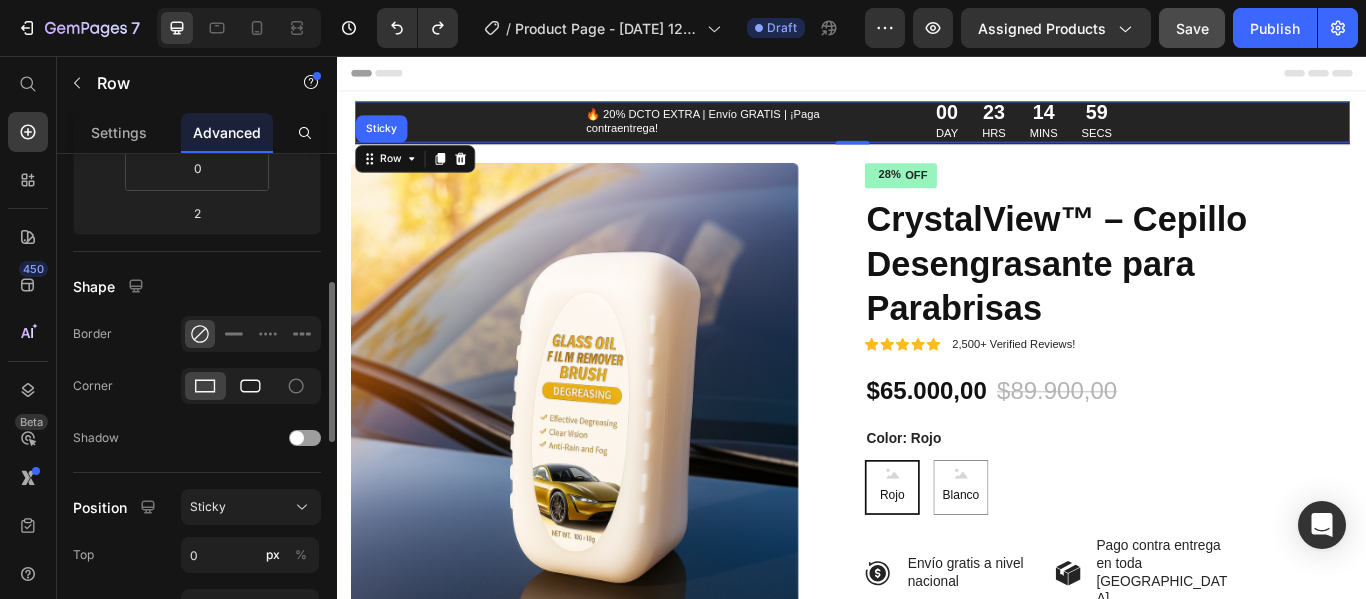 scroll, scrollTop: 600, scrollLeft: 0, axis: vertical 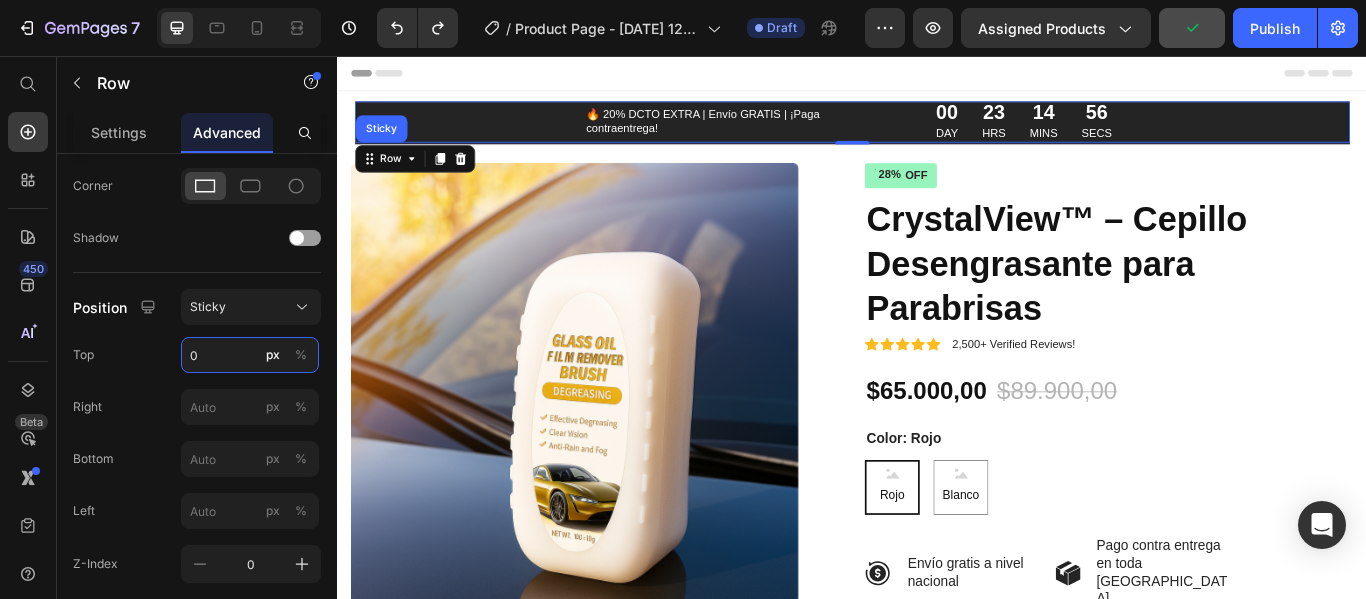click on "0" at bounding box center [250, 355] 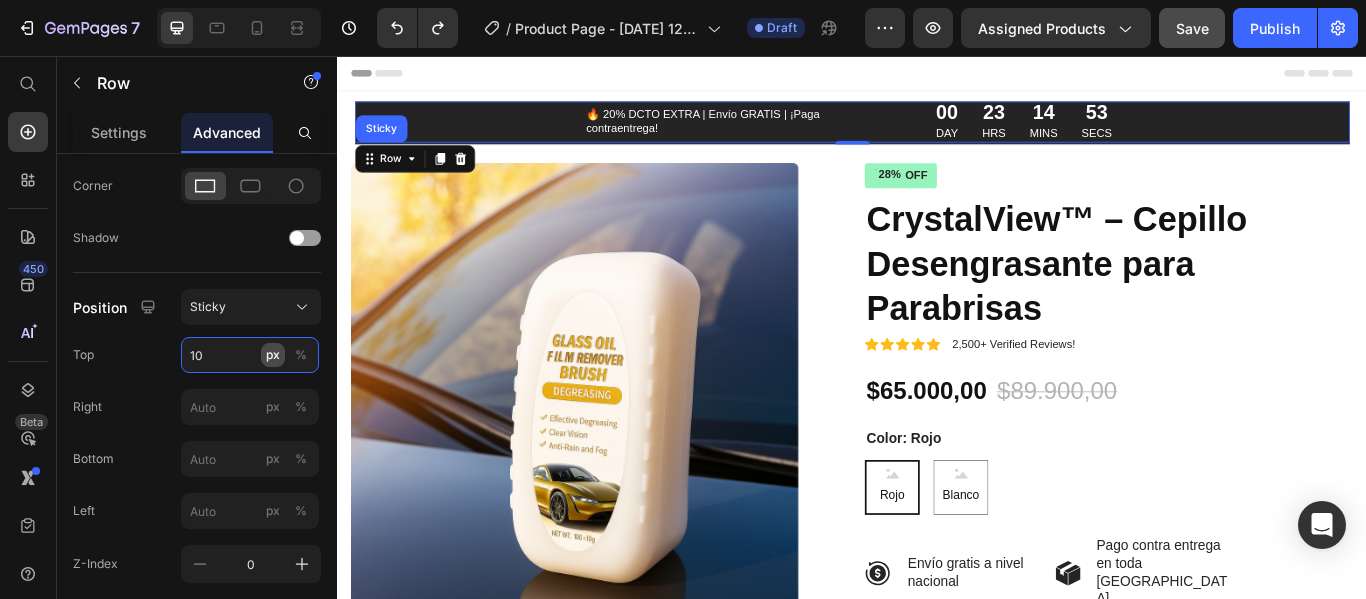 type on "100" 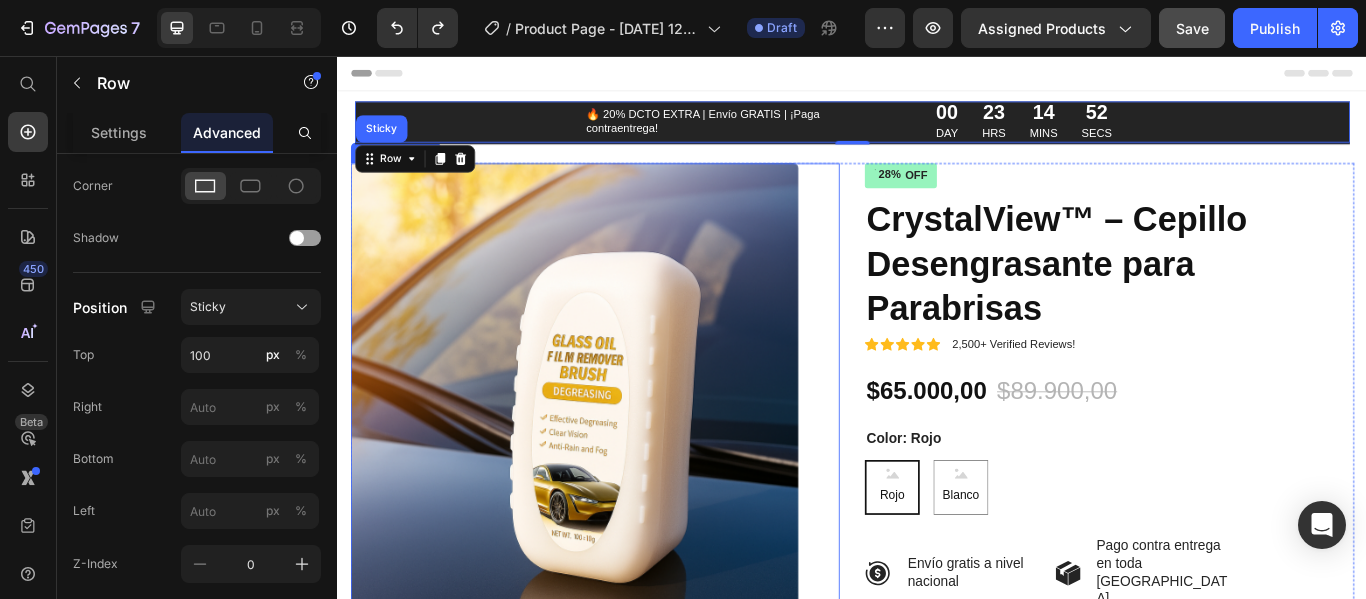 click at bounding box center [613, 442] 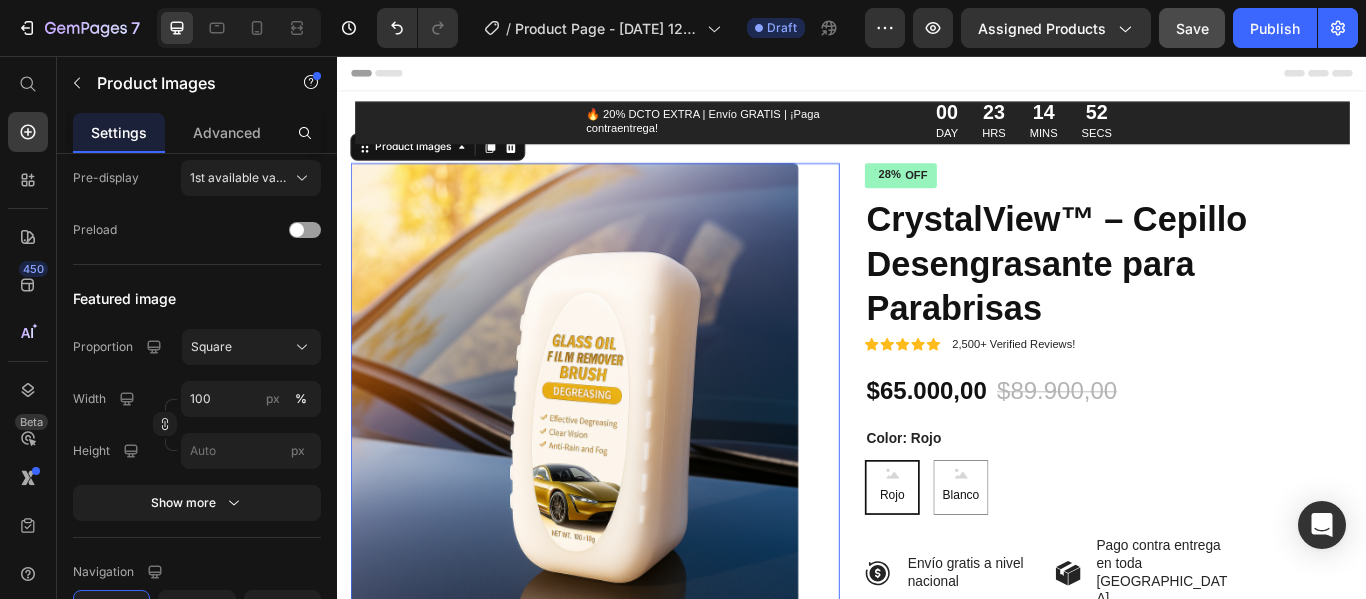 scroll, scrollTop: 0, scrollLeft: 0, axis: both 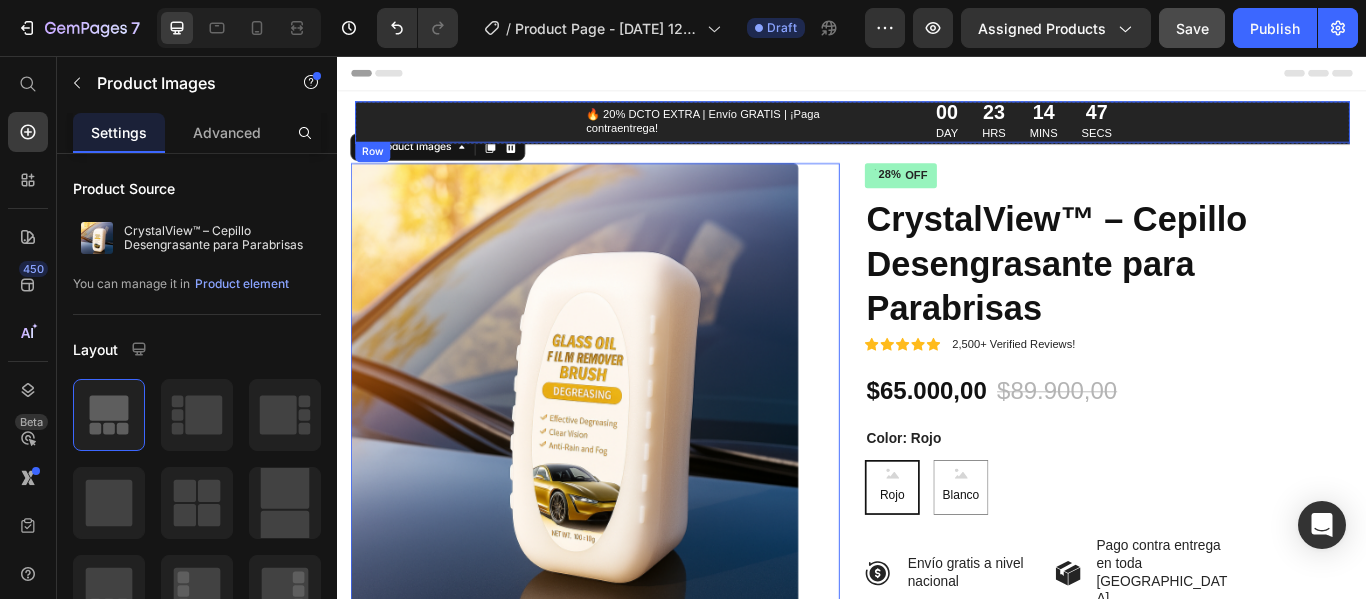 click on "🔥 20% DCTO EXTRA | Envío GRATIS | ¡Paga contraentrega! Text Block 00 DAY 23 HRS 14 MINS 47 SECS Countdown Timer Row" at bounding box center (937, 133) 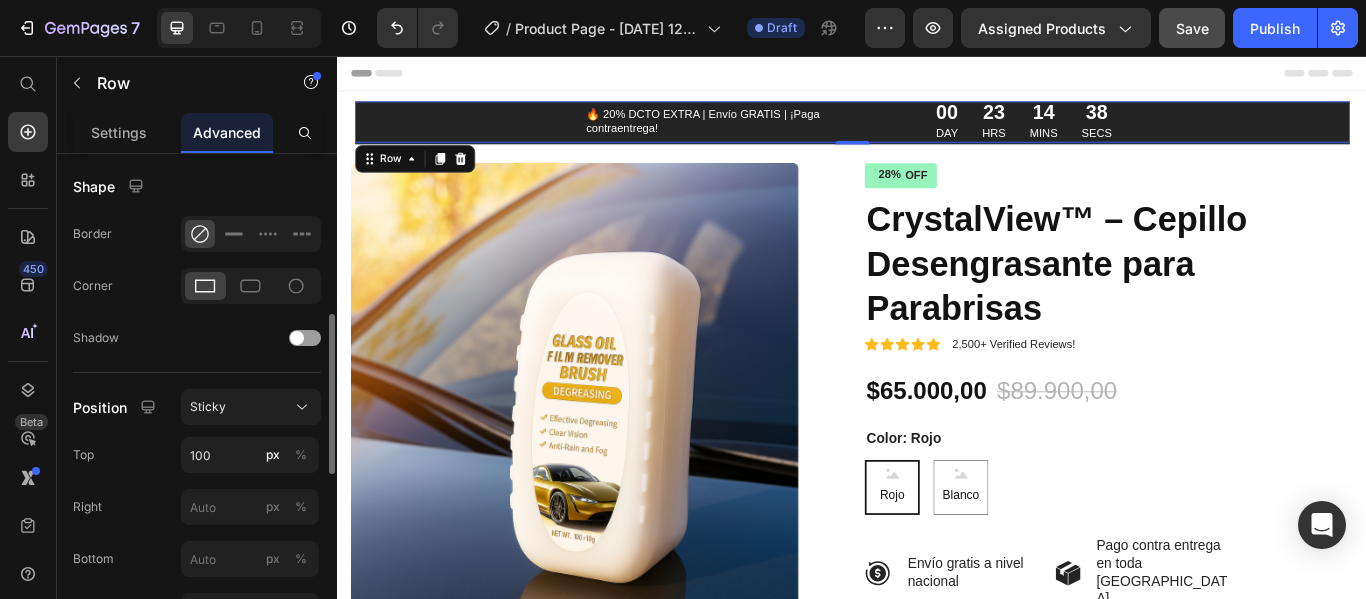 scroll, scrollTop: 800, scrollLeft: 0, axis: vertical 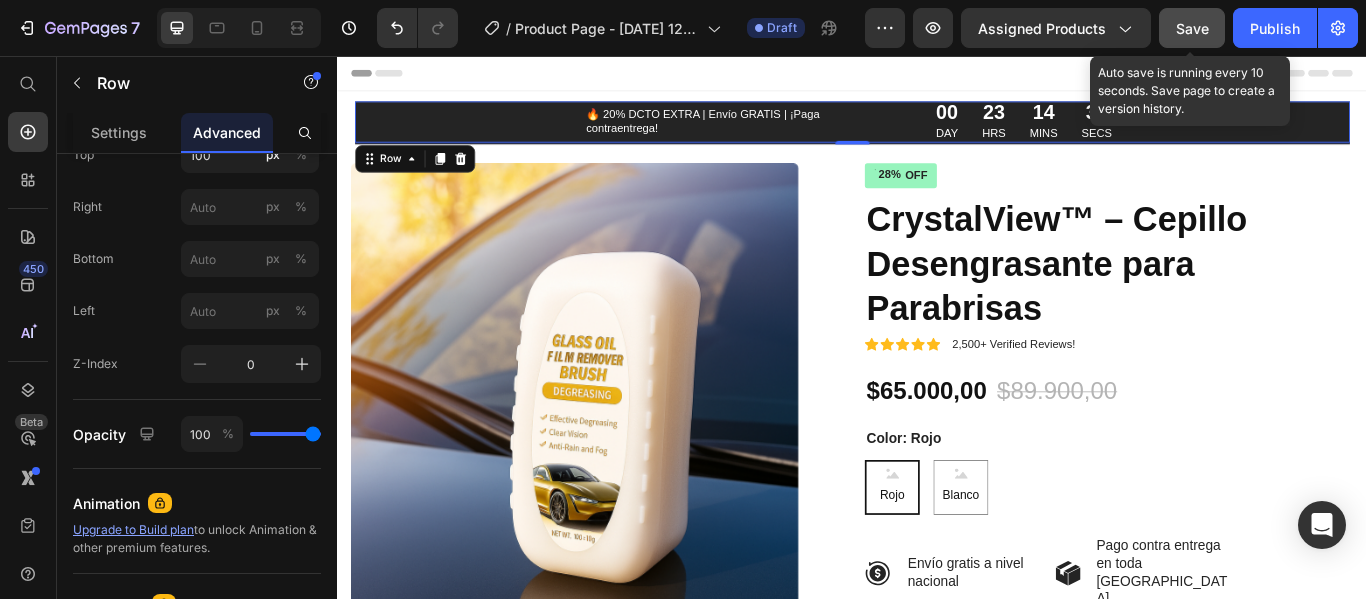 click on "Save" at bounding box center (1192, 28) 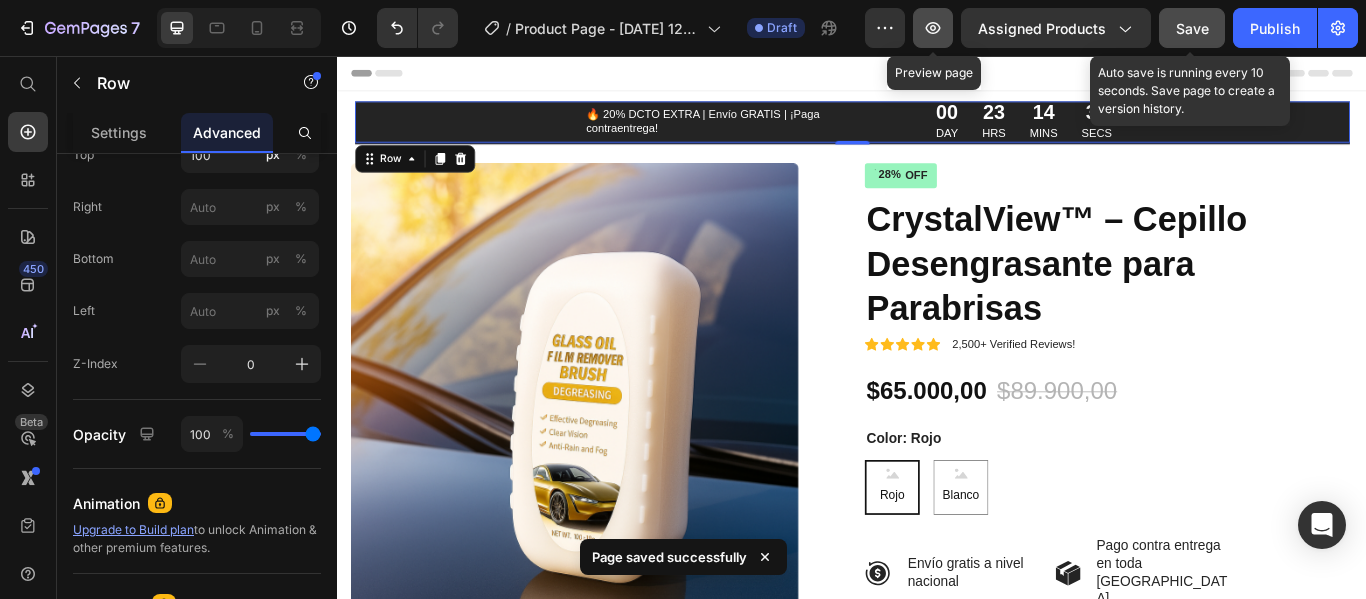click 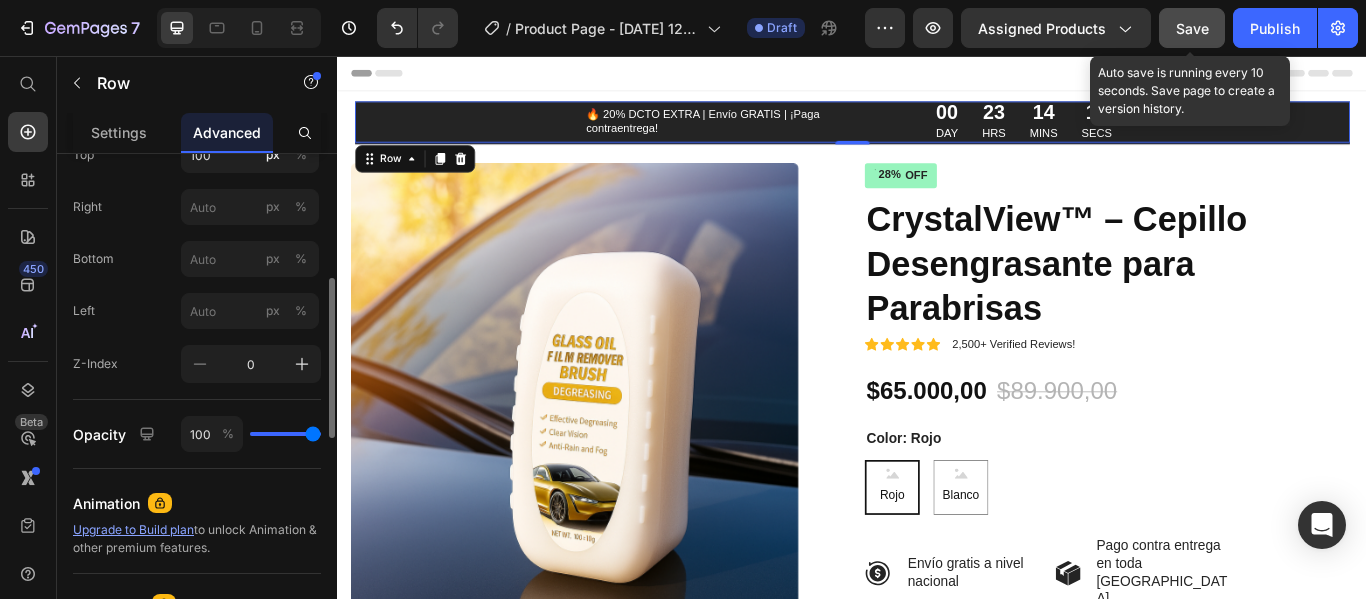 scroll, scrollTop: 600, scrollLeft: 0, axis: vertical 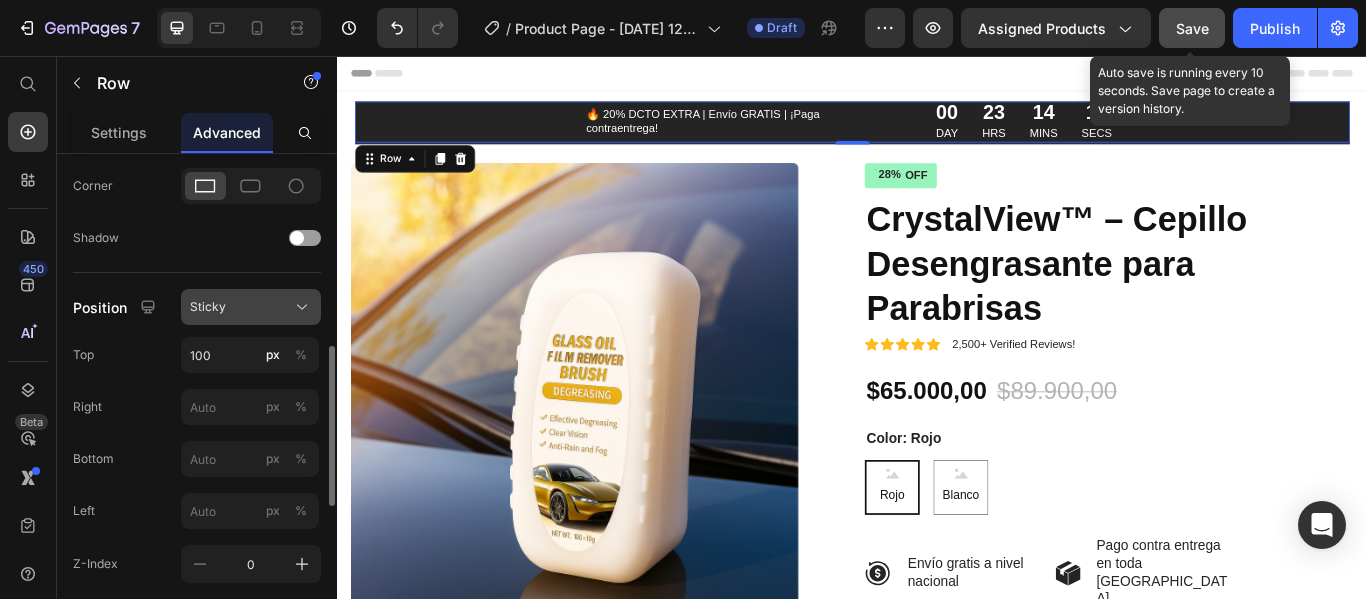 click on "Sticky" 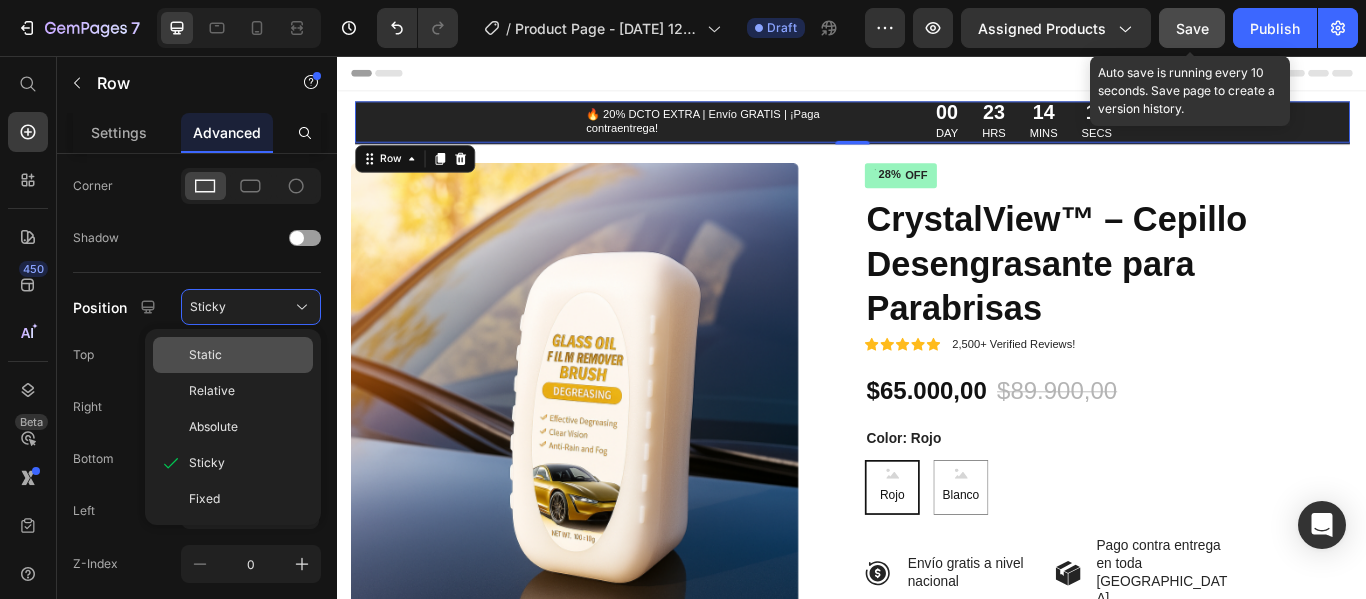 click on "Static" at bounding box center [205, 355] 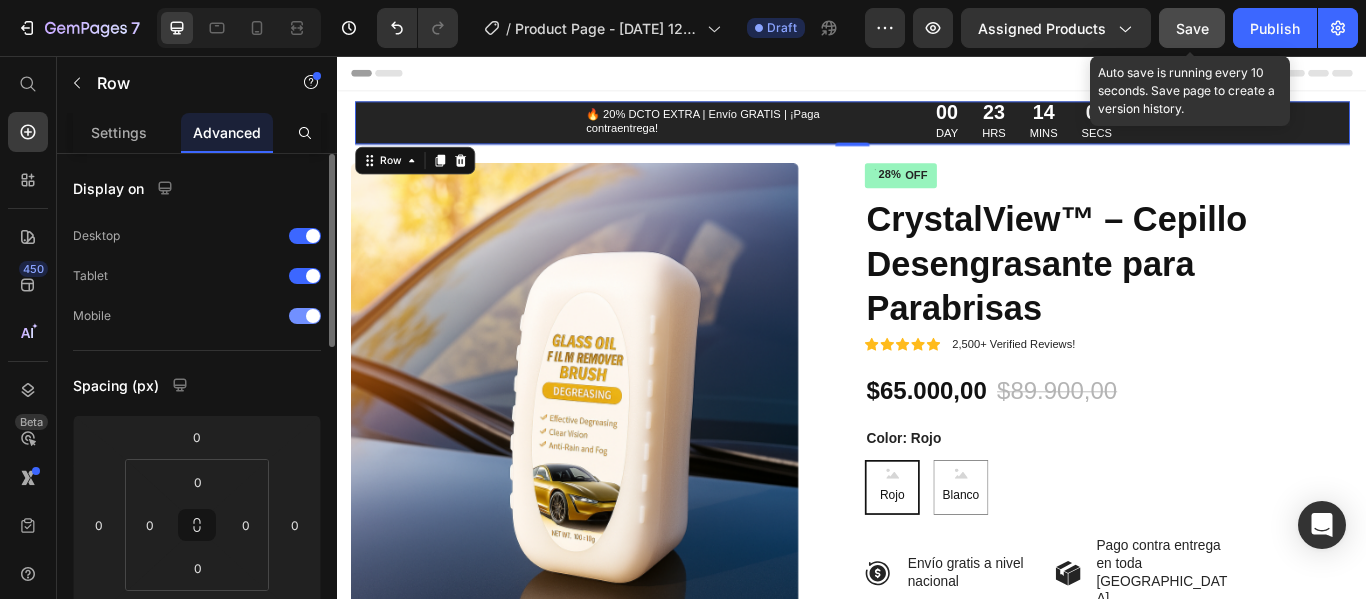 scroll, scrollTop: 0, scrollLeft: 0, axis: both 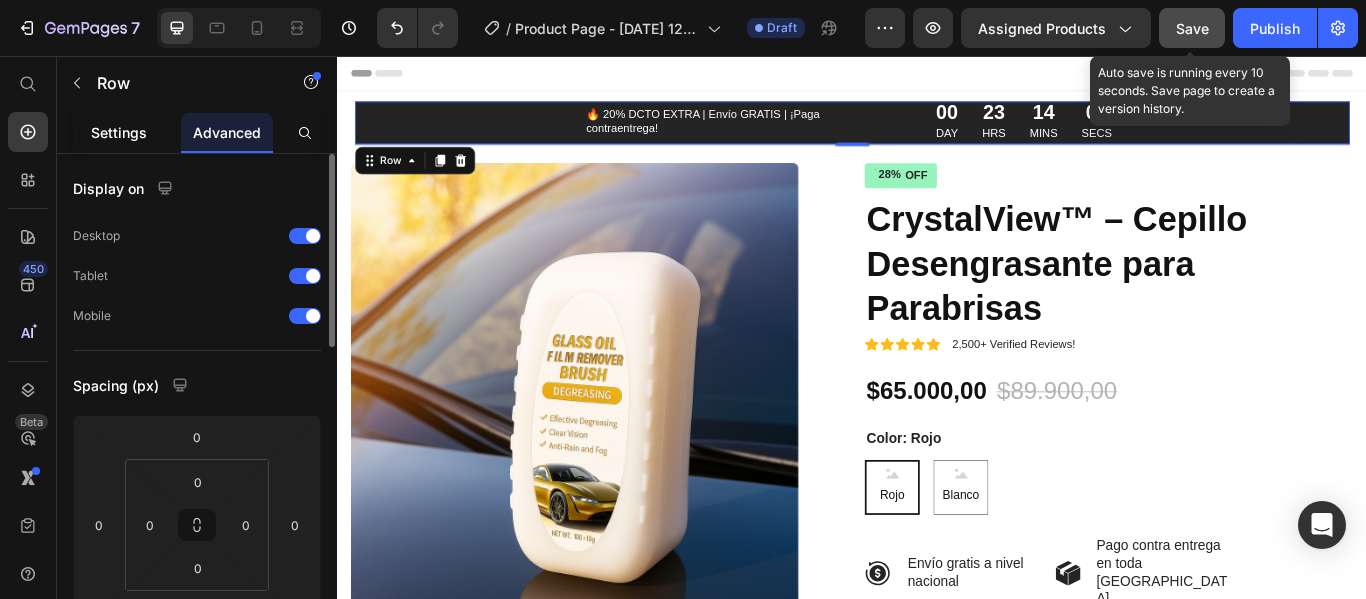 click on "Settings" at bounding box center (119, 132) 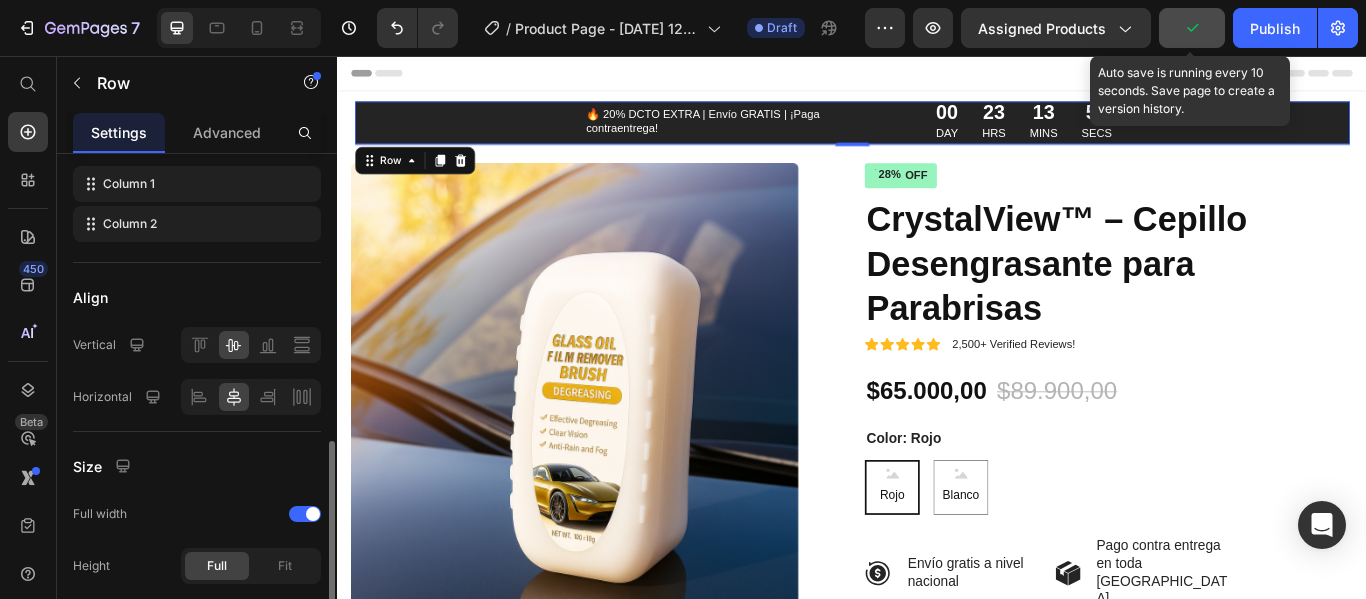 scroll, scrollTop: 500, scrollLeft: 0, axis: vertical 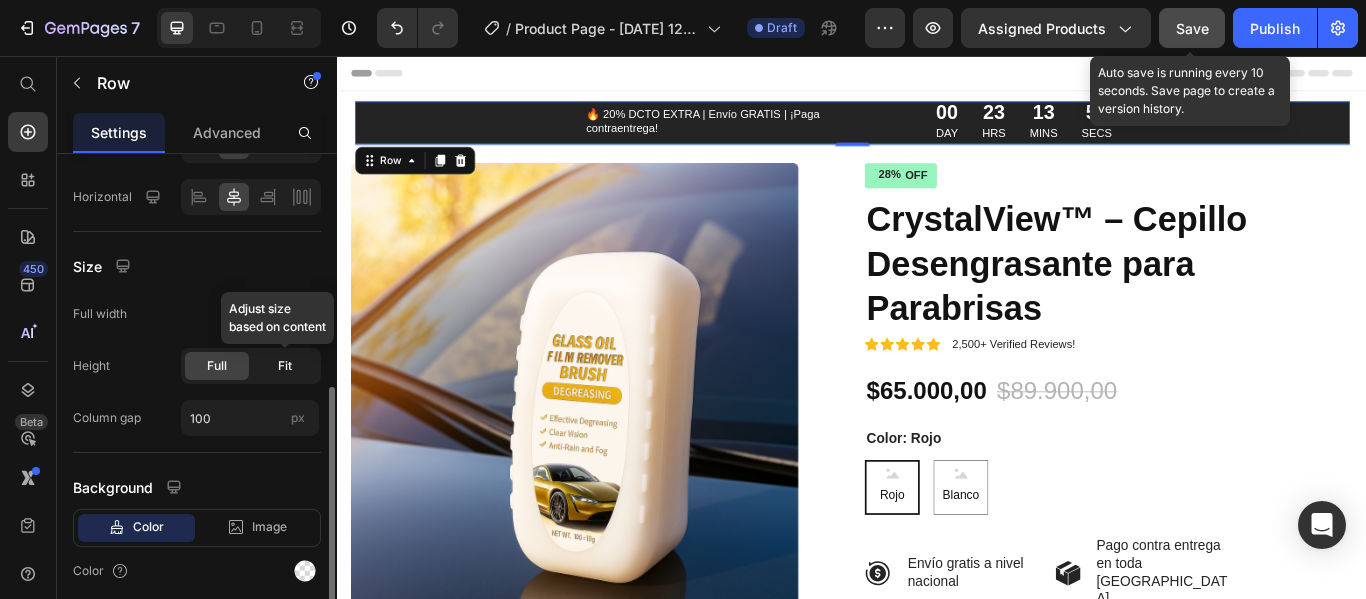 click on "Fit" 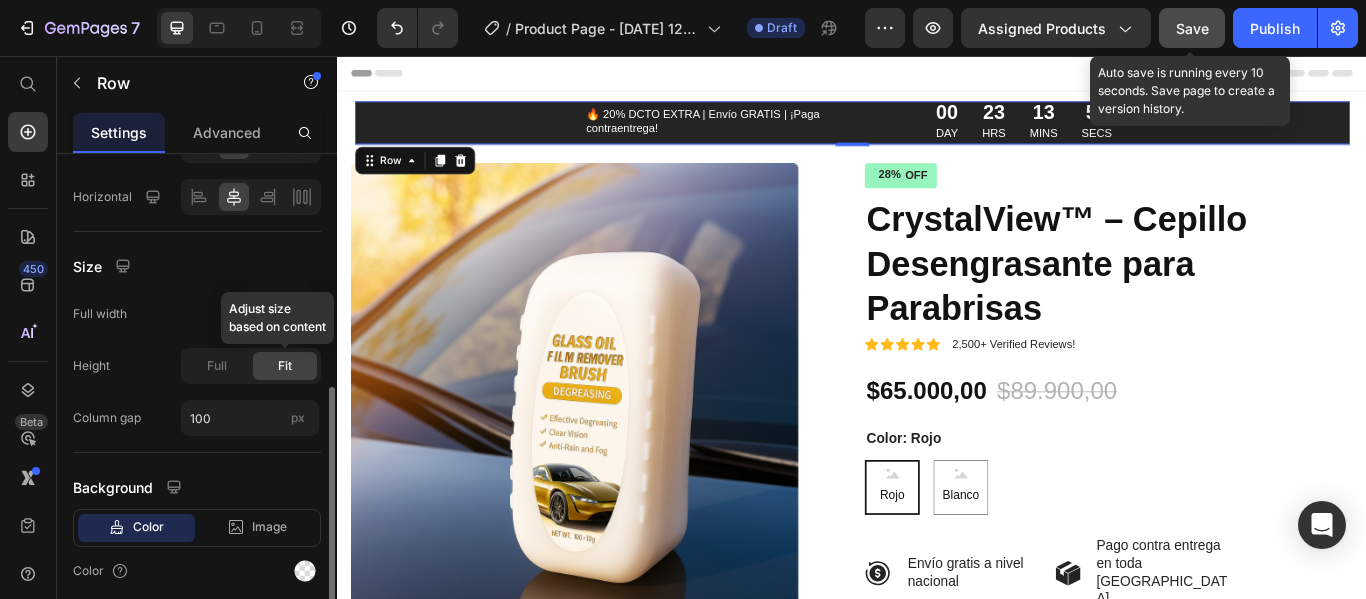 scroll, scrollTop: 575, scrollLeft: 0, axis: vertical 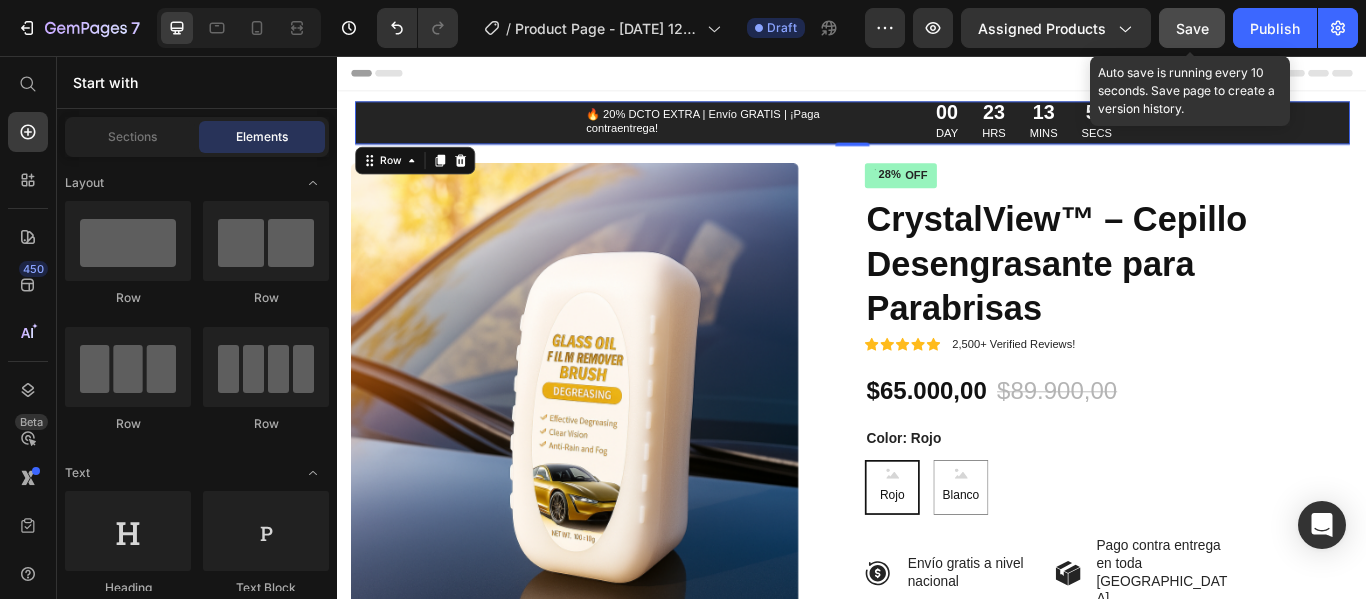 click on "Header" at bounding box center (937, 76) 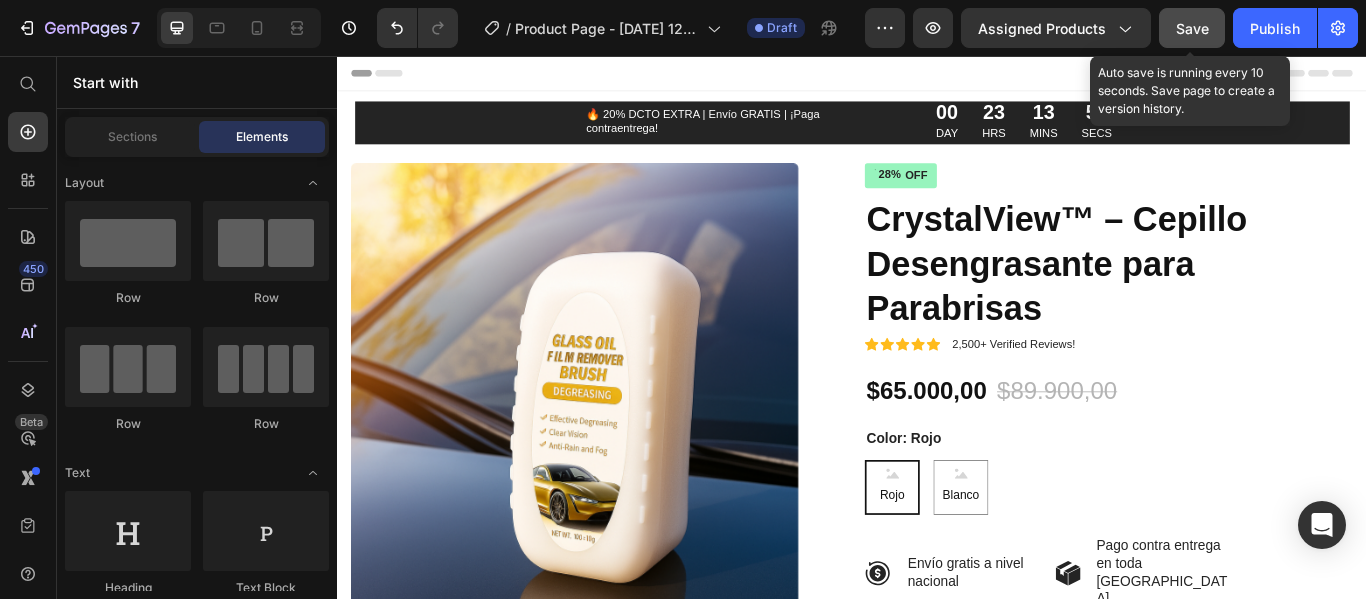 click on "Header" at bounding box center [394, 76] 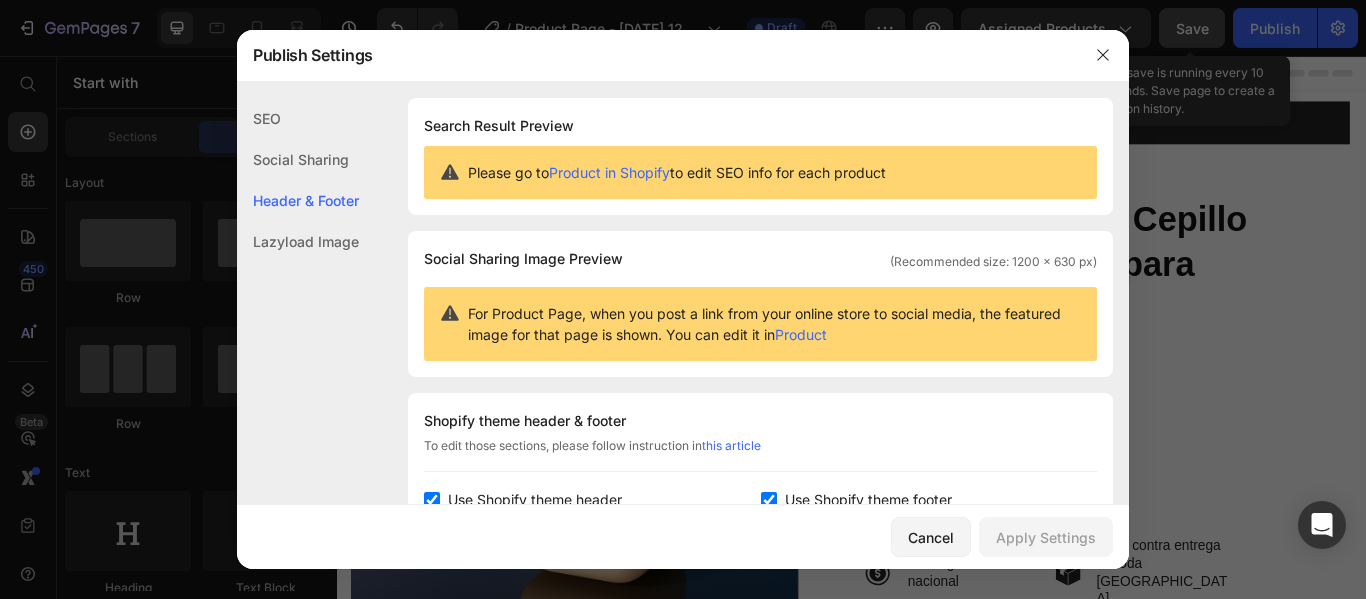 scroll, scrollTop: 291, scrollLeft: 0, axis: vertical 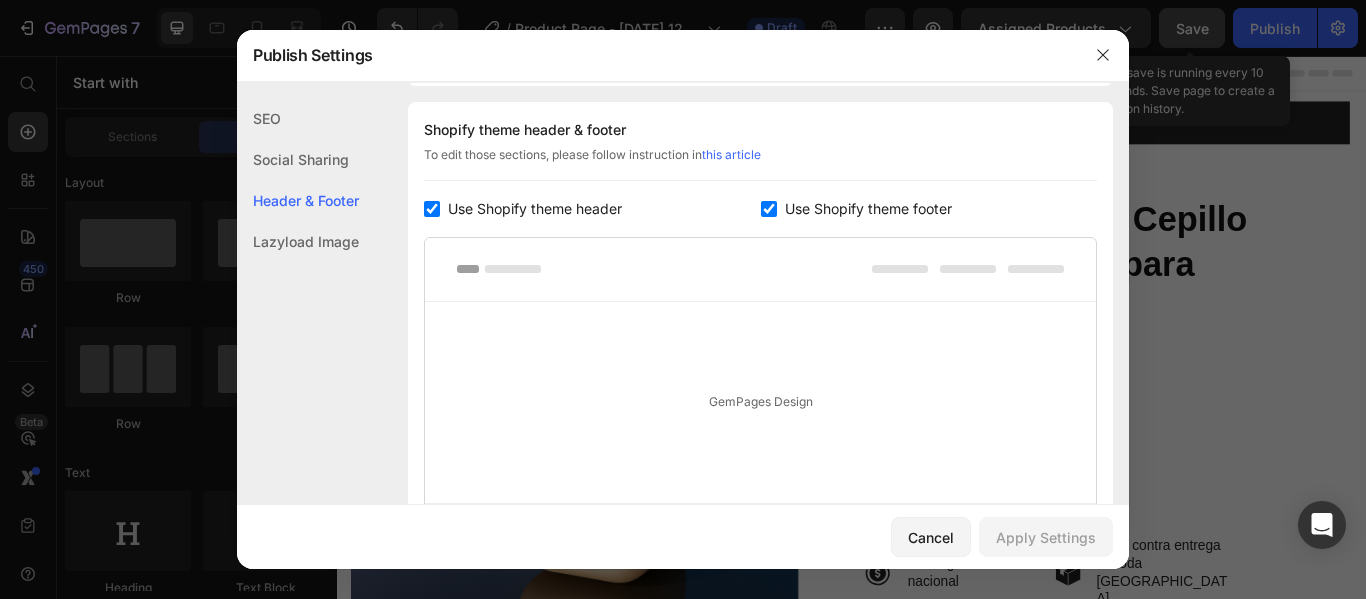 click on "Use Shopify theme footer" at bounding box center (864, 209) 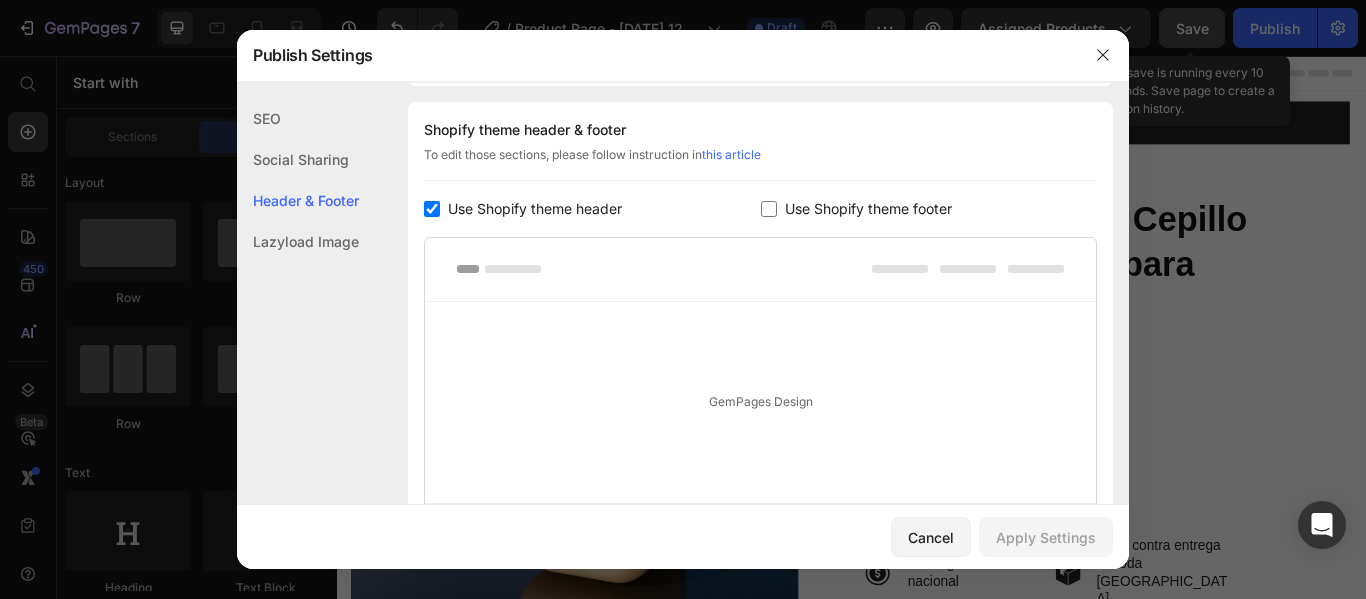 checkbox on "false" 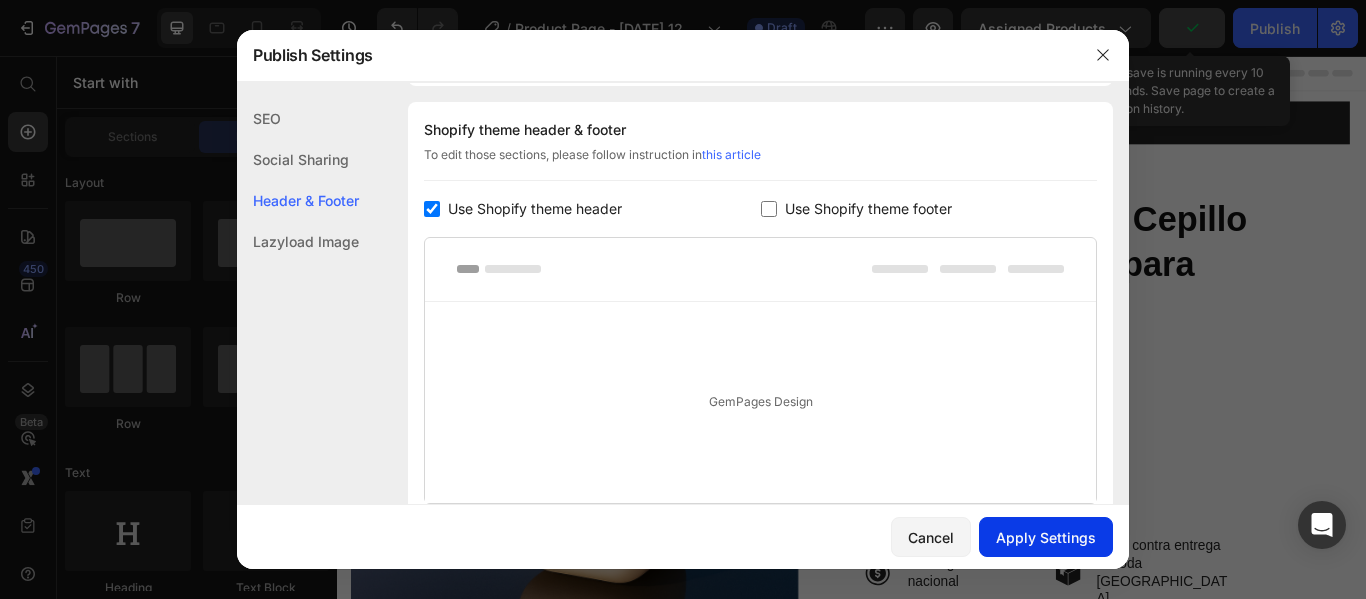 click on "Apply Settings" 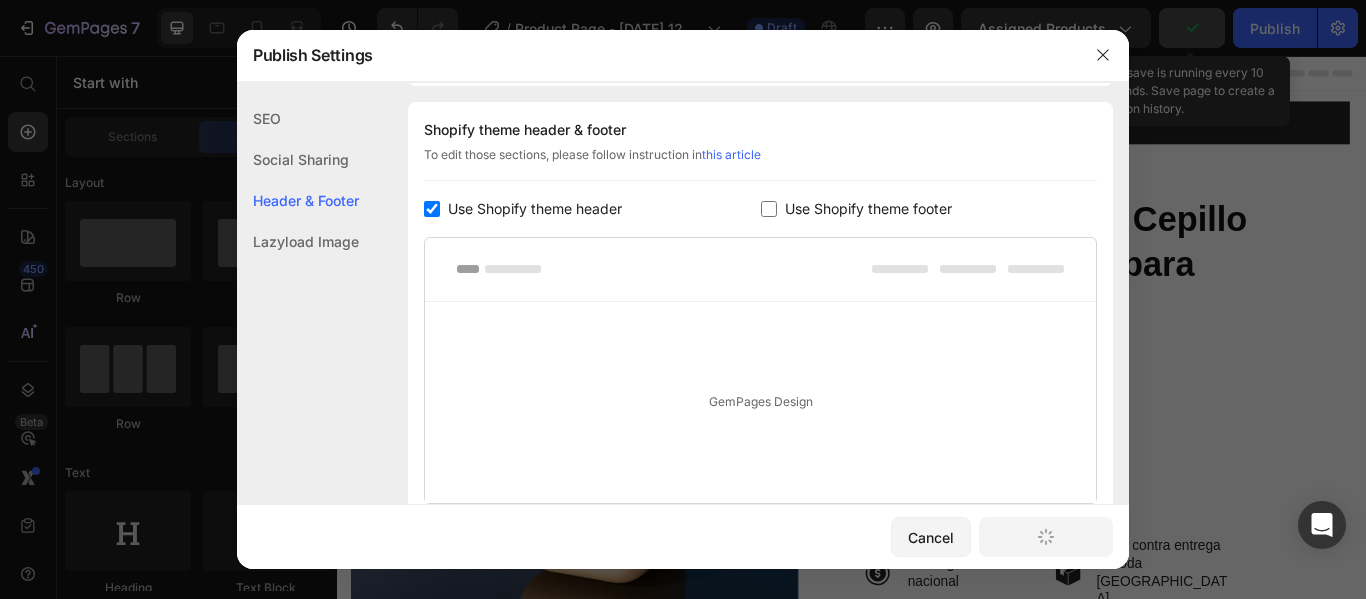click on "Apply Settings" 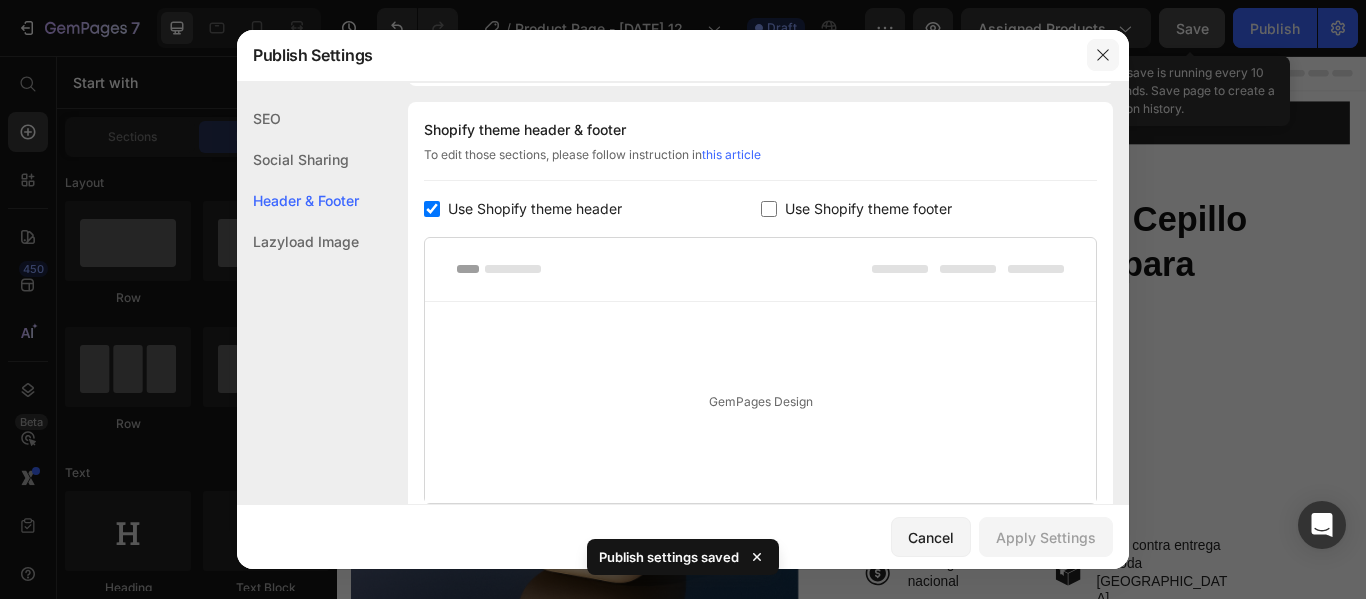 click 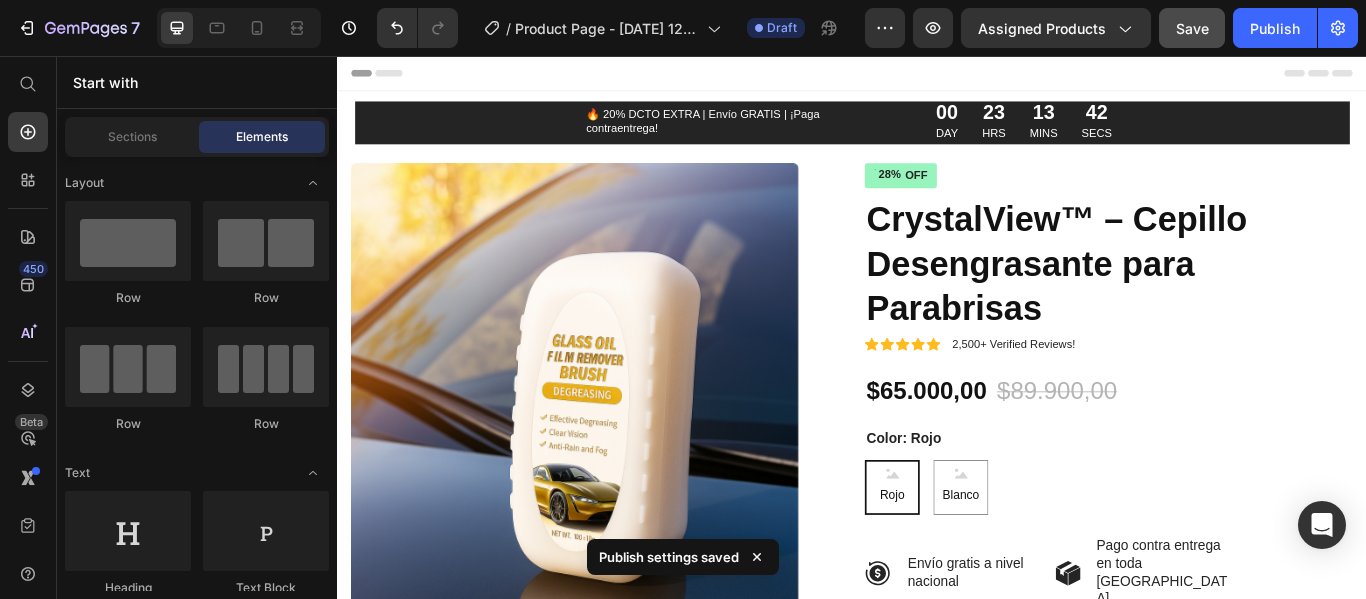 click on "7   /  Product Page - Jul 8, 12:09:51 Draft Preview Assigned Products  Save   Publish" 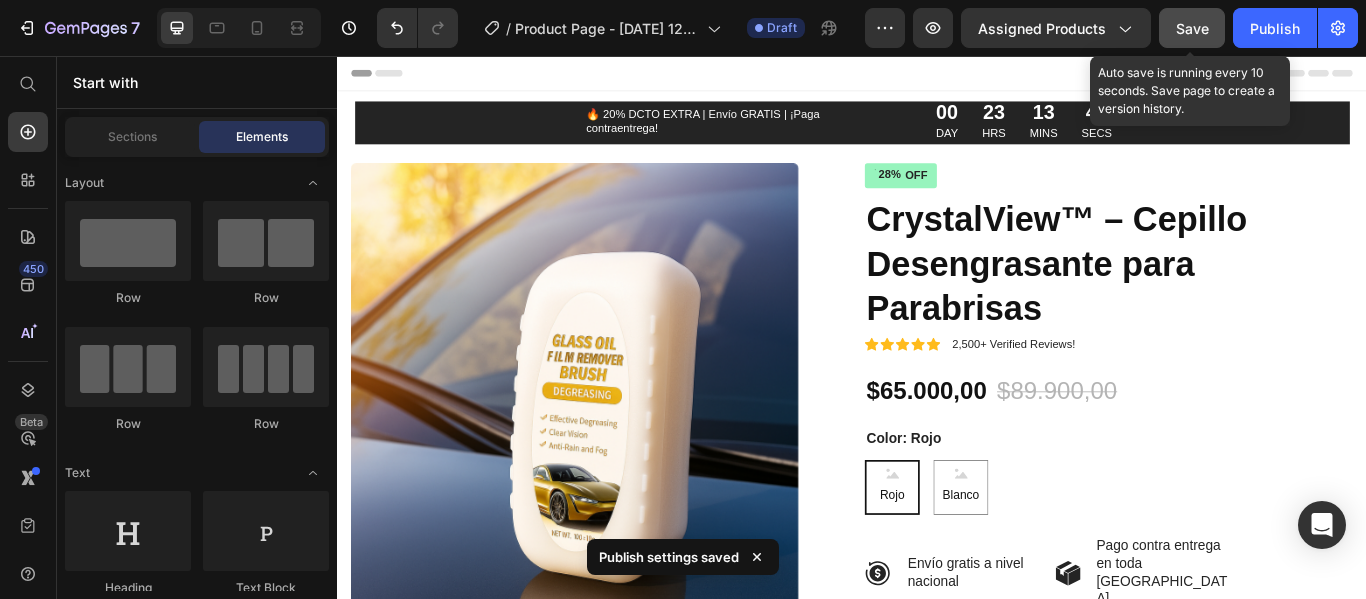 click on "Save" at bounding box center [1192, 28] 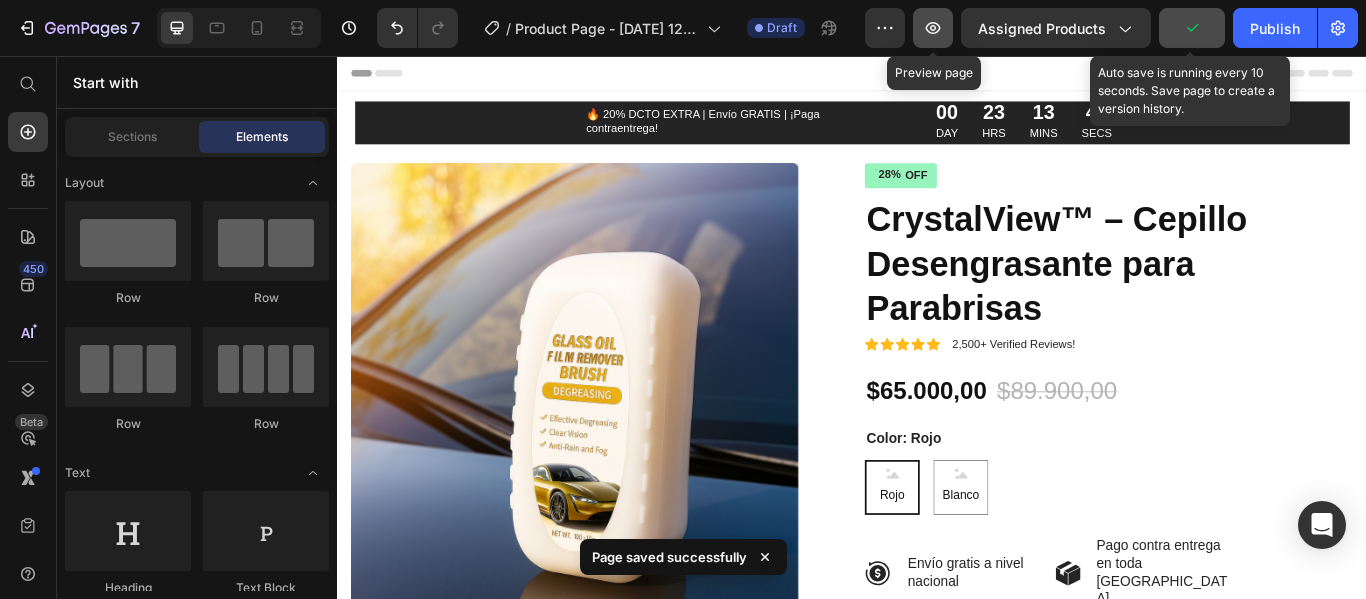 click 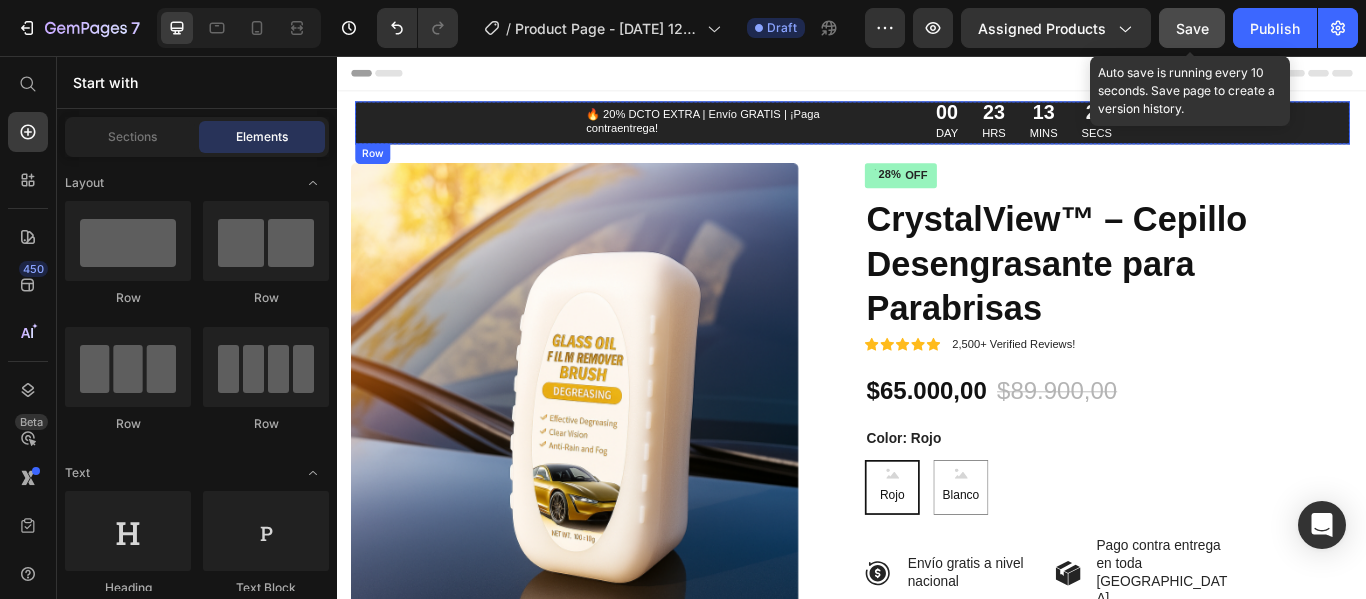 click on "🔥 20% DCTO EXTRA | Envío GRATIS | ¡Paga contraentrega! Text Block 00 DAY 23 HRS 13 MINS 23 SECS Countdown Timer Row" at bounding box center (937, 133) 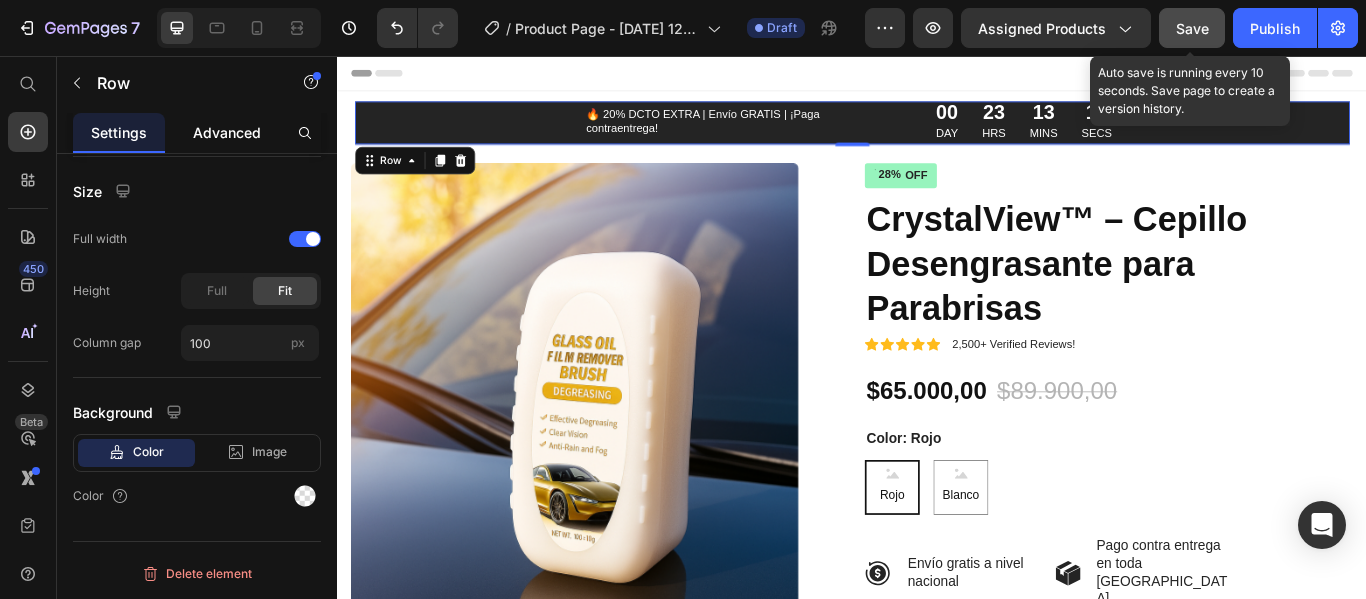 click on "Advanced" at bounding box center [227, 132] 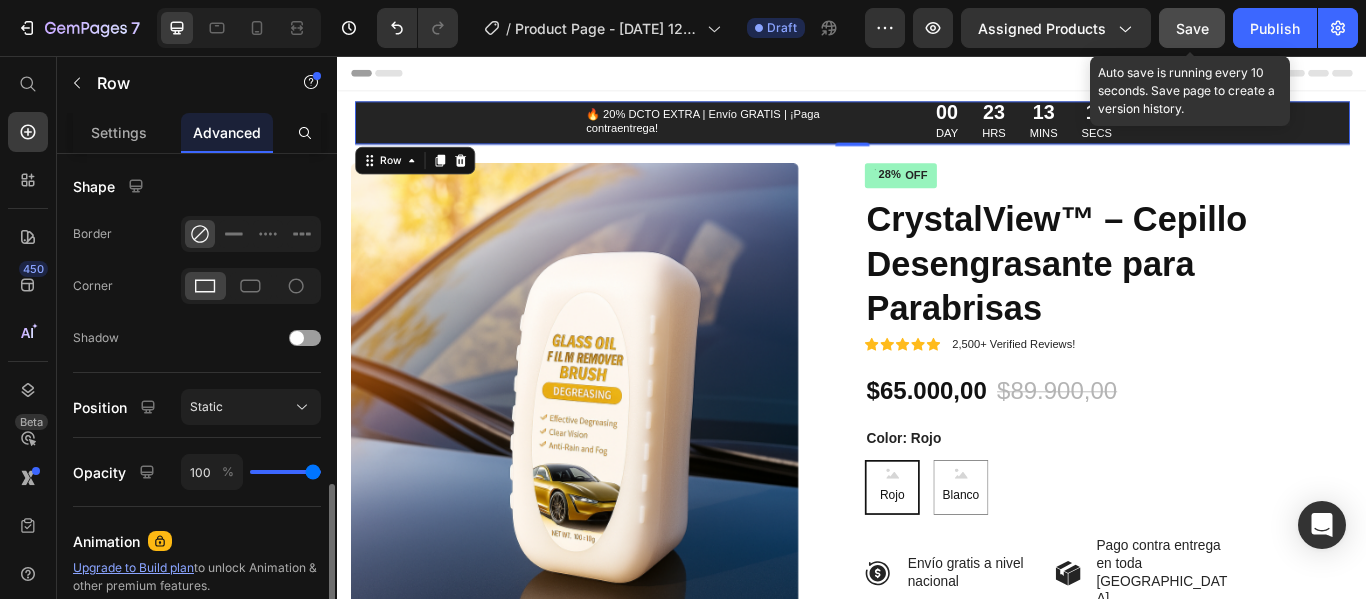 scroll, scrollTop: 600, scrollLeft: 0, axis: vertical 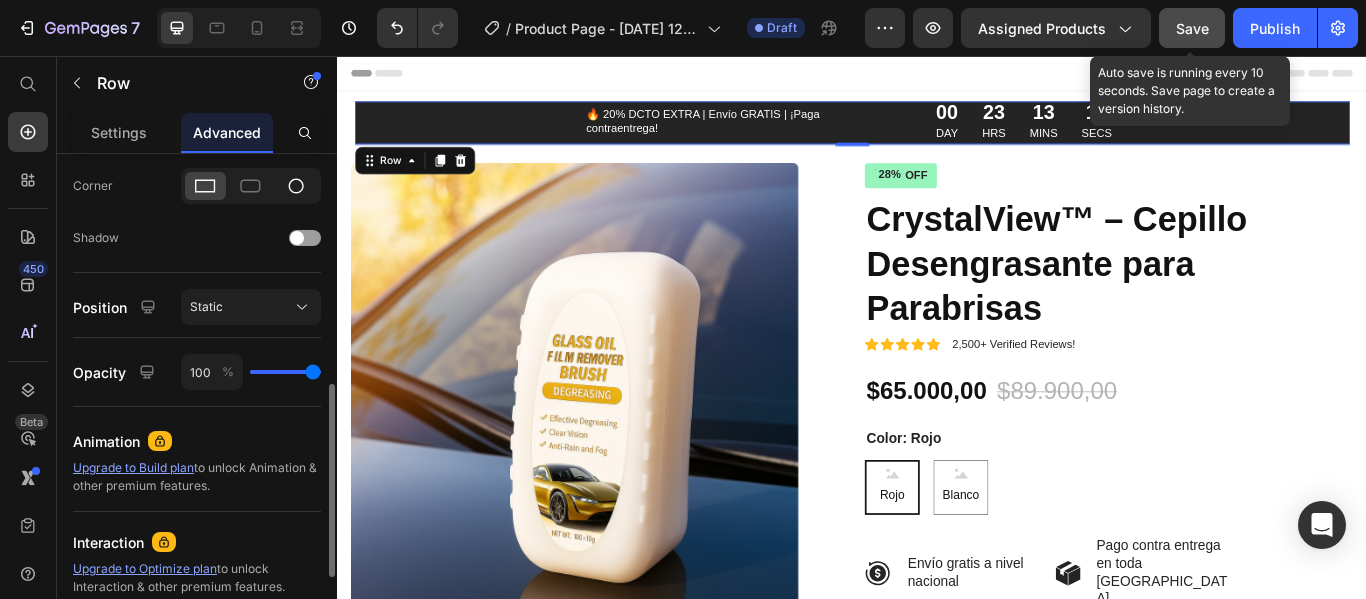 click 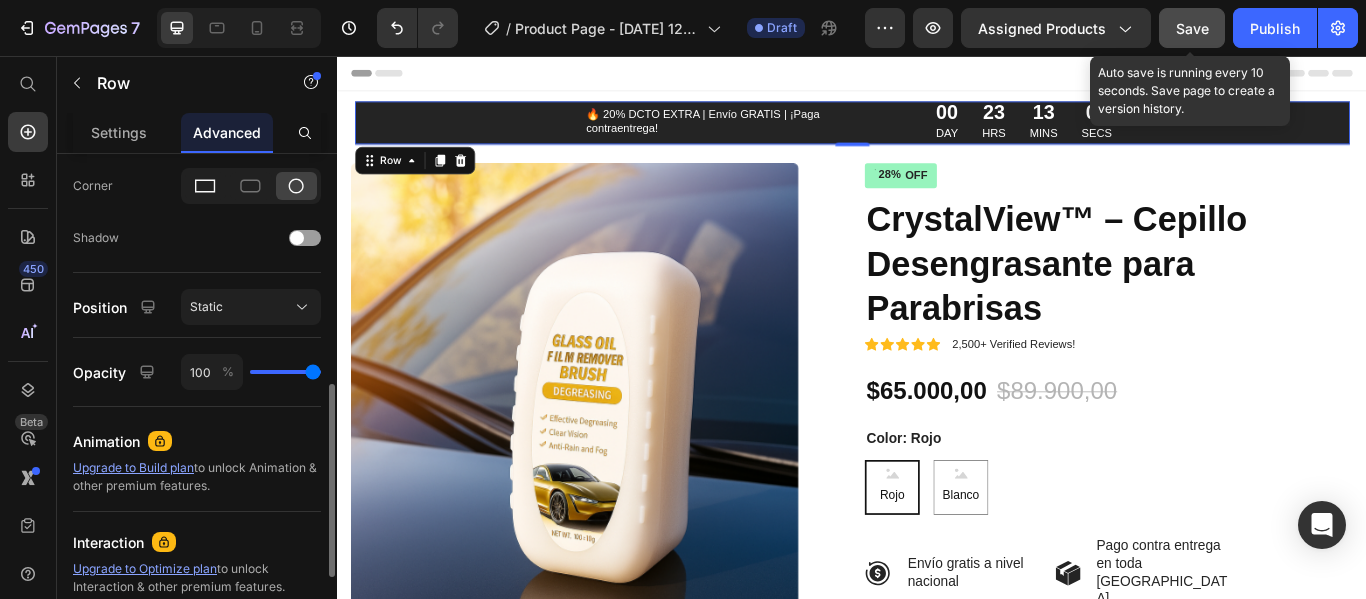 click 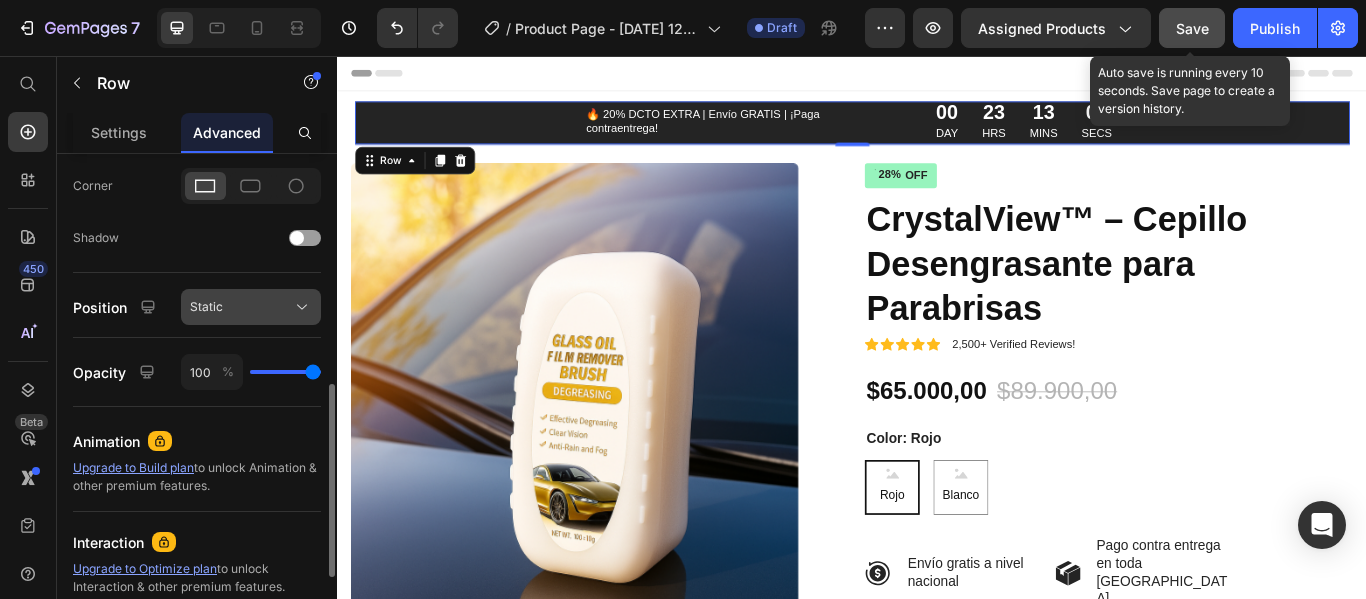 click on "Static" 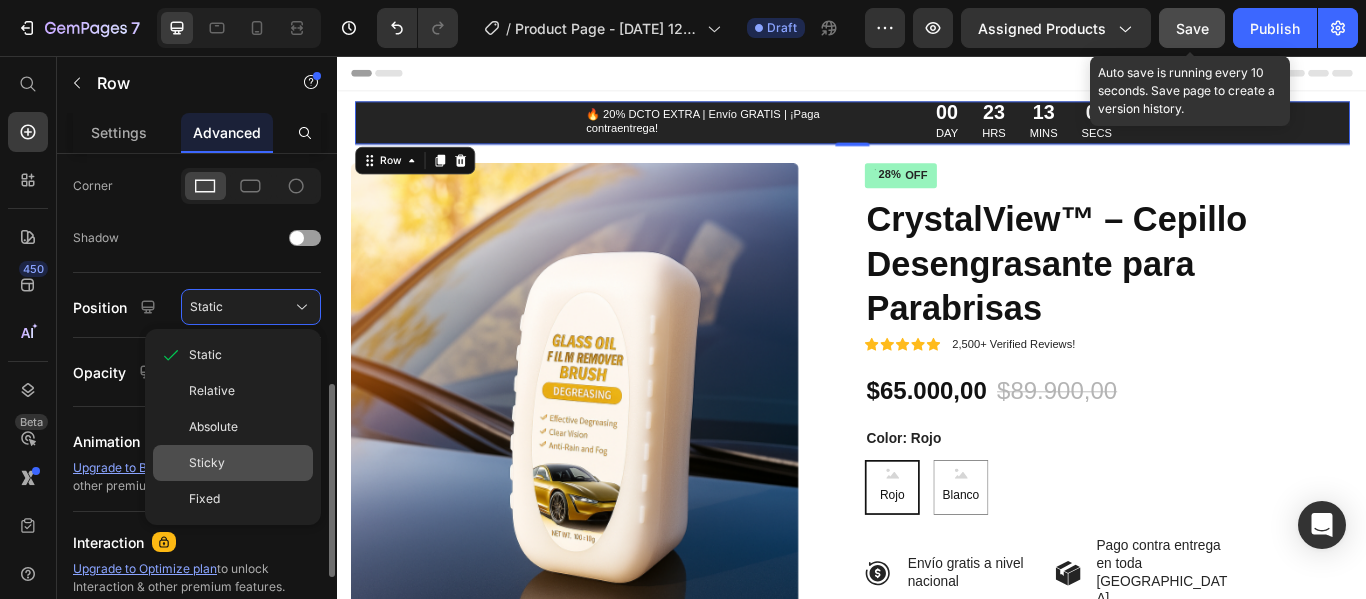 click on "Sticky" at bounding box center [207, 463] 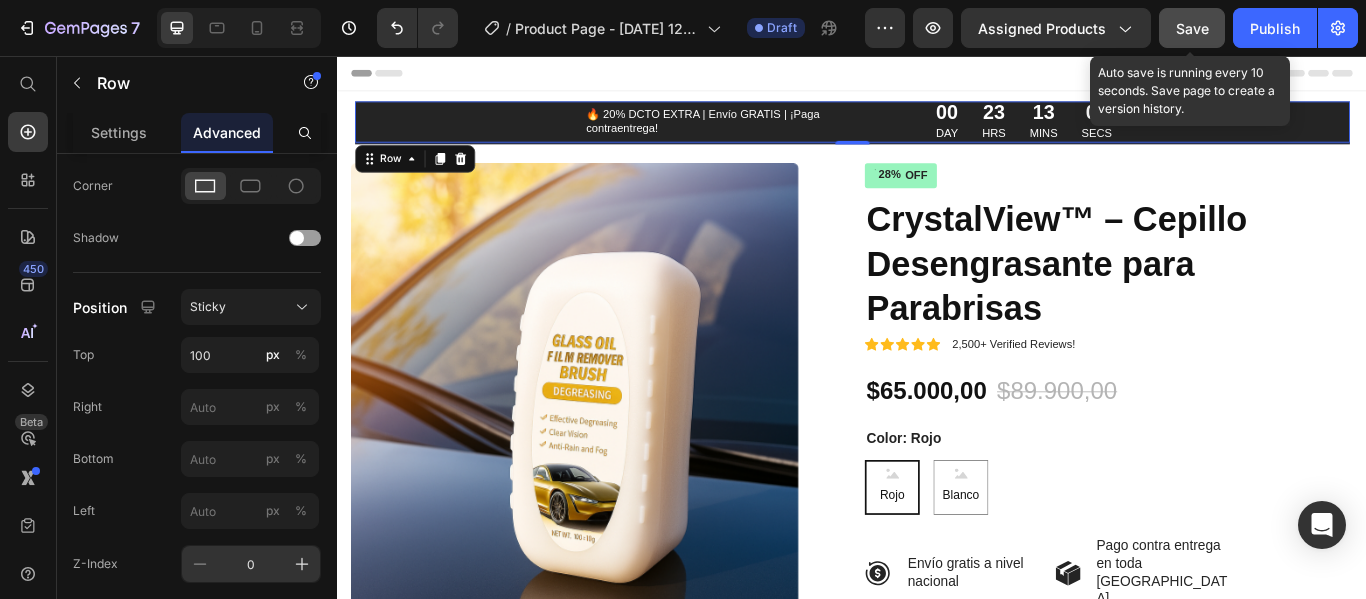 scroll, scrollTop: 800, scrollLeft: 0, axis: vertical 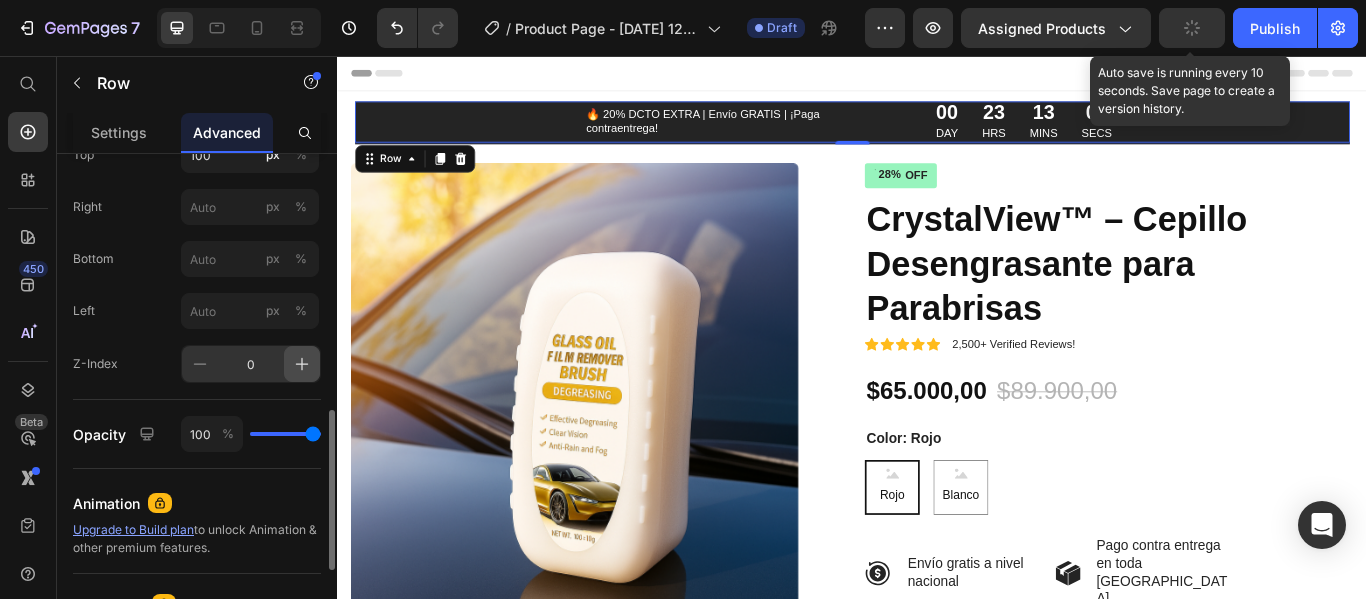 click at bounding box center [302, 364] 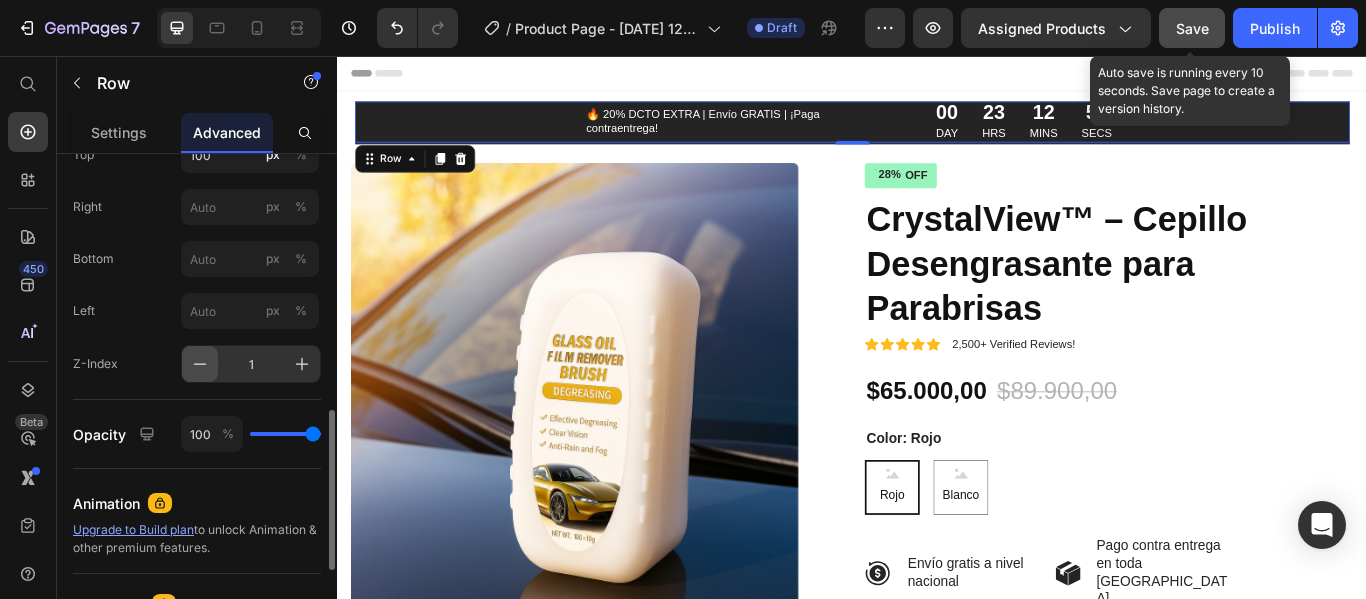 click 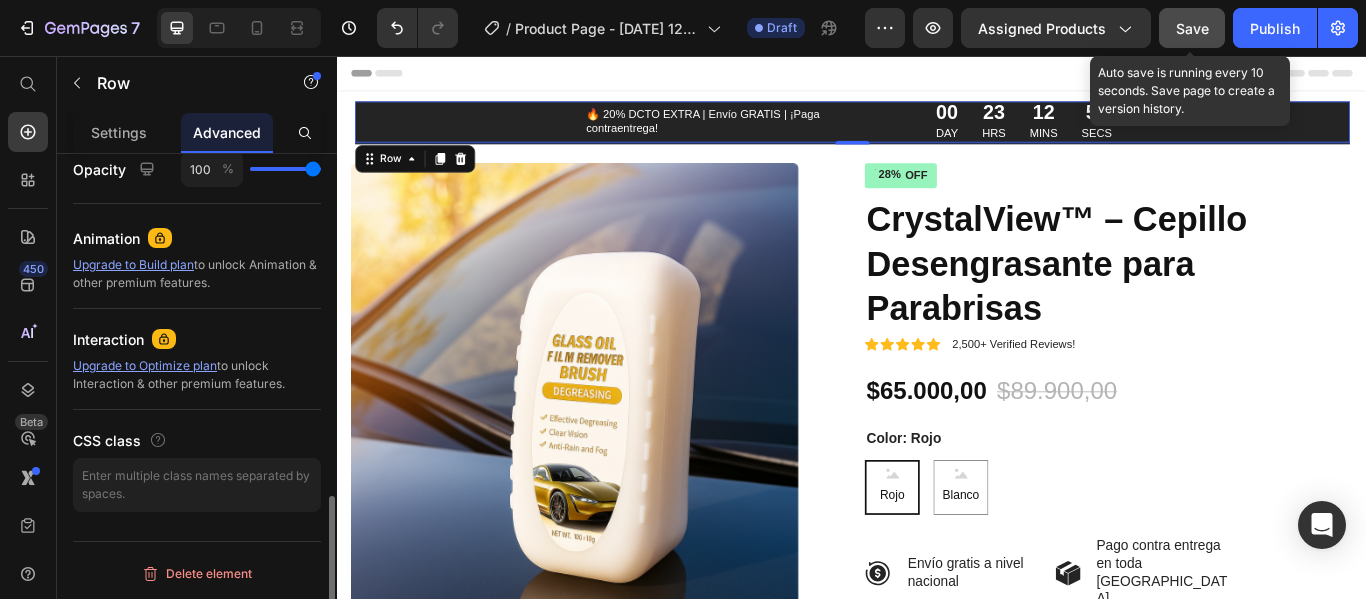 scroll, scrollTop: 565, scrollLeft: 0, axis: vertical 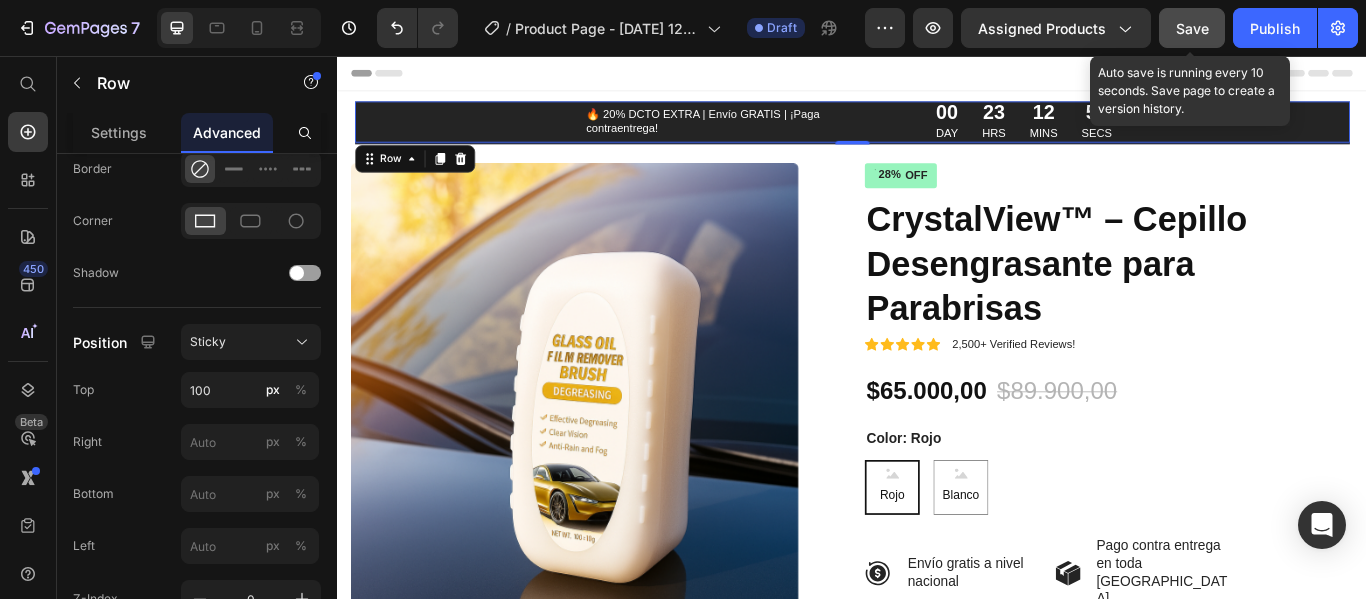 click on "Save" 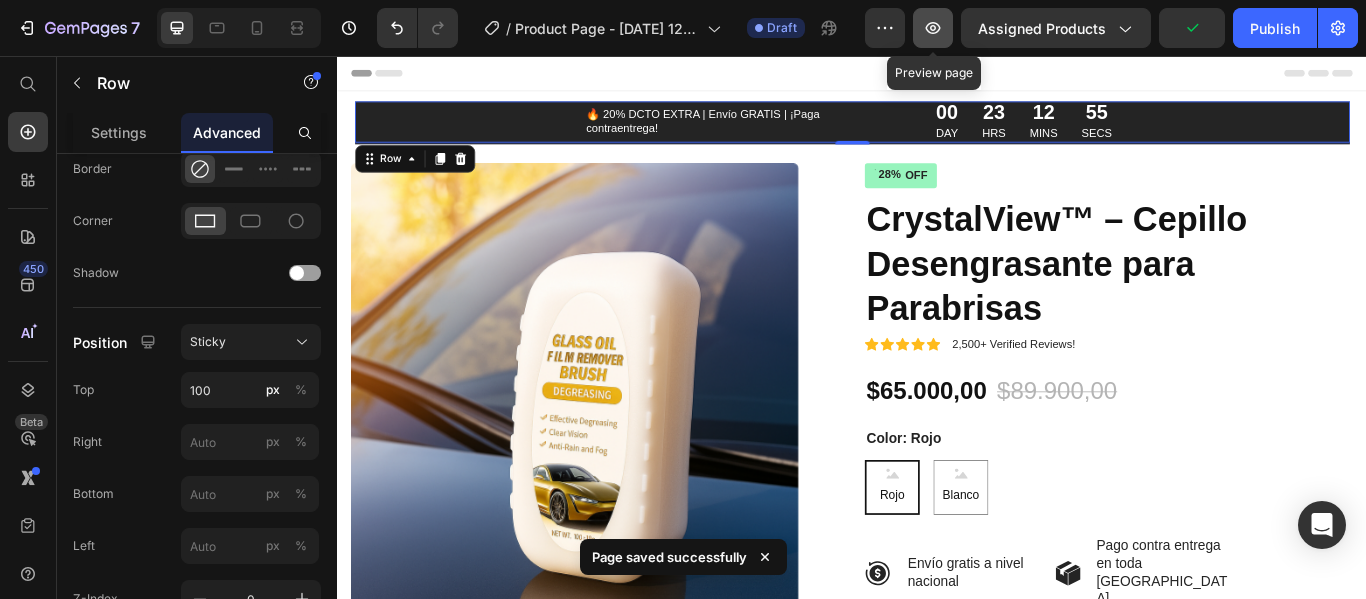 click 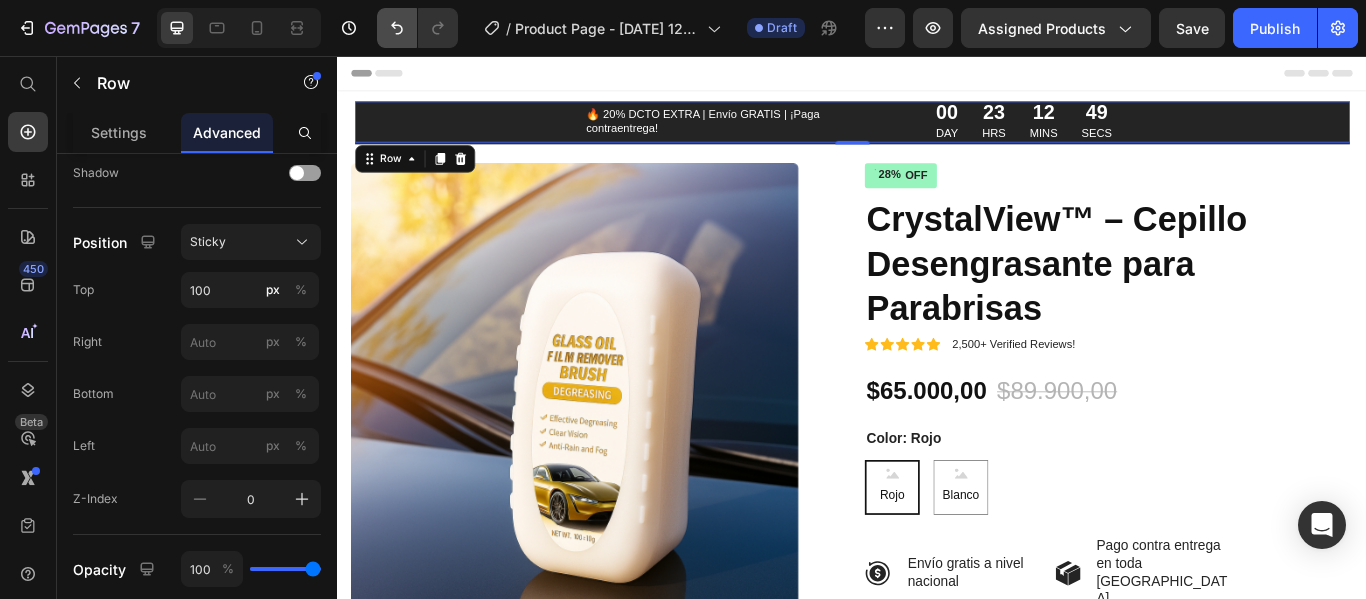 scroll, scrollTop: 265, scrollLeft: 0, axis: vertical 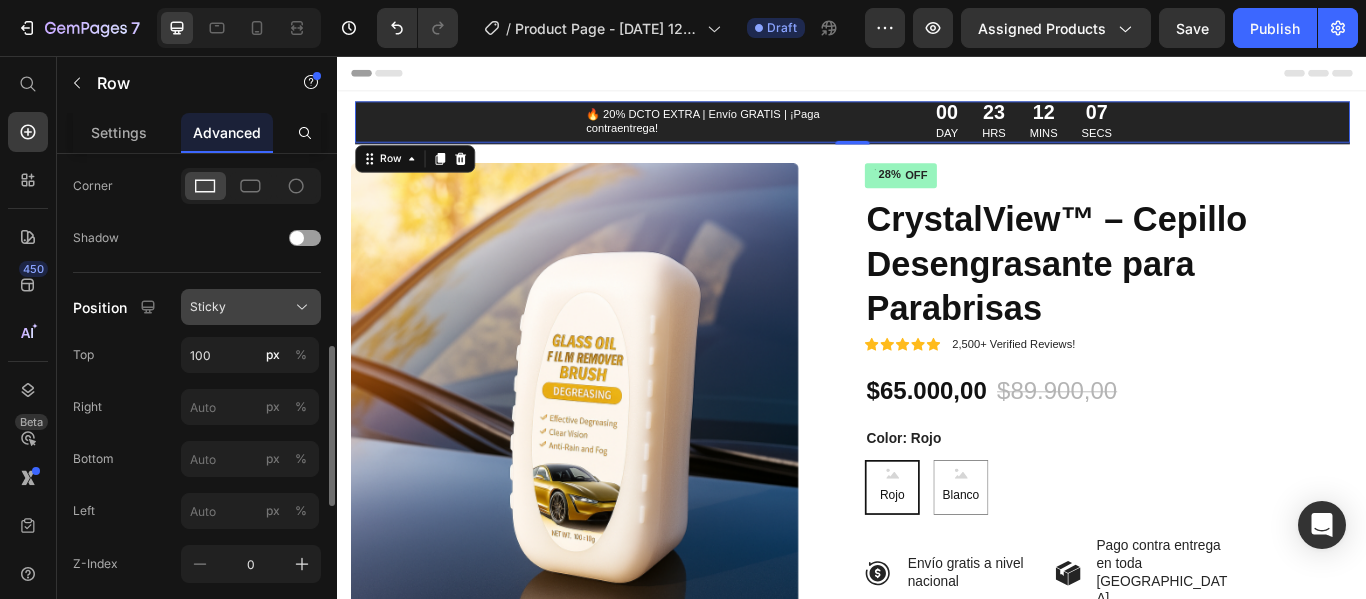click on "Sticky" 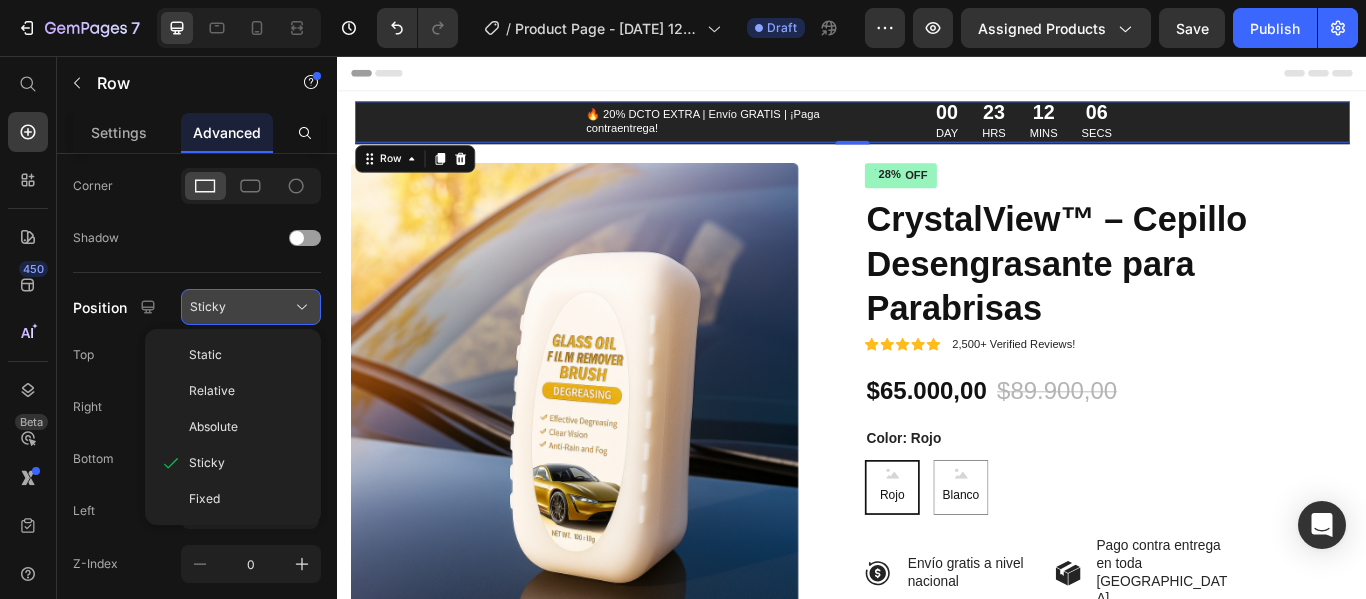 click on "Sticky" 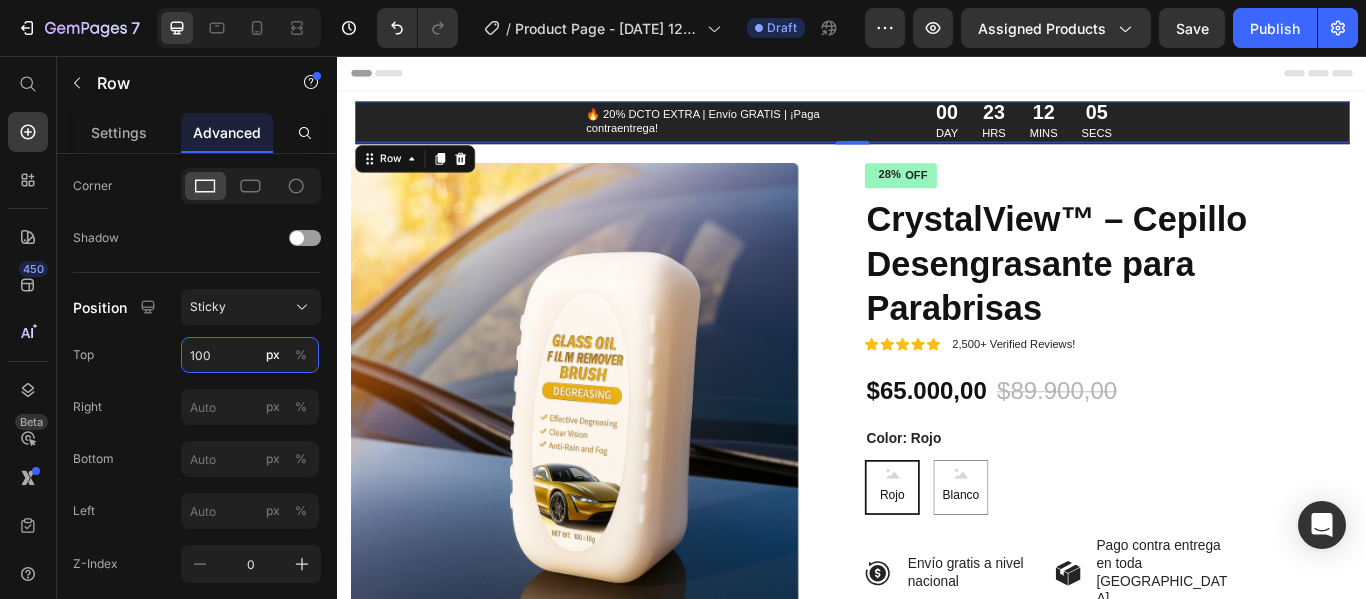 click on "100" at bounding box center [250, 355] 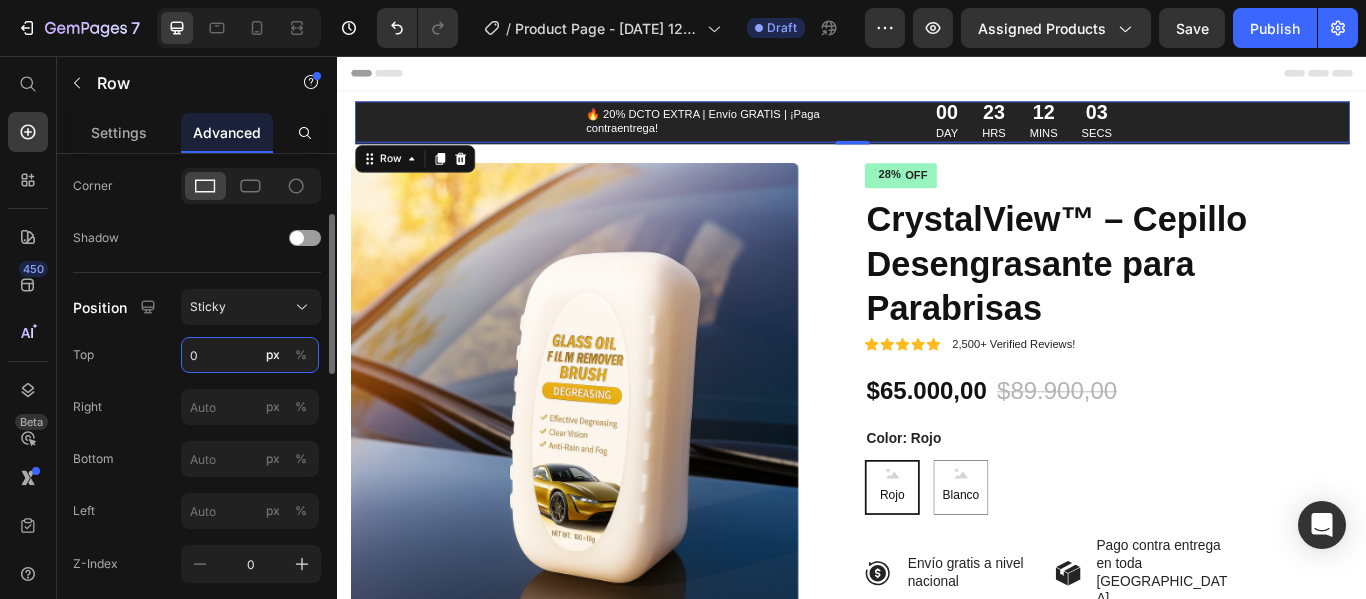 scroll, scrollTop: 500, scrollLeft: 0, axis: vertical 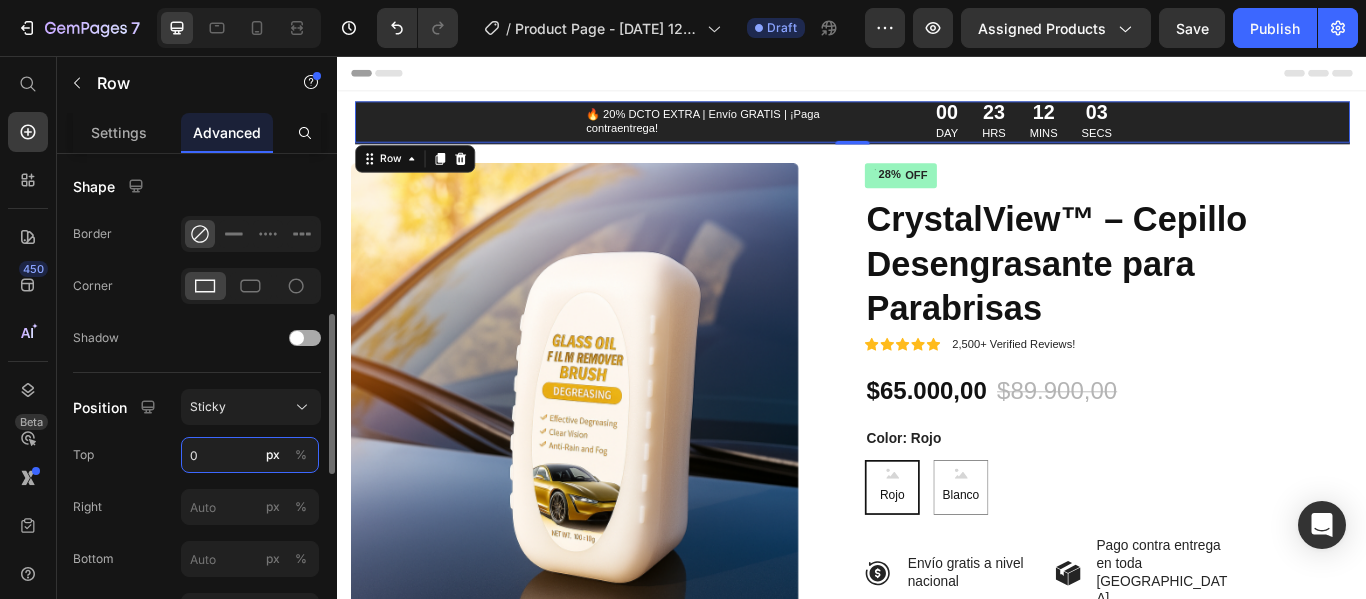 type on "0" 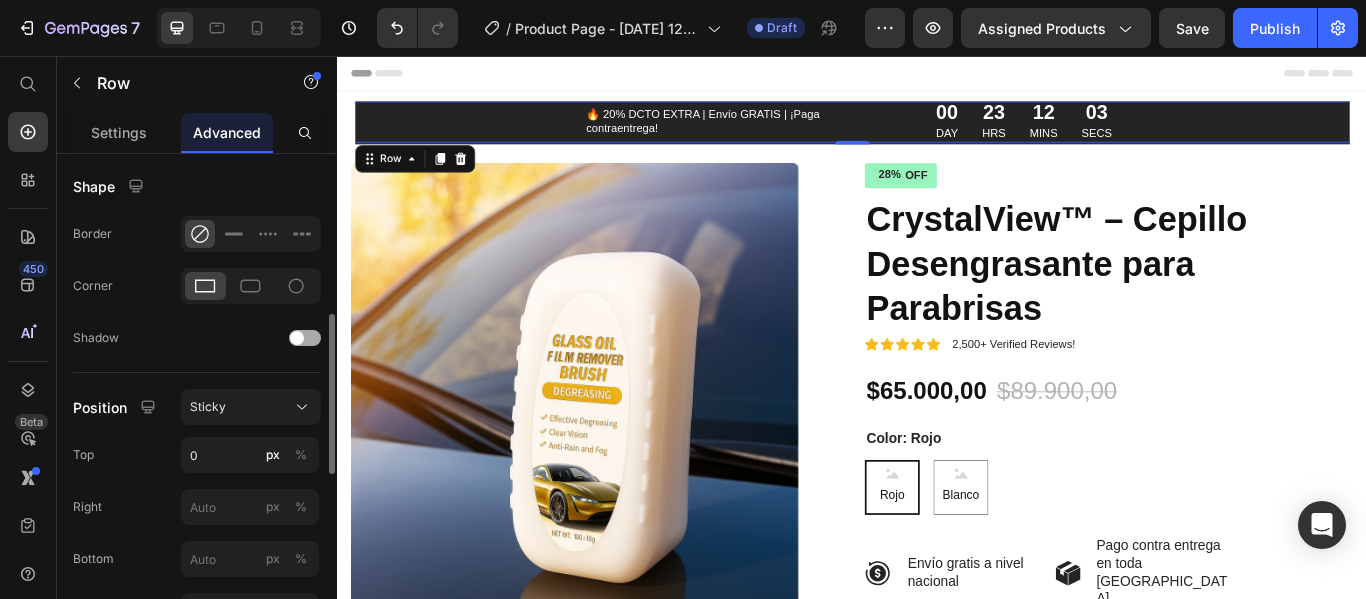click on "Shadow" 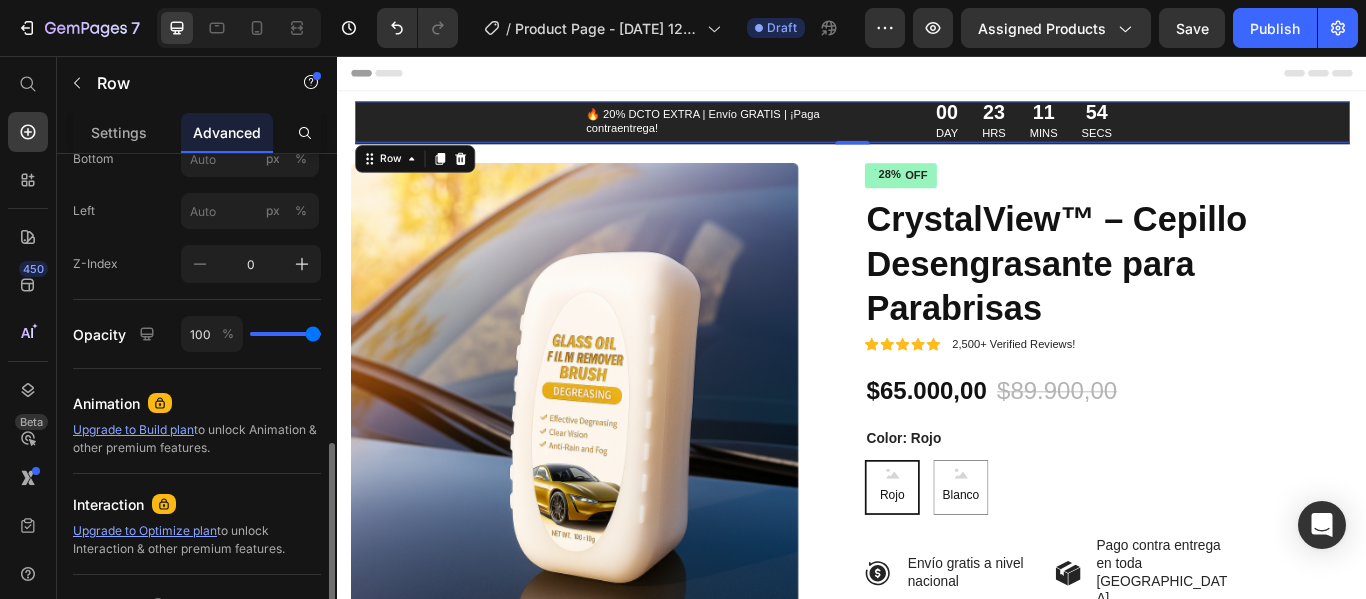 scroll, scrollTop: 1000, scrollLeft: 0, axis: vertical 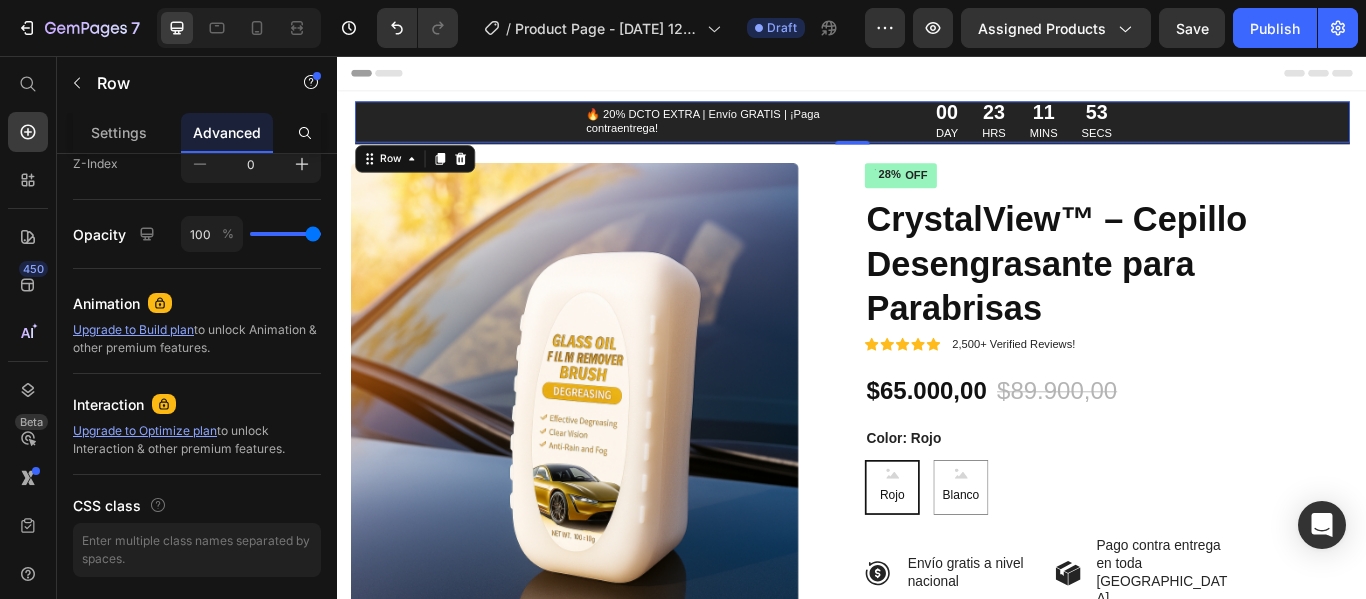type on "15" 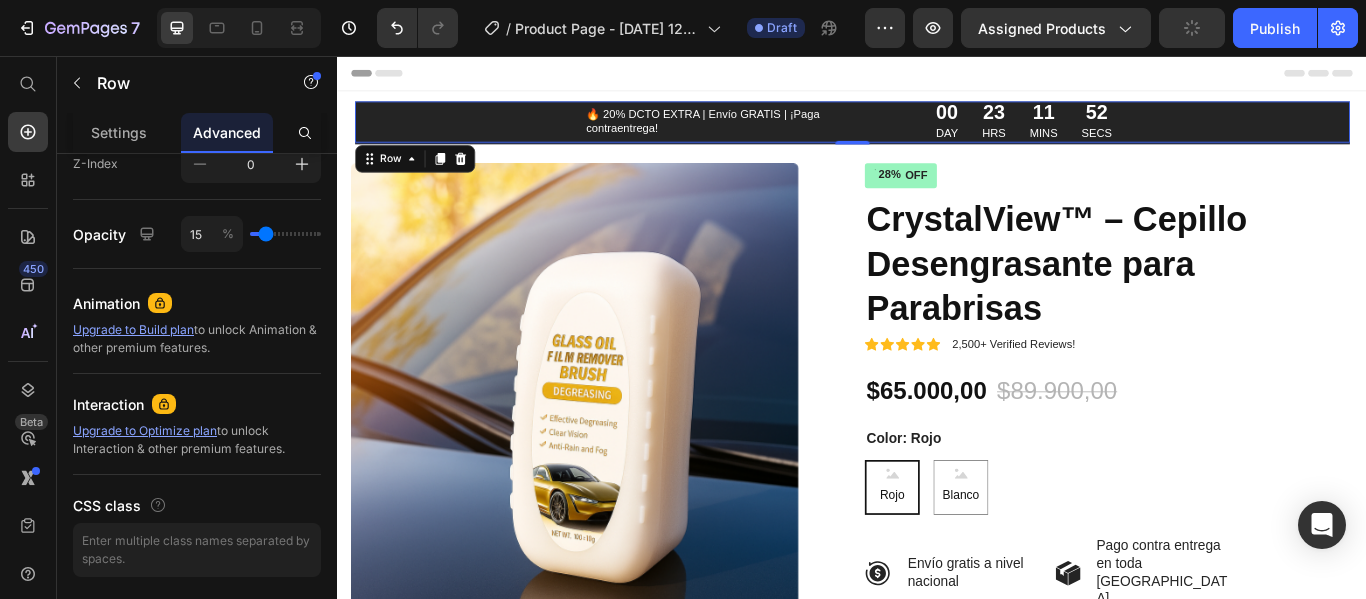 type on "13" 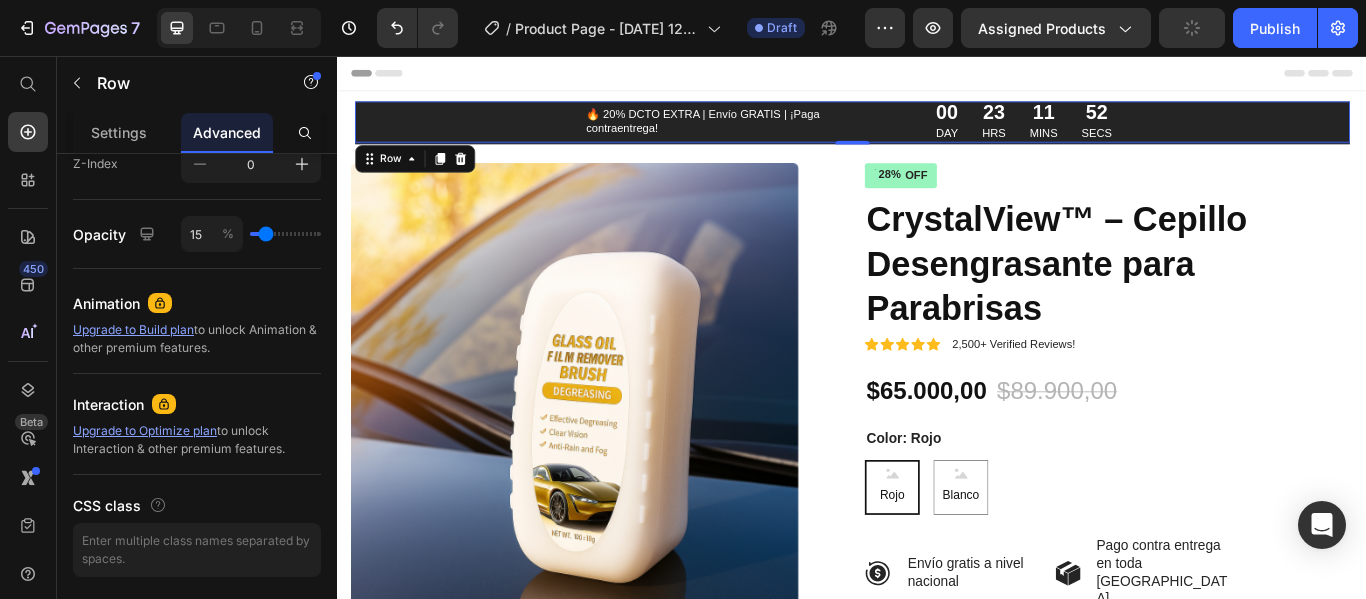 type on "13" 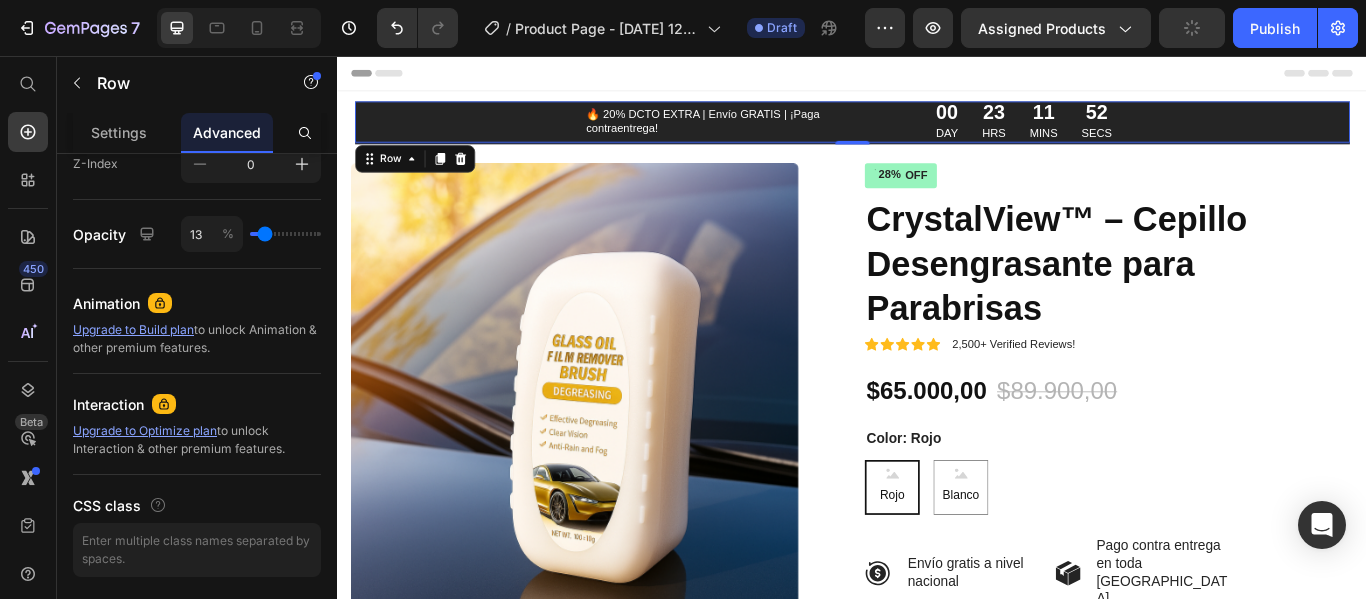 type on "0" 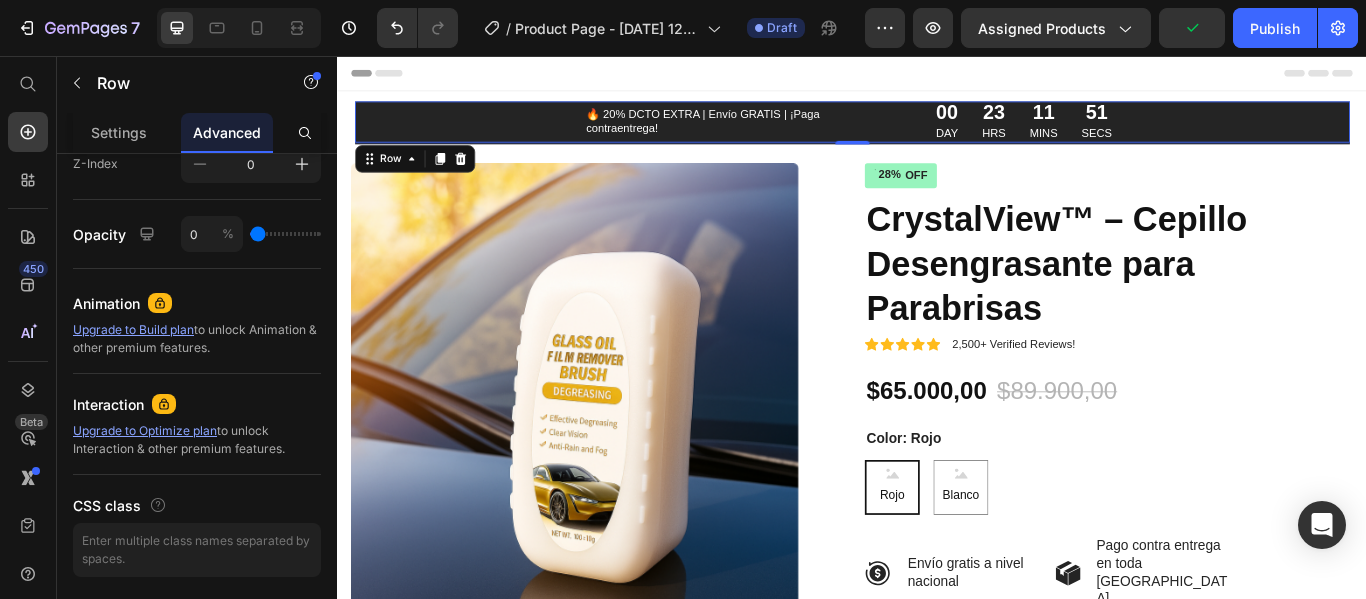 drag, startPoint x: 266, startPoint y: 232, endPoint x: 243, endPoint y: 237, distance: 23.537205 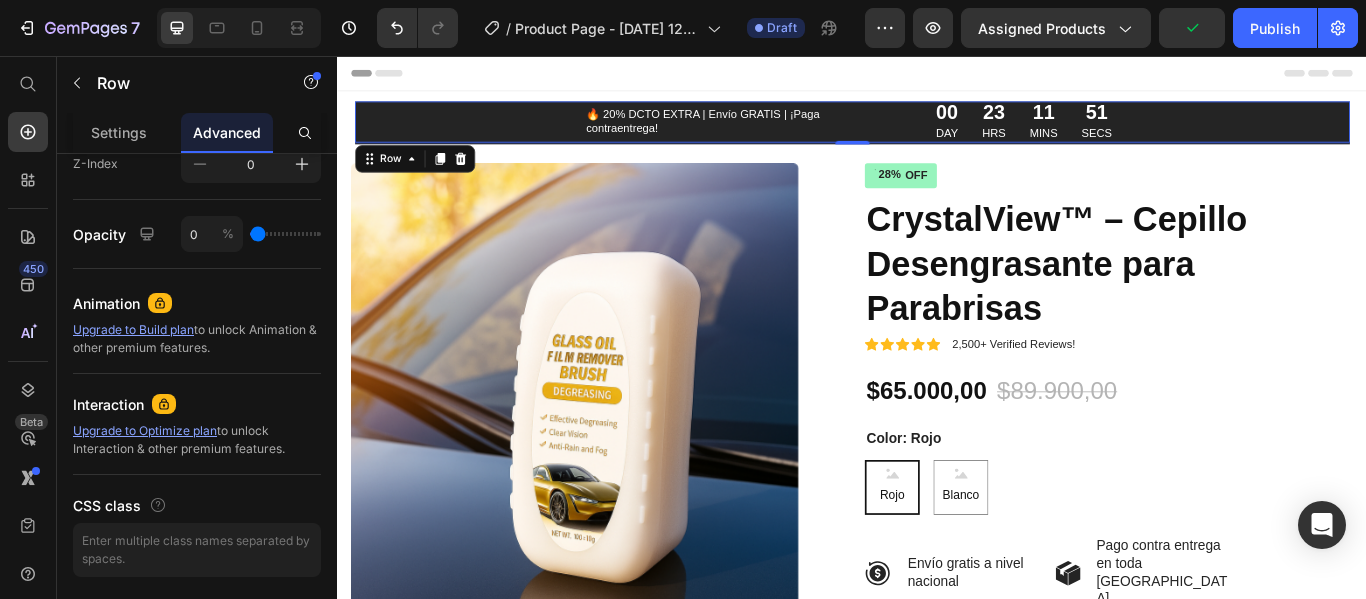 type on "0" 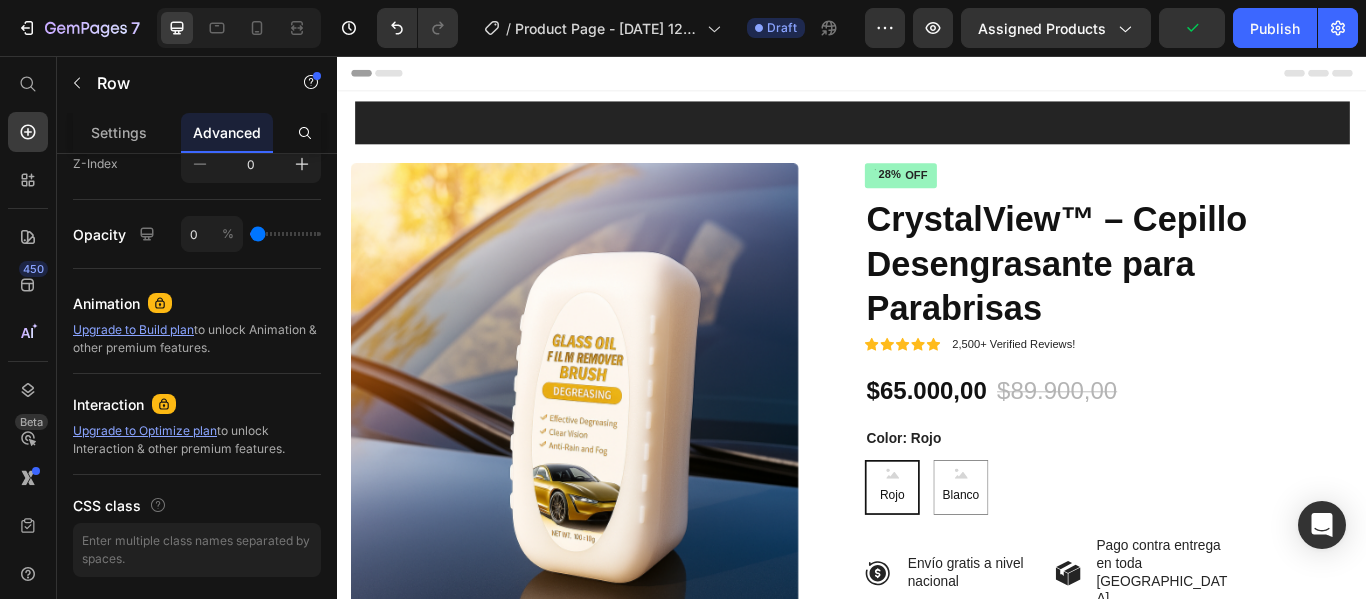type on "2" 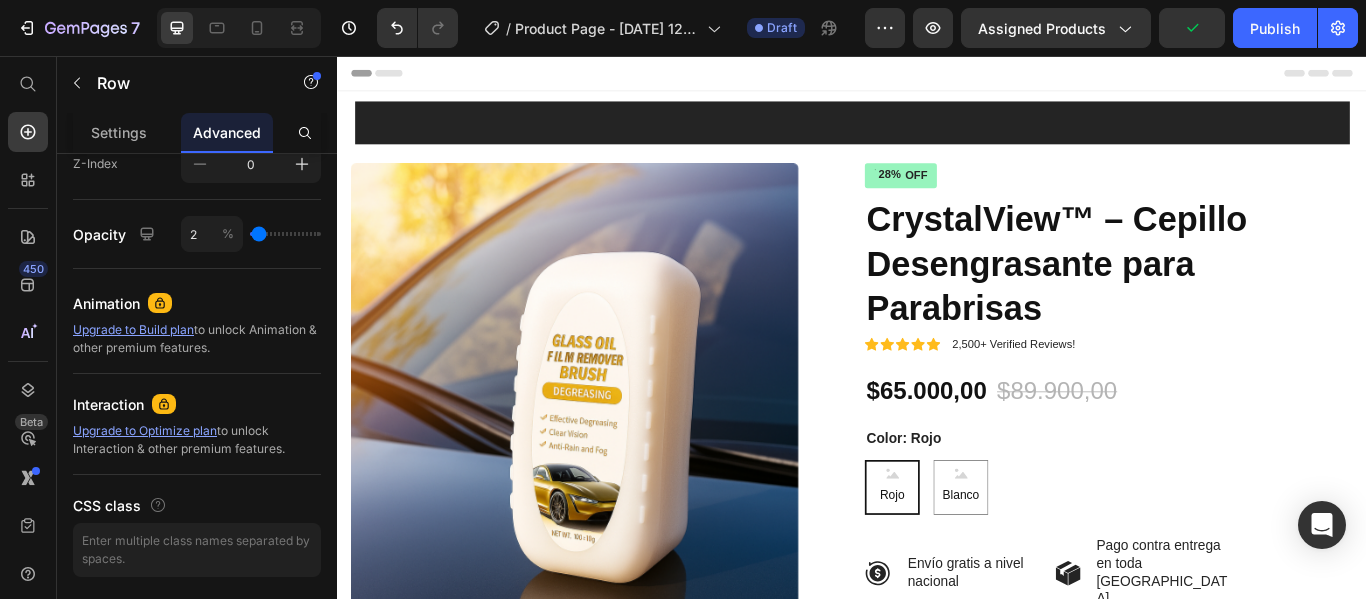 type on "5" 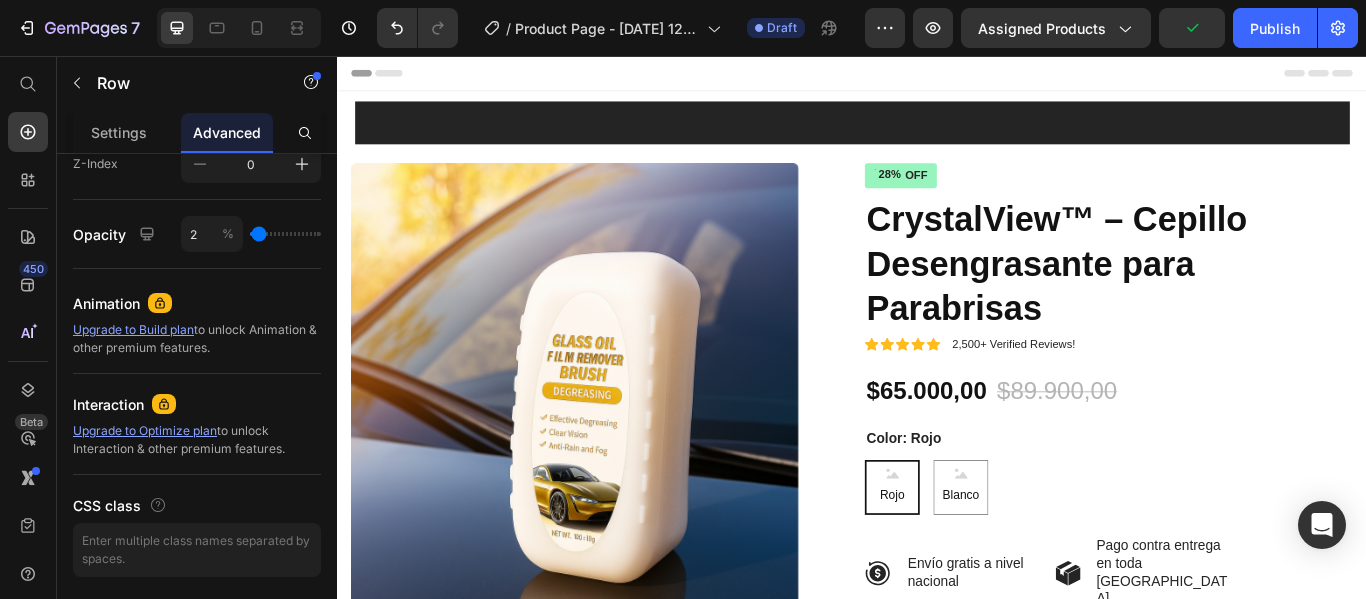 type on "5" 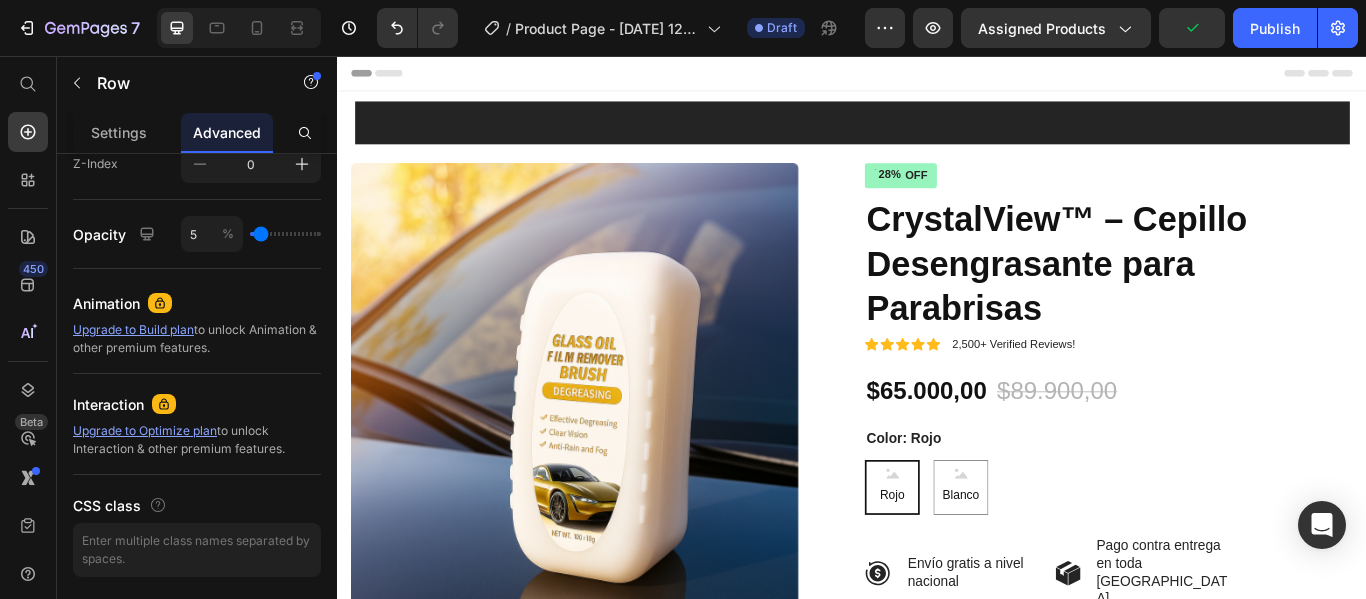 type on "13" 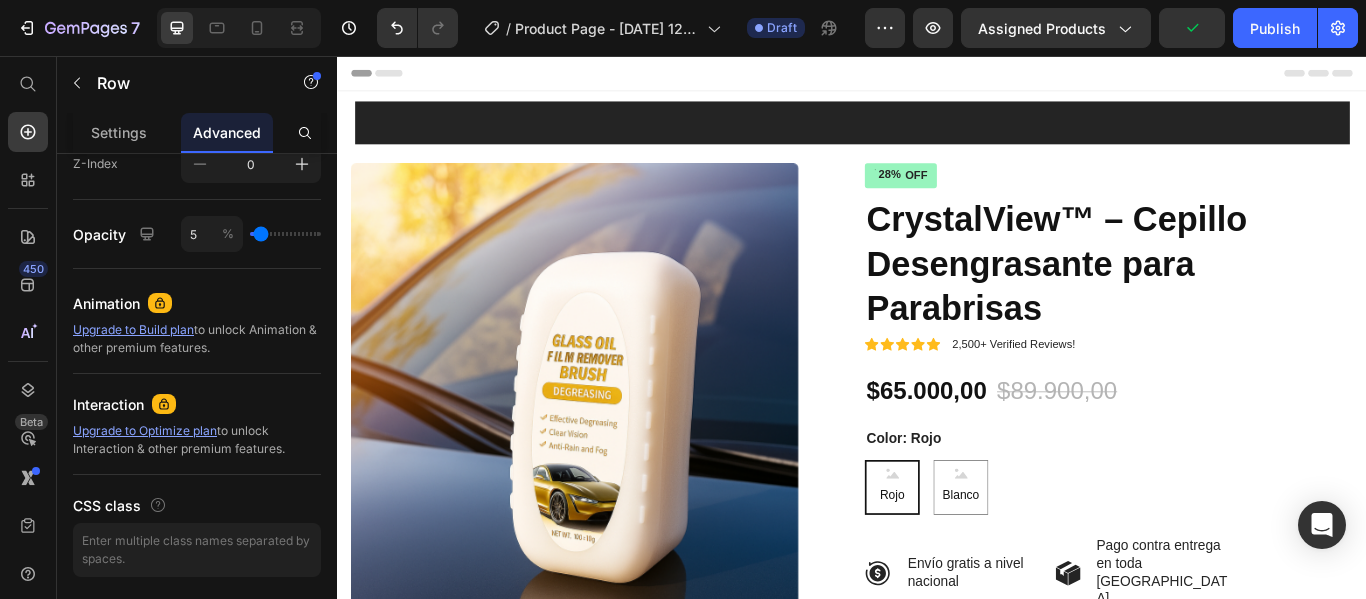type on "13" 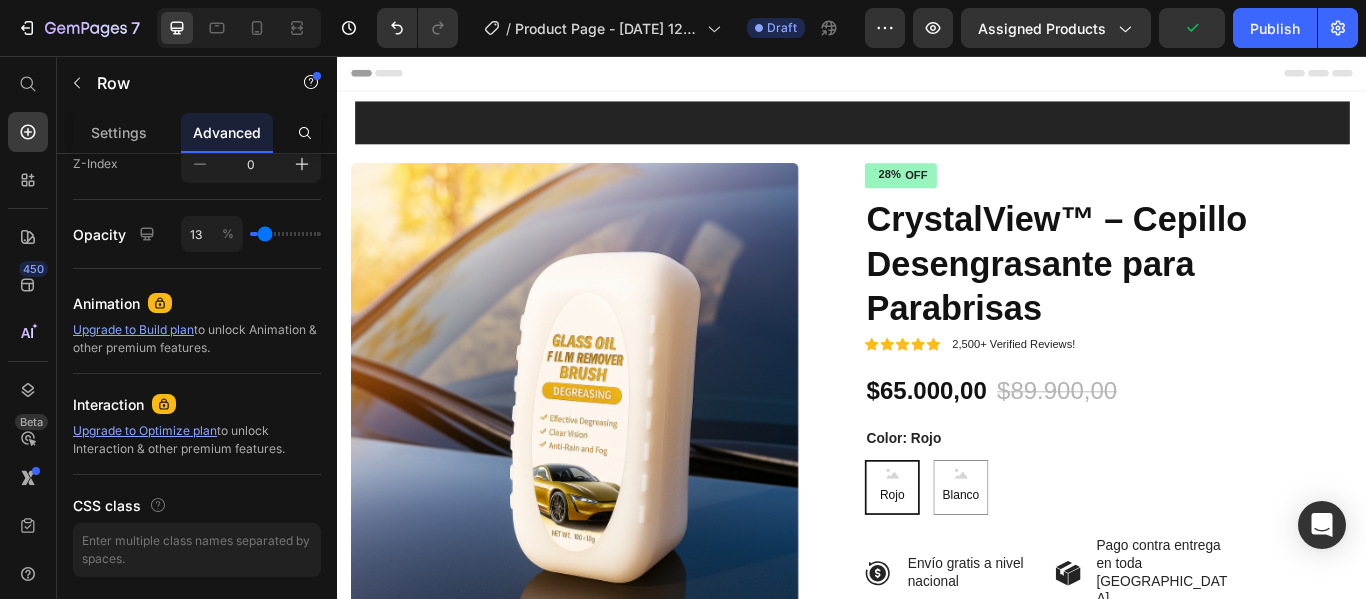 type on "20" 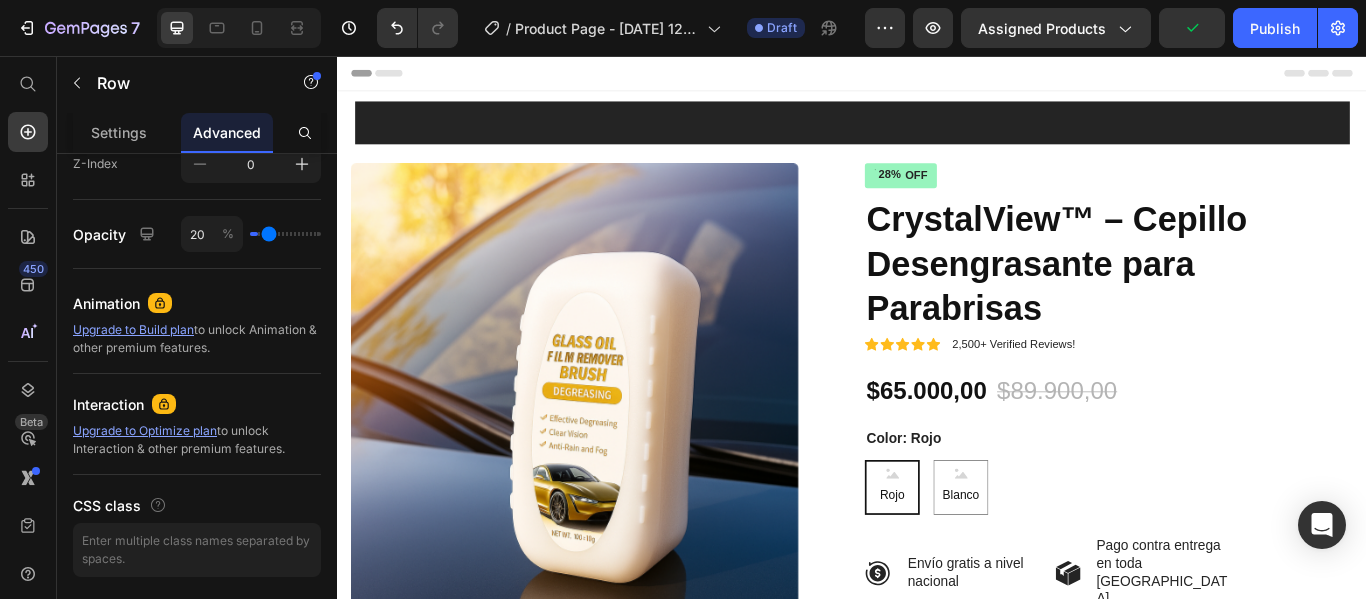 type on "24" 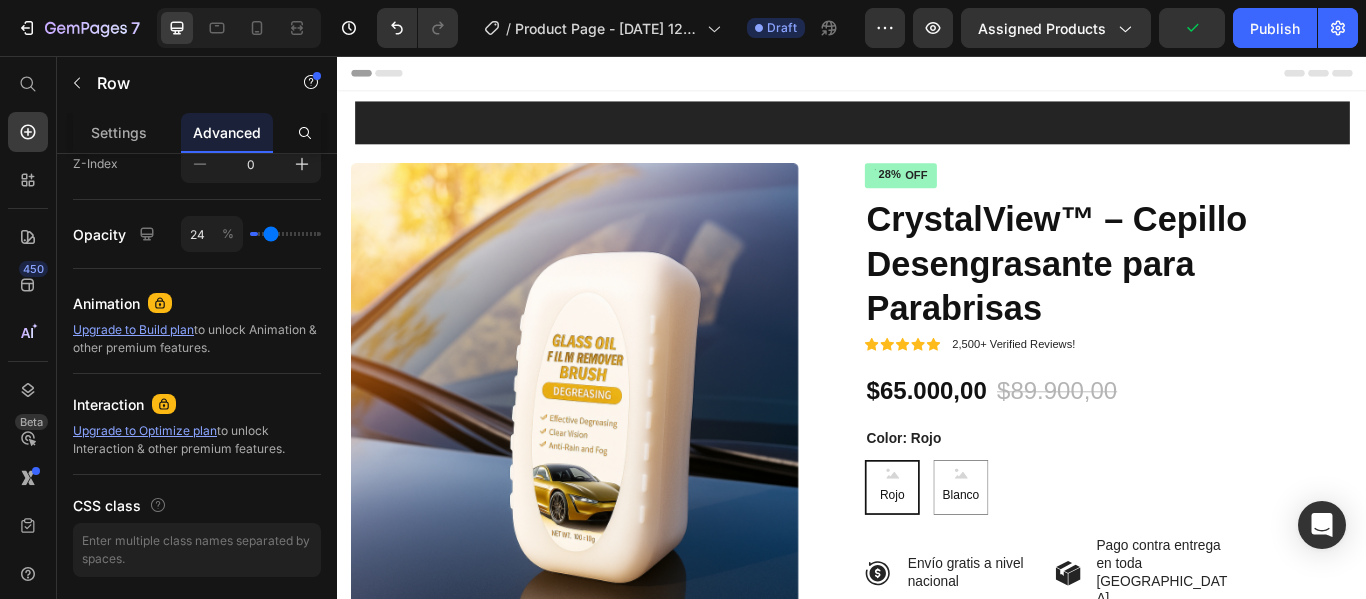 type on "38" 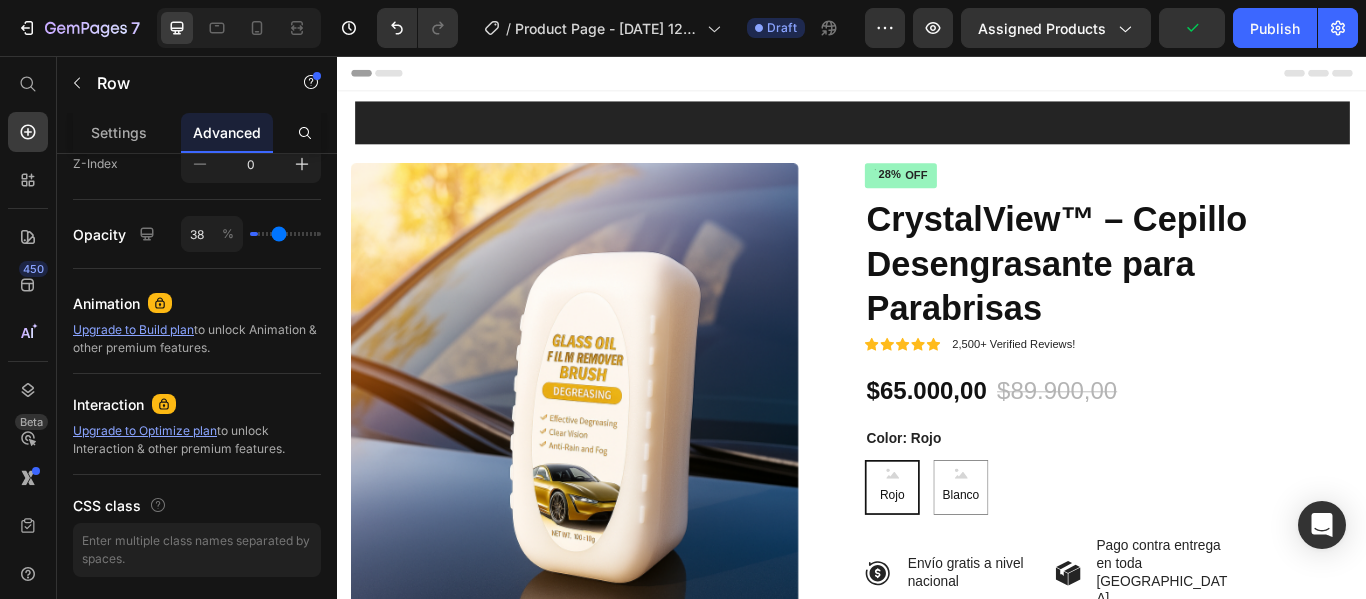 type on "42" 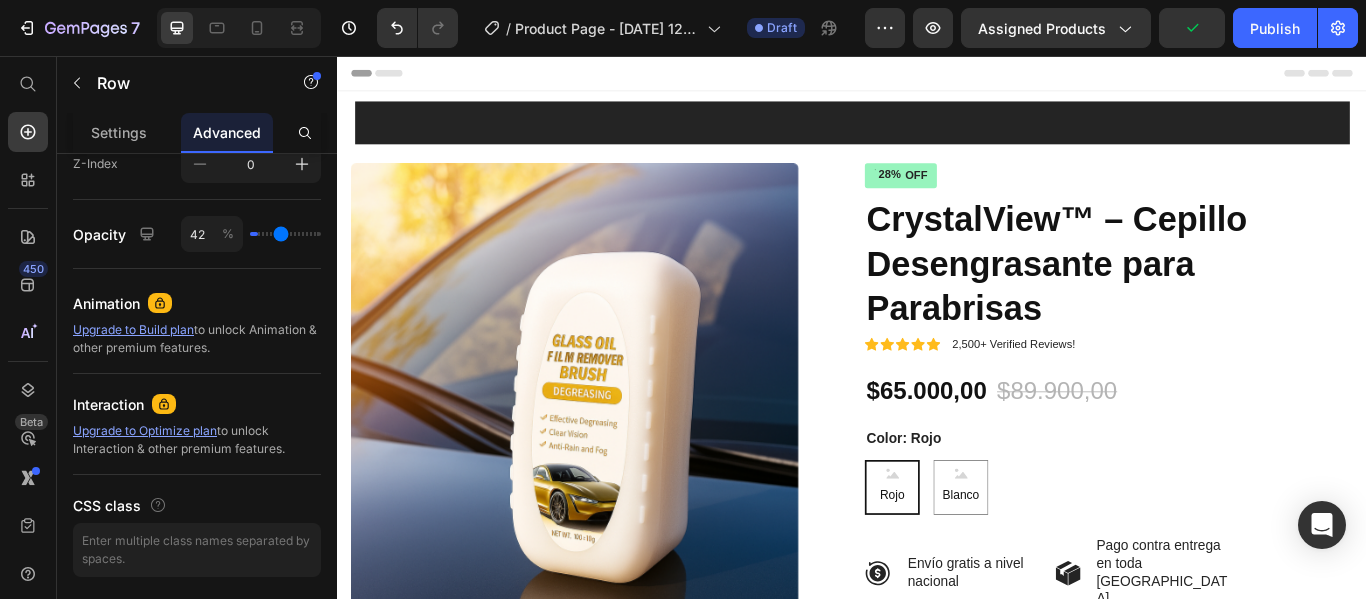 type on "47" 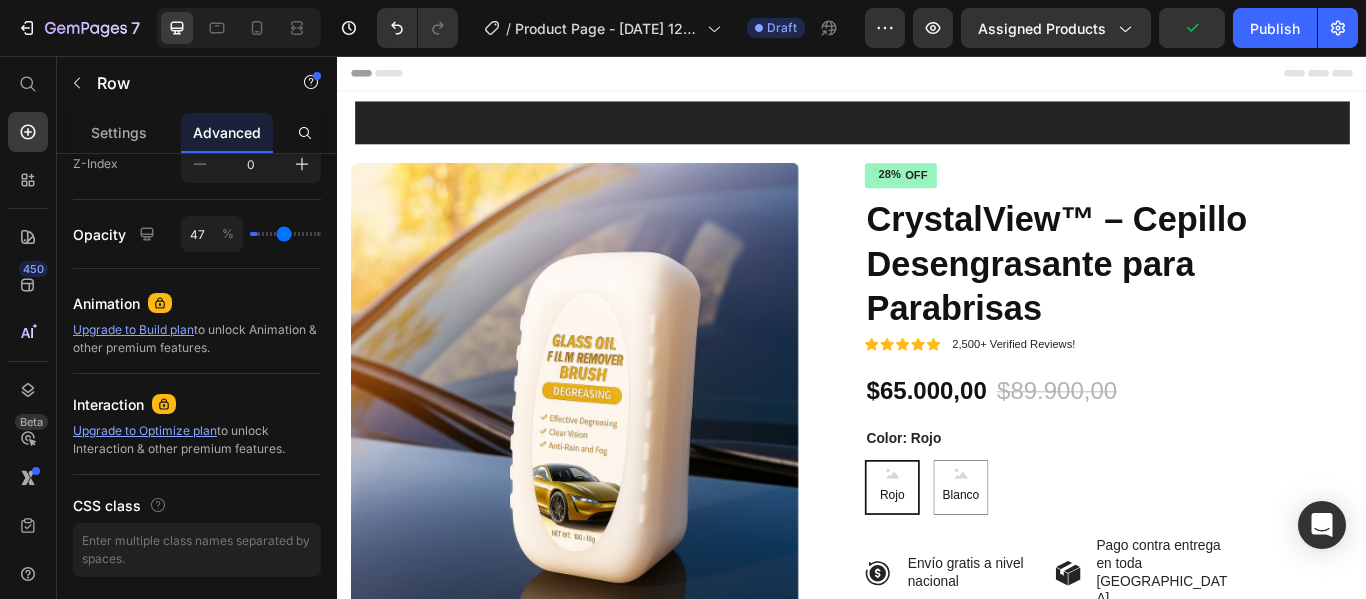 type on "49" 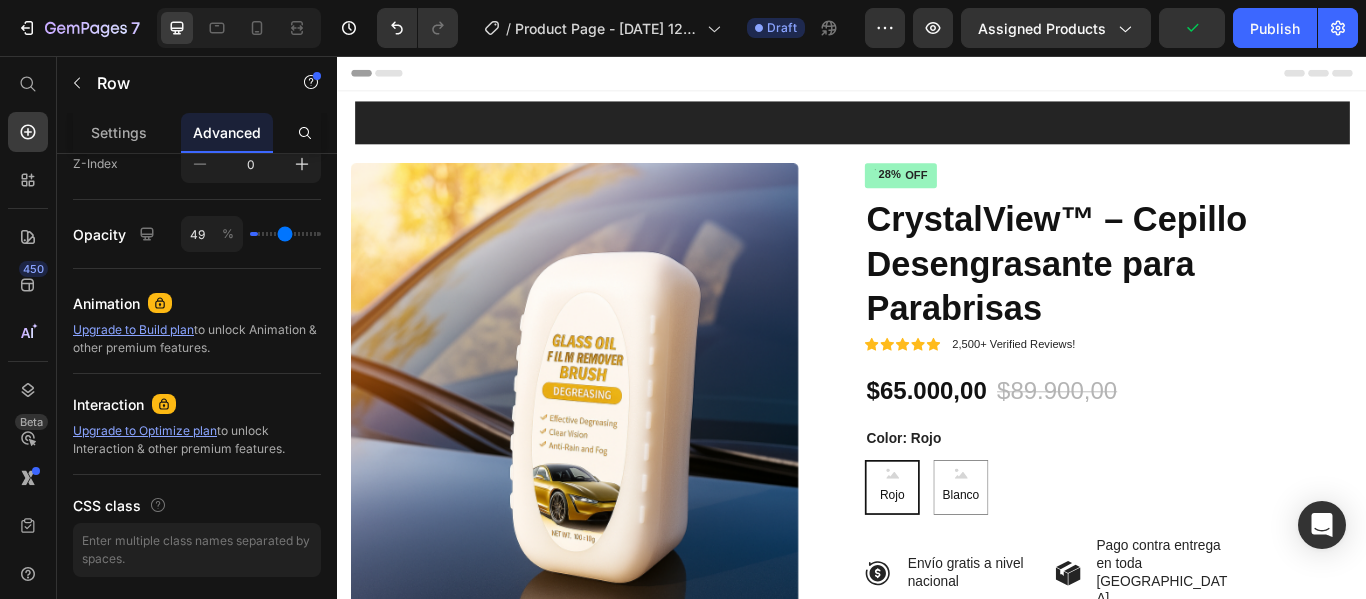 type on "56" 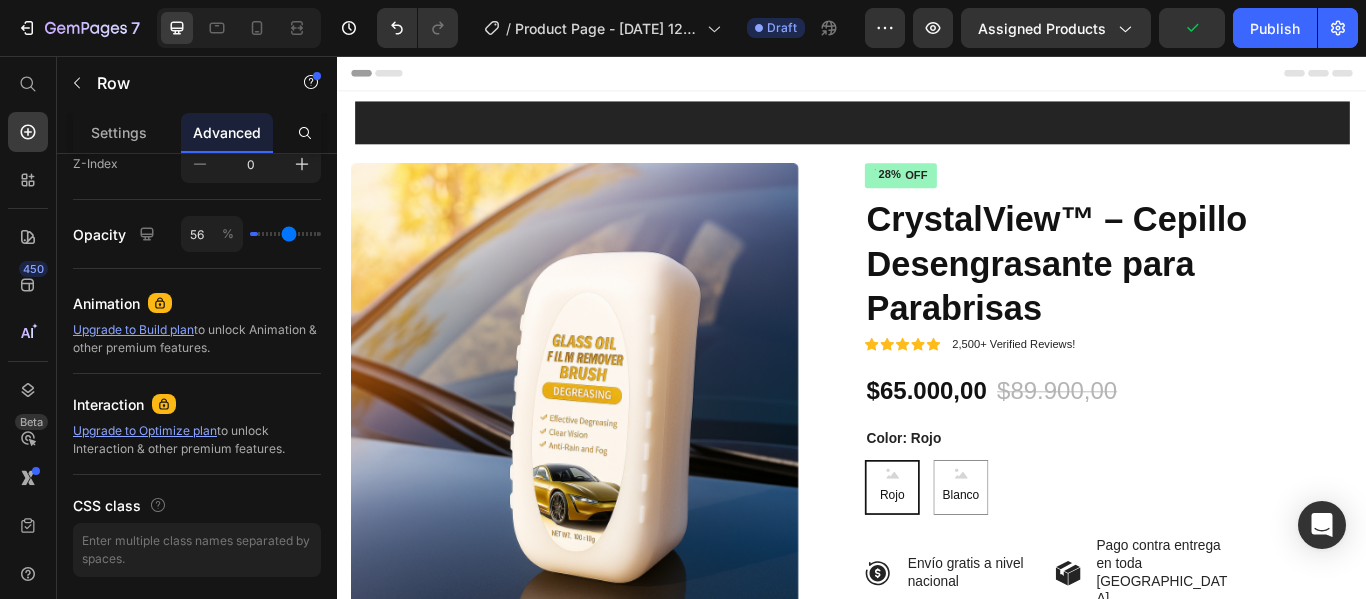 type on "62" 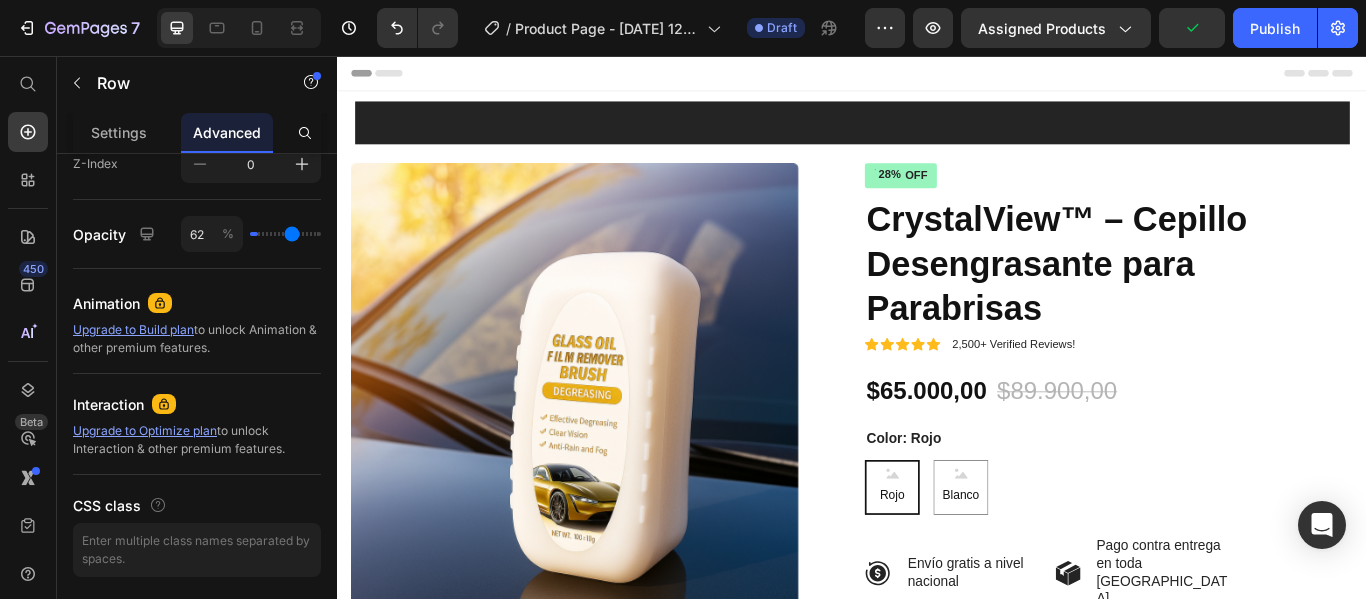 type on "71" 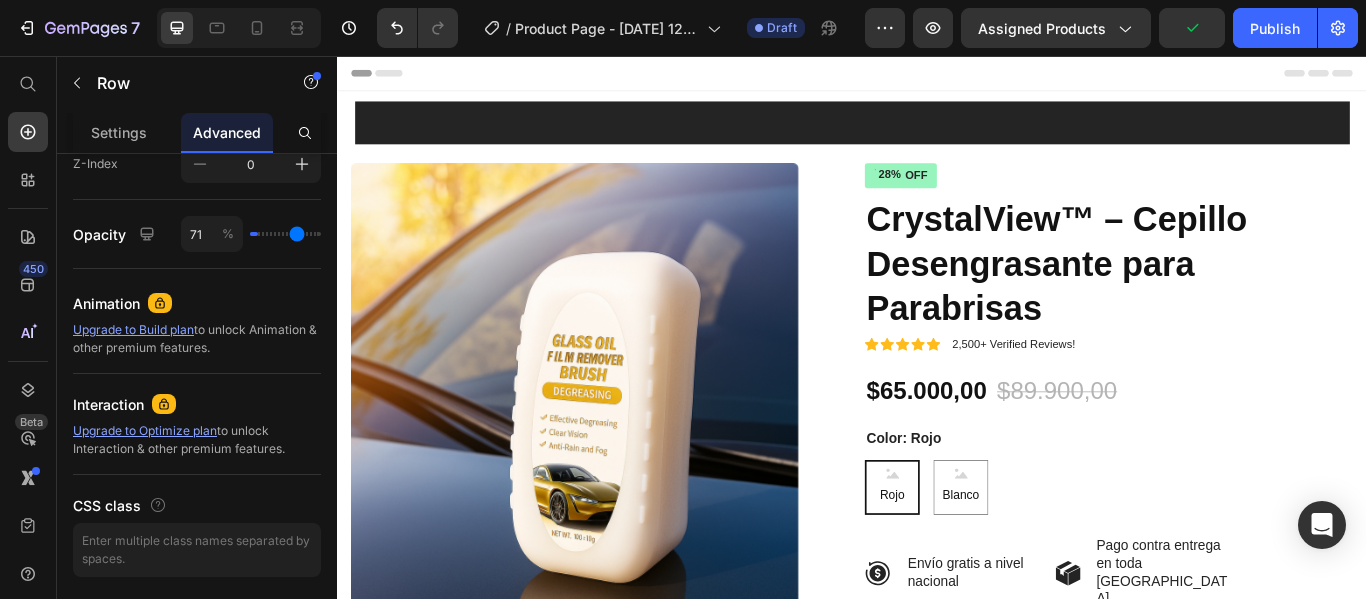 type on "78" 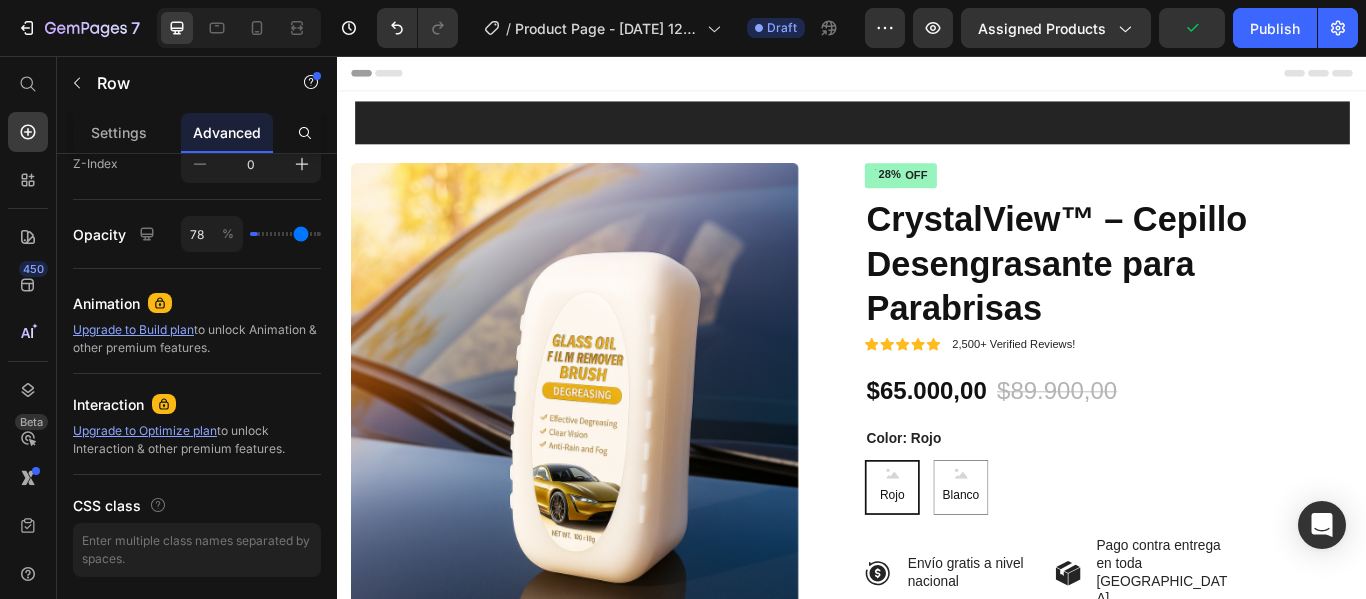 type on "89" 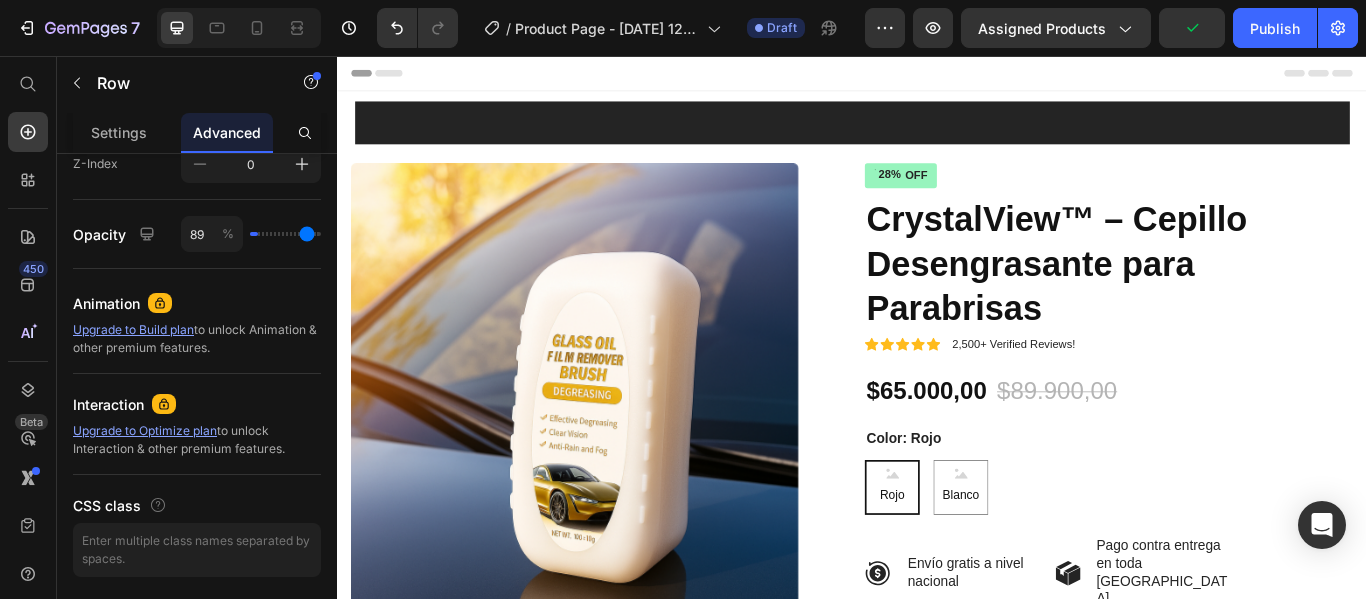 type on "98" 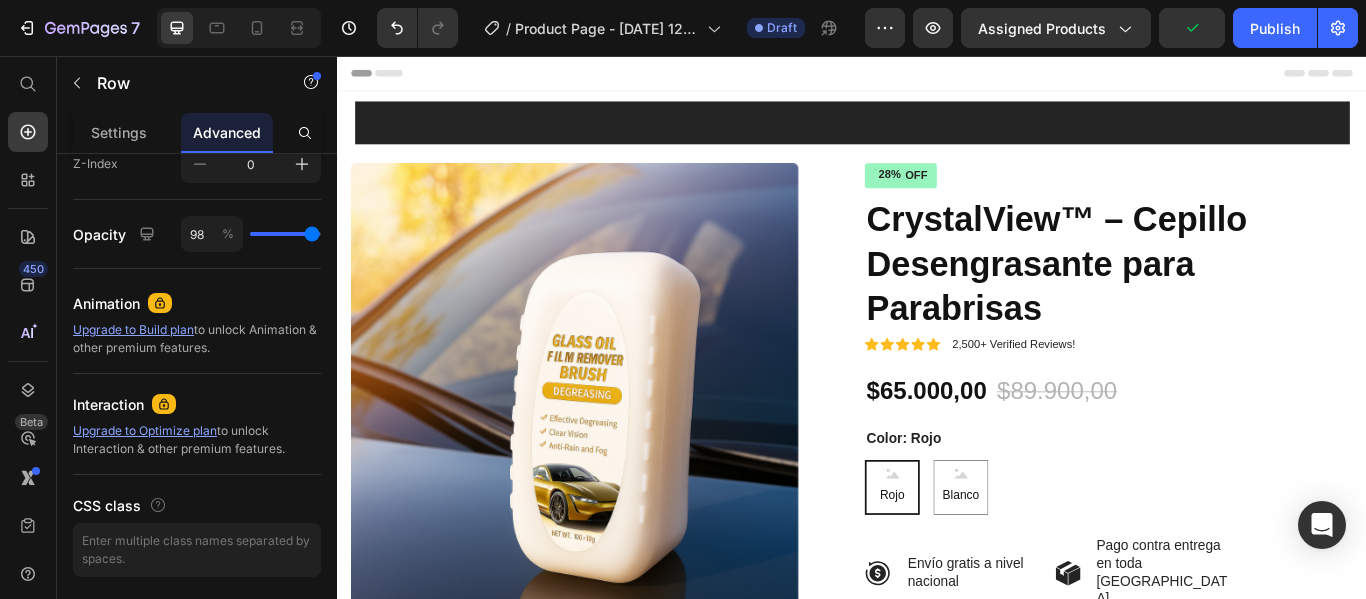 type on "100" 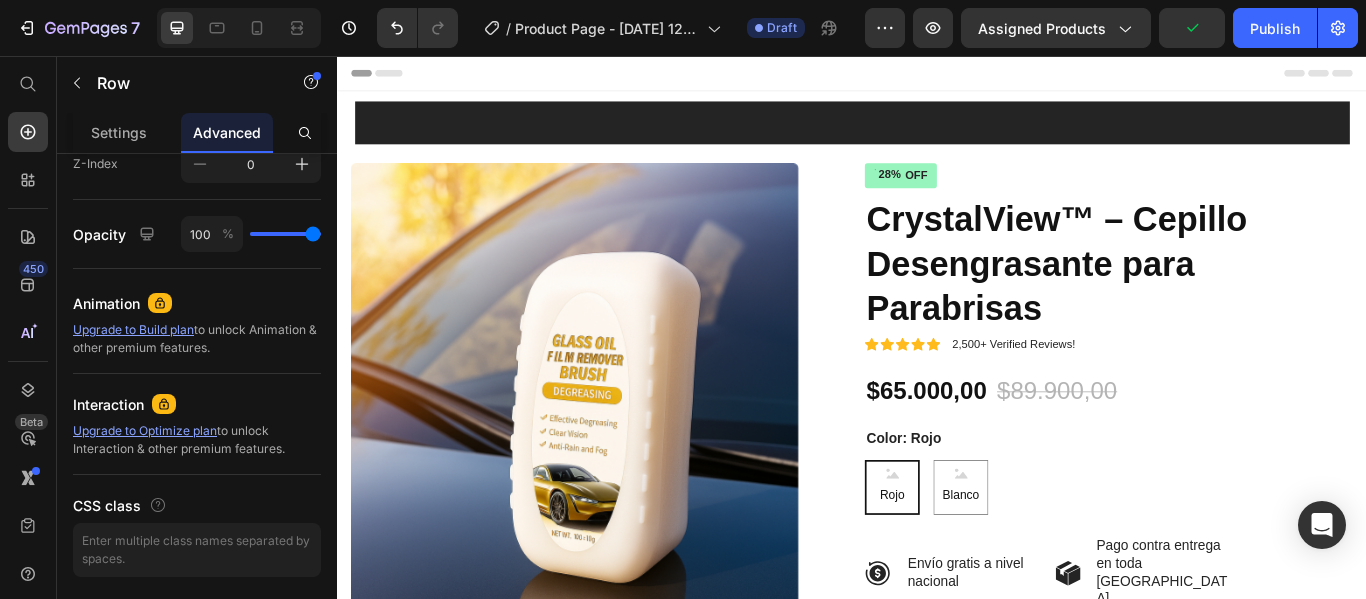 drag, startPoint x: 259, startPoint y: 232, endPoint x: 2, endPoint y: 204, distance: 258.52078 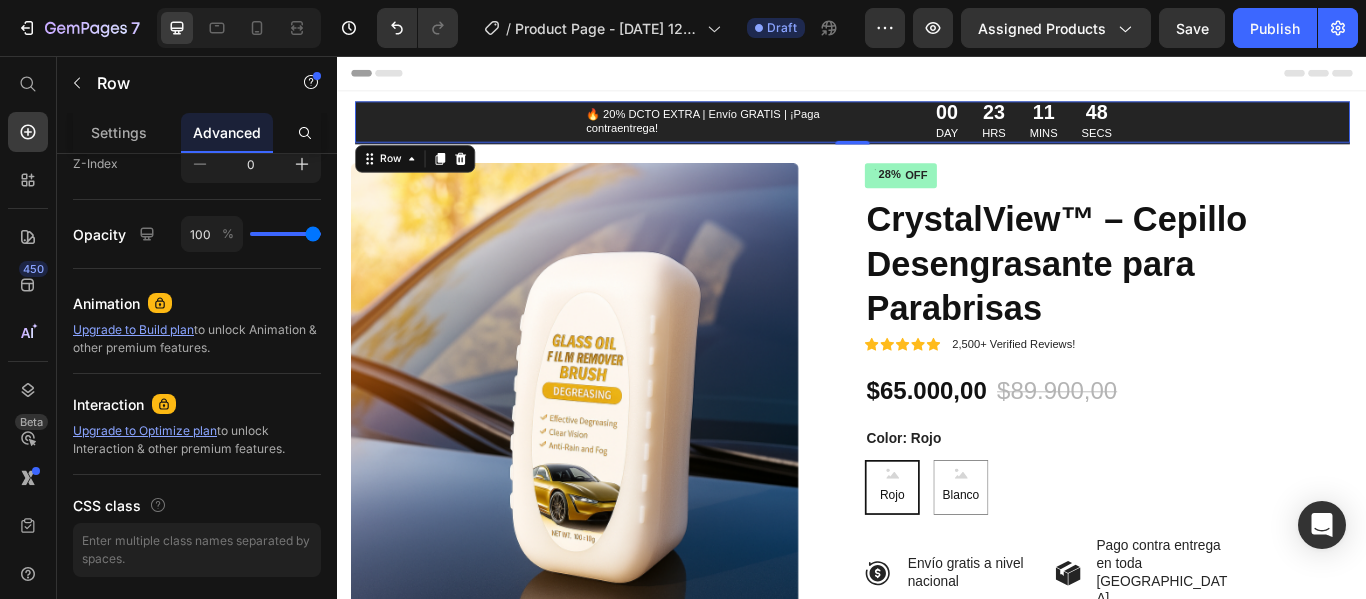 scroll, scrollTop: 400, scrollLeft: 0, axis: vertical 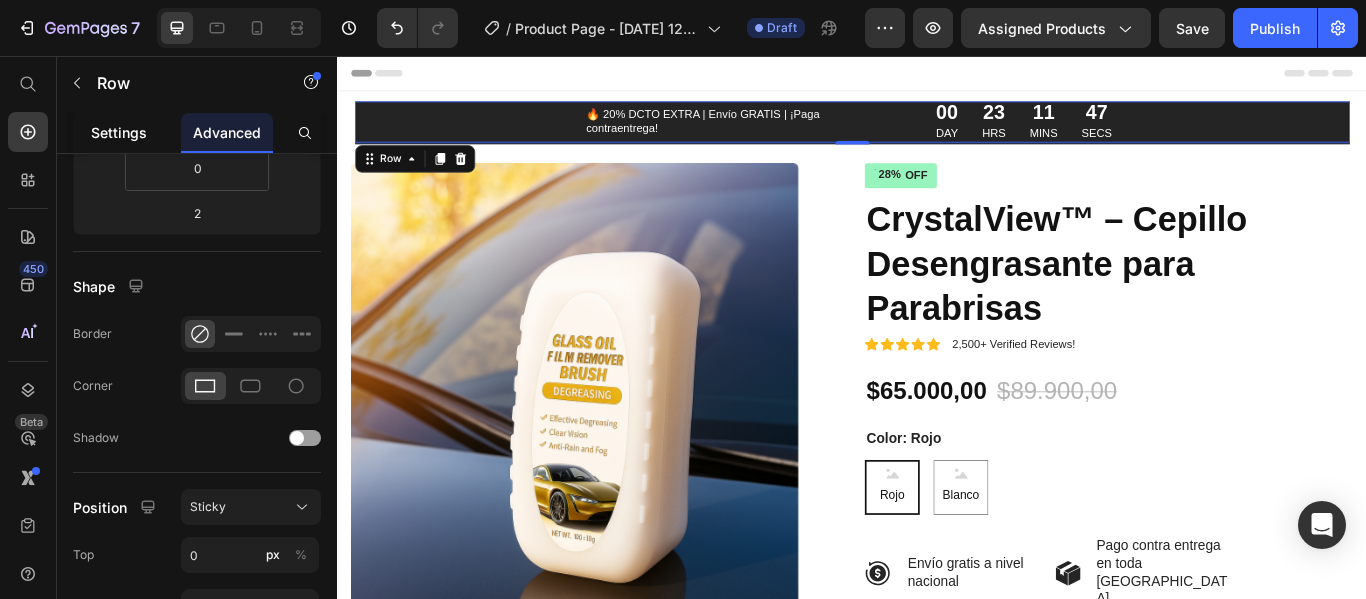 click on "Settings" at bounding box center (119, 132) 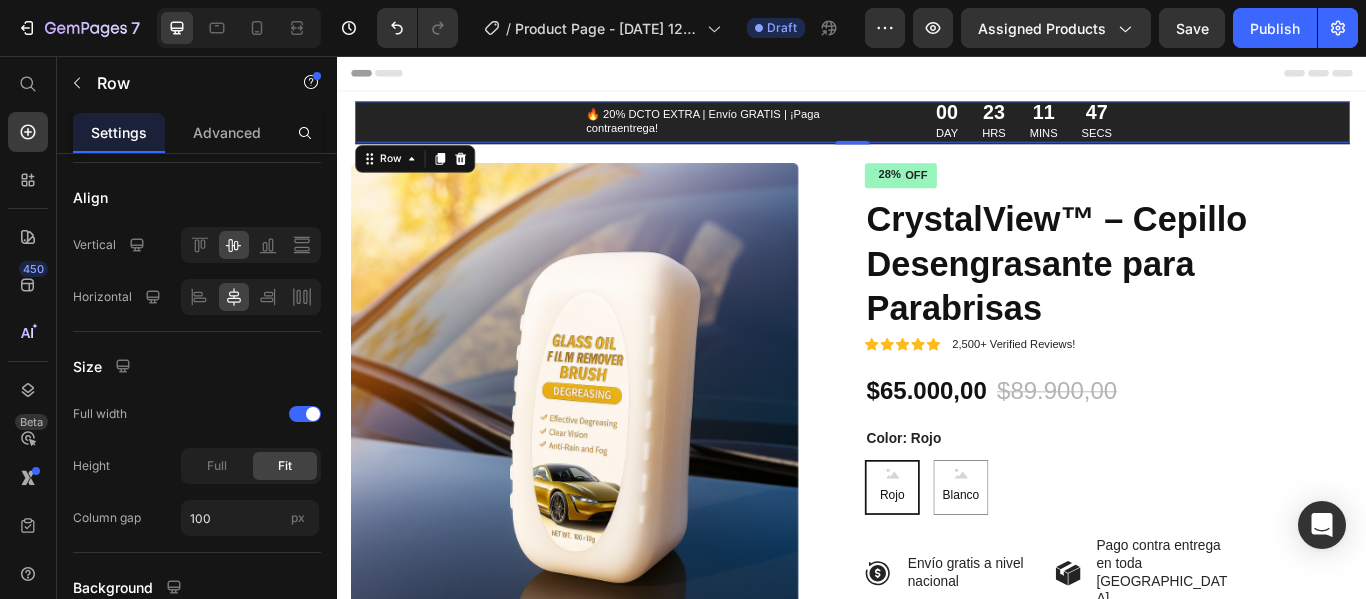 scroll, scrollTop: 0, scrollLeft: 0, axis: both 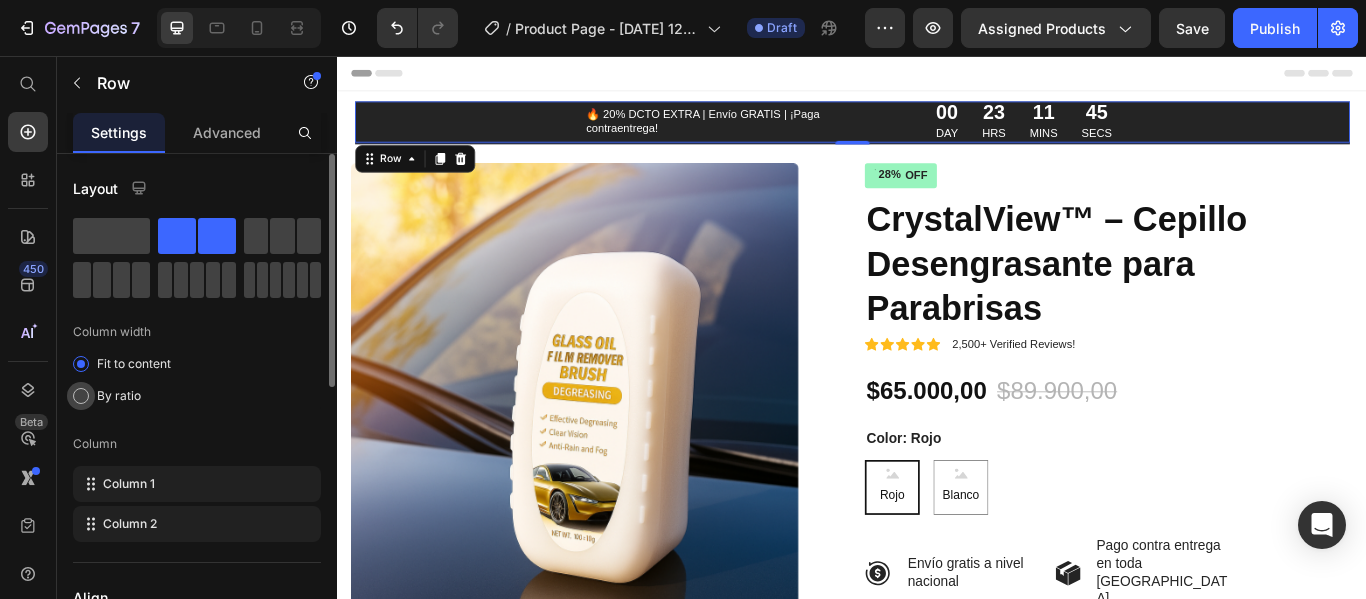 click on "By ratio" 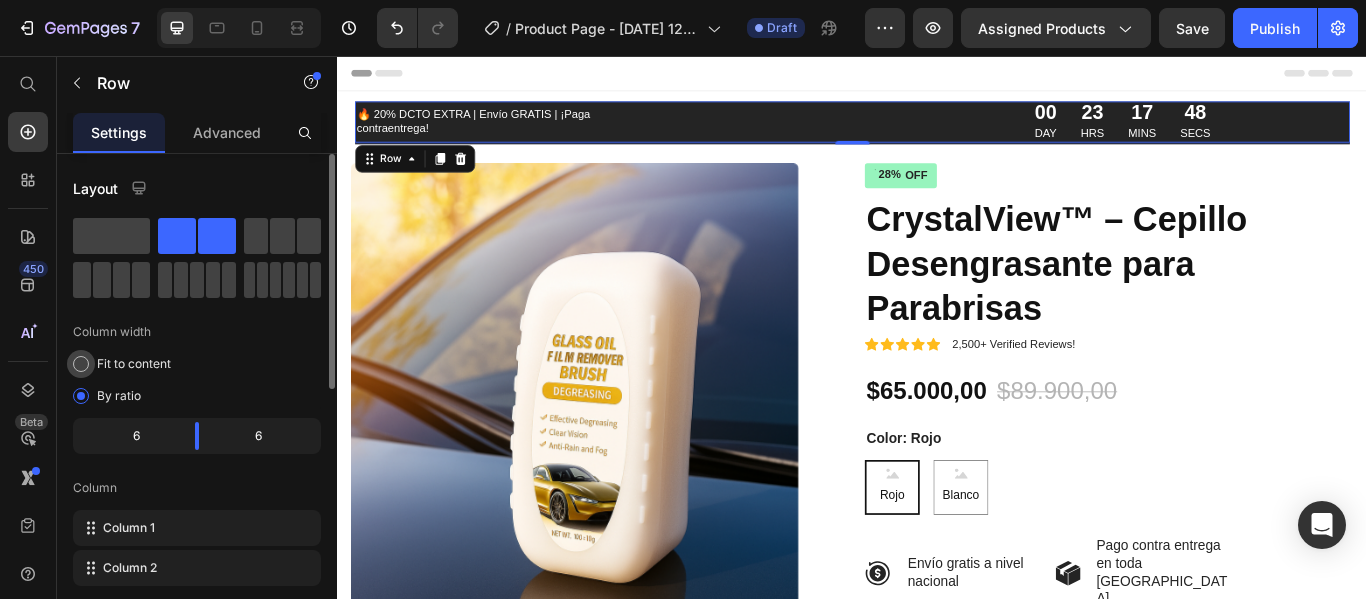 click on "Fit to content" 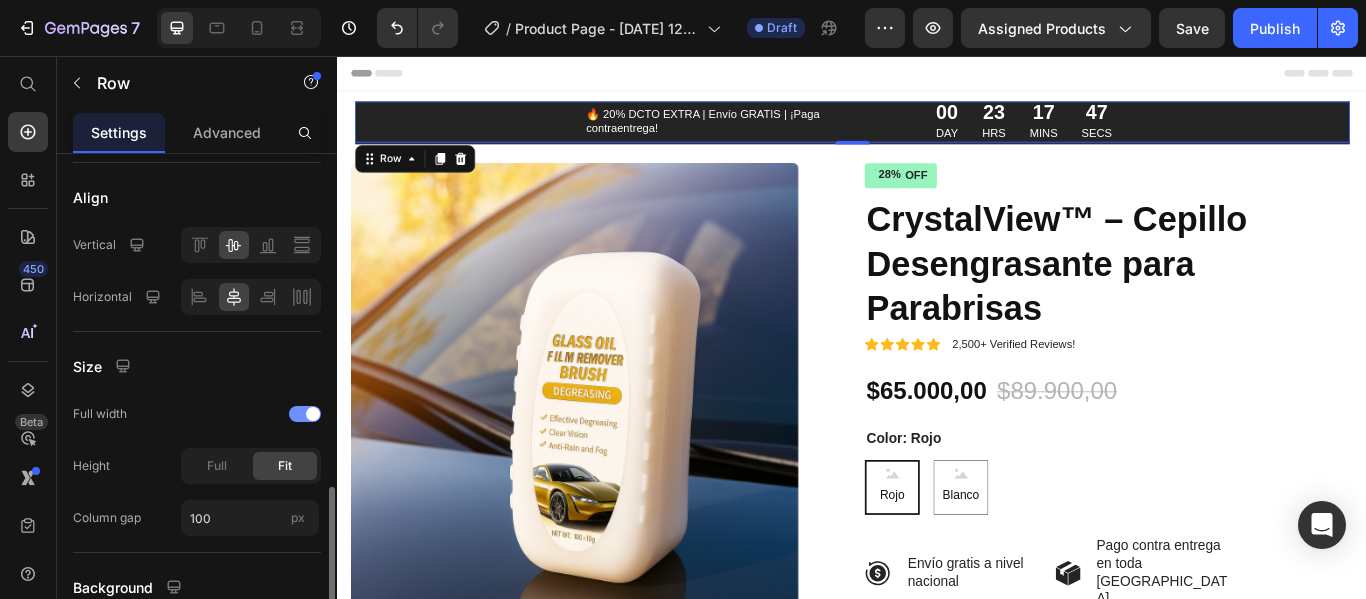 scroll, scrollTop: 500, scrollLeft: 0, axis: vertical 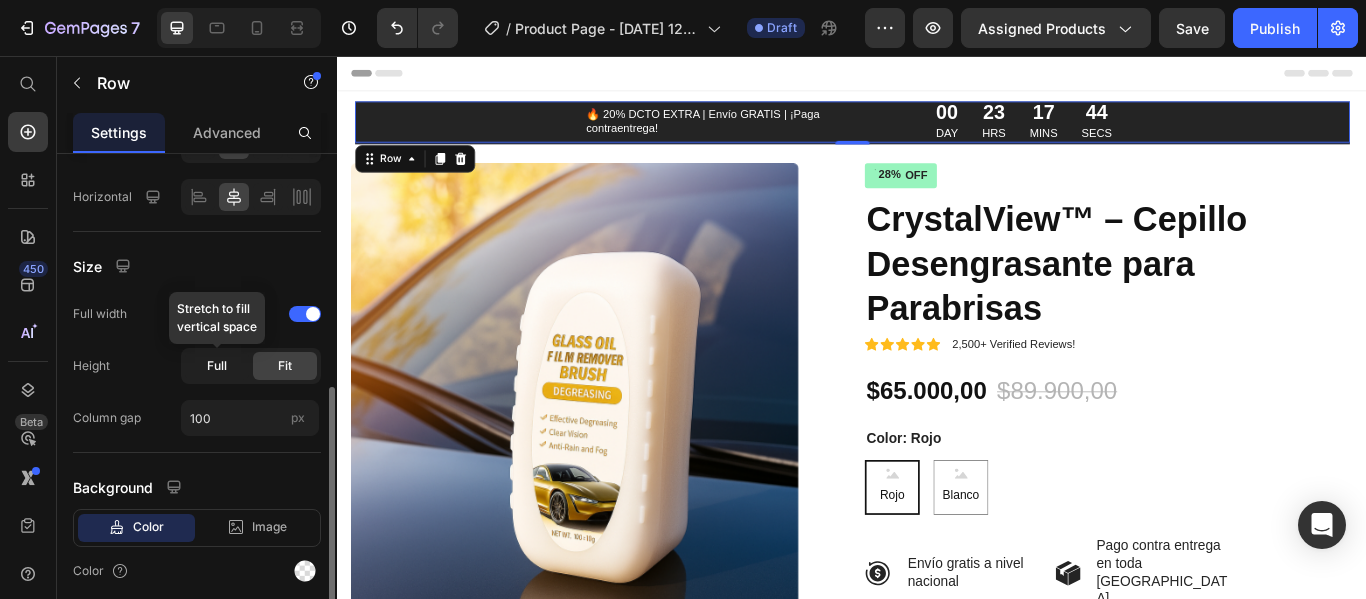 click on "Full" 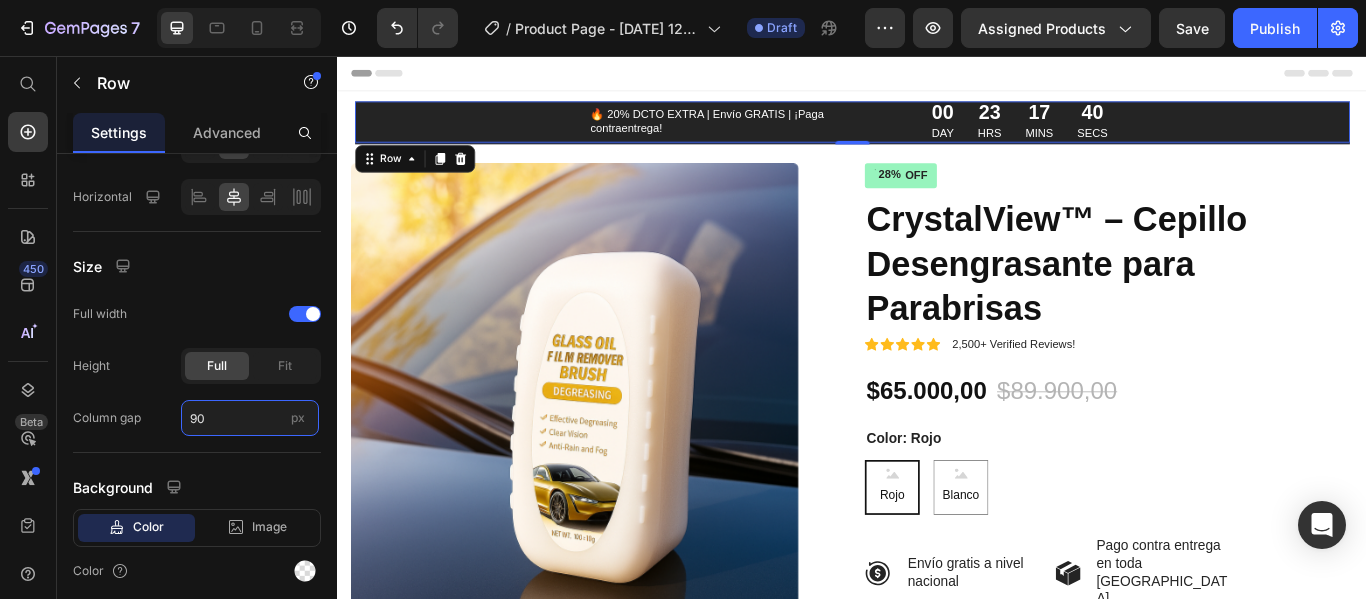 type on "9" 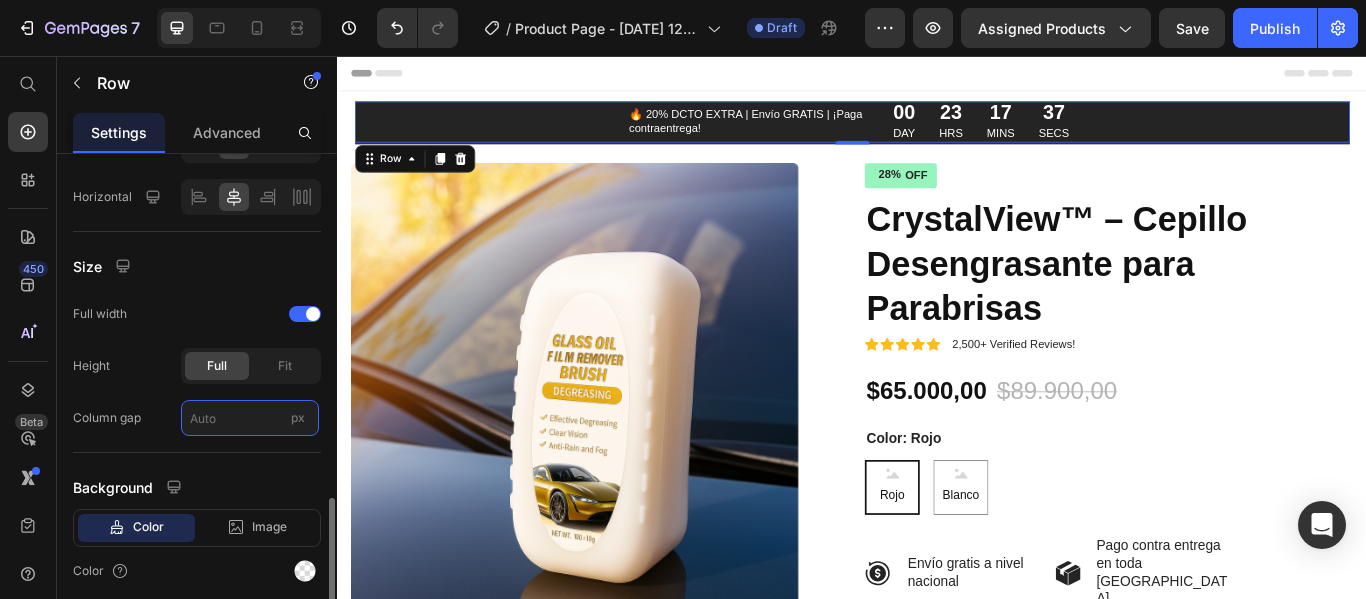 scroll, scrollTop: 575, scrollLeft: 0, axis: vertical 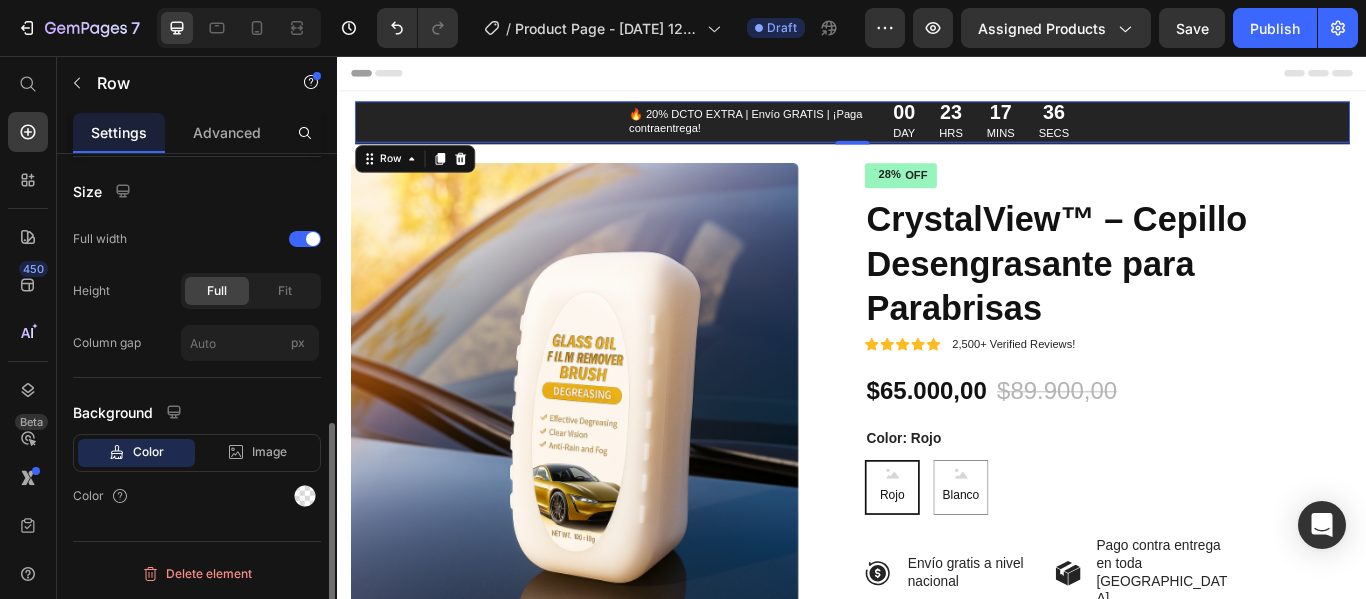 type on "100" 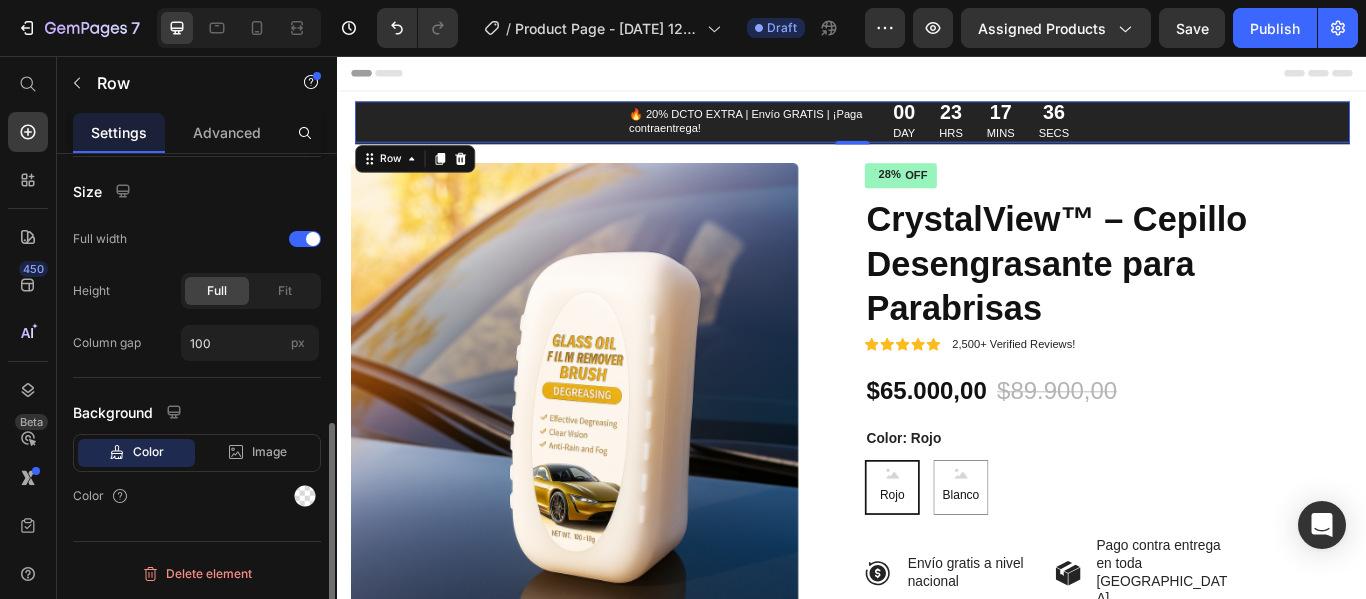 click on "Layout Column width Fit to content By ratio Column Column 1 Column 2 Align Vertical
Horizontal
Size Full width Height Full Fit Column gap 100 px Background Color Image Video  Color" at bounding box center (197, 68) 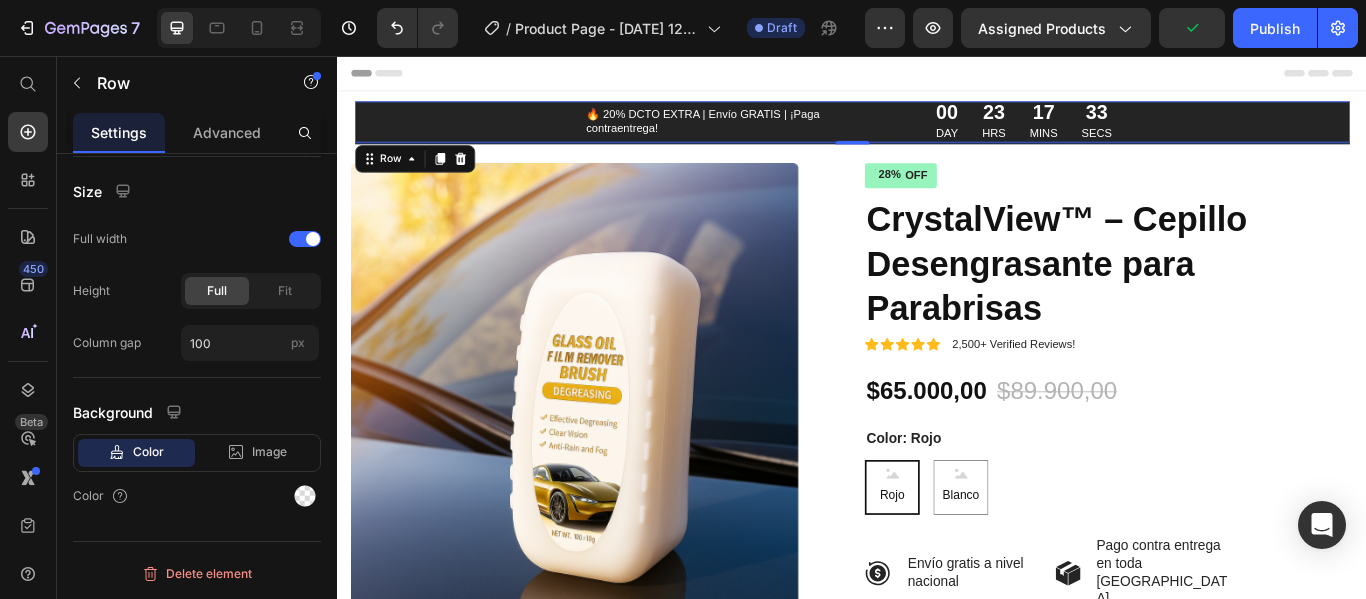 click on "Header" at bounding box center [937, 76] 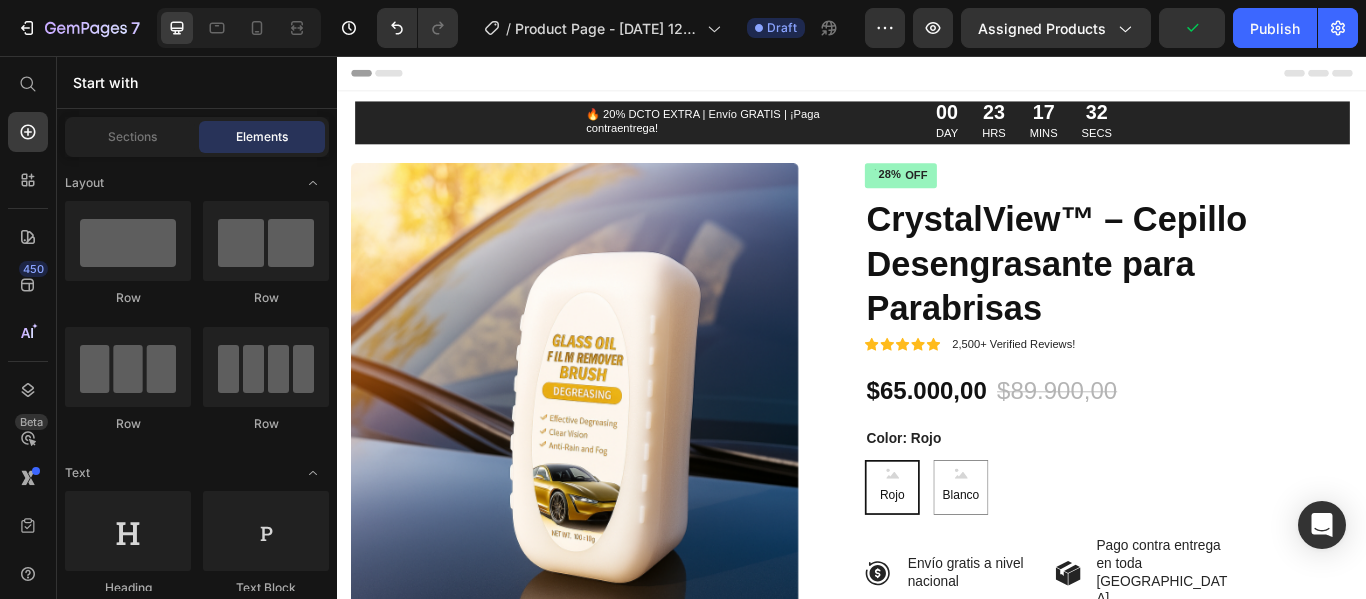 click on "Header" at bounding box center [394, 76] 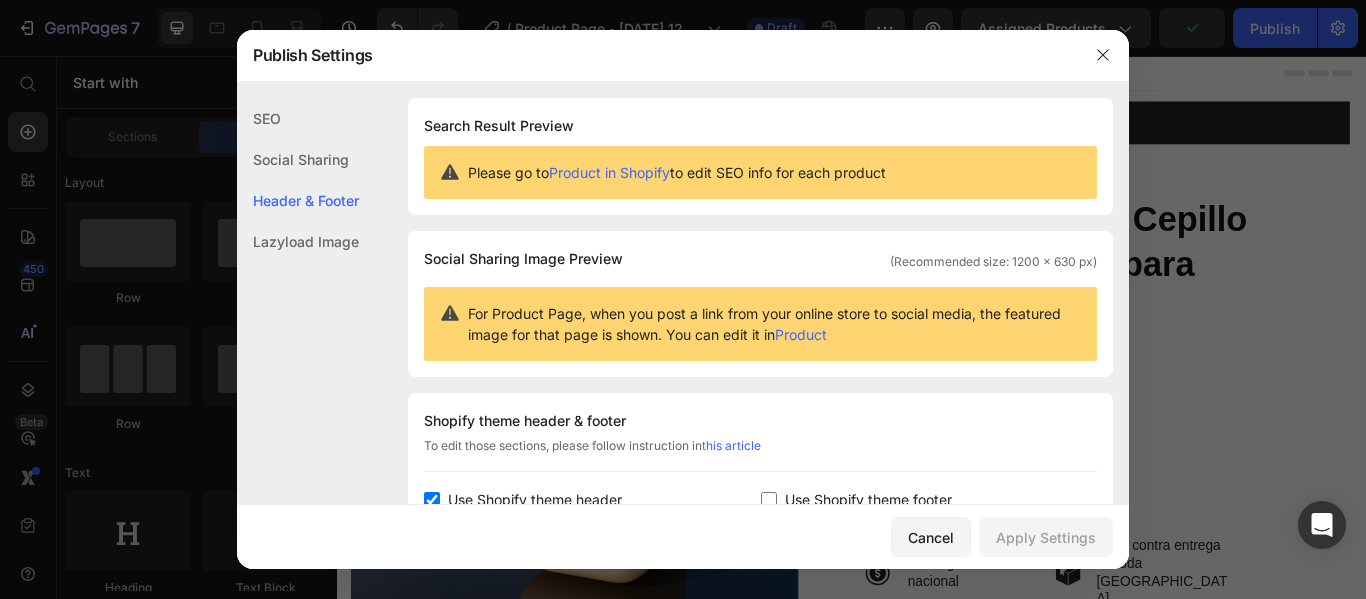 scroll, scrollTop: 291, scrollLeft: 0, axis: vertical 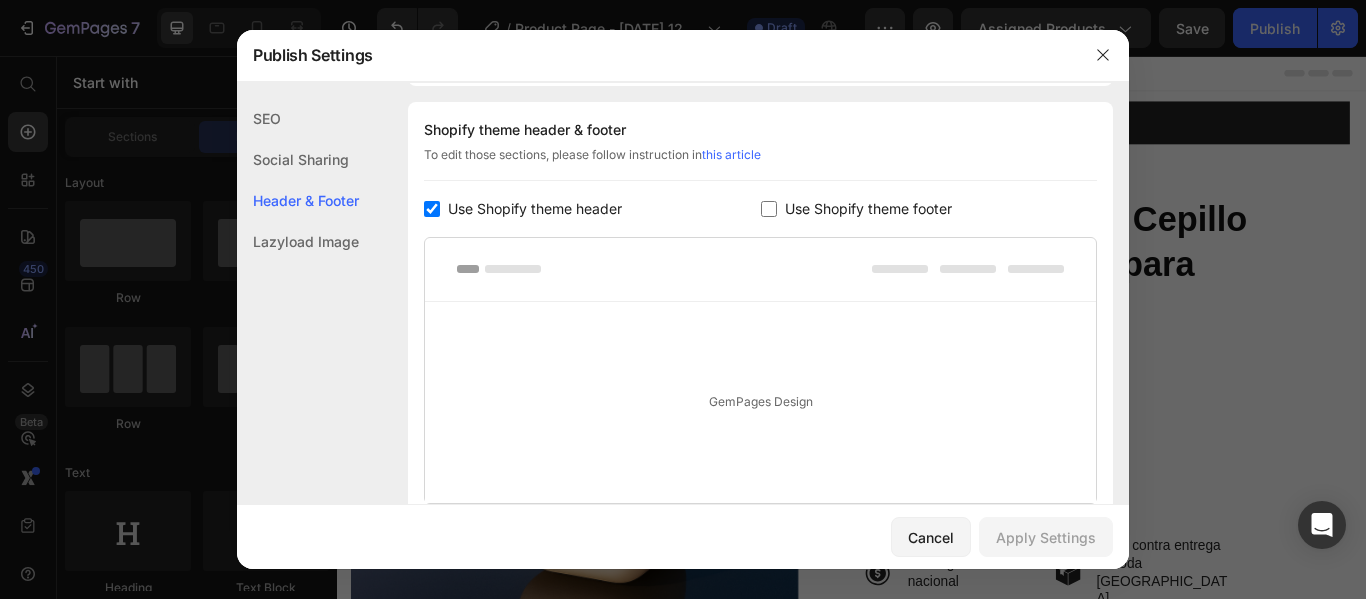 click at bounding box center (432, 209) 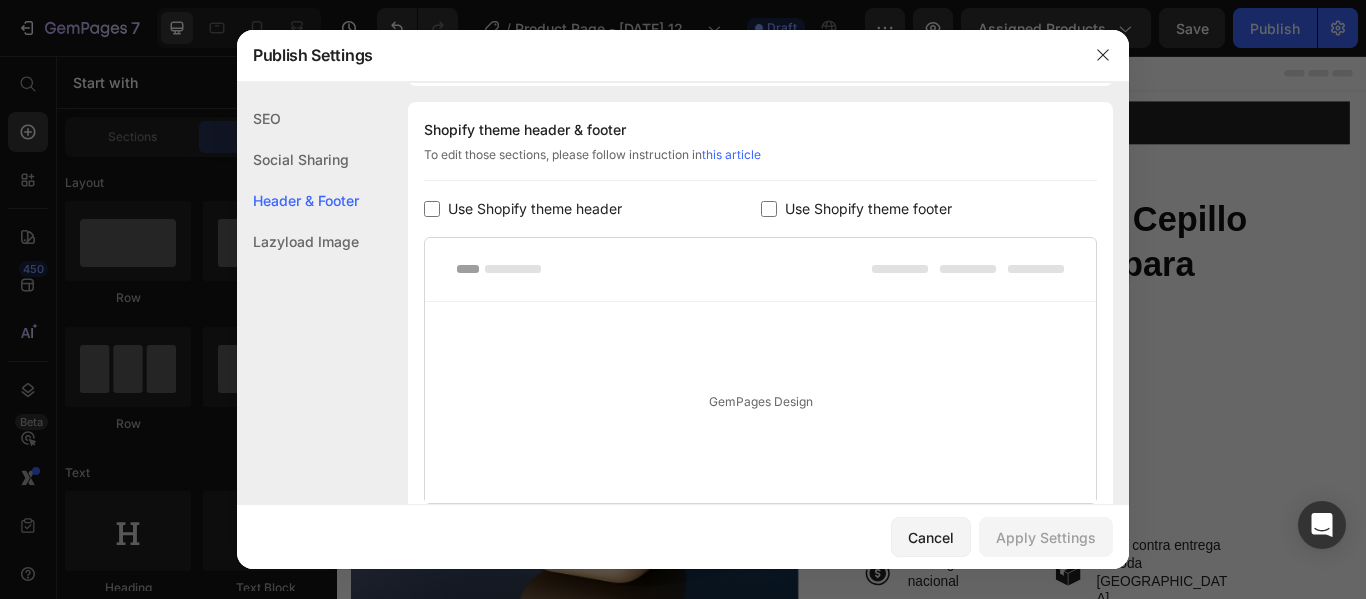 checkbox on "false" 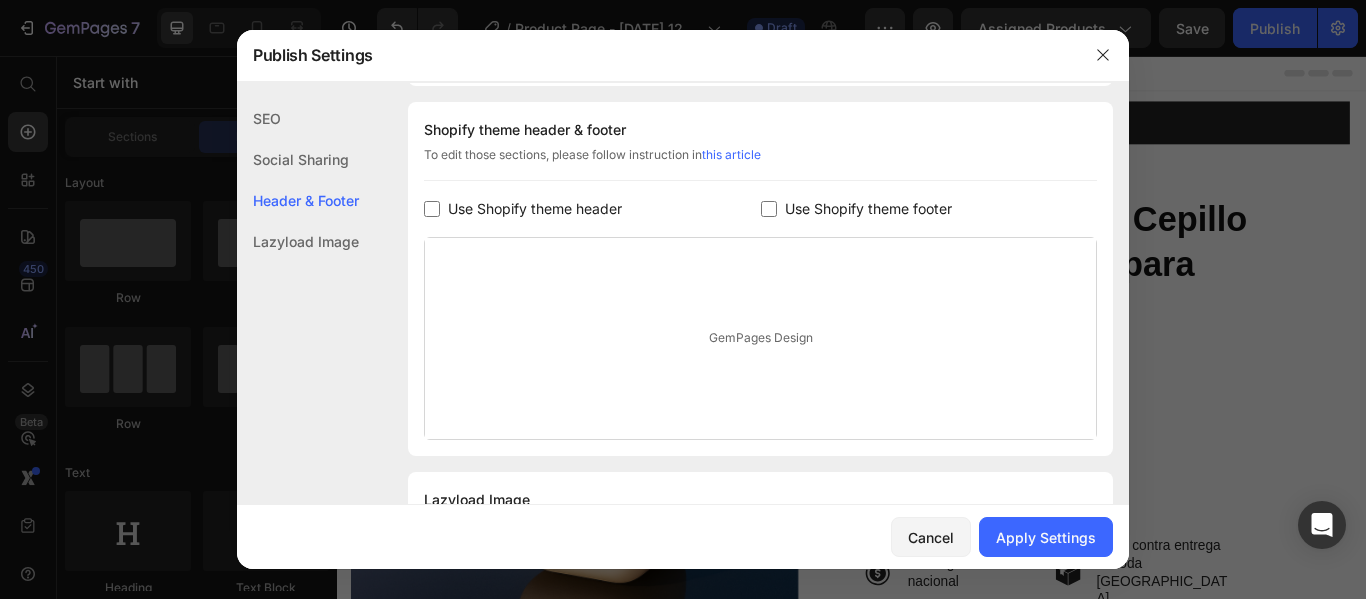 click on "Social Sharing" 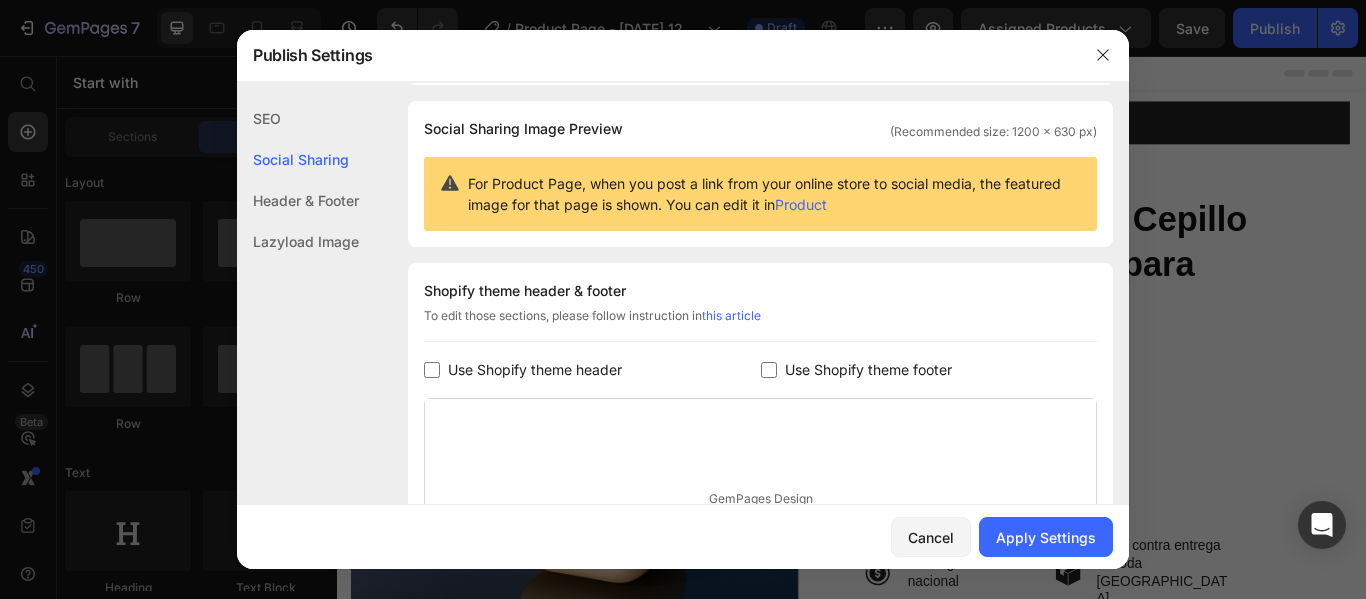 scroll, scrollTop: 129, scrollLeft: 0, axis: vertical 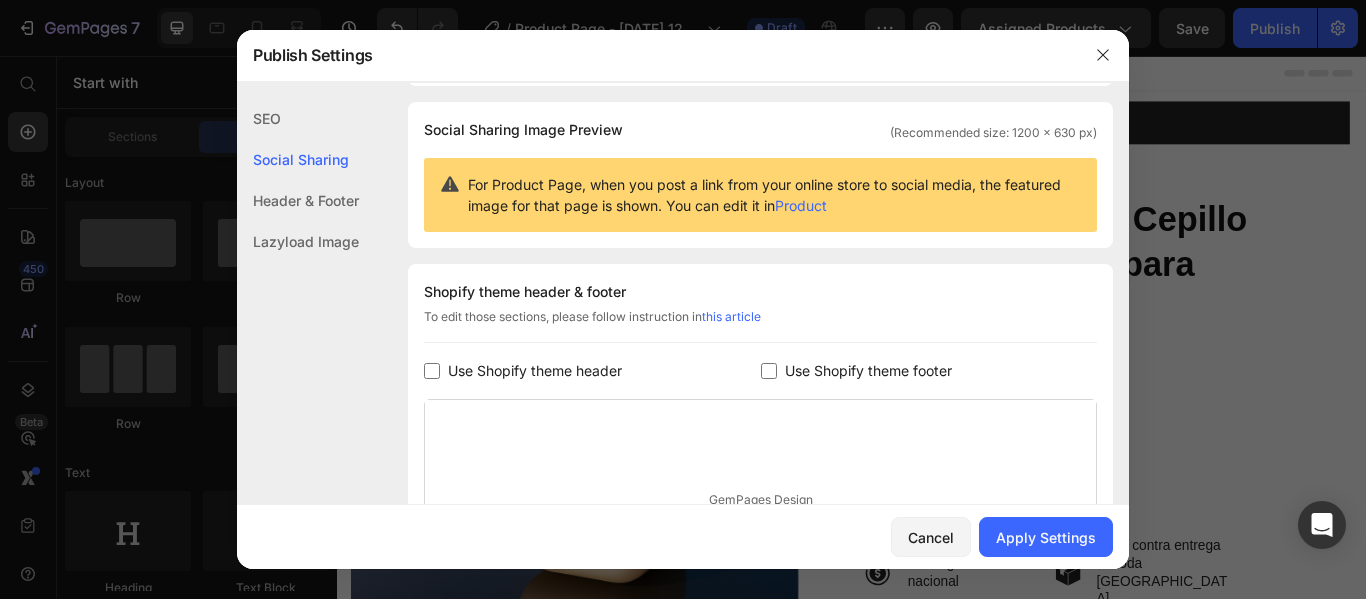drag, startPoint x: 322, startPoint y: 160, endPoint x: 310, endPoint y: 160, distance: 12 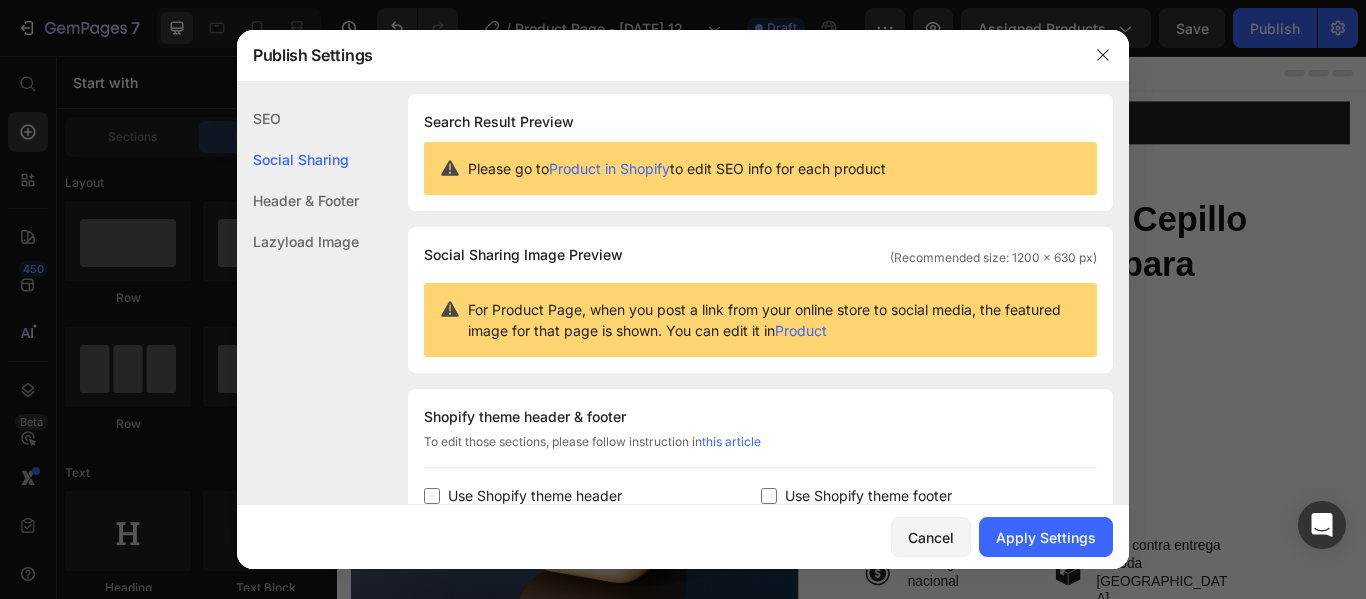 scroll, scrollTop: 0, scrollLeft: 0, axis: both 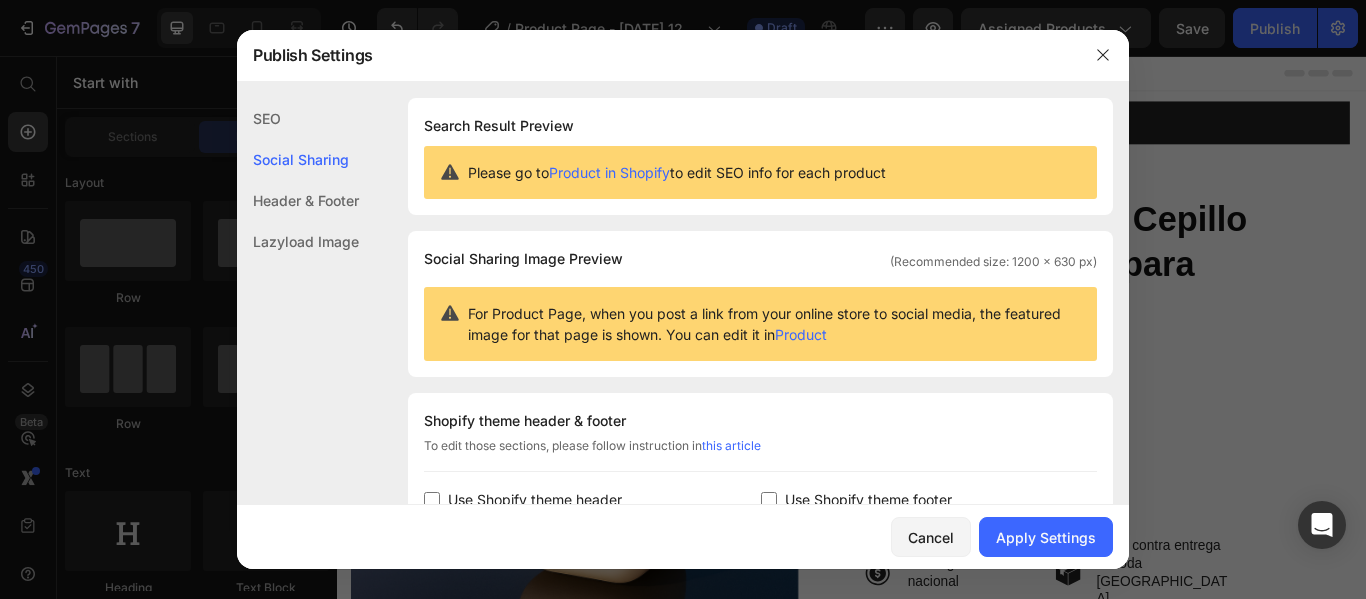click on "SEO" 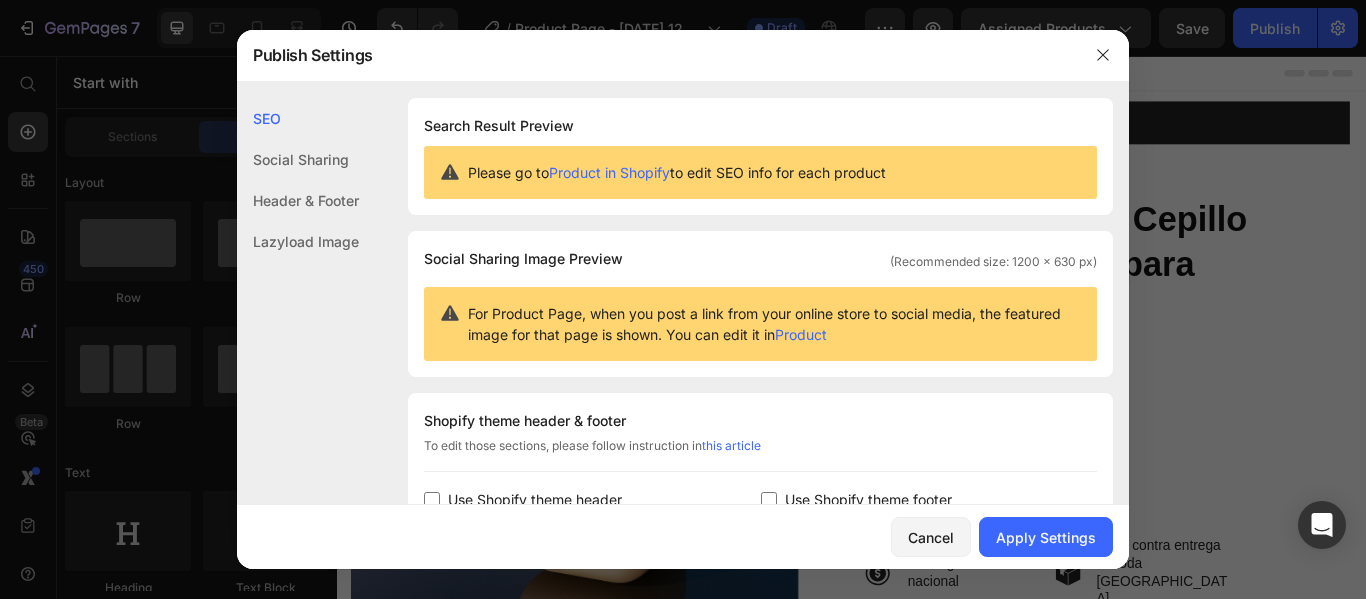 click on "SEO" 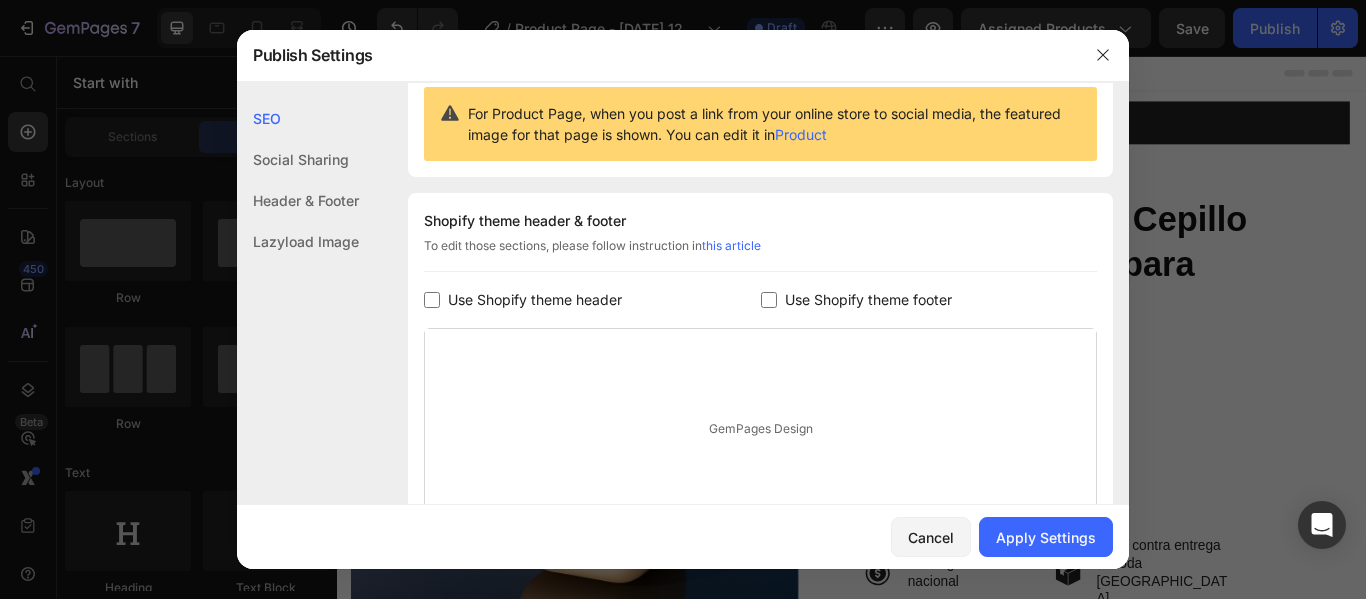 click on "Lazyload Image" 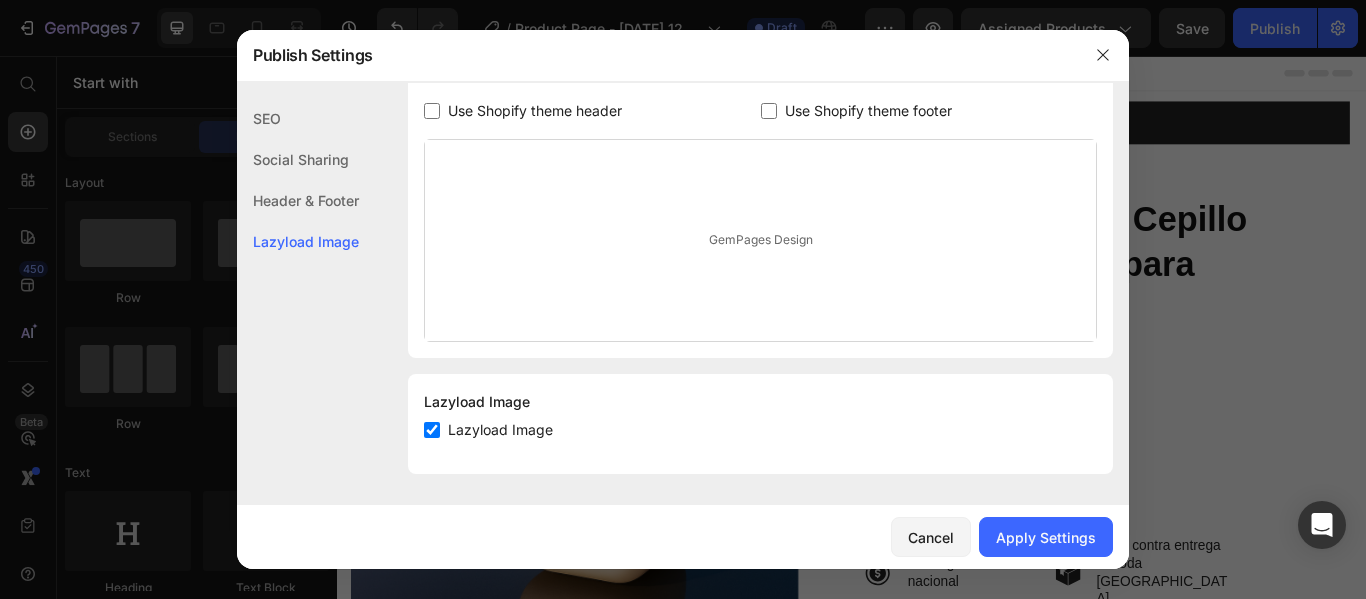 scroll, scrollTop: 390, scrollLeft: 0, axis: vertical 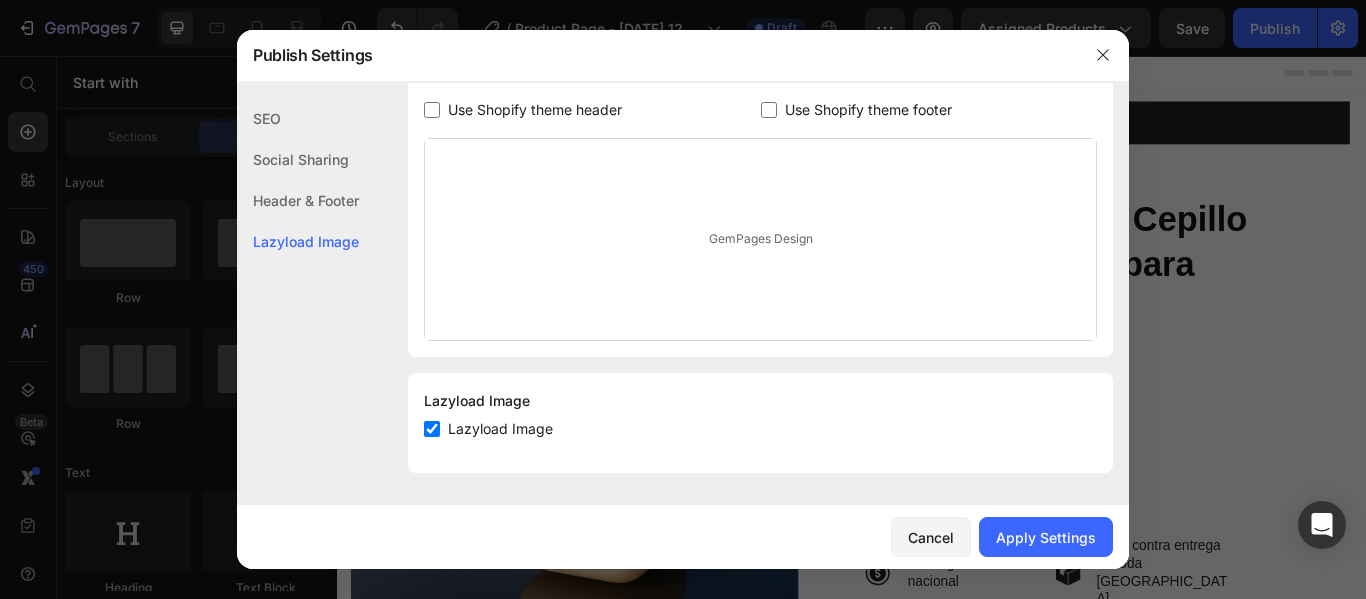 click at bounding box center (432, 429) 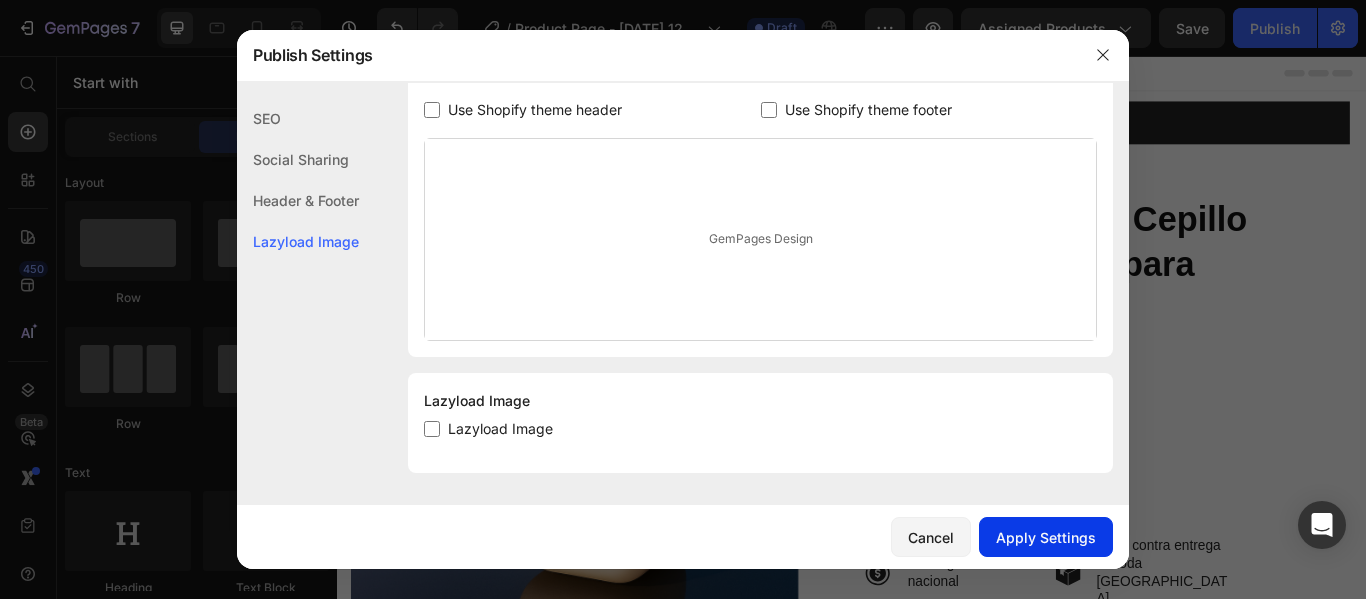 click on "Apply Settings" at bounding box center [1046, 537] 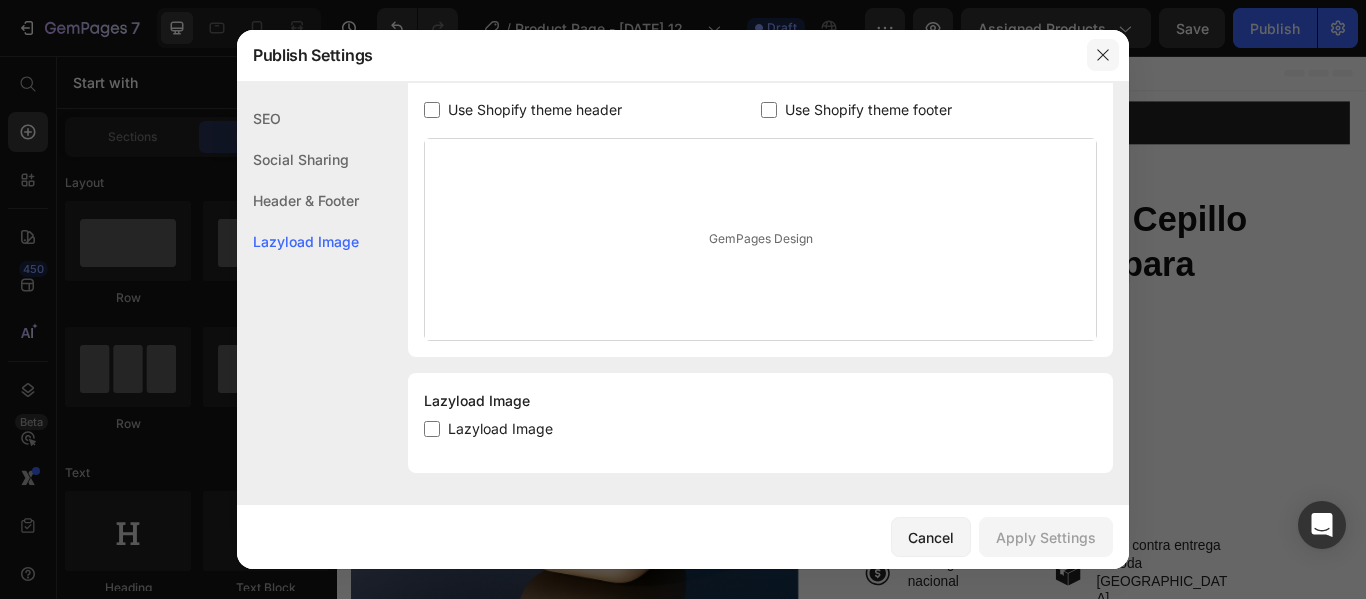 click 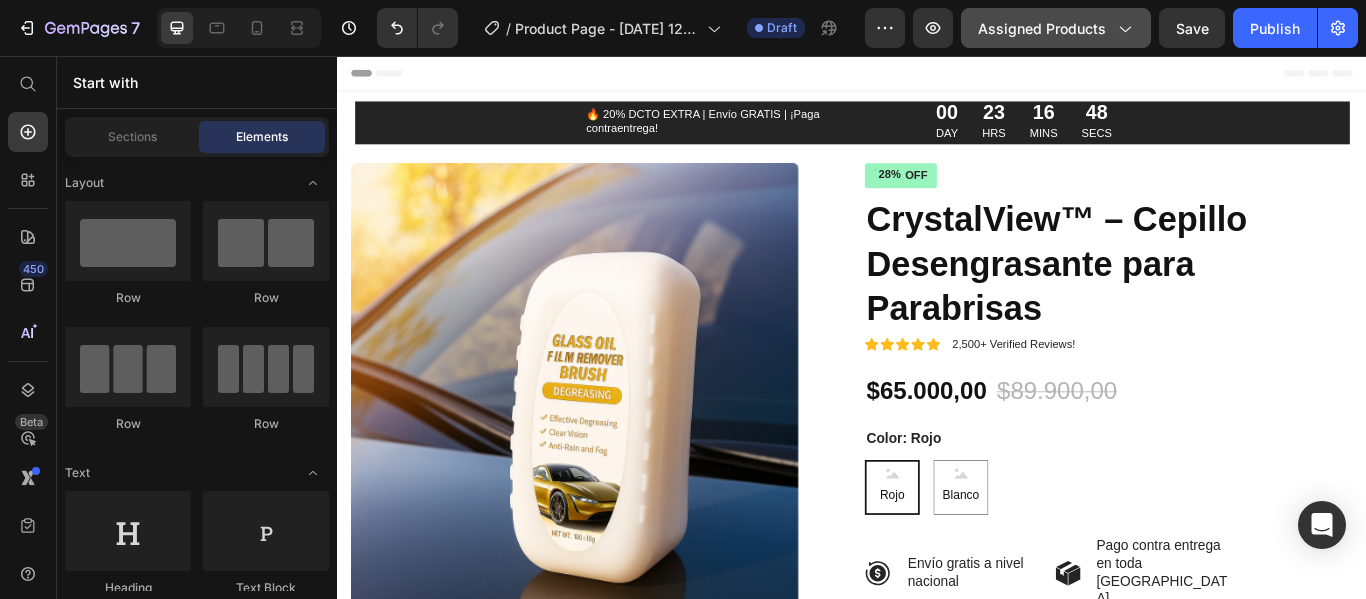 click on "Assigned Products" 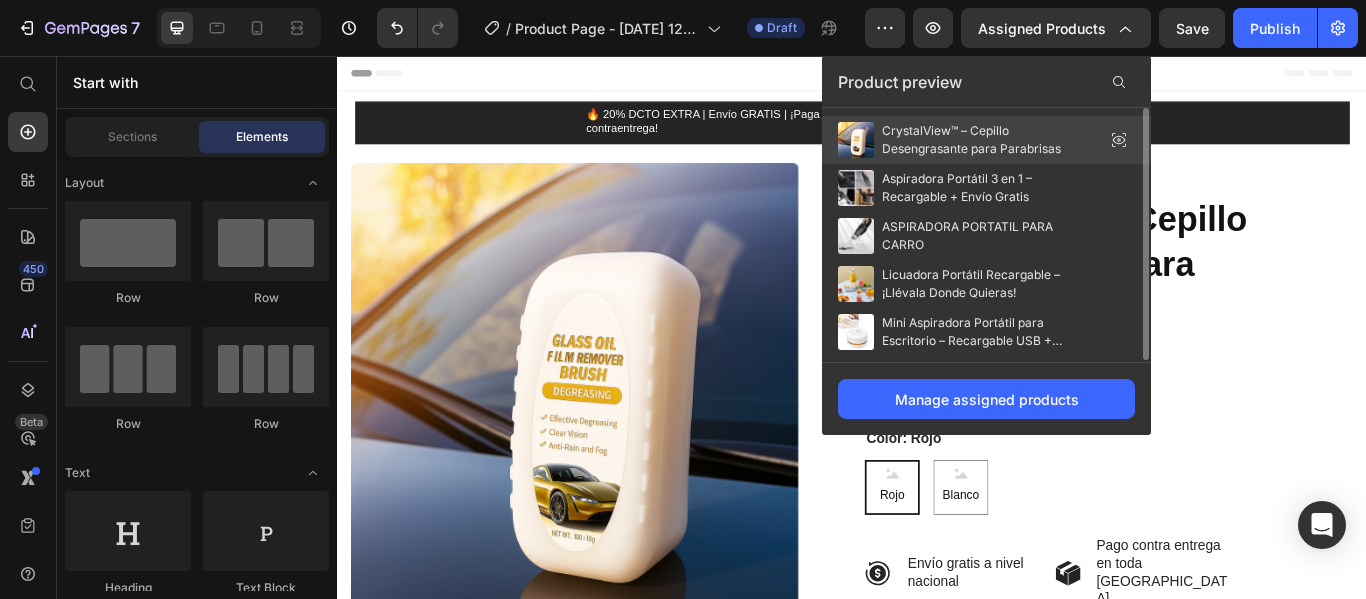 click on "CrystalView™ – Cepillo Desengrasante para Parabrisas" at bounding box center (982, 140) 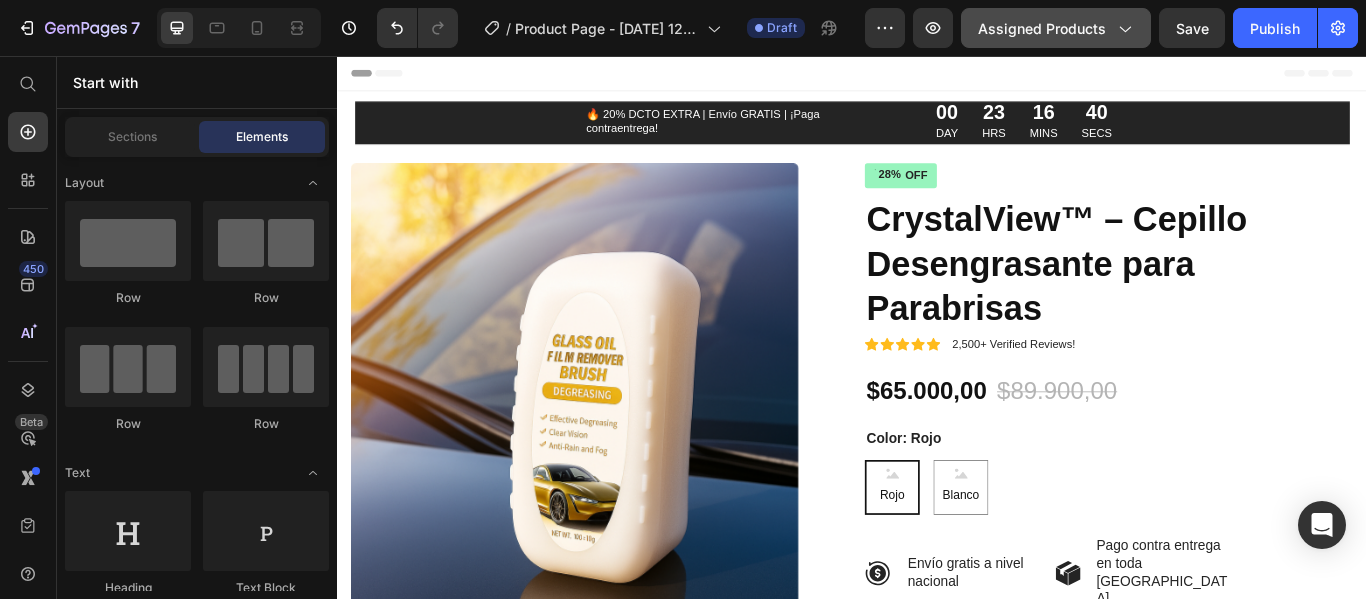 click on "Assigned Products" 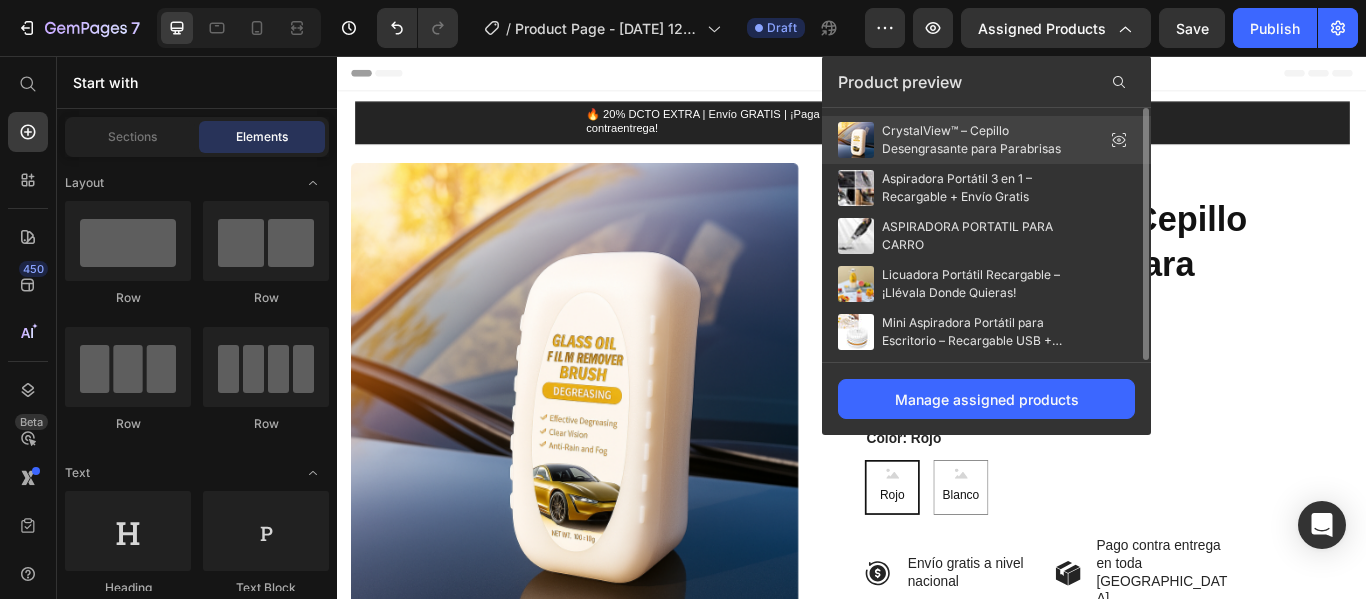 click on "CrystalView™ – Cepillo Desengrasante para Parabrisas" at bounding box center (982, 140) 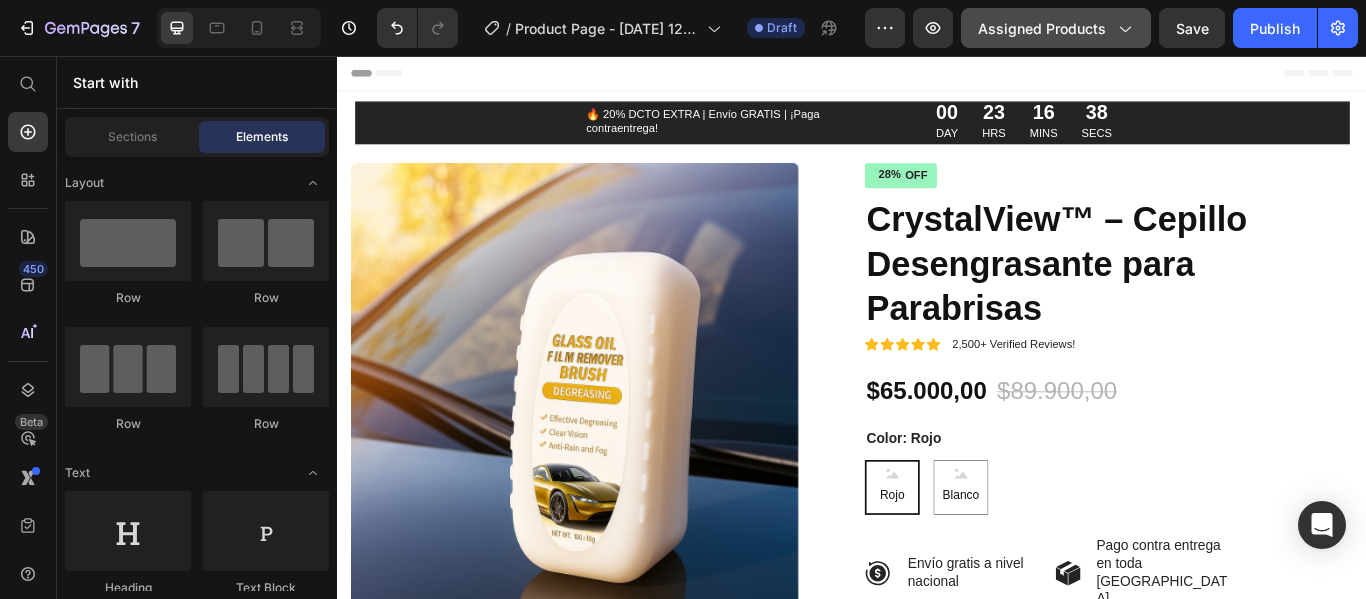 click on "Assigned Products" 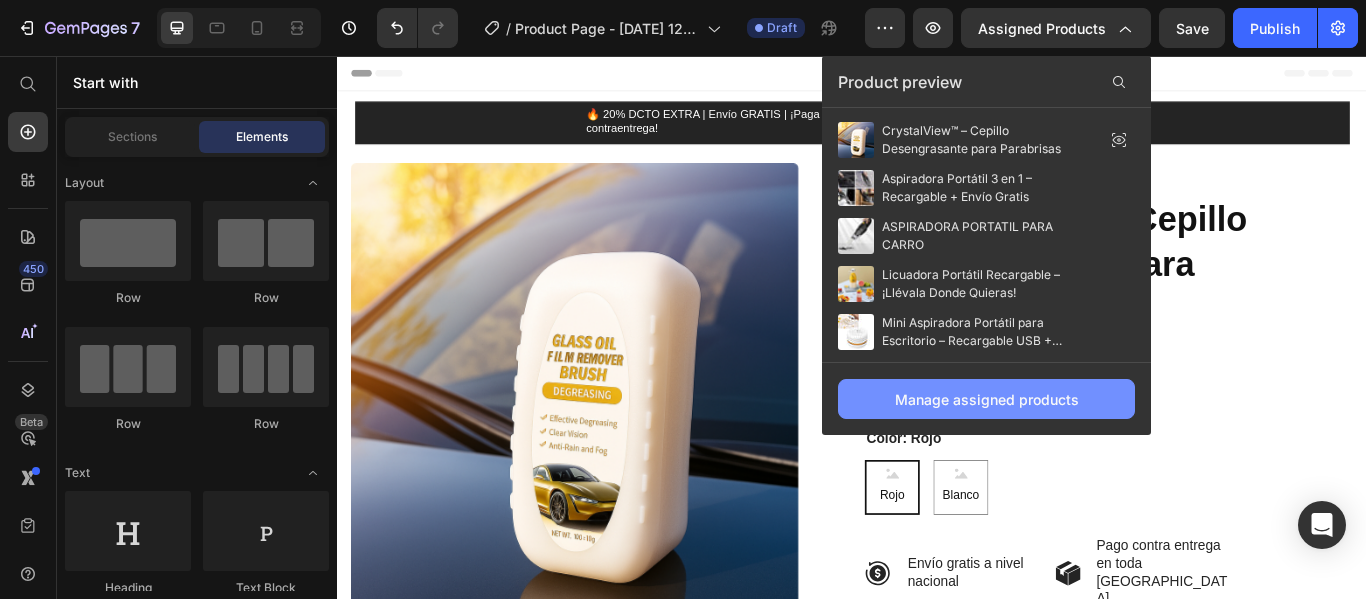click on "Manage assigned products" at bounding box center [987, 399] 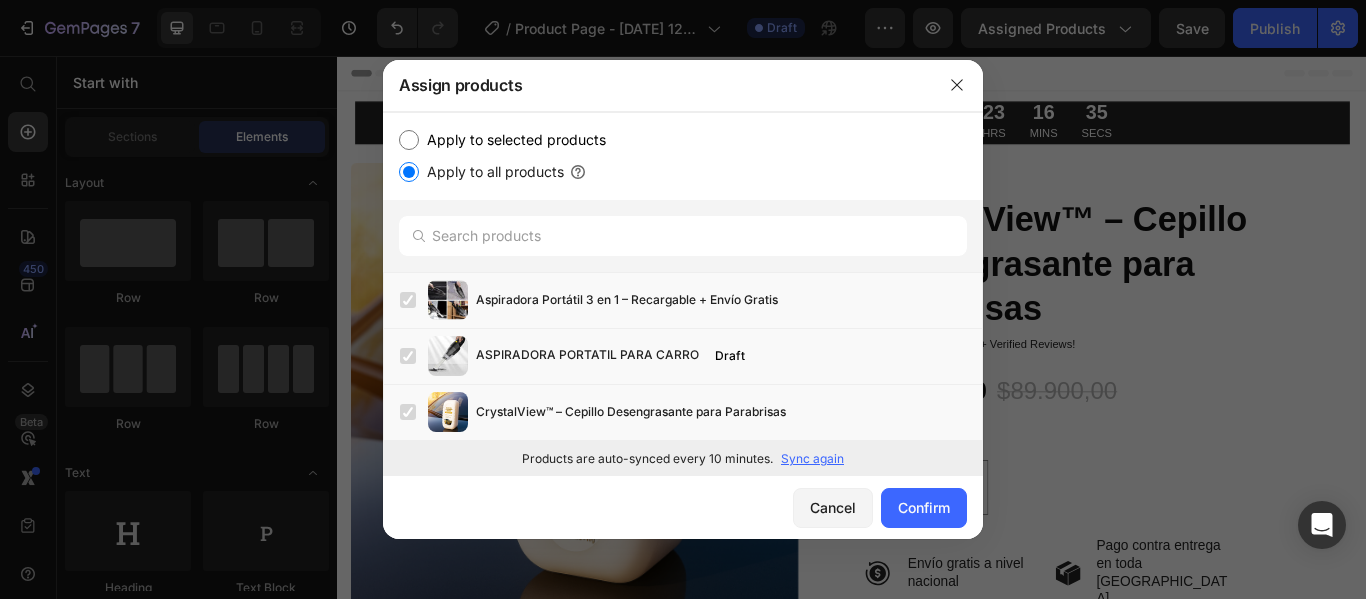click on "Apply to selected products" at bounding box center (409, 140) 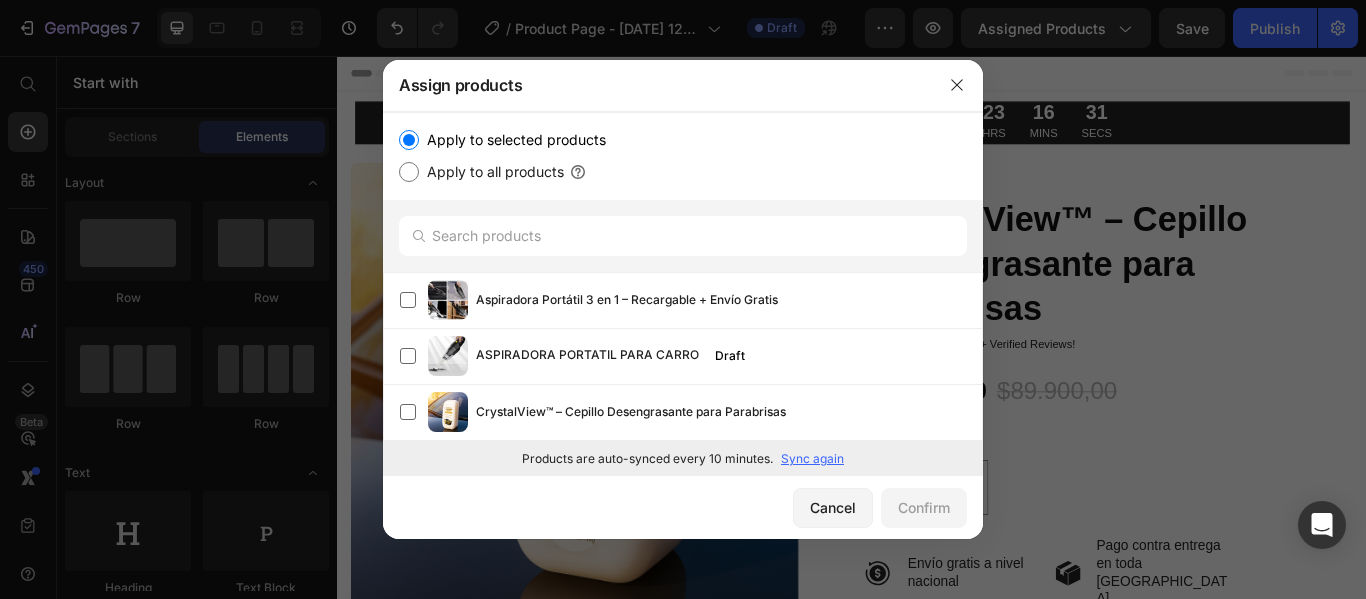 click on "Apply to all products" at bounding box center (409, 172) 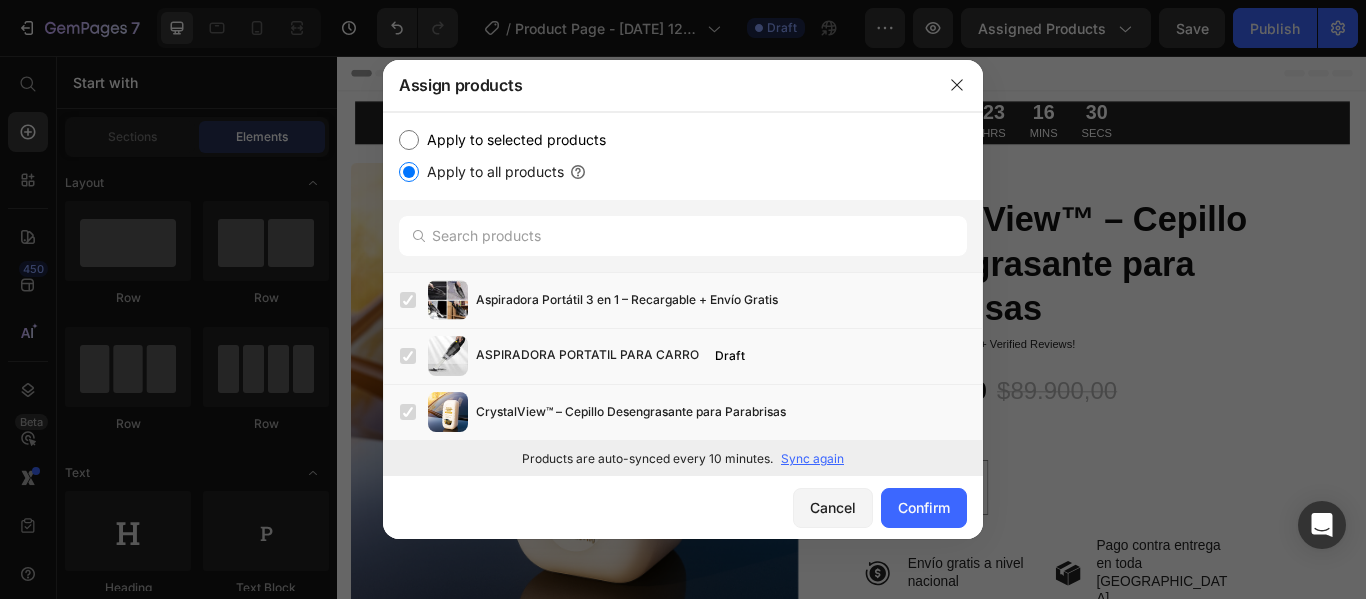 click on "Apply to selected products Apply to all products" 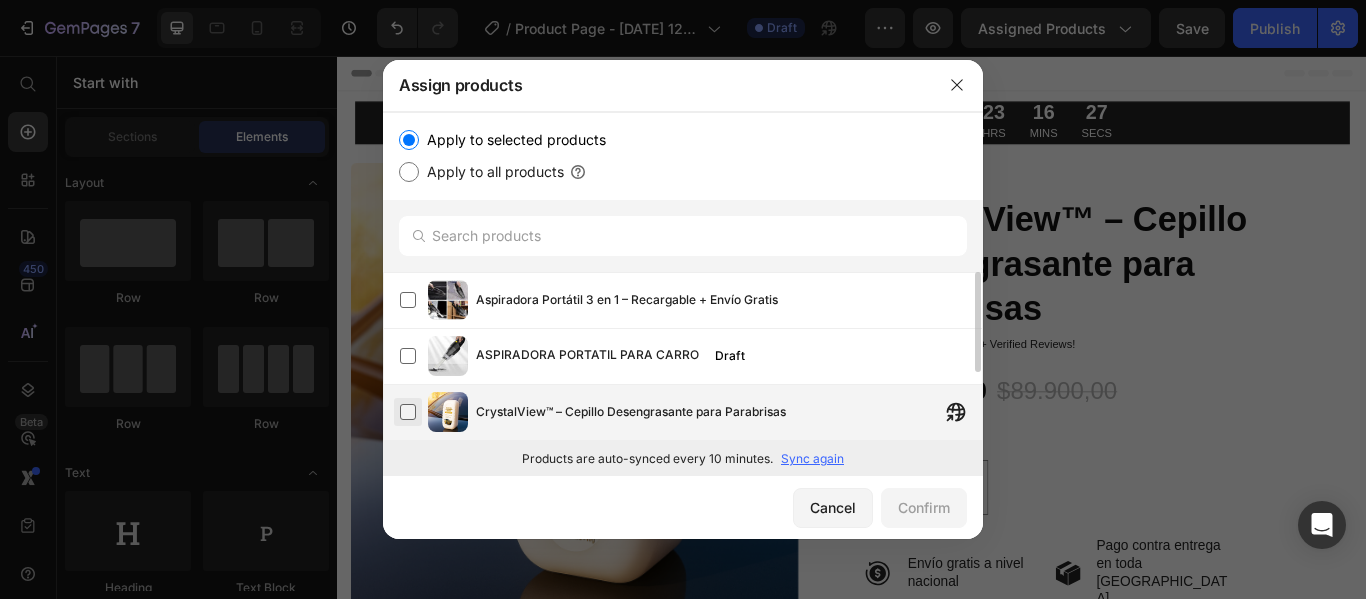 click at bounding box center [408, 412] 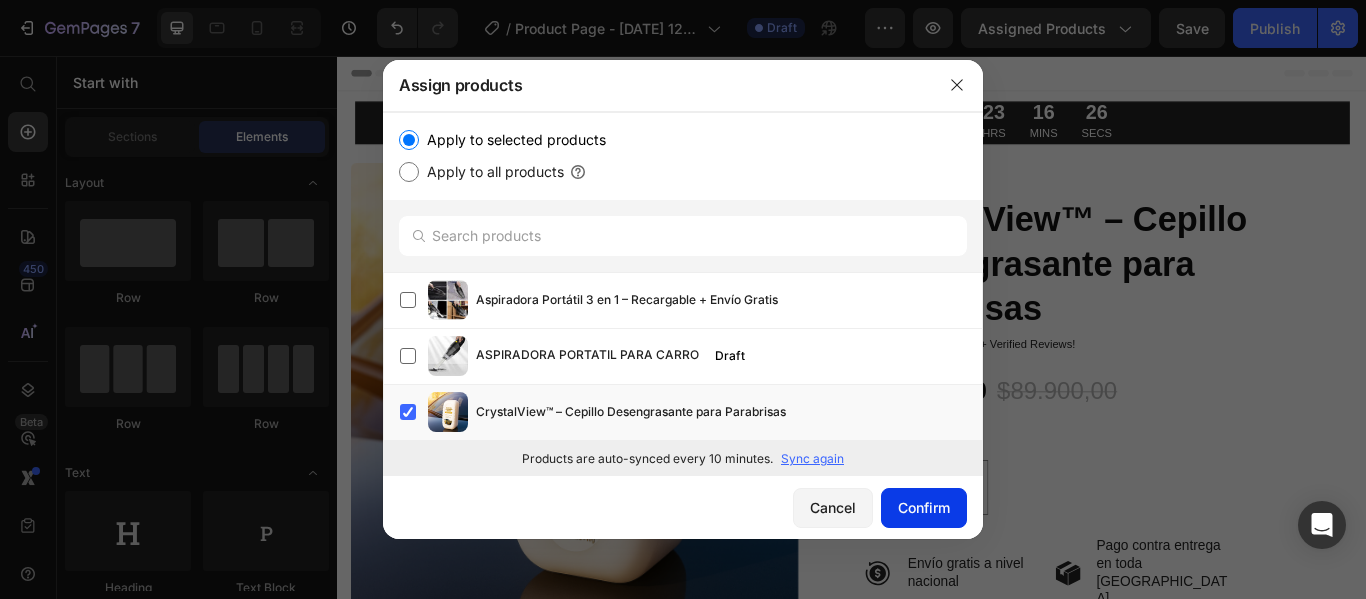 click on "Confirm" at bounding box center (924, 507) 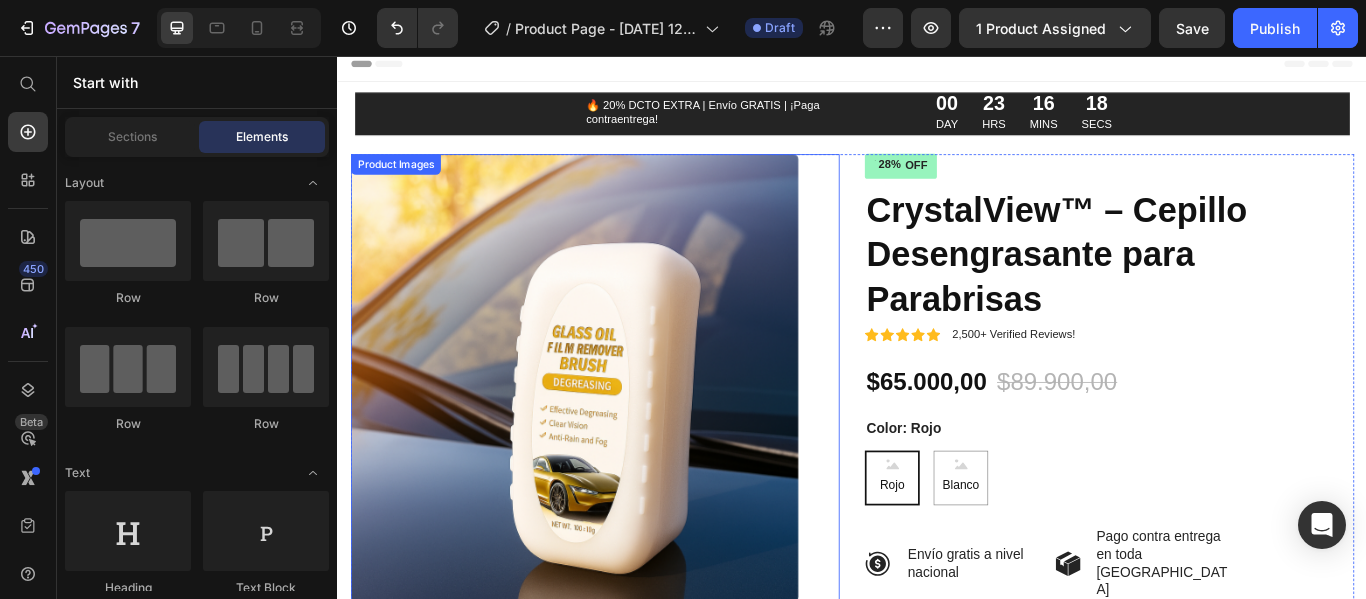 scroll, scrollTop: 0, scrollLeft: 0, axis: both 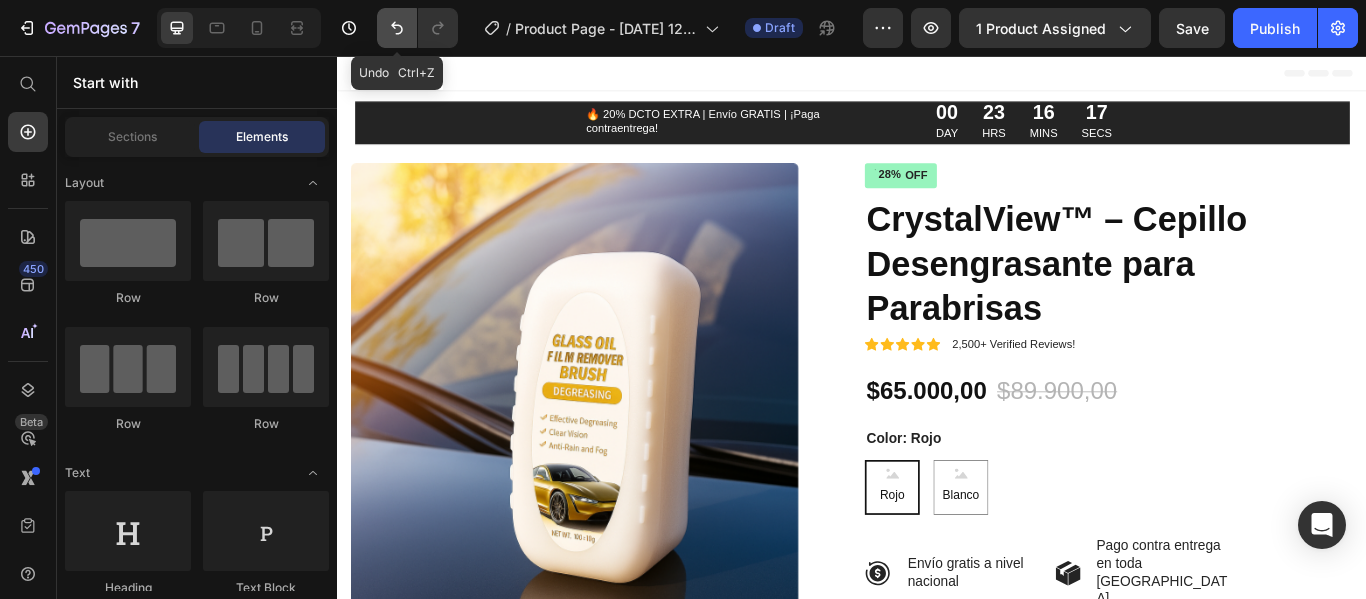 drag, startPoint x: 389, startPoint y: 23, endPoint x: 74, endPoint y: 15, distance: 315.10156 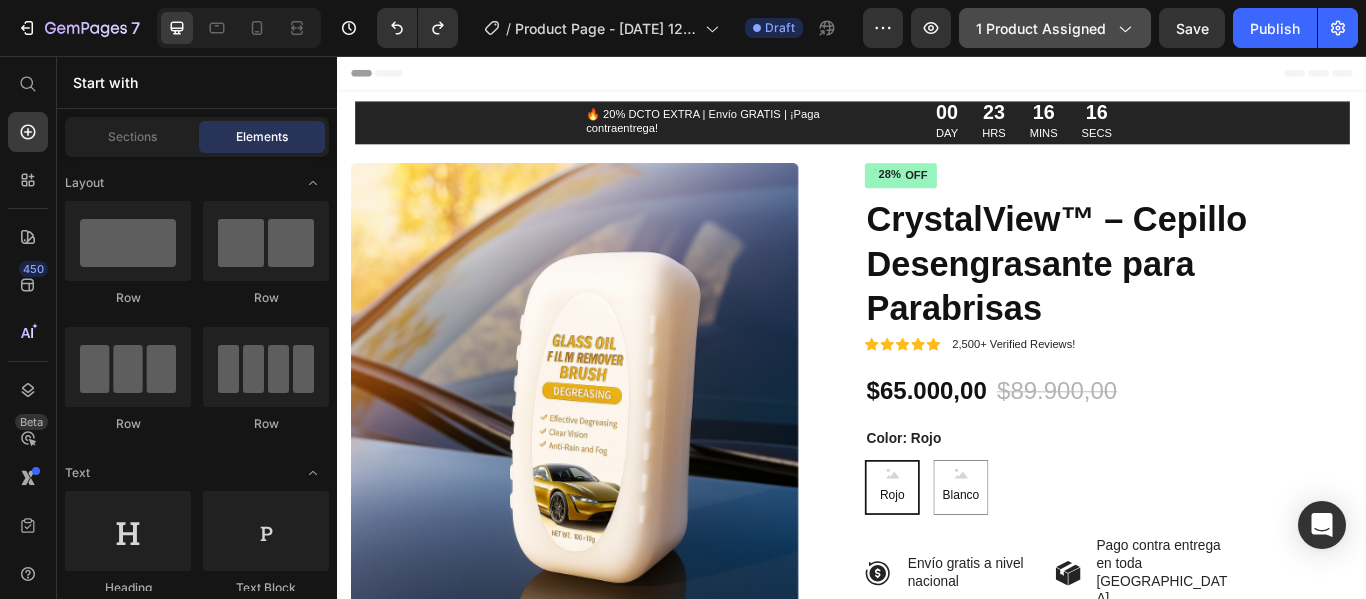 click on "1 product assigned" 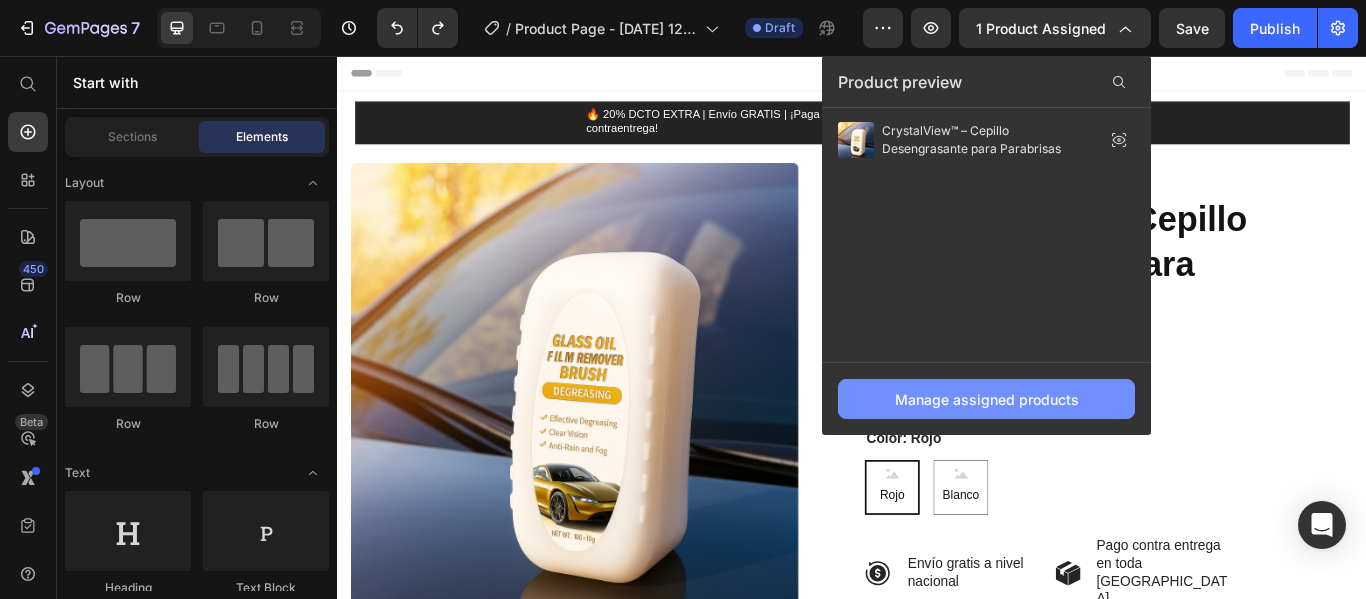 click on "Manage assigned products" at bounding box center (987, 399) 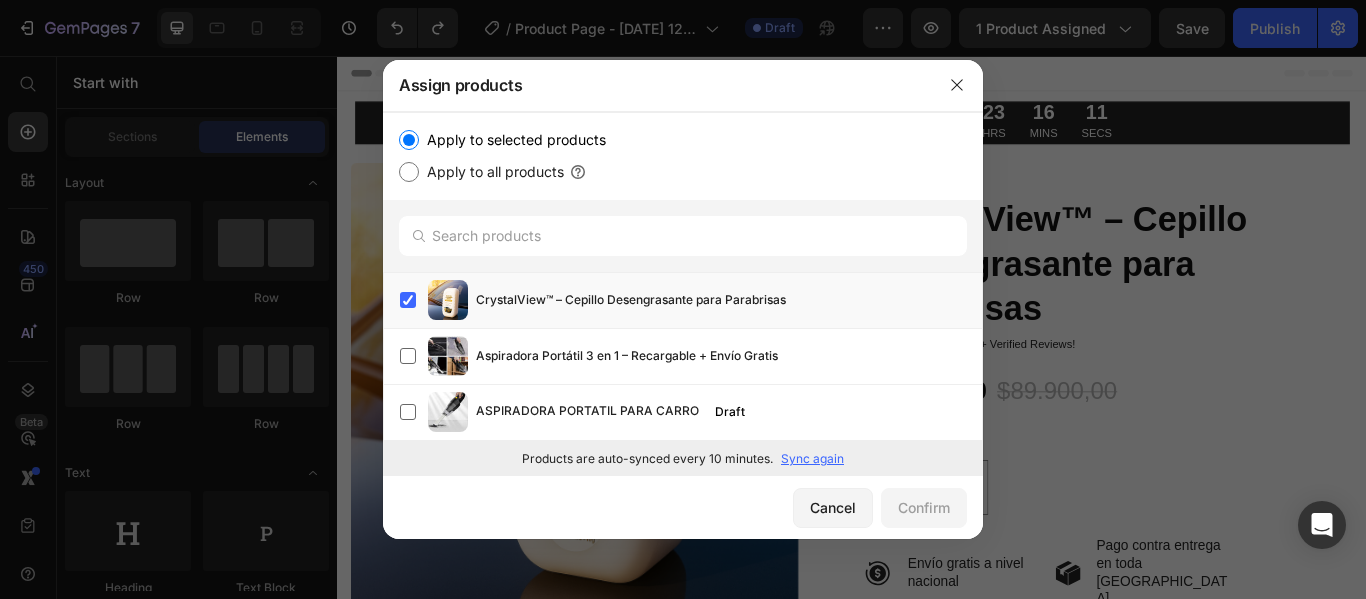 click on "Apply to all products" at bounding box center (409, 172) 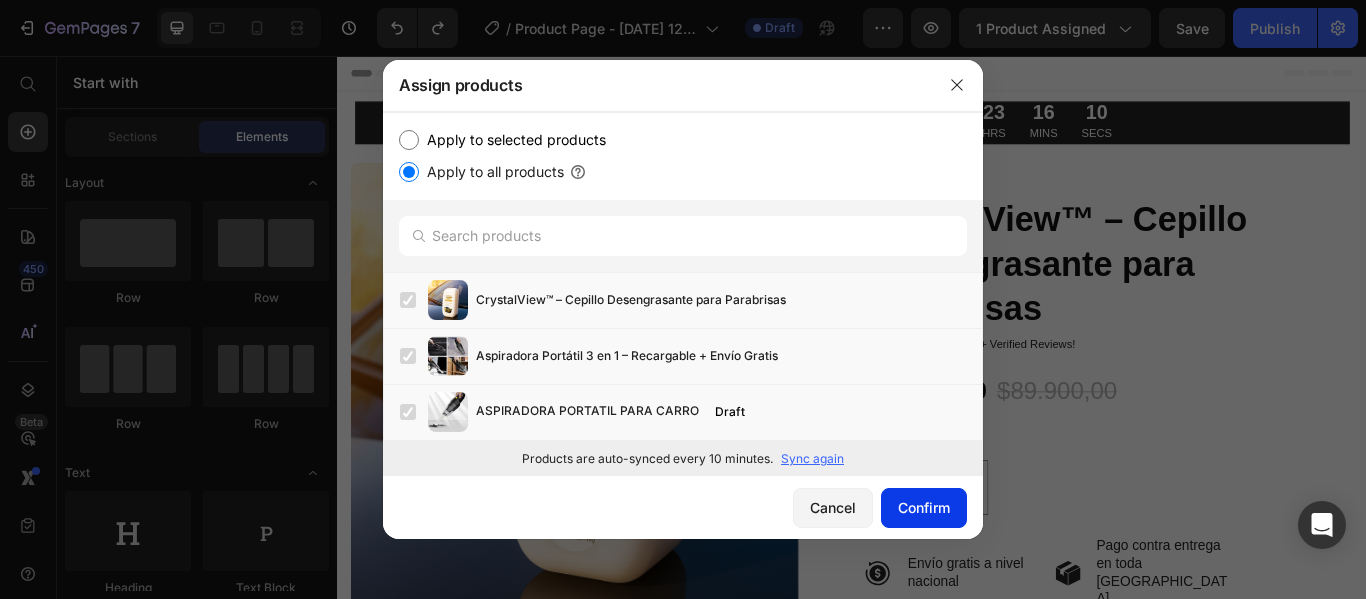 click on "Confirm" at bounding box center [924, 507] 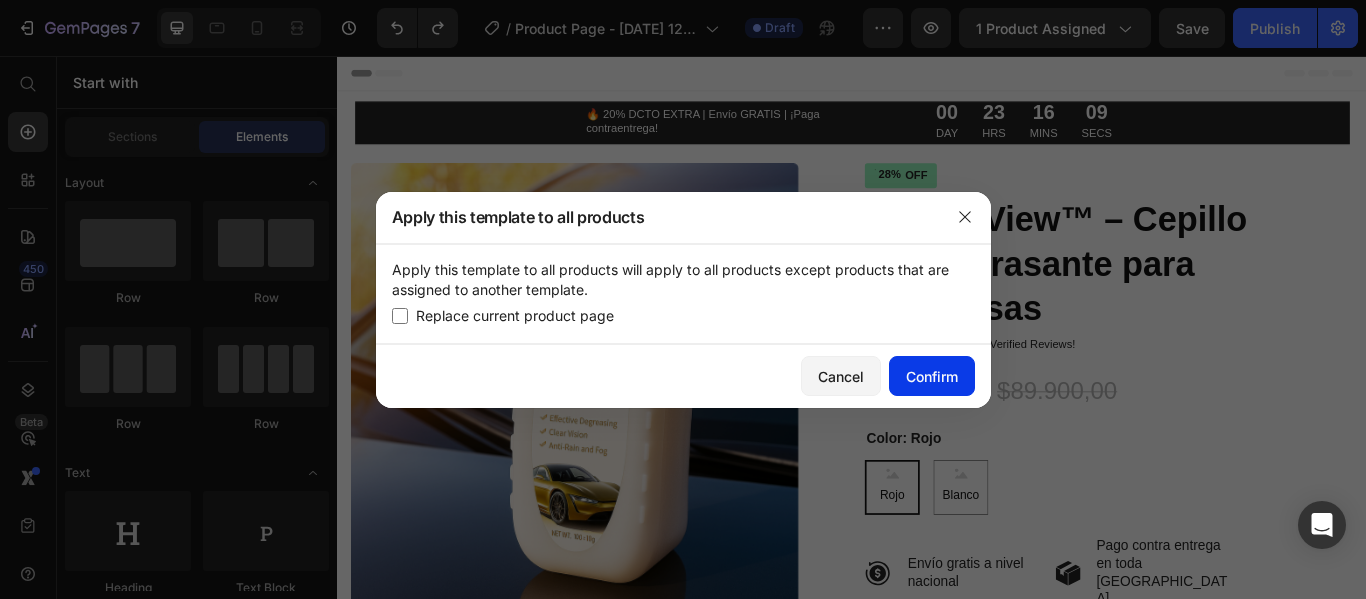 click on "Confirm" at bounding box center [932, 376] 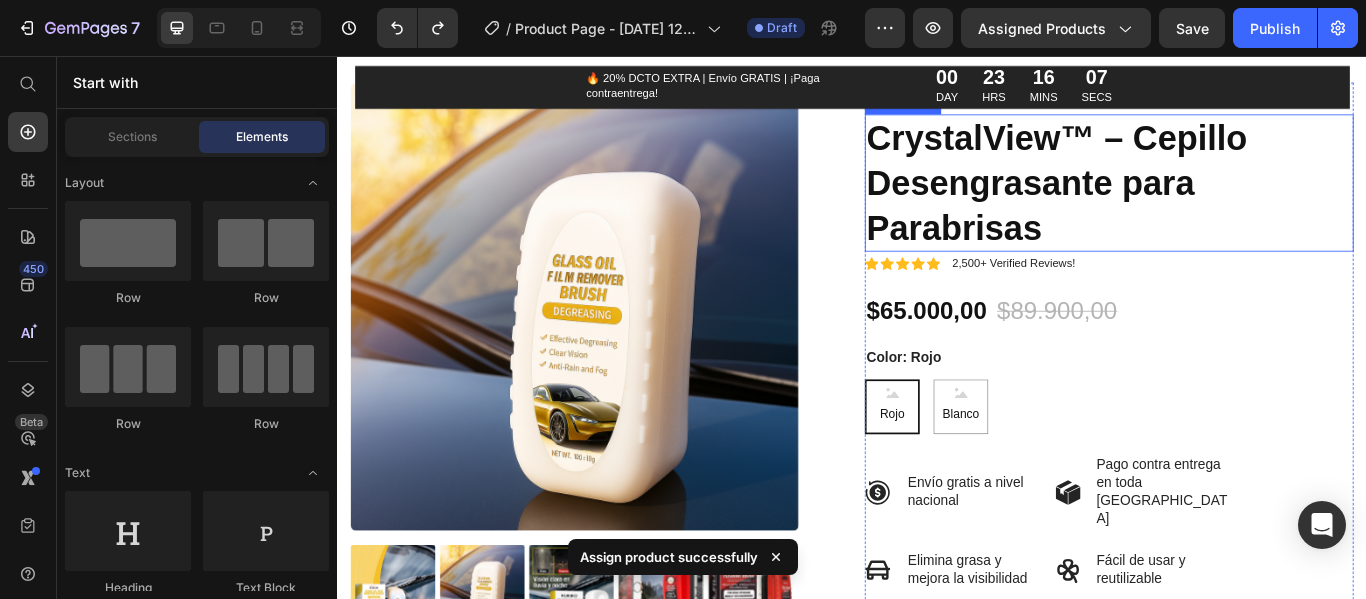 scroll, scrollTop: 100, scrollLeft: 0, axis: vertical 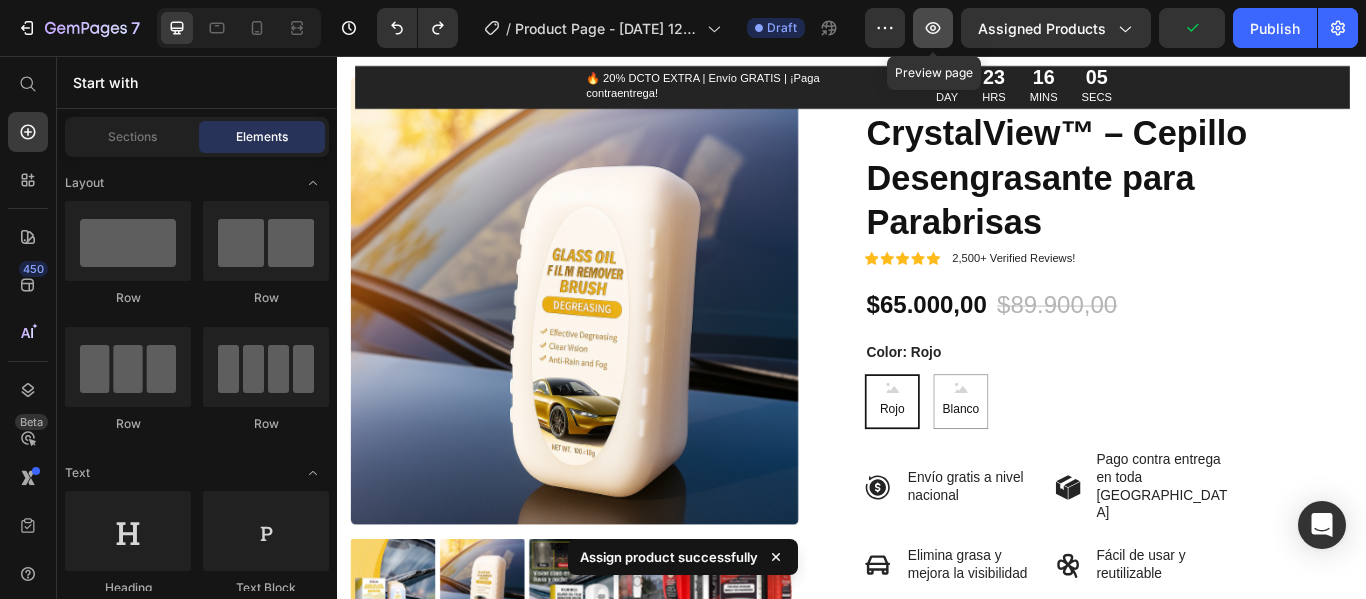 click 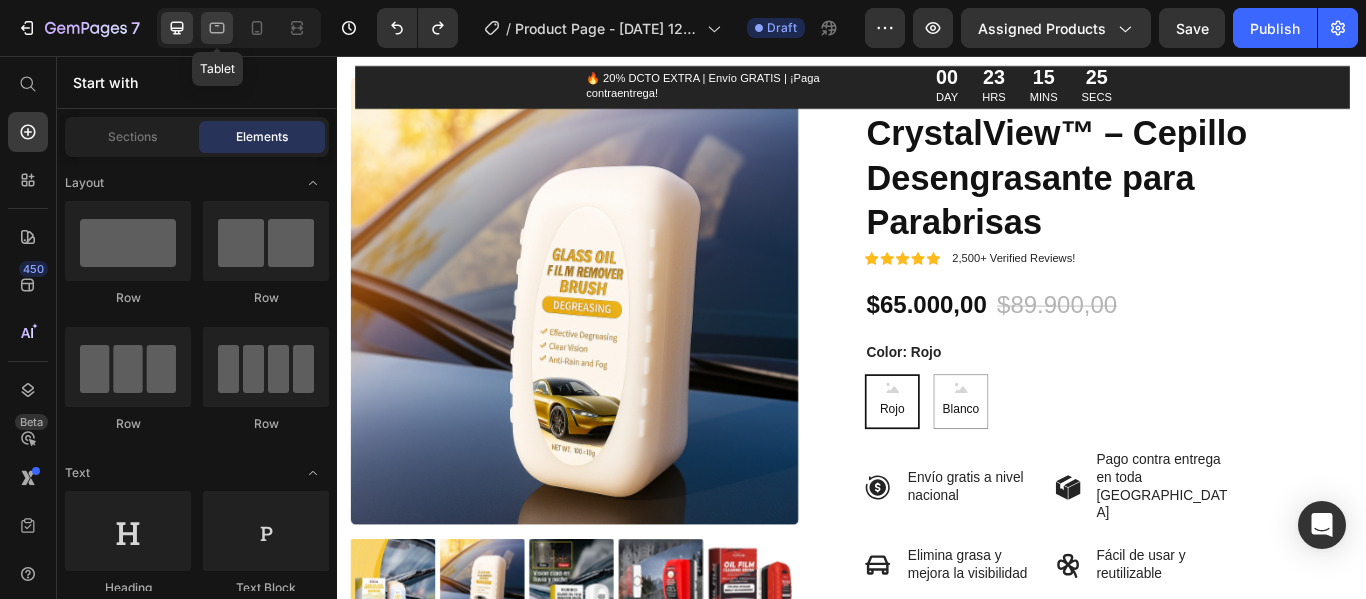 click 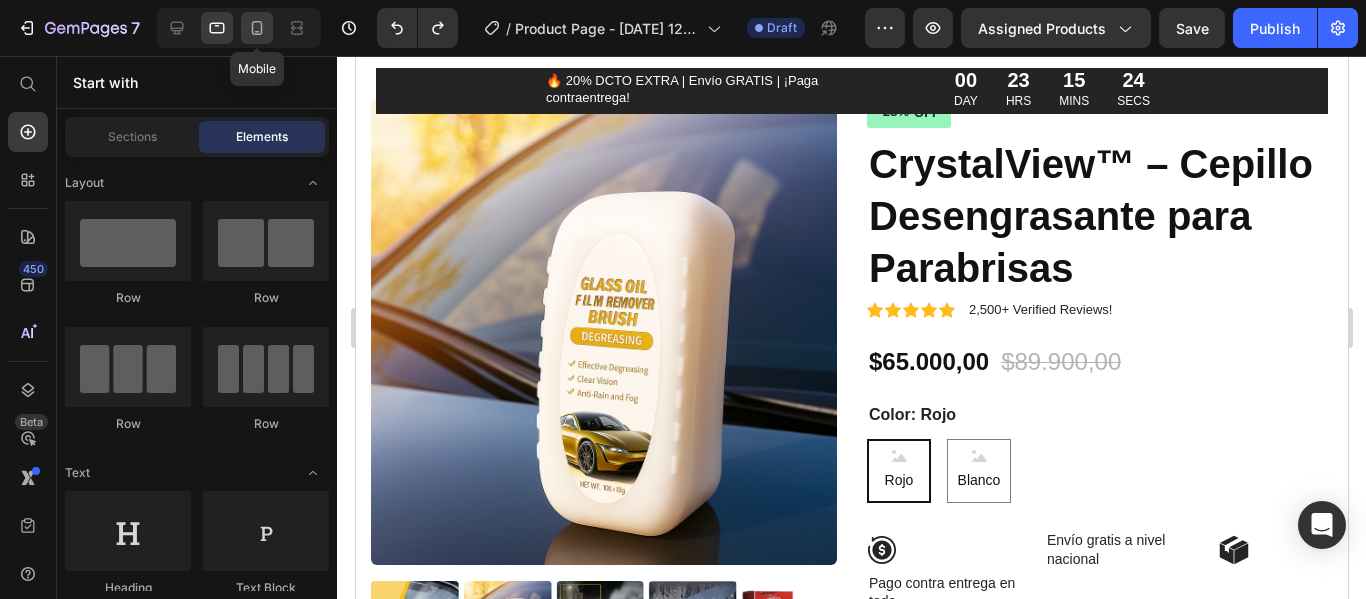 click 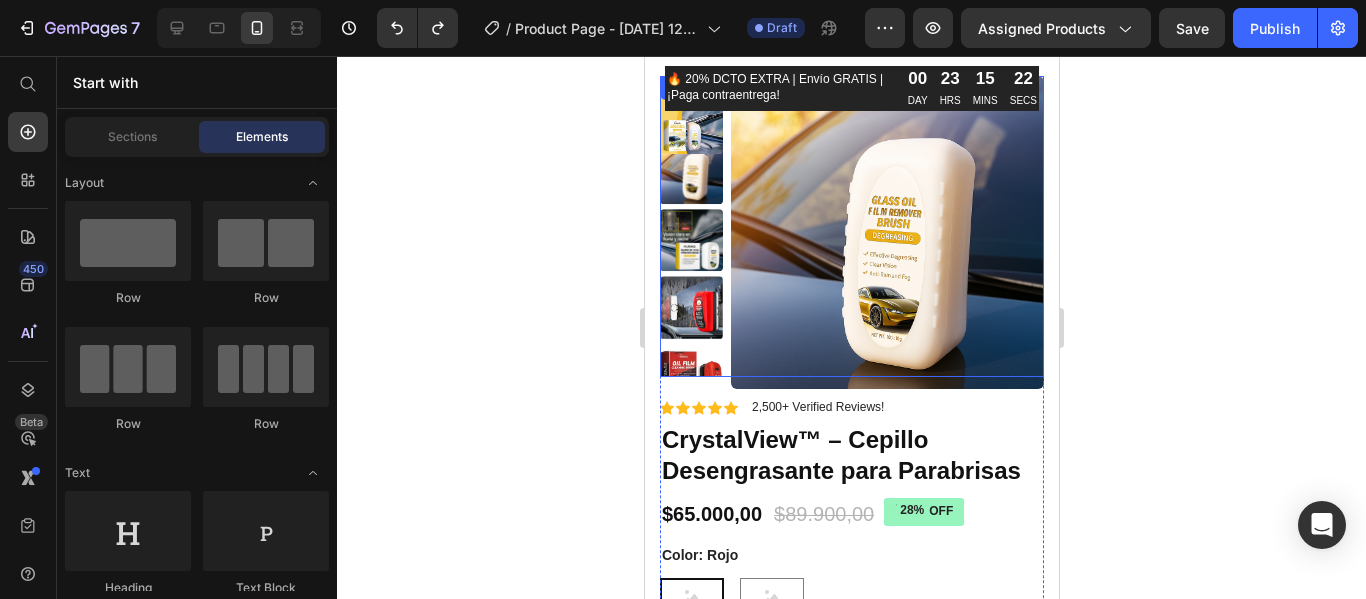 scroll, scrollTop: 0, scrollLeft: 0, axis: both 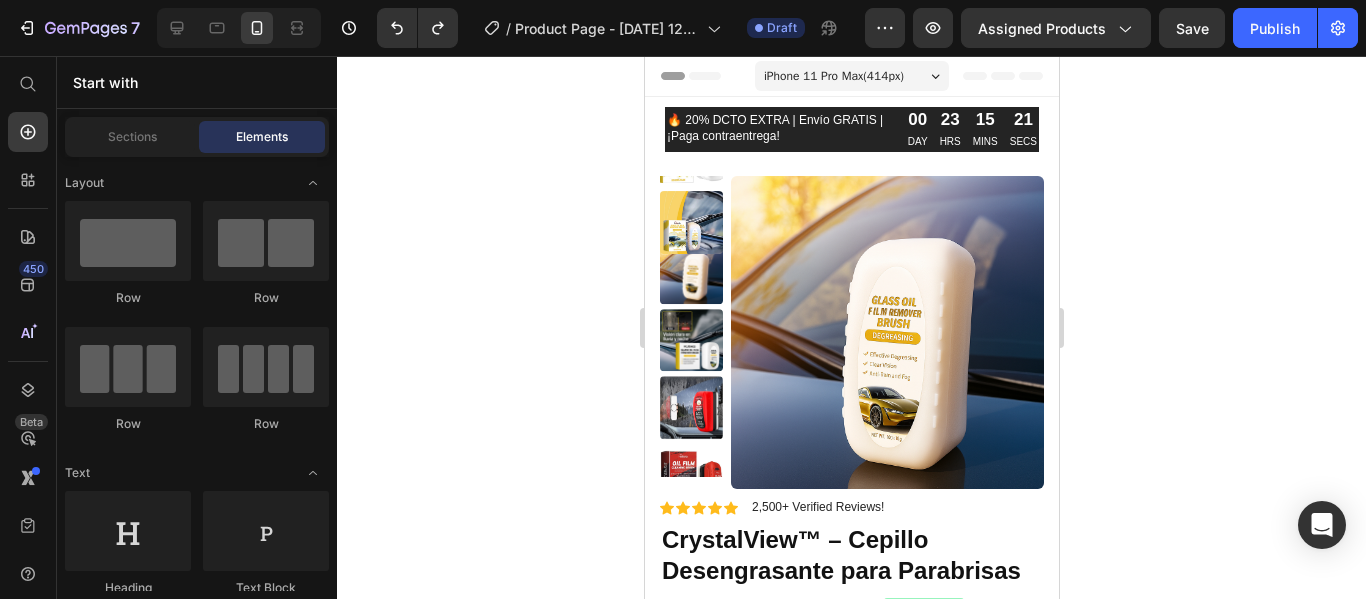 click 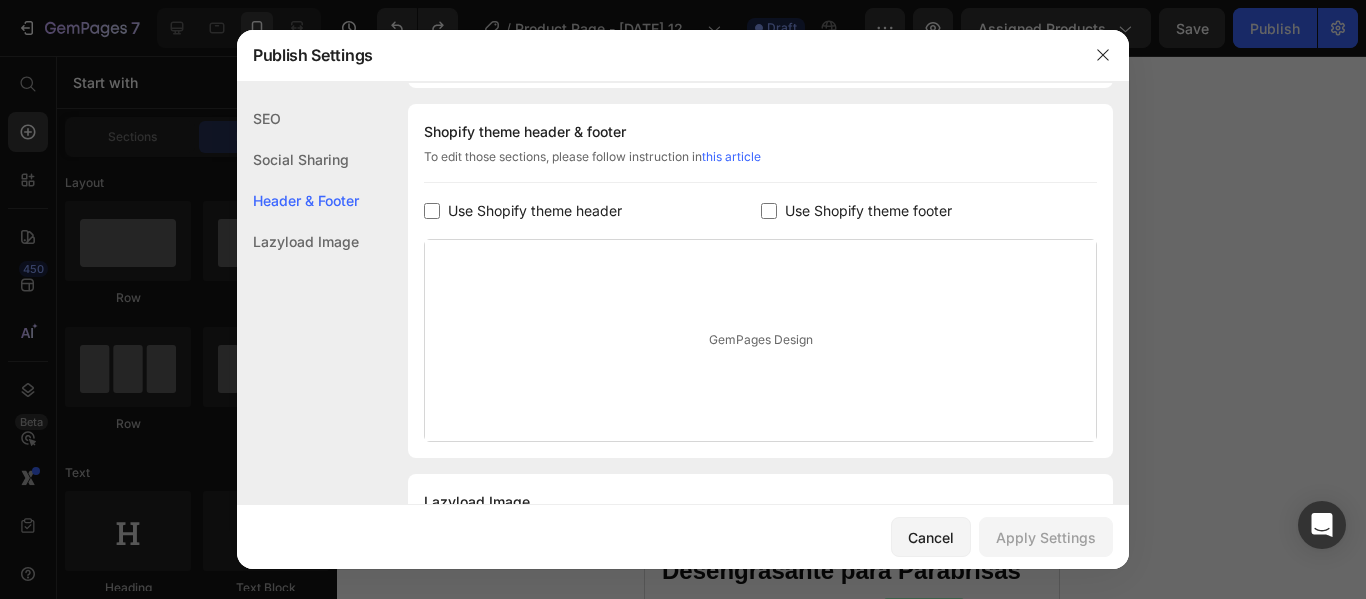 scroll, scrollTop: 291, scrollLeft: 0, axis: vertical 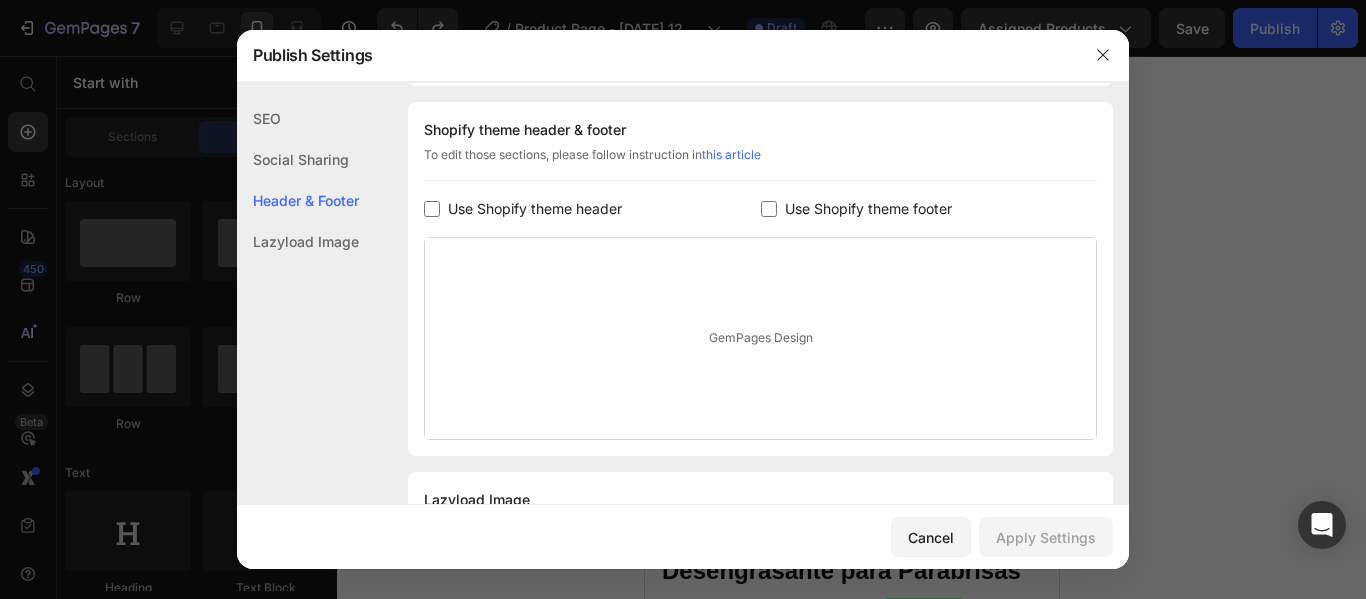 click on "Shopify theme header & footer  To edit those sections, please follow instruction in  this article Use Shopify theme header Use Shopify theme footer GemPages Design" 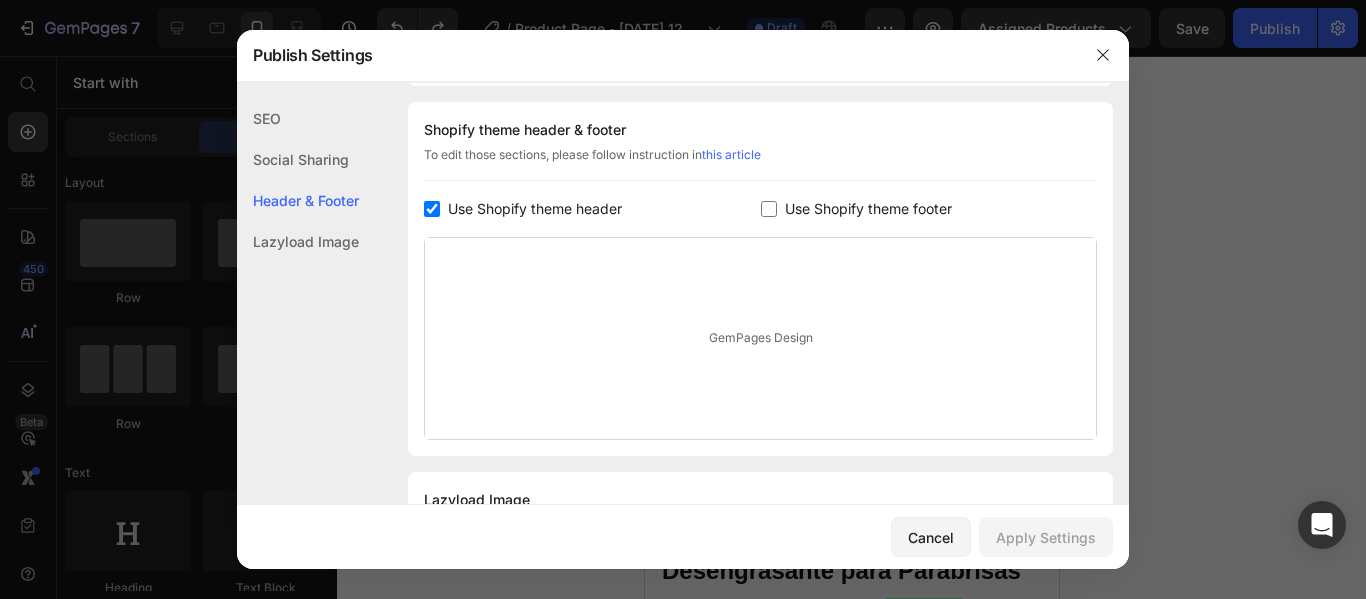 checkbox on "true" 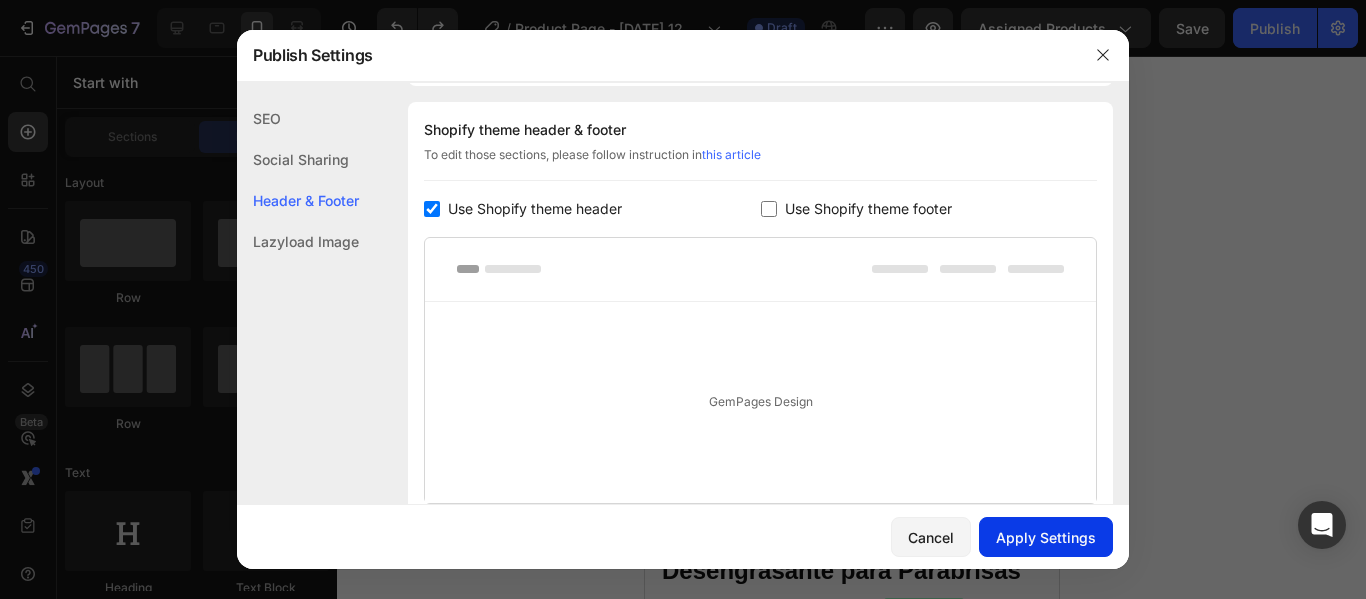 click on "Apply Settings" at bounding box center (1046, 537) 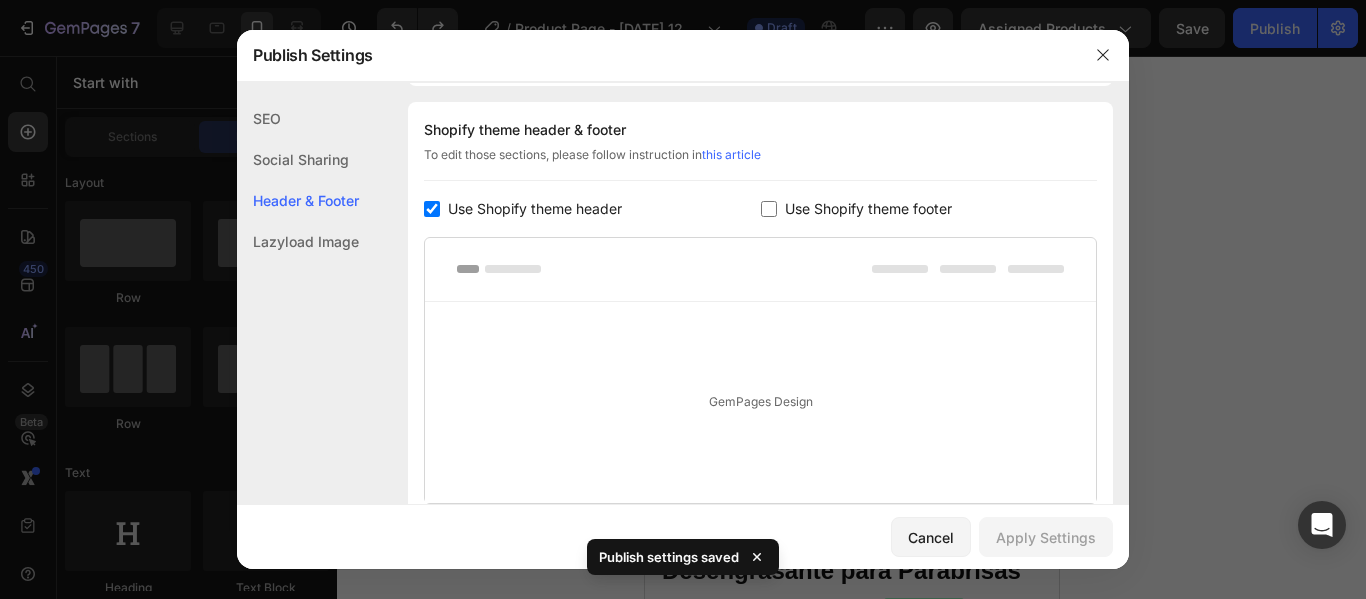 click 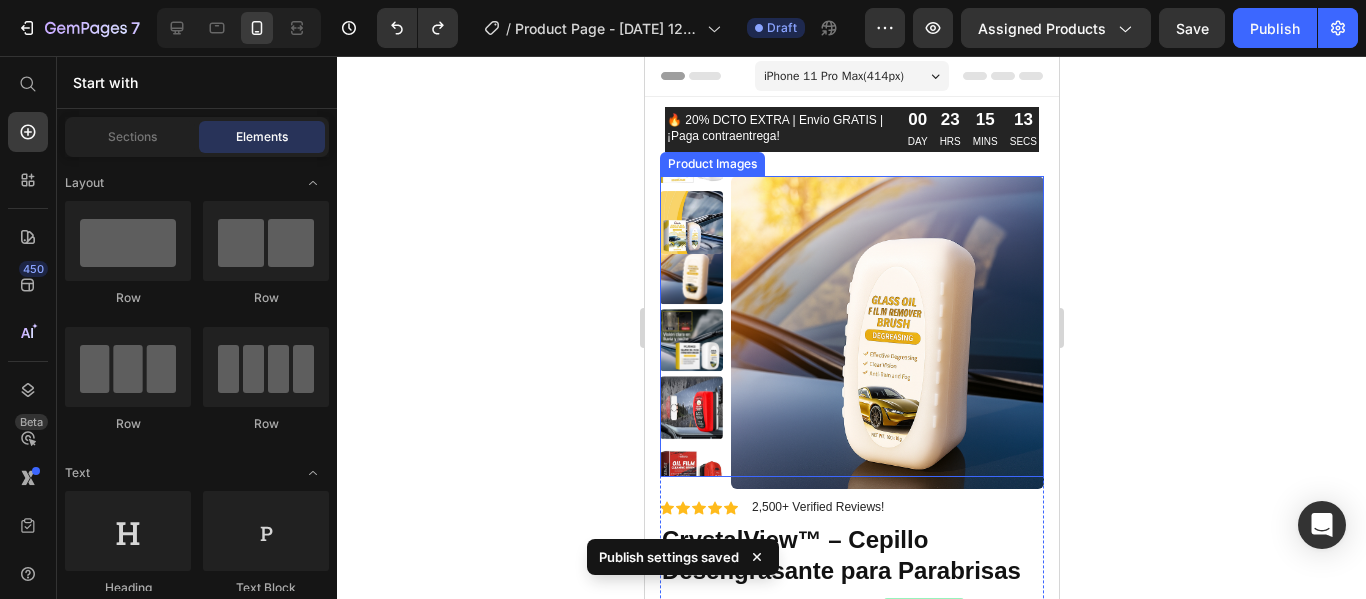 scroll, scrollTop: 0, scrollLeft: 0, axis: both 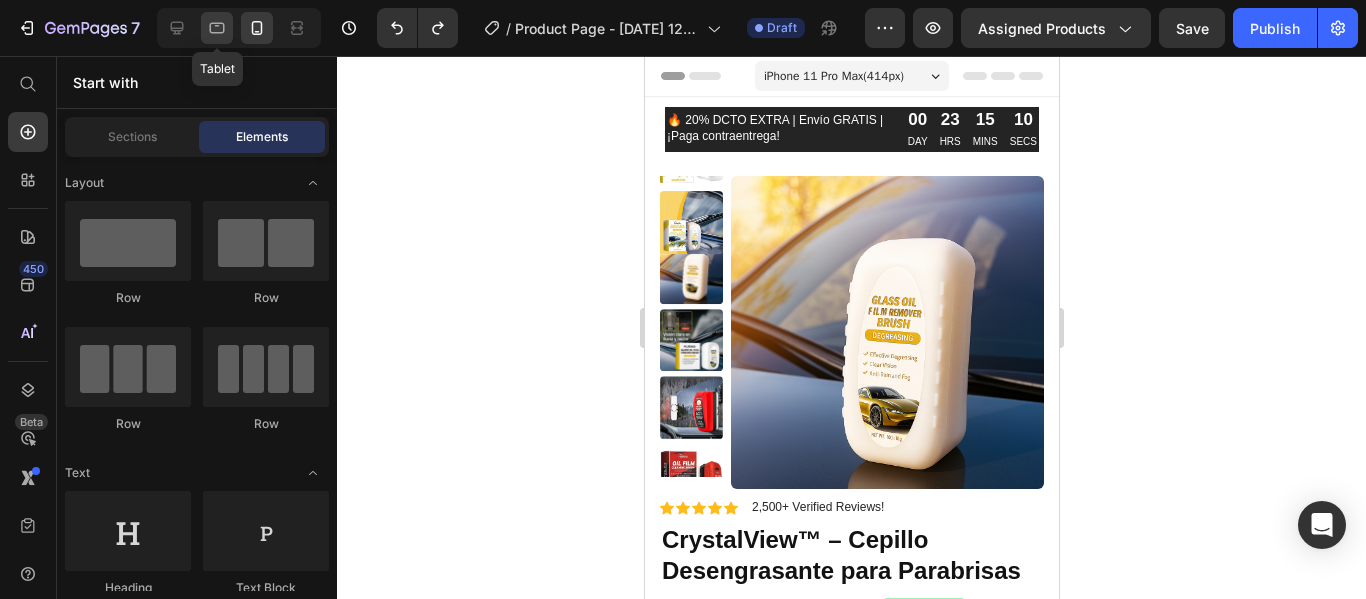 click 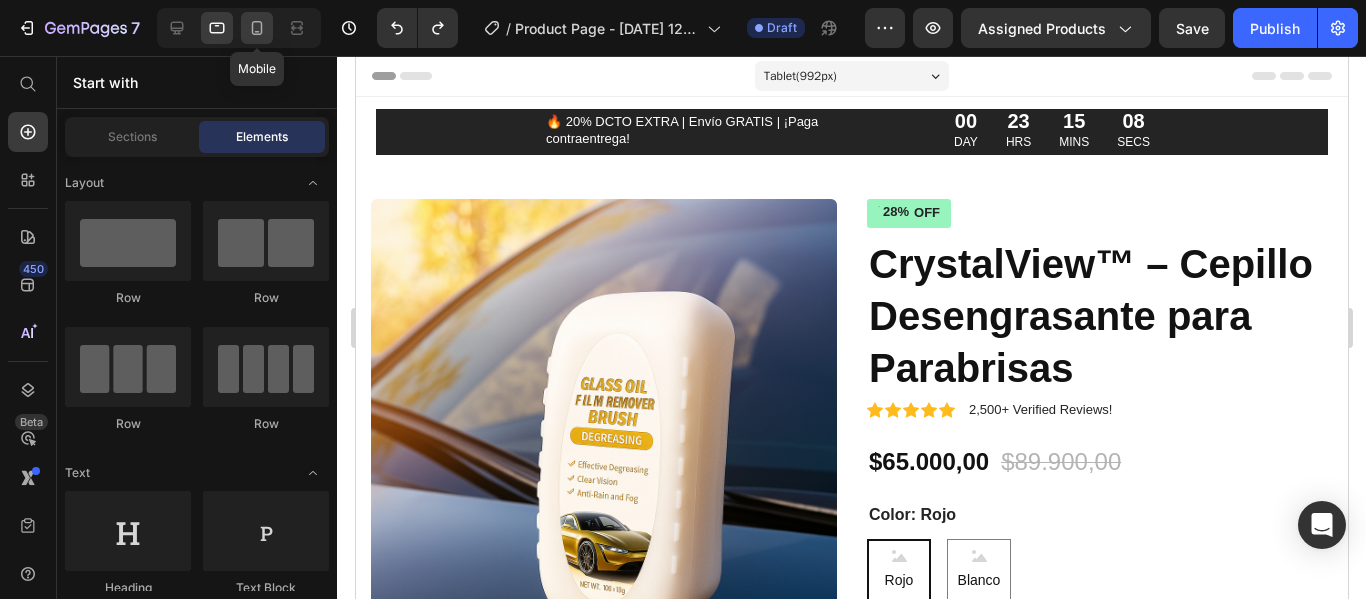 click 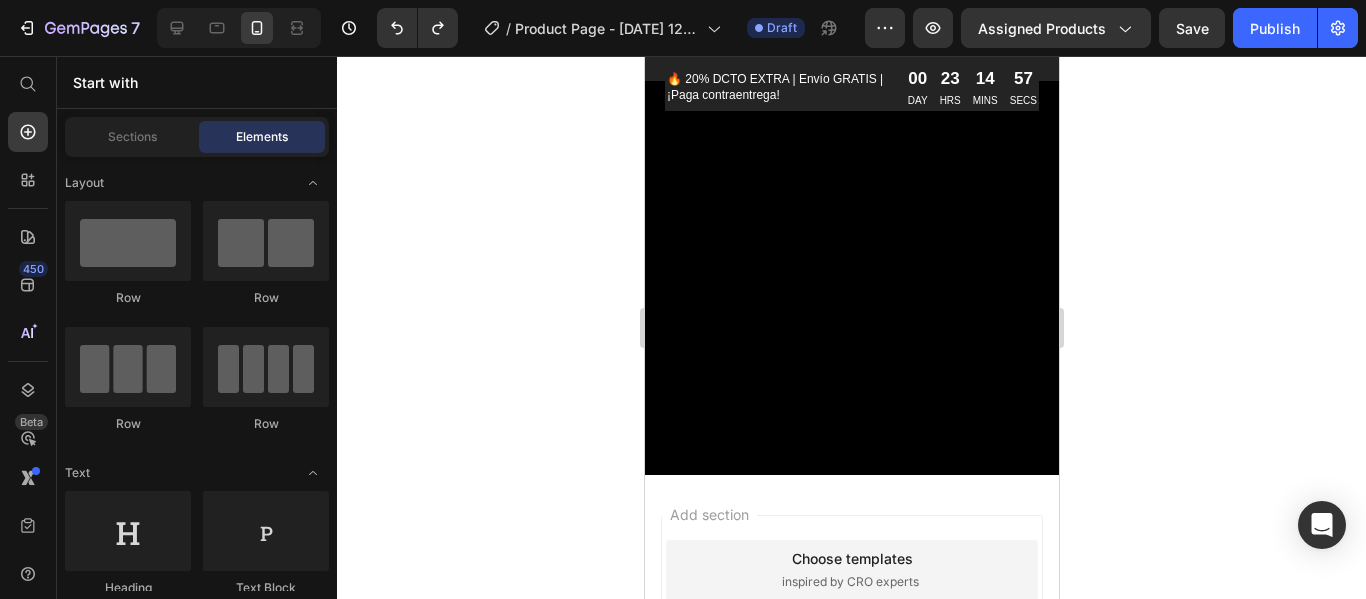 scroll, scrollTop: 1439, scrollLeft: 0, axis: vertical 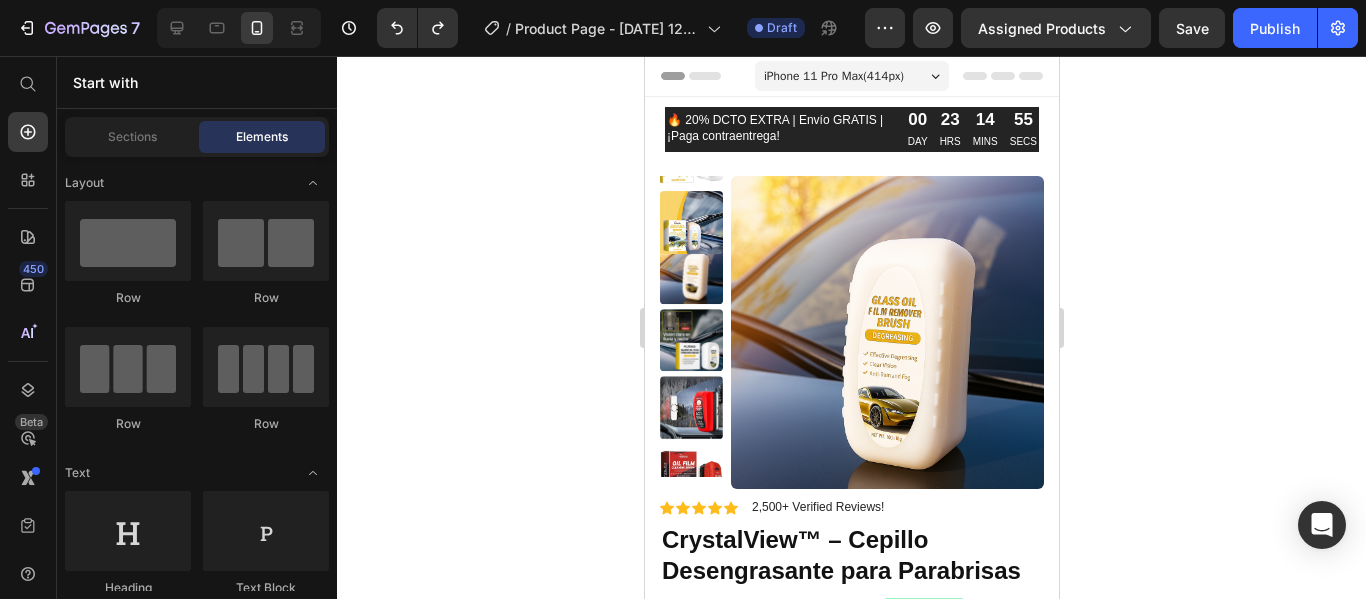 click on "iPhone 11 Pro Max  ( 414 px)" at bounding box center [851, 76] 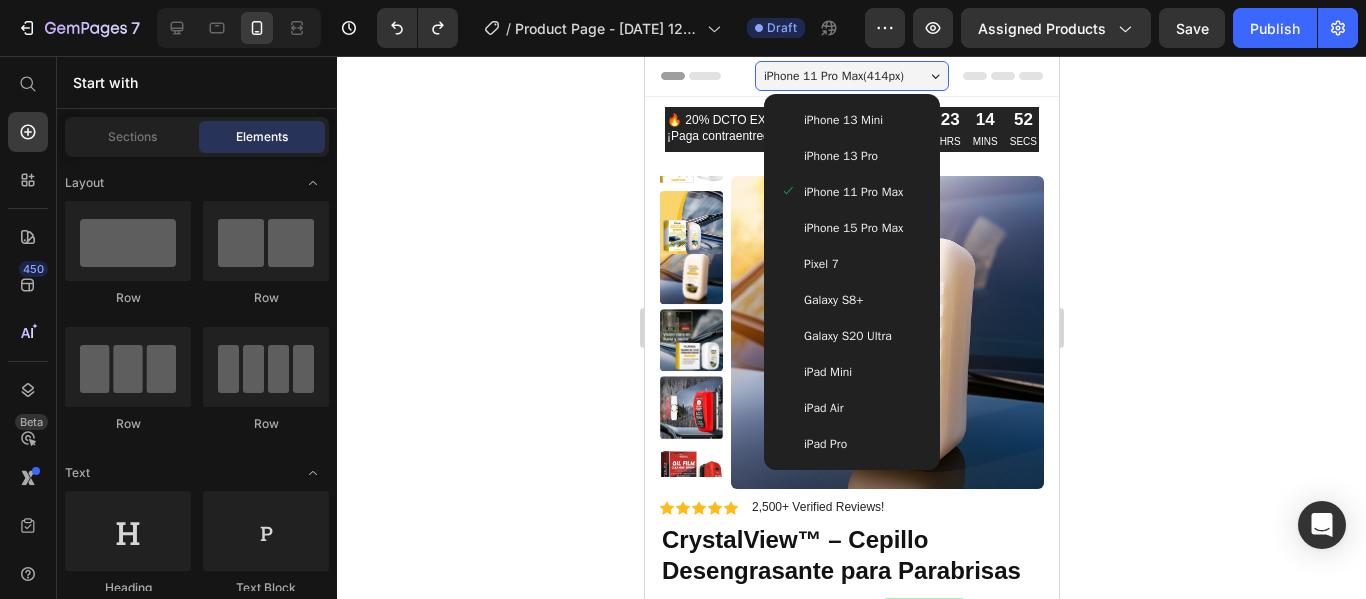 click on "iPhone 13 Mini" at bounding box center [842, 120] 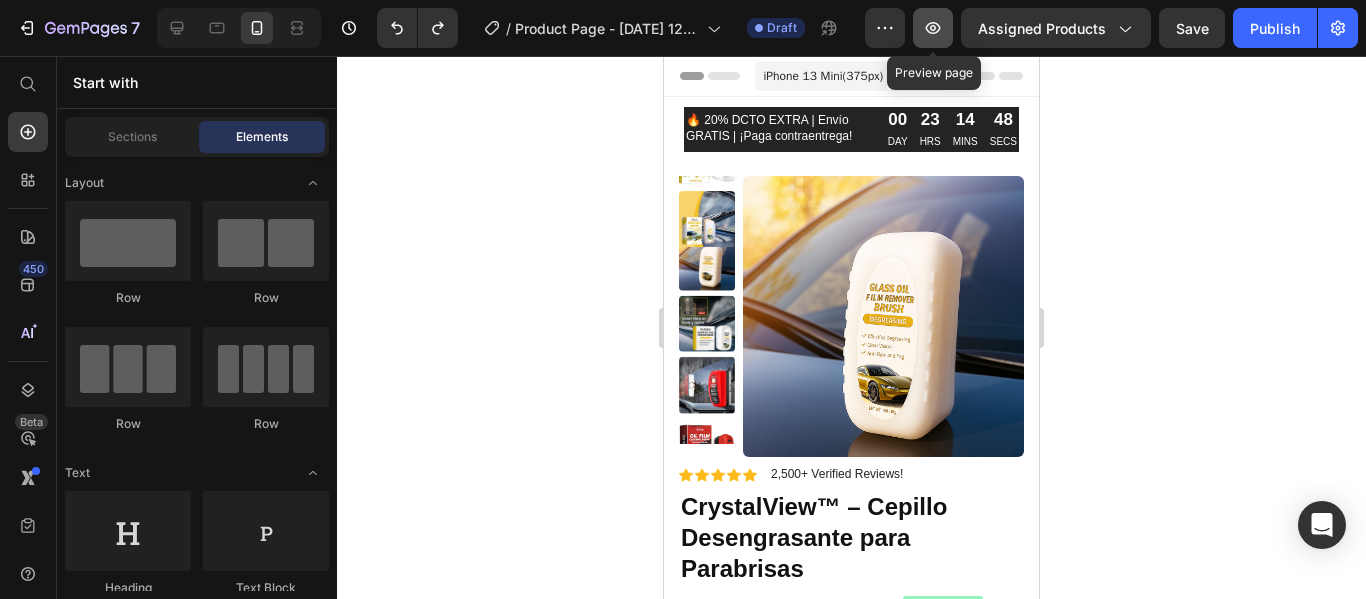 click 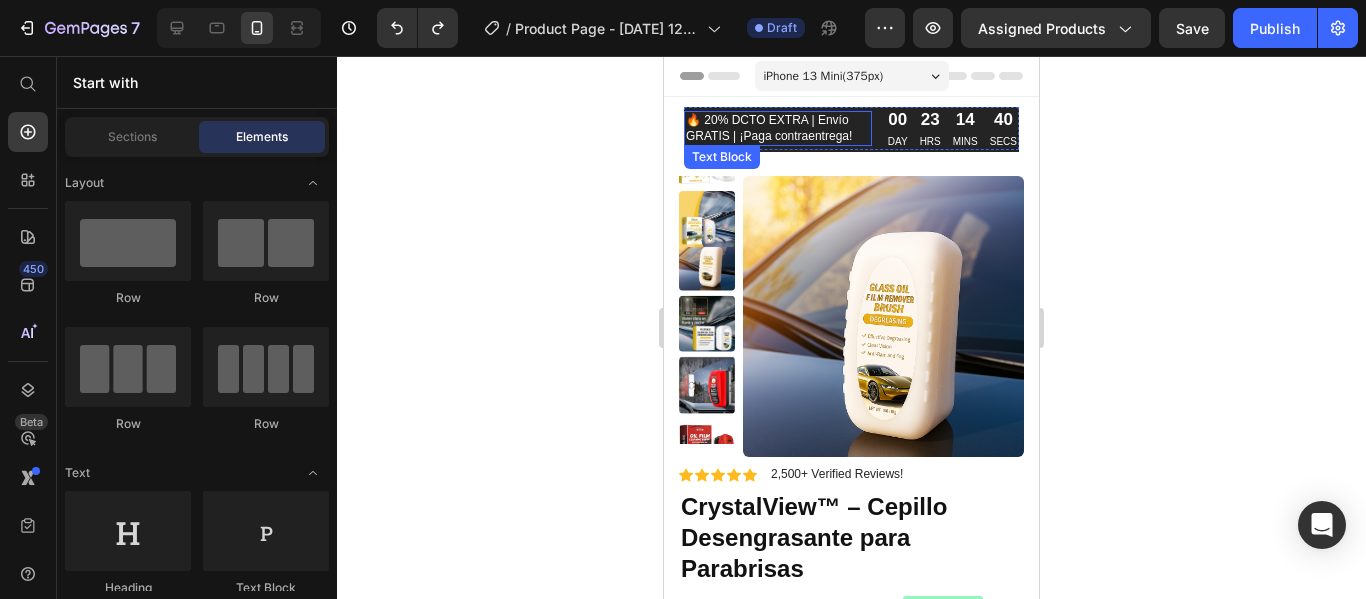 click on "🔥 20% DCTO EXTRA | Envío GRATIS | ¡Paga contraentrega!" at bounding box center [778, 128] 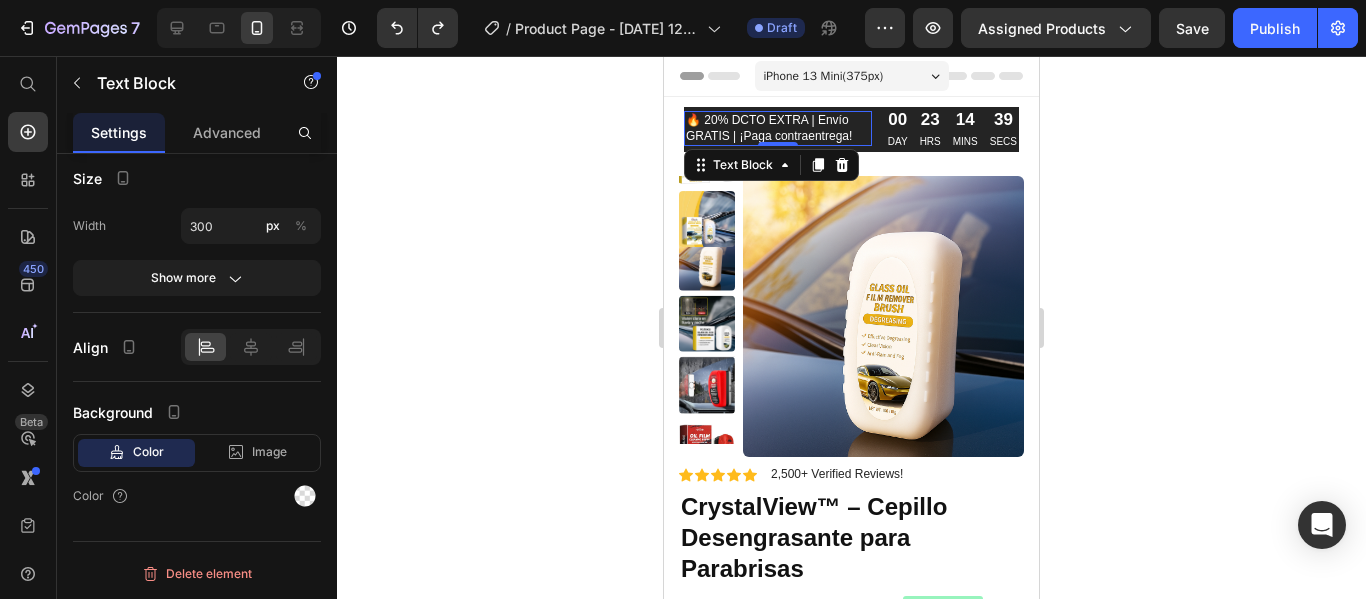 scroll, scrollTop: 0, scrollLeft: 0, axis: both 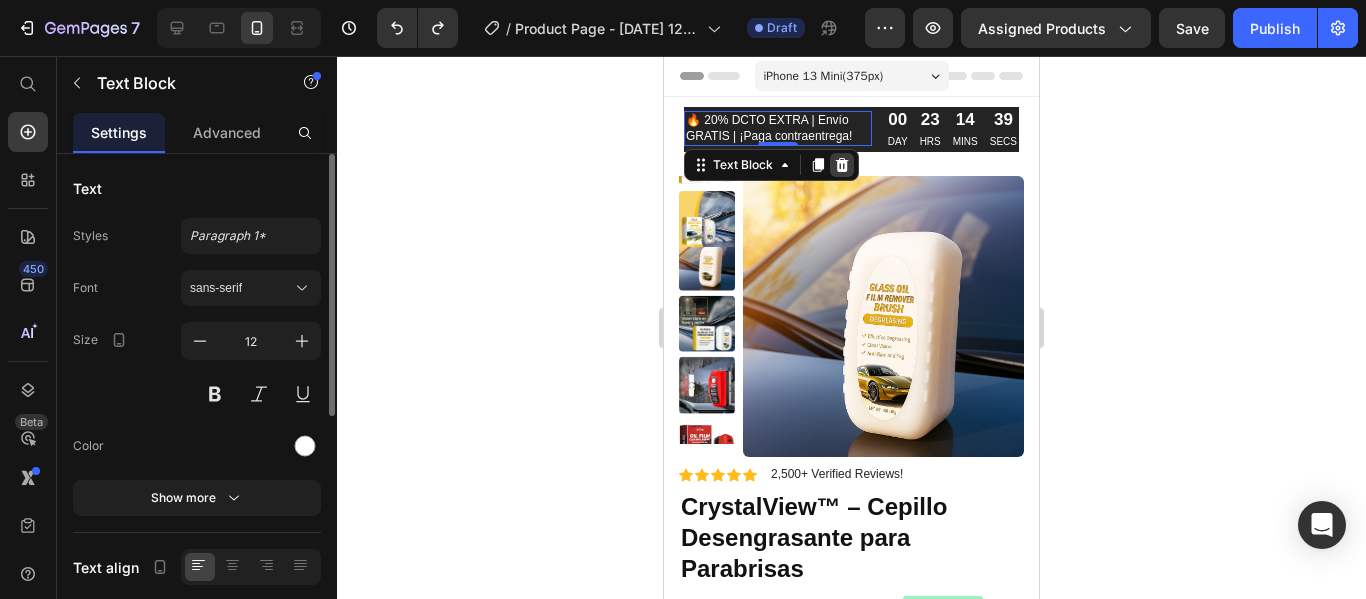 click 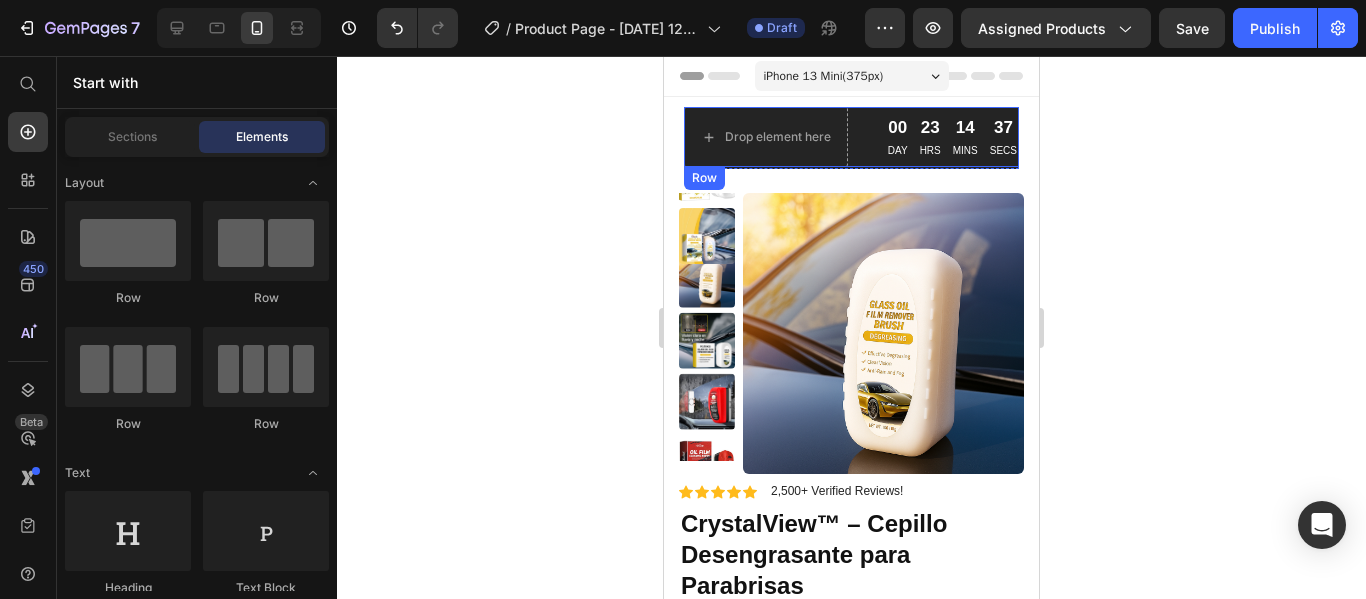 click on "Drop element here 00 DAY 23 HRS 14 MINS 37 SECS Countdown Timer Row" at bounding box center (851, 137) 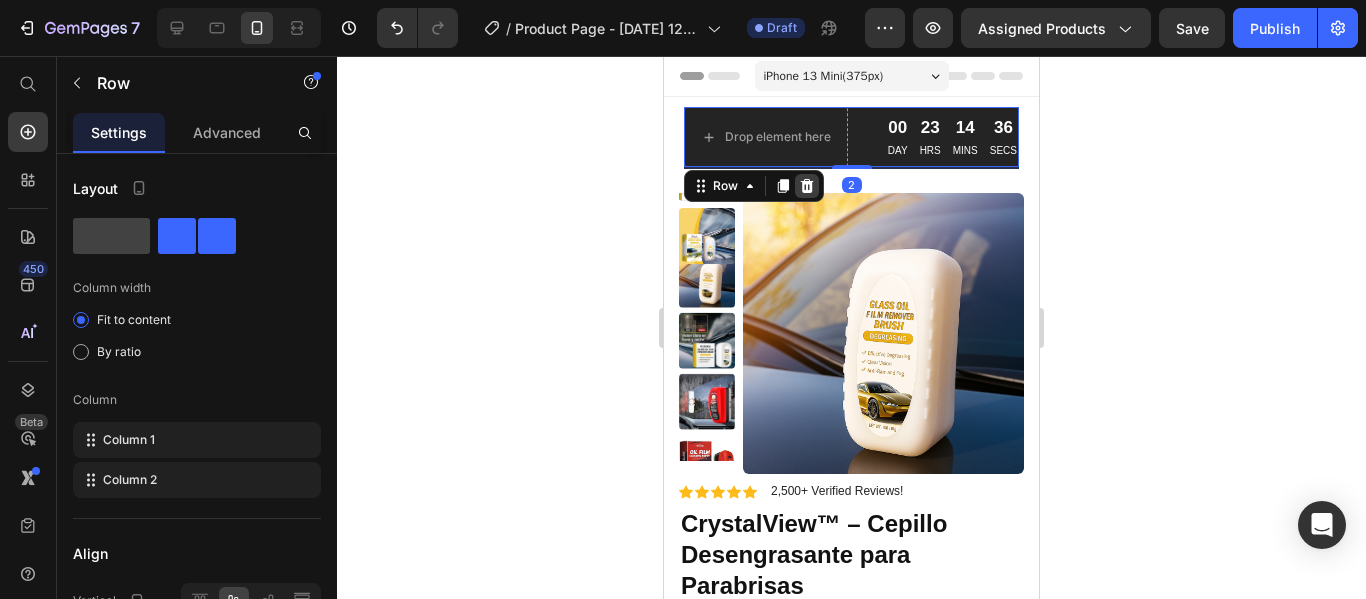 click 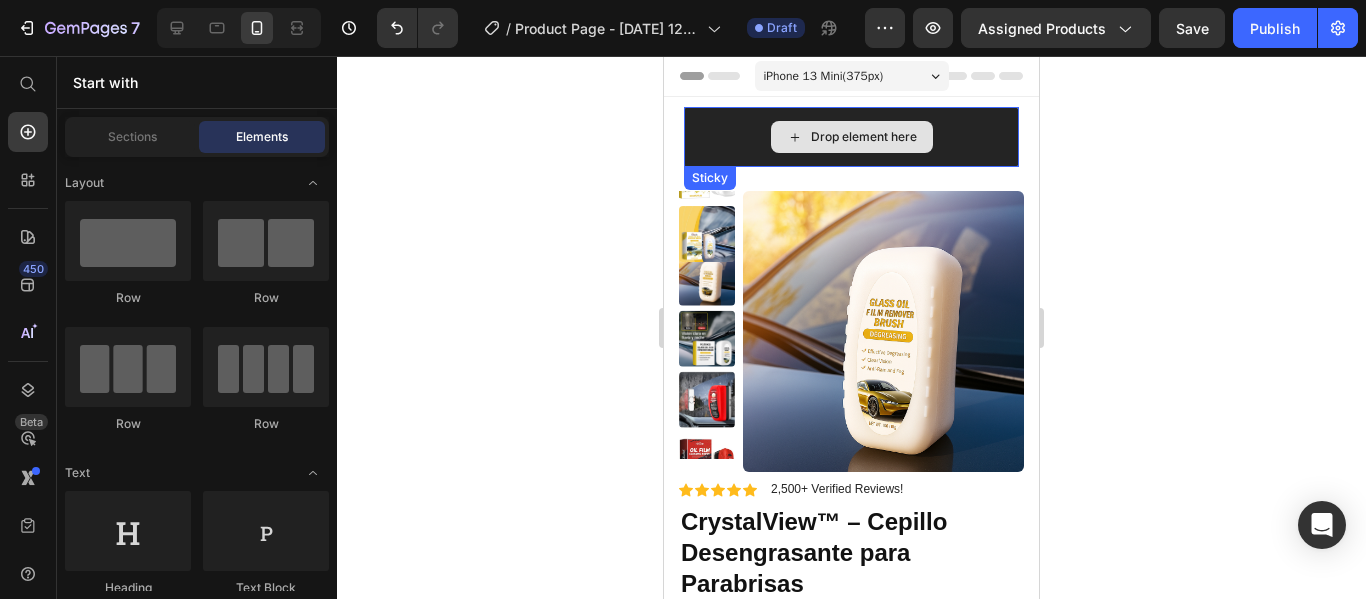 click on "Drop element here" at bounding box center (851, 137) 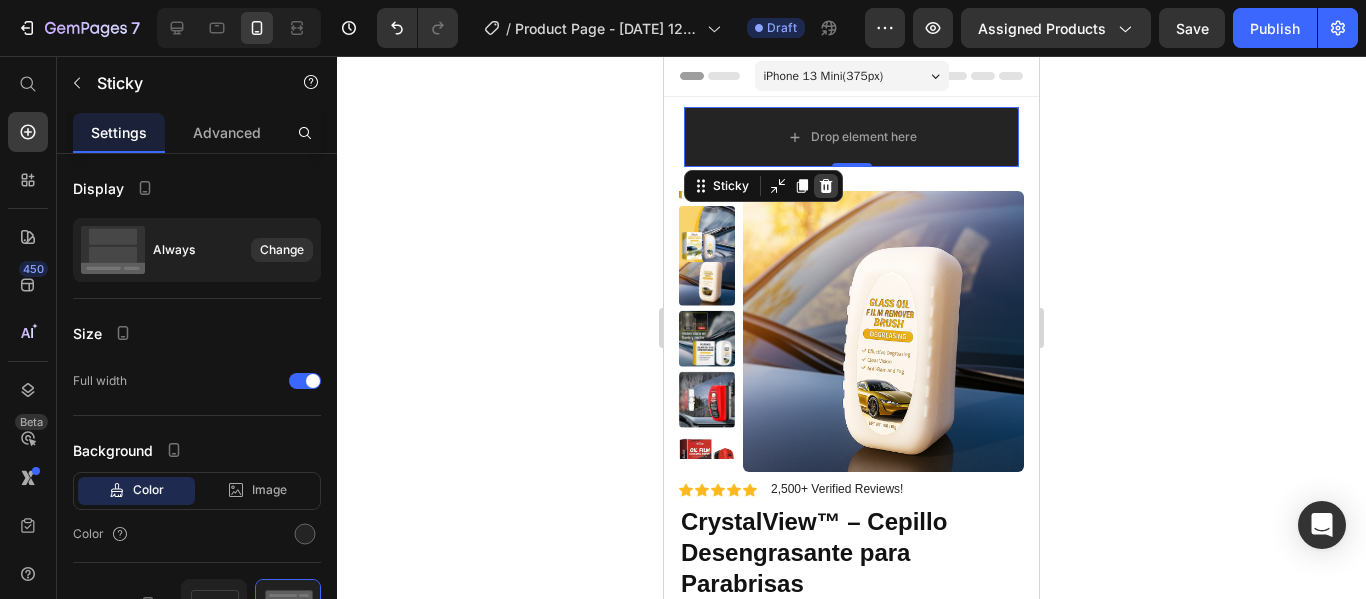 click 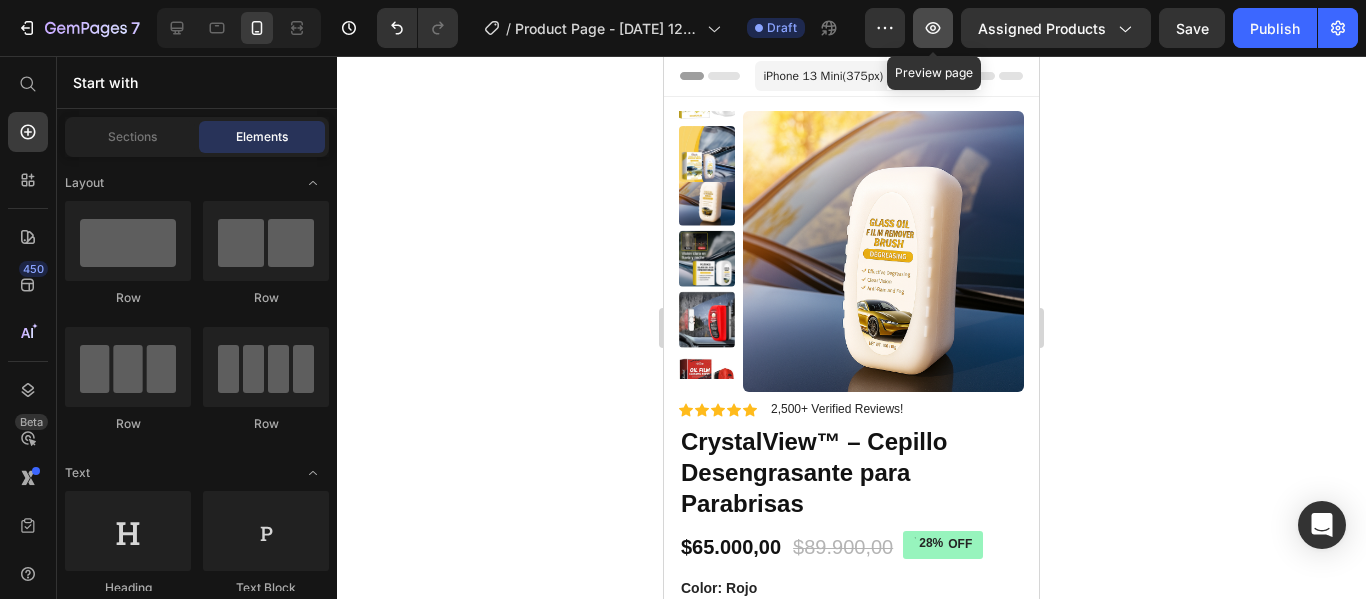 click 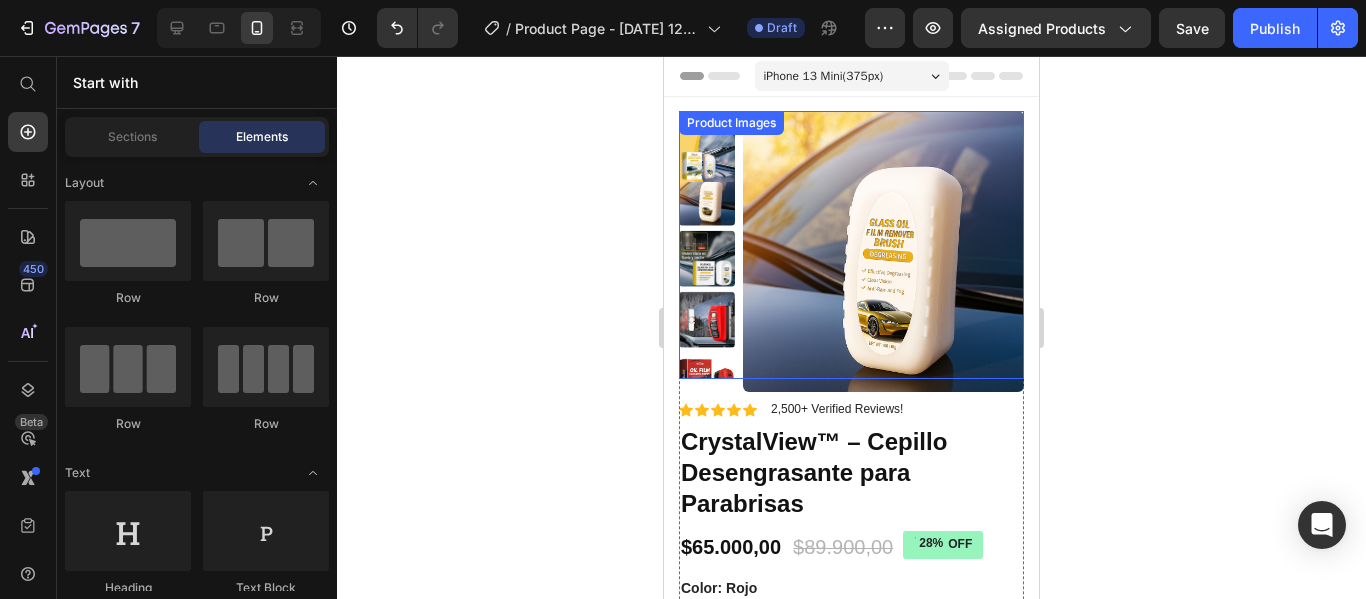 scroll, scrollTop: 400, scrollLeft: 0, axis: vertical 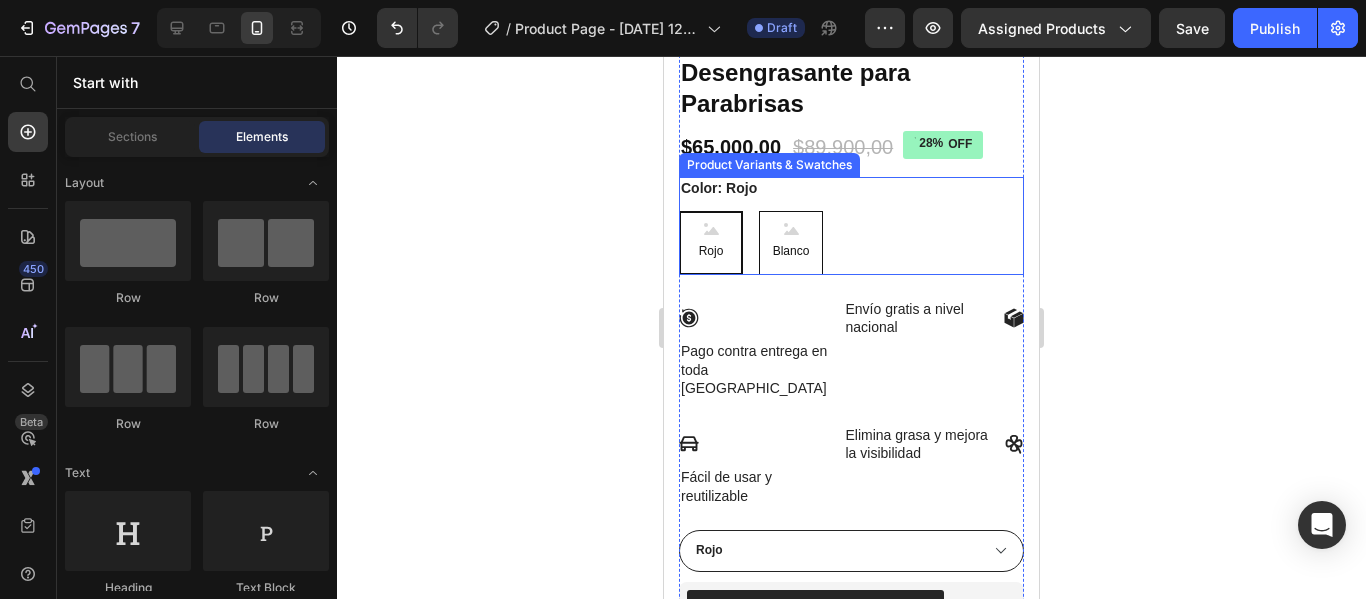 click on "Blanco" at bounding box center [791, 252] 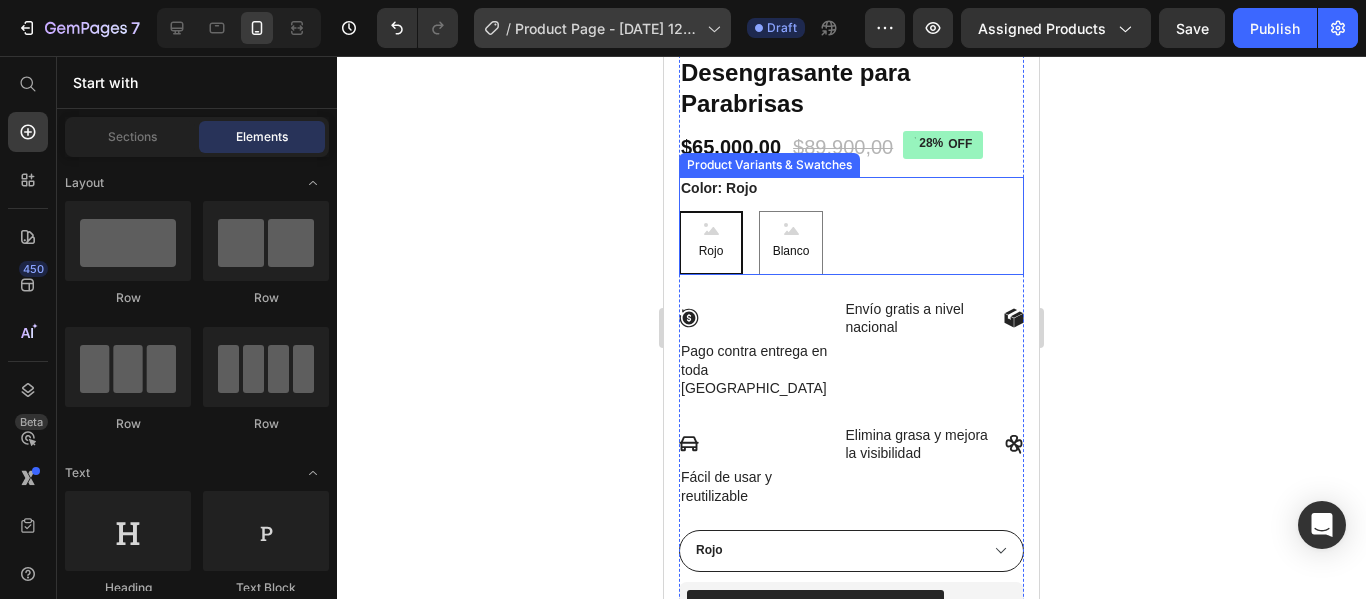 select on "Blanco" 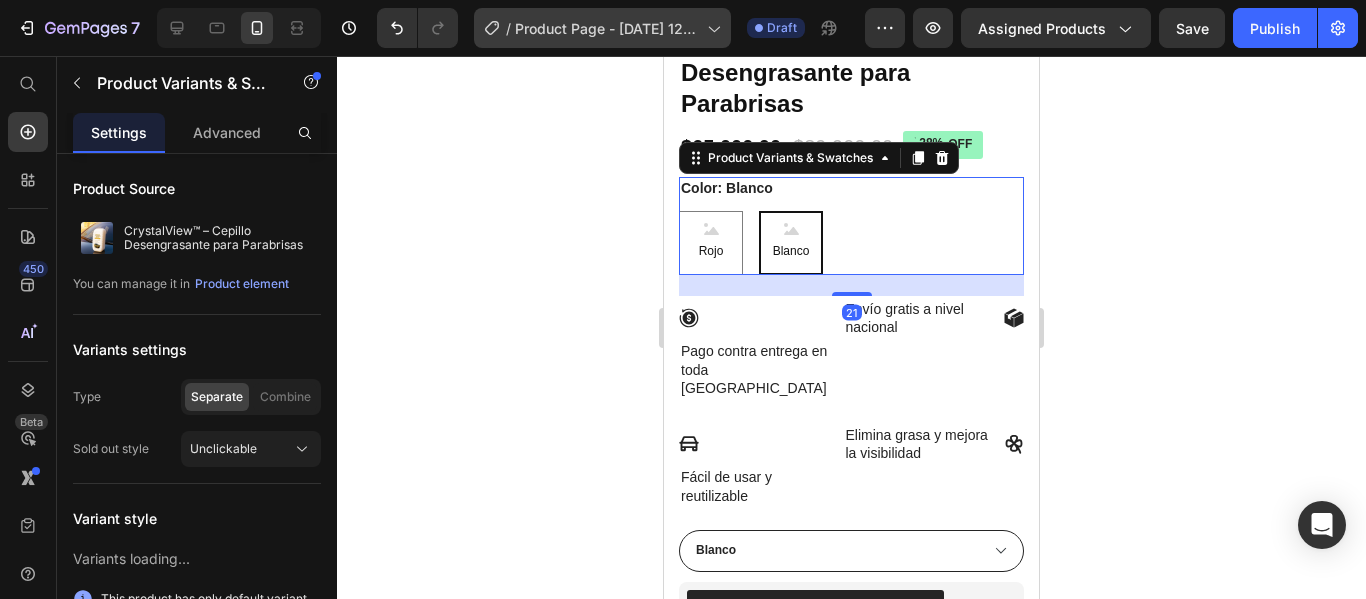 scroll, scrollTop: 100, scrollLeft: 0, axis: vertical 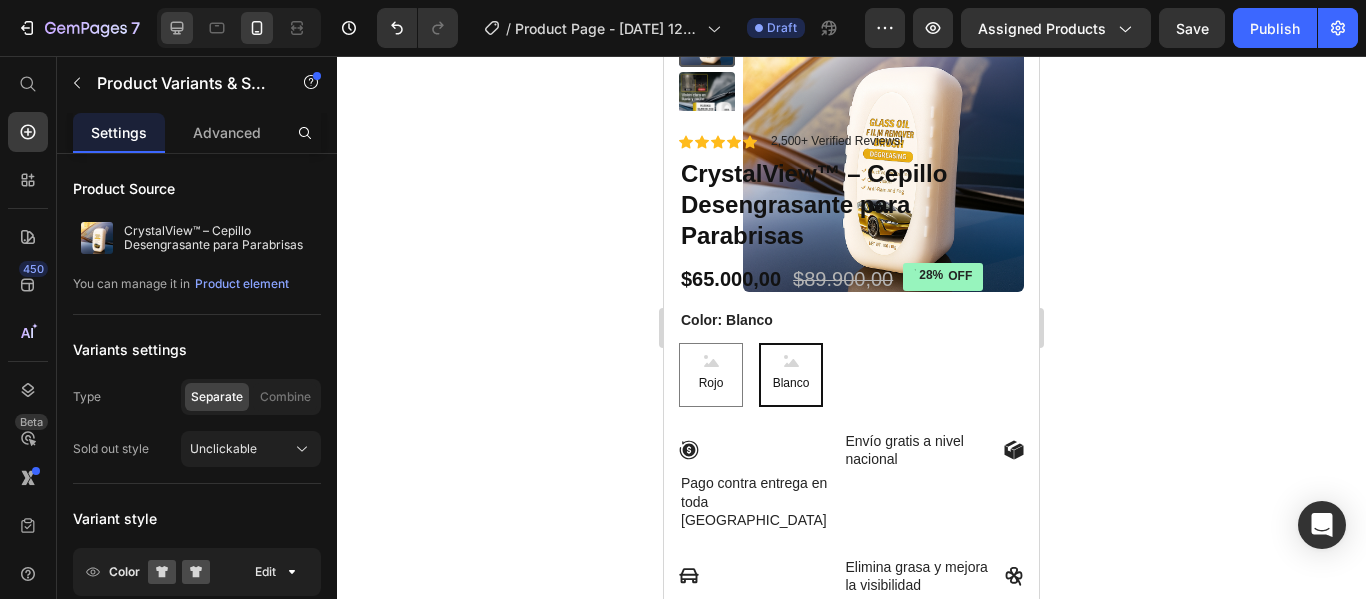 click 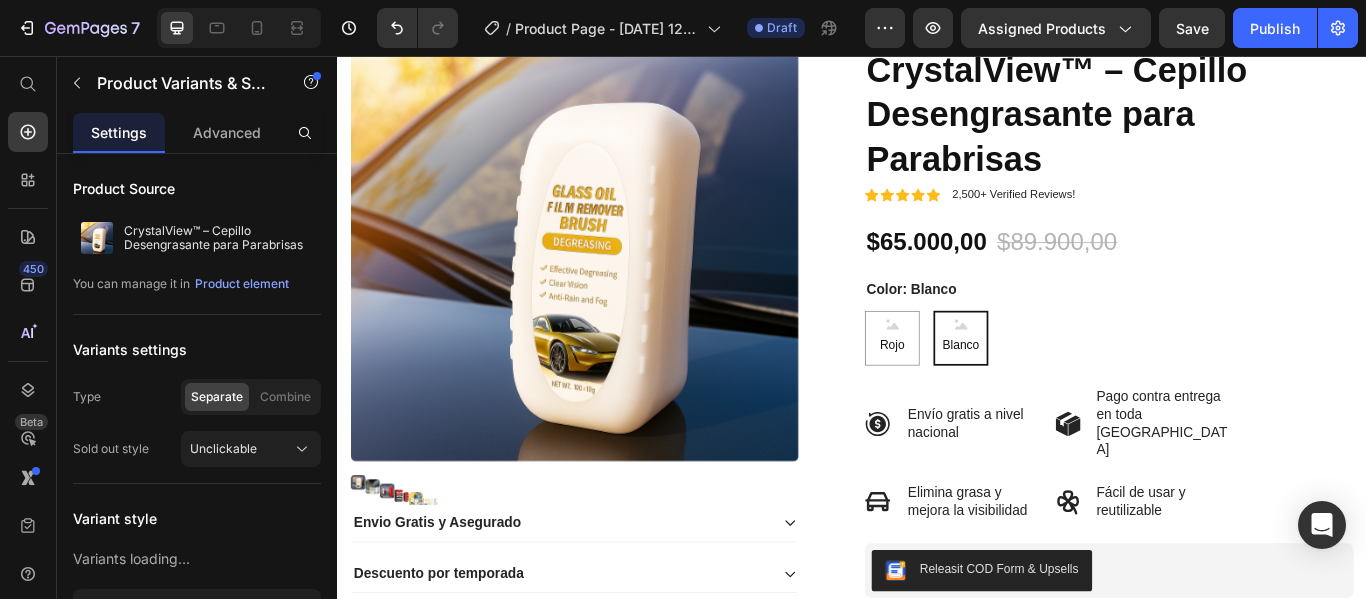 type on "16" 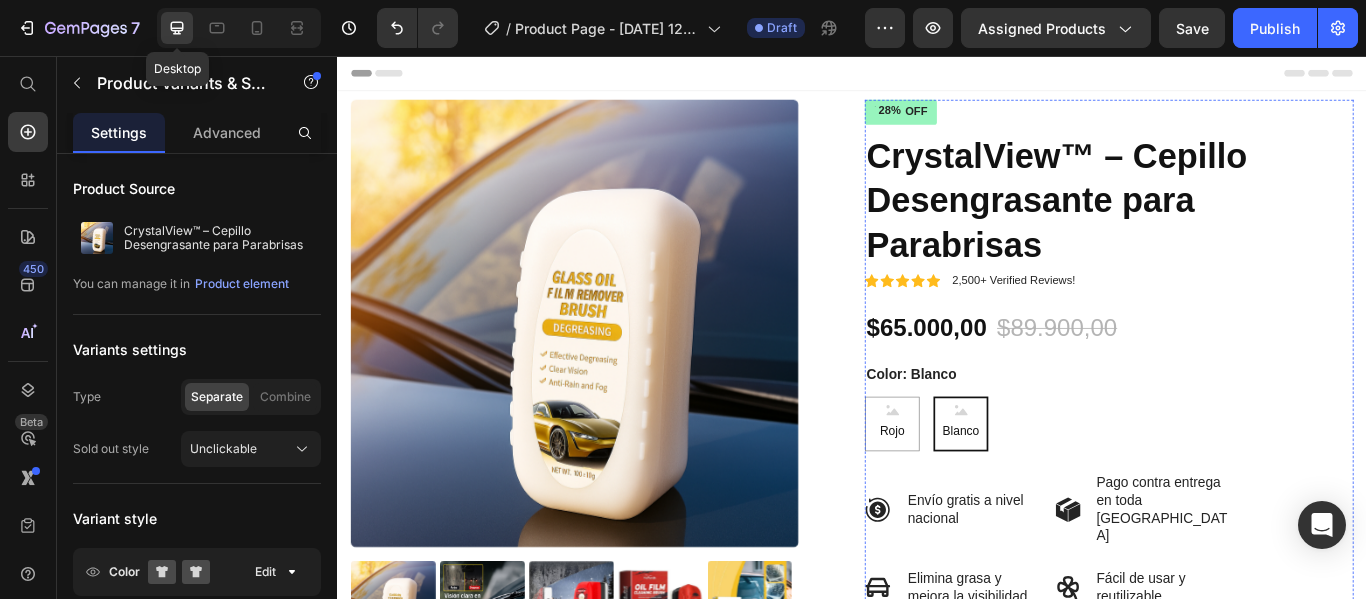 scroll, scrollTop: 500, scrollLeft: 0, axis: vertical 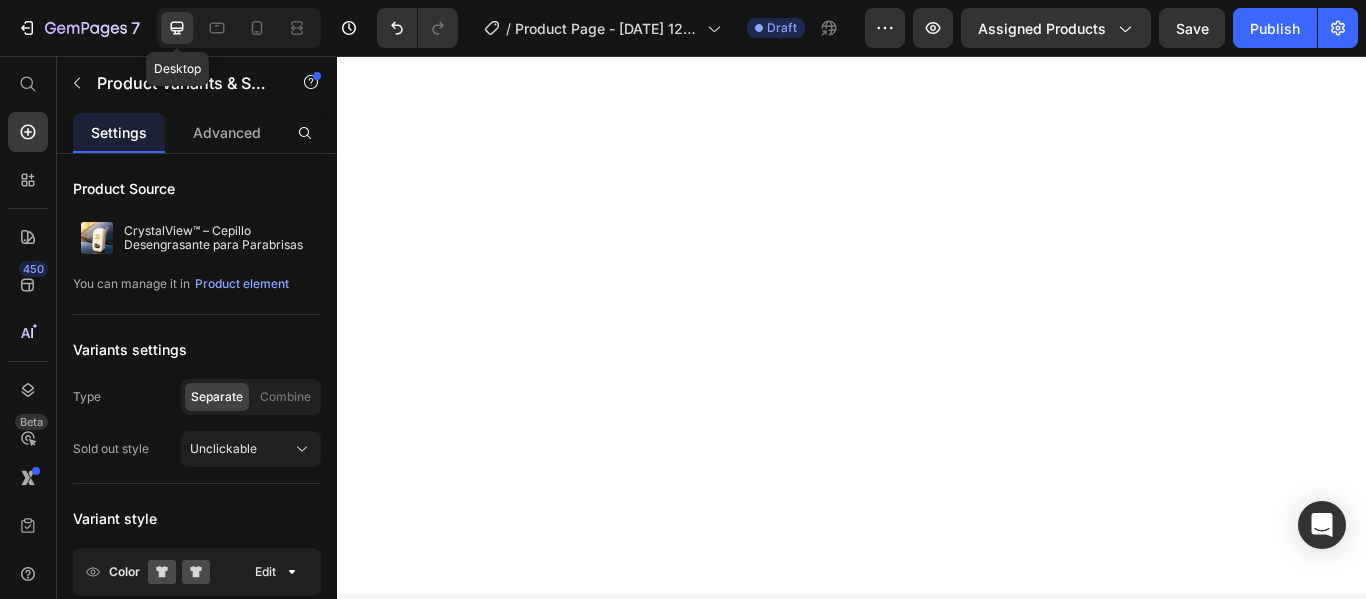 click on "Footer" at bounding box center (937, 4185) 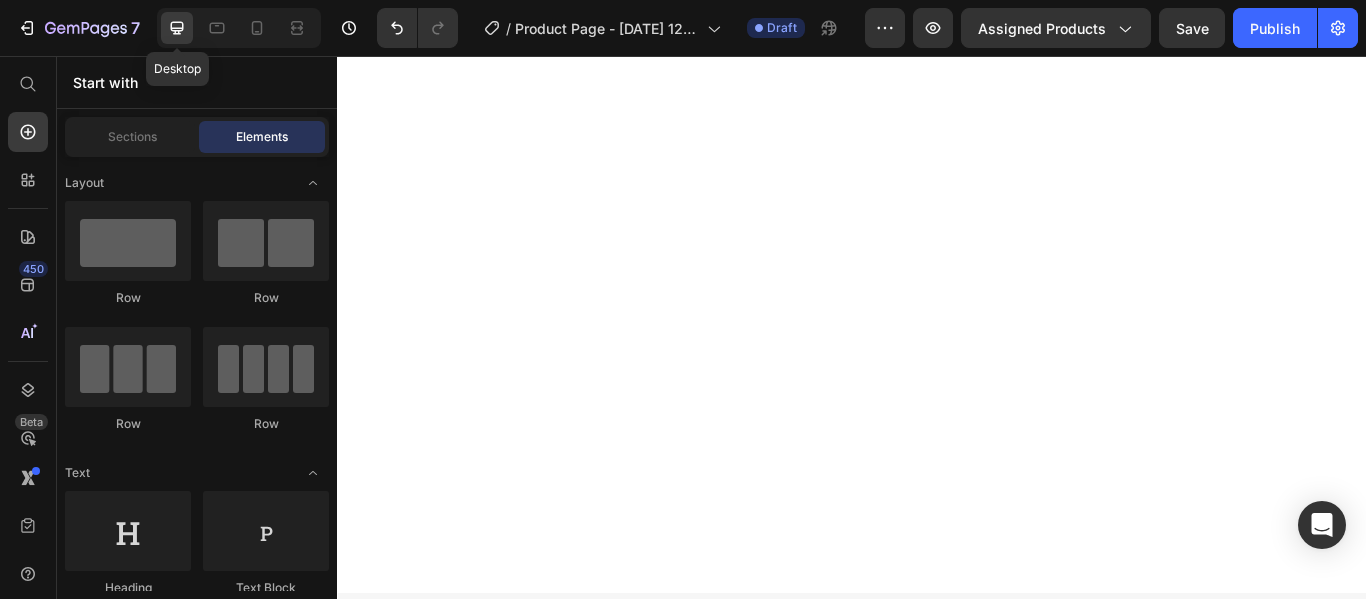 click on "Add section Choose templates inspired by CRO experts Generate layout from URL or image Add blank section then drag & drop elements" at bounding box center (937, 4032) 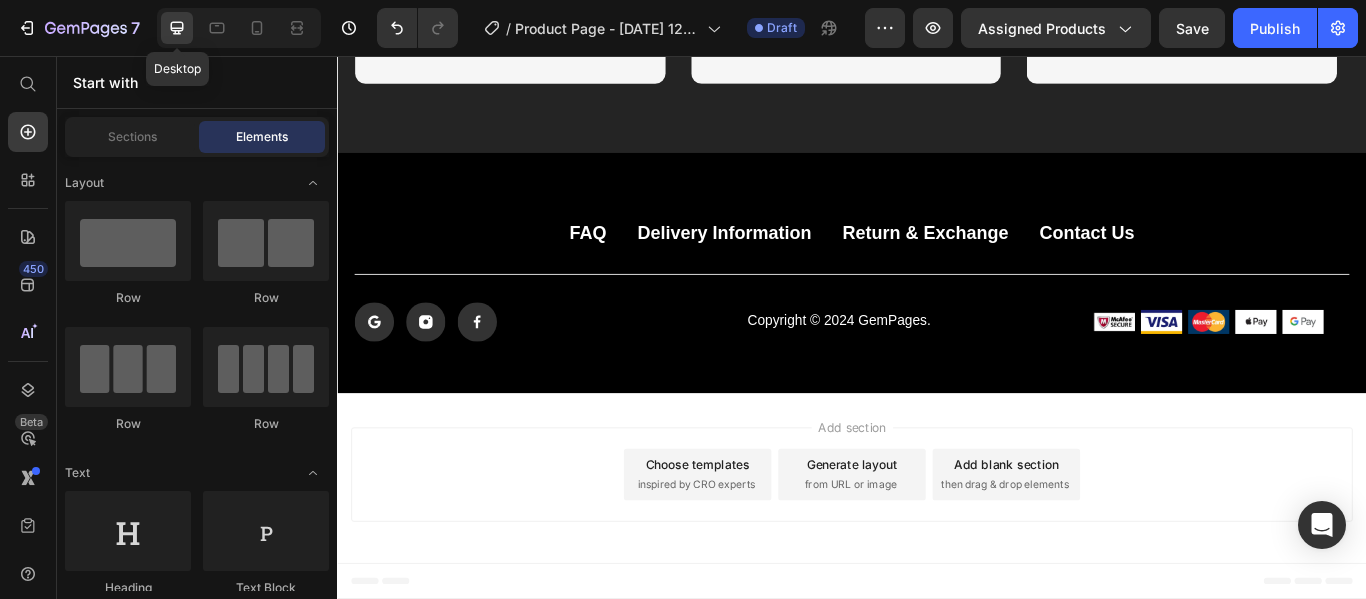 click on "Footer" at bounding box center [937, 668] 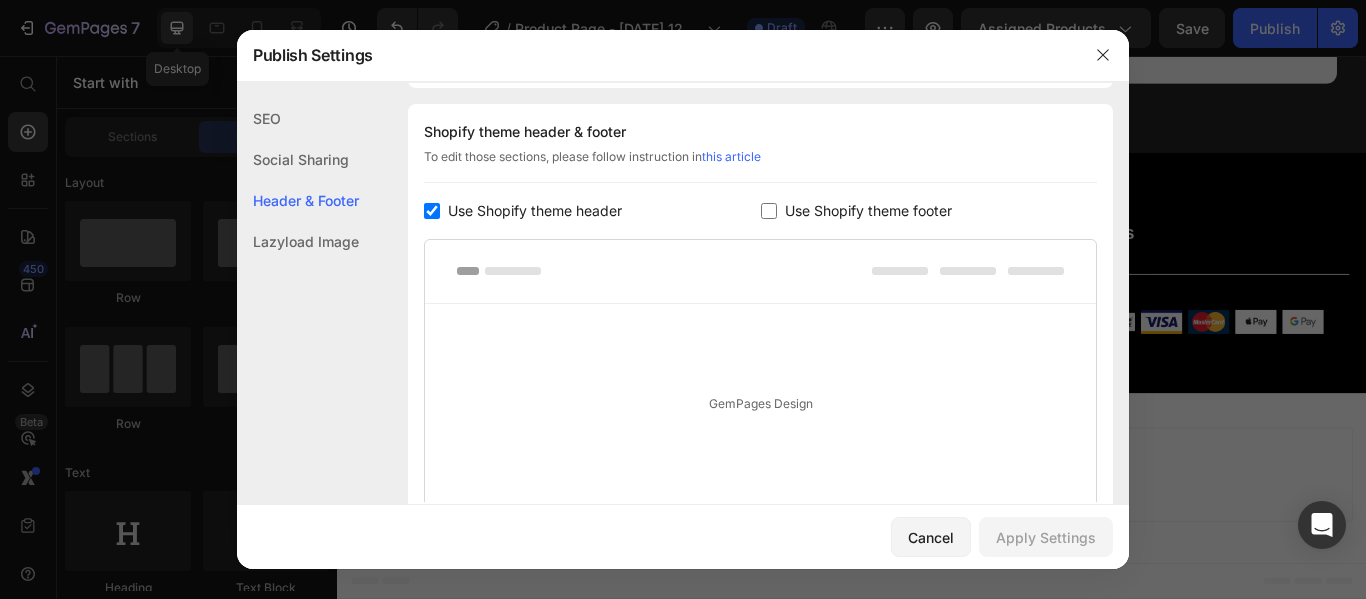 scroll, scrollTop: 291, scrollLeft: 0, axis: vertical 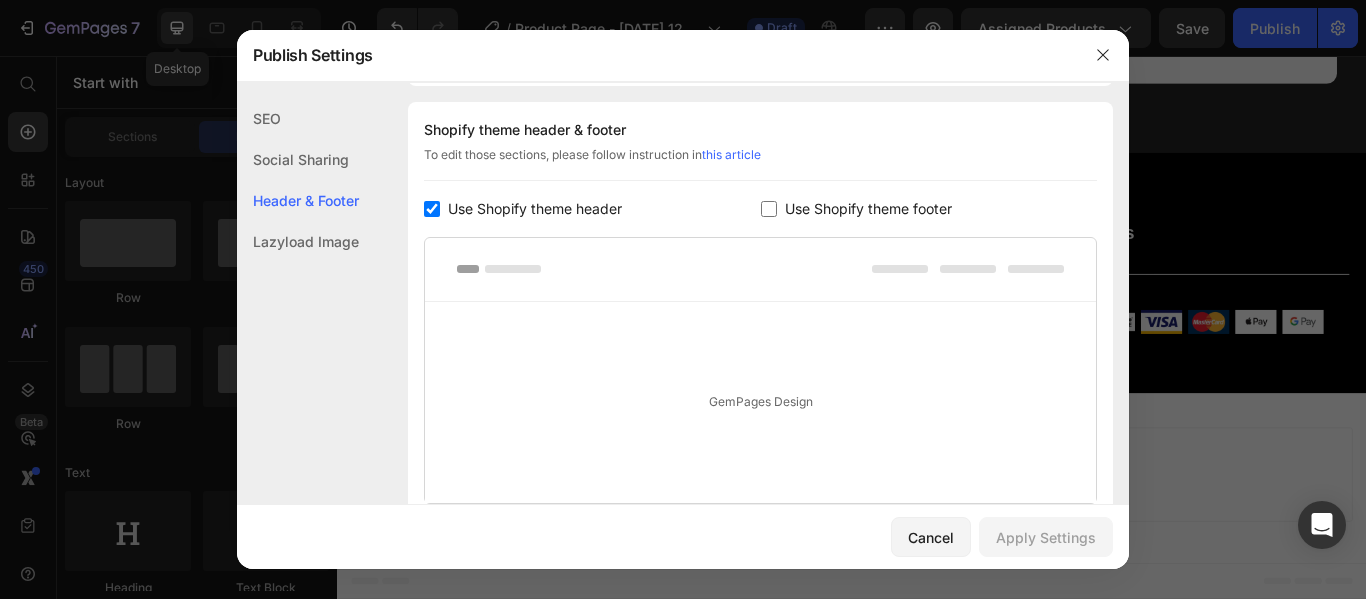 click on "Use Shopify theme footer" at bounding box center (864, 209) 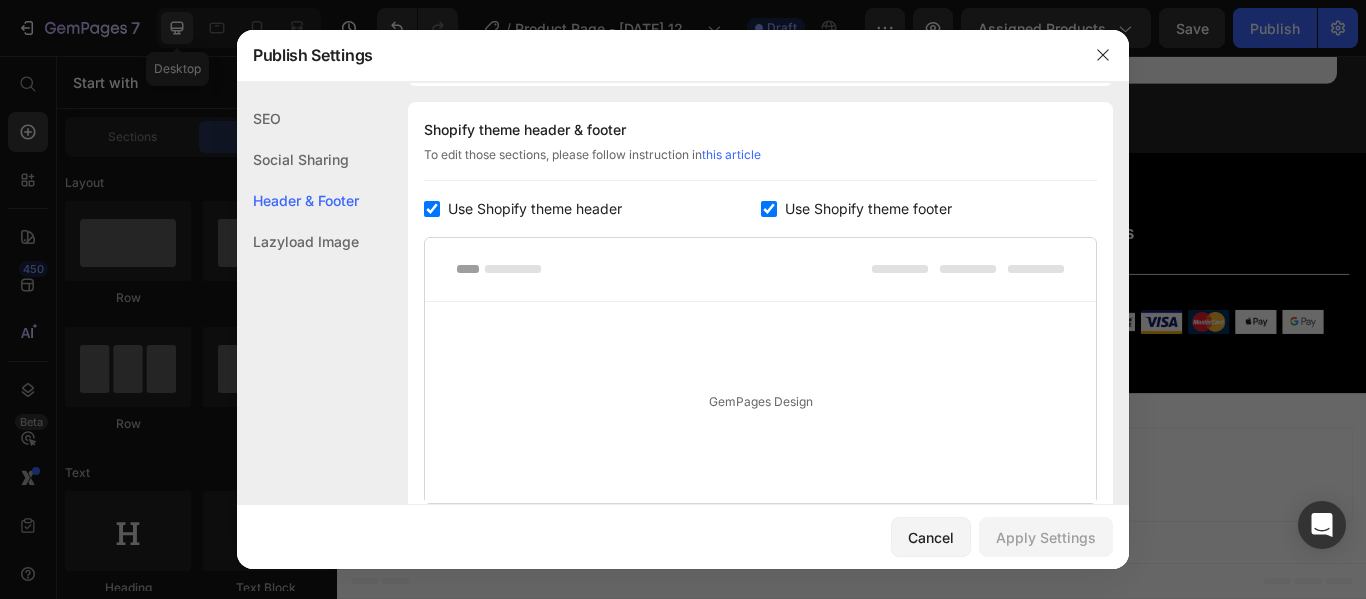 checkbox on "true" 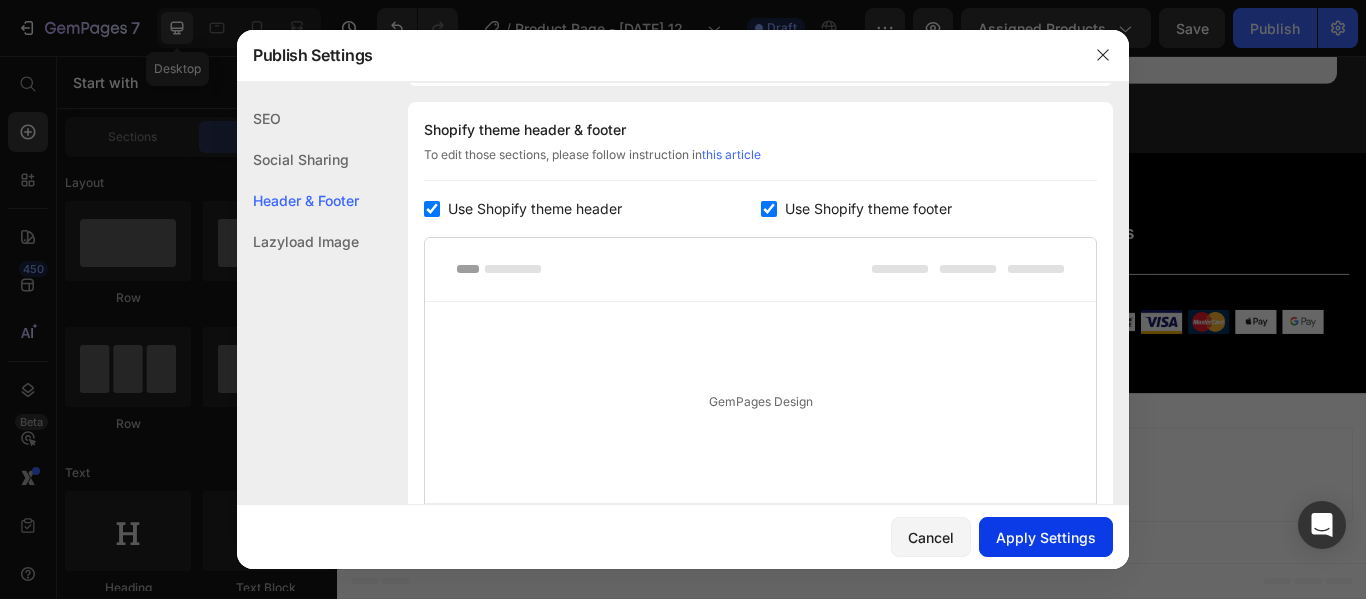 click on "Apply Settings" at bounding box center (1046, 537) 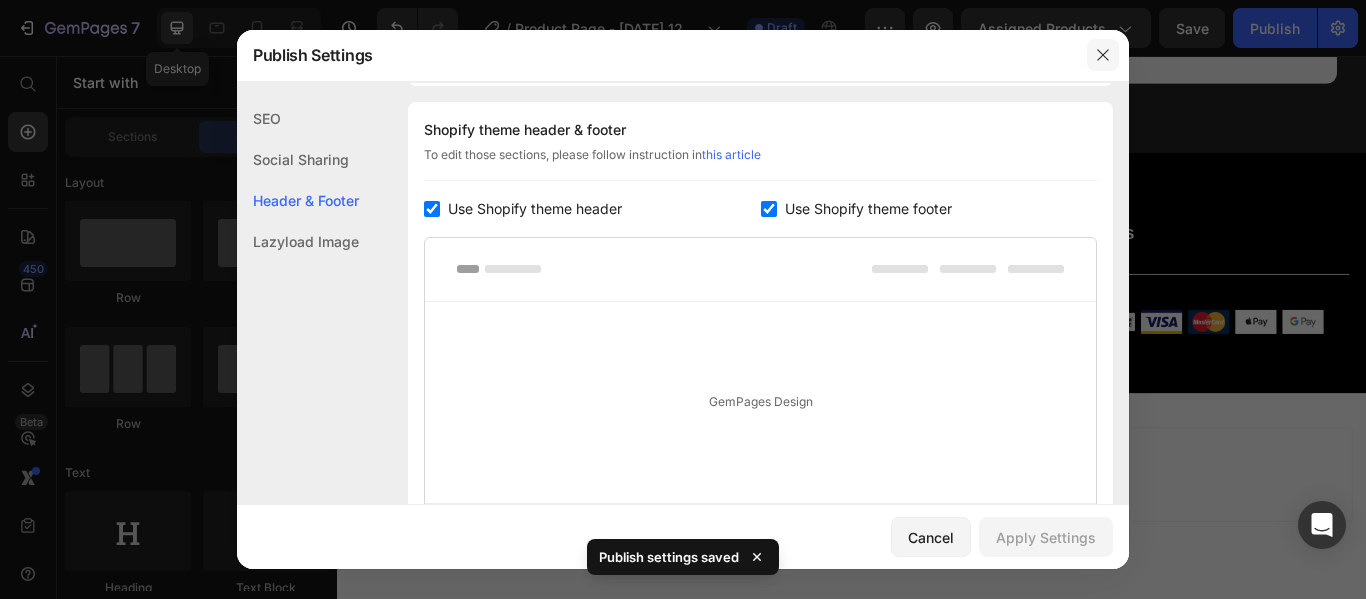 click at bounding box center [1103, 55] 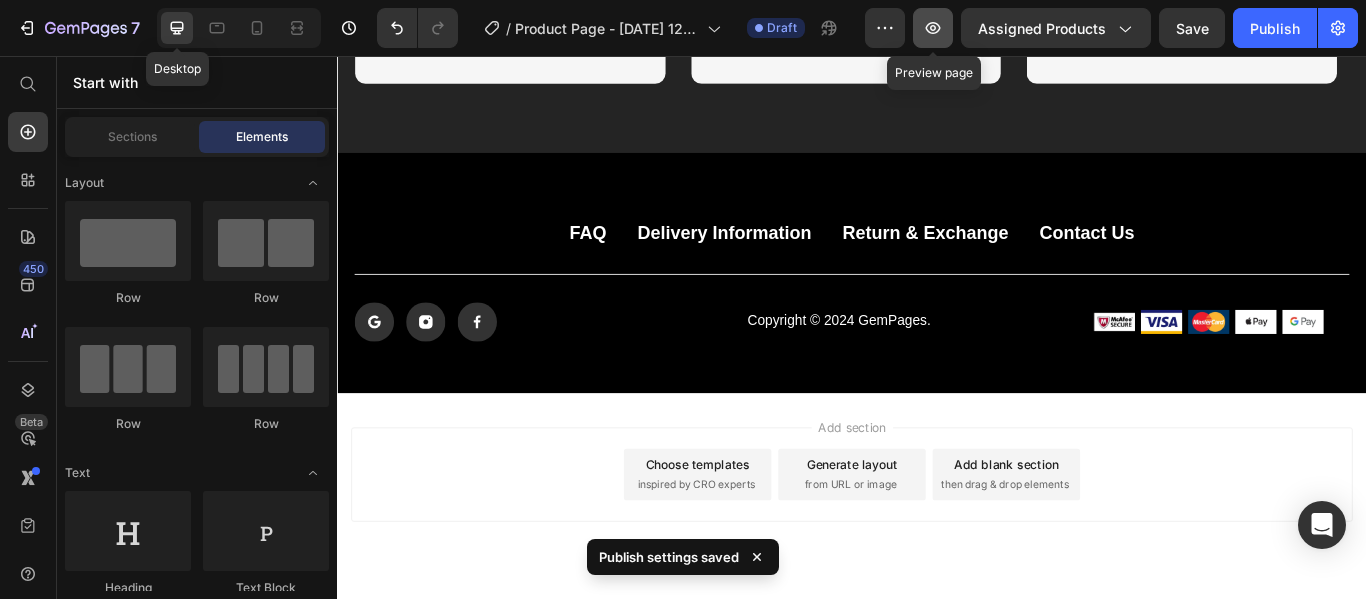 click 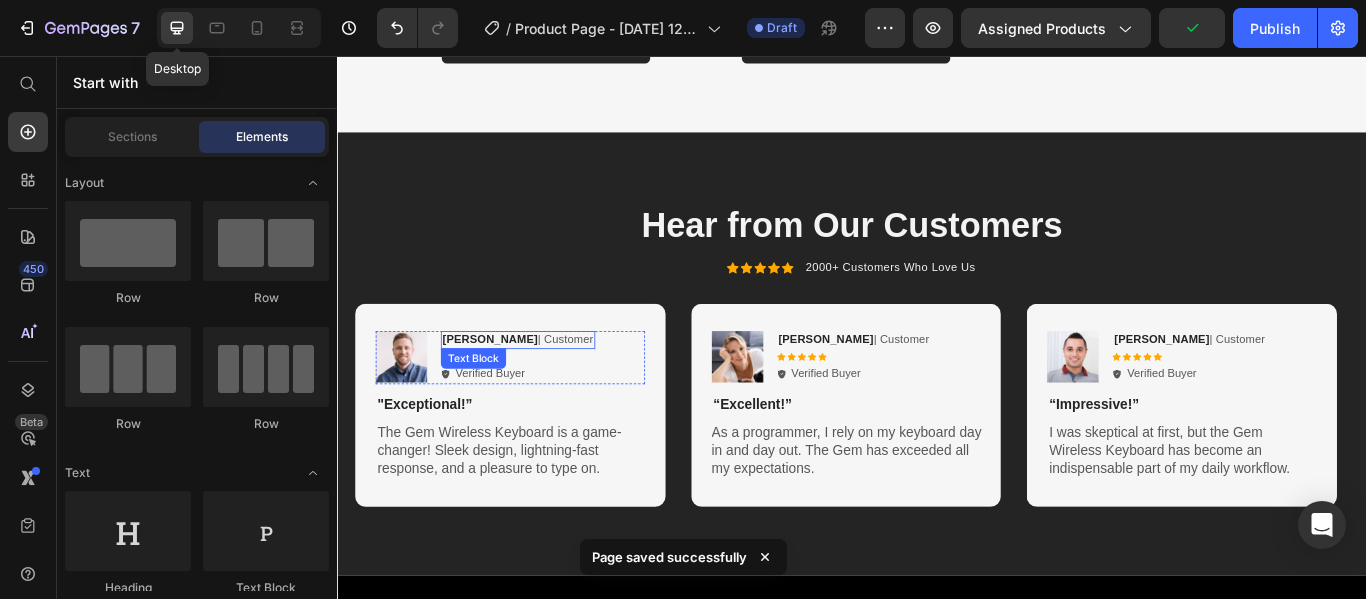 scroll, scrollTop: 3476, scrollLeft: 0, axis: vertical 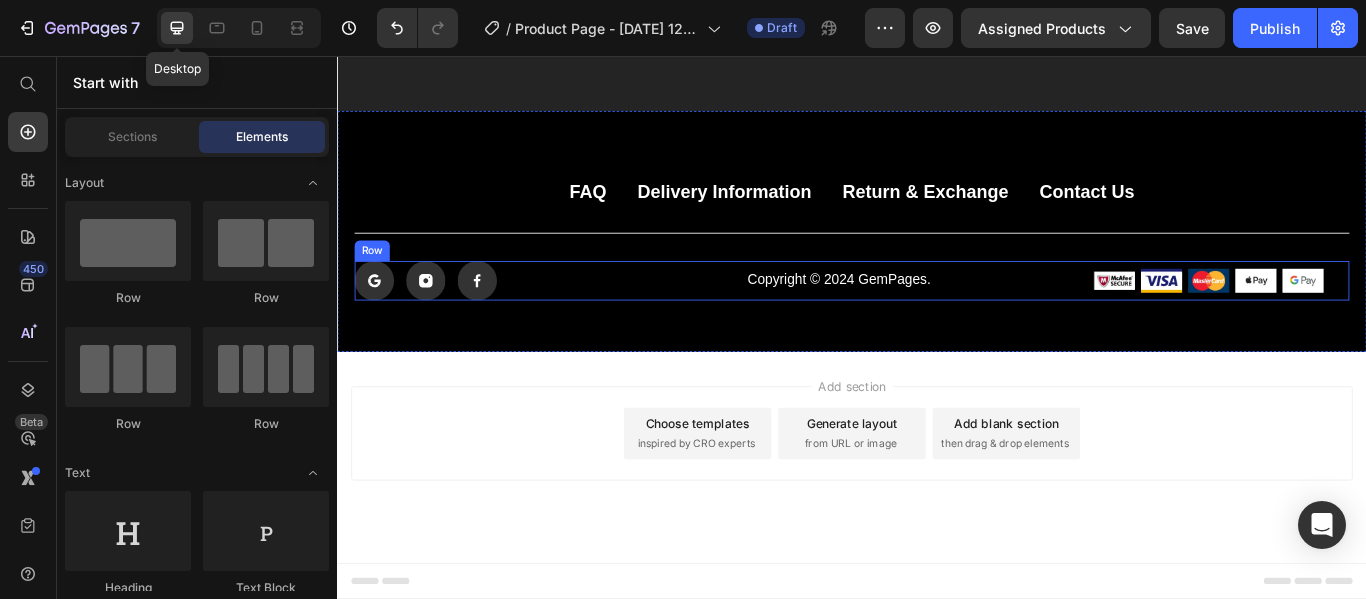 click on "Copyright © 2024 GemPages.  Text Block" at bounding box center [921, 318] 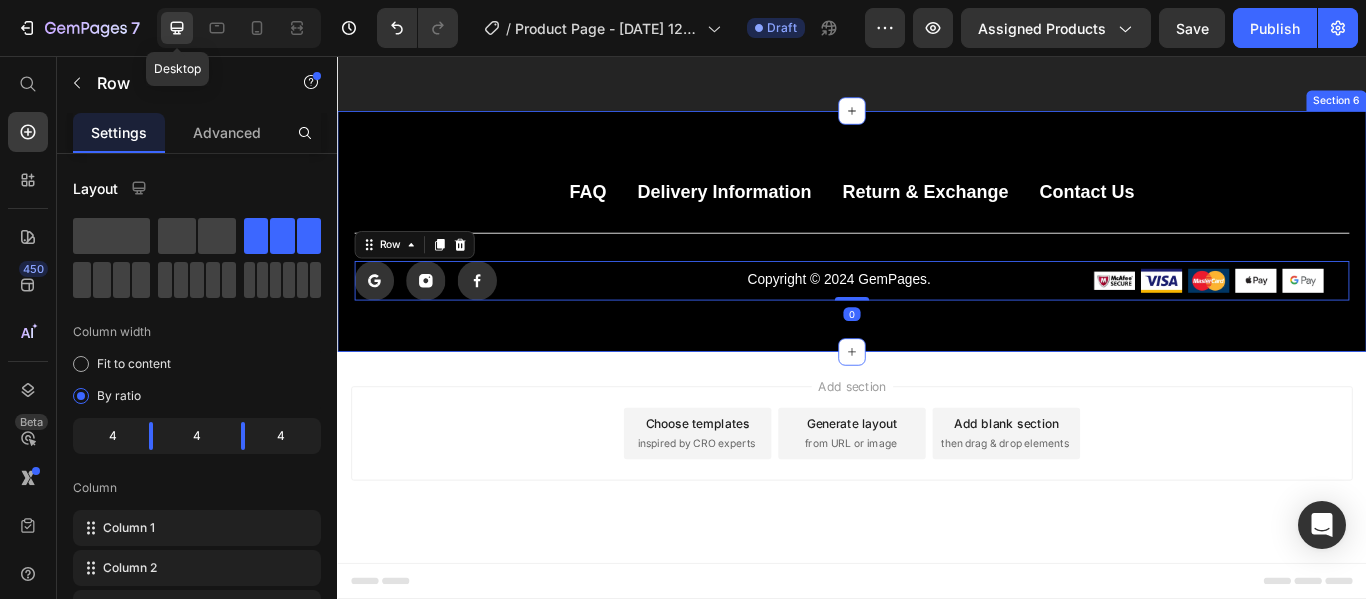 click on "FAQ Button Delivery Information Button Return & Exchange Button Contact Us Button Row
Icon
Icon
Icon Icon List Copyright © 2024 GemPages.  Text Block Image Image Image Image Image Row Row   0 Section 6" at bounding box center (937, 260) 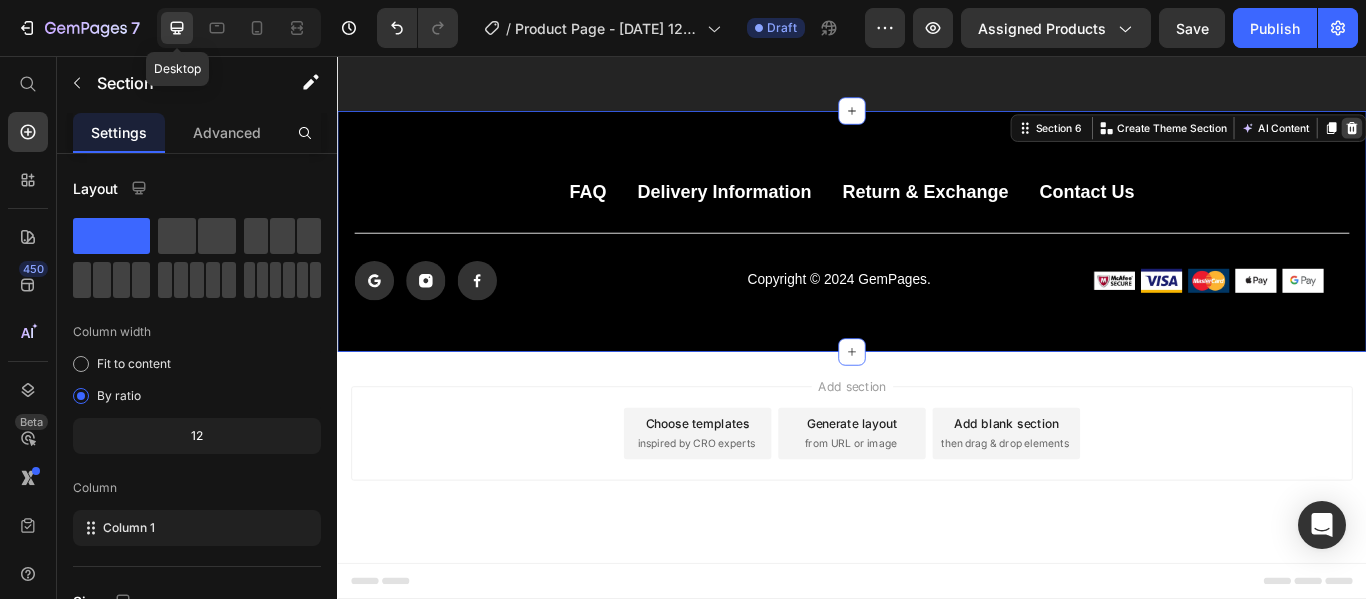 click 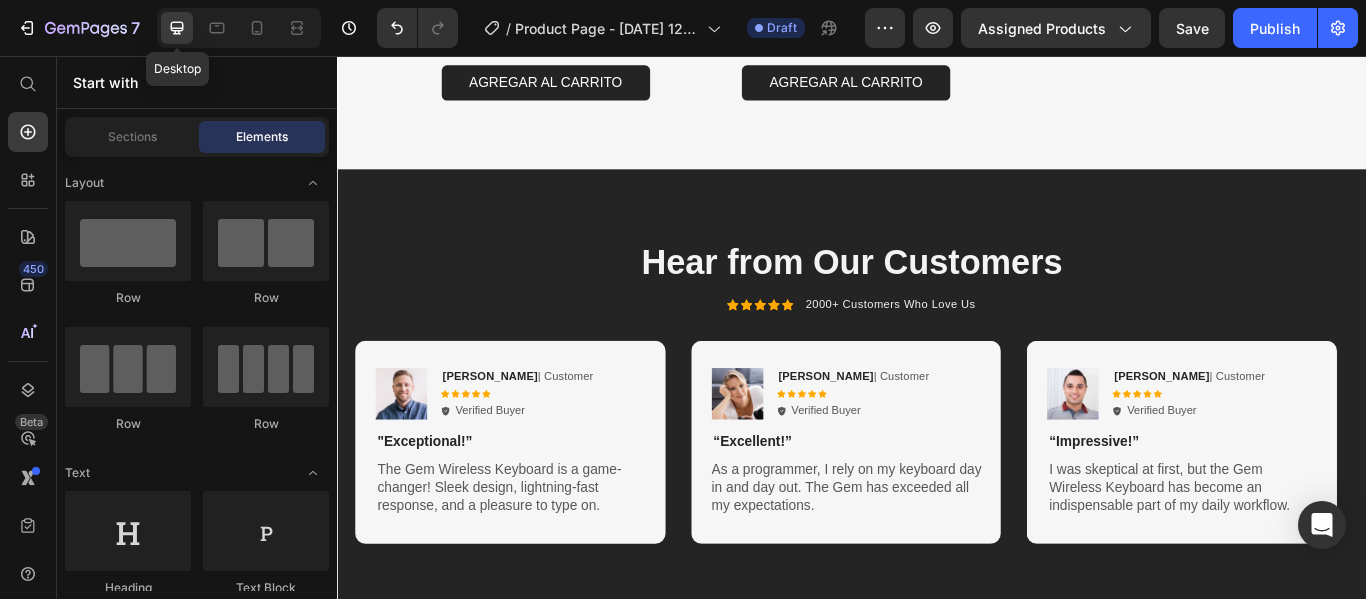 scroll, scrollTop: 3143, scrollLeft: 0, axis: vertical 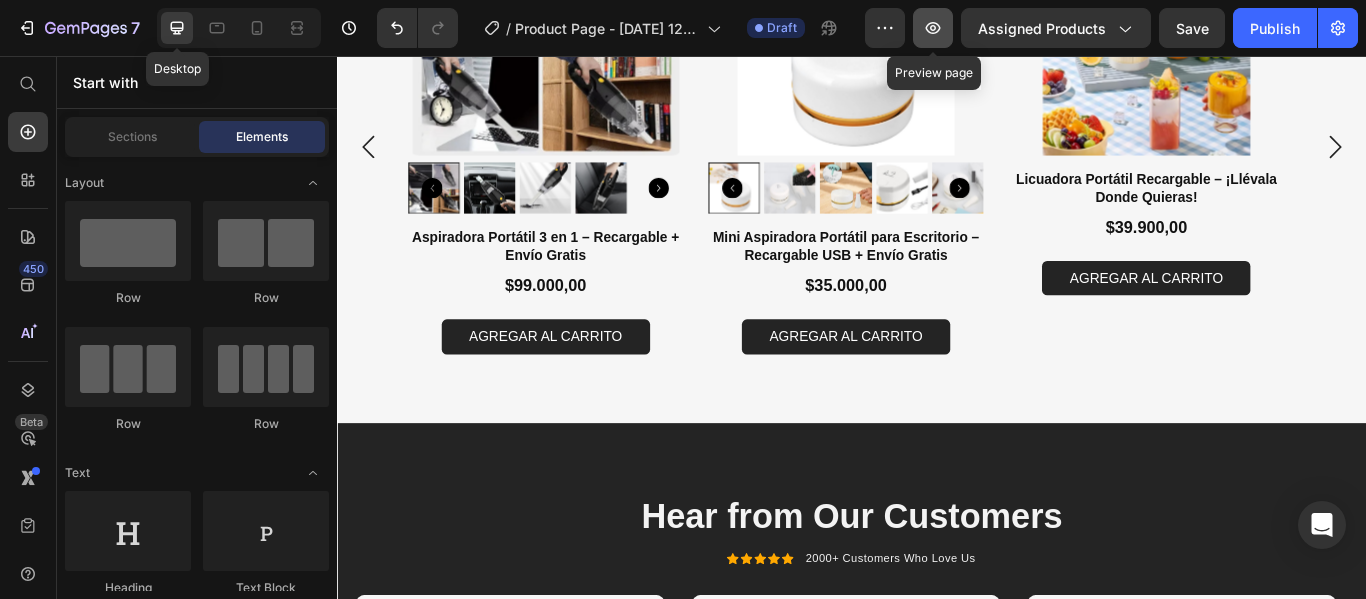 click 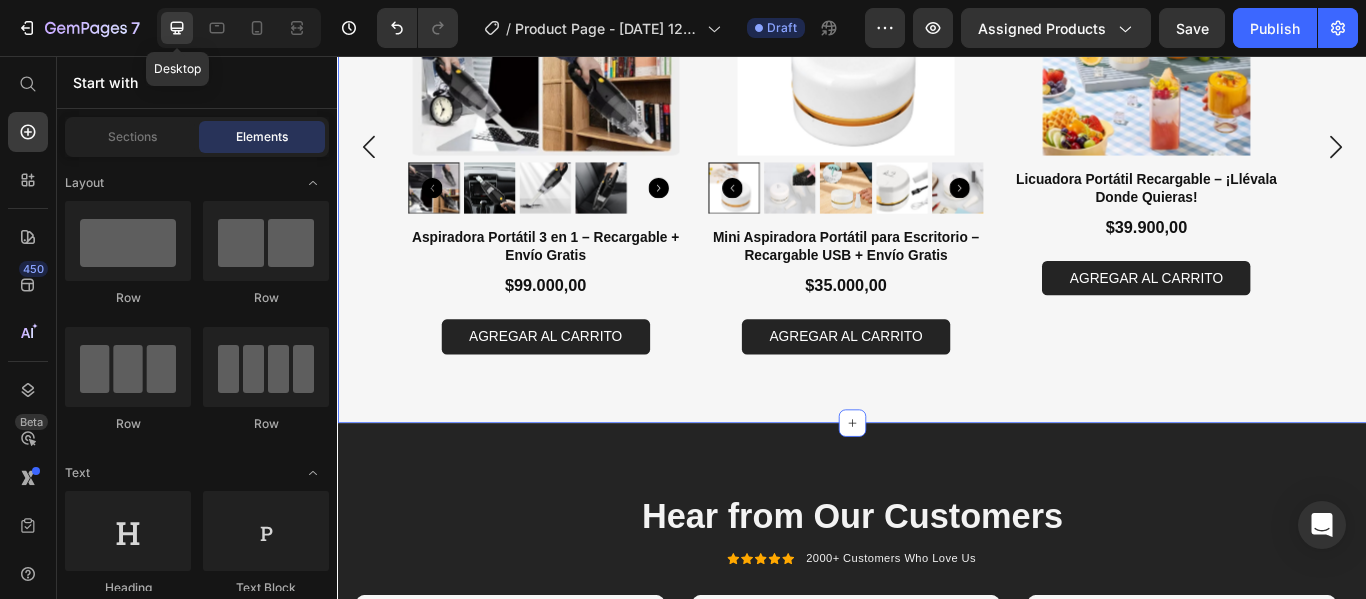 scroll, scrollTop: 3343, scrollLeft: 0, axis: vertical 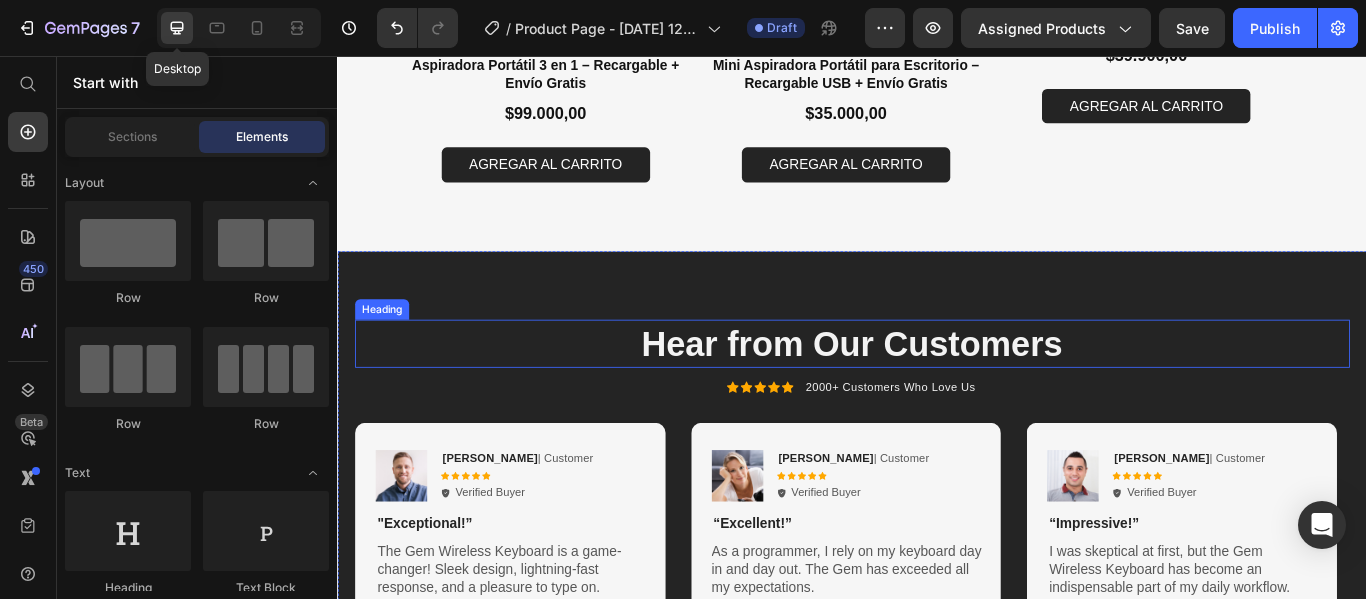 click on "Hear from Our Customers" at bounding box center (937, 392) 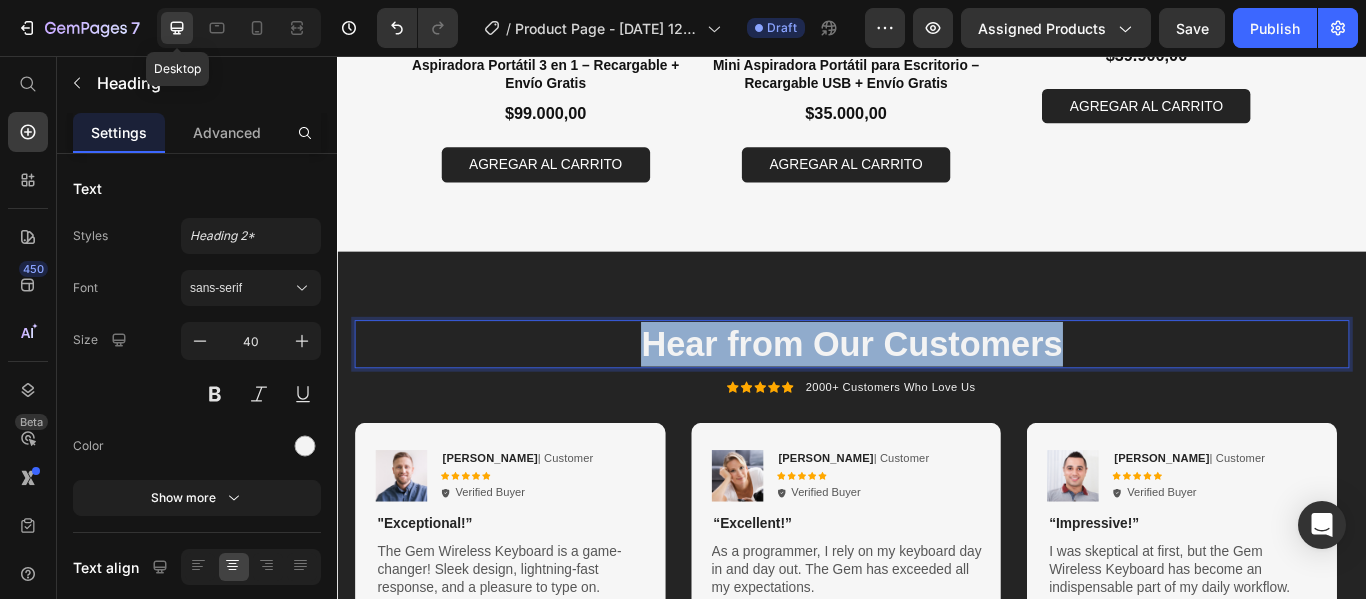 copy on "Hear from Our Customers" 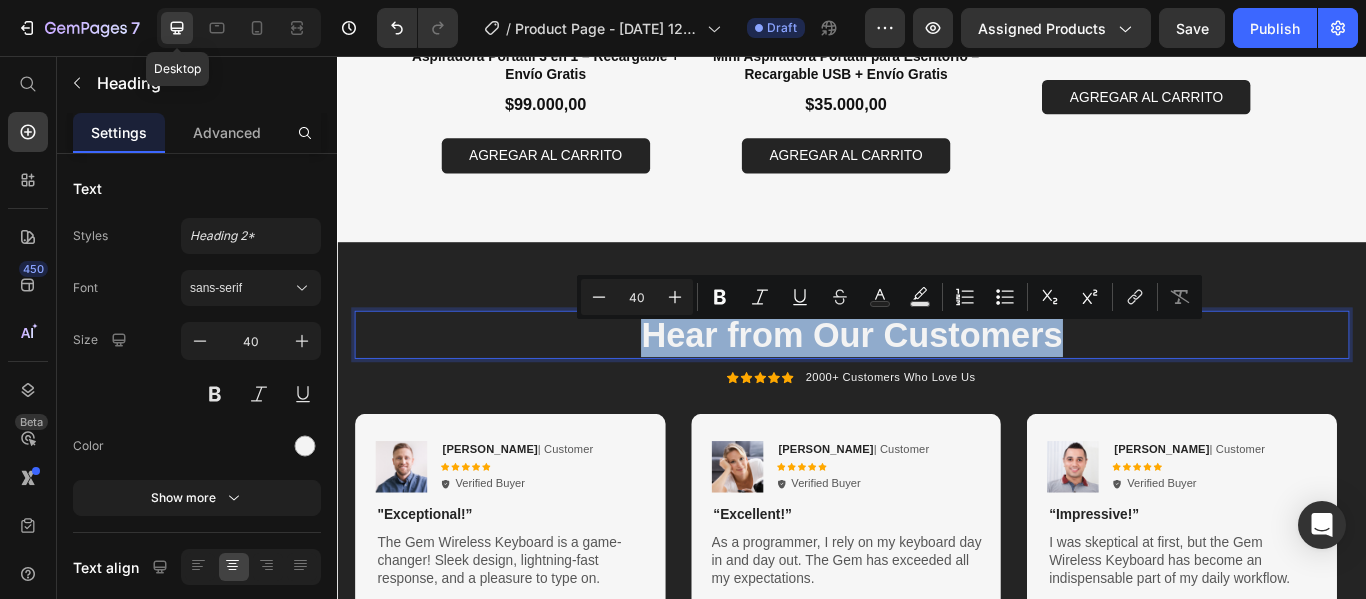 scroll, scrollTop: 3343, scrollLeft: 0, axis: vertical 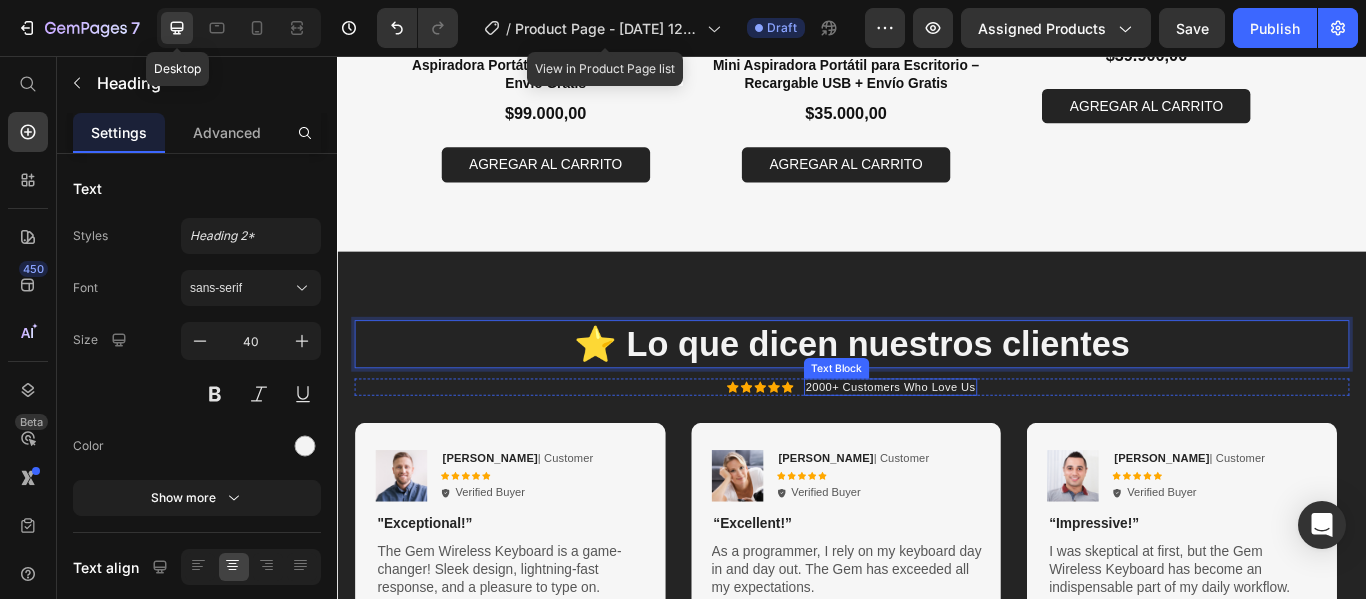 click on "2000+ Customers Who Love Us" at bounding box center [982, 442] 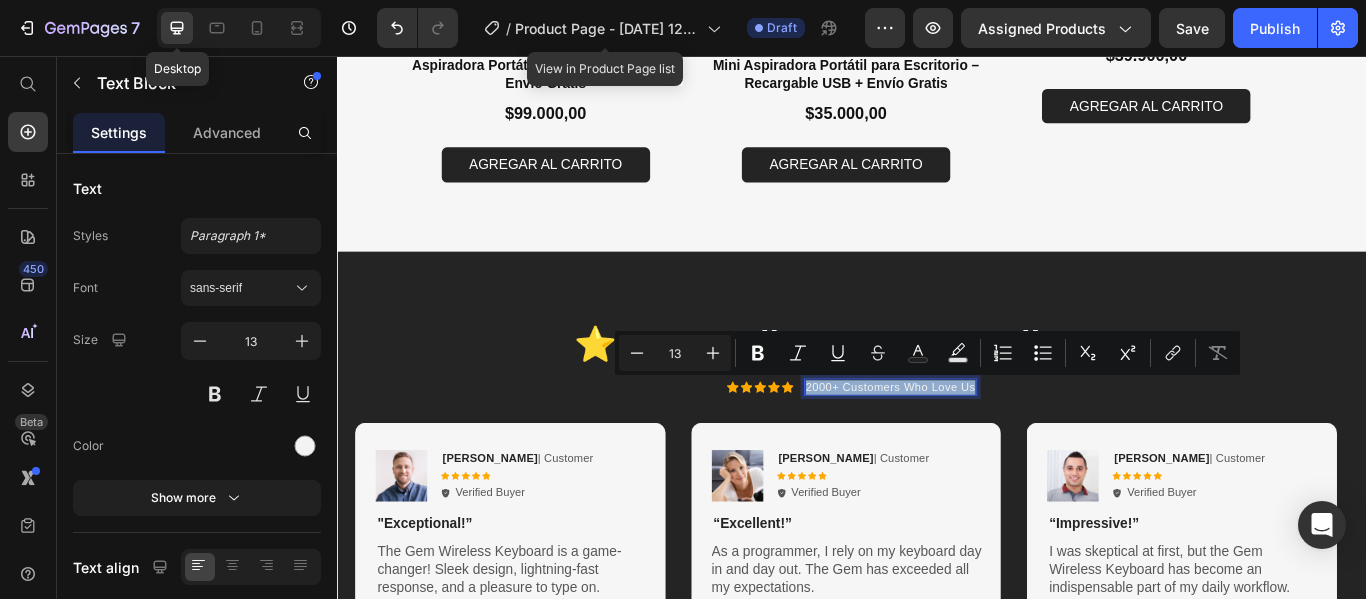 copy on "2000+ Customers Who Love Us" 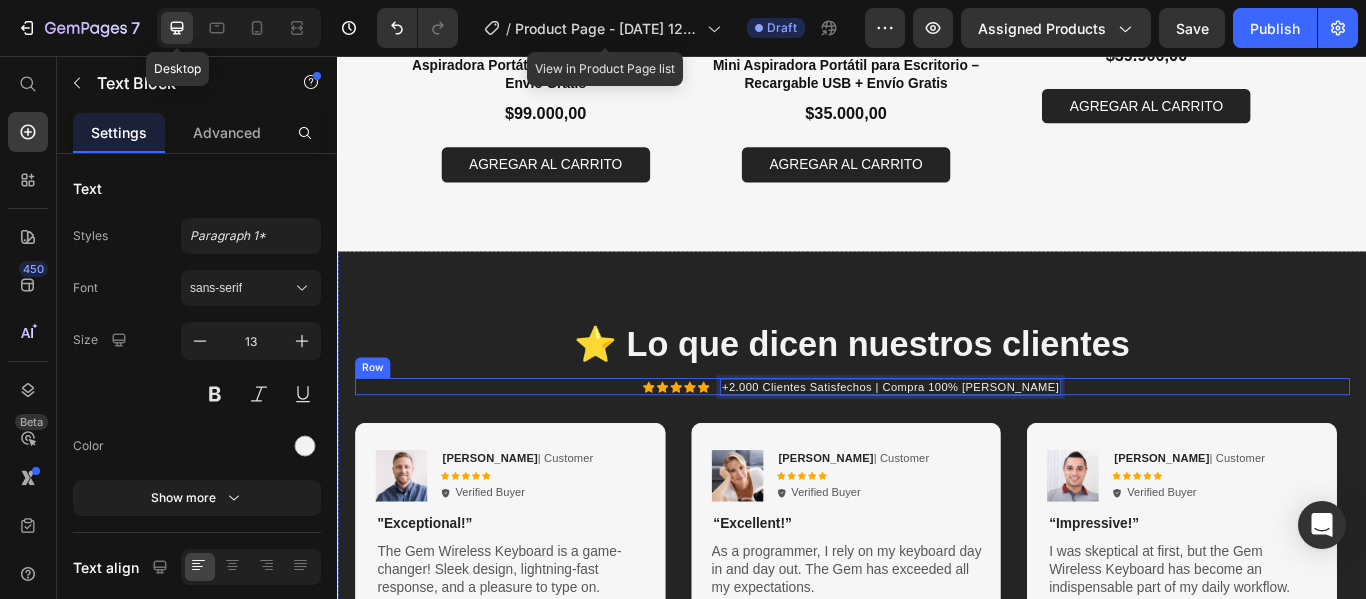 click on "Icon Icon Icon Icon Icon Icon List +2.000 Clientes Satisfechos | Compra 100% Segura Text Block   0 Row" at bounding box center [937, 442] 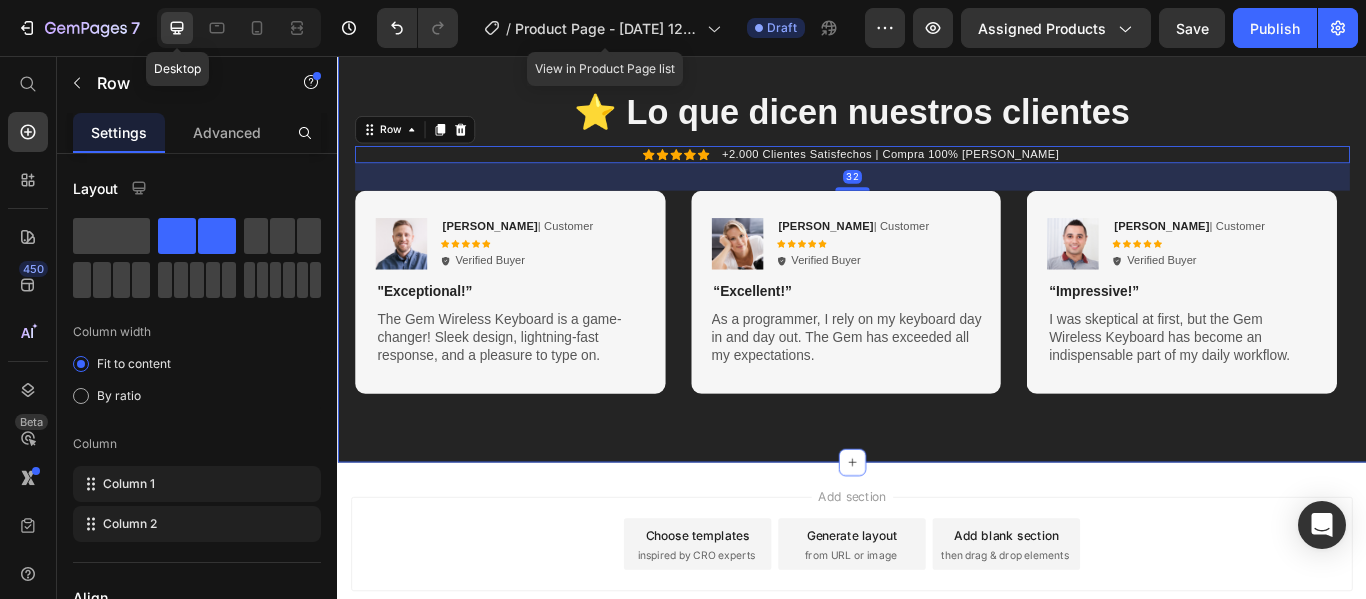 scroll, scrollTop: 3643, scrollLeft: 0, axis: vertical 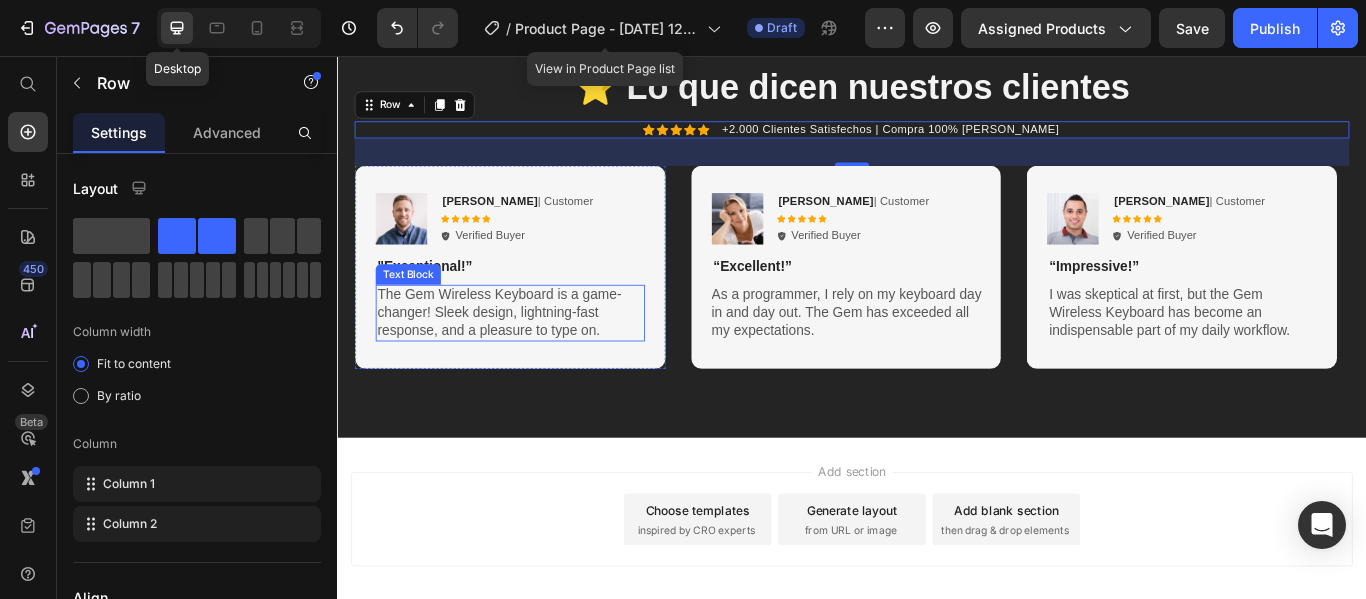 click on "The Gem Wireless Keyboard is a game-changer! Sleek design, lightning-fast response, and a pleasure to type on." at bounding box center (538, 356) 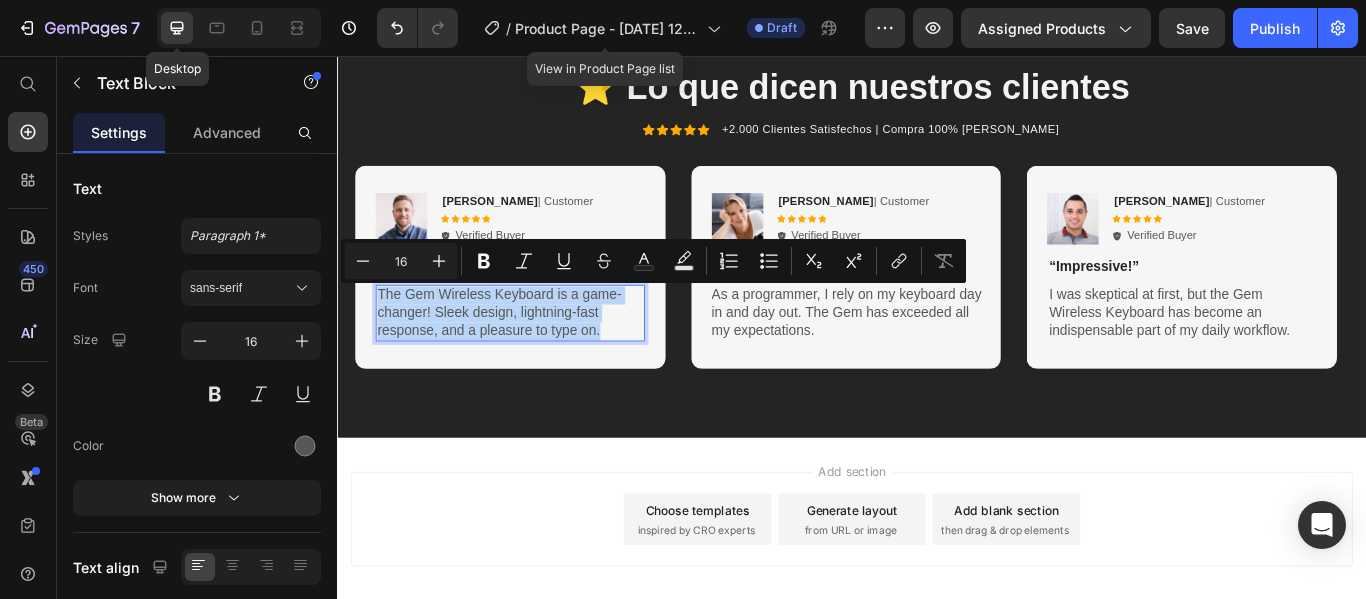 copy on "The Gem Wireless Keyboard is a game-changer! Sleek design, lightning-fast response, and a pleasure to type on." 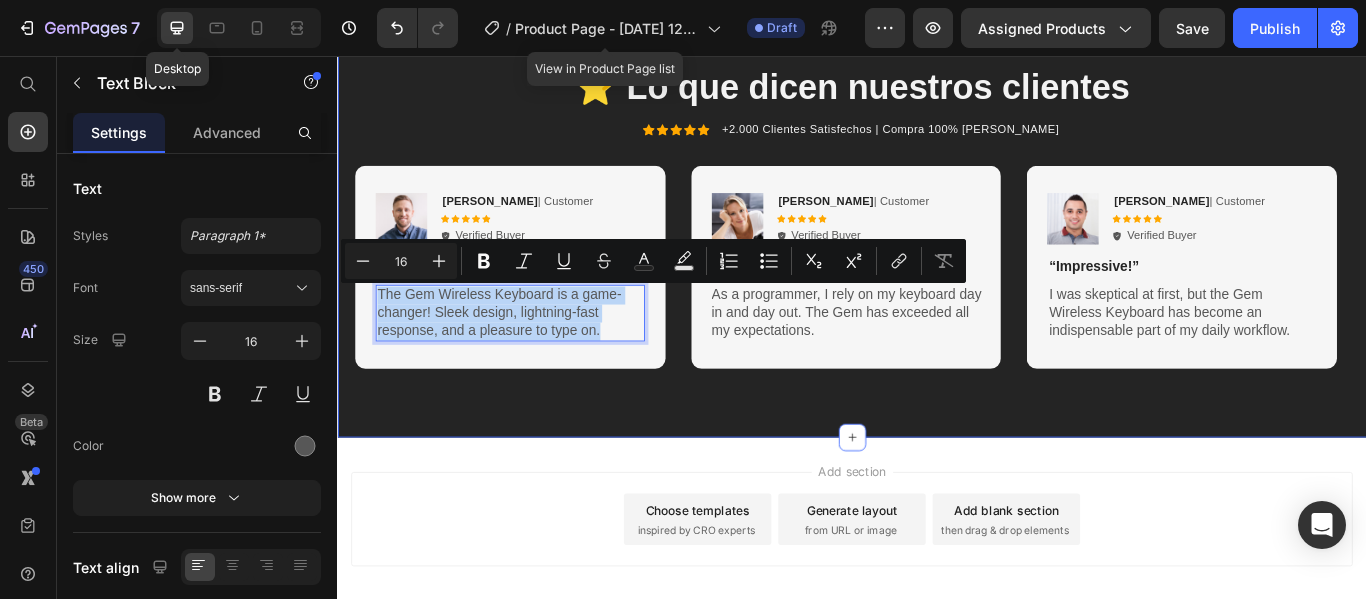 click on "⭐ Lo que dicen nuestros clientes Heading Icon Icon Icon Icon Icon Icon List +2.000 Clientes Satisfechos | Compra 100% Segura Text Block Row Image Rita Carroll  | Customer   Text Block Icon Icon Icon Icon Icon Icon List
Verified Buyer Item List Row "Exceptional!” Text Block The Gem Wireless Keyboard is a game-changer! Sleek design, lightning-fast response, and a pleasure to type on. Text Block   0 Row Image Reylo B  | Customer   Text Block Icon Icon Icon Icon Icon Icon List
Verified Buyer Item List Row “Excellent!” Text Block As a programmer, I rely on my keyboard day in and day out. The Gem has exceeded all my expectations. Text Block Row Image Ken K  | Customer   Text Block Icon Icon Icon Icon Icon Icon List
Verified Buyer Item List Row “Impressive!” Text Block I was skeptical at first, but the Gem Wireless Keyboard has become an indispensable part of my daily workflow. Text Block Row Carousel Section 5" at bounding box center [937, 243] 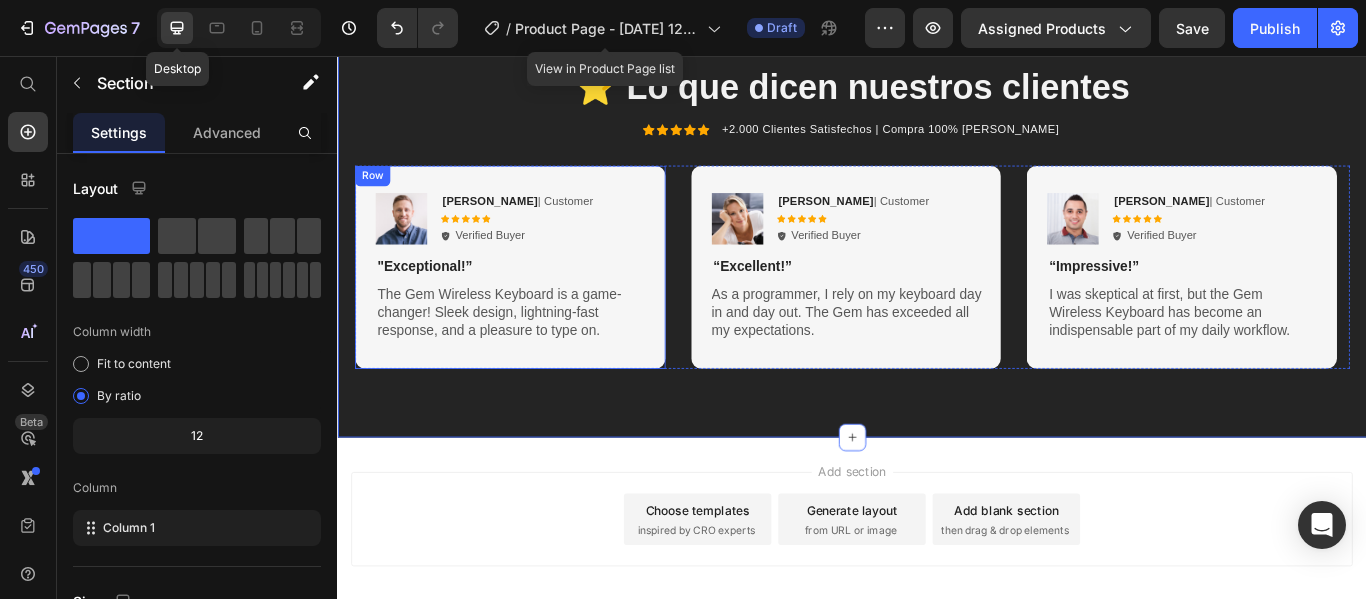 click on "Rita Carroll" at bounding box center (514, 225) 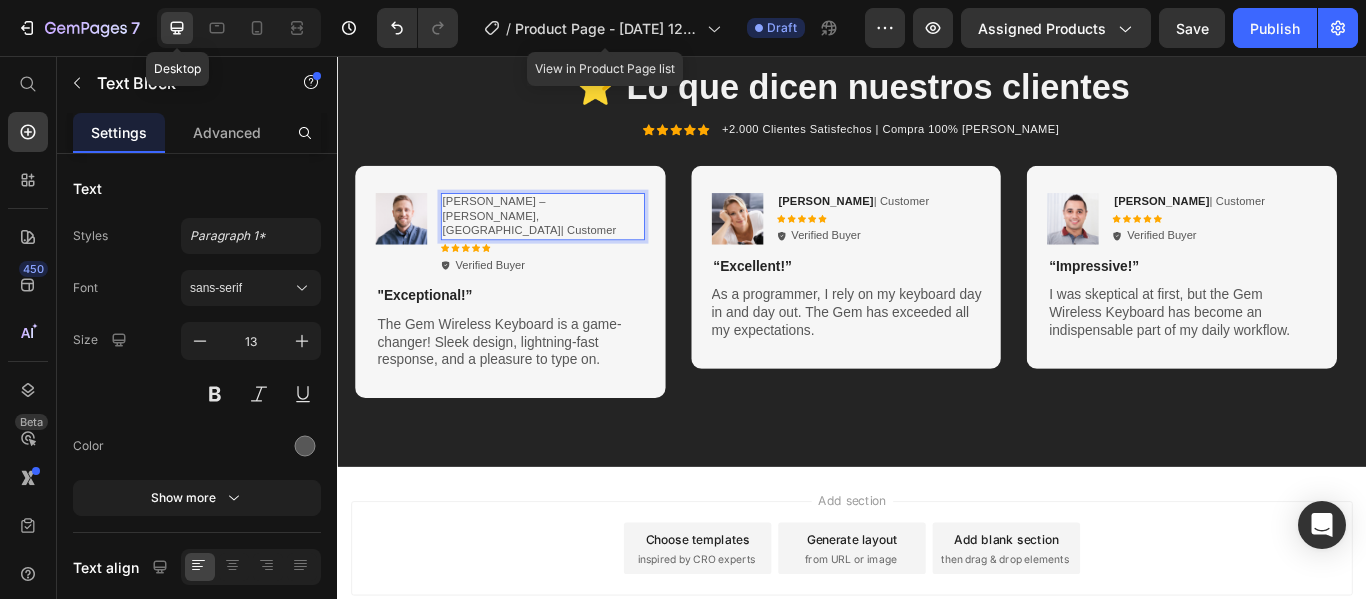 drag, startPoint x: 563, startPoint y: 228, endPoint x: 416, endPoint y: 120, distance: 182.40887 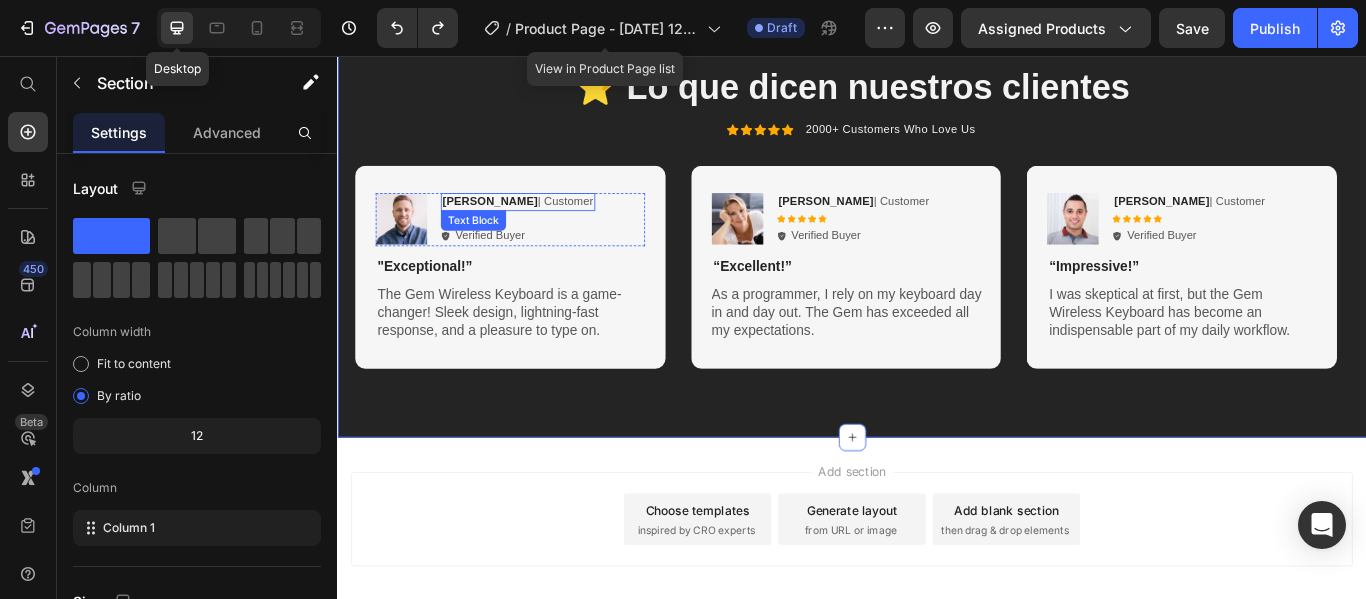 click on "Rita Carroll" at bounding box center (514, 225) 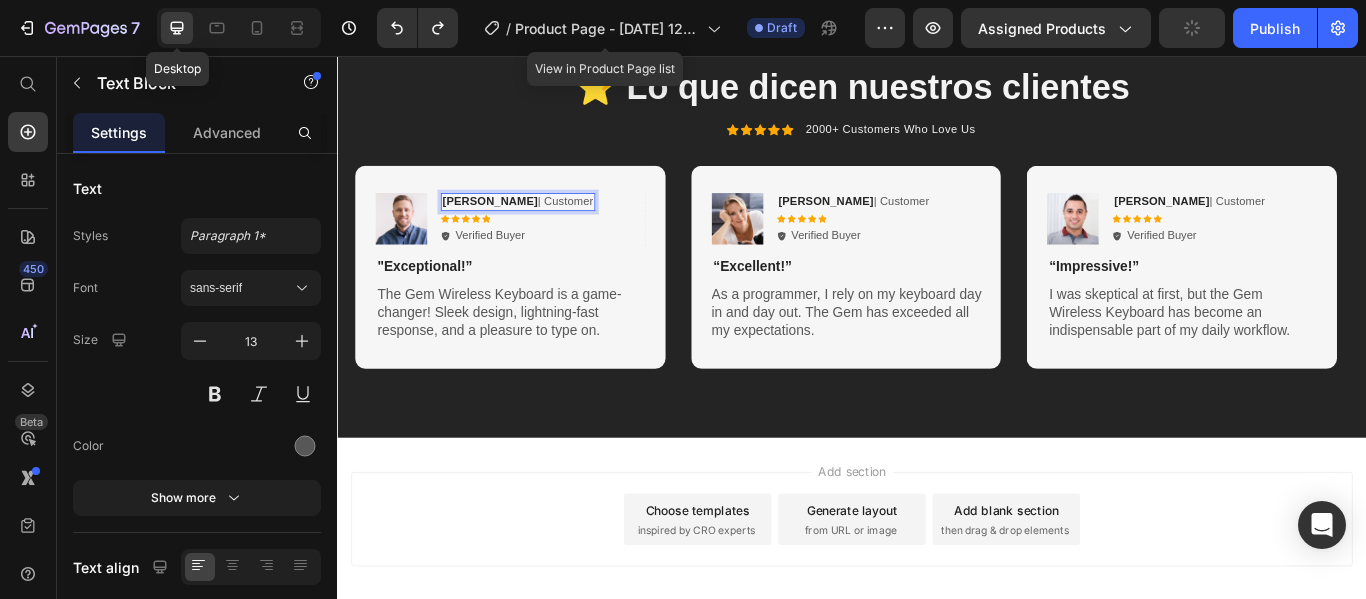 click on "Rita Carroll" at bounding box center (514, 225) 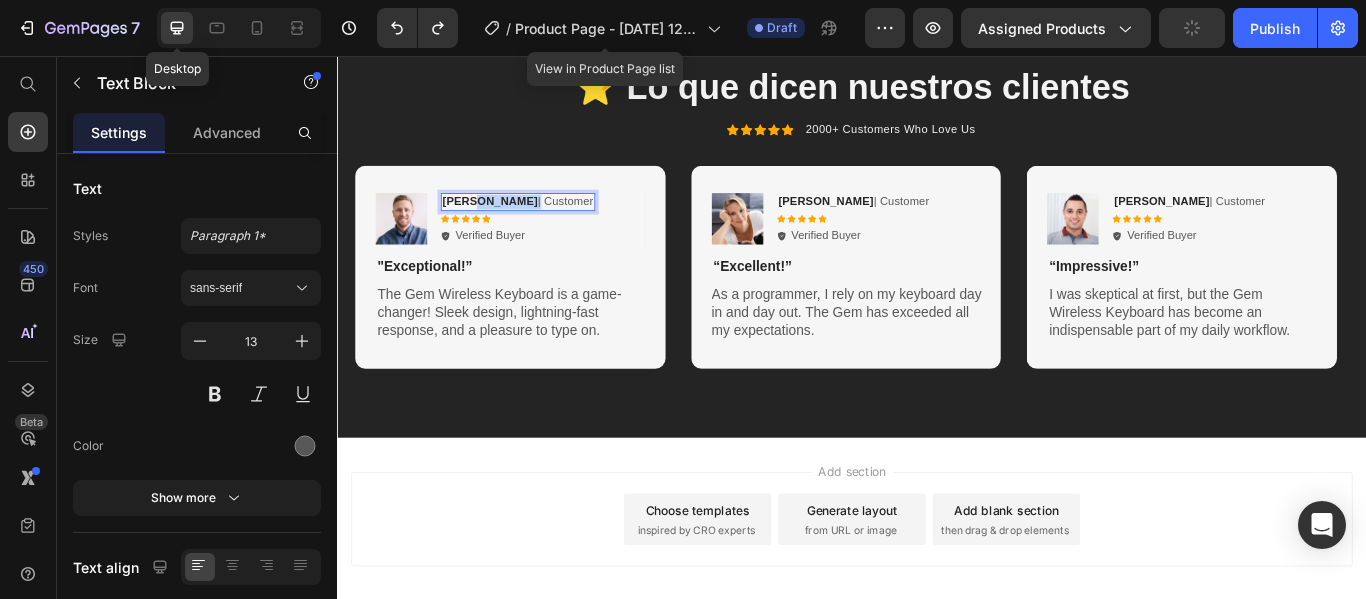 click on "Rita Carroll" at bounding box center (514, 225) 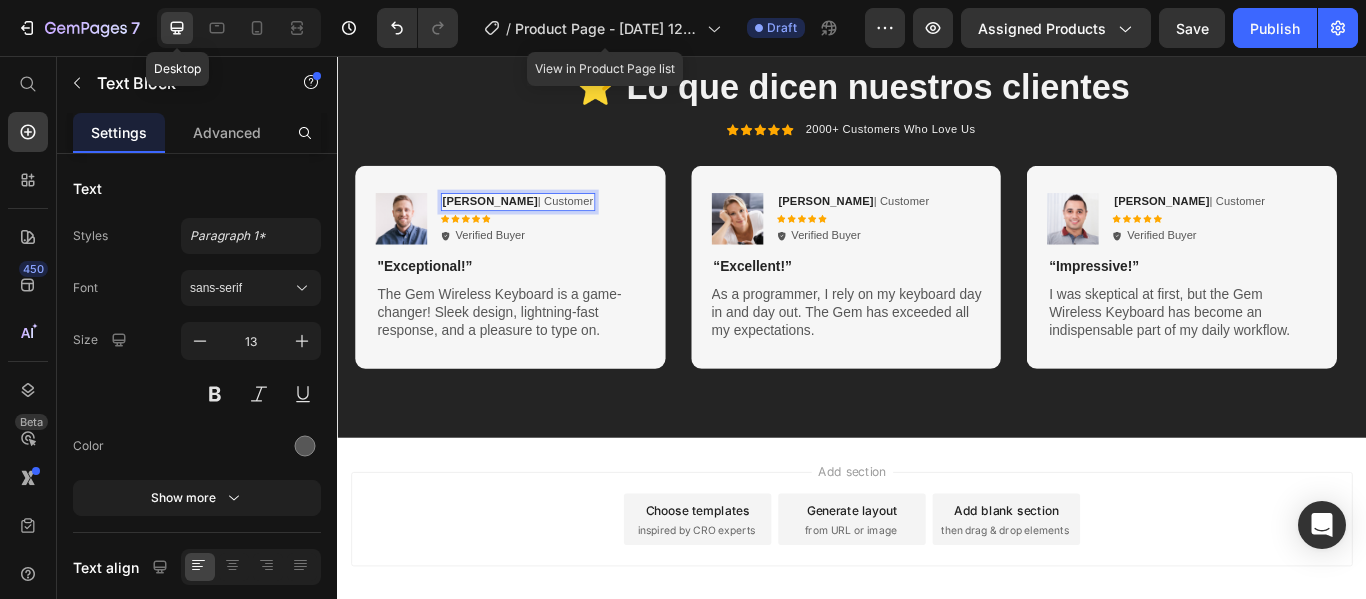 click on "Carlos Mendez | Customer" at bounding box center (547, 226) 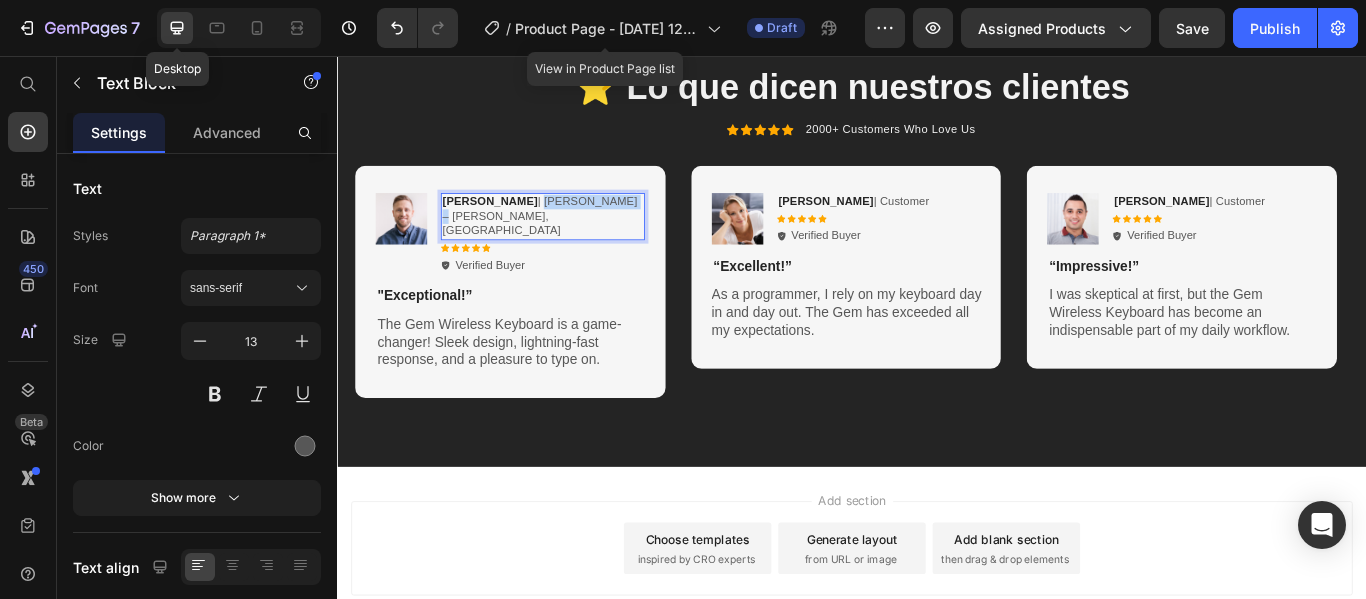 drag, startPoint x: 559, startPoint y: 221, endPoint x: 660, endPoint y: 219, distance: 101.0198 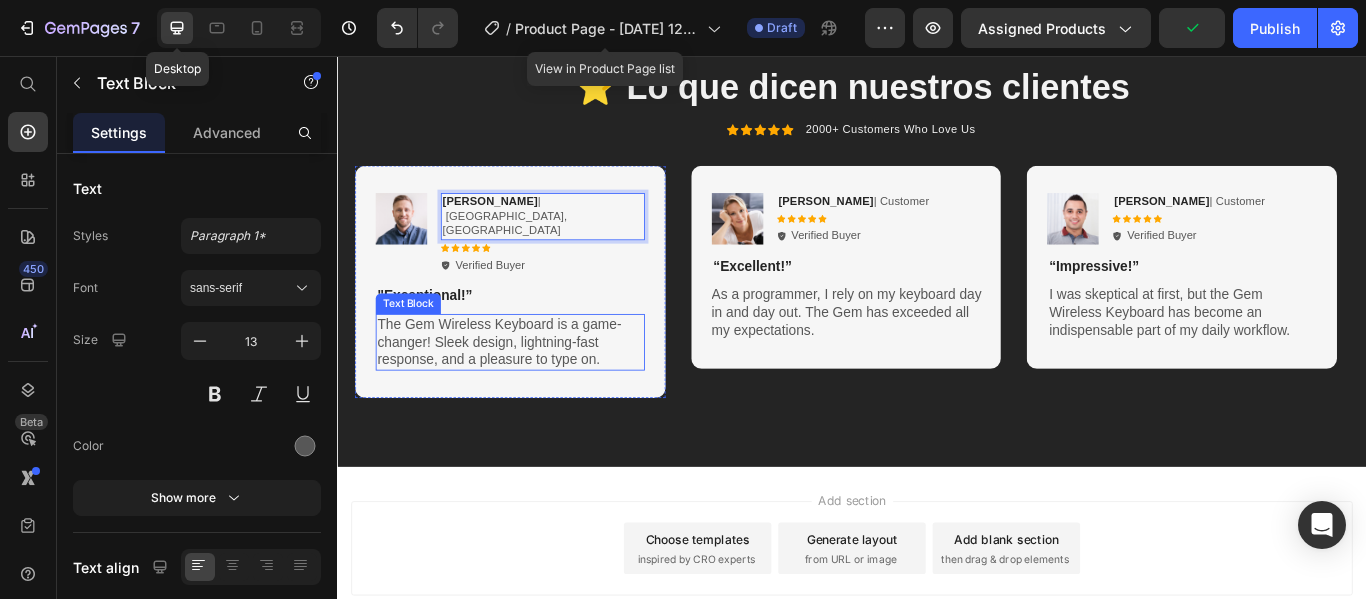 click on "The Gem Wireless Keyboard is a game-changer! Sleek design, lightning-fast response, and a pleasure to type on." at bounding box center (538, 390) 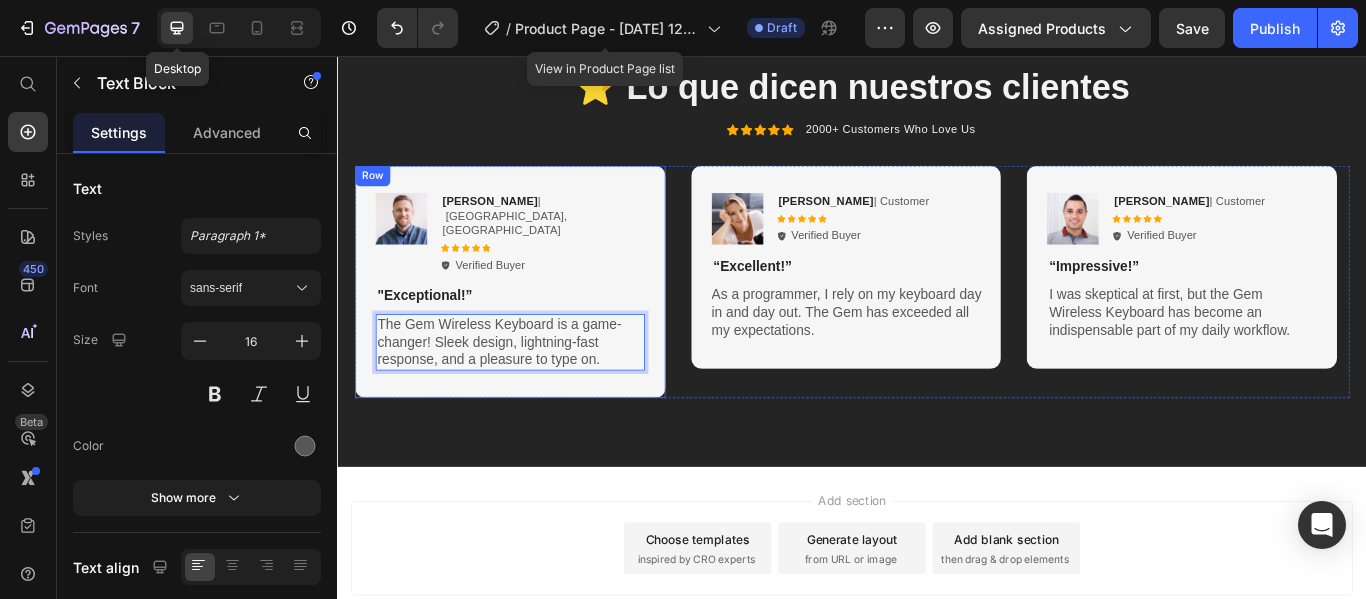 click on "The Gem Wireless Keyboard is a game-changer! Sleek design, lightning-fast response, and a pleasure to type on." at bounding box center [538, 390] 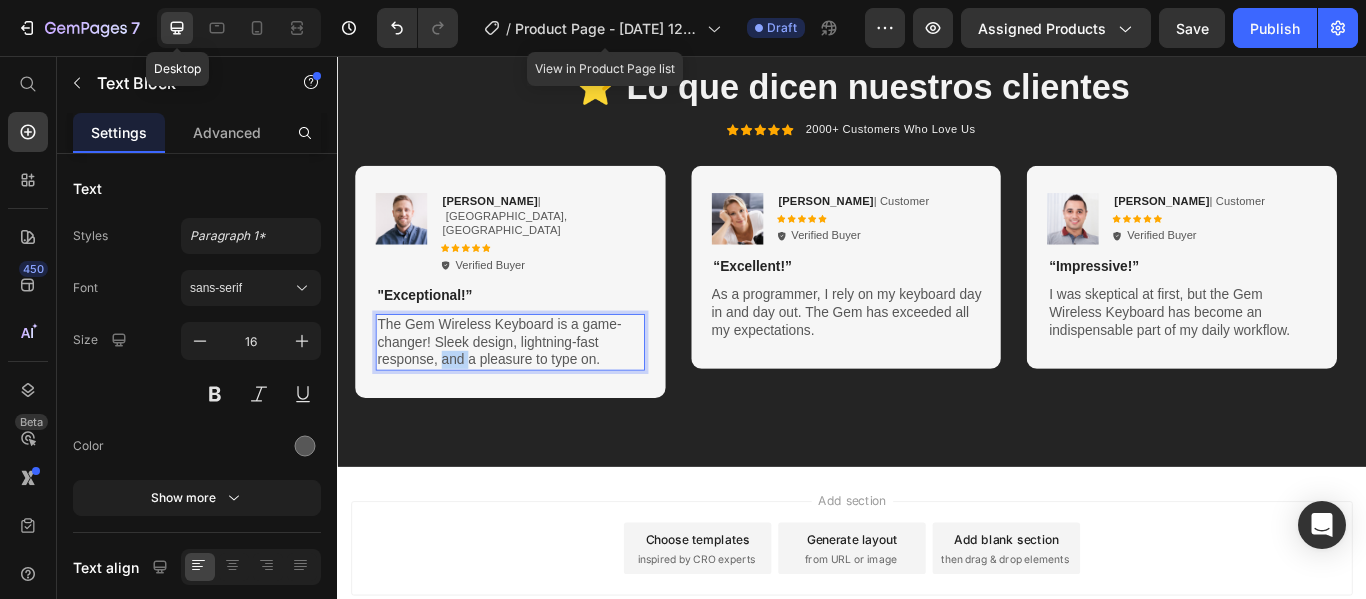 click on "The Gem Wireless Keyboard is a game-changer! Sleek design, lightning-fast response, and a pleasure to type on." at bounding box center (538, 390) 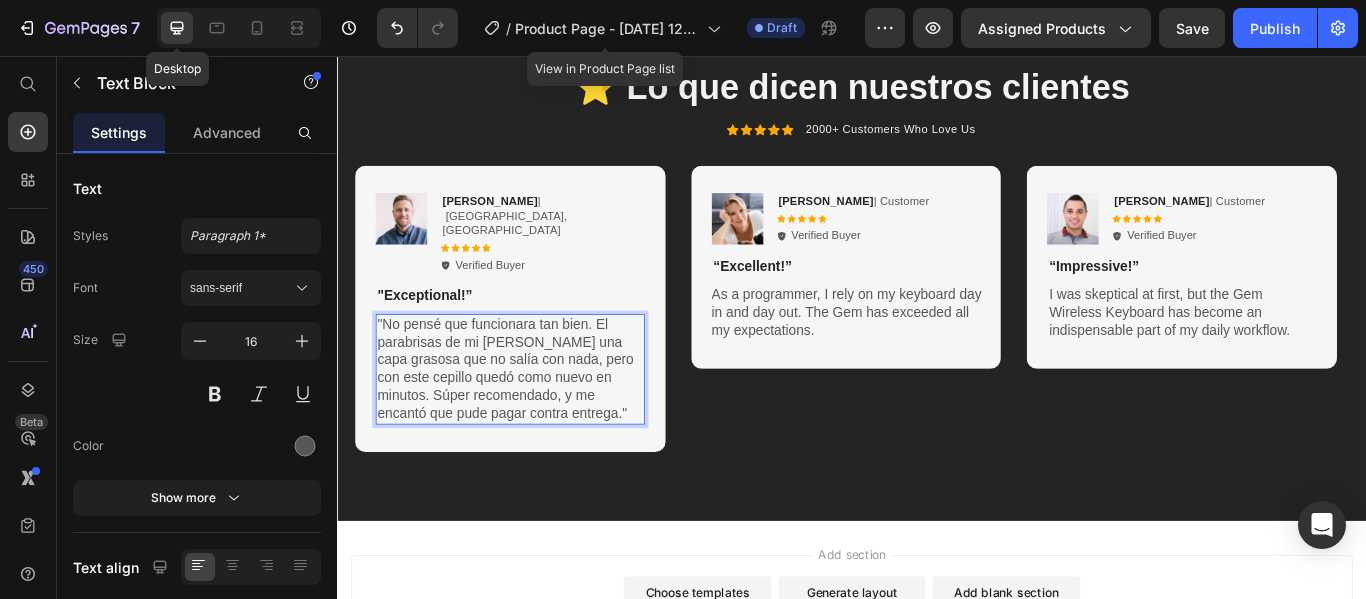 click on "Add section Choose templates inspired by CRO experts Generate layout from URL or image Add blank section then drag & drop elements" at bounding box center (937, 693) 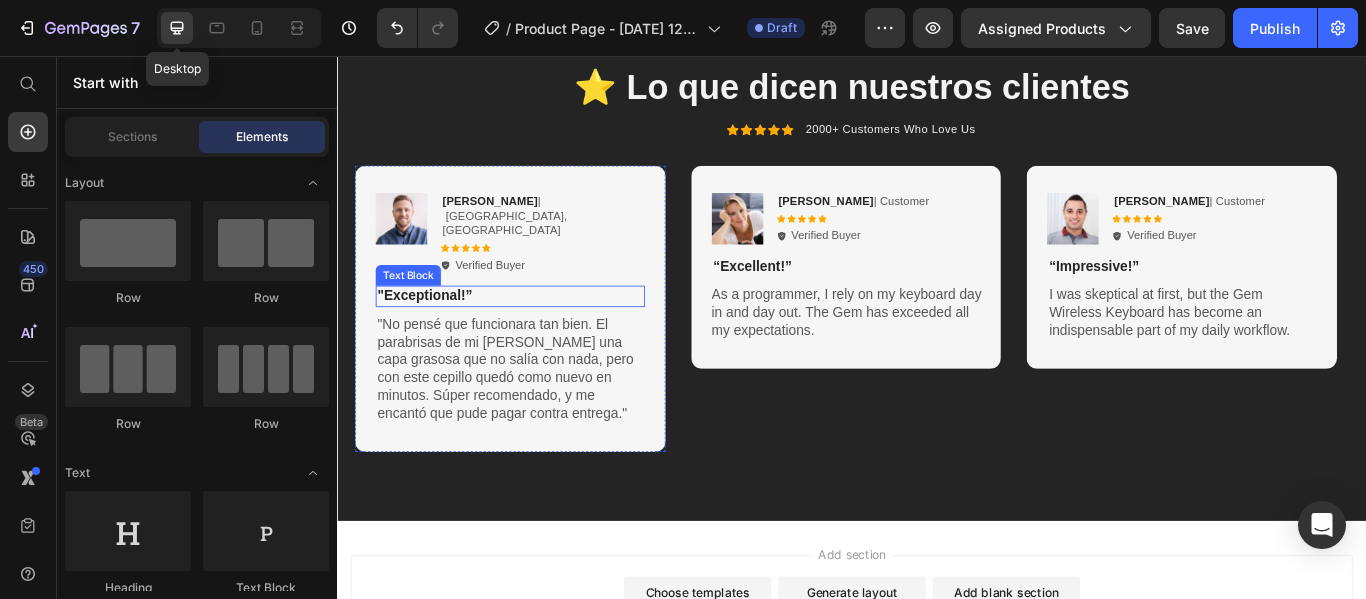 click on ""Exceptional!”" at bounding box center (538, 336) 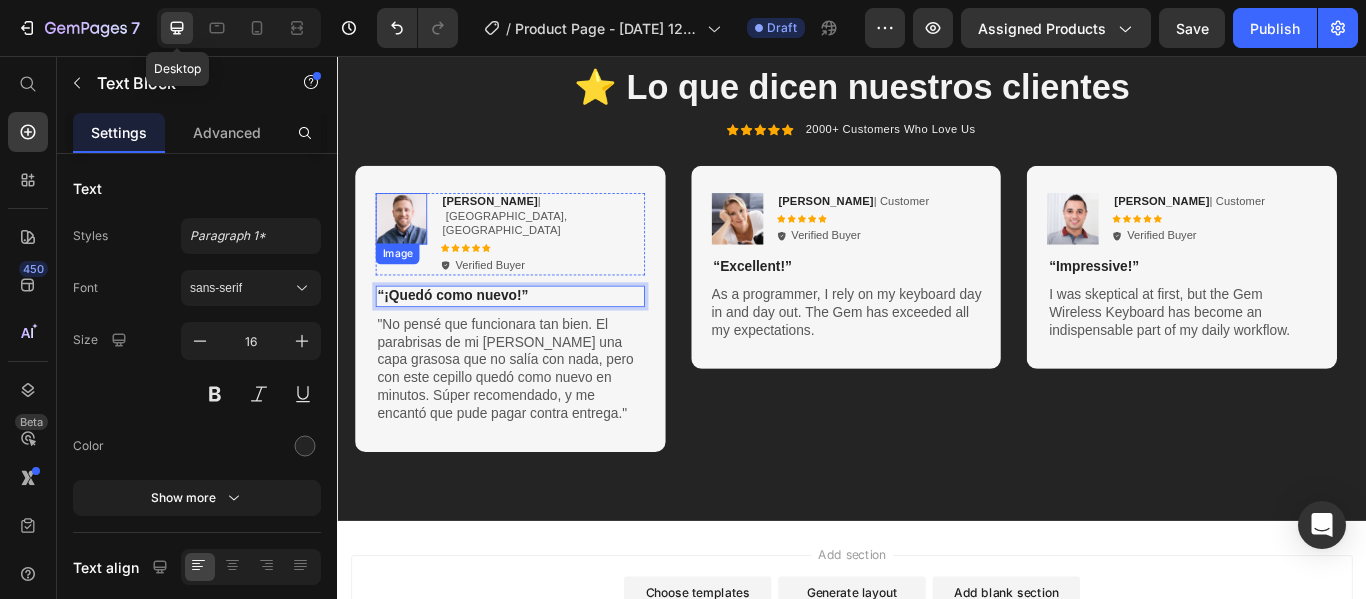 click at bounding box center [411, 246] 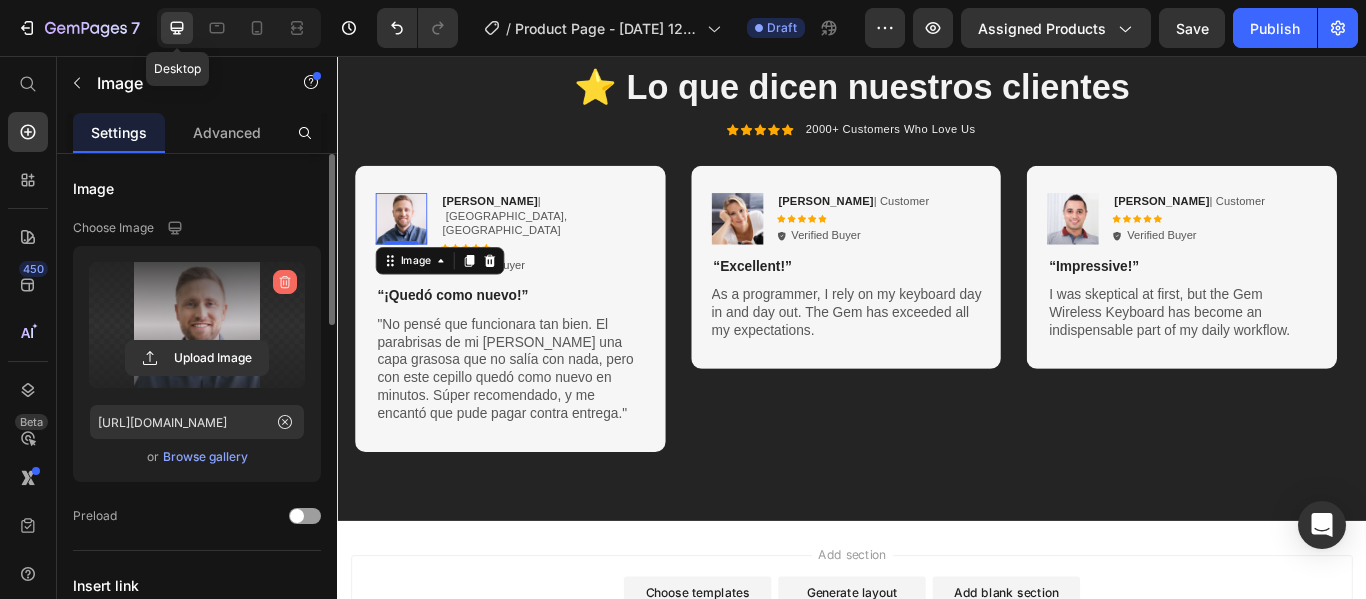 click 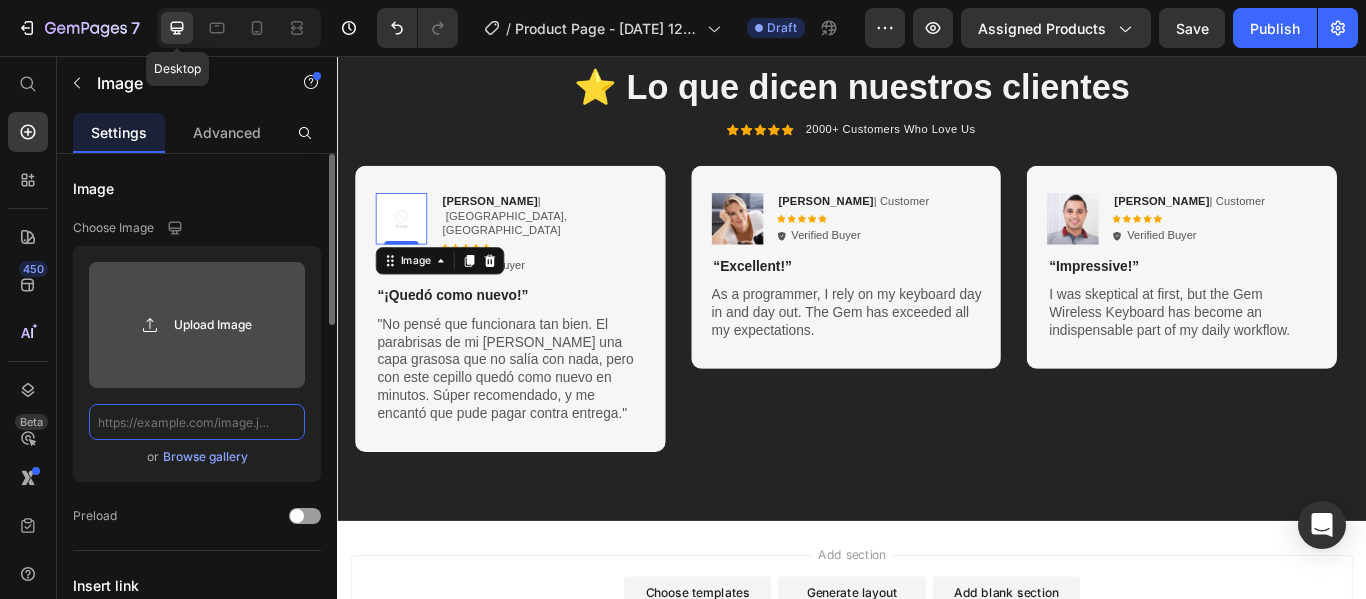 scroll, scrollTop: 0, scrollLeft: 0, axis: both 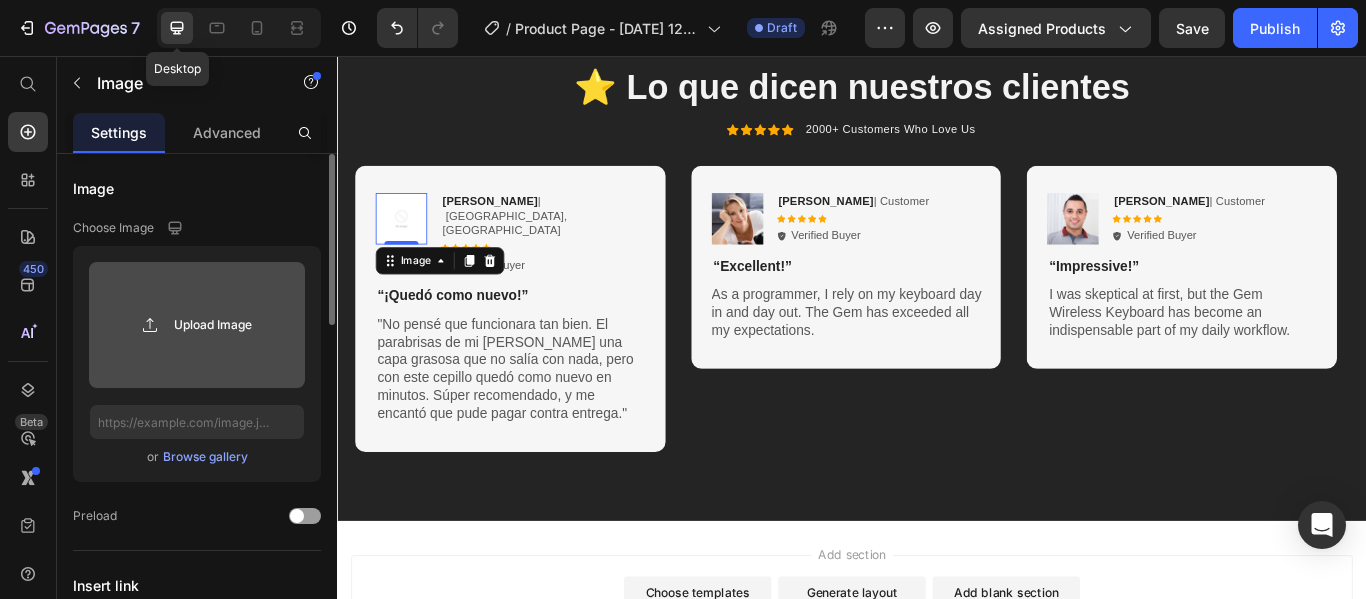 click 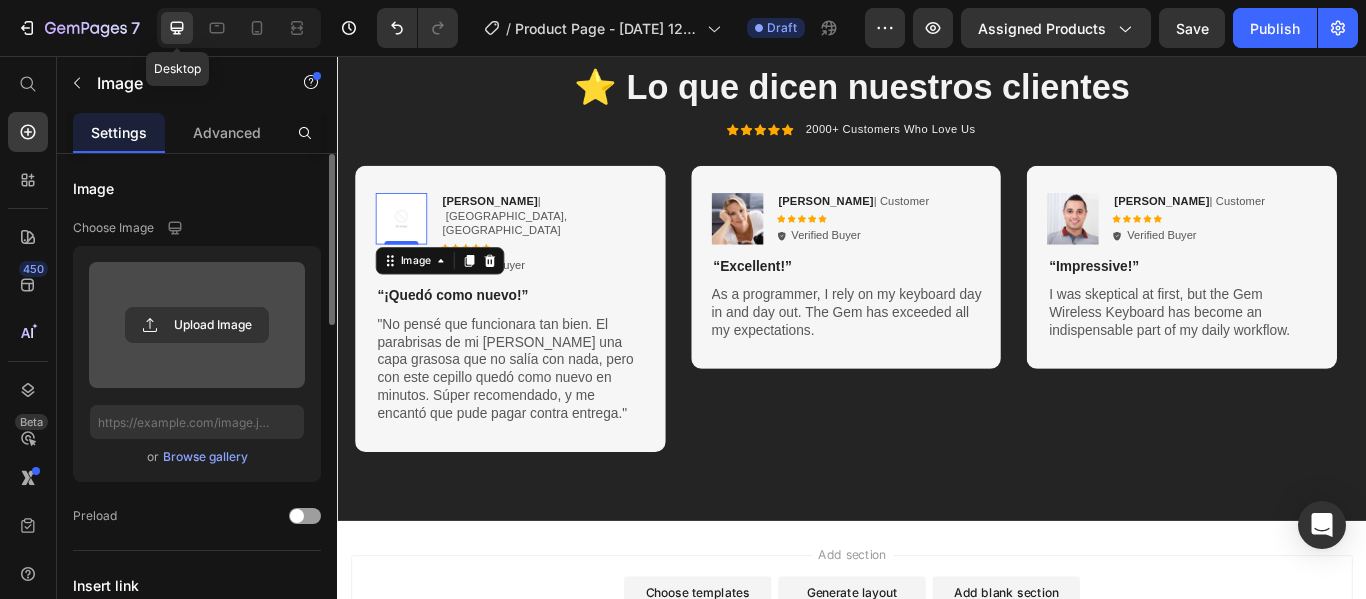 click at bounding box center [197, 325] 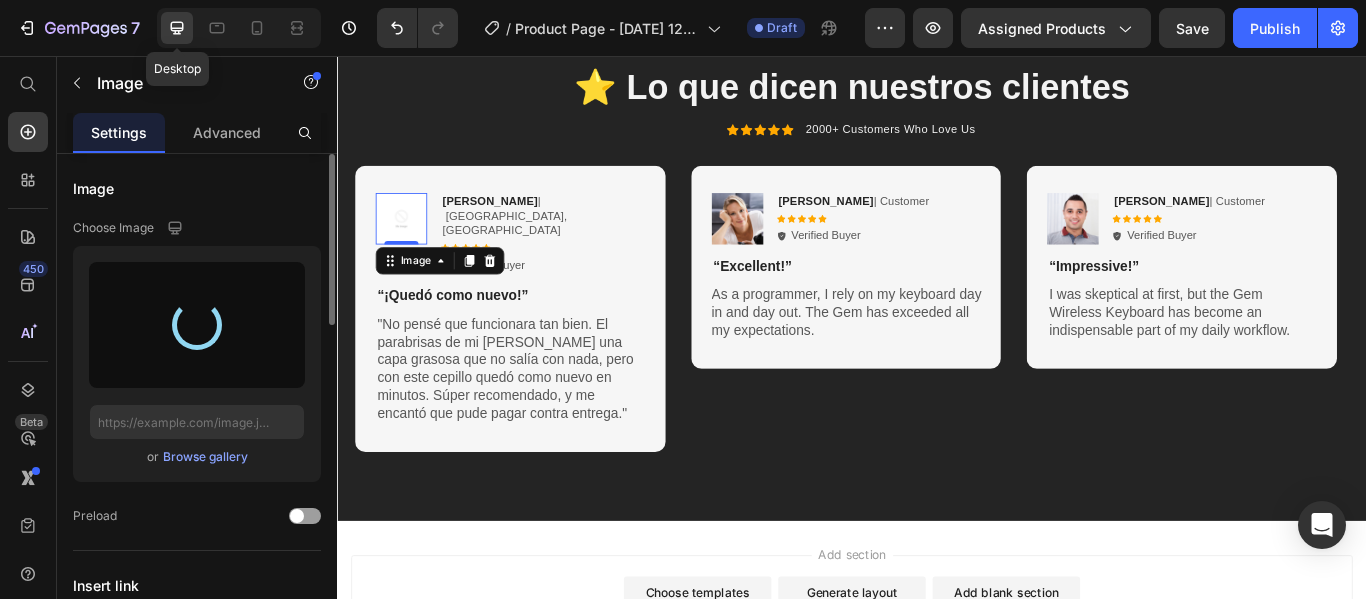 type on "https://cdn.shopify.com/s/files/1/0759/9692/2111/files/gempages_574408901538088048-b1dd9945-c9f5-4b89-8ec8-061657484903.webp" 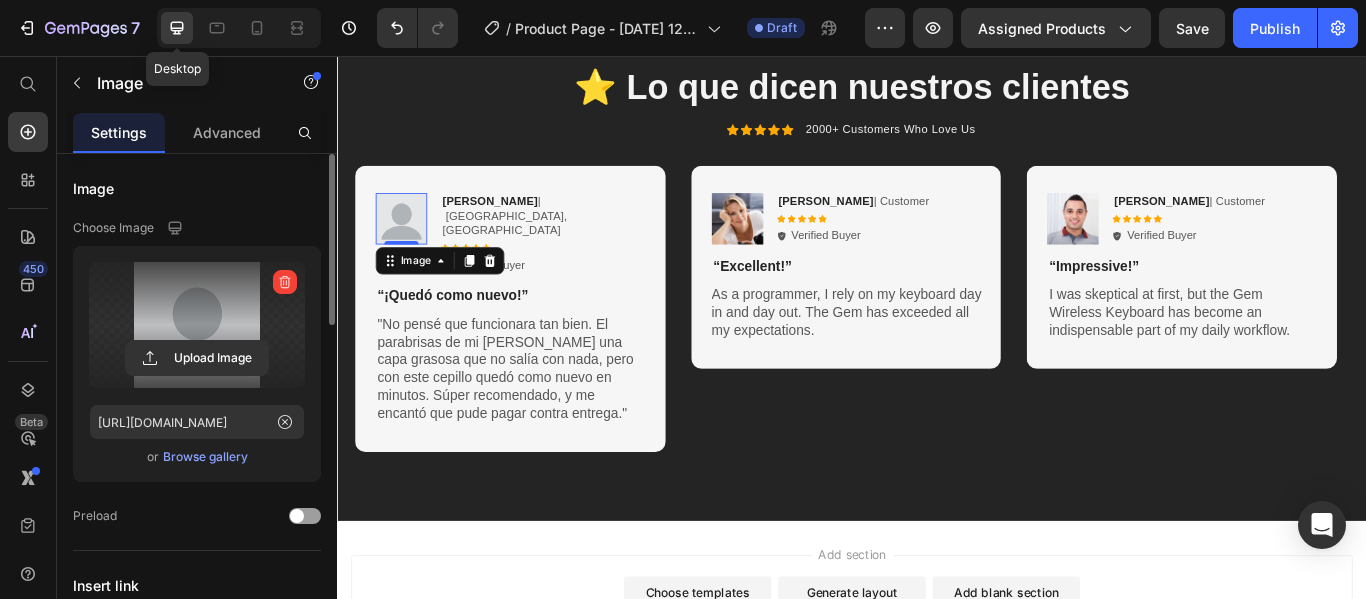 click on "Add section Choose templates inspired by CRO experts Generate layout from URL or image Add blank section then drag & drop elements" at bounding box center [937, 693] 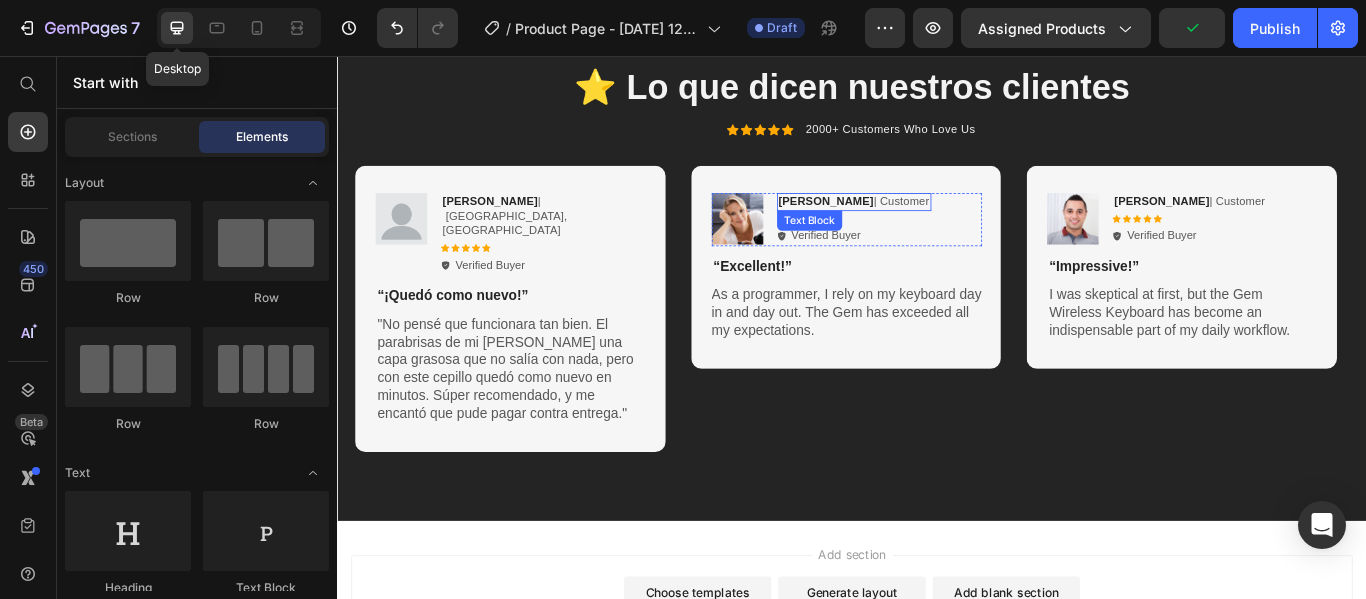 click on "Reylo B" at bounding box center (906, 225) 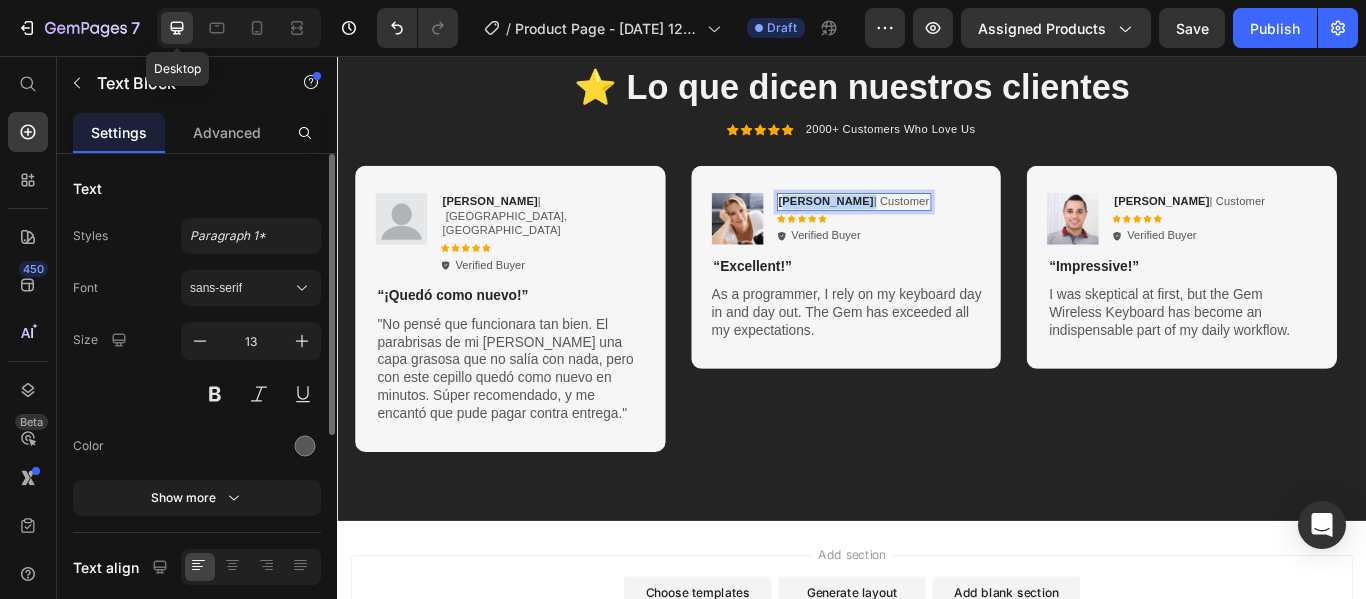 drag, startPoint x: 902, startPoint y: 222, endPoint x: 858, endPoint y: 230, distance: 44.72136 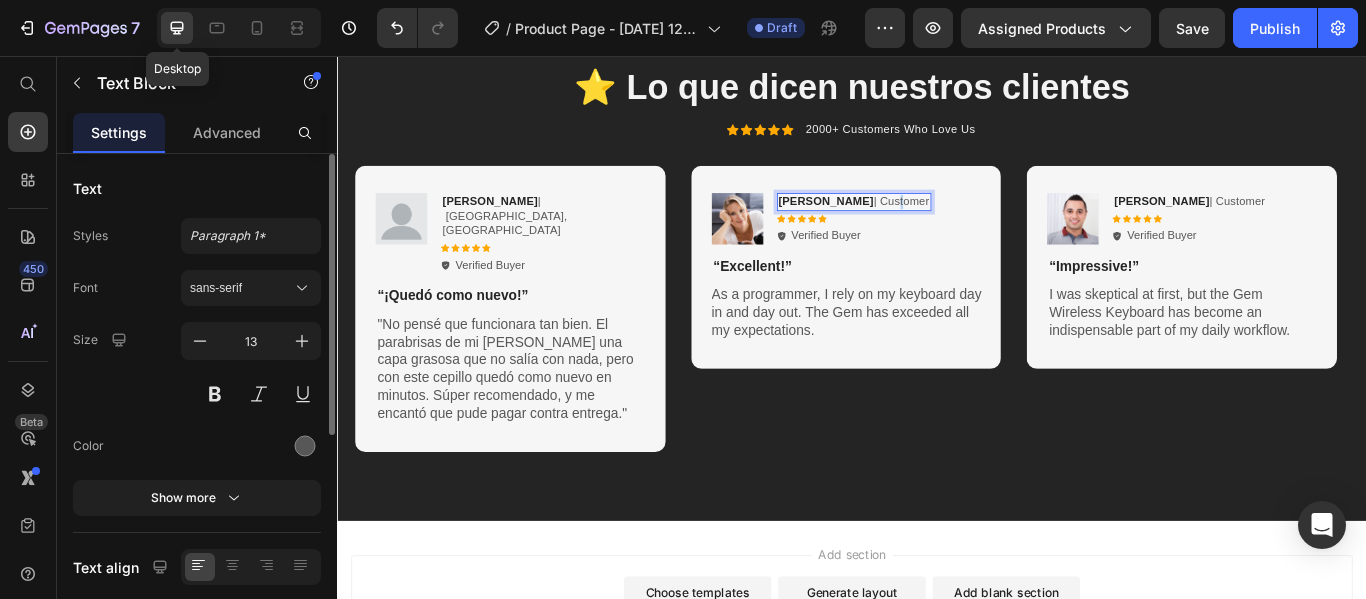 click on "Andrea Pardo | Customer" at bounding box center [939, 226] 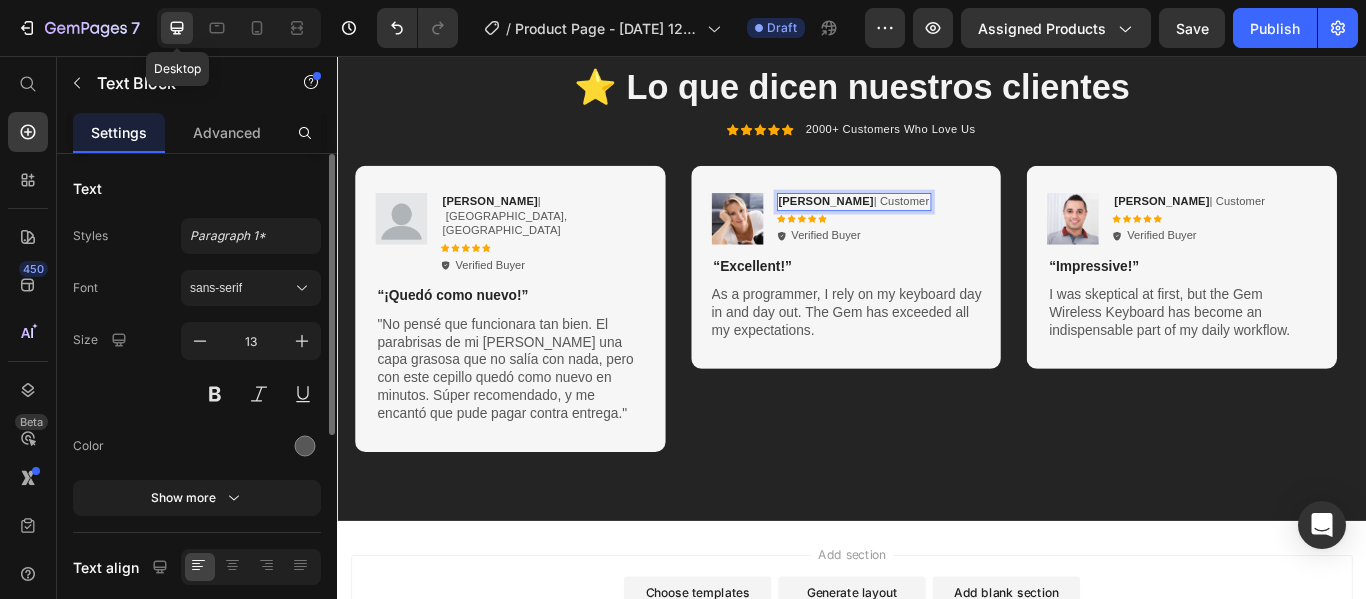click on "Andrea Pardo | Customer" at bounding box center (939, 226) 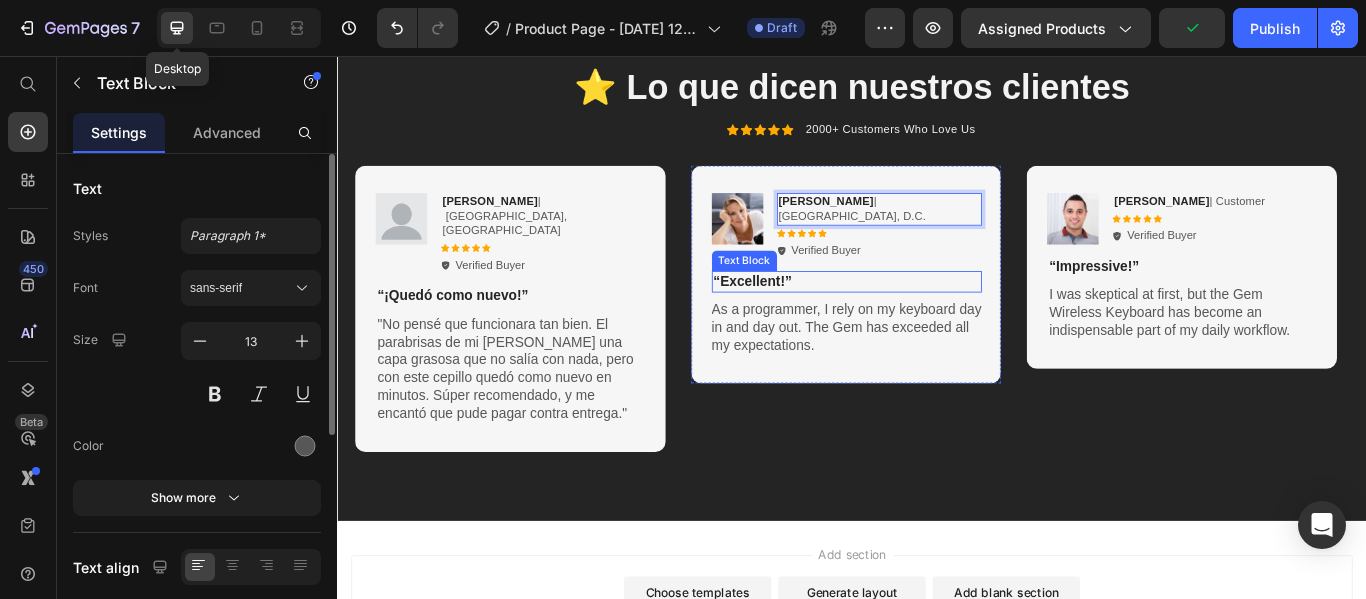 click on "“Excellent!”" at bounding box center [931, 319] 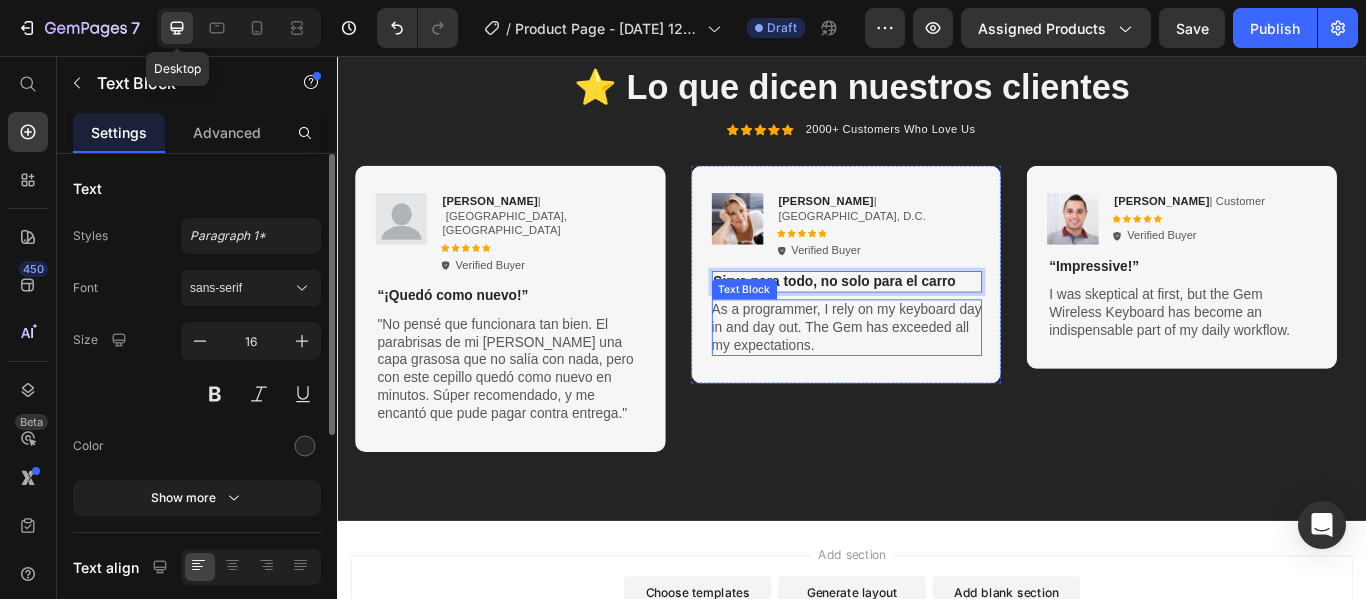 click on "As a programmer, I rely on my keyboard day in and day out. The Gem has exceeded all my expectations." at bounding box center [931, 373] 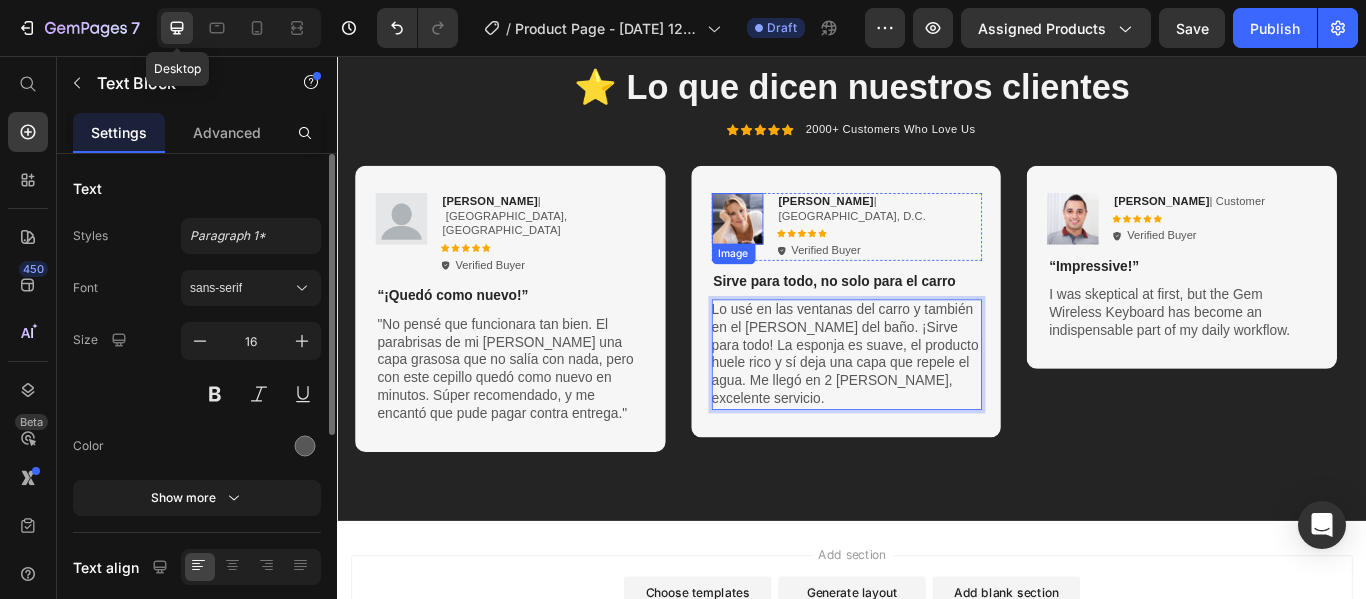 click at bounding box center [803, 246] 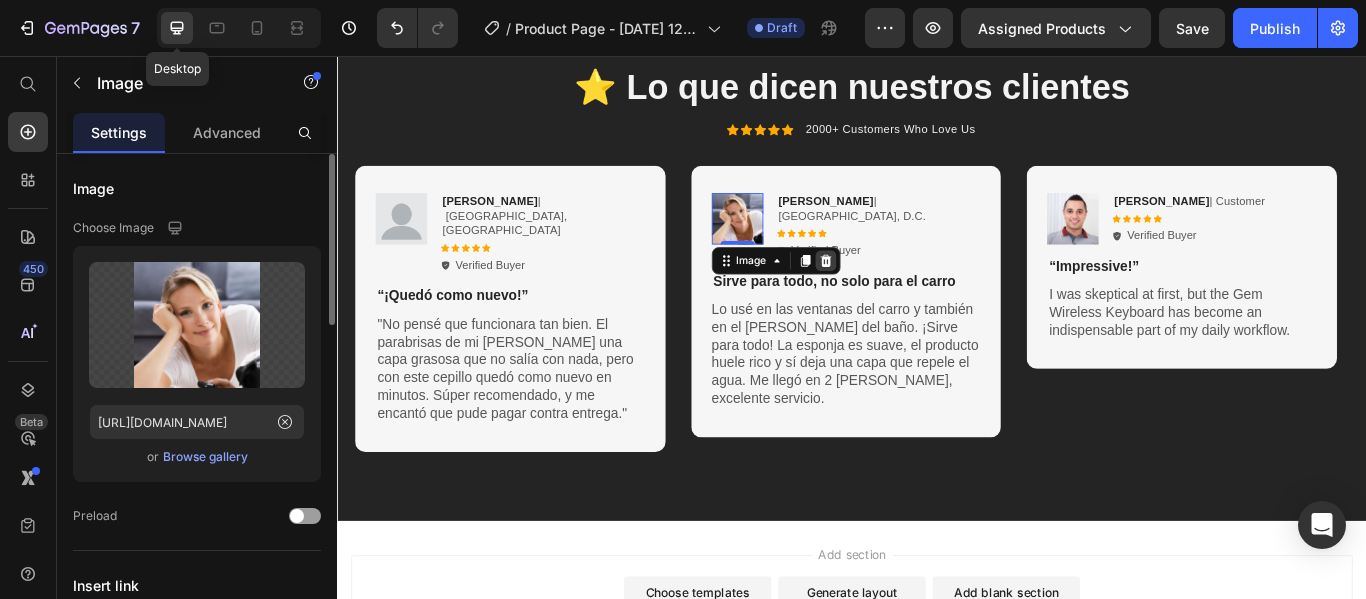 click 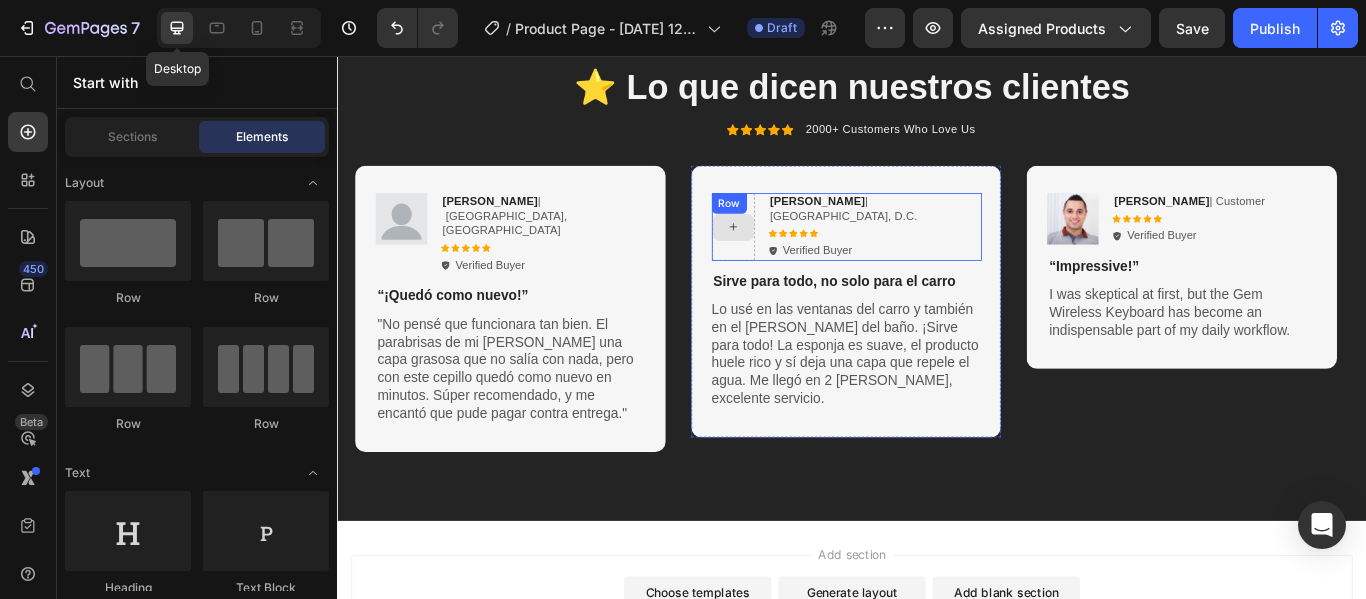 click at bounding box center [798, 256] 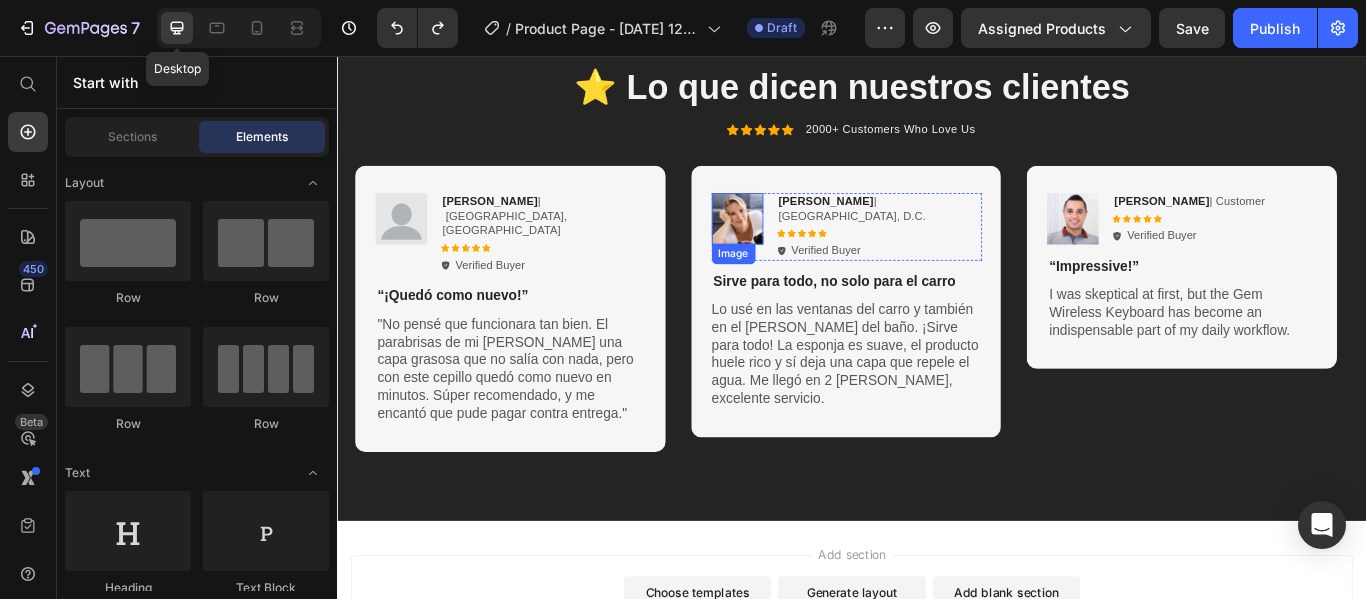 click at bounding box center (803, 246) 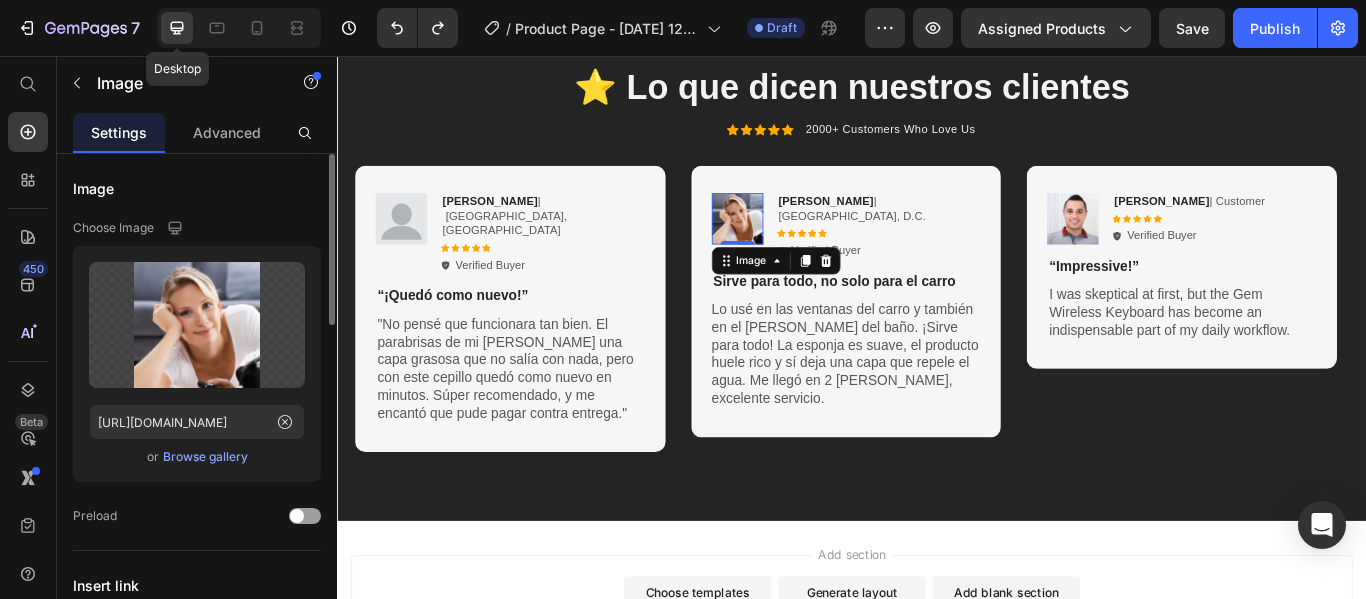 click at bounding box center (803, 246) 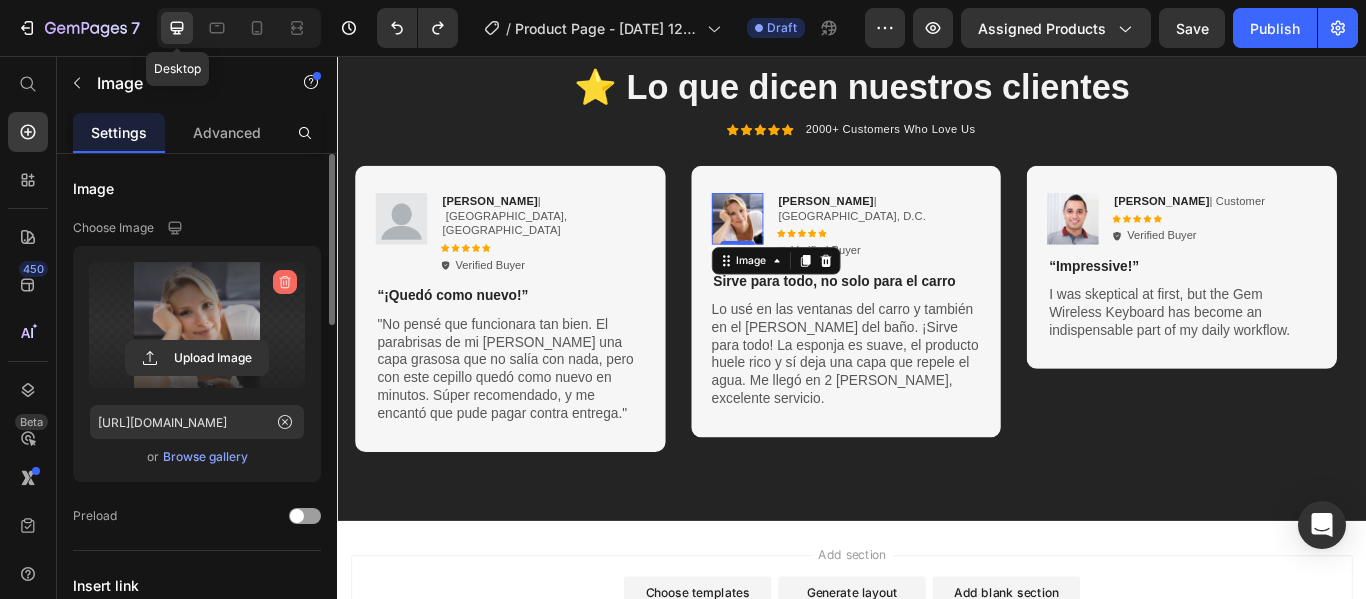click at bounding box center (285, 282) 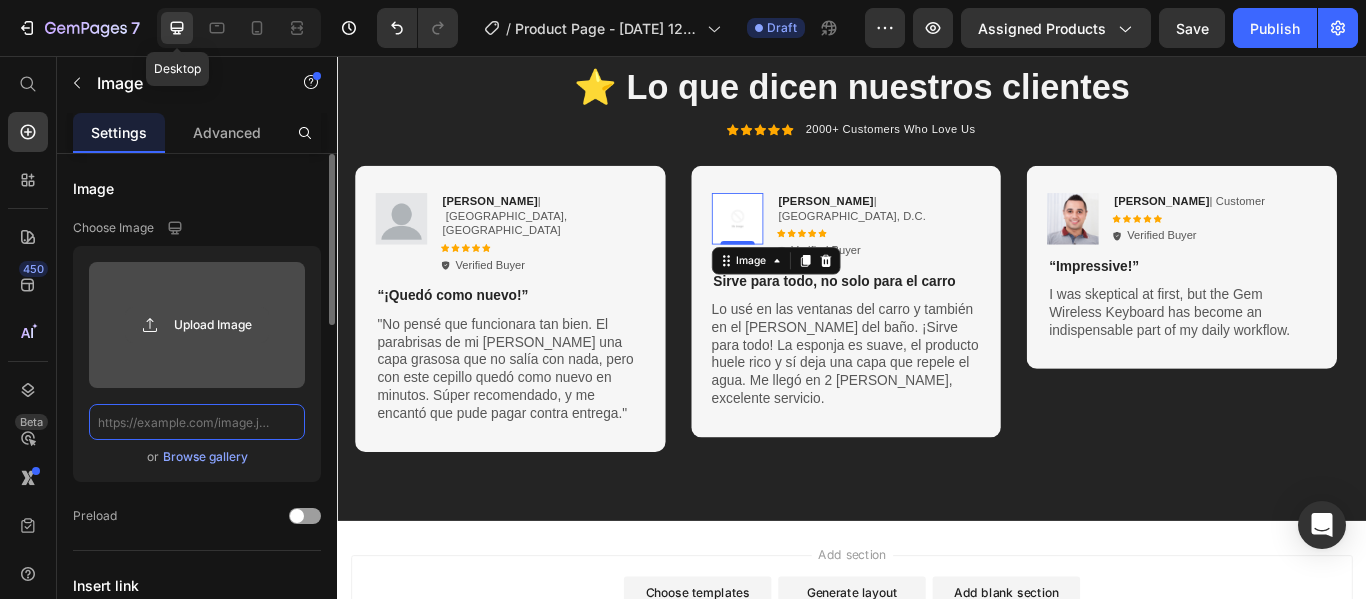 scroll, scrollTop: 0, scrollLeft: 0, axis: both 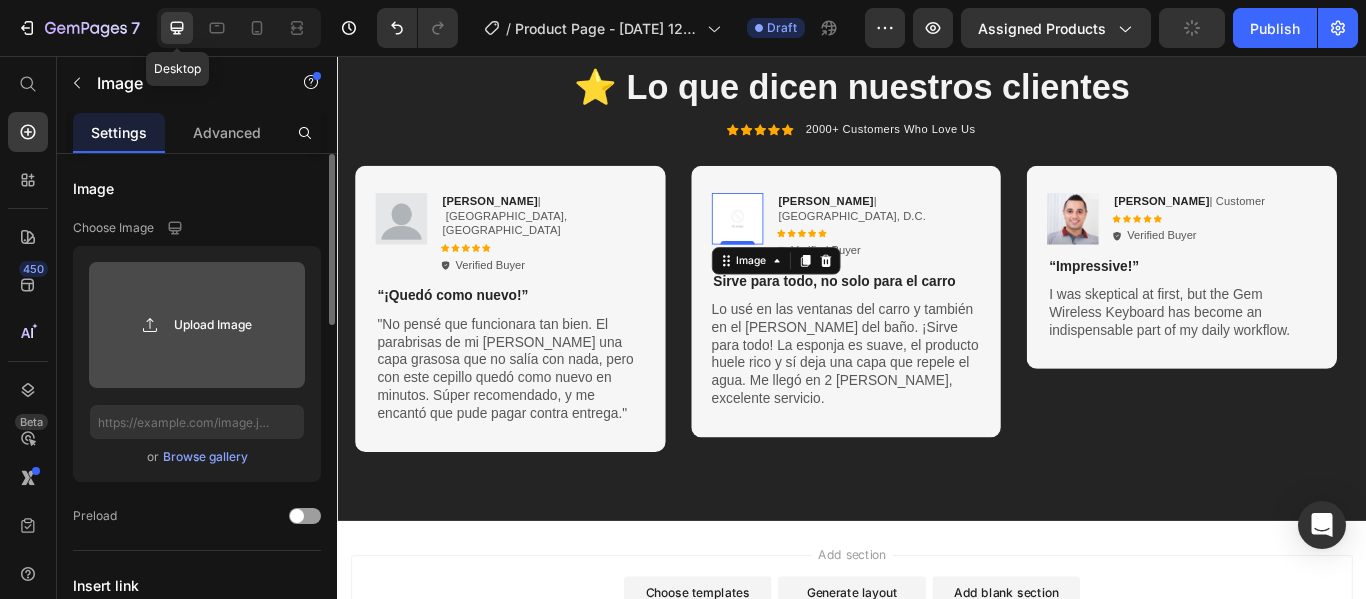 click 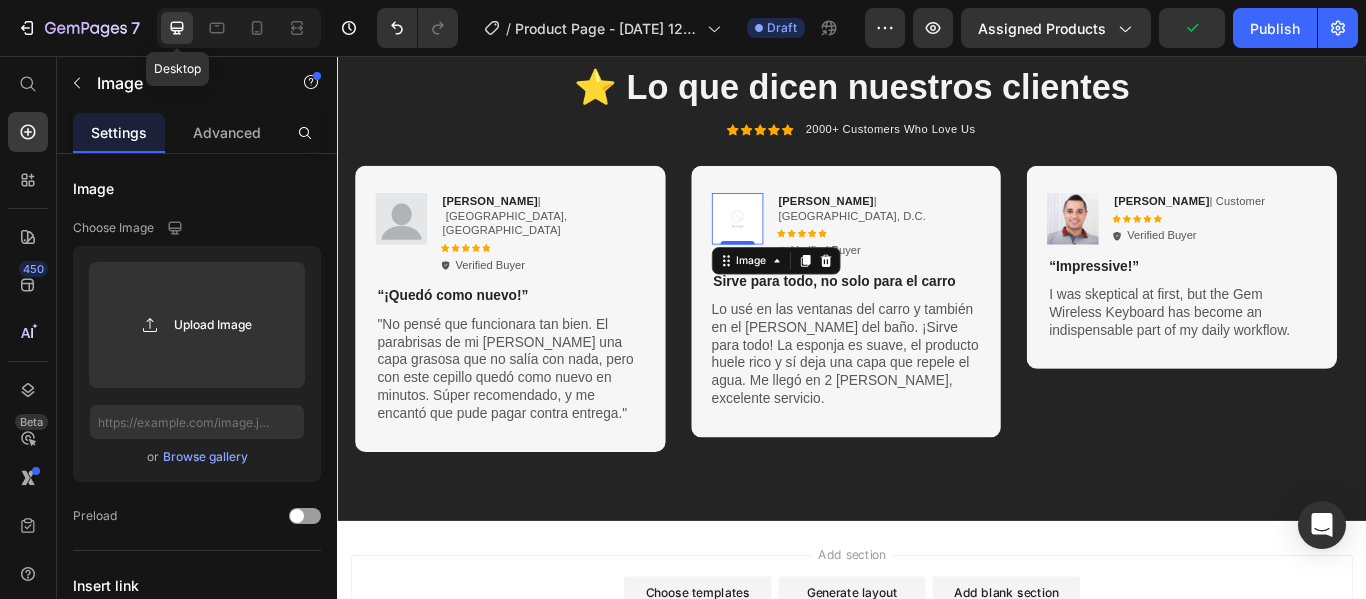 type on "https://cdn.shopify.com/s/files/1/0759/9692/2111/files/gempages_574408901538088048-b1dd9945-c9f5-4b89-8ec8-061657484903.webp" 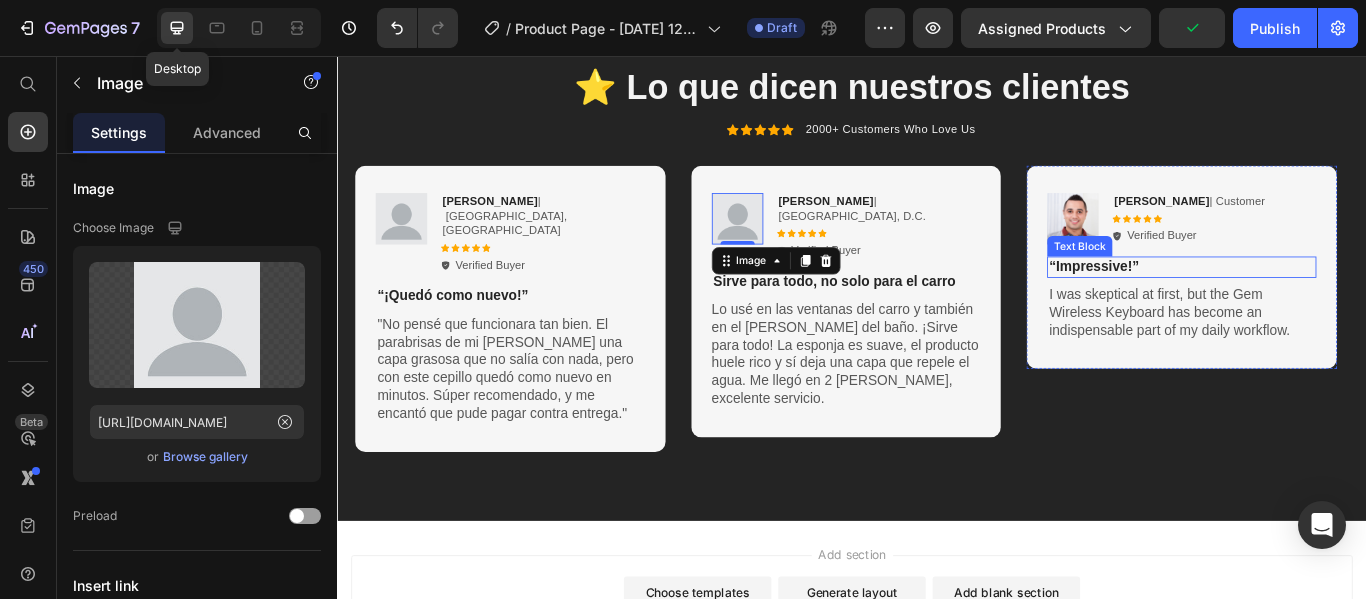 click on "“Impressive!”" at bounding box center [1321, 302] 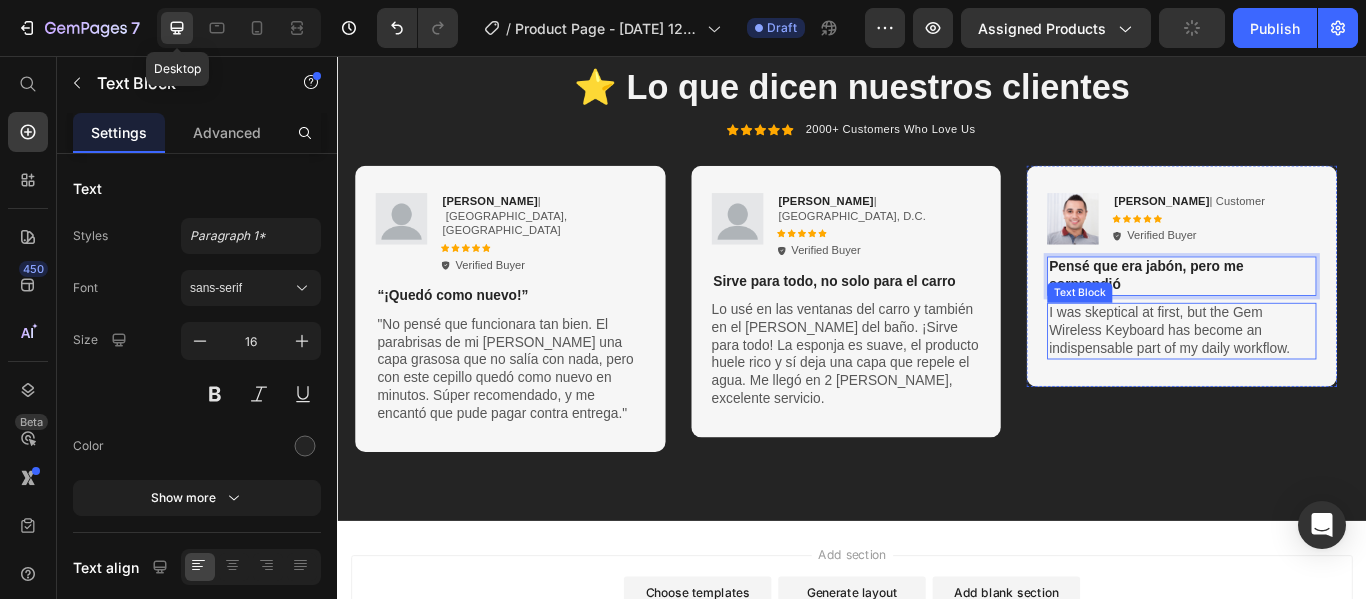 click on "I was skeptical at first, but the Gem Wireless Keyboard has become an indispensable part of my daily workflow." at bounding box center (1321, 377) 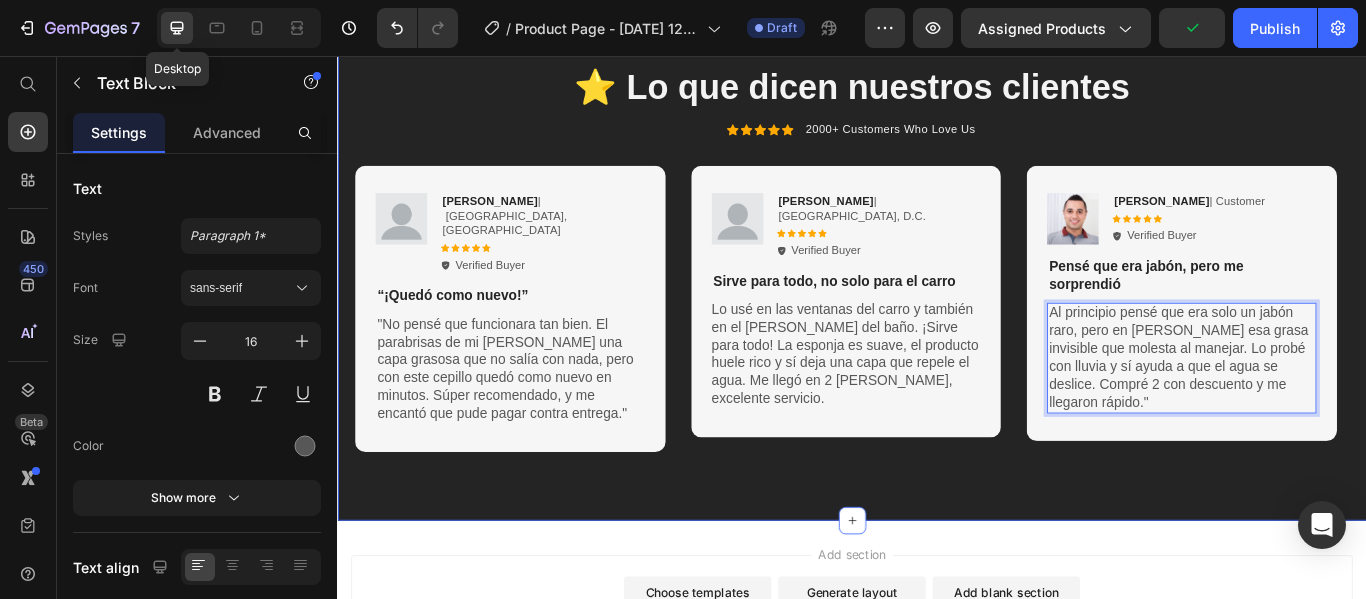 click on "⭐ Lo que dicen nuestros clientes Heading Icon Icon Icon Icon Icon Icon List 2000+ Customers Who Love Us Text Block Row Image Carlos Mendez |  Medellín, Antioquia Text Block Icon Icon Icon Icon Icon Icon List
Verified Buyer Item List Row “¡Quedó como nuevo!” Text Block "No pensé que funcionara tan bien. El parabrisas de mi carro tenía una capa grasosa que no salía con nada, pero con este cepillo quedó como nuevo en minutos. Súper recomendado, y me encantó que pude pagar contra entrega." Text Block Row Image Andrea Pardo | Bogotá, D.C.   Text Block Icon Icon Icon Icon Icon Icon List
Verified Buyer Item List Row Sirve para todo, no solo para el carro Text Block Lo usé en las ventanas del carro y también en el espejo del baño. ¡Sirve para todo! La esponja es suave, el producto huele rico y sí deja una capa que repele el agua. Me llegó en 2 días, excelente servicio. Text Block Row Image Ken K  | Customer   Text Block Icon Icon Icon Icon Icon Icon List" at bounding box center (937, 291) 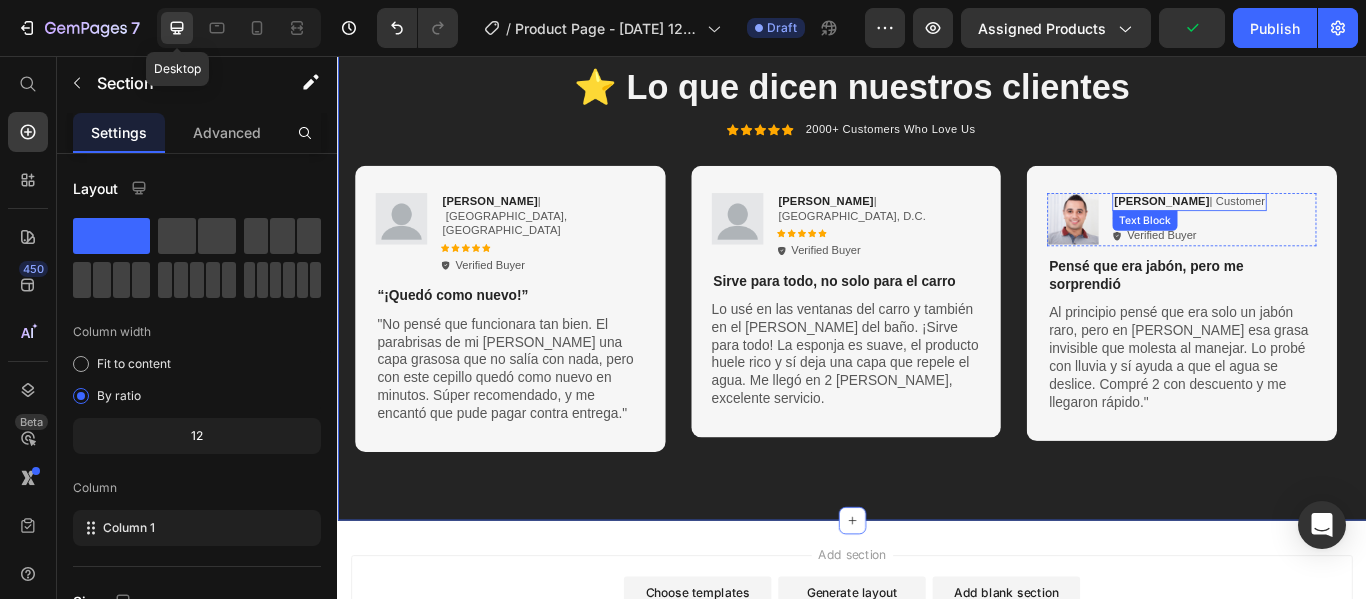 click on "Ken K" at bounding box center [1297, 225] 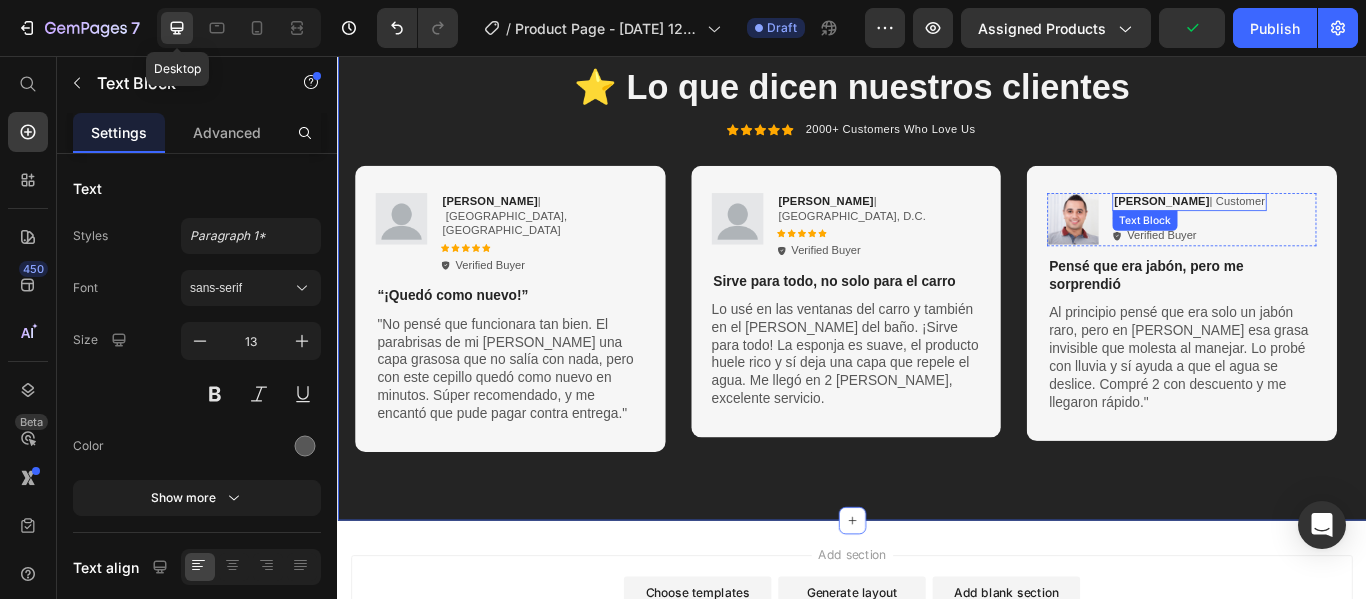 click on "Ken K" at bounding box center (1297, 225) 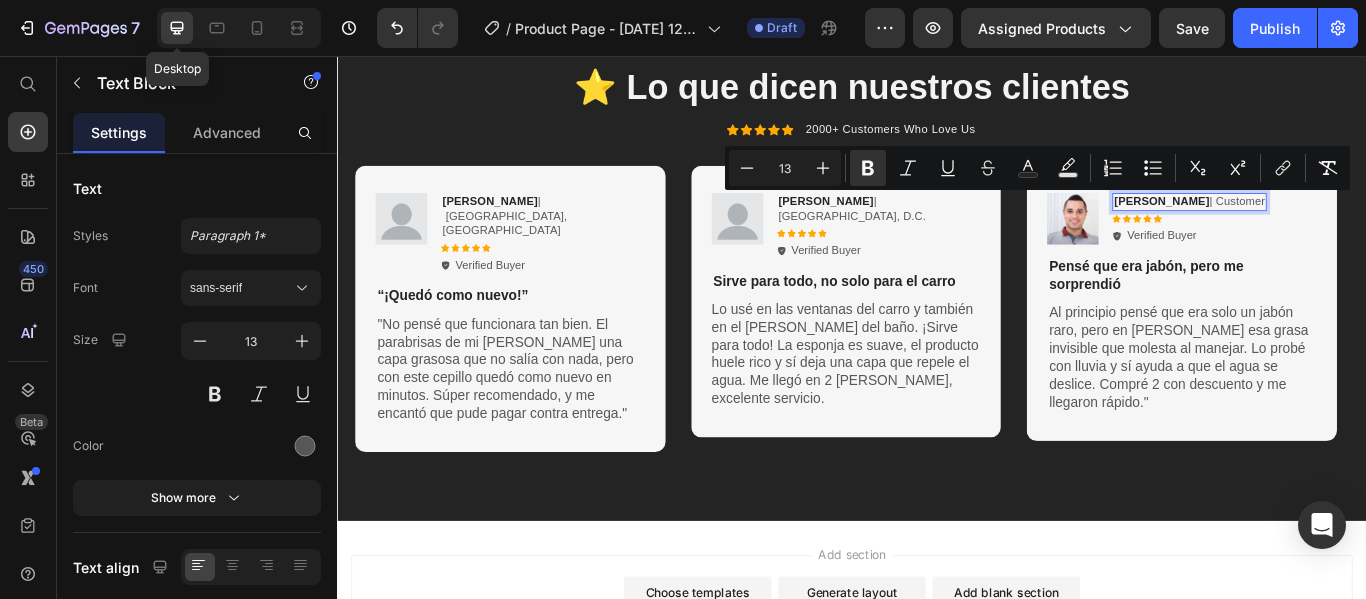 click on "Ken K  | Customer" at bounding box center (1330, 226) 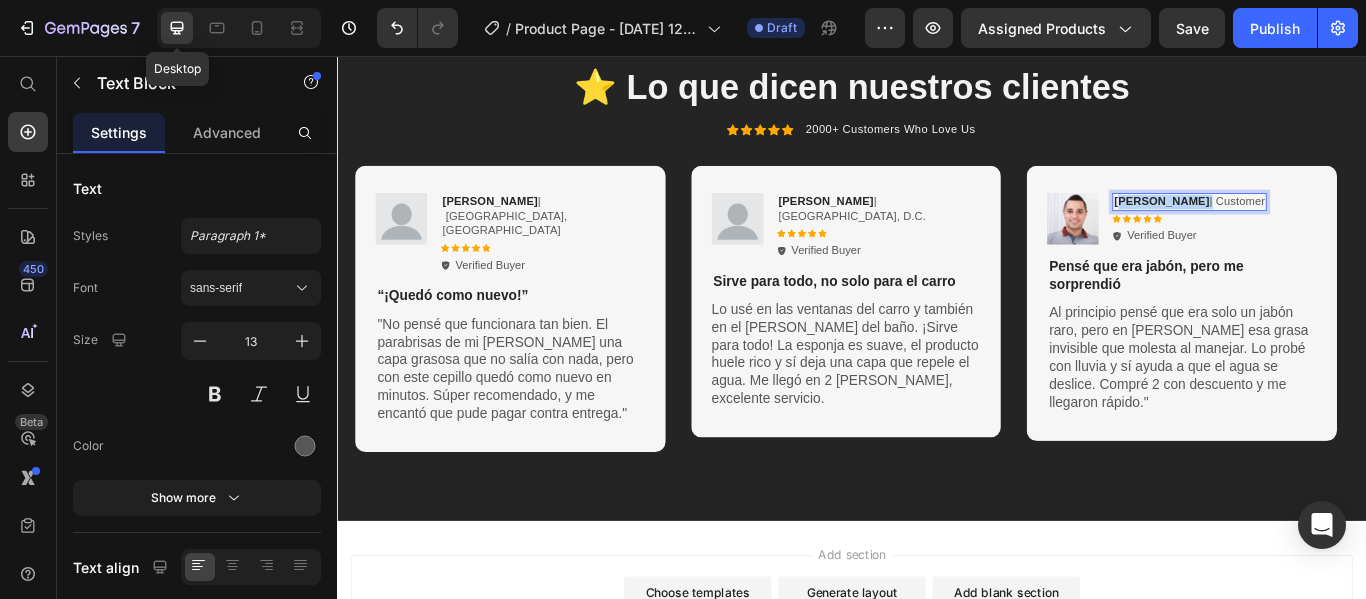 drag, startPoint x: 1283, startPoint y: 227, endPoint x: 1252, endPoint y: 230, distance: 31.144823 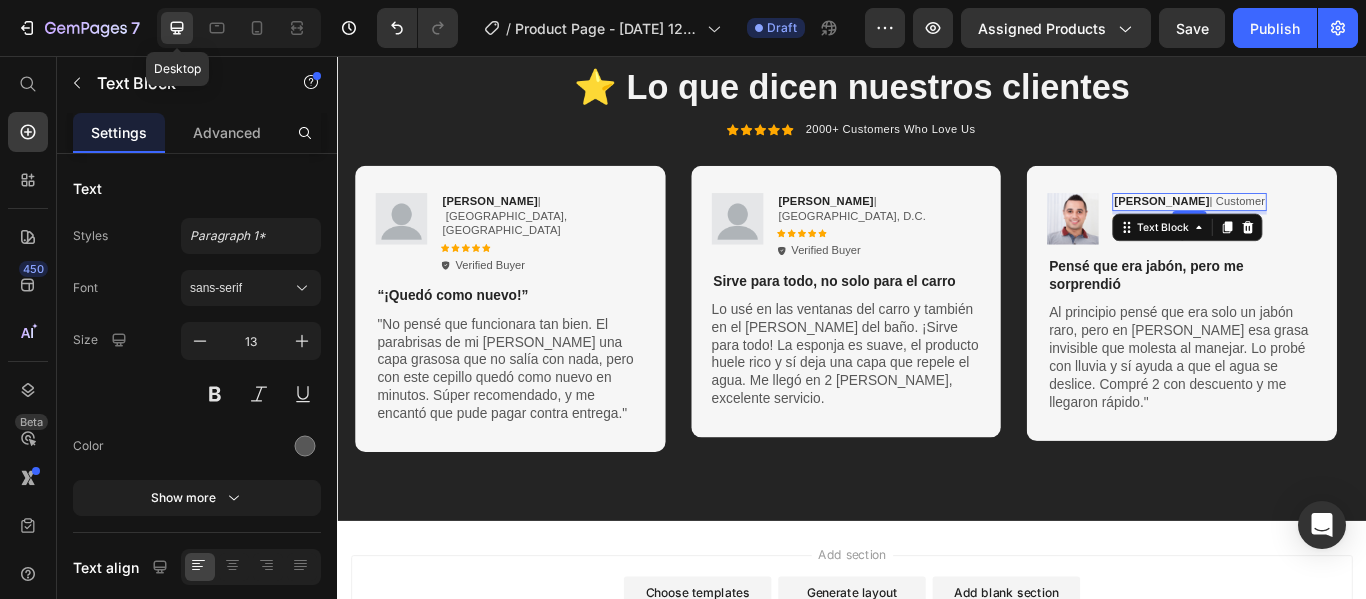 drag, startPoint x: 1292, startPoint y: 251, endPoint x: 1261, endPoint y: 220, distance: 43.840622 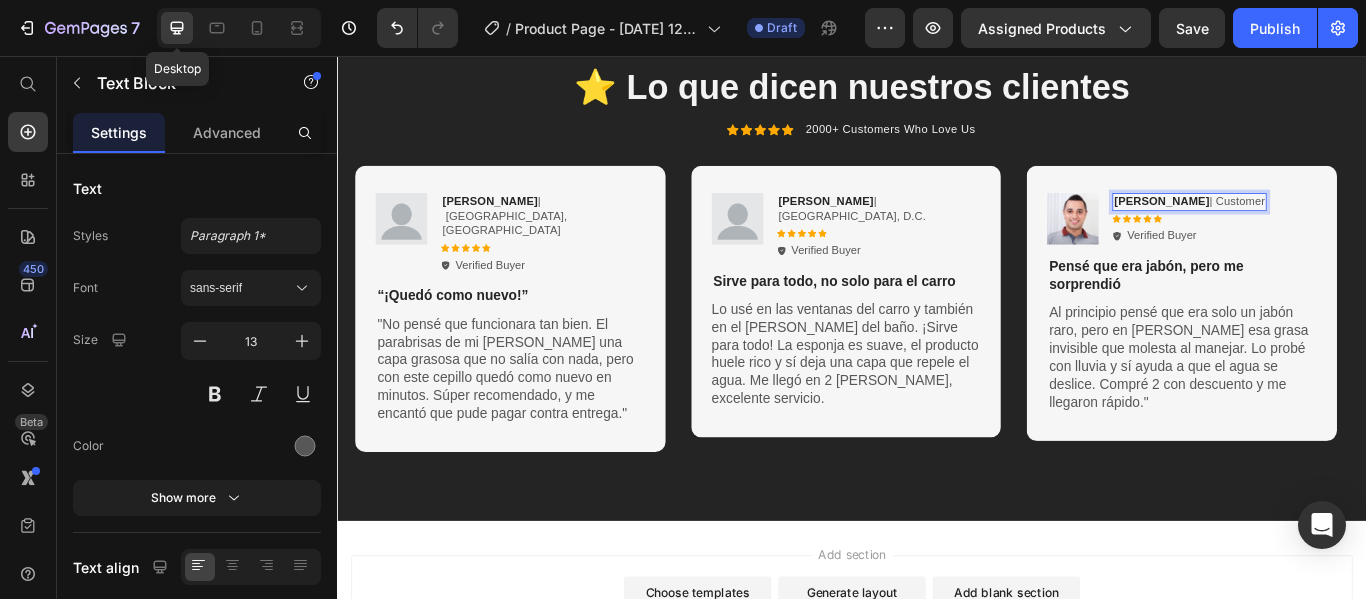 click on "Konathan Ruiz" at bounding box center (1297, 225) 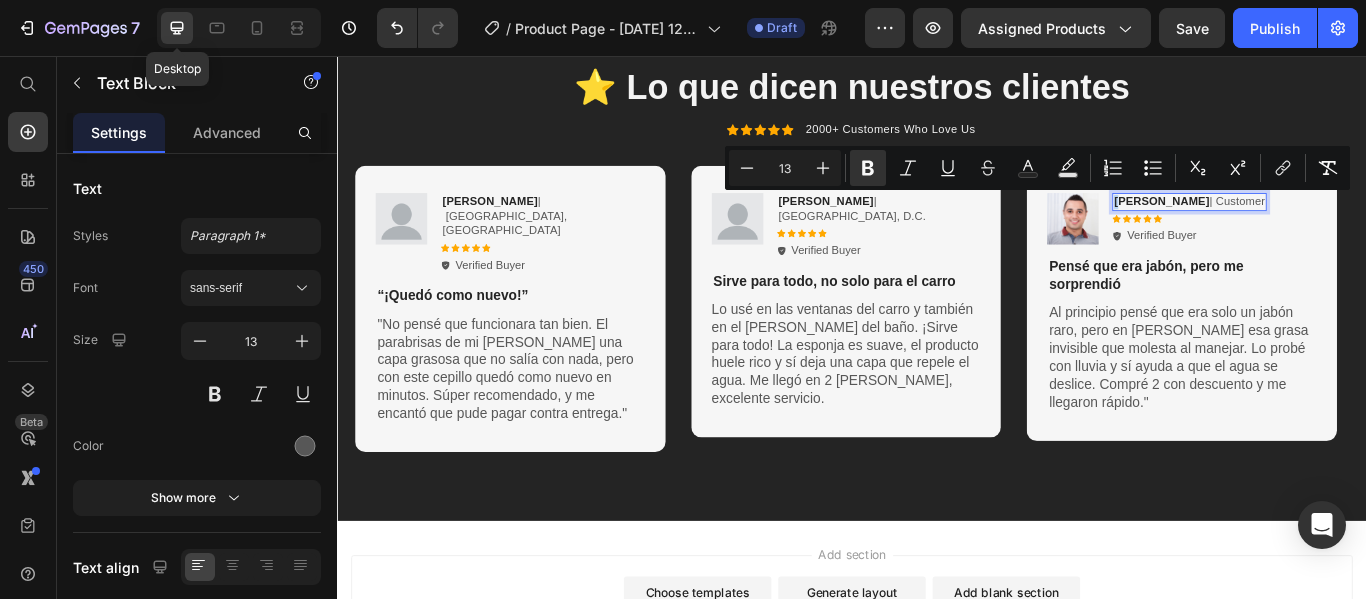 click on "Konathan Ruiz" at bounding box center (1297, 225) 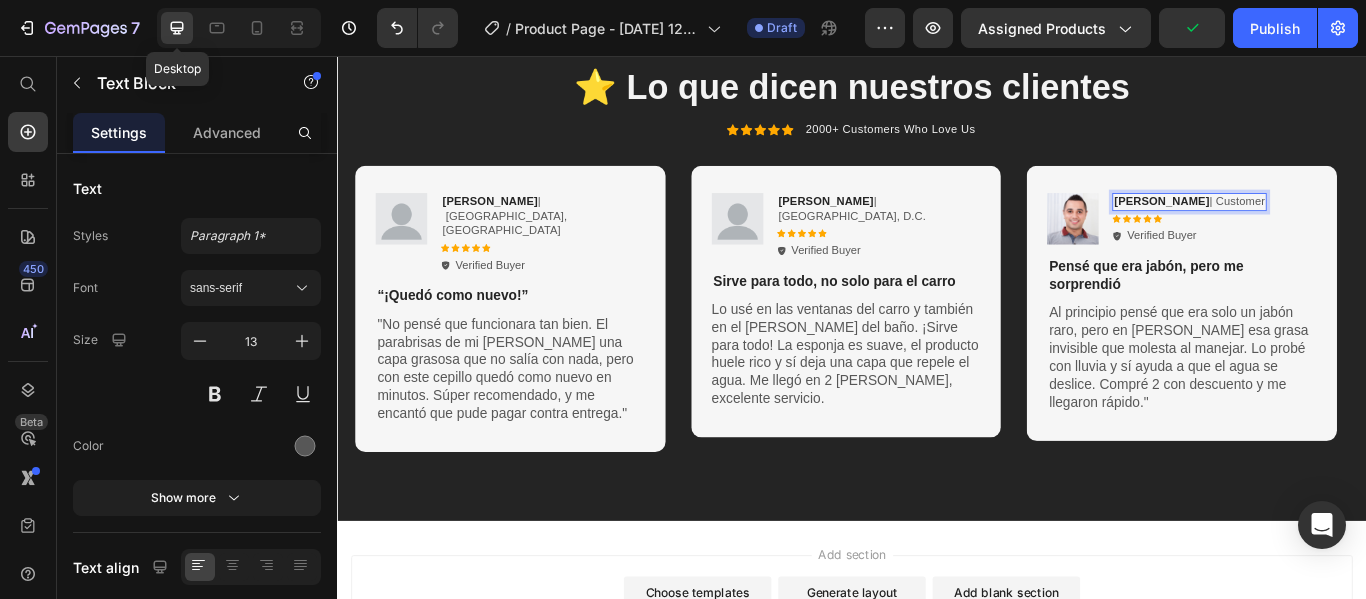 click on "Jonathan Ruiz | Customer" at bounding box center (1330, 226) 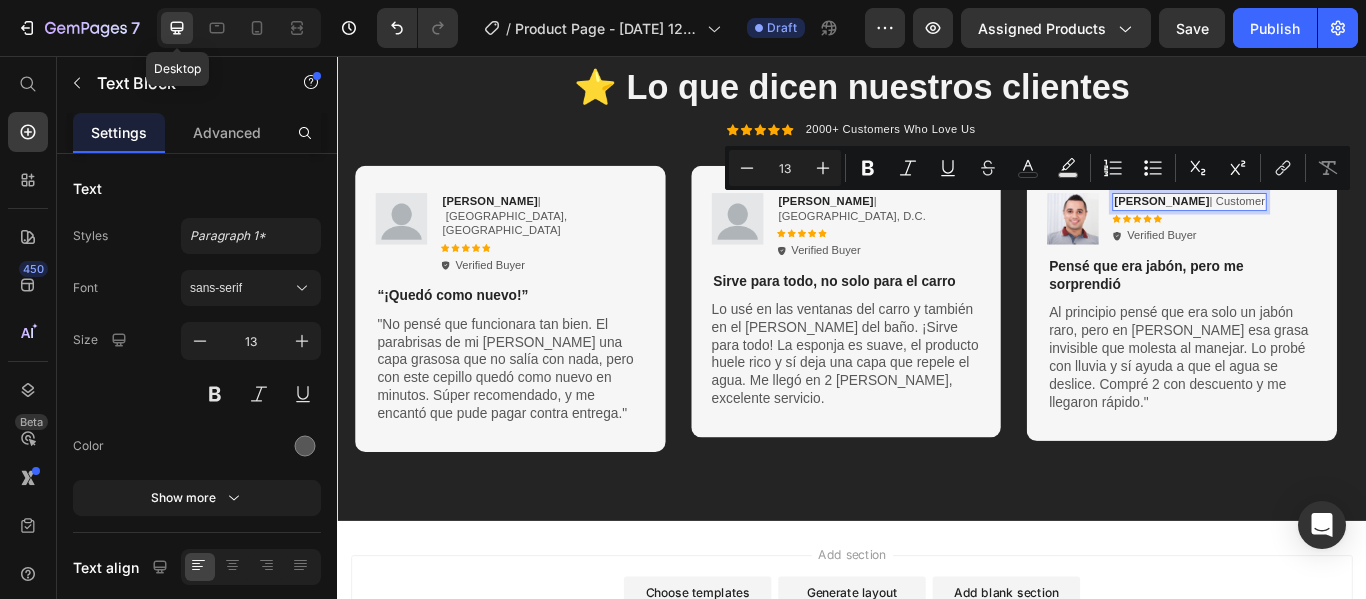 click on "Jonathan Ruiz | Customer" at bounding box center [1330, 226] 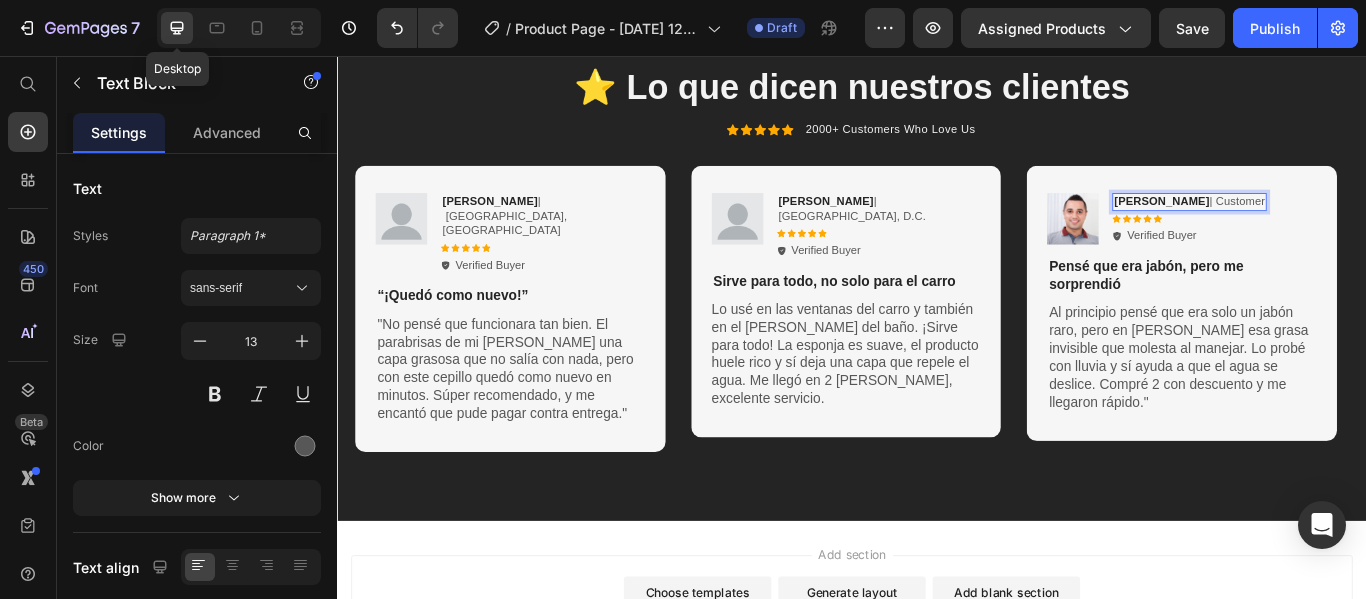 click on "Jonathan Ruiz | Customer" at bounding box center [1330, 226] 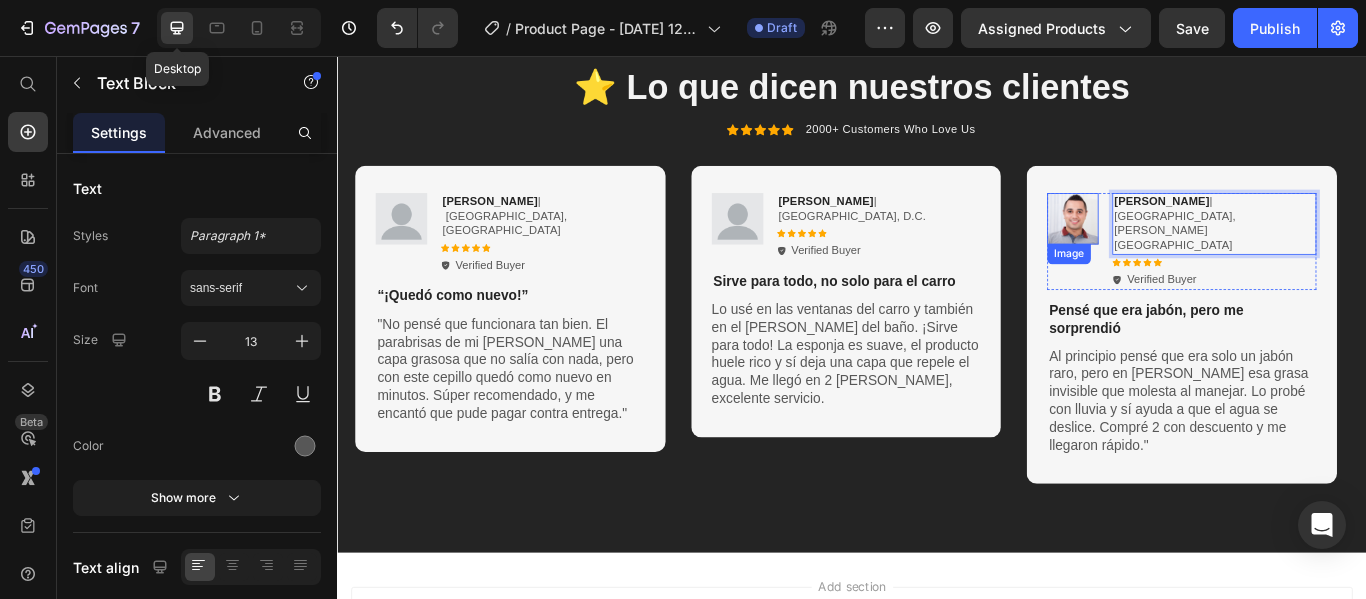 click on "Image" at bounding box center [1189, 287] 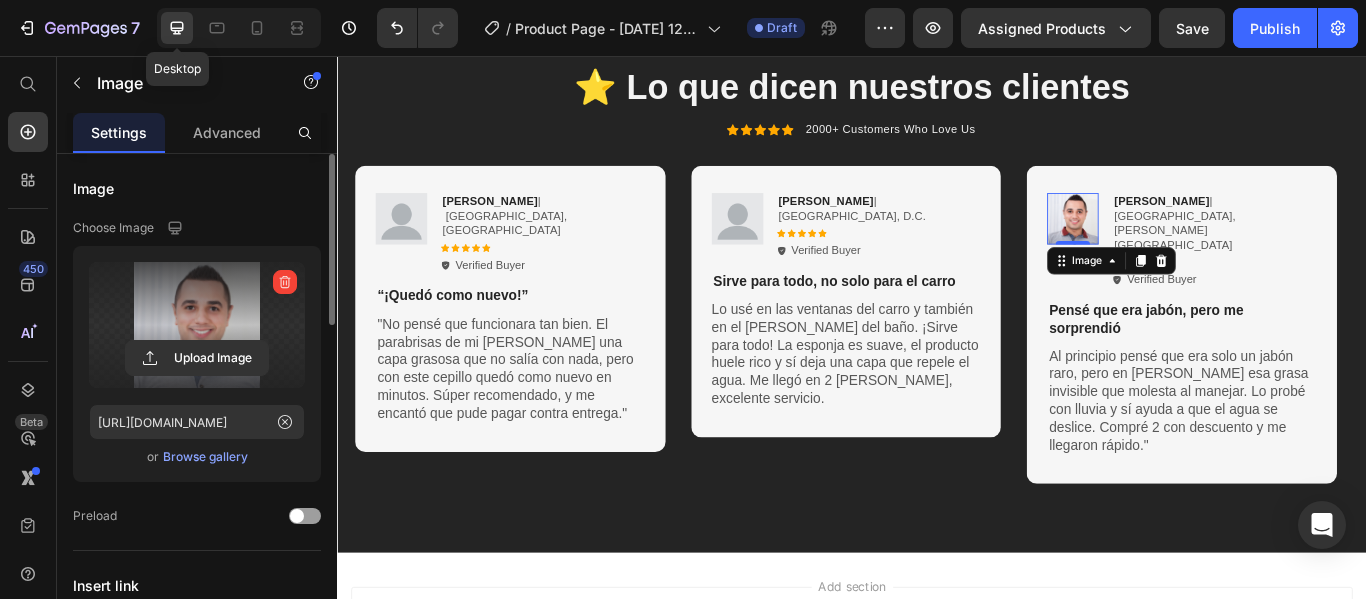 click at bounding box center (285, 282) 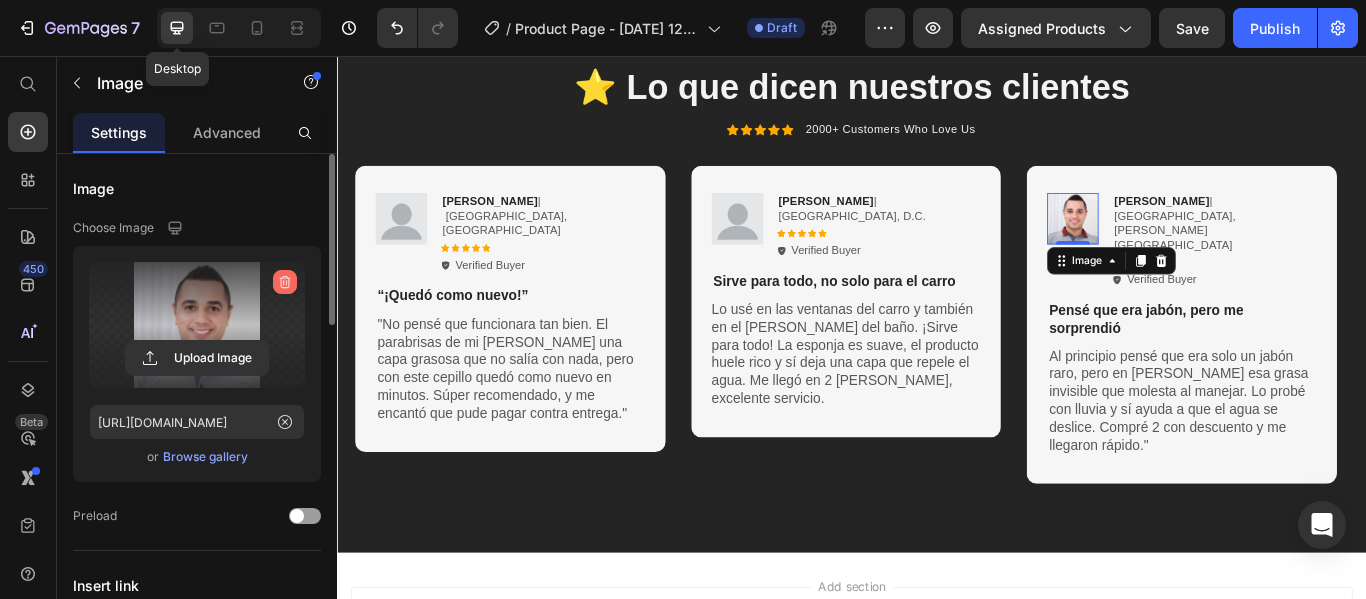 click 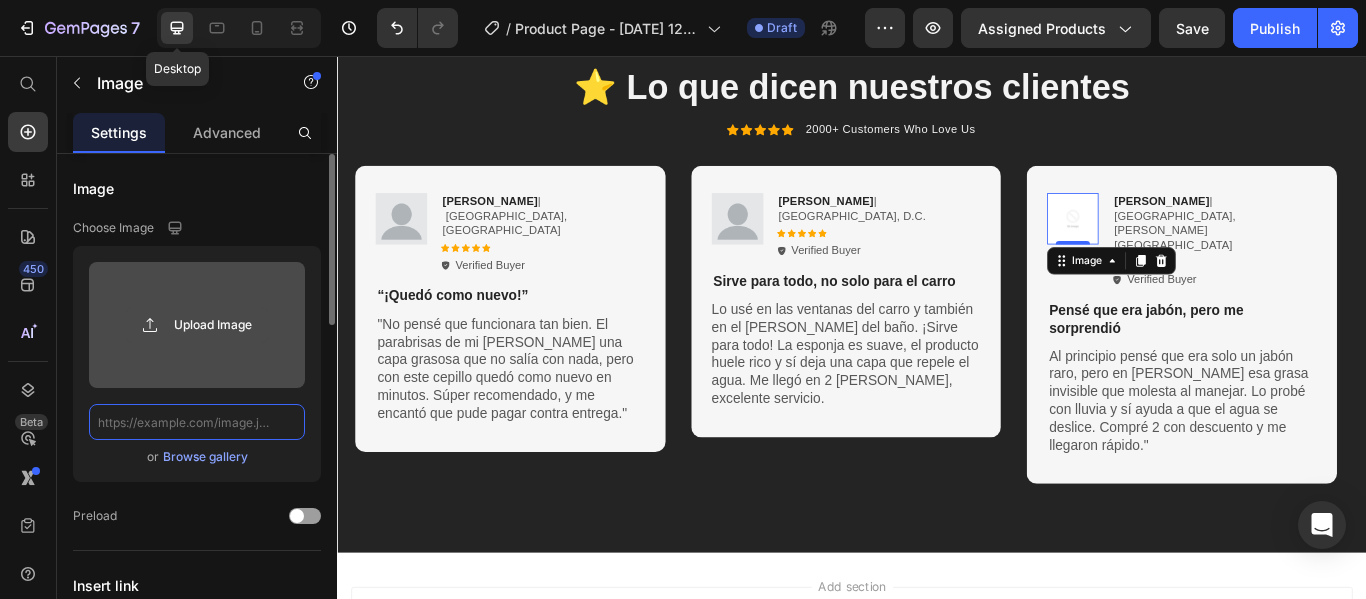 scroll, scrollTop: 0, scrollLeft: 0, axis: both 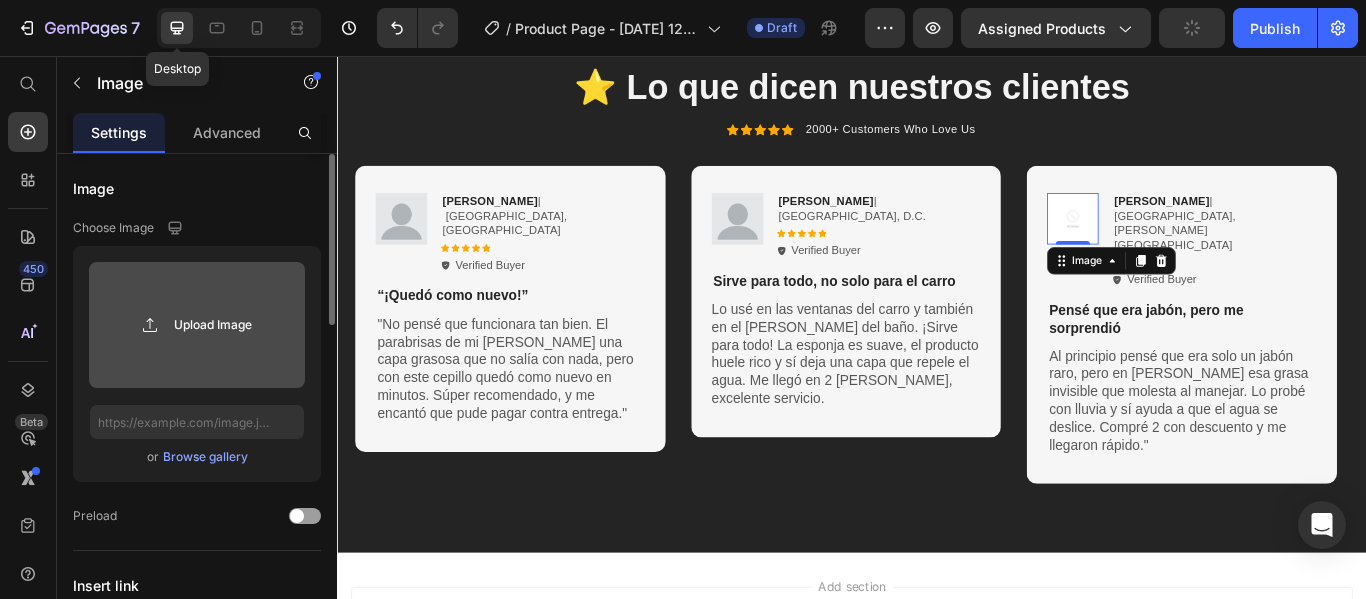 click 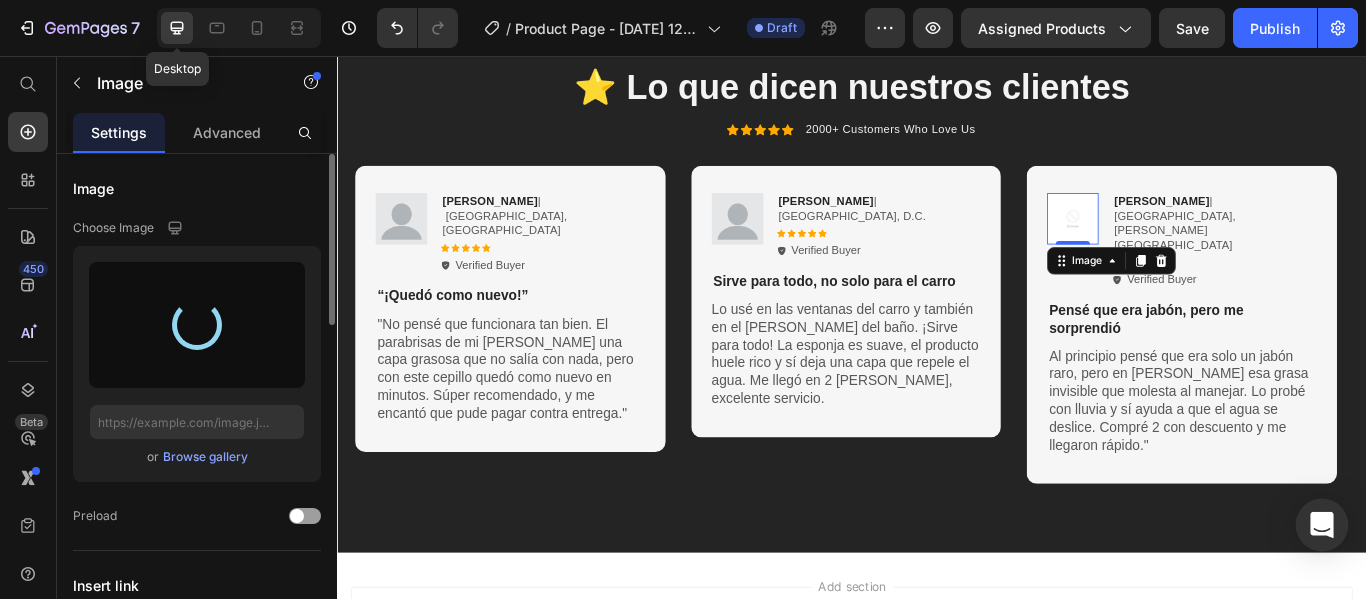 type on "https://cdn.shopify.com/s/files/1/0759/9692/2111/files/gempages_574408901538088048-e8d01e25-c604-4b29-b4d5-da36d1f699ef.png" 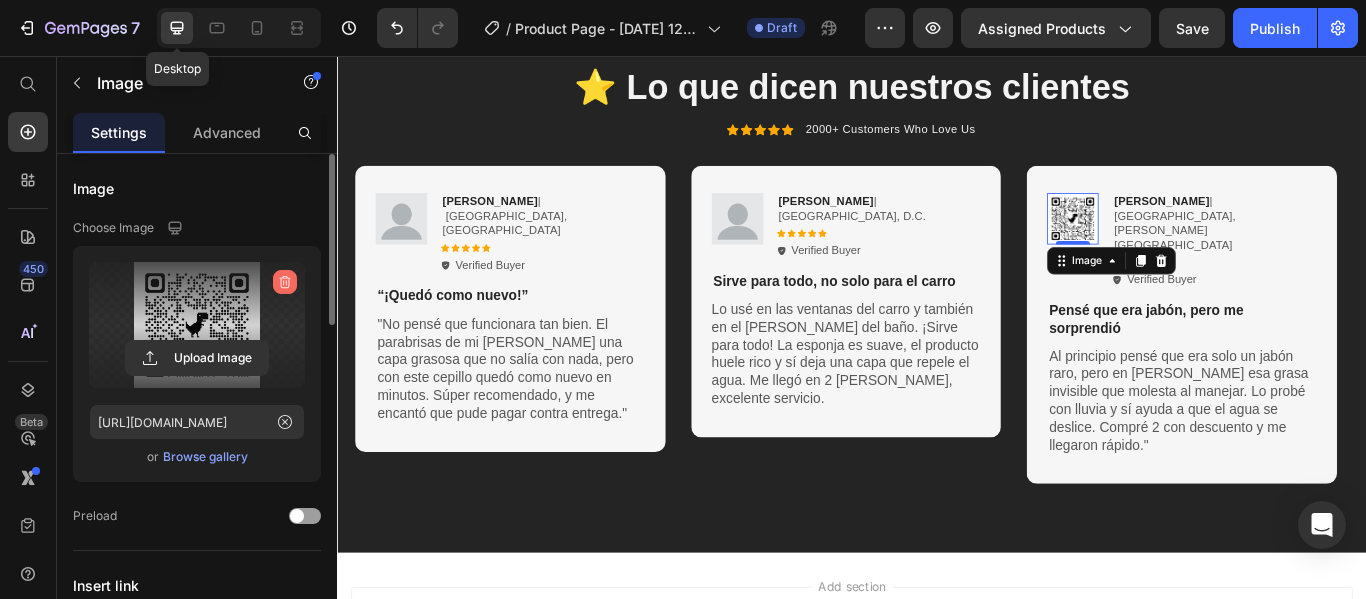 click at bounding box center [285, 282] 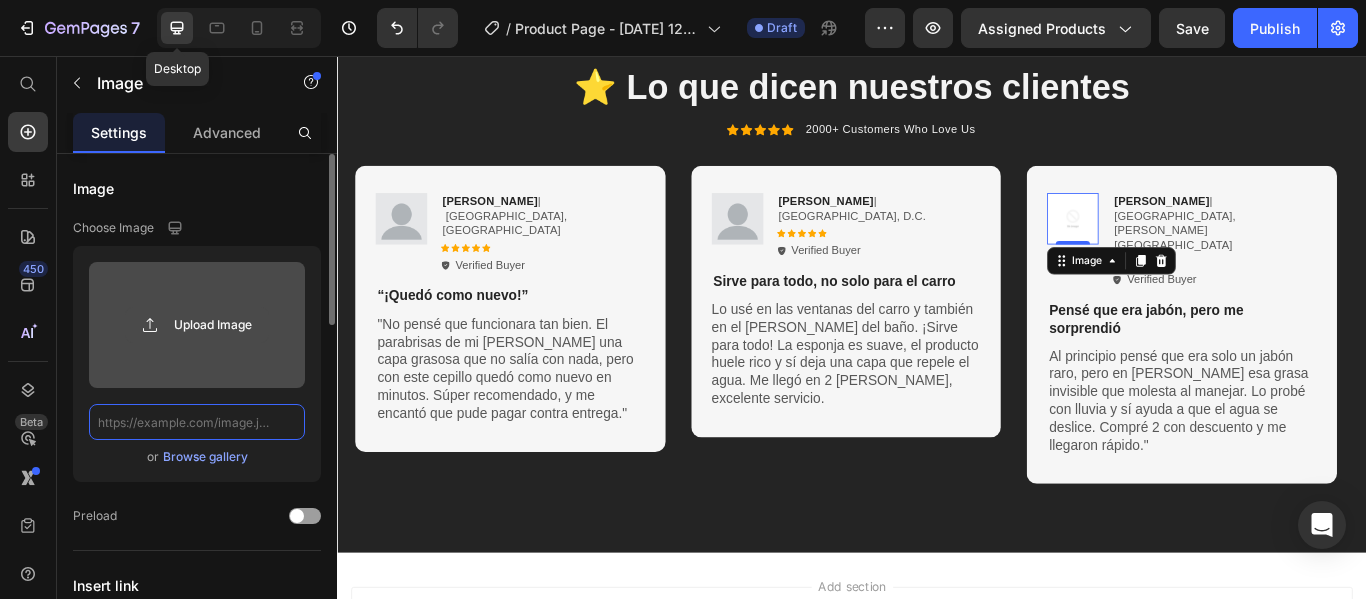 scroll, scrollTop: 0, scrollLeft: 0, axis: both 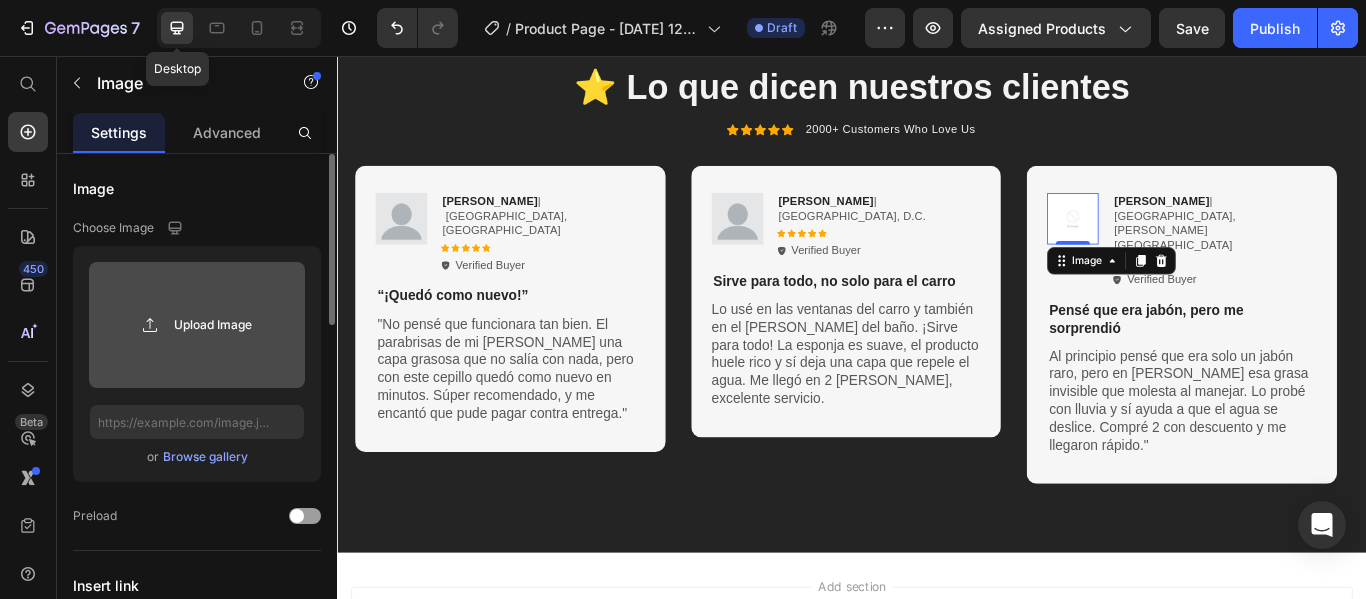 click 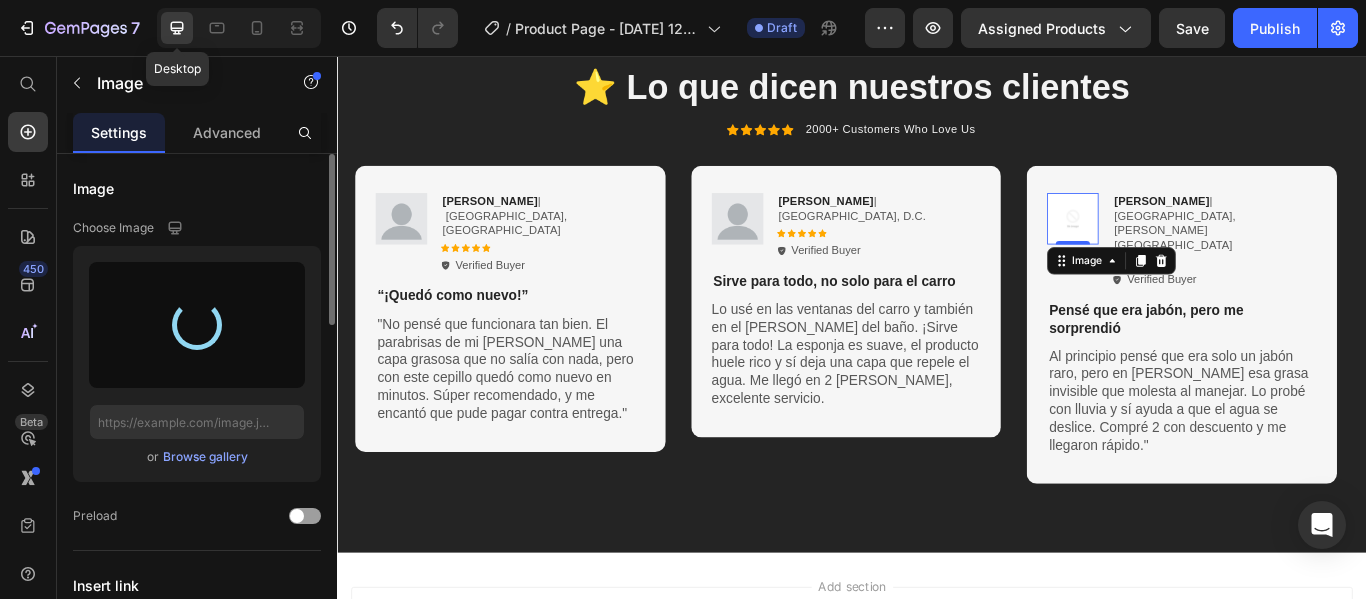 type on "https://cdn.shopify.com/s/files/1/0759/9692/2111/files/gempages_574408901538088048-b1dd9945-c9f5-4b89-8ec8-061657484903.webp" 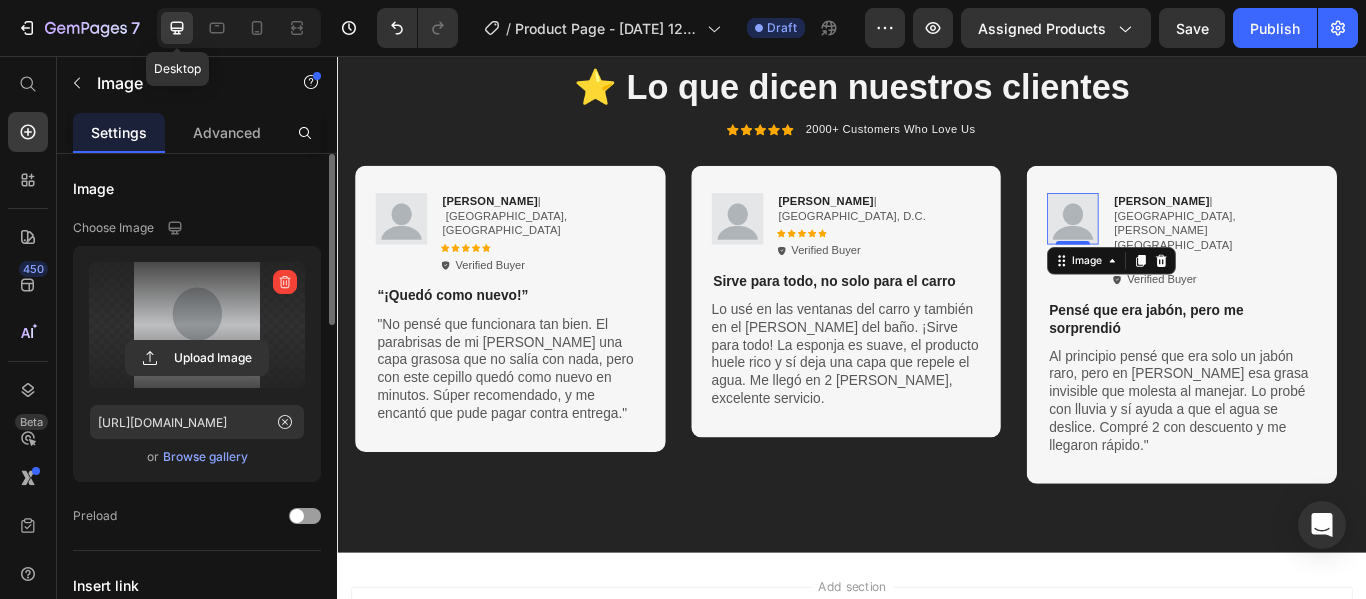 click on "Save" at bounding box center [1192, 28] 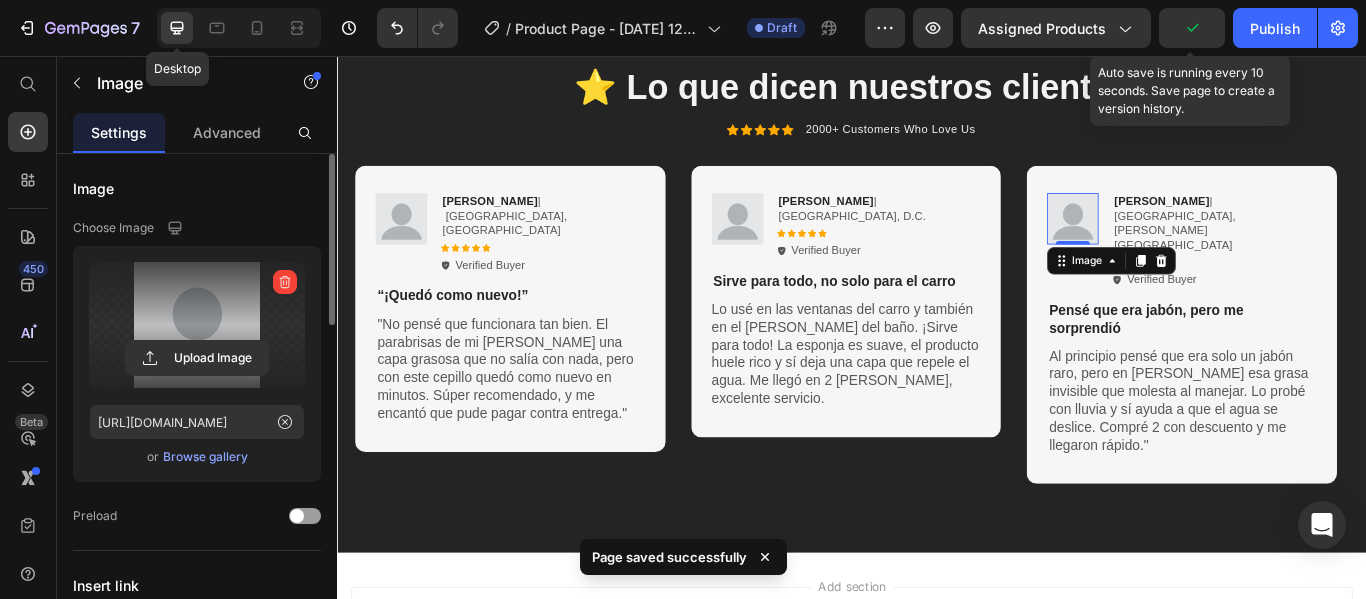 click on "Add section Choose templates inspired by CRO experts Generate layout from URL or image Add blank section then drag & drop elements" at bounding box center [937, 758] 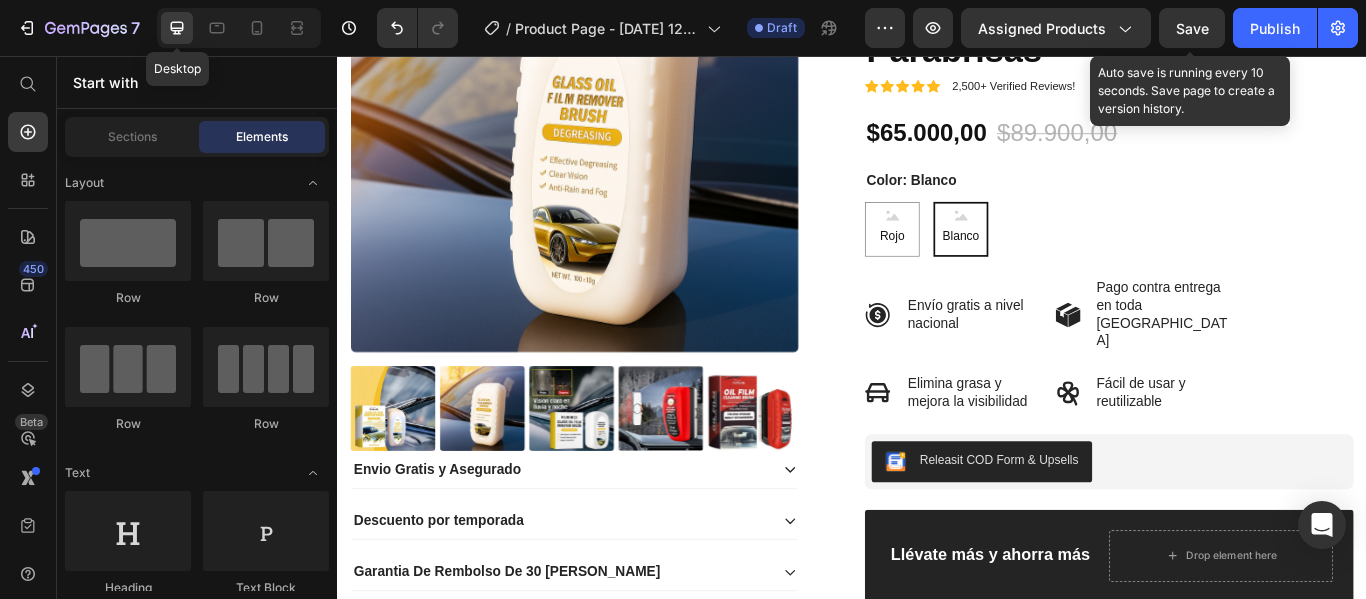 scroll, scrollTop: 0, scrollLeft: 0, axis: both 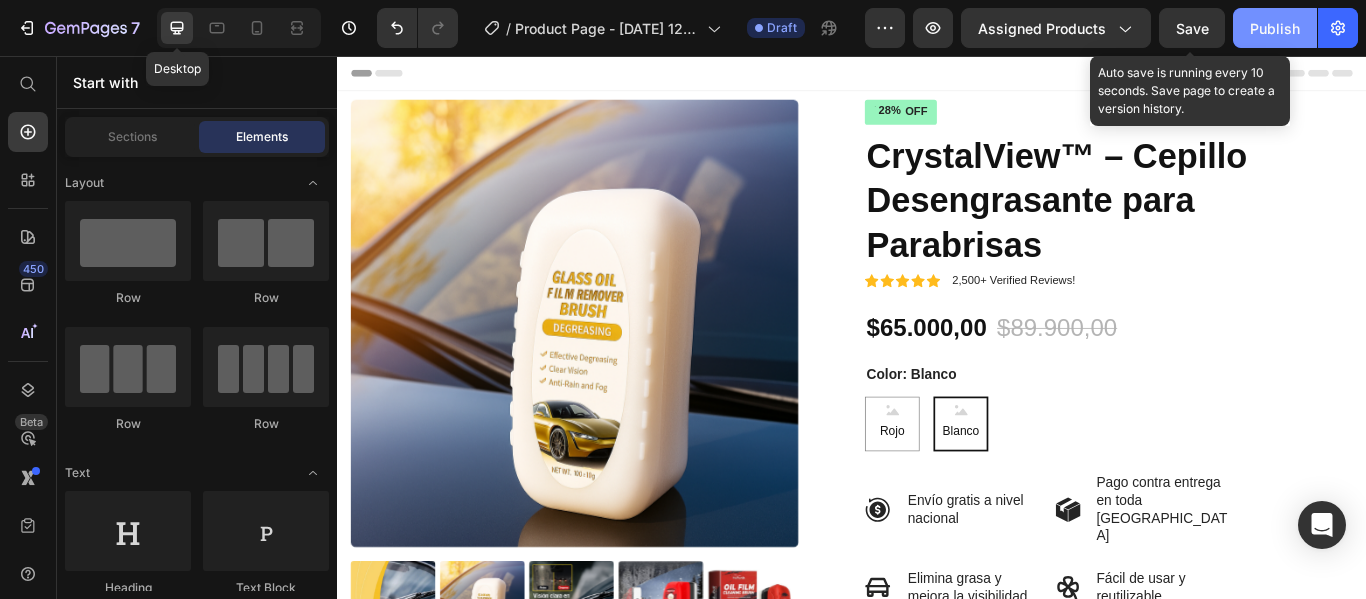click on "Publish" 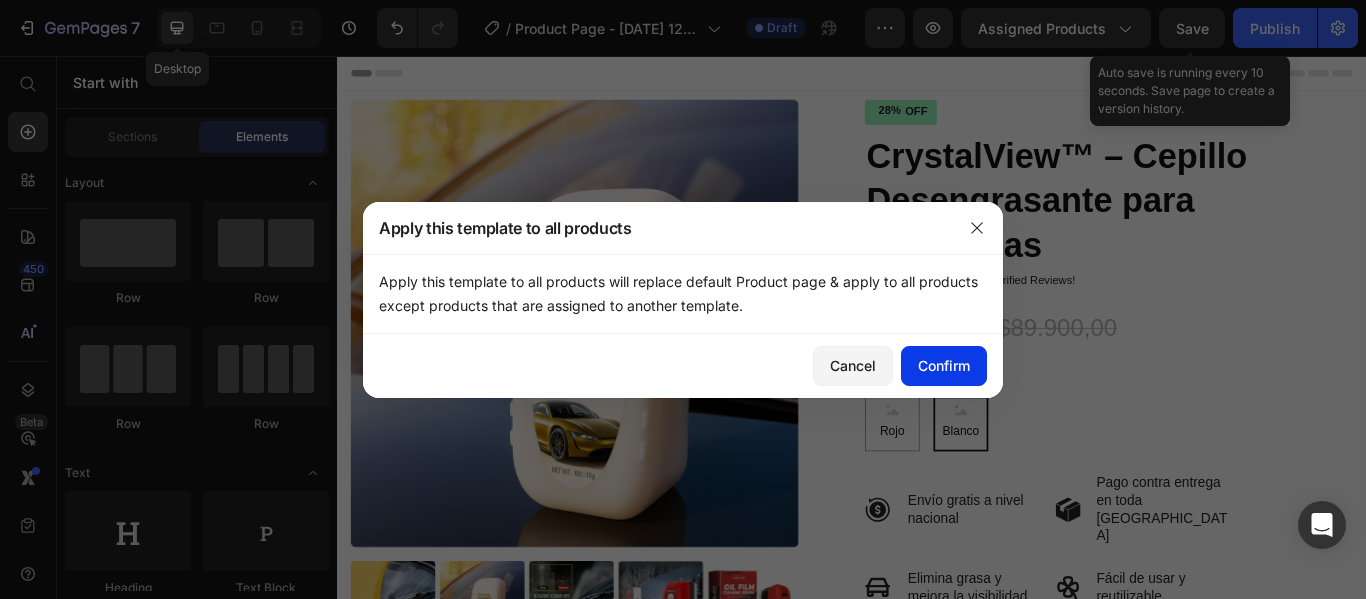 click on "Confirm" at bounding box center [944, 365] 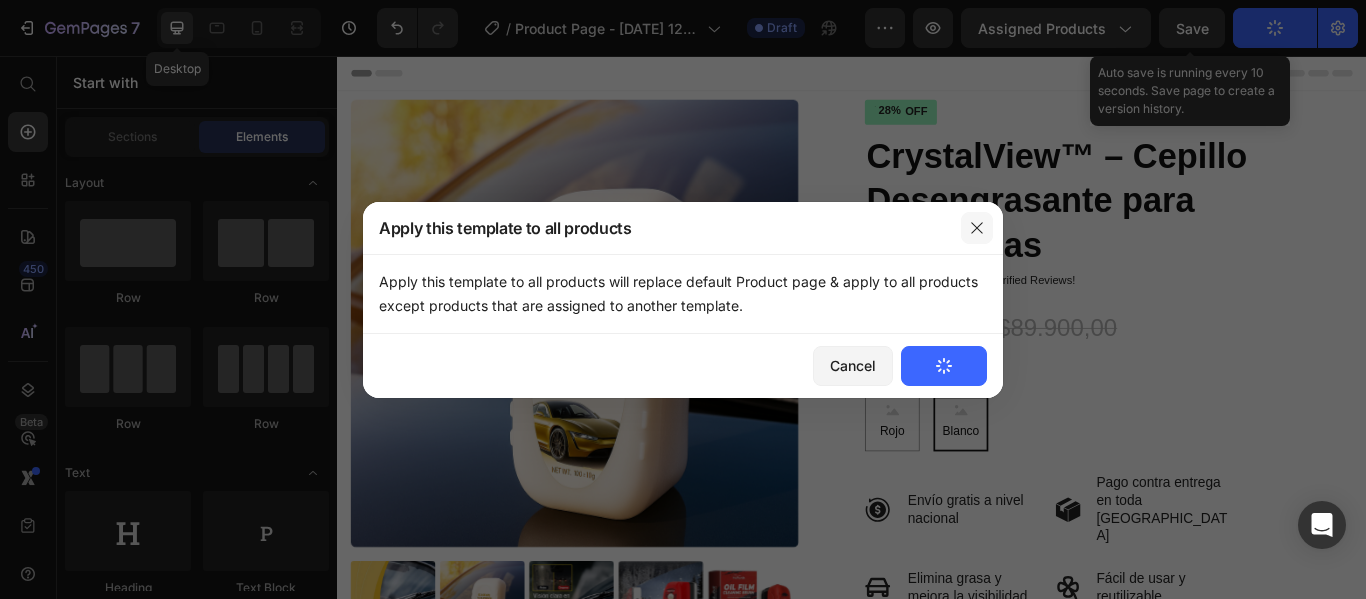 click 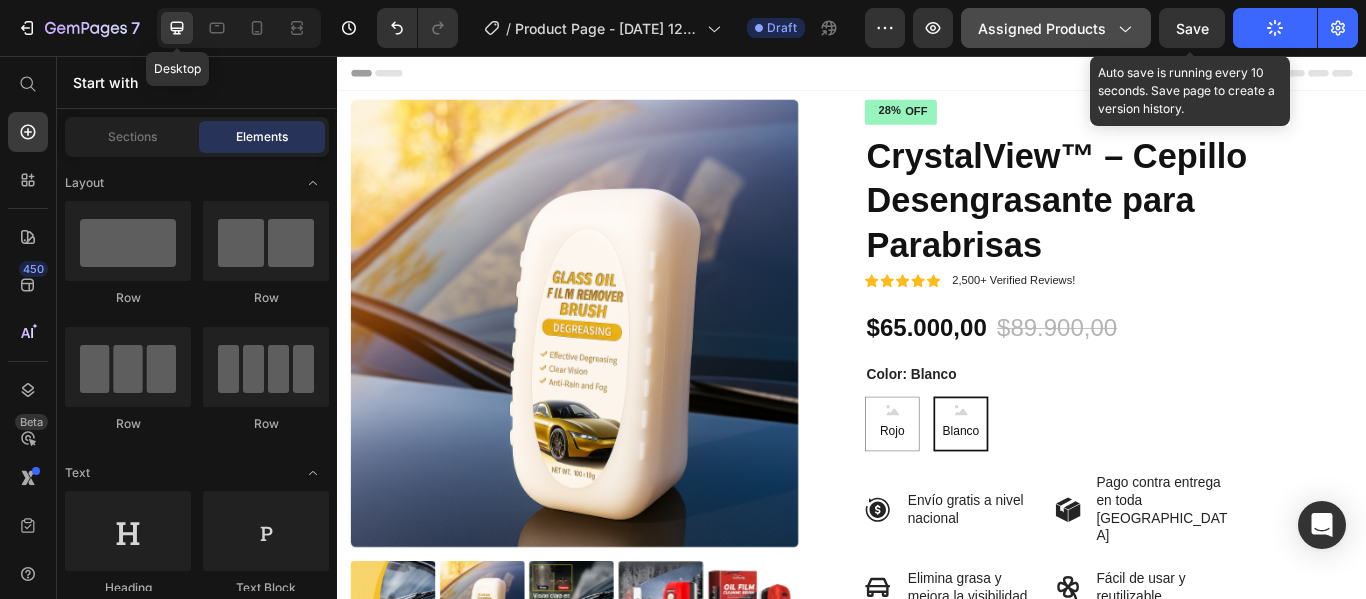 click on "Assigned Products" 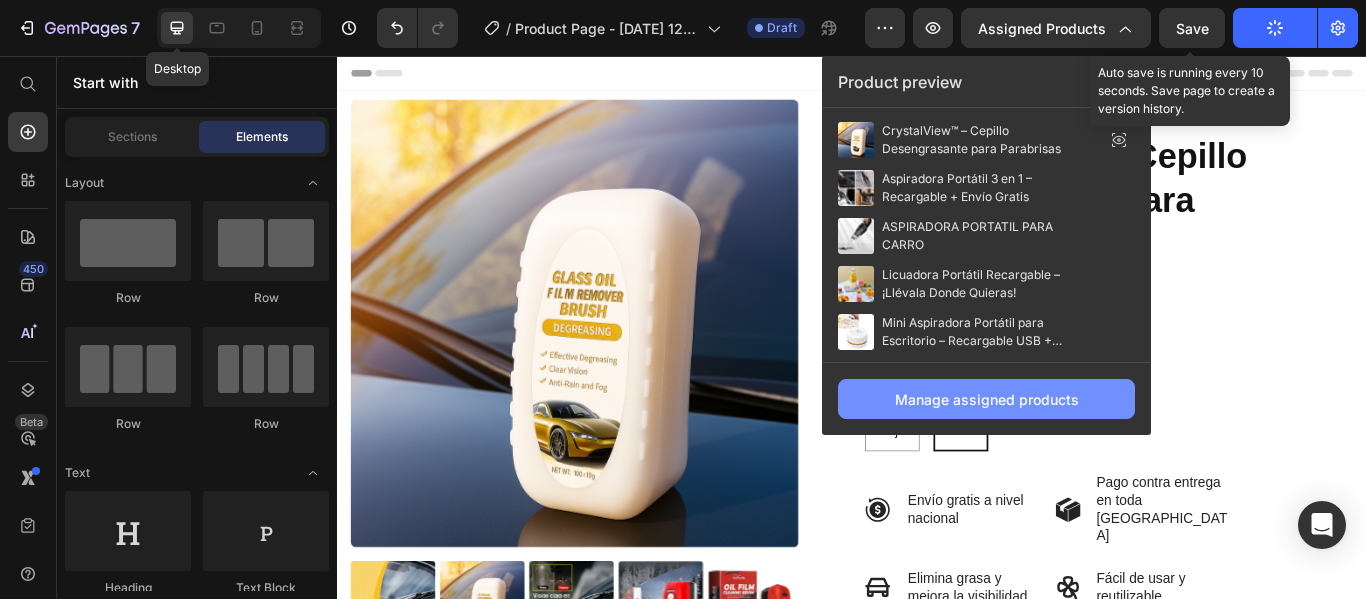 click on "Manage assigned products" at bounding box center [987, 399] 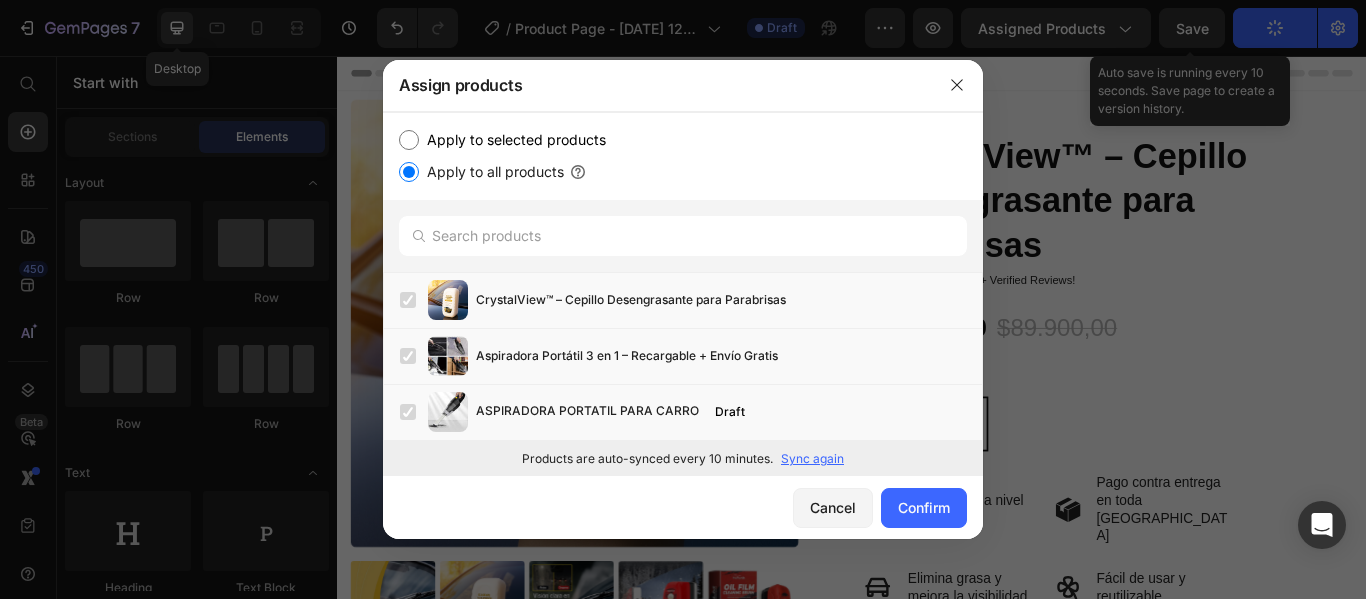 click on "Apply to selected products" at bounding box center [409, 140] 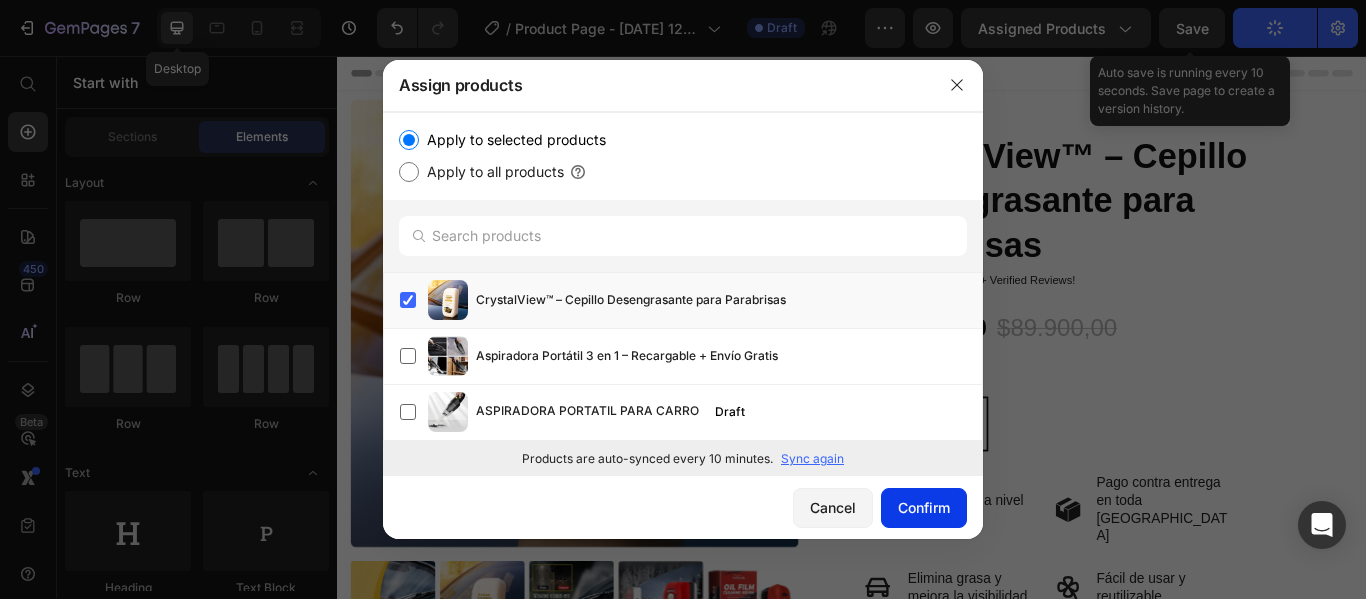 click on "Confirm" at bounding box center [924, 507] 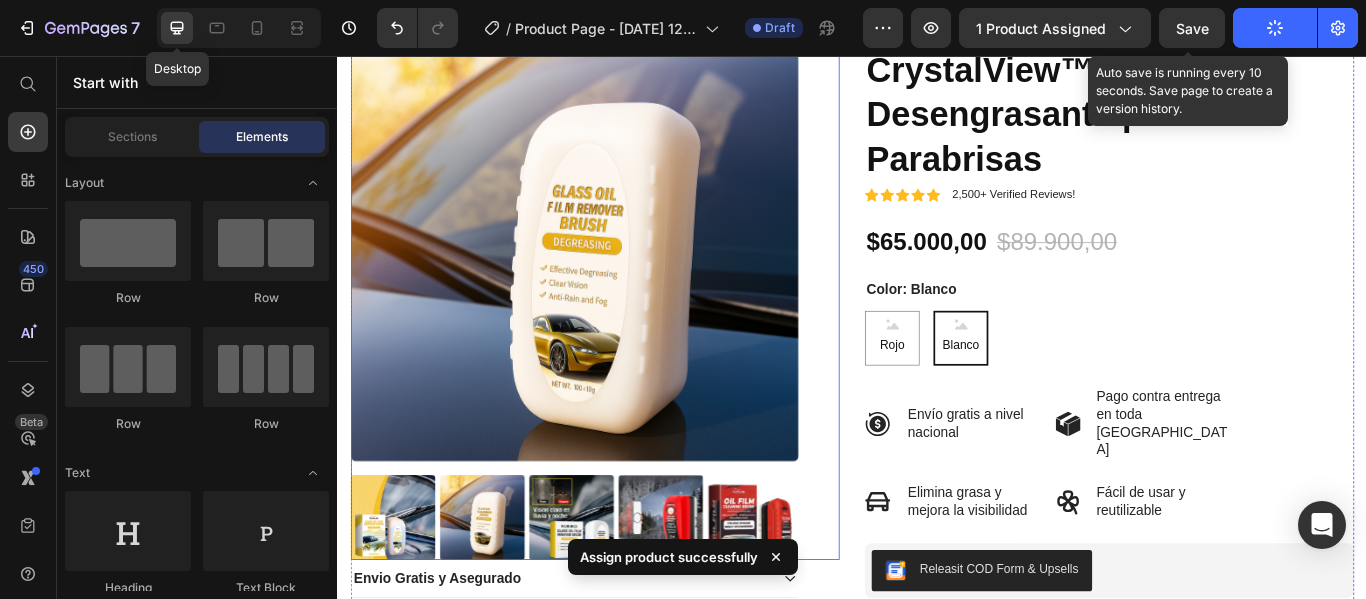 scroll, scrollTop: 300, scrollLeft: 0, axis: vertical 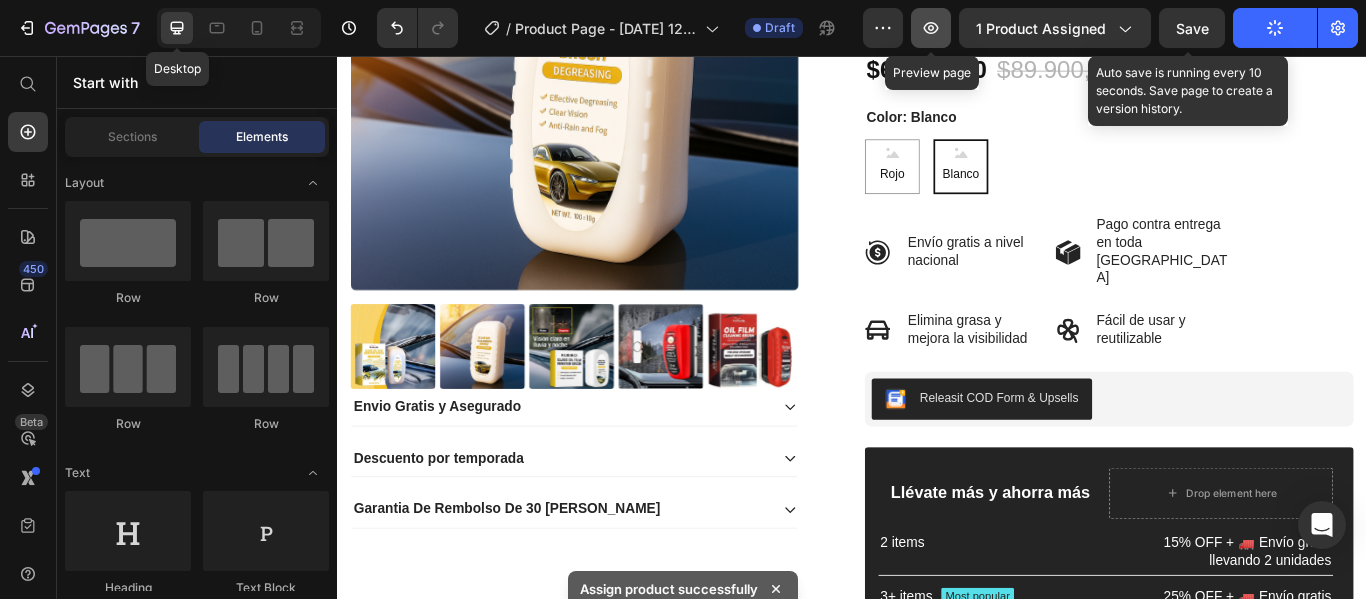 click 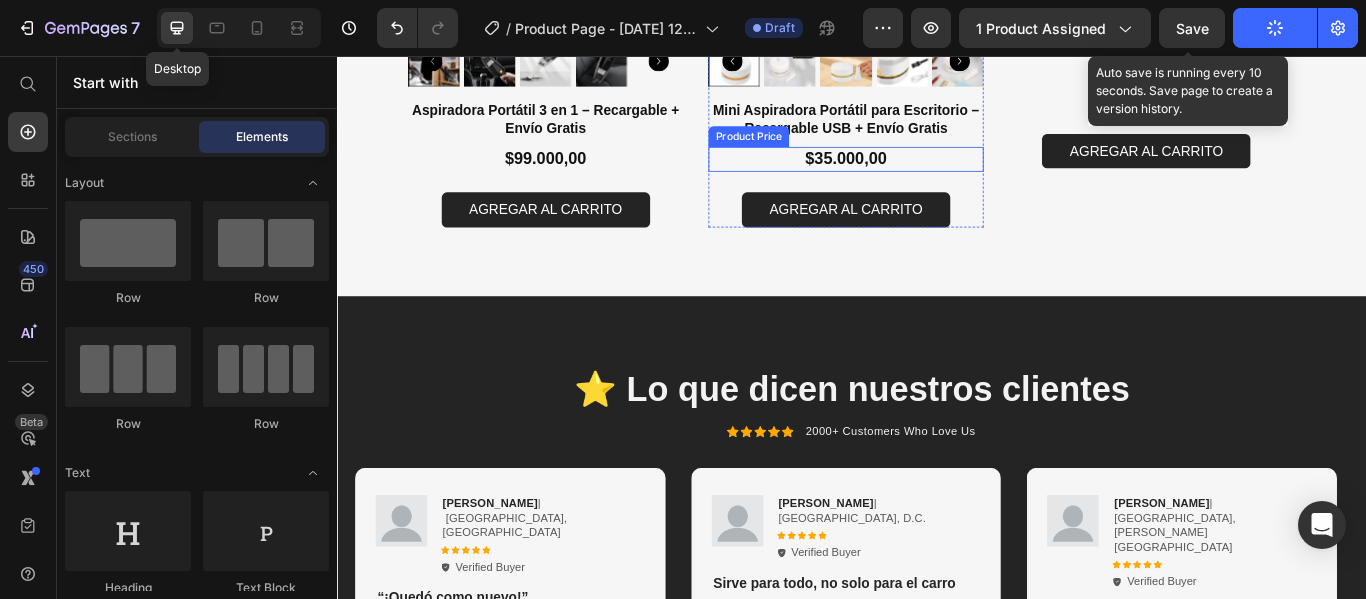 scroll, scrollTop: 3300, scrollLeft: 0, axis: vertical 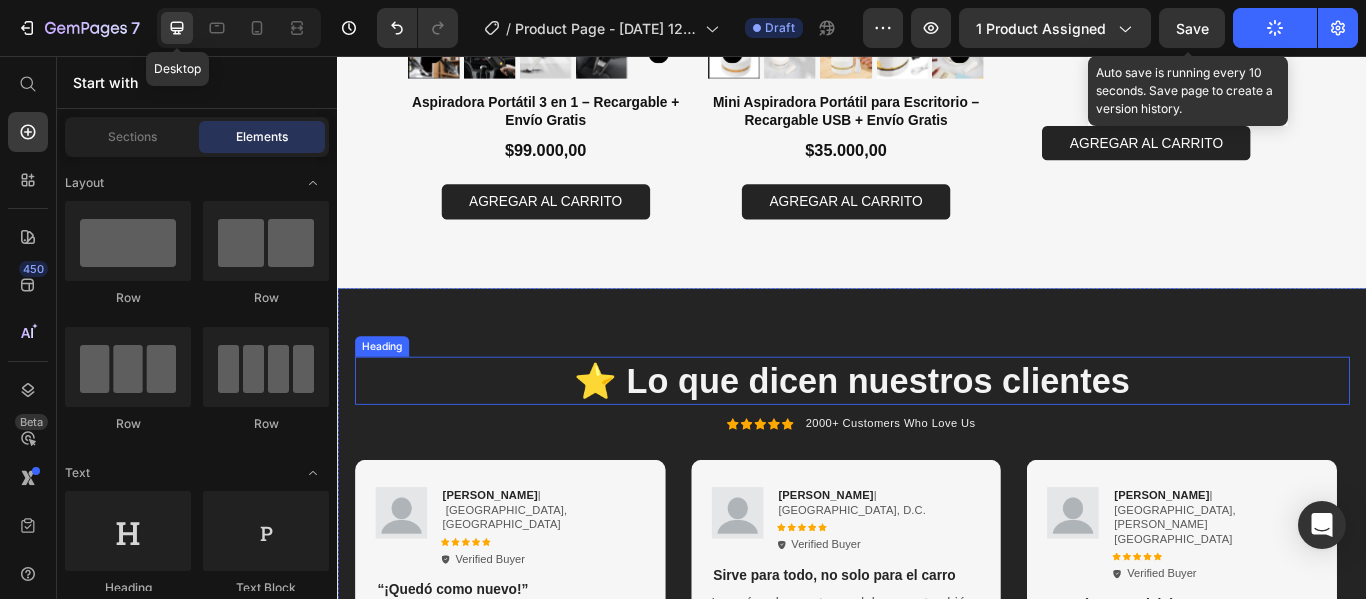 click on "⭐ Lo que dicen nuestros clientes" at bounding box center [937, 435] 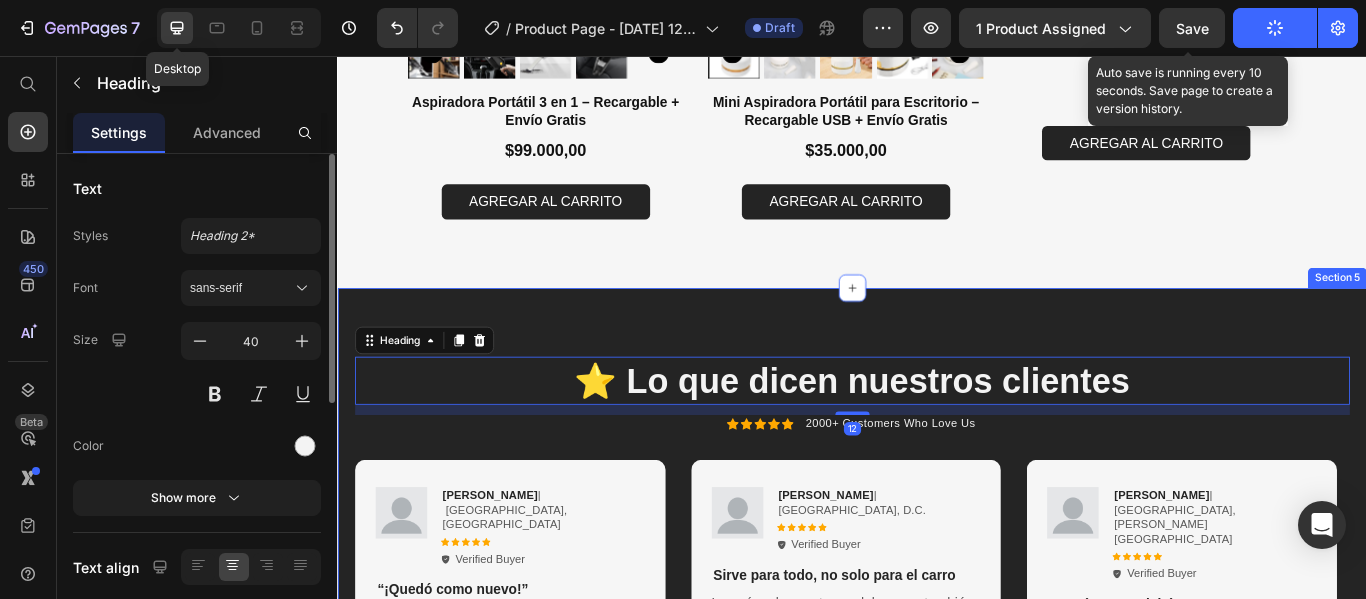 click on "⭐ Lo que dicen nuestros clientes Heading   12 Icon Icon Icon Icon Icon Icon List 2000+ Customers Who Love Us Text Block Row Image Carlos Mendez |  Medellín, Antioquia Text Block Icon Icon Icon Icon Icon Icon List
Verified Buyer Item List Row “¡Quedó como nuevo!” Text Block "No pensé que funcionara tan bien. El parabrisas de mi carro tenía una capa grasosa que no salía con nada, pero con este cepillo quedó como nuevo en minutos. Súper recomendado, y me encantó que pude pagar contra entrega." Text Block Row Image Andrea Pardo | Bogotá, D.C.   Text Block Icon Icon Icon Icon Icon Icon List
Verified Buyer Item List Row Sirve para todo, no solo para el carro Text Block Lo usé en las ventanas del carro y también en el espejo del baño. ¡Sirve para todo! La esponja es suave, el producto huele rico y sí deja una capa que repele el agua. Me llegó en 2 días, excelente servicio. Text Block Row Image Jonathan Ruiz | Cali, Valle del Cauca Text Block Icon Icon Icon" at bounding box center [937, 653] 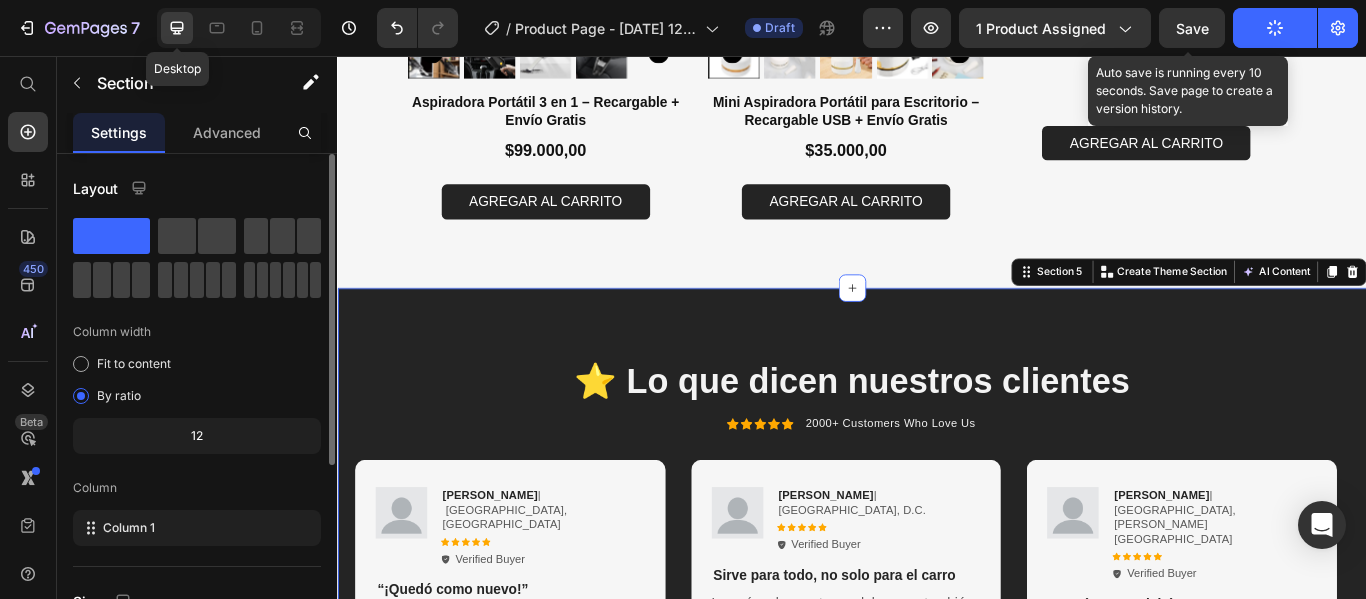 click on "⭐ Lo que dicen nuestros clientes Heading Icon Icon Icon Icon Icon Icon List 2000+ Customers Who Love Us Text Block Row Image Carlos Mendez |  Medellín, Antioquia Text Block Icon Icon Icon Icon Icon Icon List
Verified Buyer Item List Row “¡Quedó como nuevo!” Text Block "No pensé que funcionara tan bien. El parabrisas de mi carro tenía una capa grasosa que no salía con nada, pero con este cepillo quedó como nuevo en minutos. Súper recomendado, y me encantó que pude pagar contra entrega." Text Block Row Image Andrea Pardo | Bogotá, D.C.   Text Block Icon Icon Icon Icon Icon Icon List
Verified Buyer Item List Row Sirve para todo, no solo para el carro Text Block Lo usé en las ventanas del carro y también en el espejo del baño. ¡Sirve para todo! La esponja es suave, el producto huele rico y sí deja una capa que repele el agua. Me llegó en 2 días, excelente servicio. Text Block Row Image Jonathan Ruiz | Cali, Valle del Cauca Text Block Icon Icon Icon Icon" at bounding box center (937, 653) 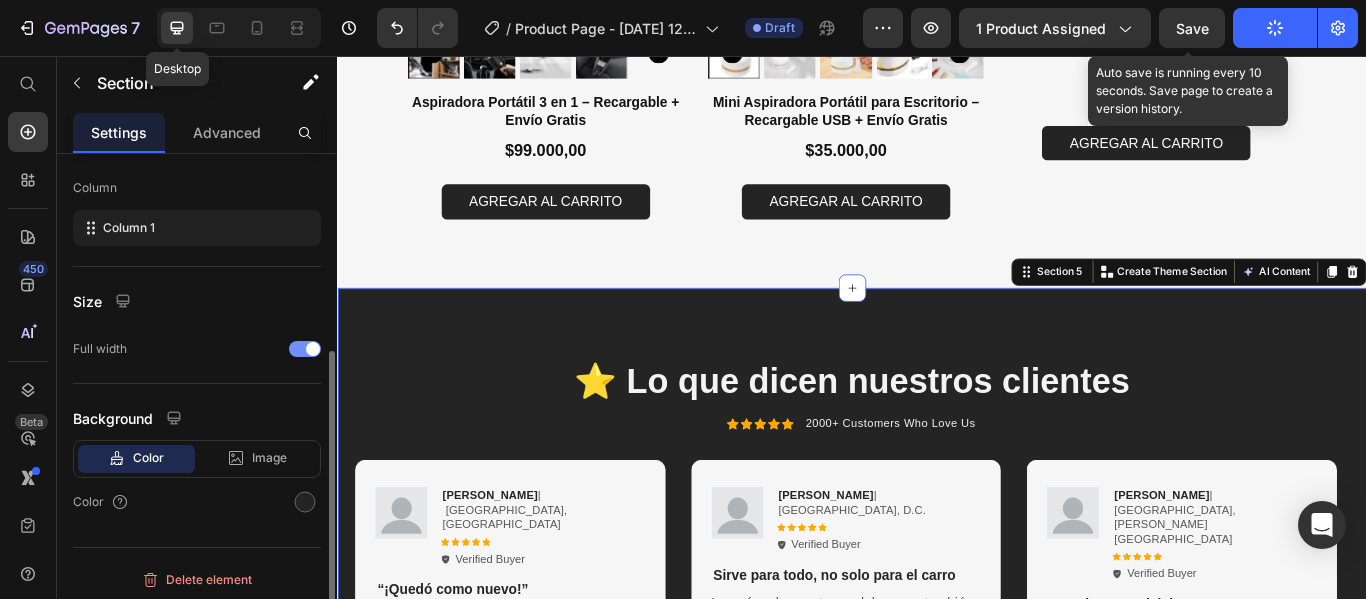 scroll, scrollTop: 306, scrollLeft: 0, axis: vertical 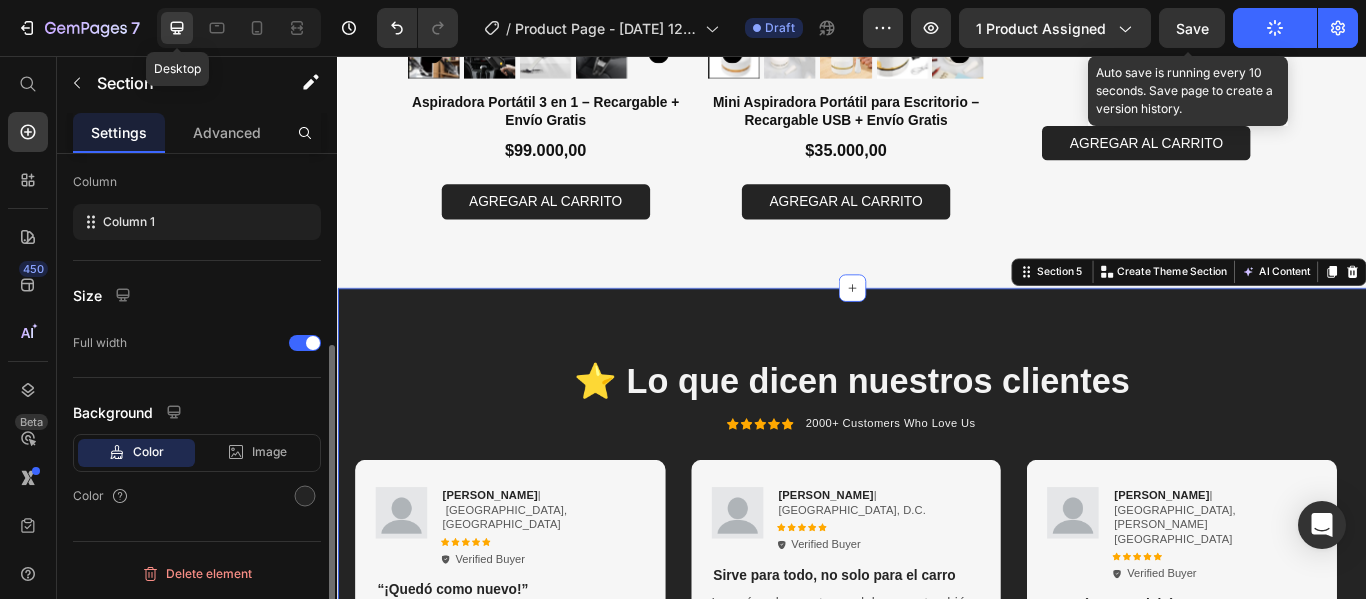 click on "Color" at bounding box center (148, 452) 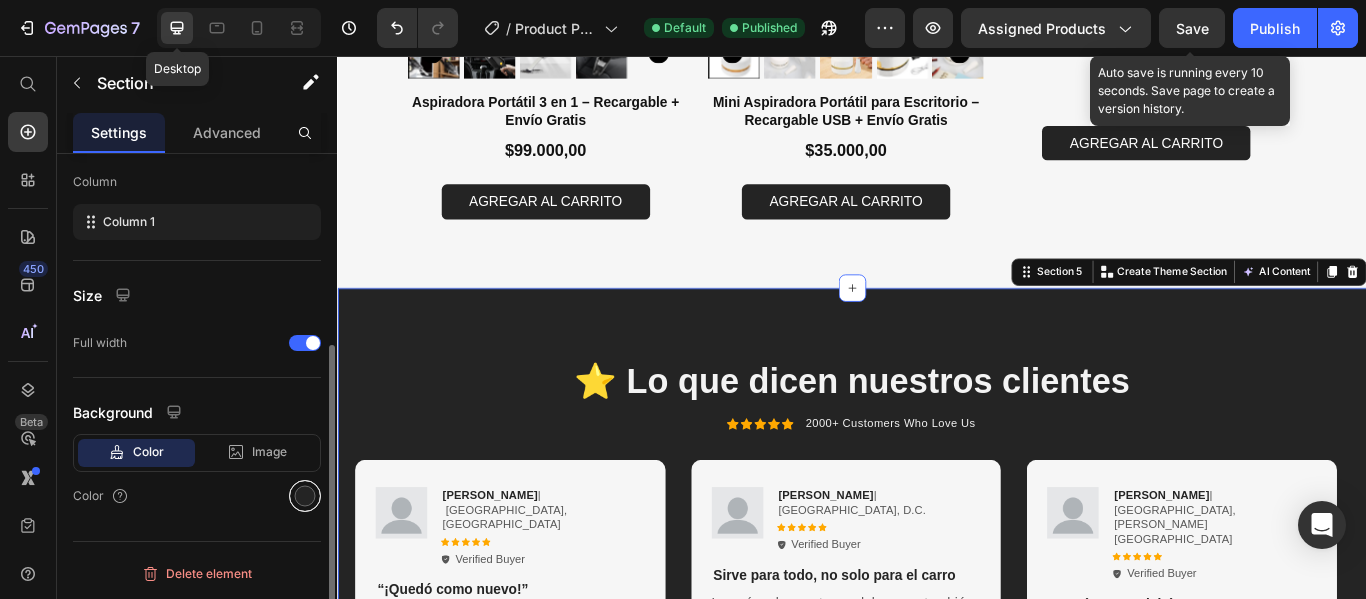 click at bounding box center (305, 496) 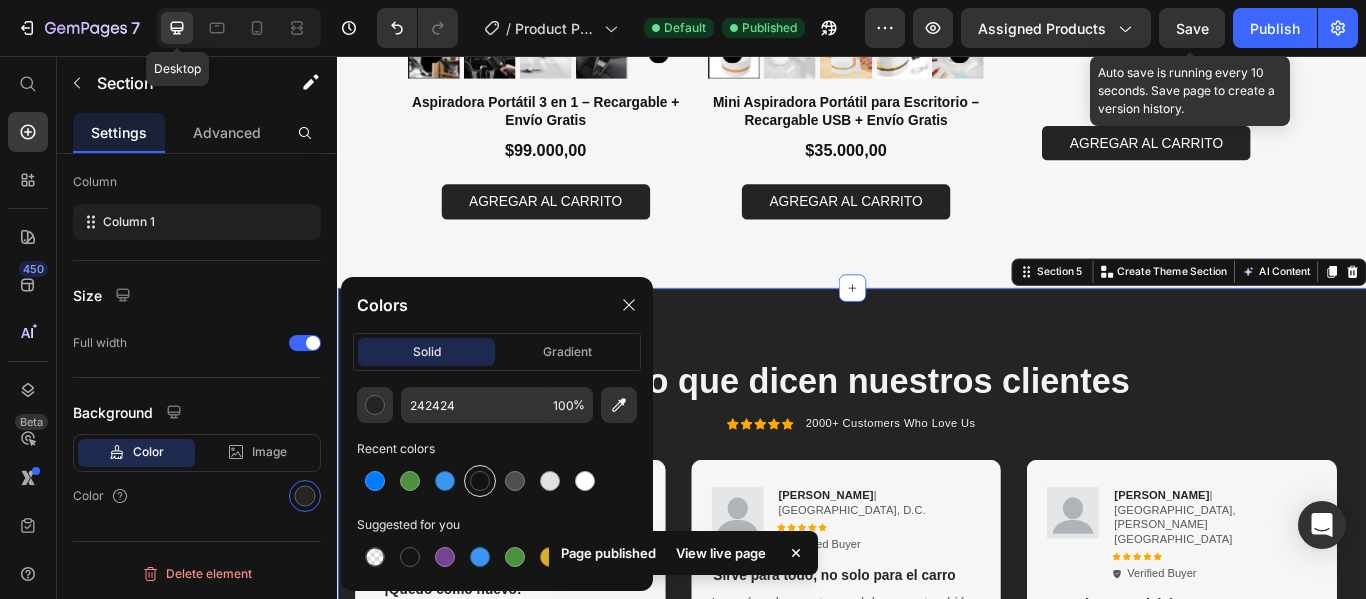 click at bounding box center (480, 481) 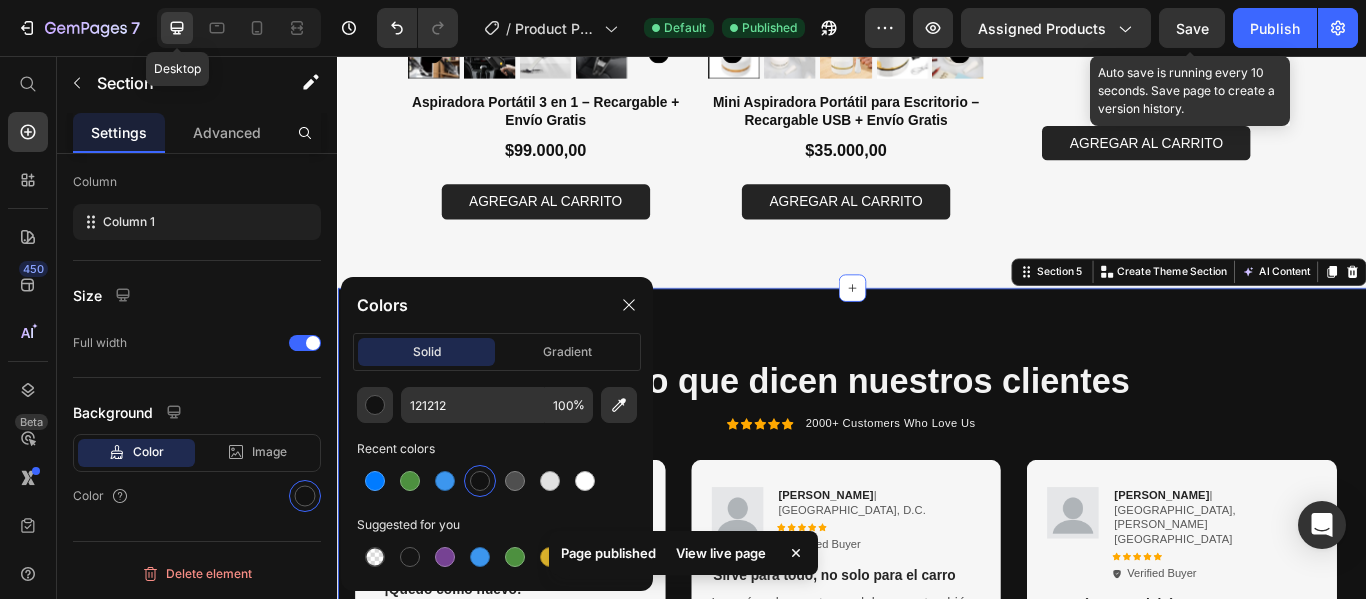 click on "⭐ Lo que dicen nuestros clientes Heading Icon Icon Icon Icon Icon Icon List 2000+ Customers Who Love Us Text Block Row Image Carlos Mendez |  Medellín, Antioquia Text Block Icon Icon Icon Icon Icon Icon List
Verified Buyer Item List Row “¡Quedó como nuevo!” Text Block "No pensé que funcionara tan bien. El parabrisas de mi carro tenía una capa grasosa que no salía con nada, pero con este cepillo quedó como nuevo en minutos. Súper recomendado, y me encantó que pude pagar contra entrega." Text Block Row Image Andrea Pardo | Bogotá, D.C.   Text Block Icon Icon Icon Icon Icon Icon List
Verified Buyer Item List Row Sirve para todo, no solo para el carro Text Block Lo usé en las ventanas del carro y también en el espejo del baño. ¡Sirve para todo! La esponja es suave, el producto huele rico y sí deja una capa que repele el agua. Me llegó en 2 días, excelente servicio. Text Block Row Image Jonathan Ruiz | Cali, Valle del Cauca Text Block Icon Icon Icon Icon" at bounding box center [937, 653] 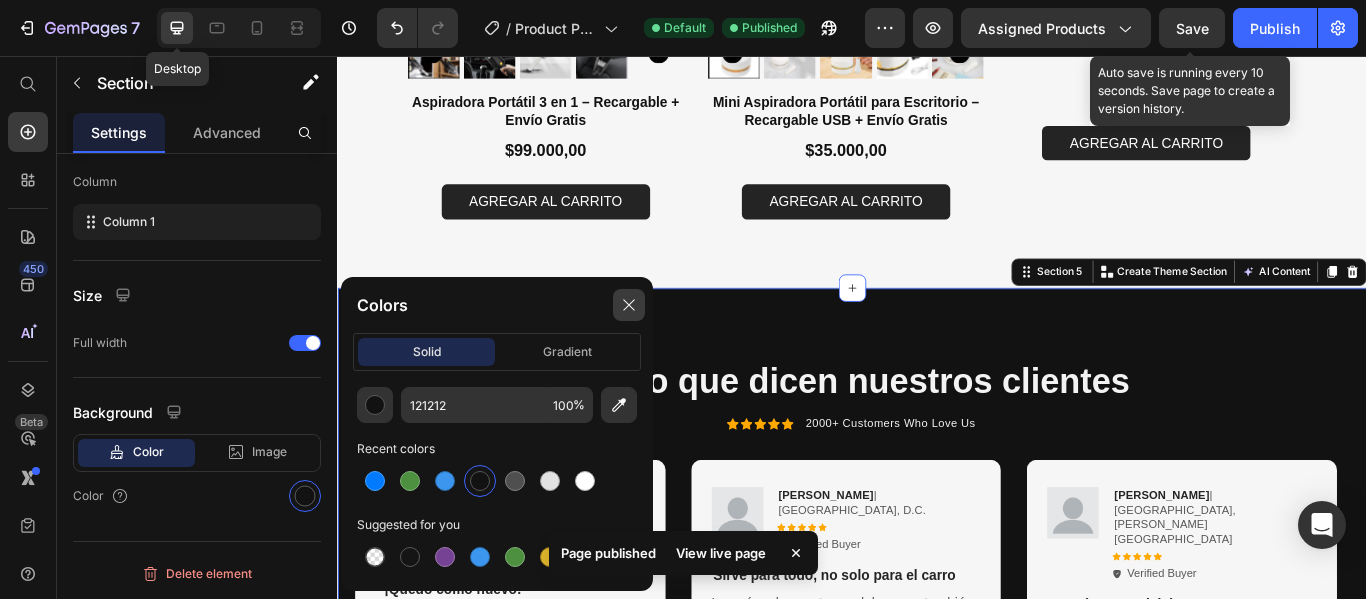 click at bounding box center (629, 305) 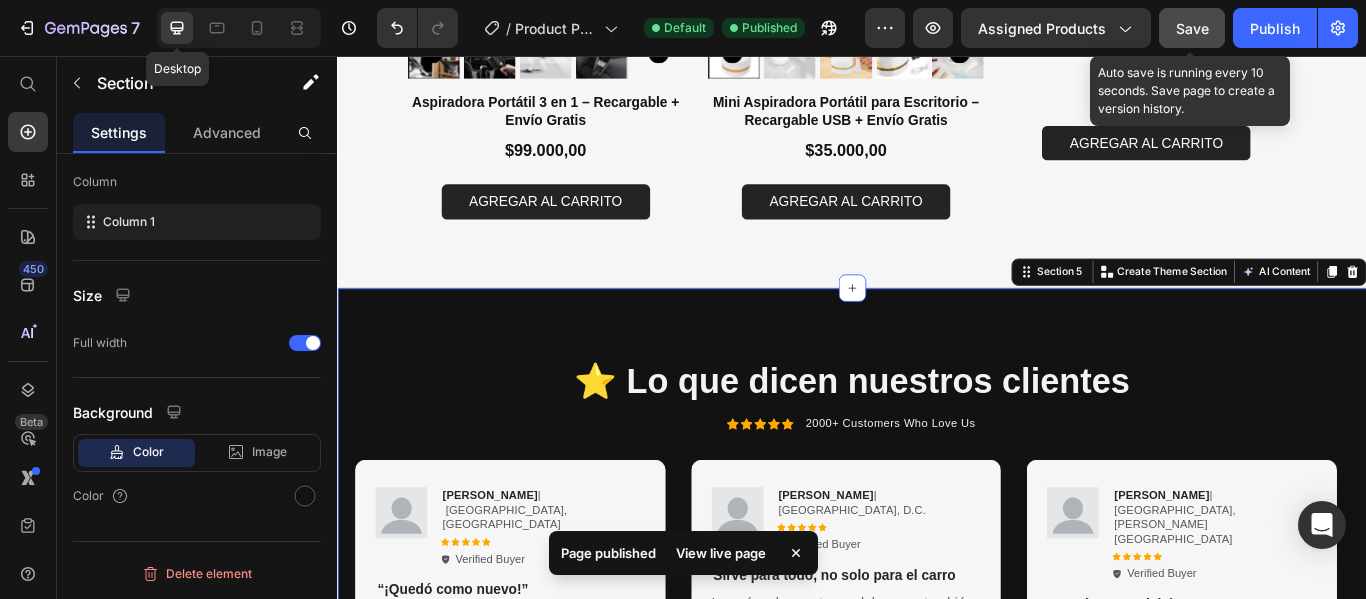 click on "Save" 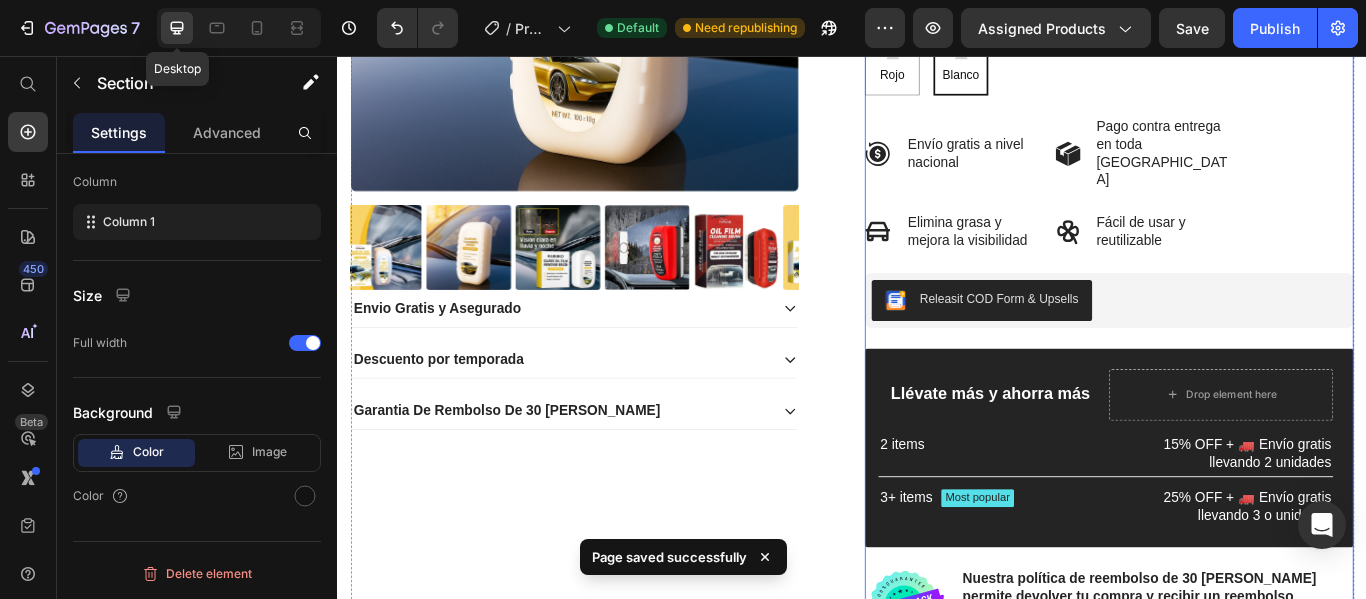scroll, scrollTop: 0, scrollLeft: 0, axis: both 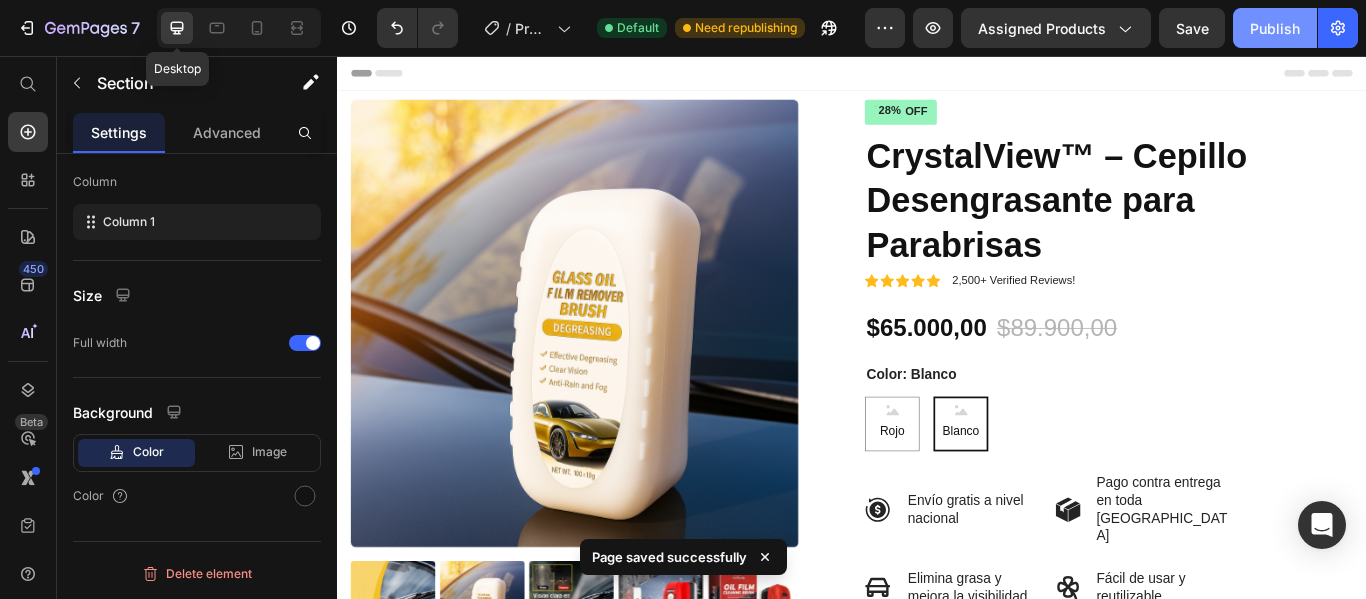 drag, startPoint x: 1277, startPoint y: 18, endPoint x: 1089, endPoint y: 25, distance: 188.13028 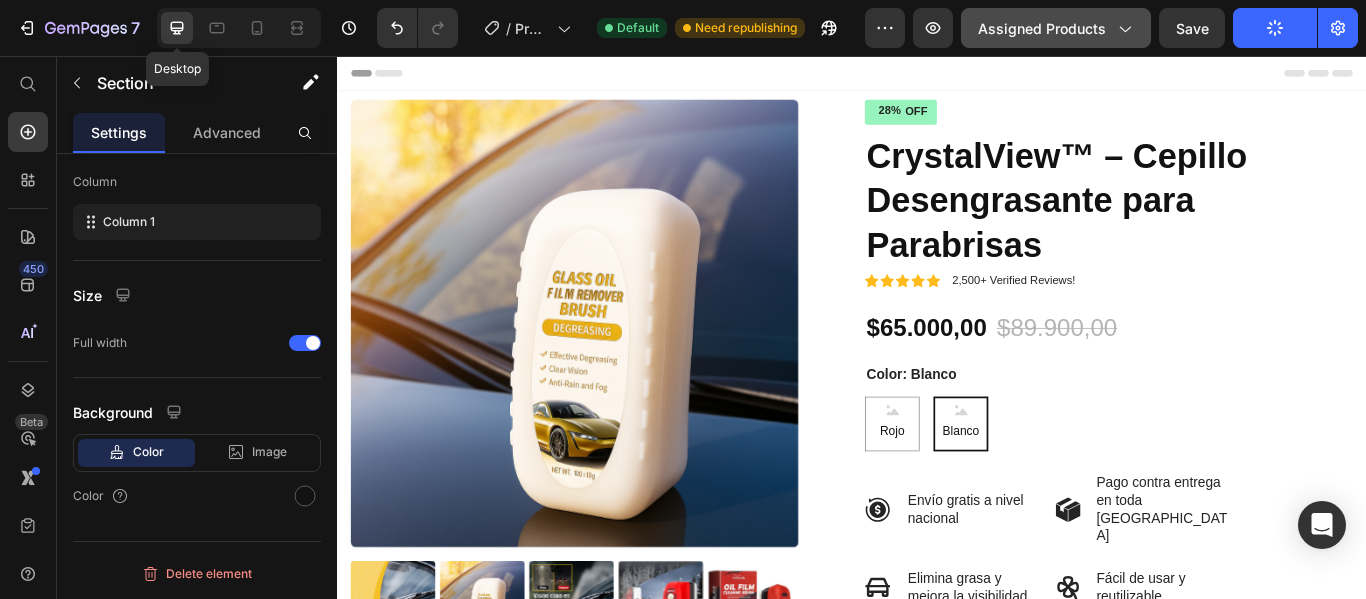 click on "Assigned Products" at bounding box center [1056, 28] 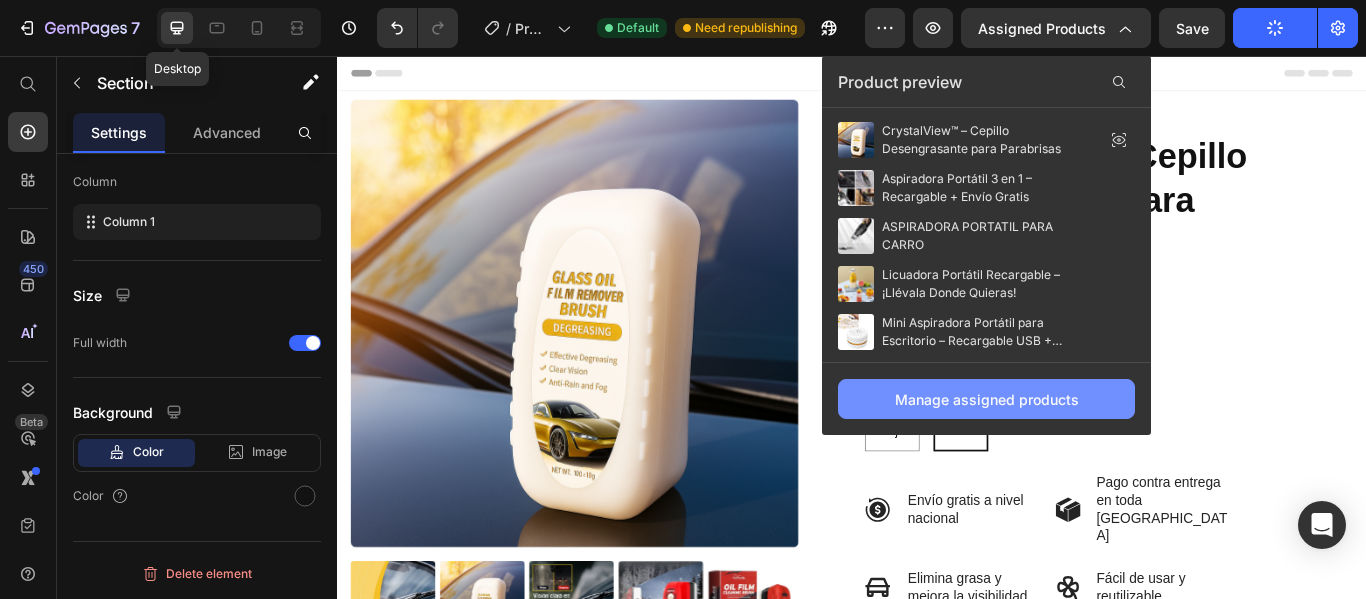 click on "Manage assigned products" at bounding box center (987, 399) 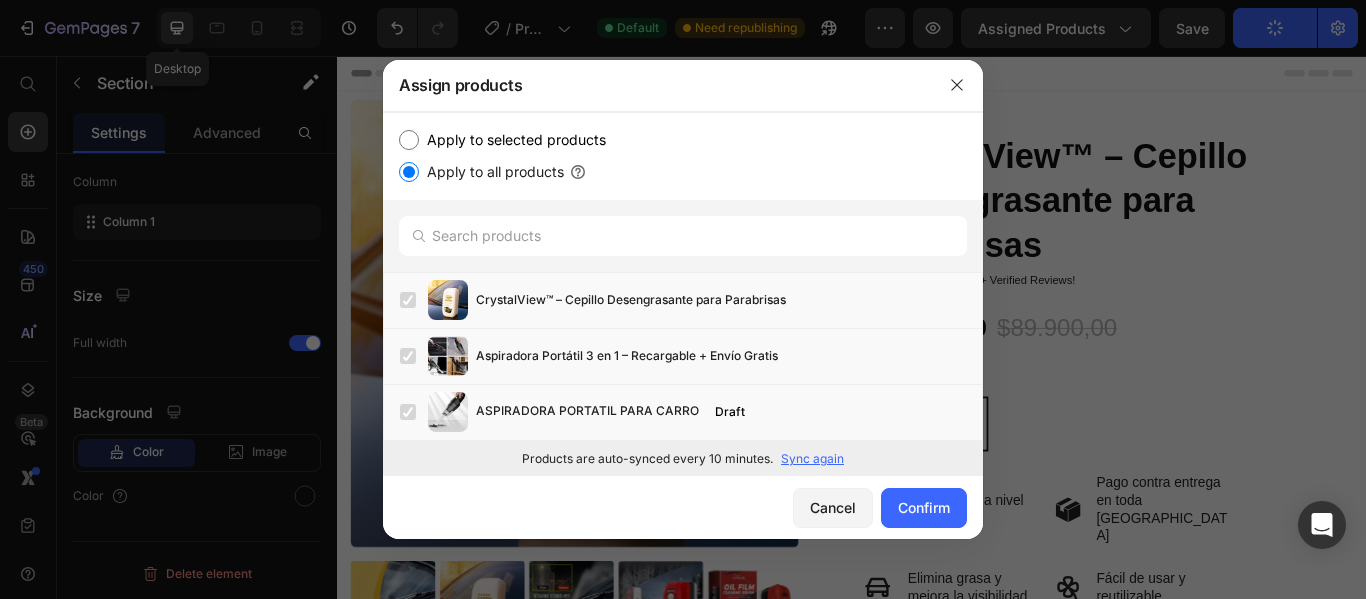 click on "Apply to selected products" at bounding box center [409, 140] 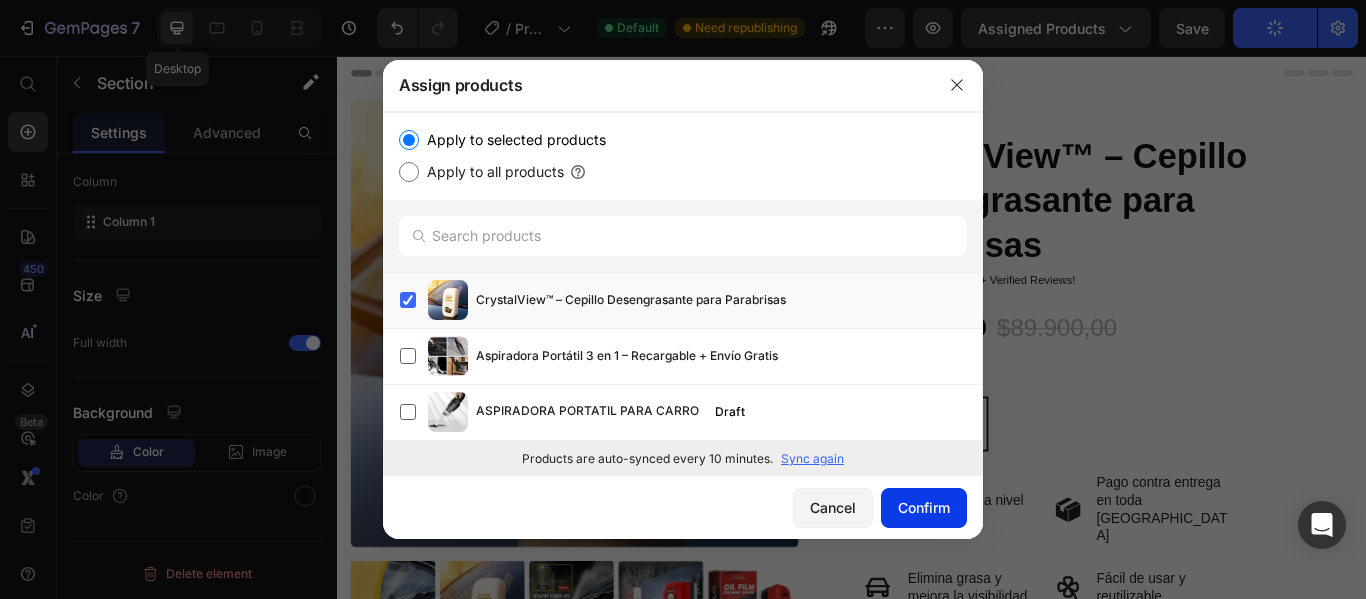 click on "Confirm" 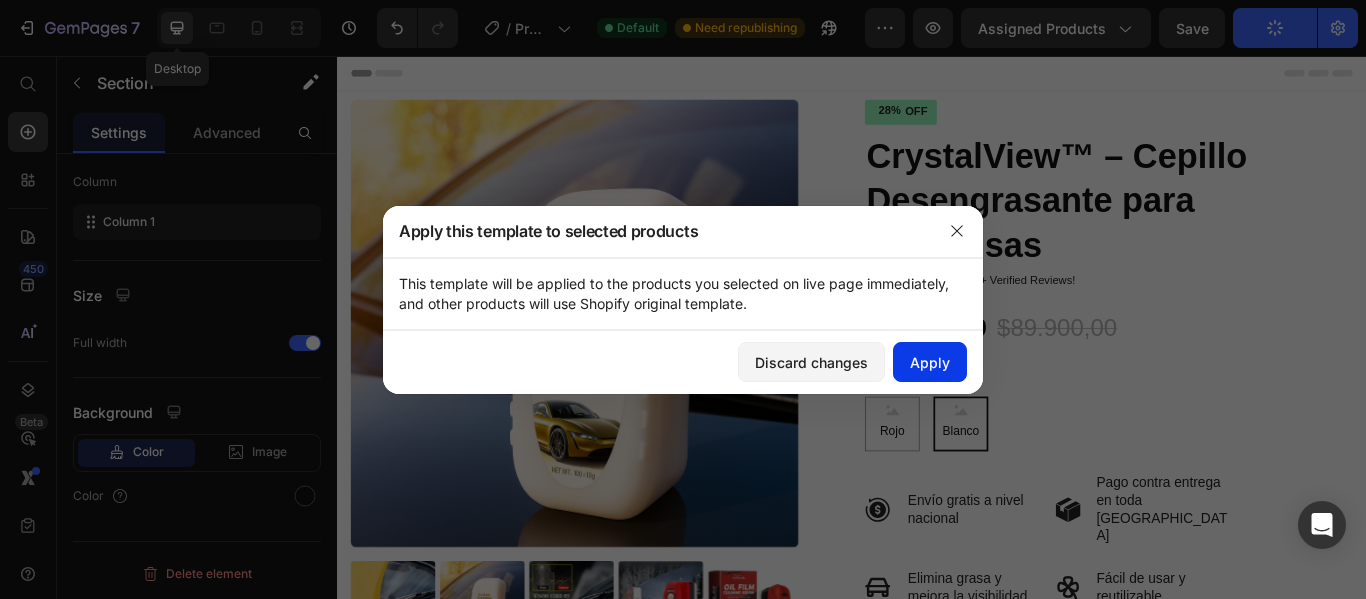 click on "Apply" at bounding box center [930, 362] 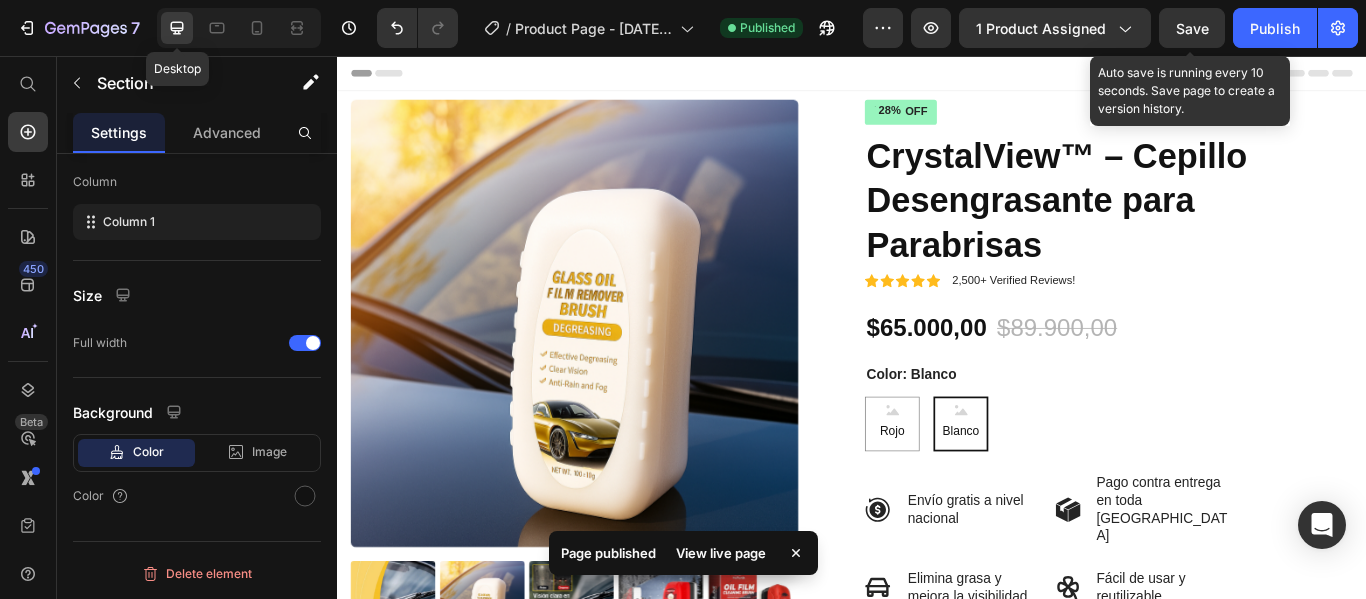 click on "Save" at bounding box center [1192, 28] 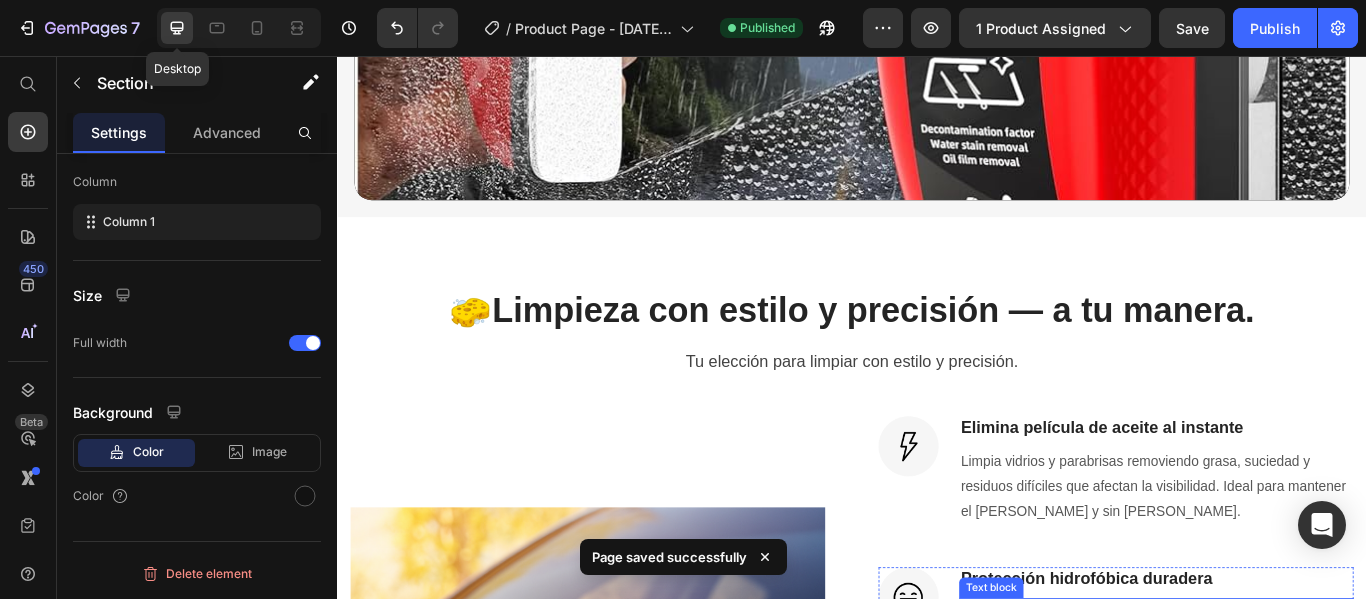 scroll, scrollTop: 2400, scrollLeft: 0, axis: vertical 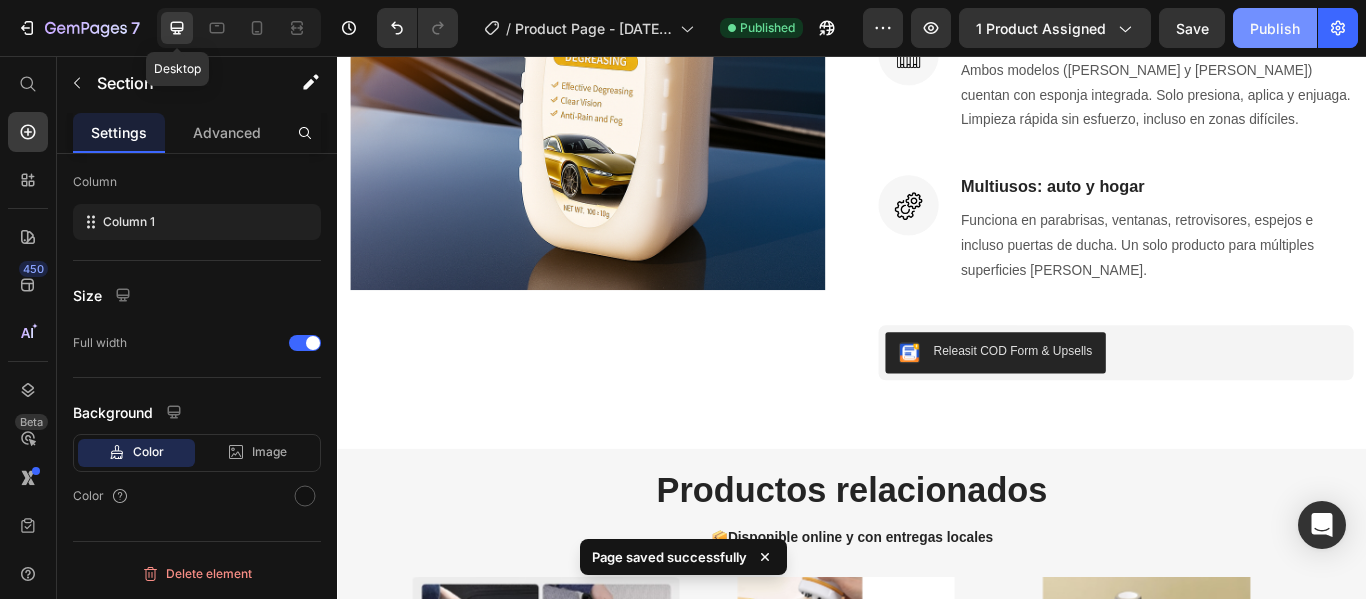 click on "Publish" at bounding box center [1275, 28] 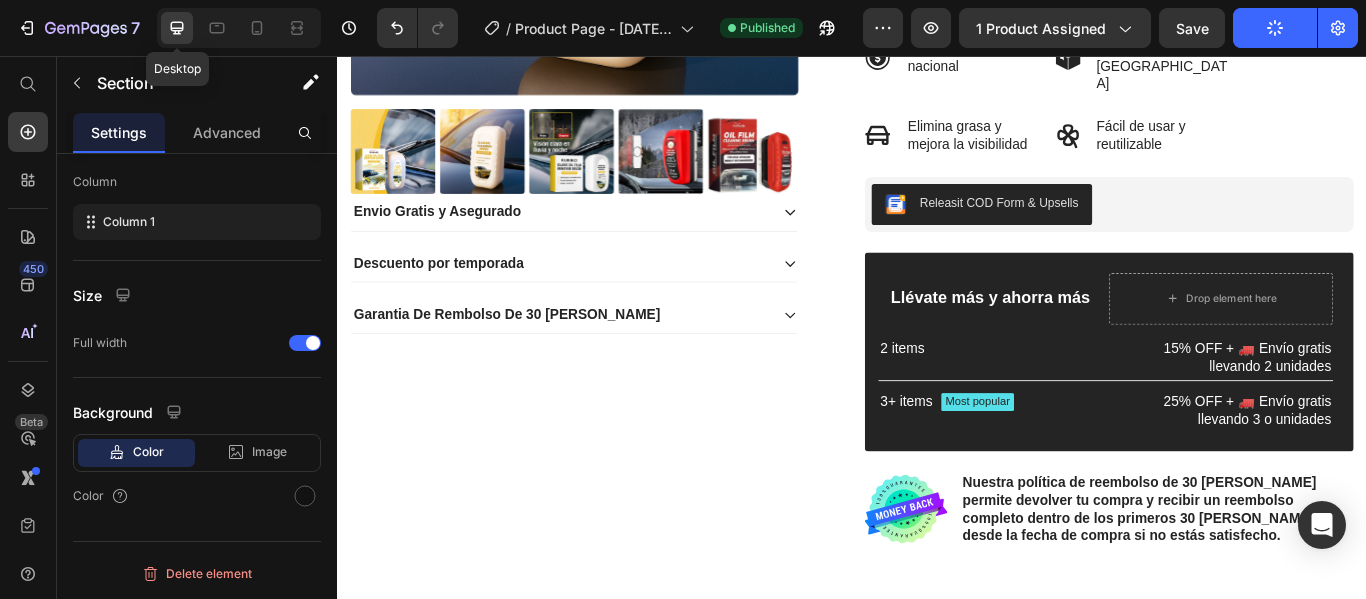 scroll, scrollTop: 0, scrollLeft: 0, axis: both 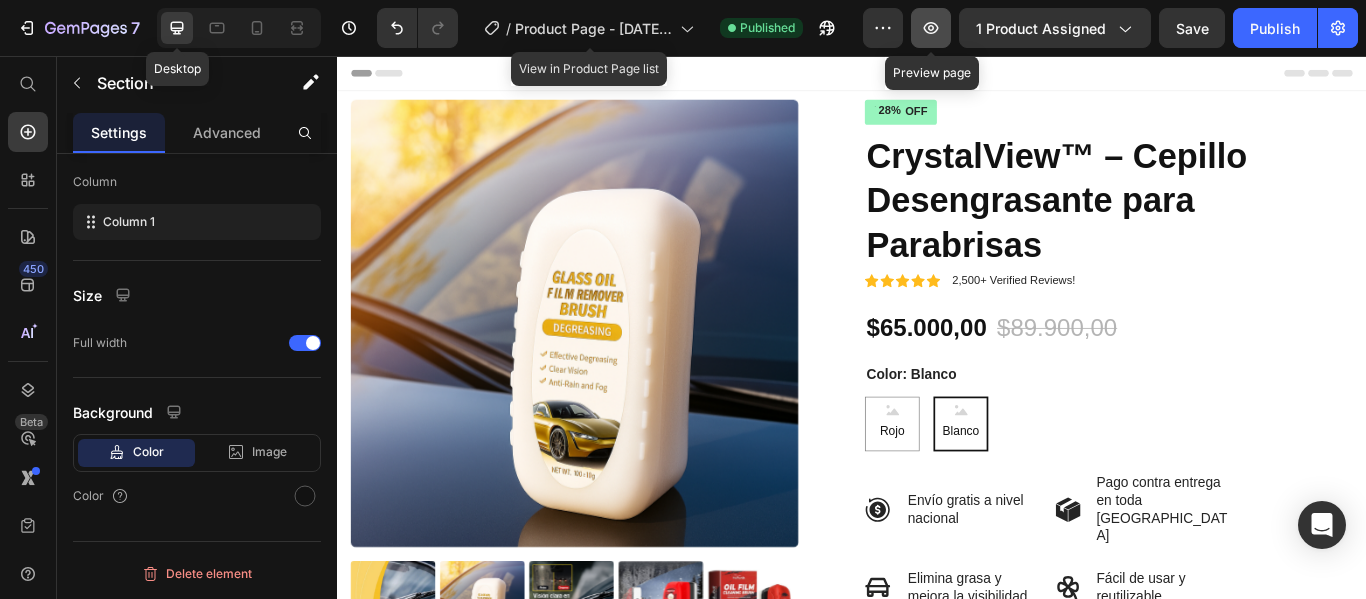 click 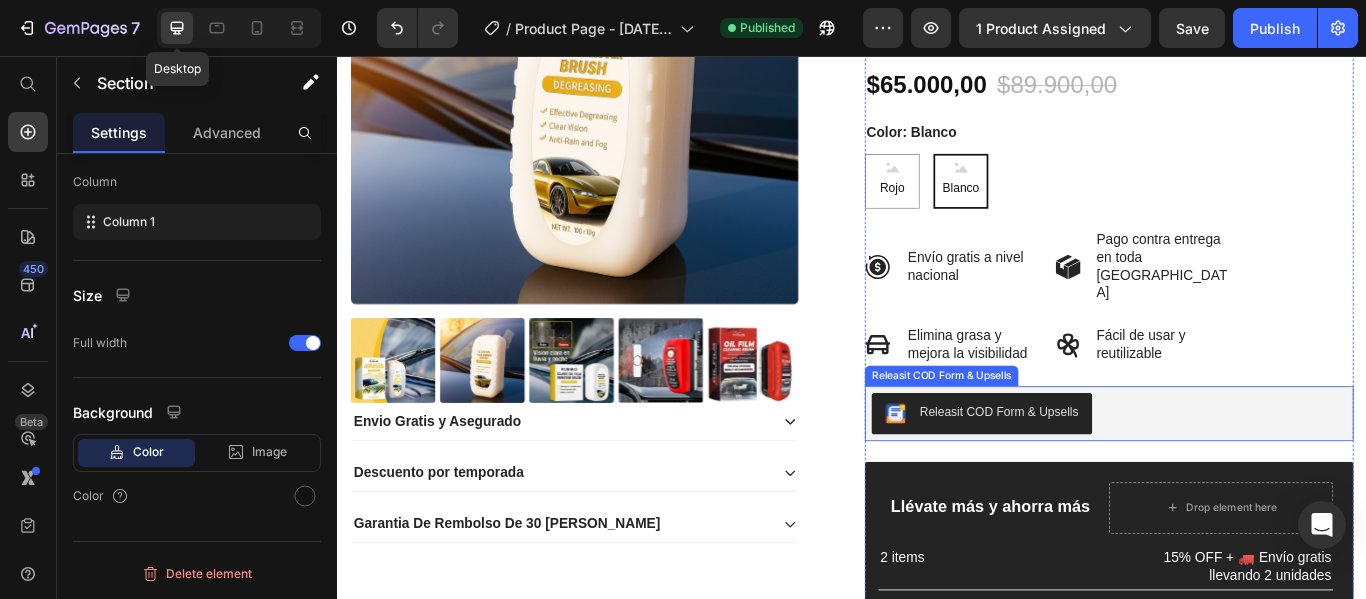 scroll, scrollTop: 300, scrollLeft: 0, axis: vertical 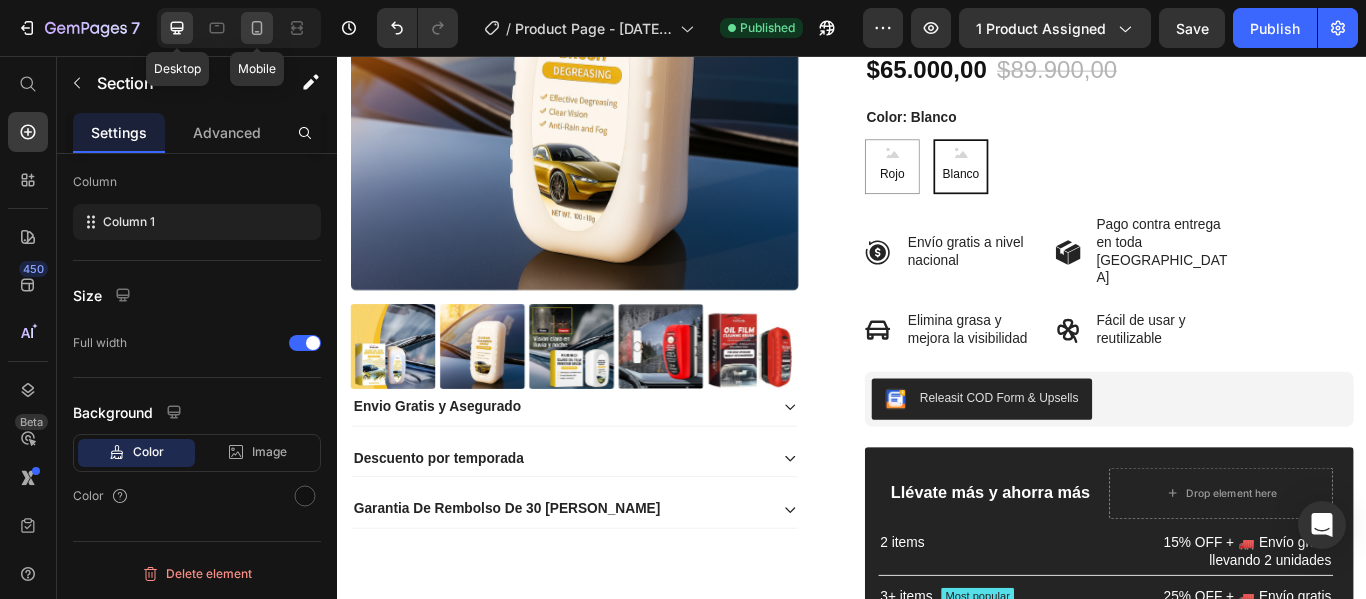 click 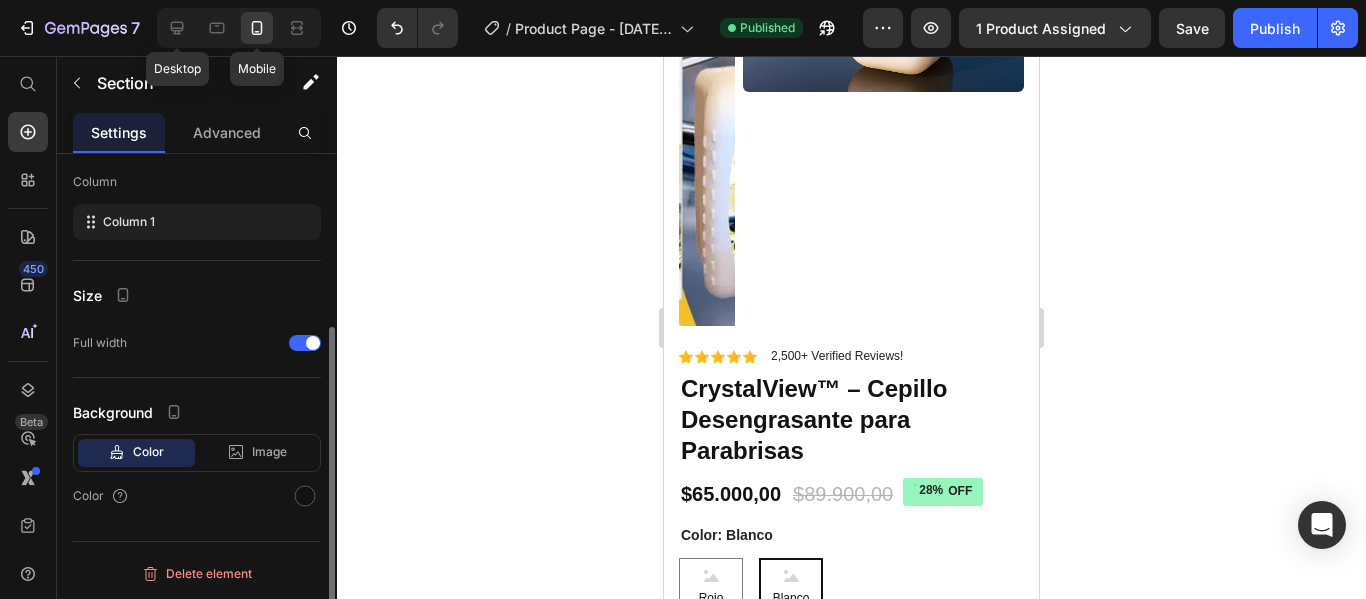 scroll, scrollTop: 262, scrollLeft: 0, axis: vertical 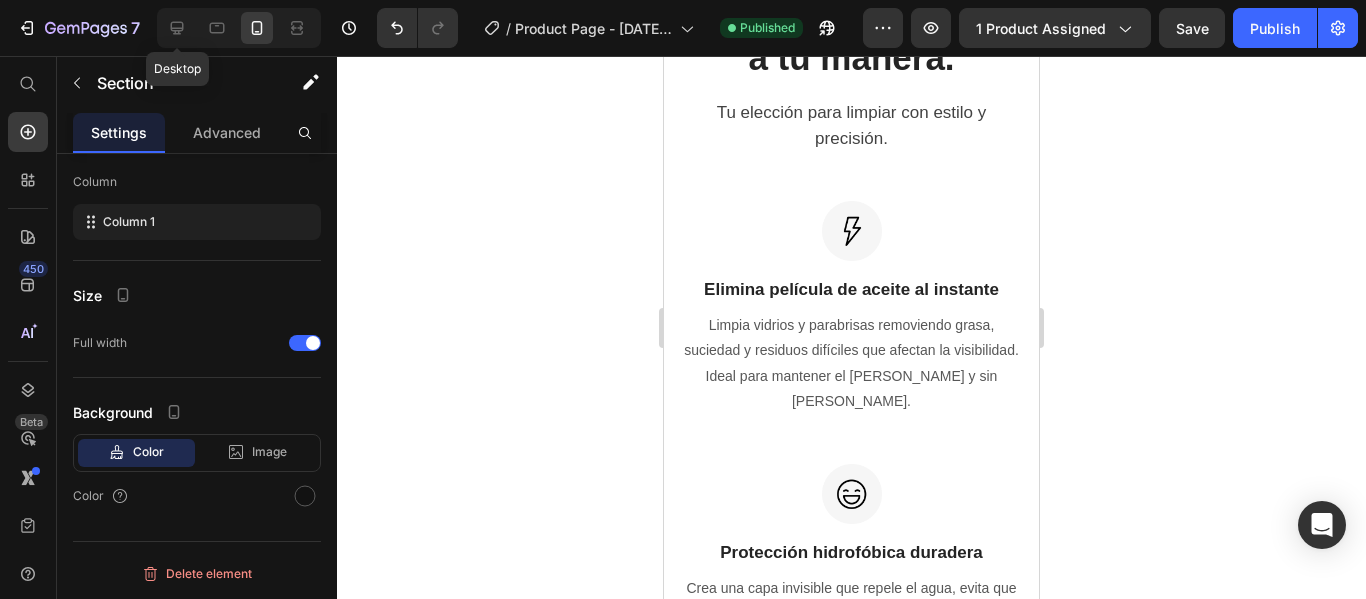 select on "Blanco" 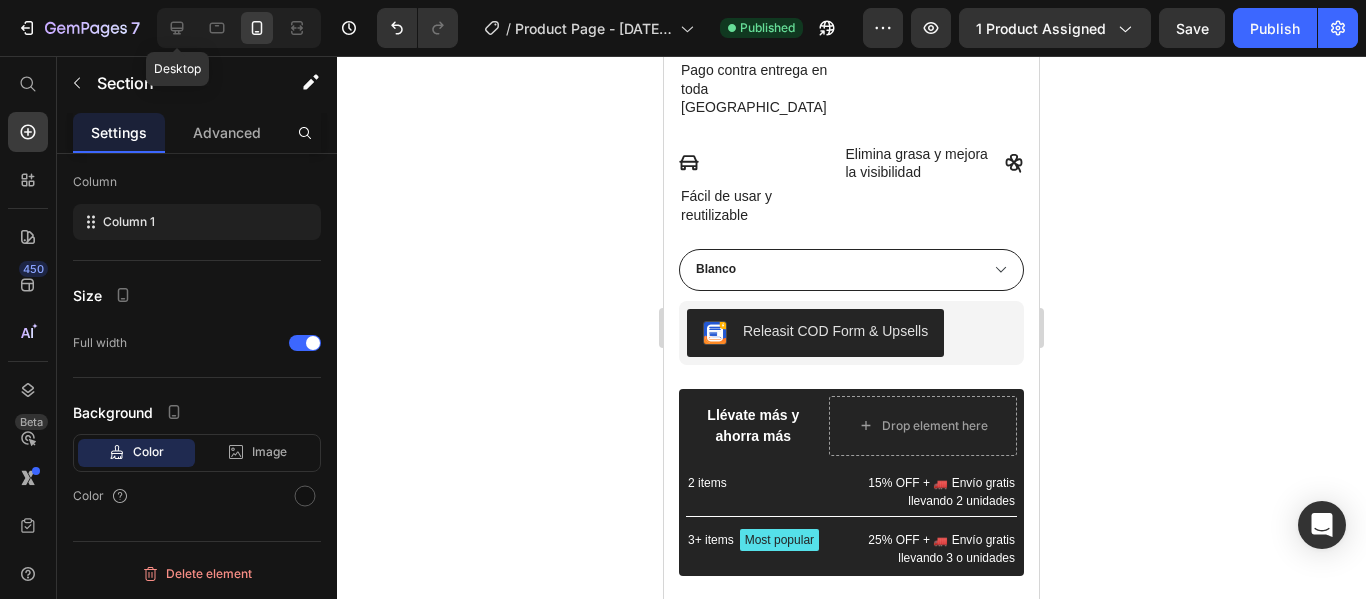 scroll, scrollTop: 673, scrollLeft: 0, axis: vertical 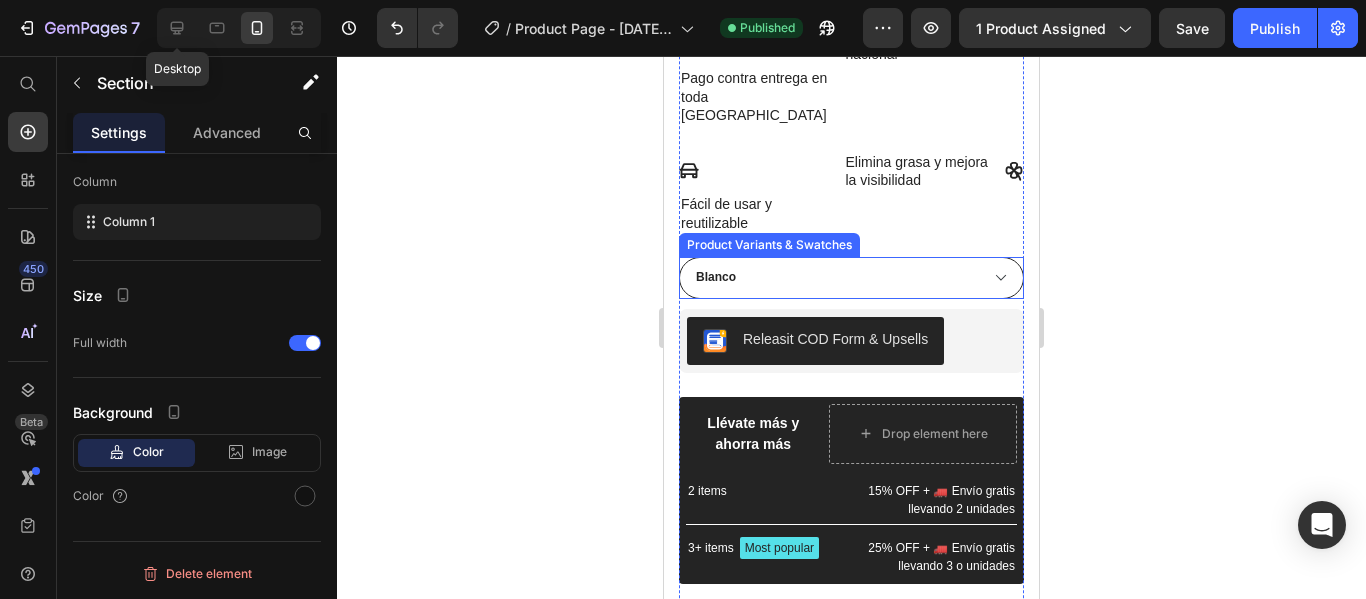 click on "Rojo Blanco" at bounding box center (851, 278) 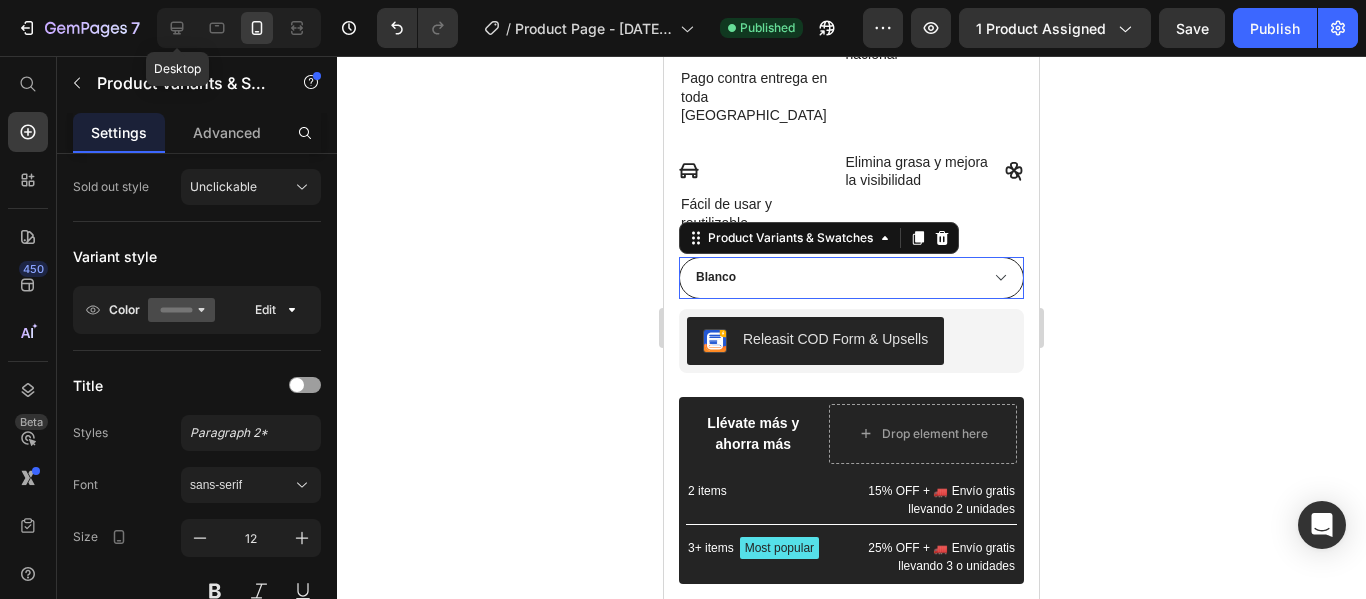 scroll, scrollTop: 0, scrollLeft: 0, axis: both 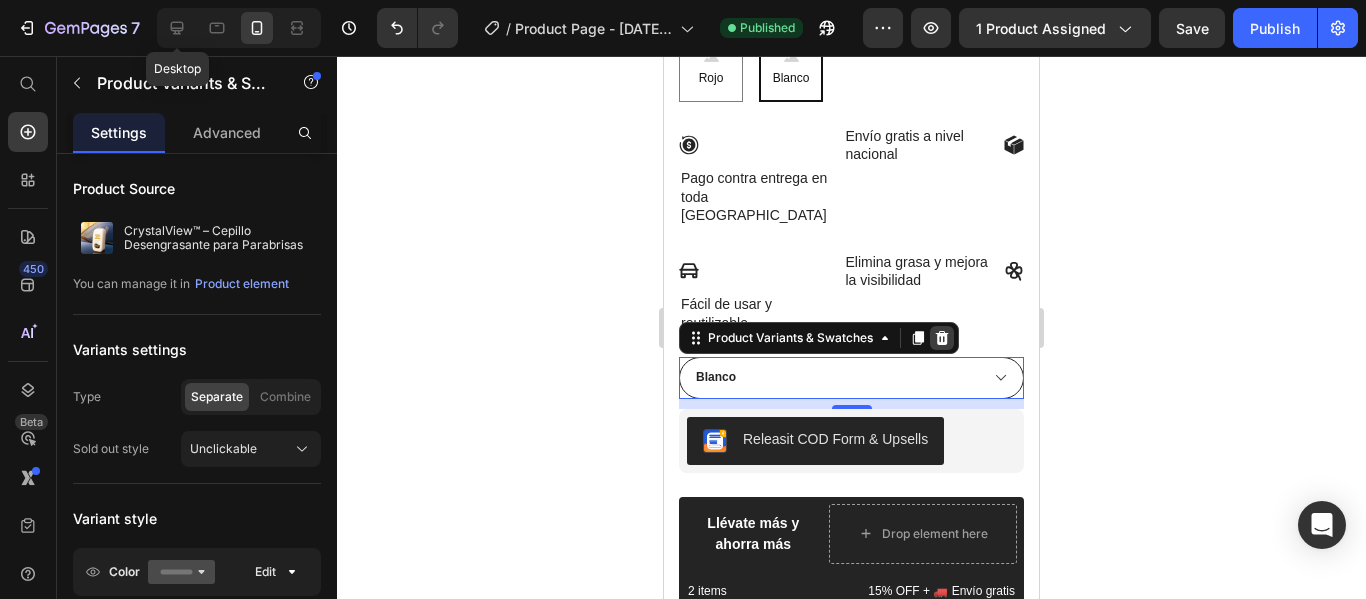 click 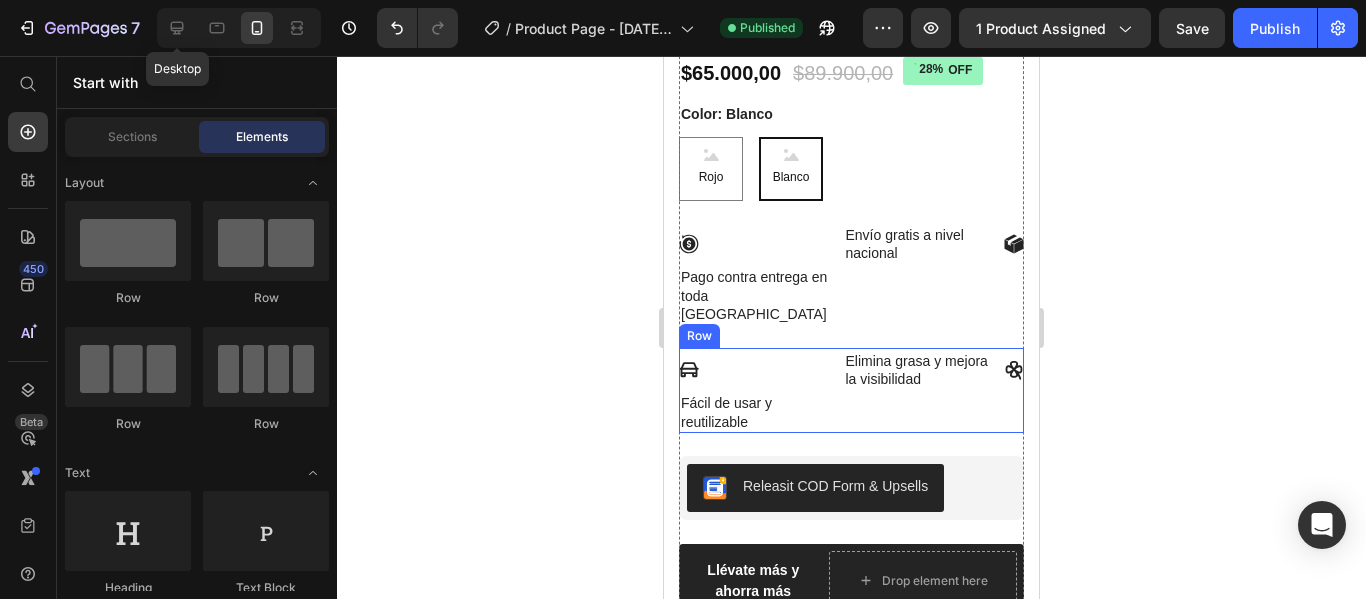 scroll, scrollTop: 473, scrollLeft: 0, axis: vertical 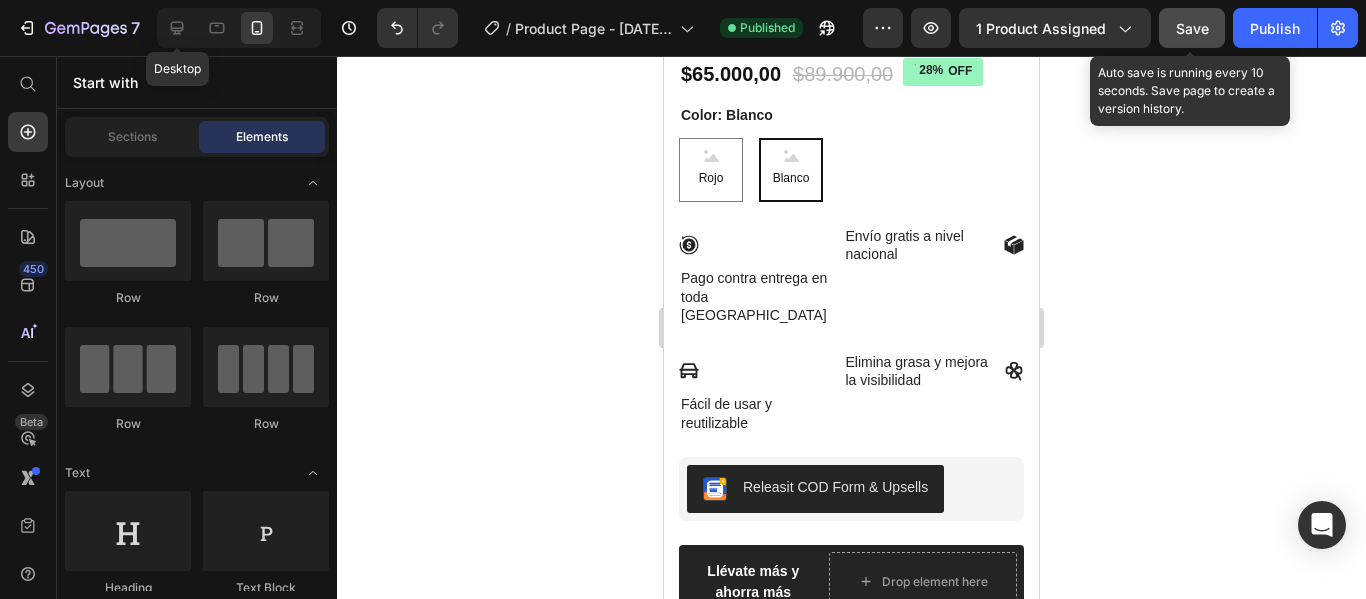 click on "Save" 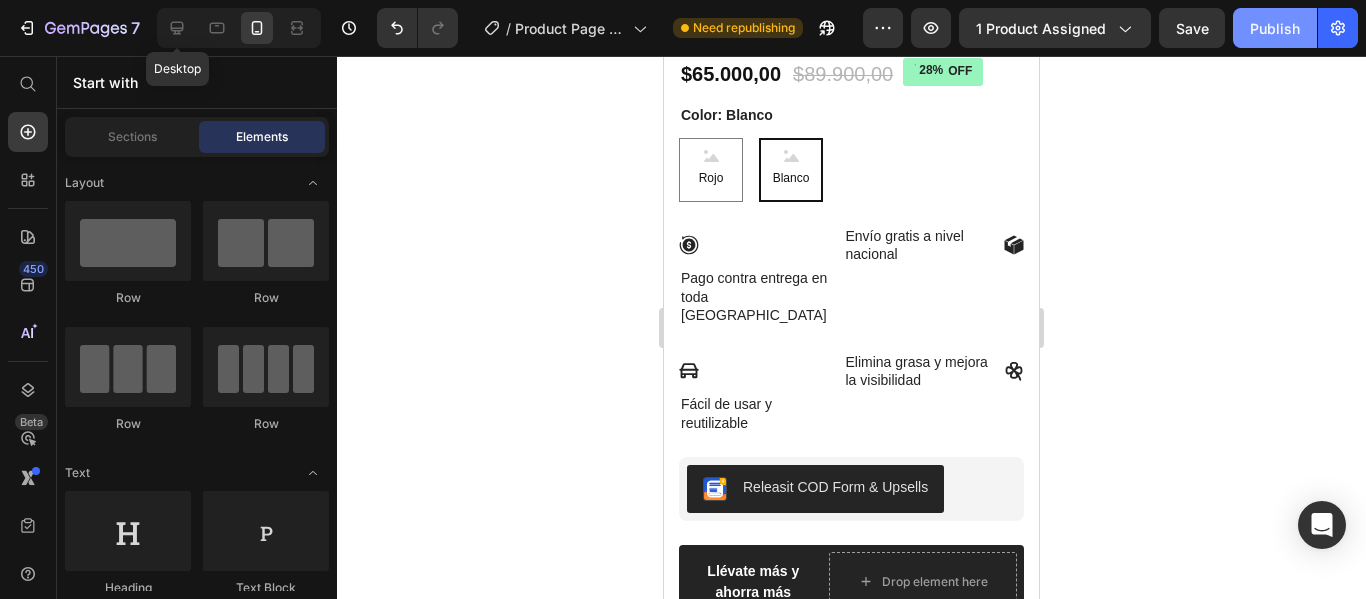 click on "Publish" at bounding box center [1275, 28] 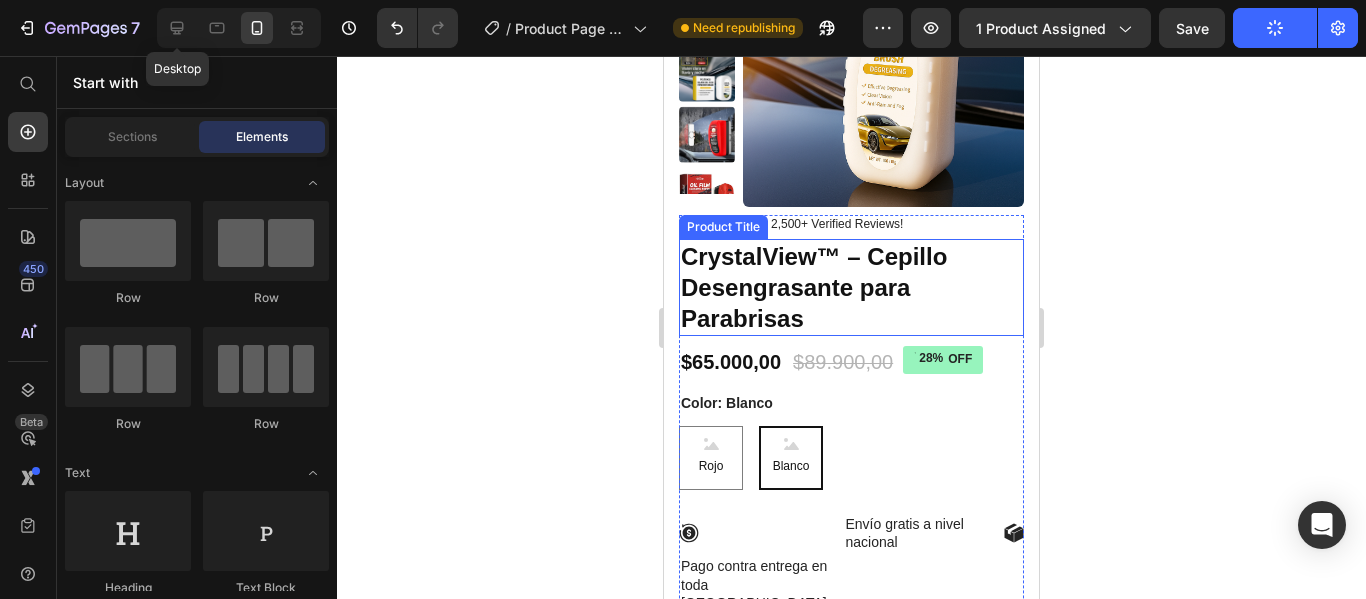 scroll, scrollTop: 173, scrollLeft: 0, axis: vertical 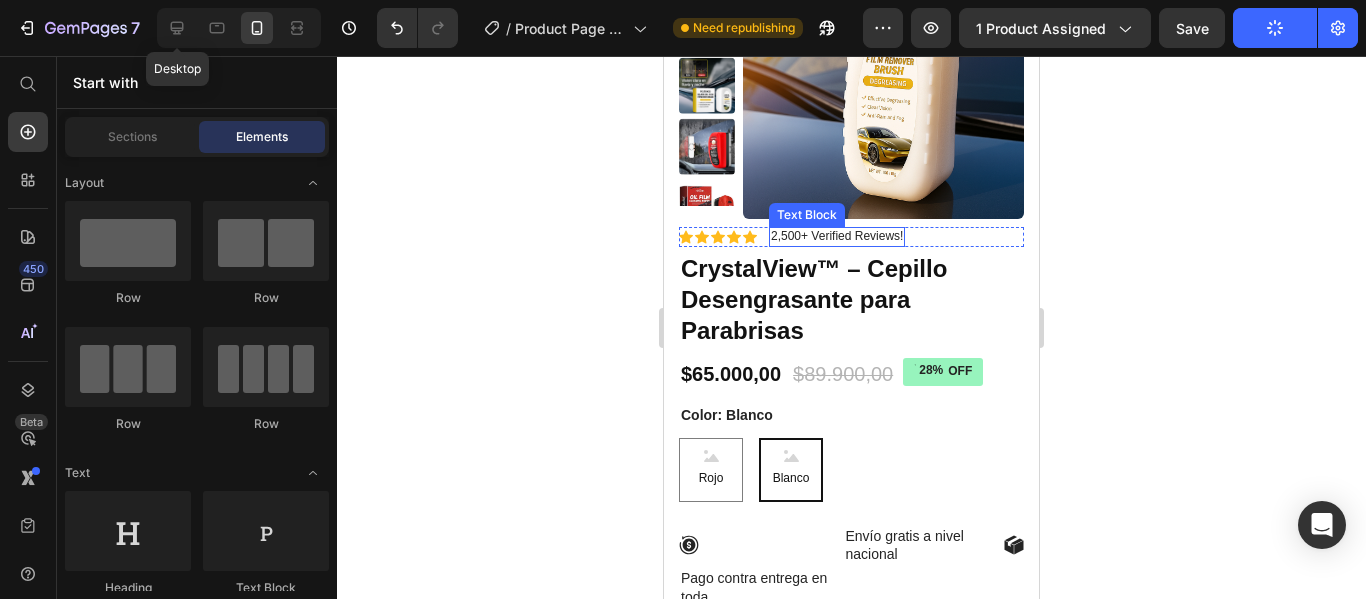 click on "2,500+ Verified Reviews!" at bounding box center [837, 237] 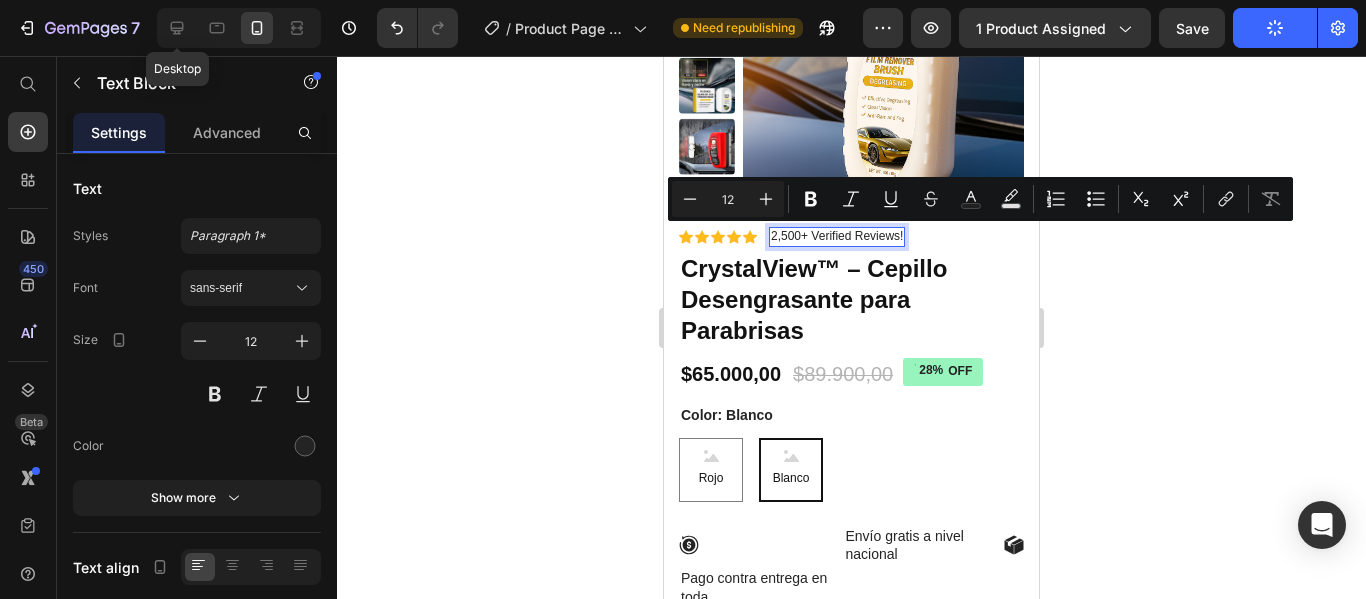 click on "2,500+ Verified Reviews!" at bounding box center [837, 237] 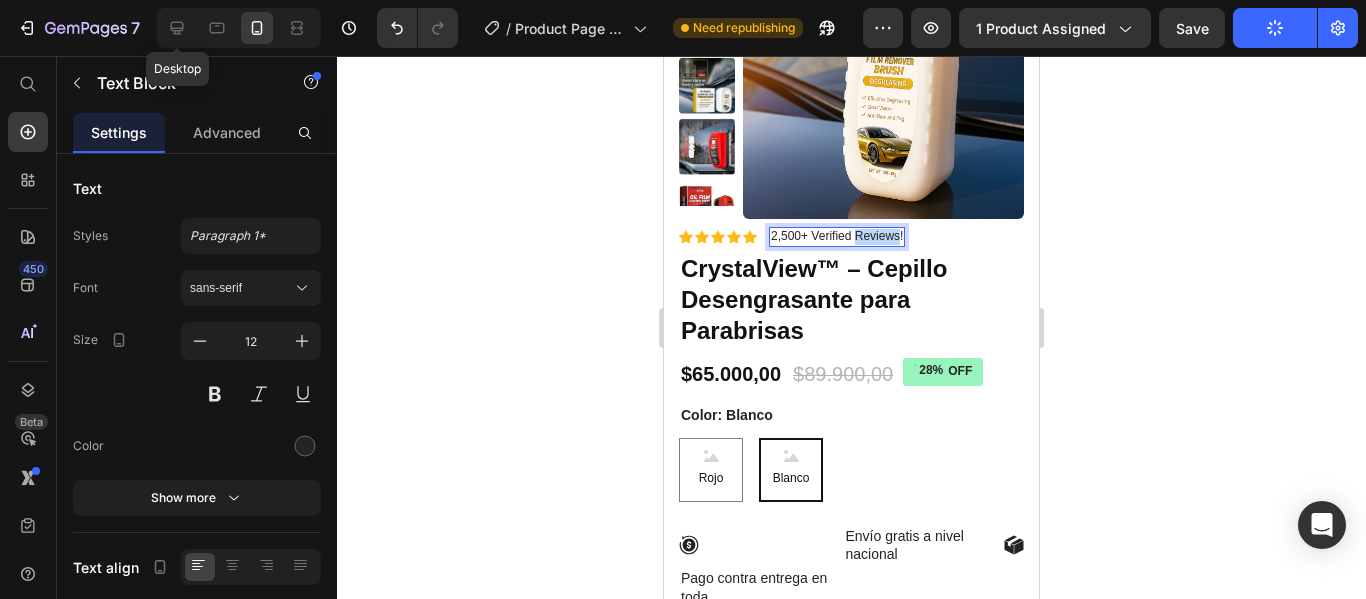 click on "2,500+ Verified Reviews!" at bounding box center (837, 237) 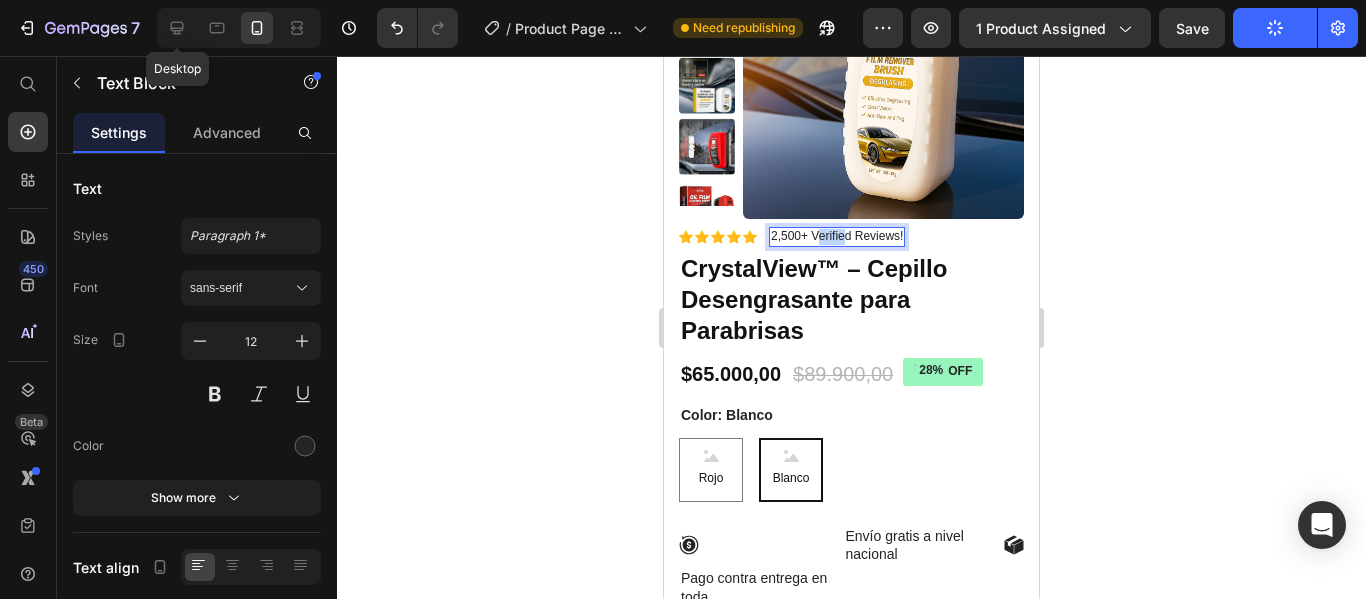drag, startPoint x: 817, startPoint y: 237, endPoint x: 848, endPoint y: 237, distance: 31 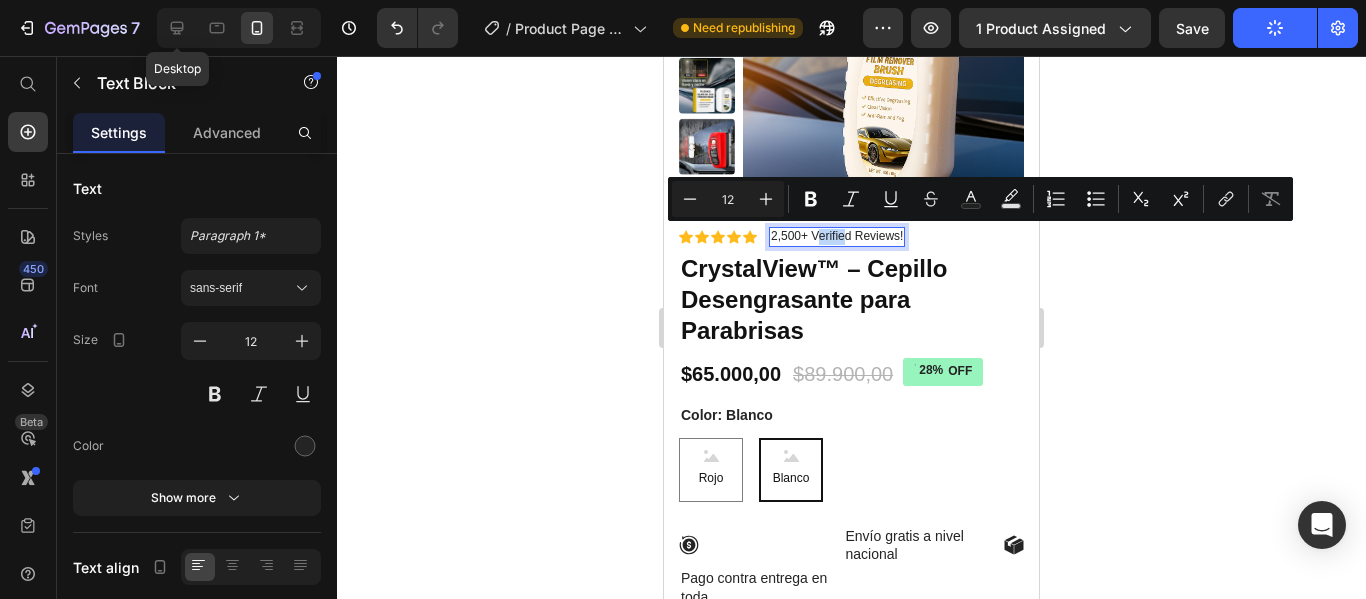 click on "2,500+ Verified Reviews!" at bounding box center [837, 237] 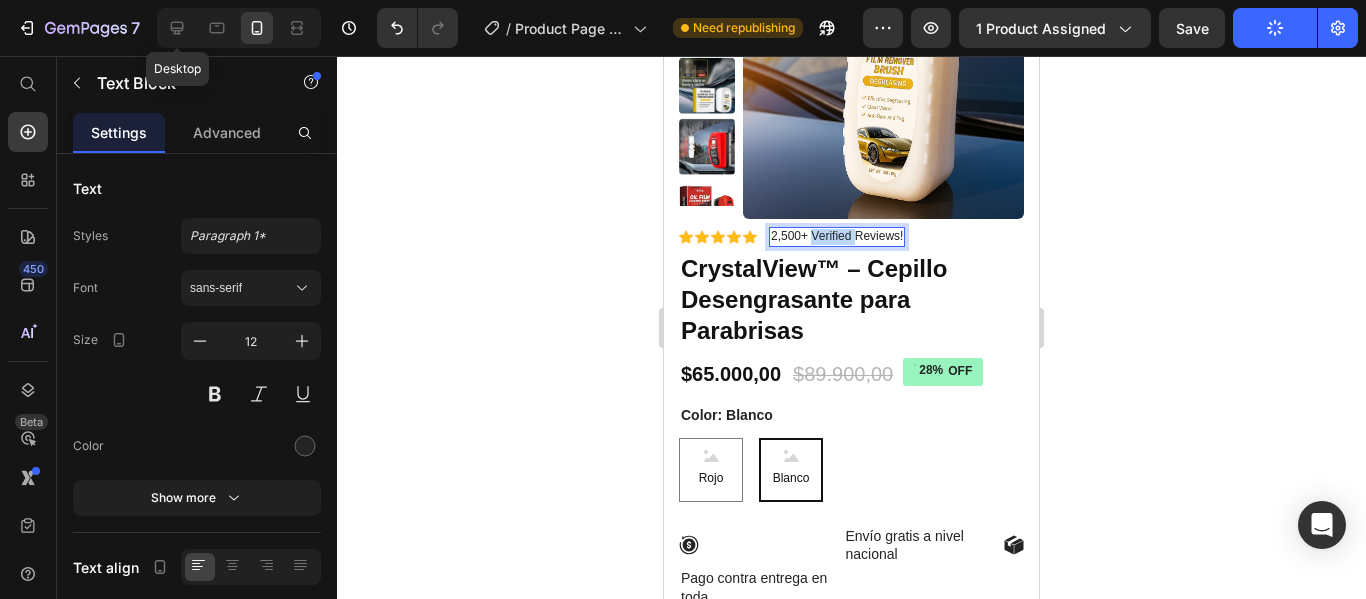 click on "2,500+ Verified Reviews!" at bounding box center (837, 237) 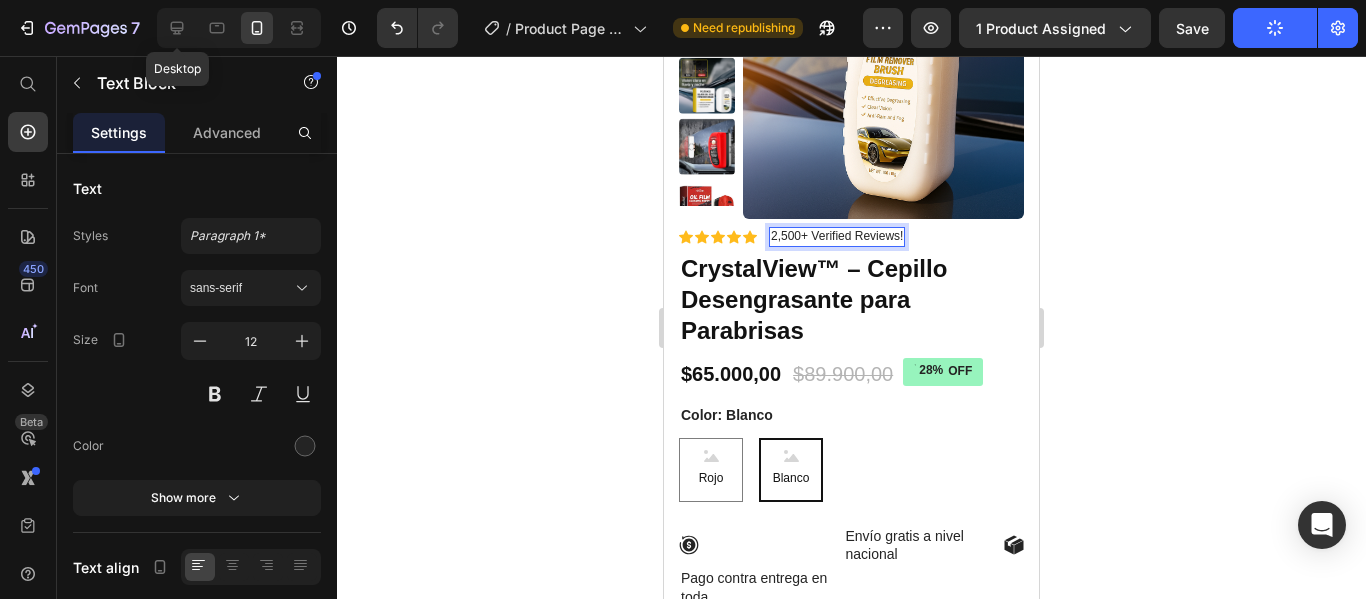 drag, startPoint x: 855, startPoint y: 236, endPoint x: 900, endPoint y: 238, distance: 45.044422 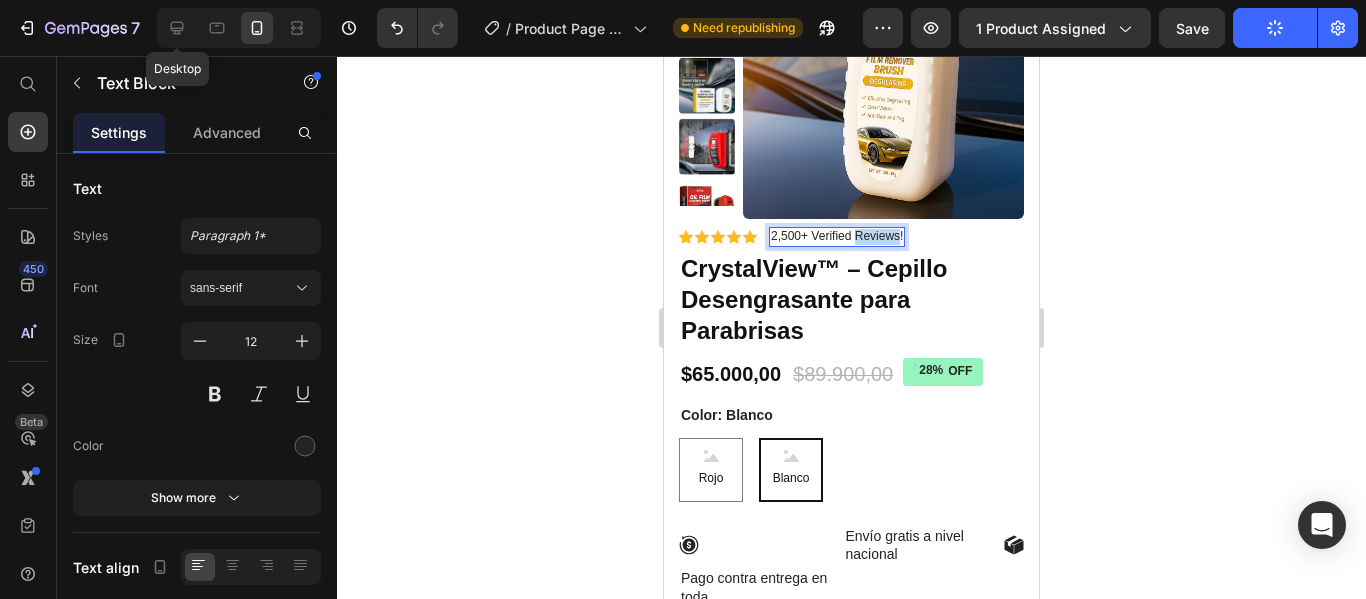 click on "2,500+ Verified Reviews!" at bounding box center [837, 237] 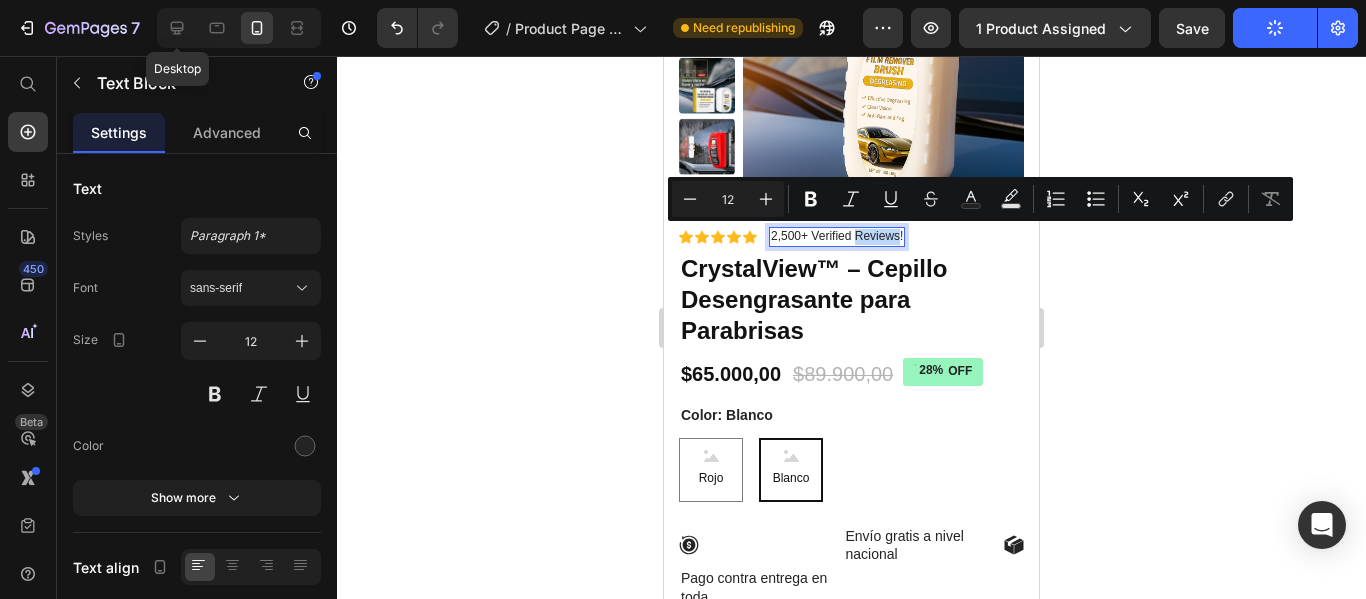 click on "2,500+ Verified Reviews!" at bounding box center [837, 237] 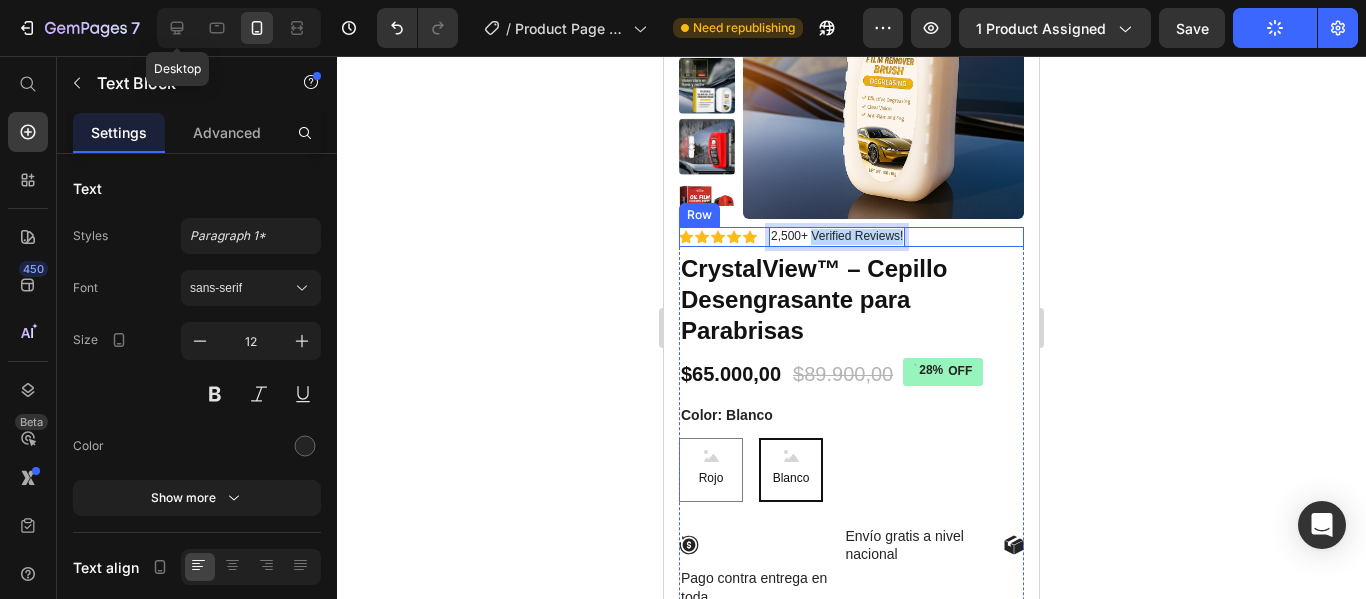 drag, startPoint x: 812, startPoint y: 237, endPoint x: 913, endPoint y: 242, distance: 101.12369 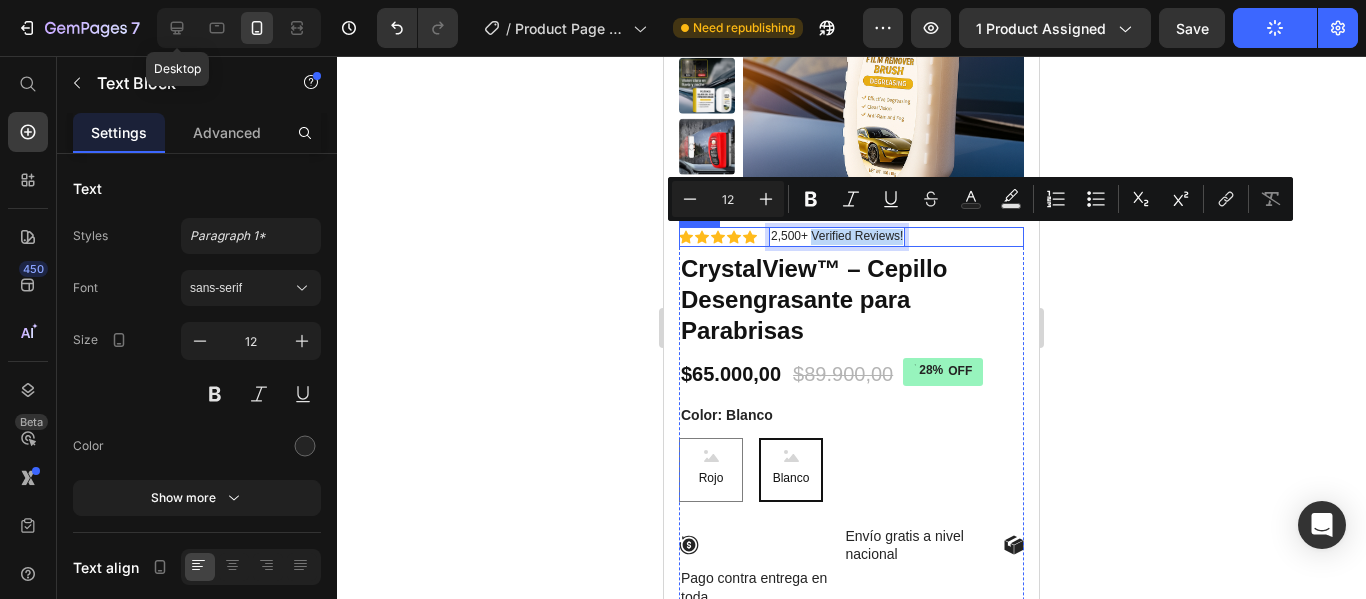 copy on "Verified Reviews!" 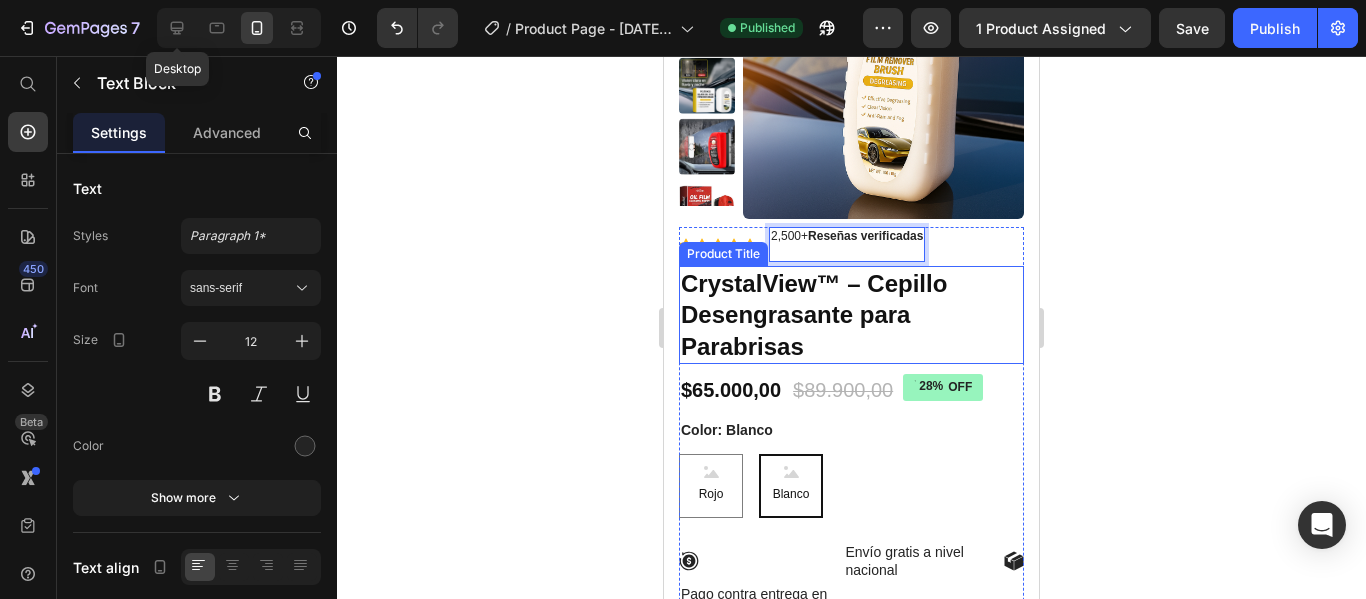 click 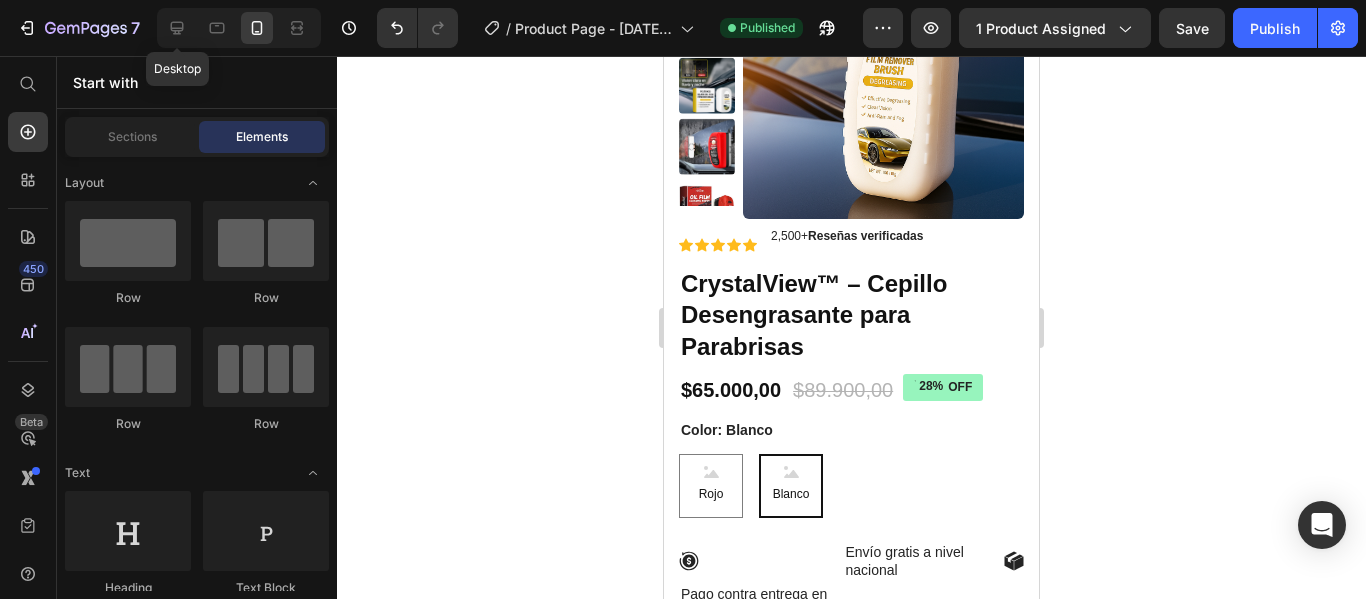 click 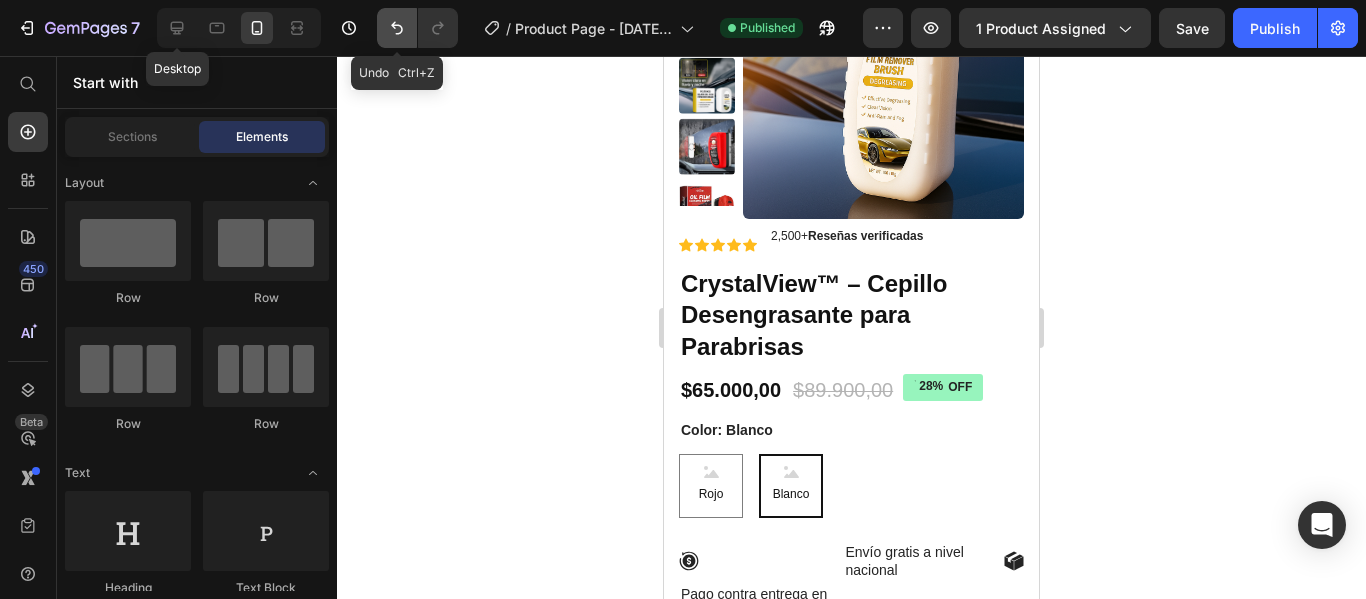 click 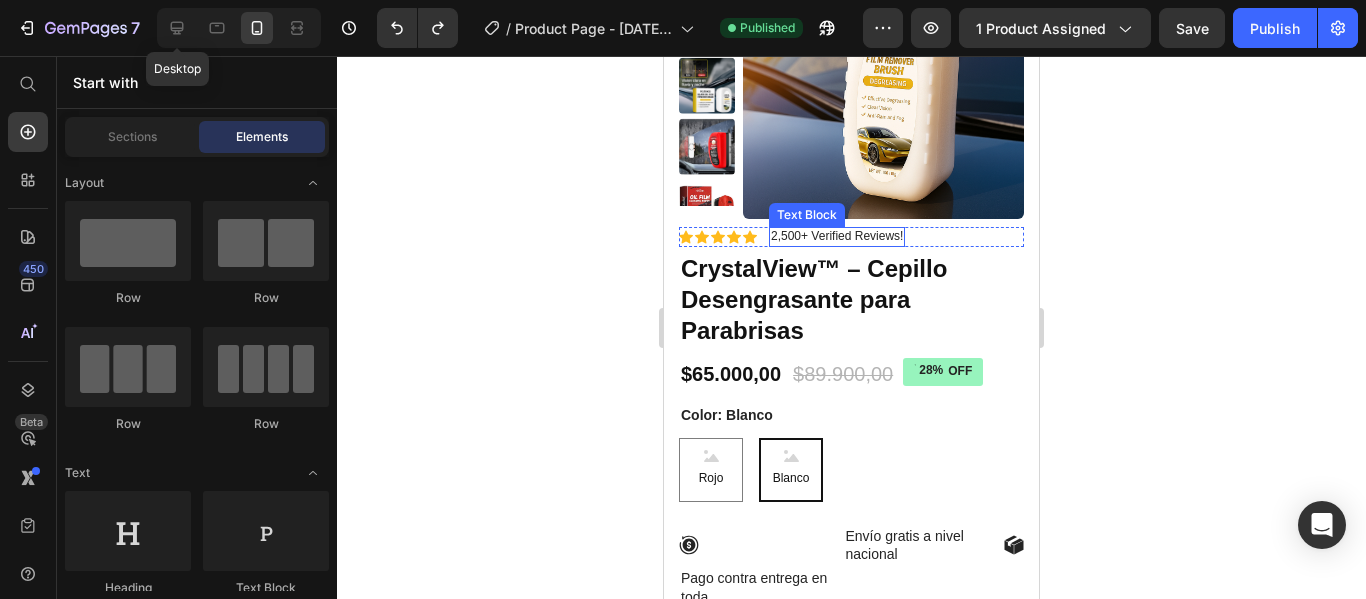 click on "2,500+ Verified Reviews!" at bounding box center (837, 237) 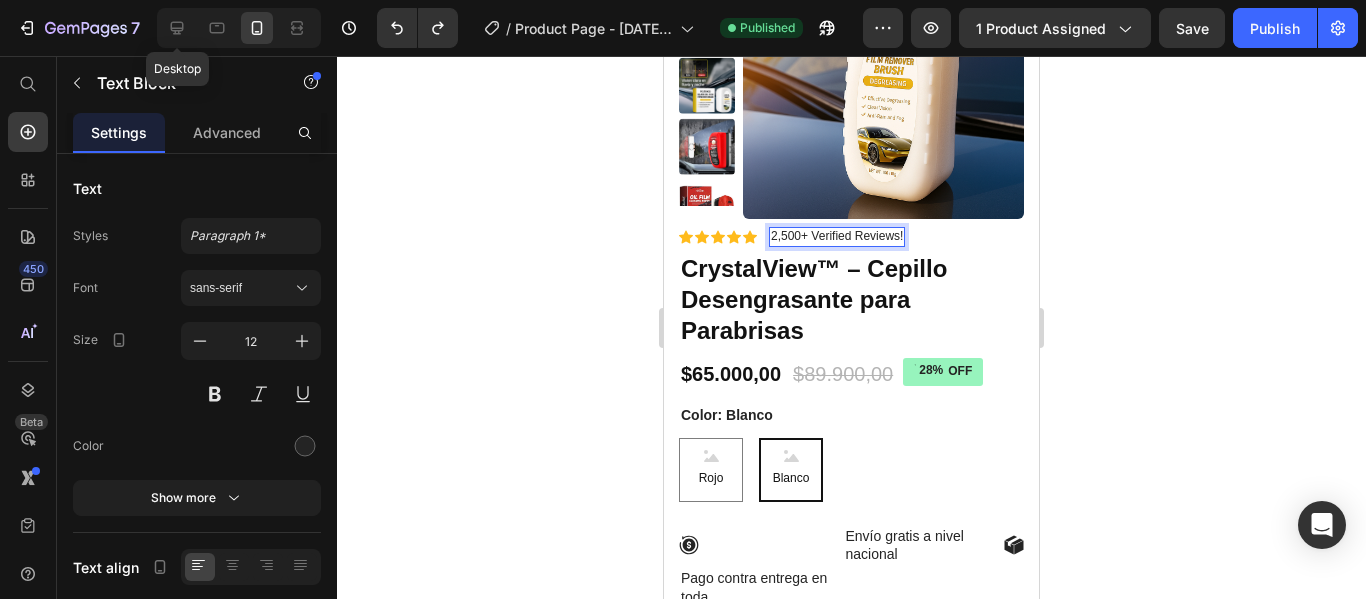 click on "2,500+ Verified Reviews!" at bounding box center [837, 237] 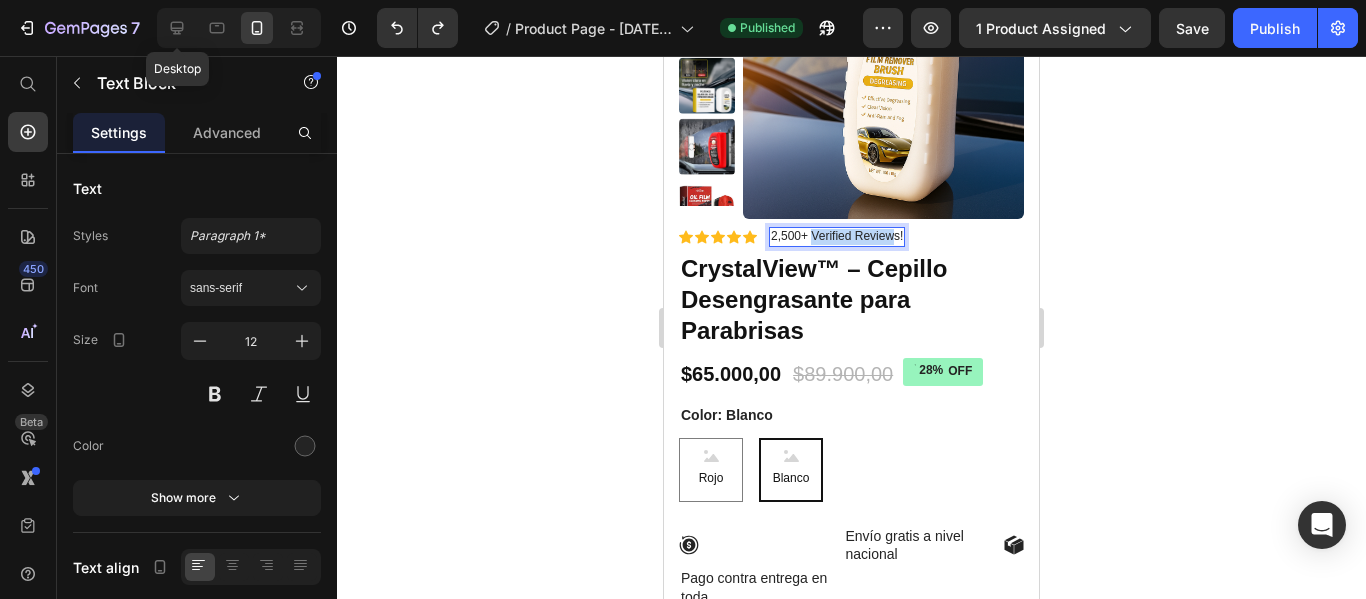 drag, startPoint x: 812, startPoint y: 234, endPoint x: 897, endPoint y: 236, distance: 85.02353 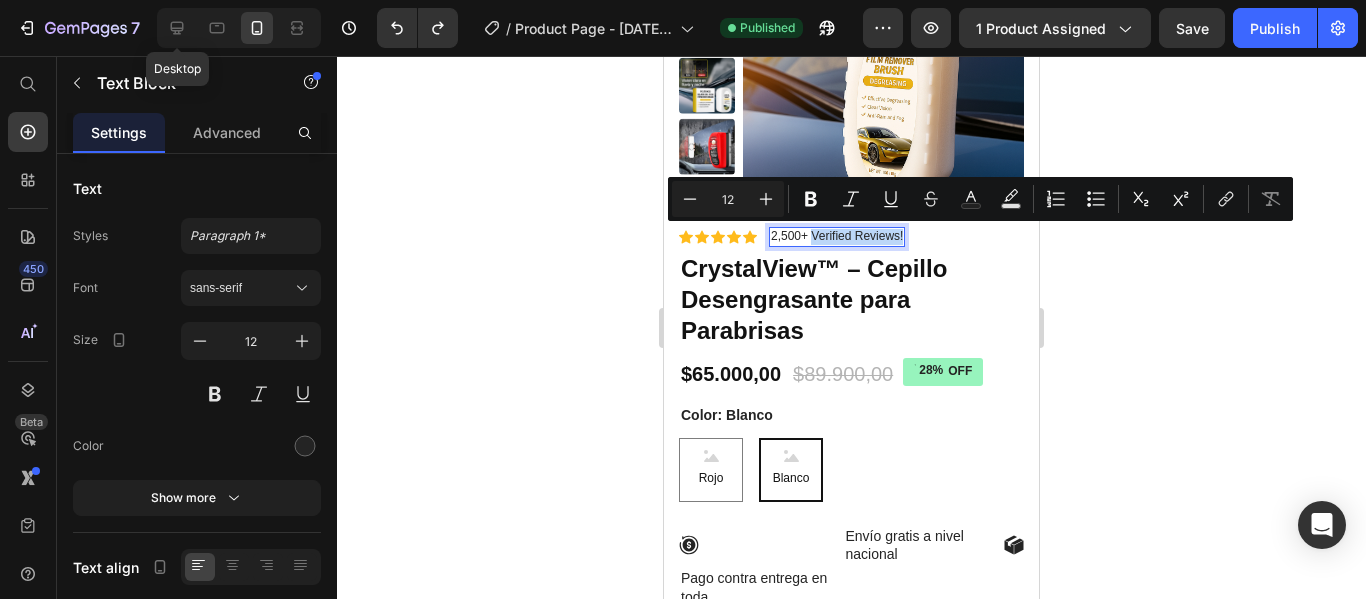 drag, startPoint x: 902, startPoint y: 236, endPoint x: 811, endPoint y: 234, distance: 91.02197 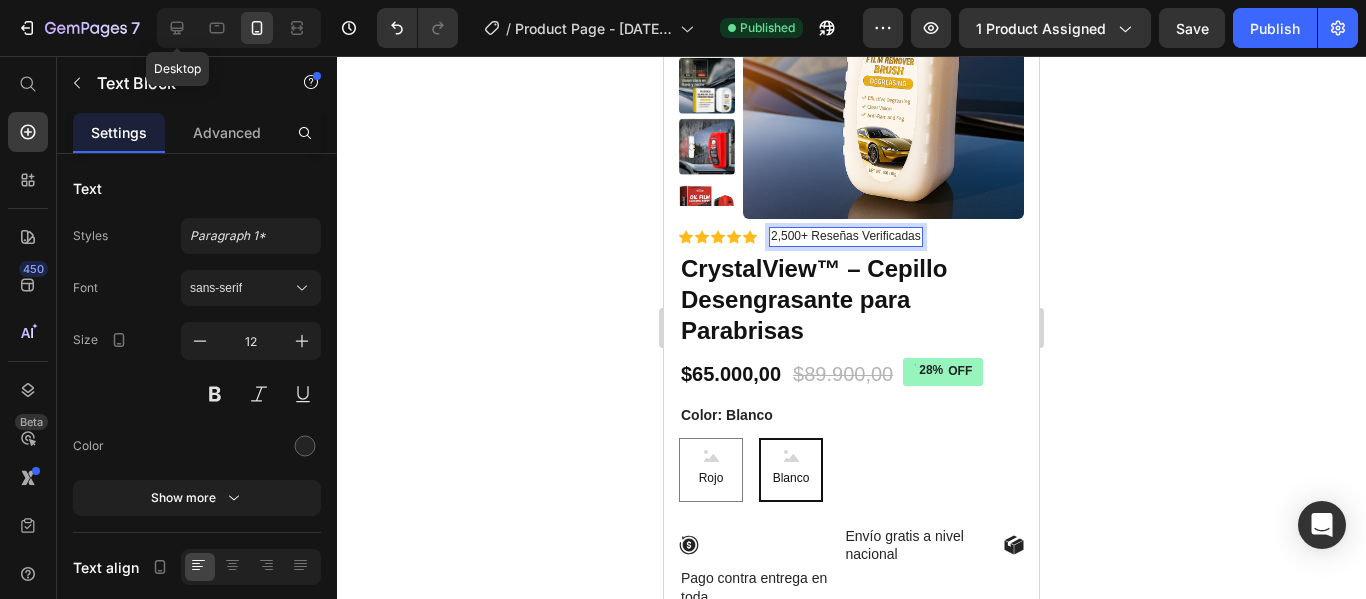 click 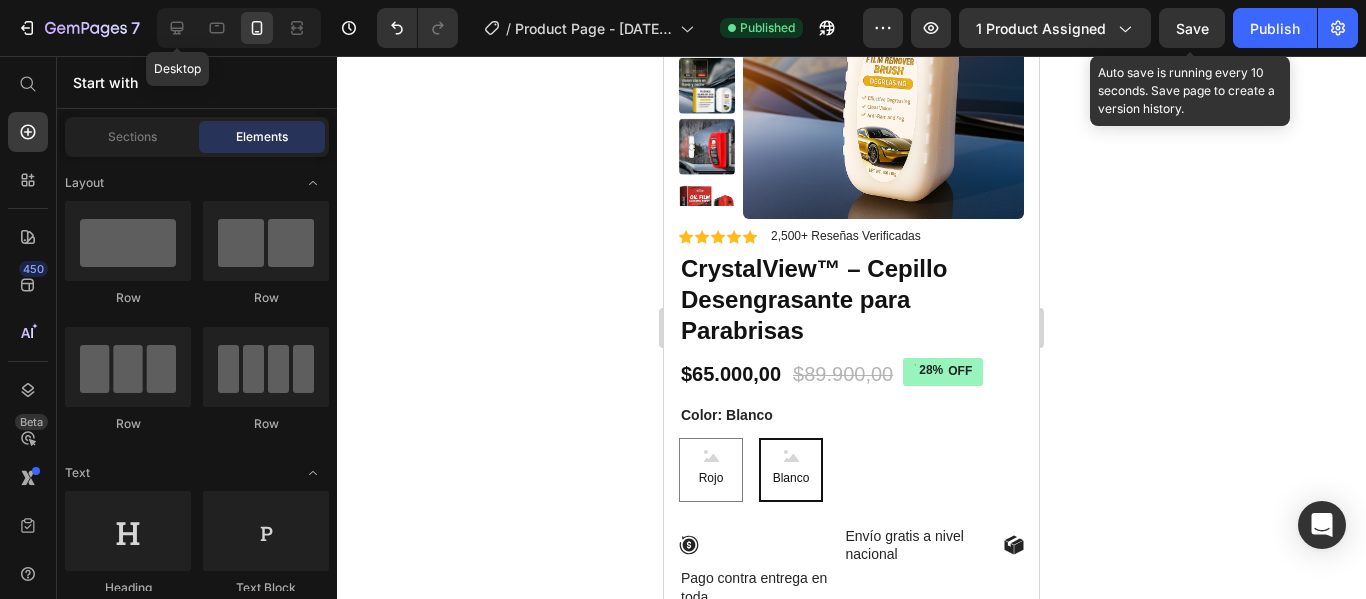 click on "Save" at bounding box center [1192, 28] 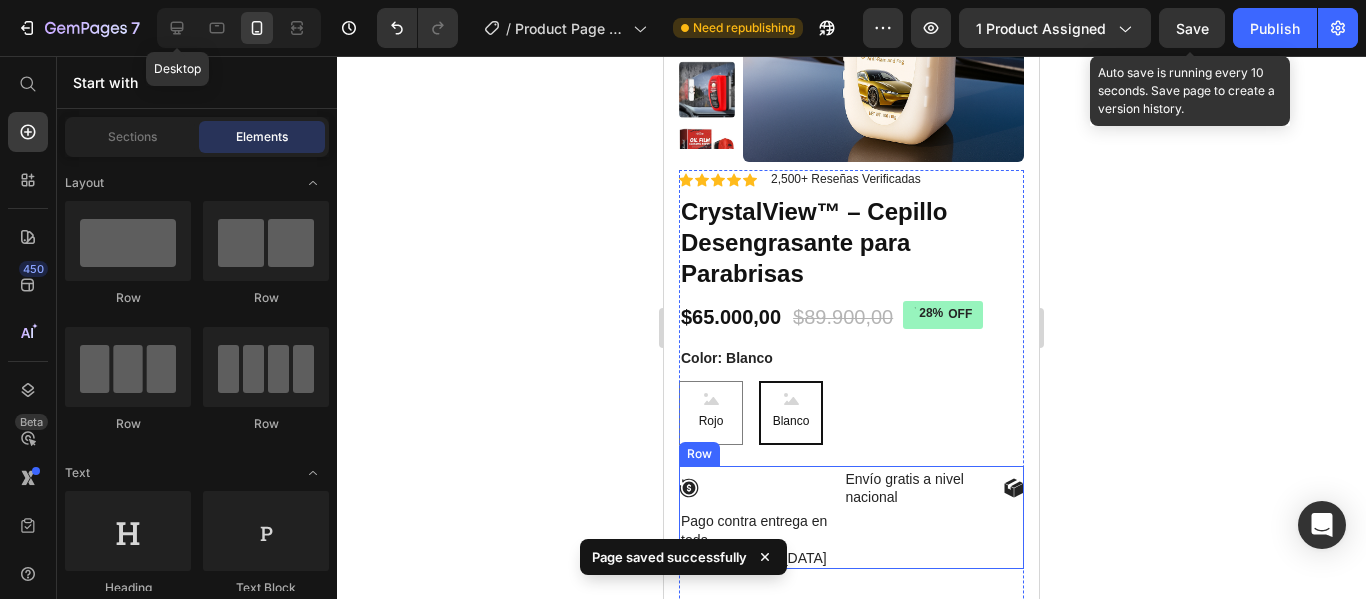 scroll, scrollTop: 373, scrollLeft: 0, axis: vertical 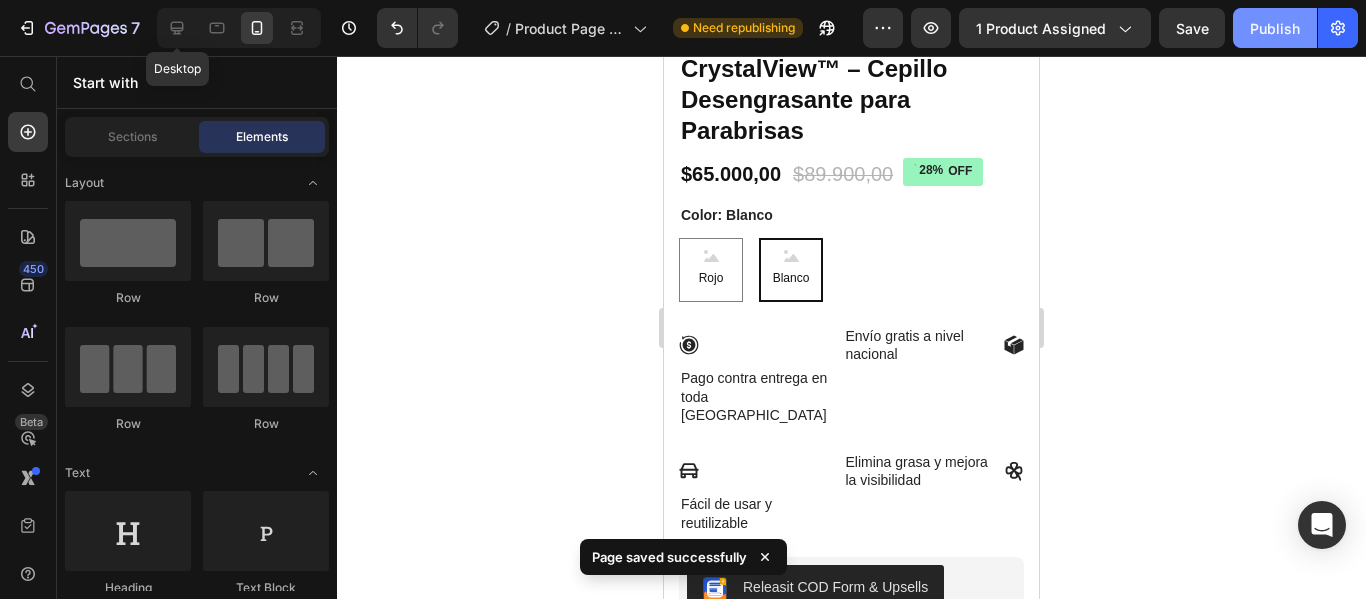 click on "Publish" at bounding box center [1275, 28] 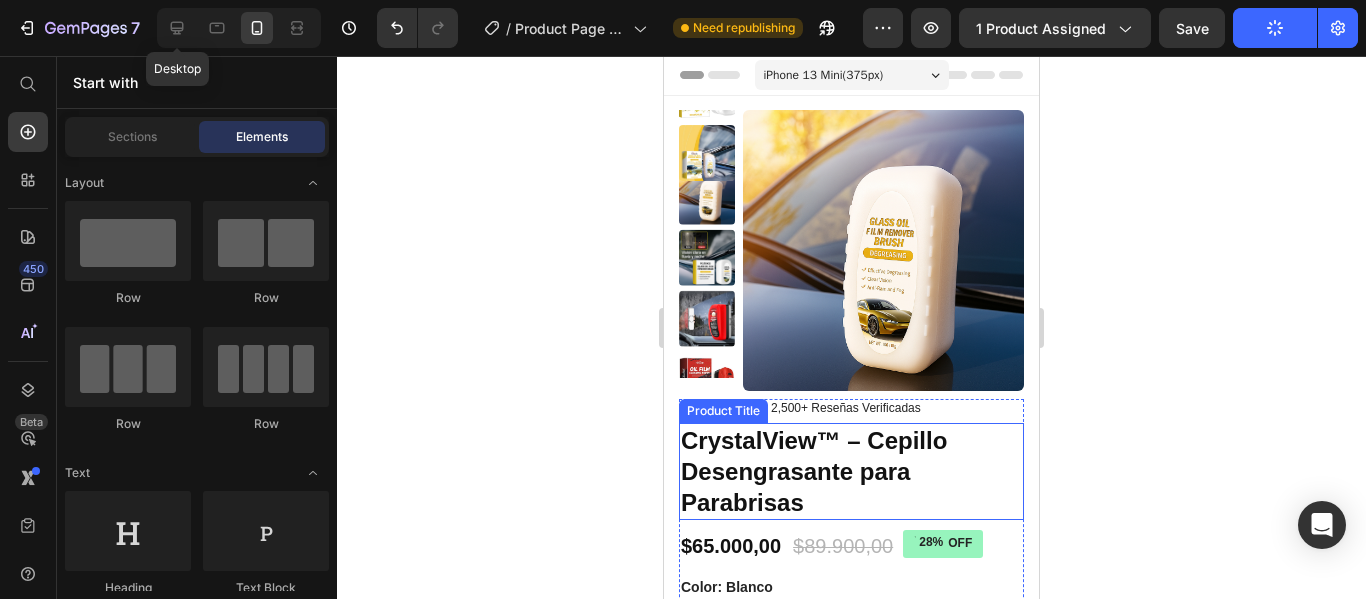 scroll, scrollTop: 0, scrollLeft: 0, axis: both 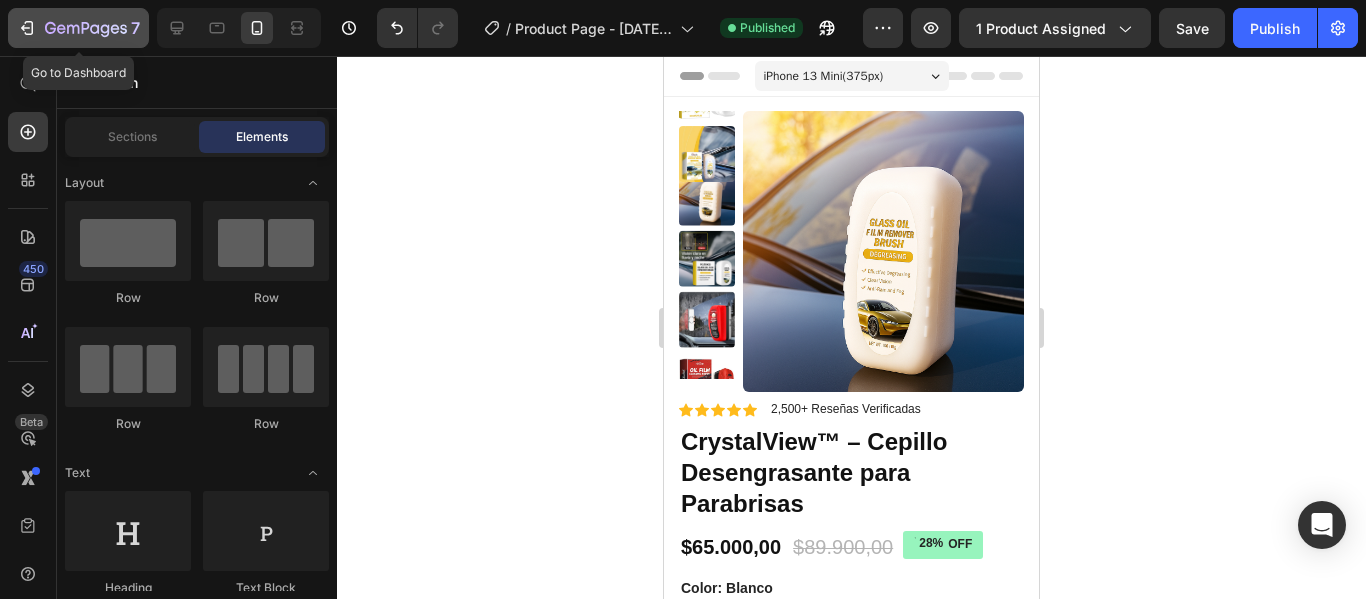 click 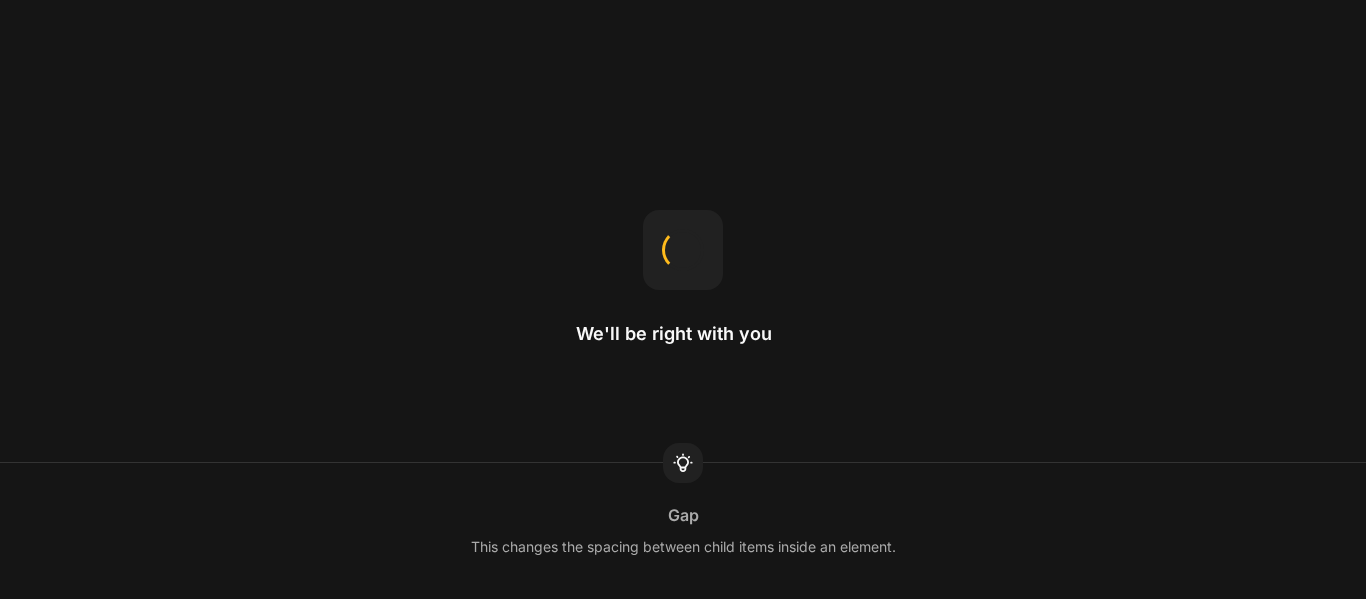scroll, scrollTop: 0, scrollLeft: 0, axis: both 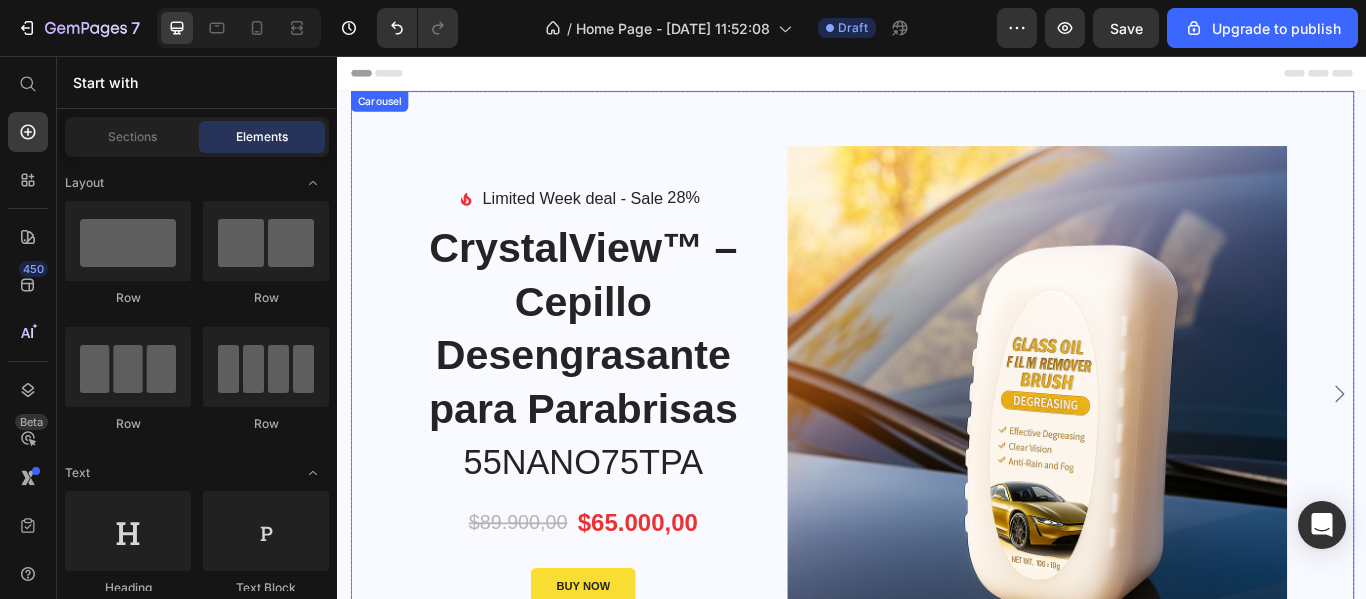 click 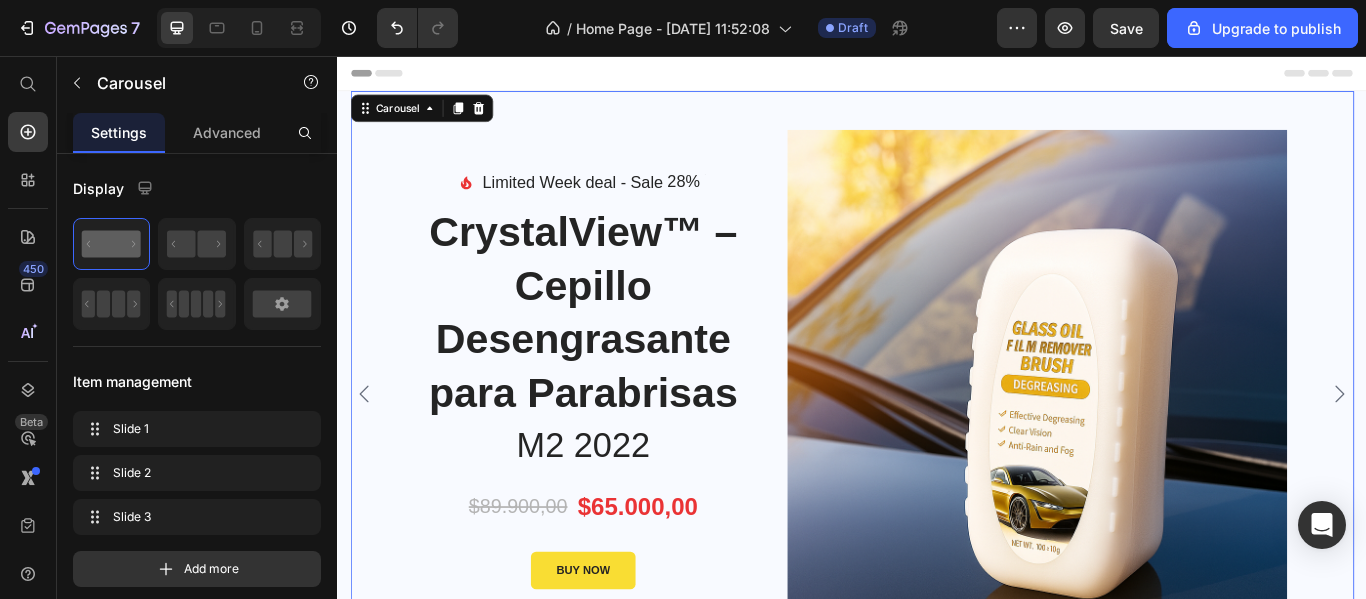 click 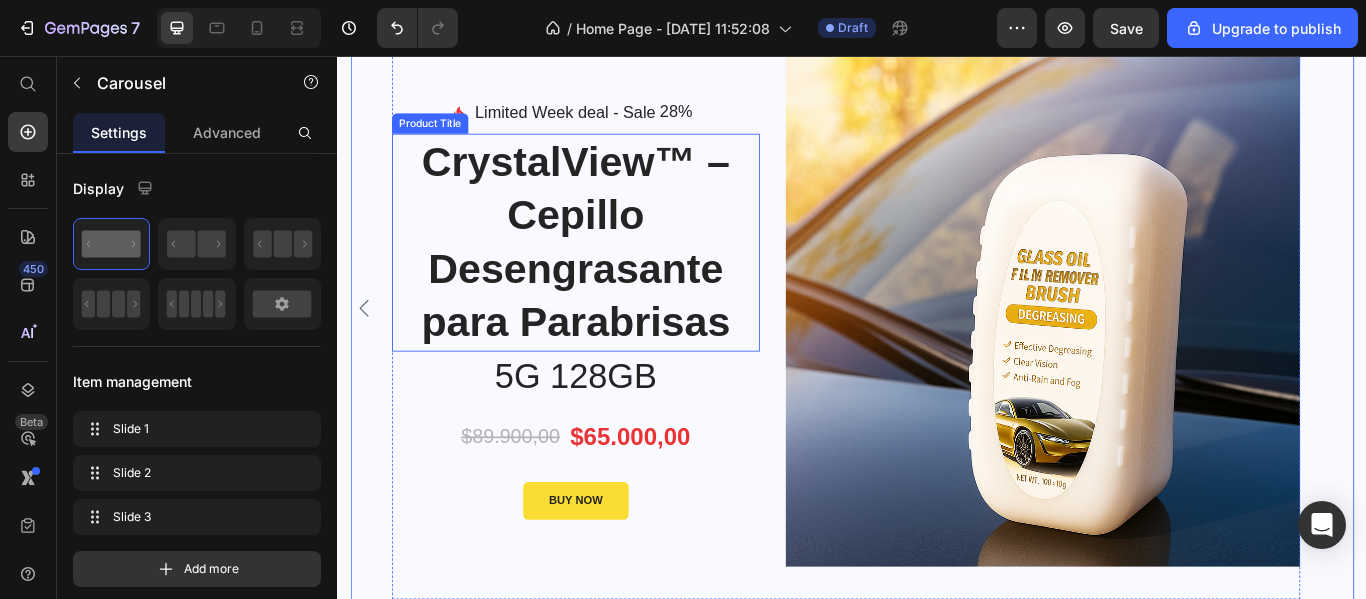scroll, scrollTop: 0, scrollLeft: 0, axis: both 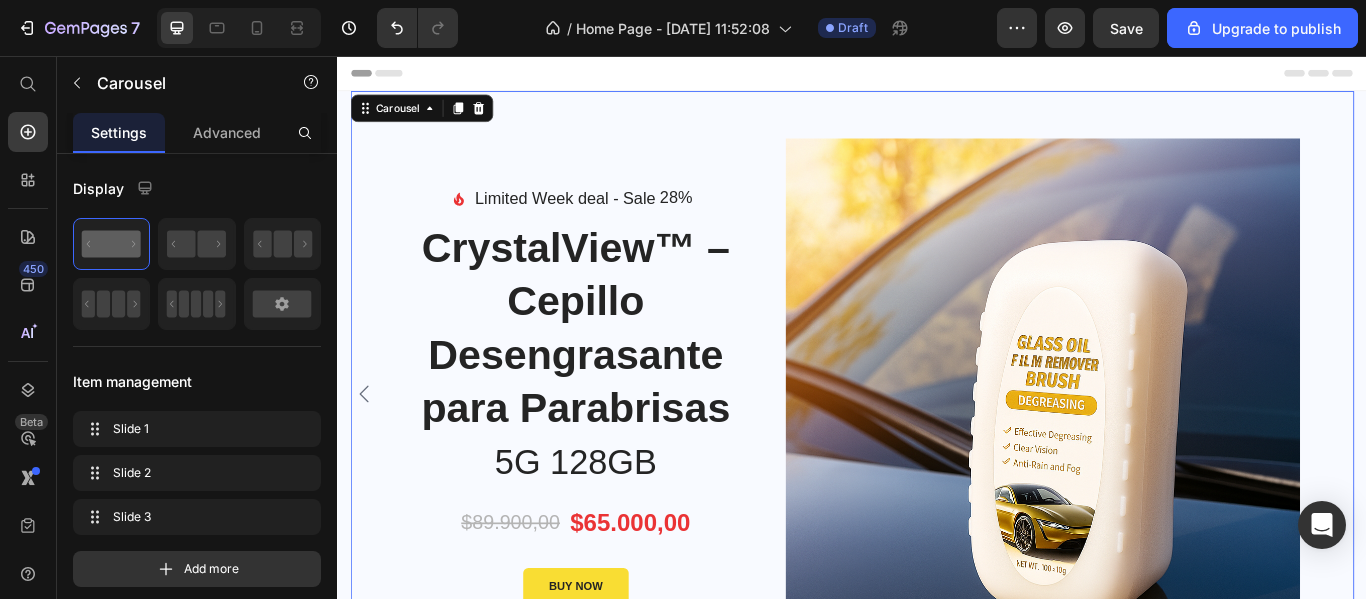 click 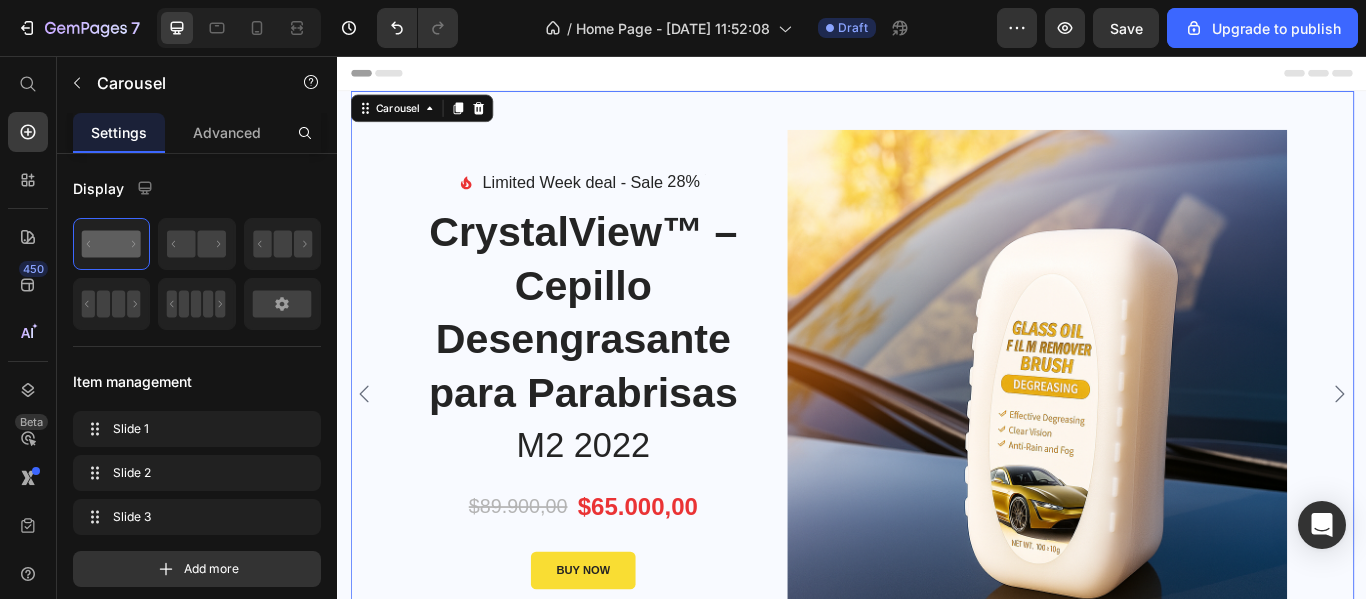 click 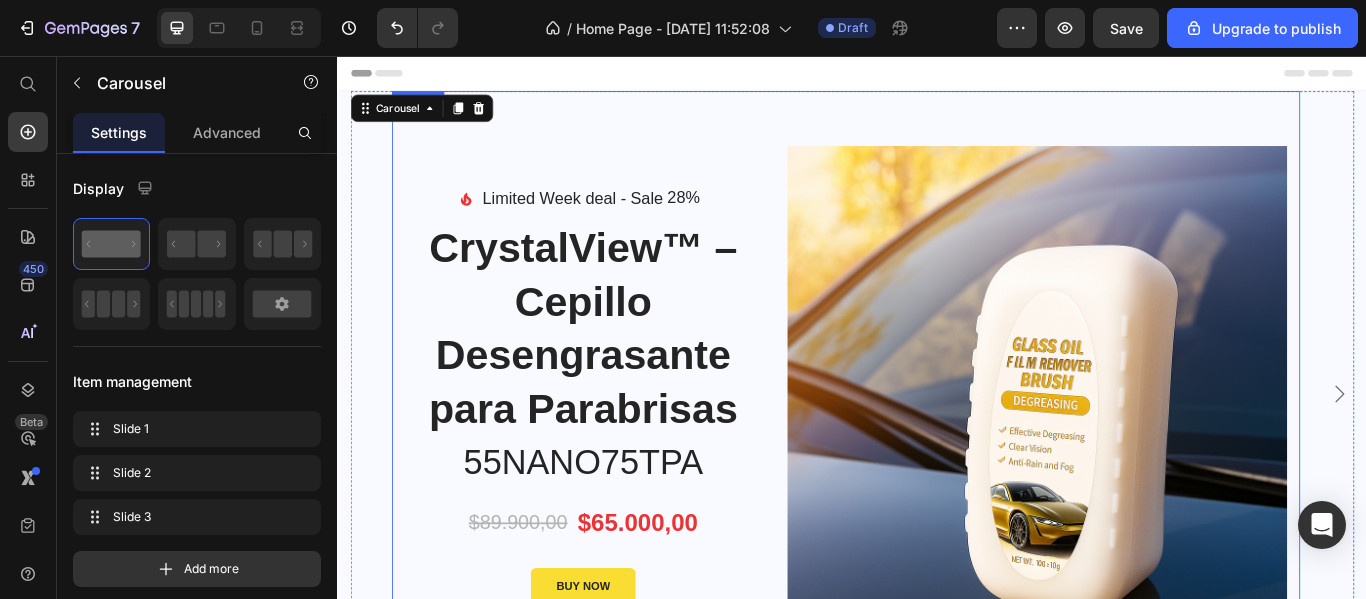 click on "Image Limited Week deal -  Text block Sale 28% Product Tag Row Icon List CrystalView™ – Cepillo Desengrasante para Parabrisas Product Title 55NANO75TPA Heading $89.900,00 Product Price $65.000,00 Product Price Row BUY NOW Product Cart Button Product Images & Gallery Product" at bounding box center (929, 450) 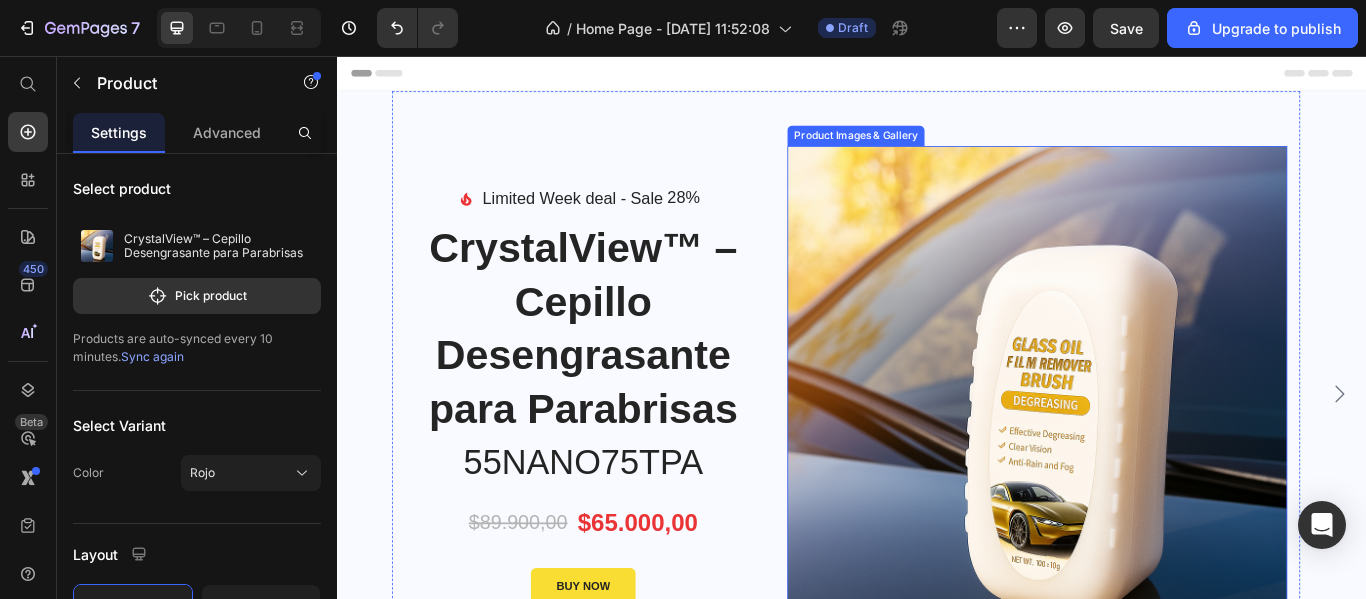 click at bounding box center [1152, 452] 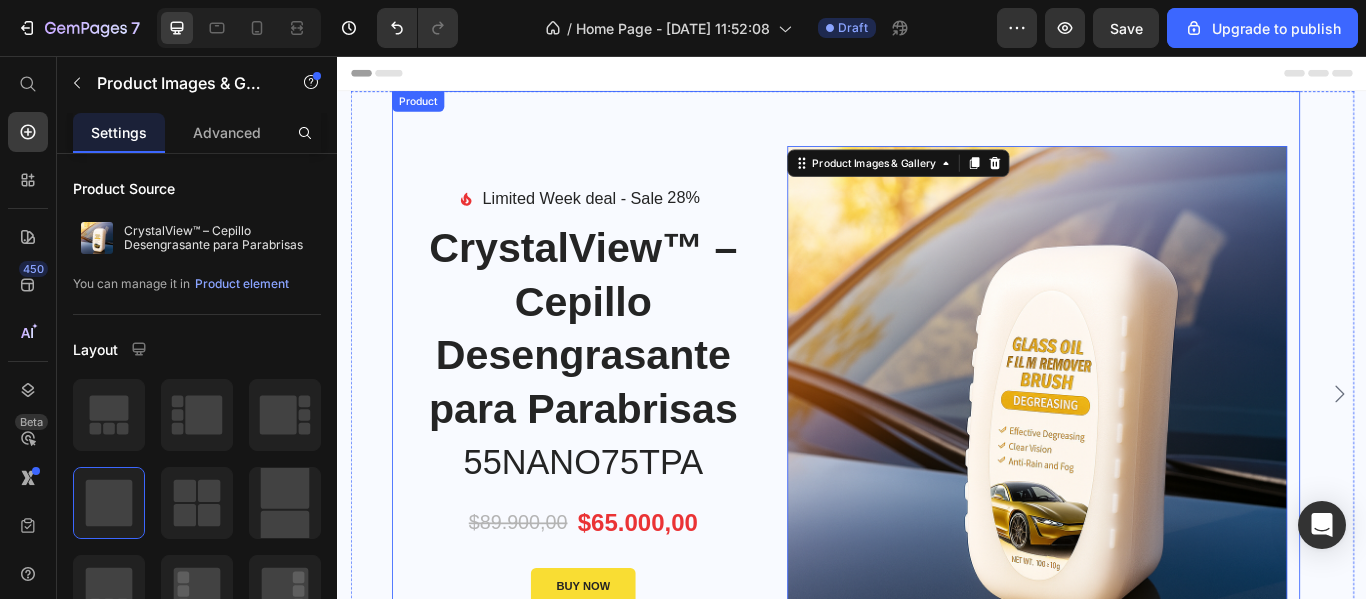 click on "Image Limited Week deal -  Text block Sale 28% Product Tag Row Icon List CrystalView™ – Cepillo Desengrasante para Parabrisas Product Title 55NANO75TPA Heading $89.900,00 Product Price $65.000,00 Product Price Row BUY NOW Product Cart Button Product Images & Gallery   0 Product" at bounding box center [929, 450] 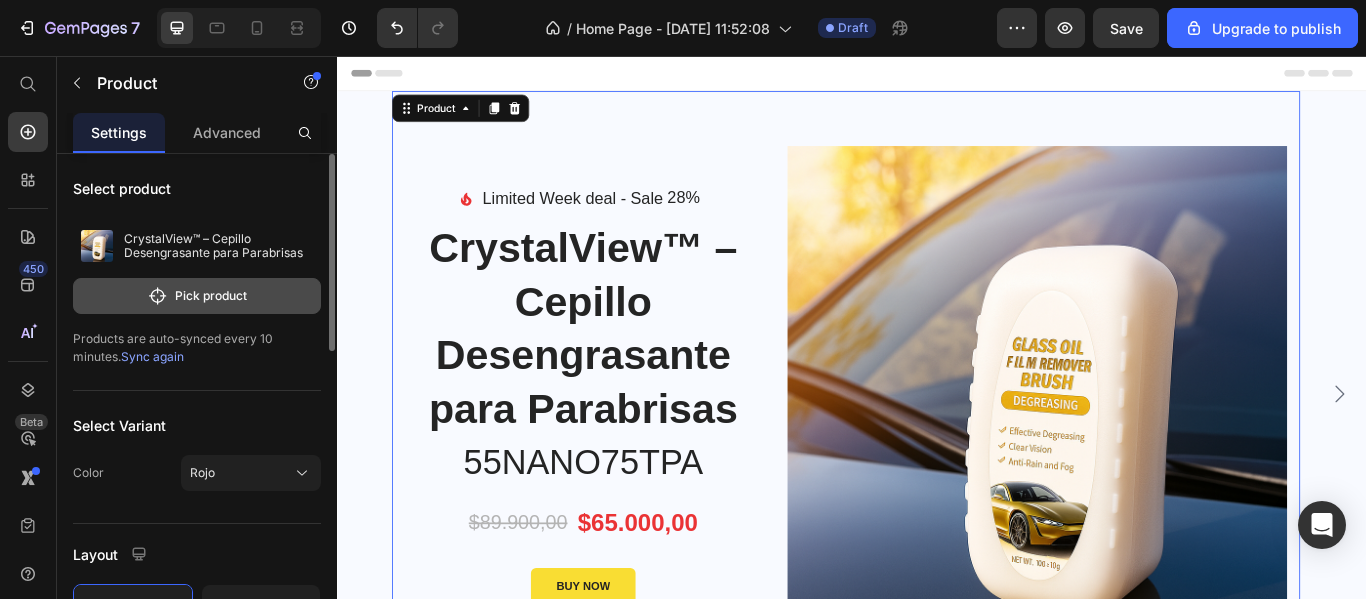 click on "Pick product" at bounding box center (197, 296) 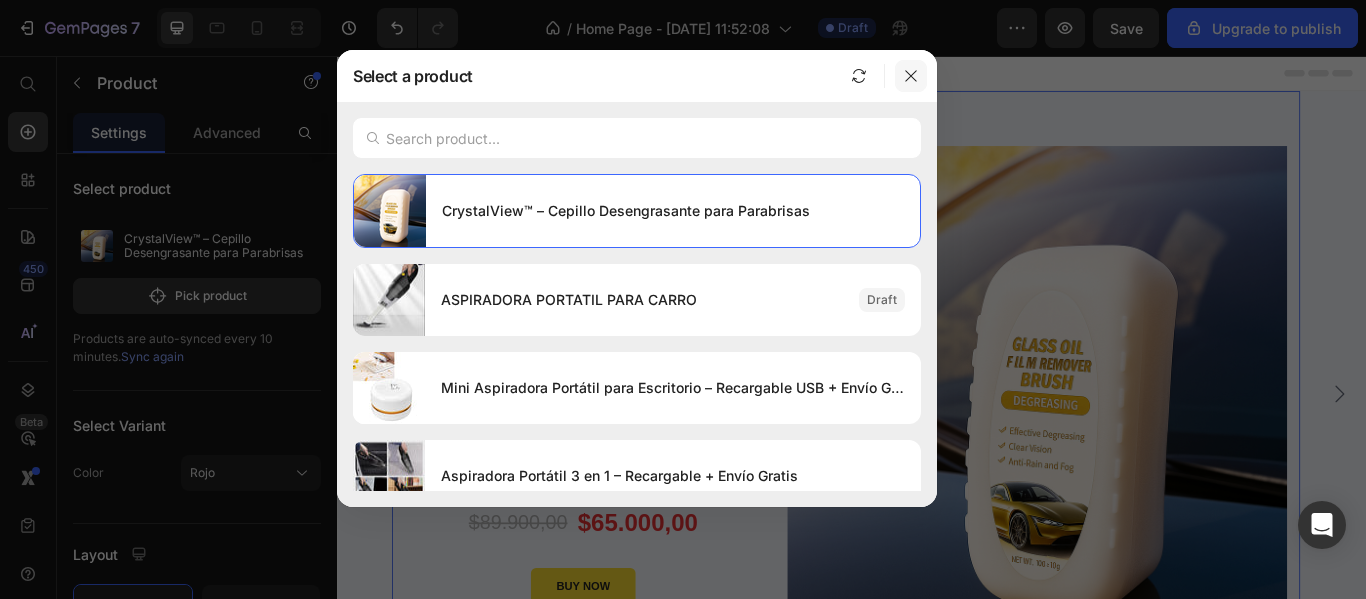 click at bounding box center [911, 76] 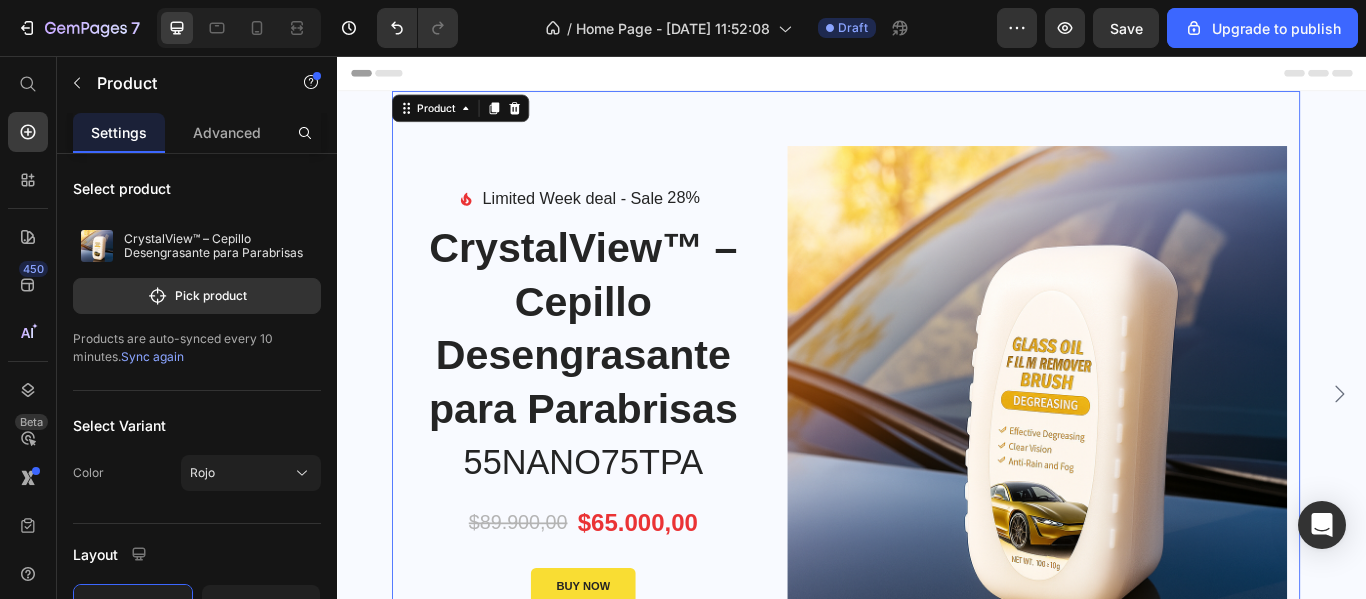 click on "Image Limited Week deal -  Text block Sale 28% Product Tag Row Icon List CrystalView™ – Cepillo Desengrasante para Parabrisas Product Title 55NANO75TPA Heading $89.900,00 Product Price $65.000,00 Product Price Row BUY NOW Product Cart Button Product Images & Gallery Product   0" at bounding box center (929, 450) 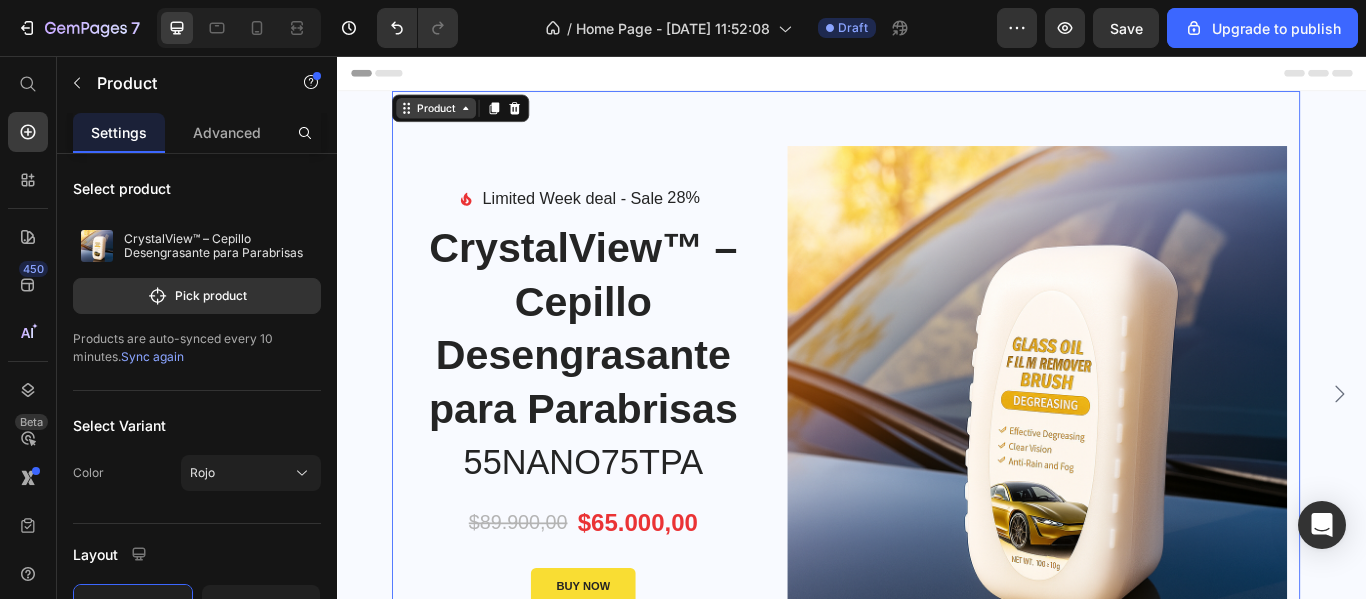 click on "Product" at bounding box center [451, 117] 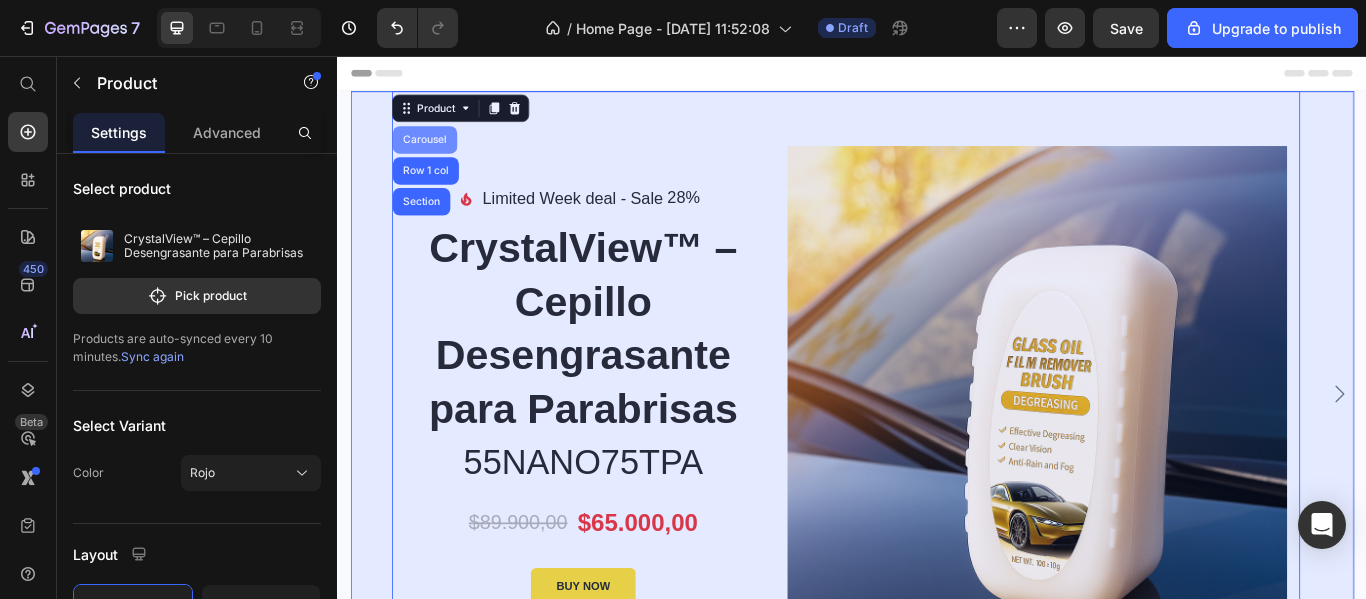 click on "Carousel" at bounding box center [438, 154] 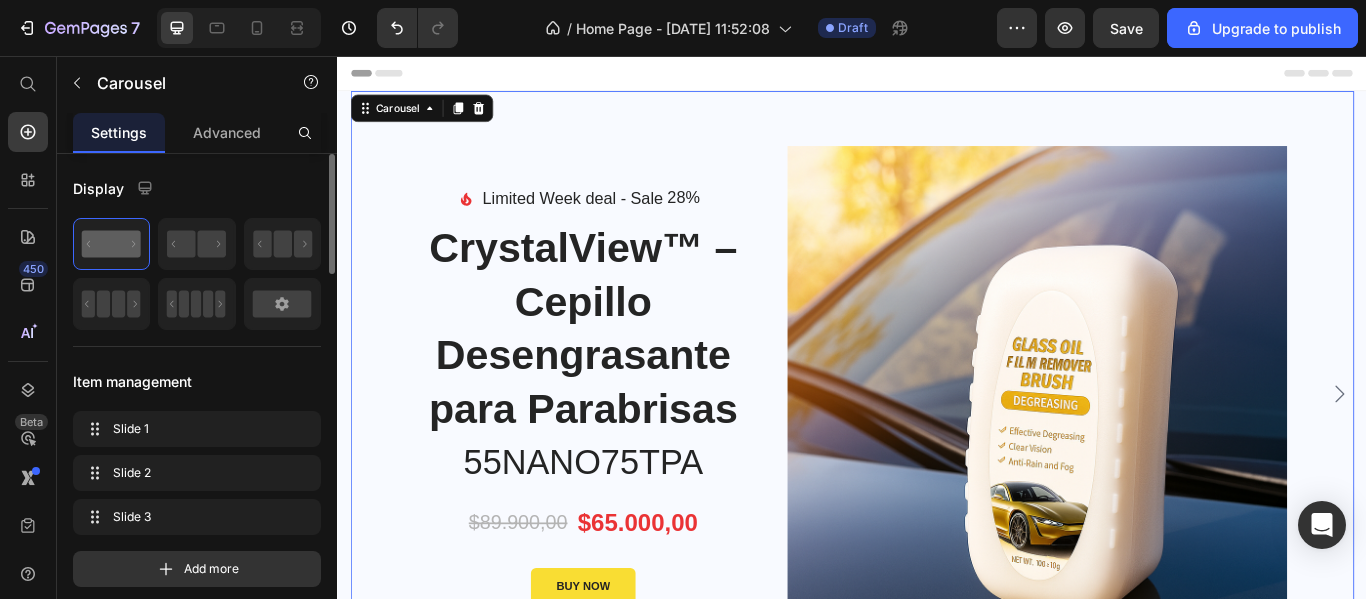 drag, startPoint x: 214, startPoint y: 245, endPoint x: 233, endPoint y: 271, distance: 32.202484 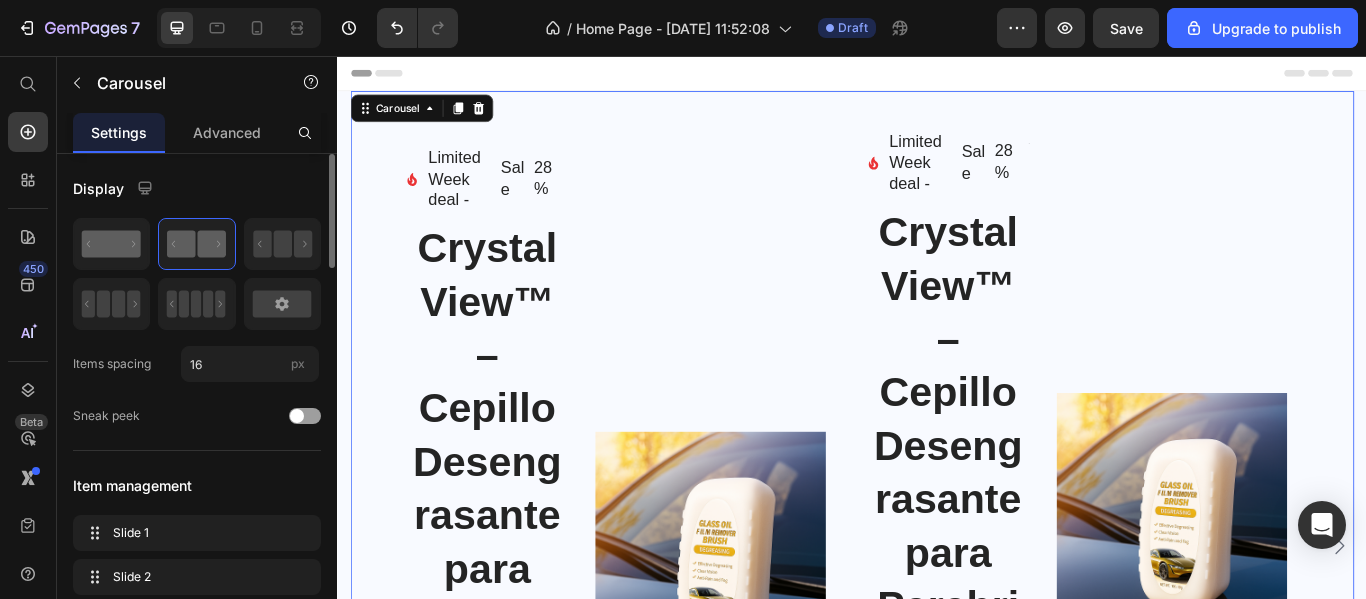 click 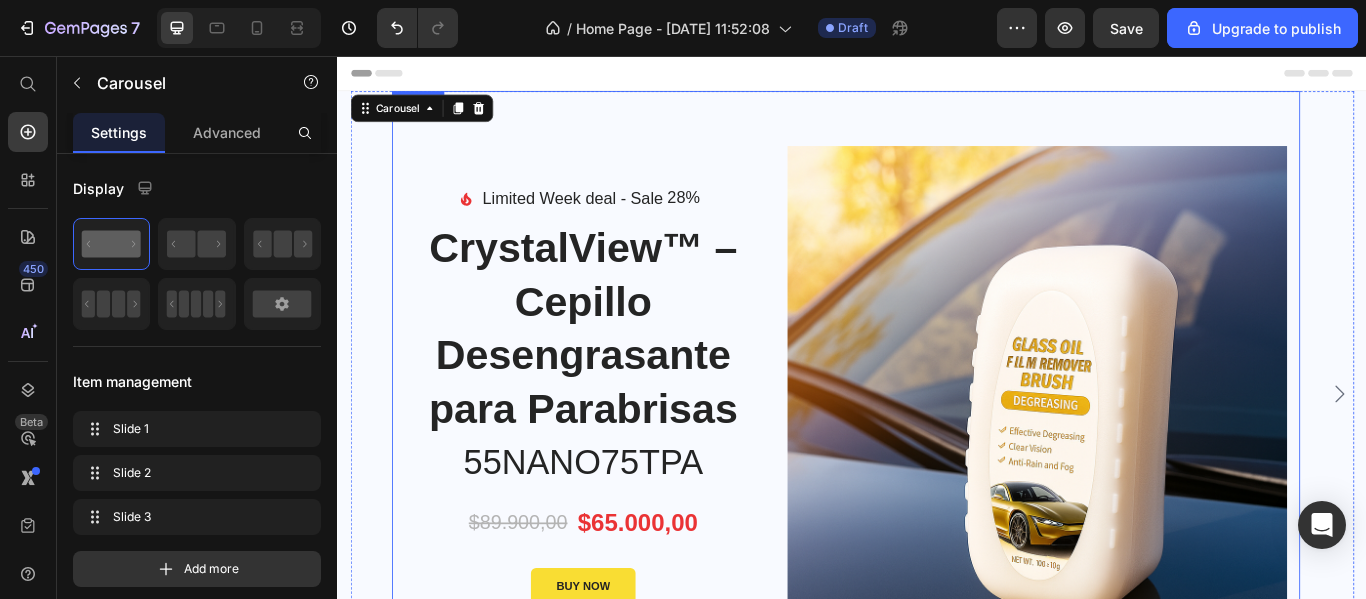 click on "Image Limited Week deal -  Text block Sale 28% Product Tag Row Icon List CrystalView™ – Cepillo Desengrasante para Parabrisas Product Title 55NANO75TPA Heading $89.900,00 Product Price $65.000,00 Product Price Row BUY NOW Product Cart Button" at bounding box center [623, 452] 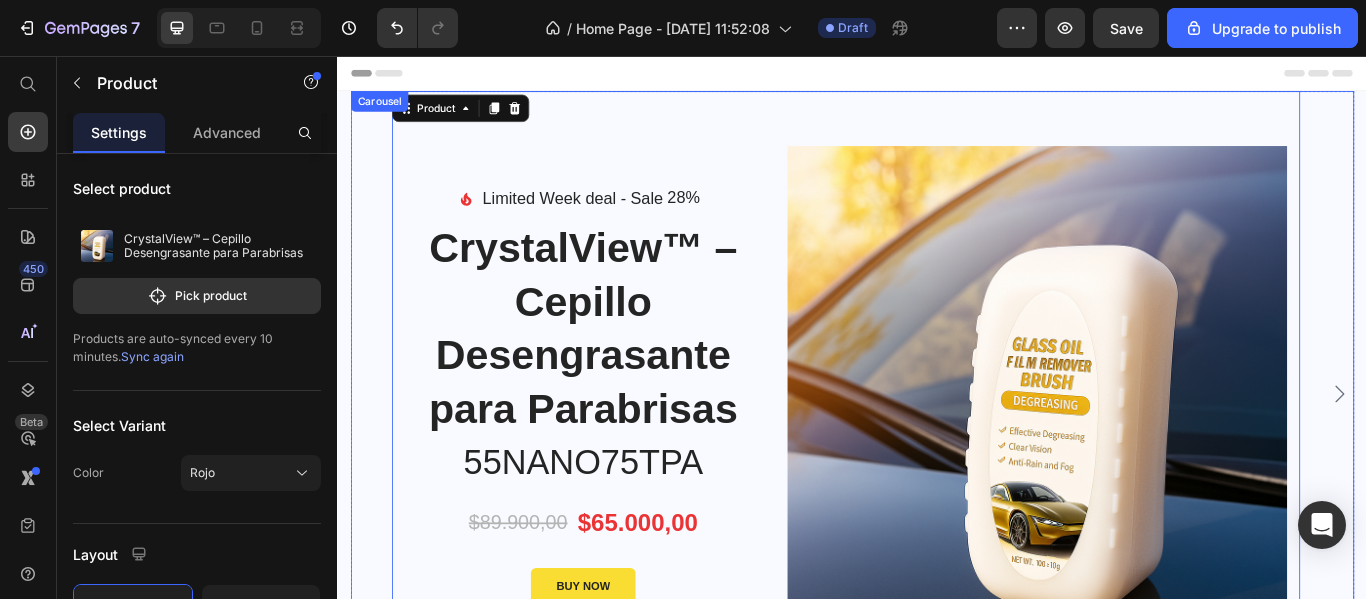 click 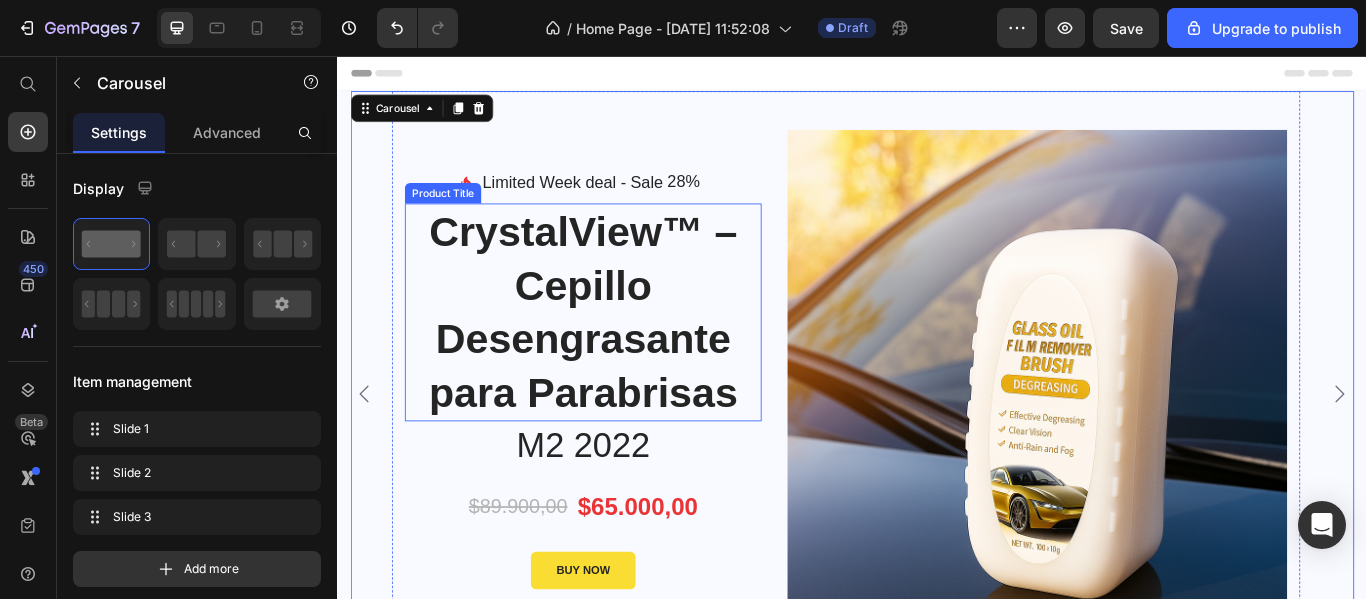 click on "CrystalView™ – Cepillo Desengrasante para Parabrisas" at bounding box center (623, 355) 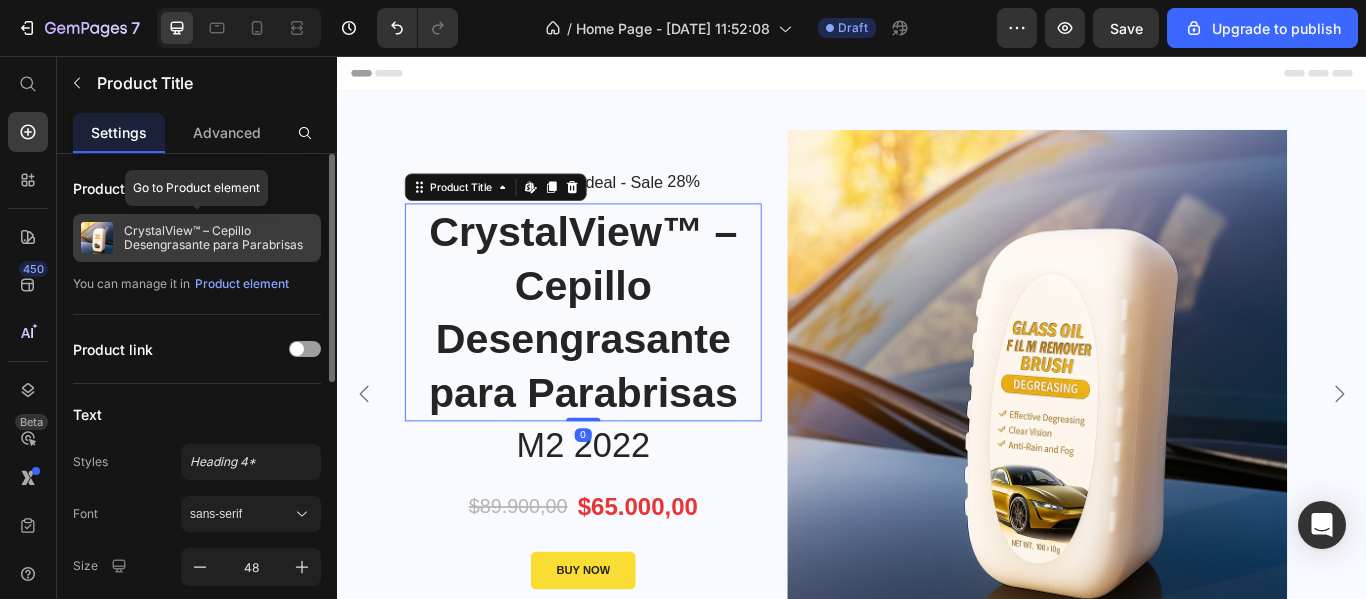 click on "CrystalView™ – Cepillo Desengrasante para Parabrisas" at bounding box center [218, 238] 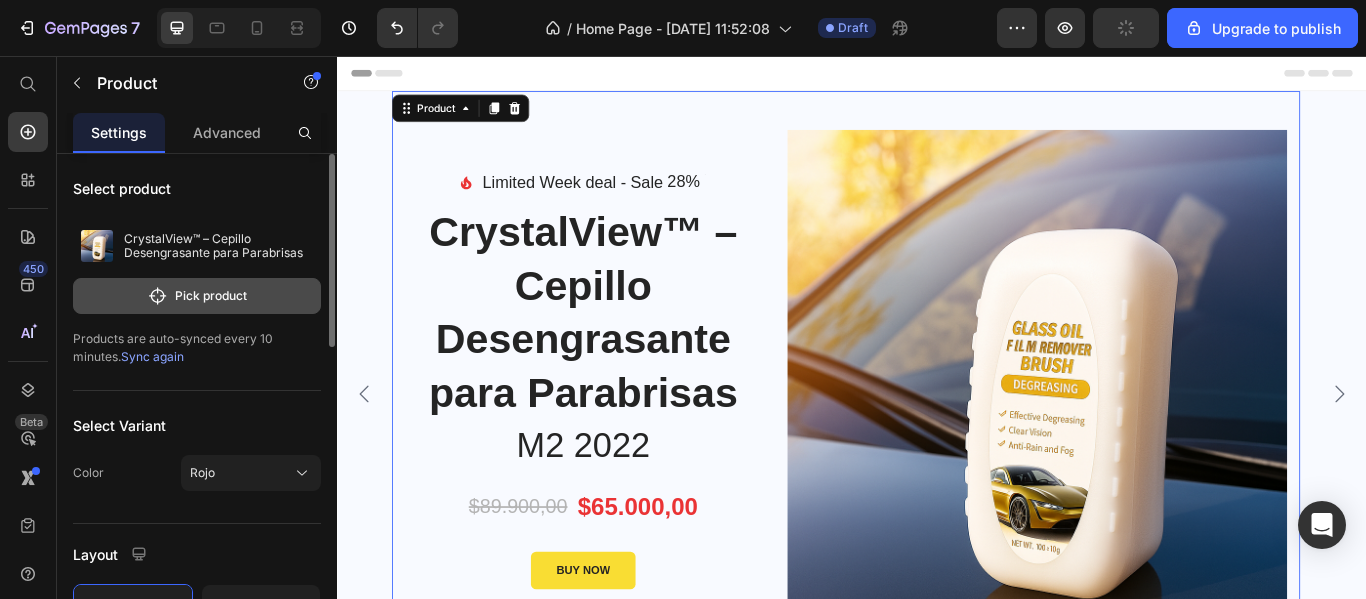 click on "Pick product" at bounding box center [197, 296] 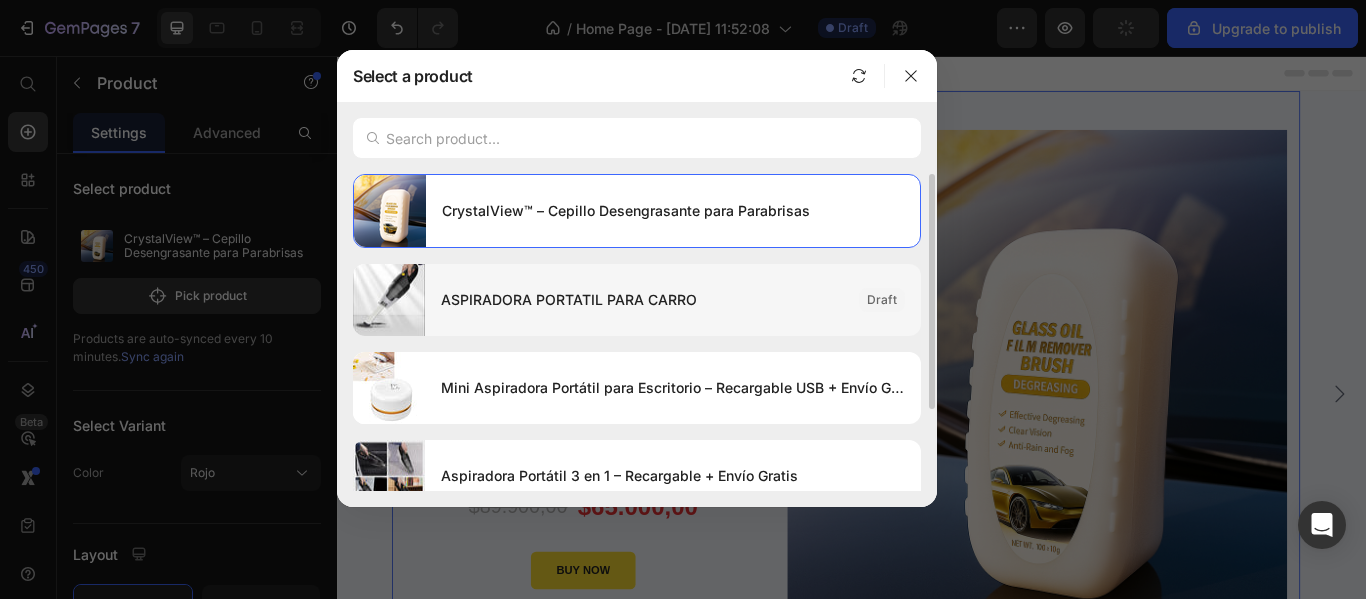 click on "ASPIRADORA PORTATIL PARA CARRO" at bounding box center [642, 300] 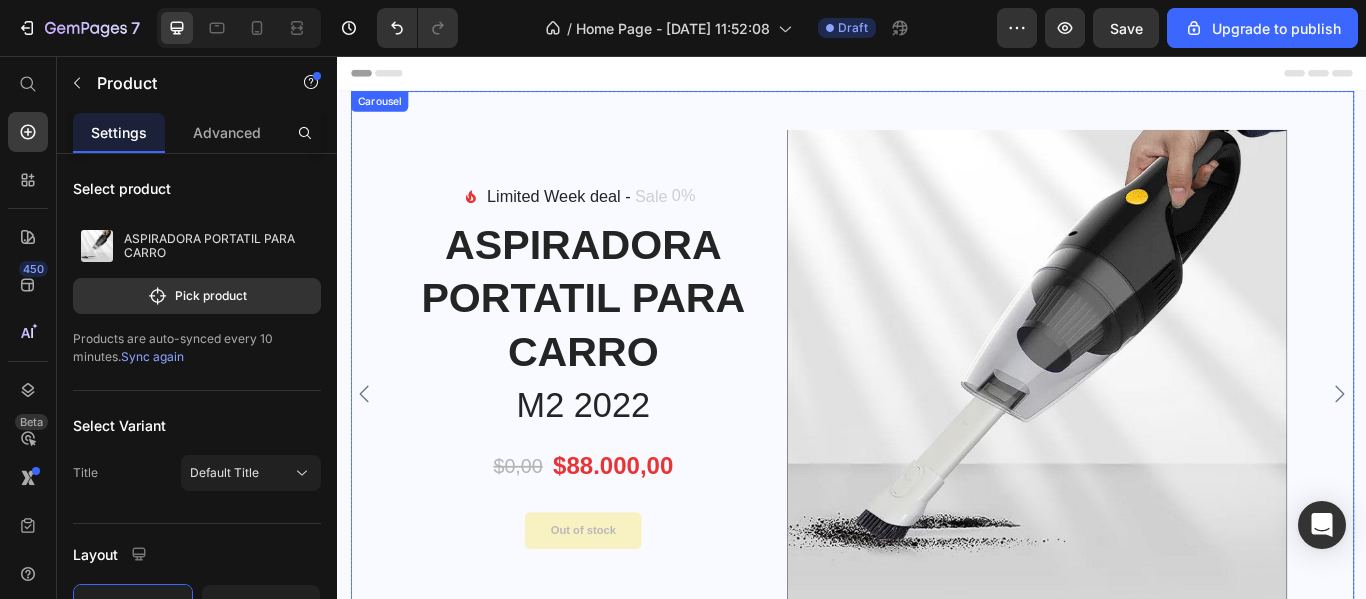 click 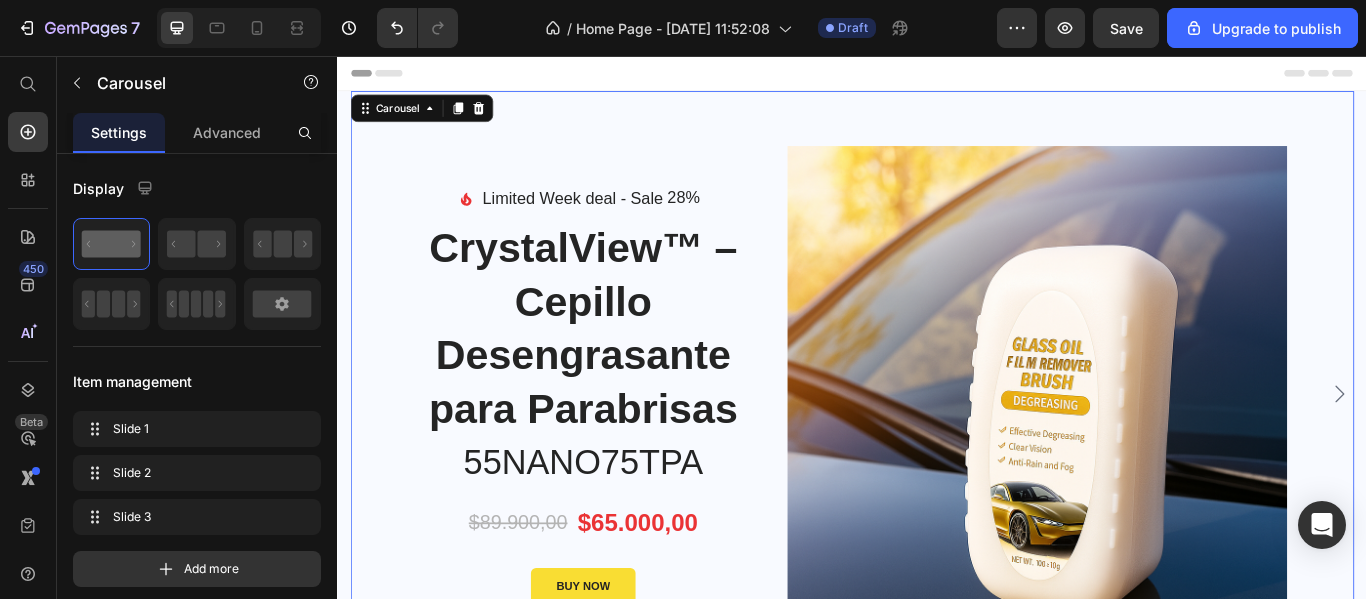 click 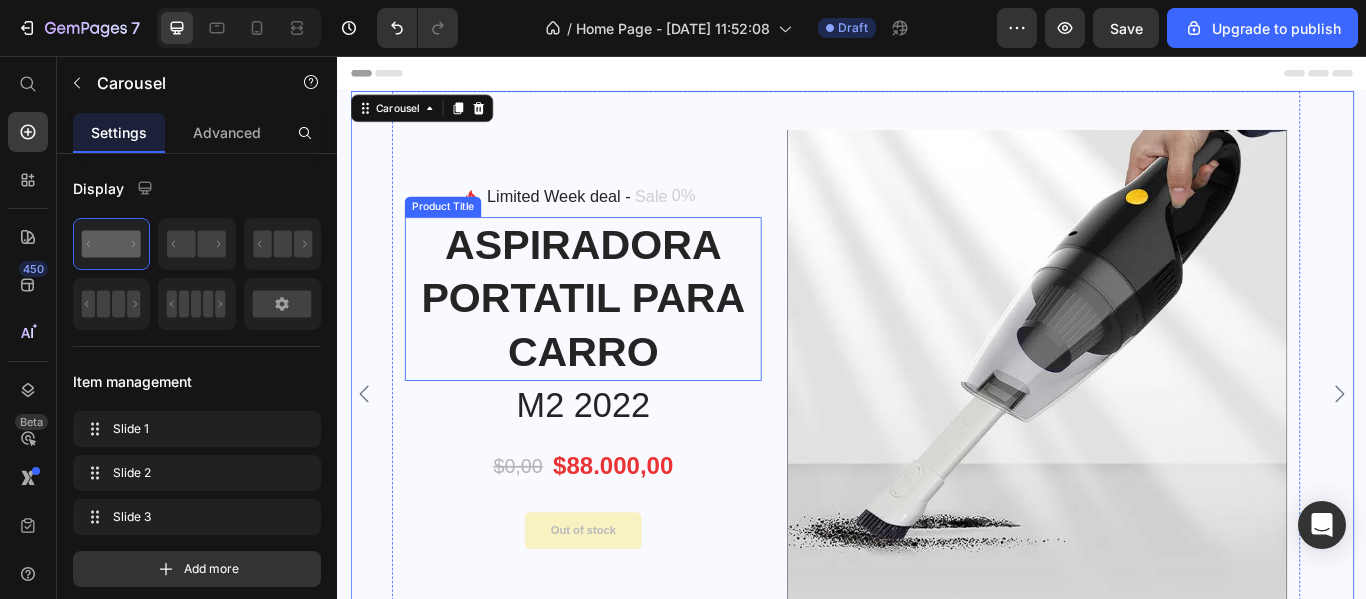 click on "ASPIRADORA PORTATIL PARA CARRO" at bounding box center (623, 339) 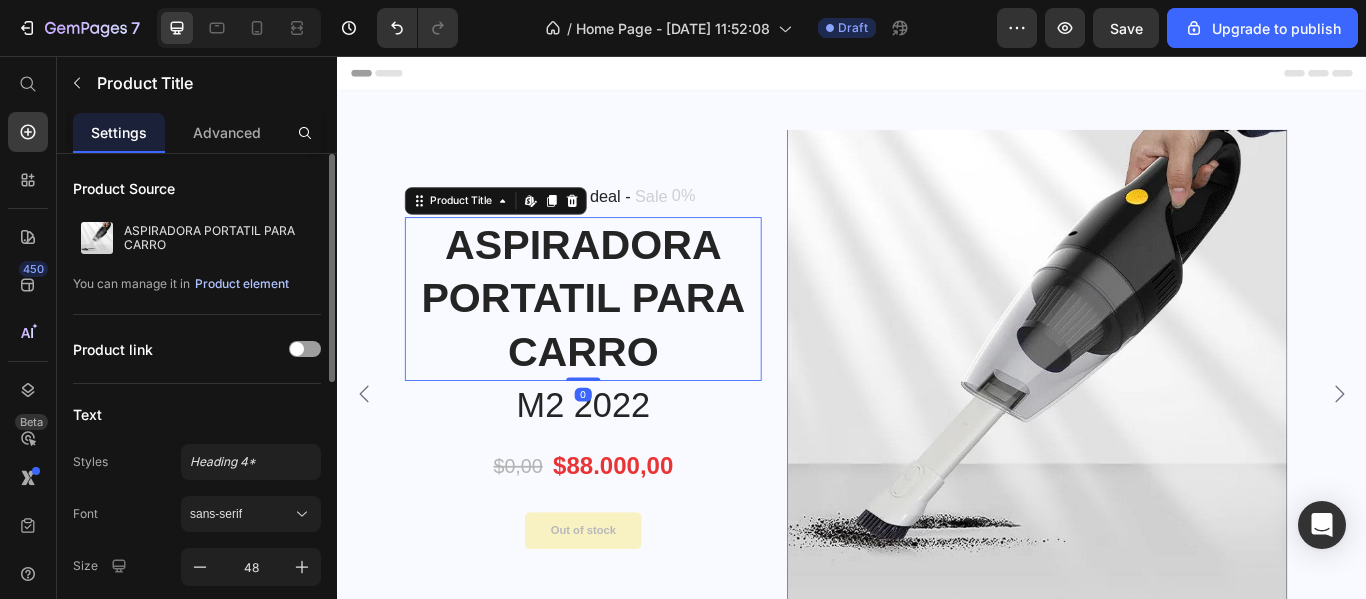 click on "Product element" at bounding box center [242, 284] 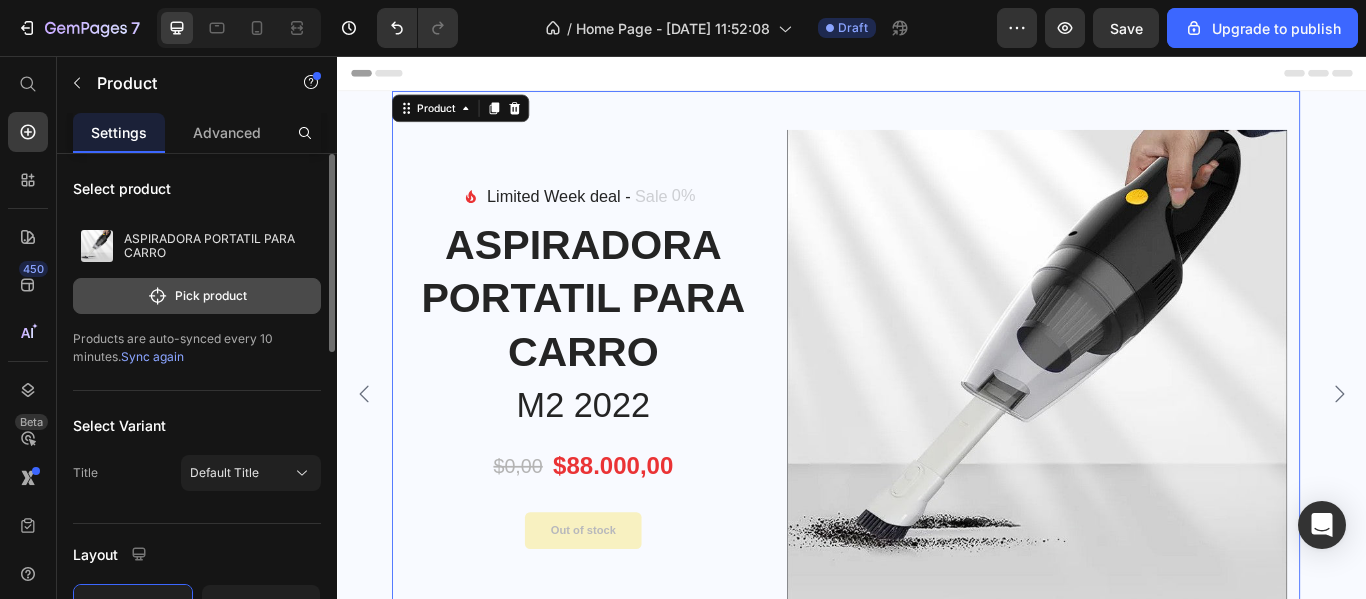 click on "Pick product" at bounding box center (197, 296) 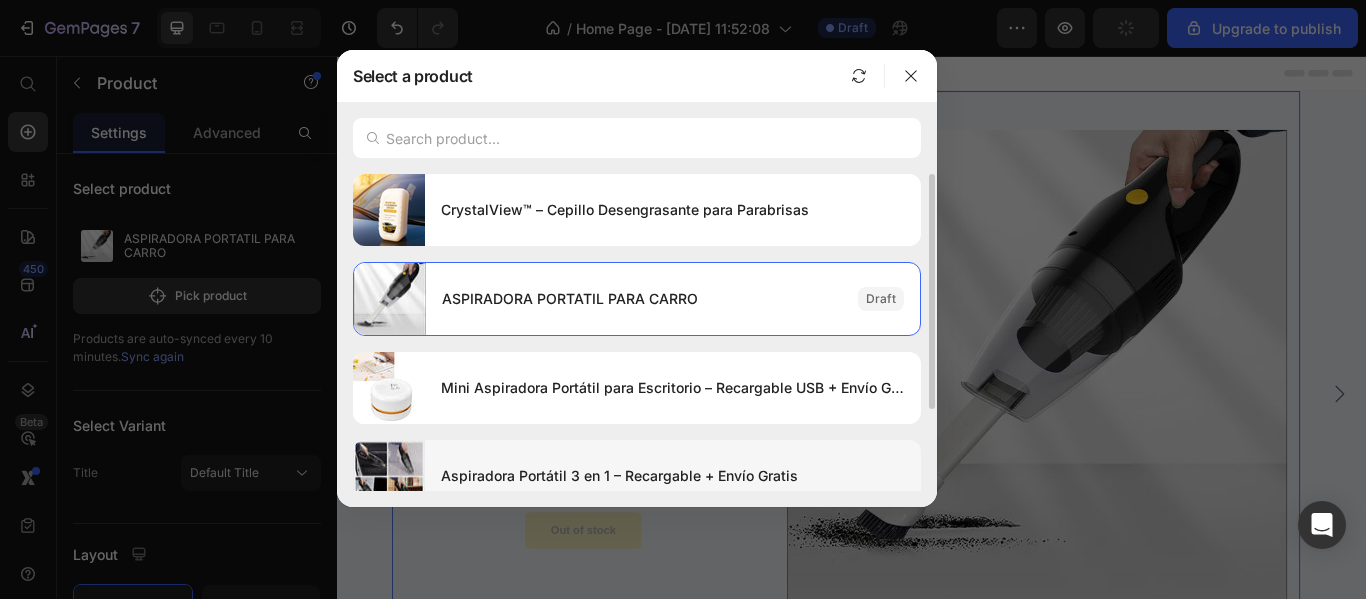 click on "Aspiradora Portátil 3 en 1 – Recargable + Envío Gratis" 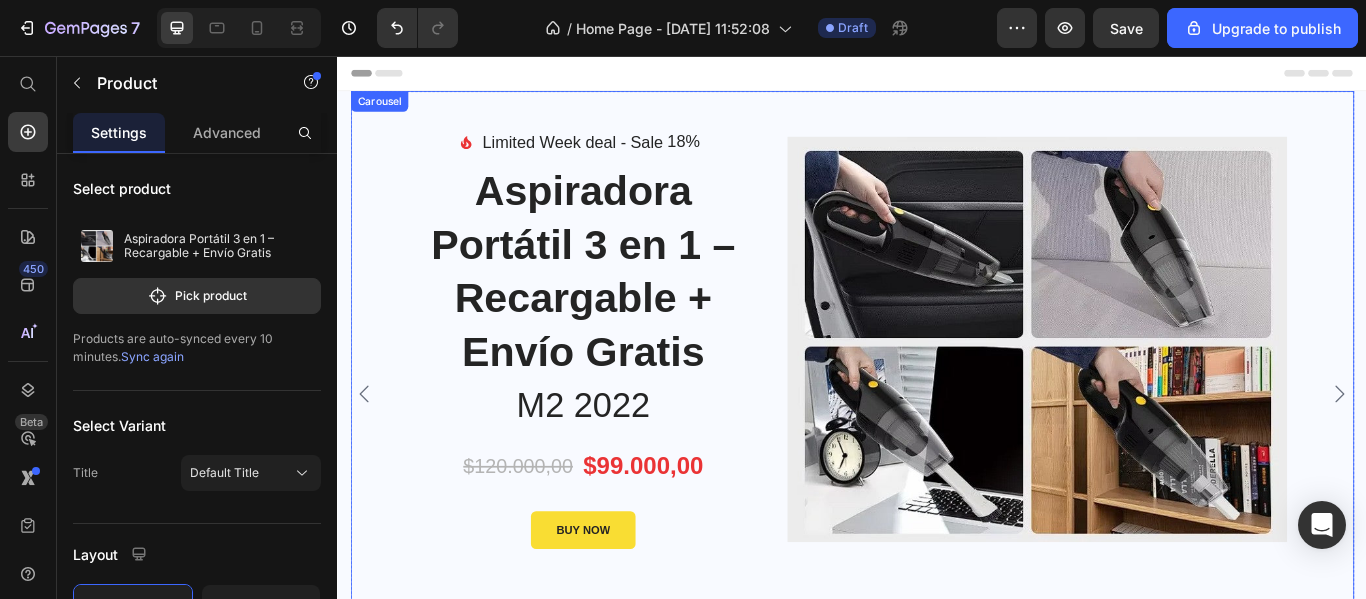 click 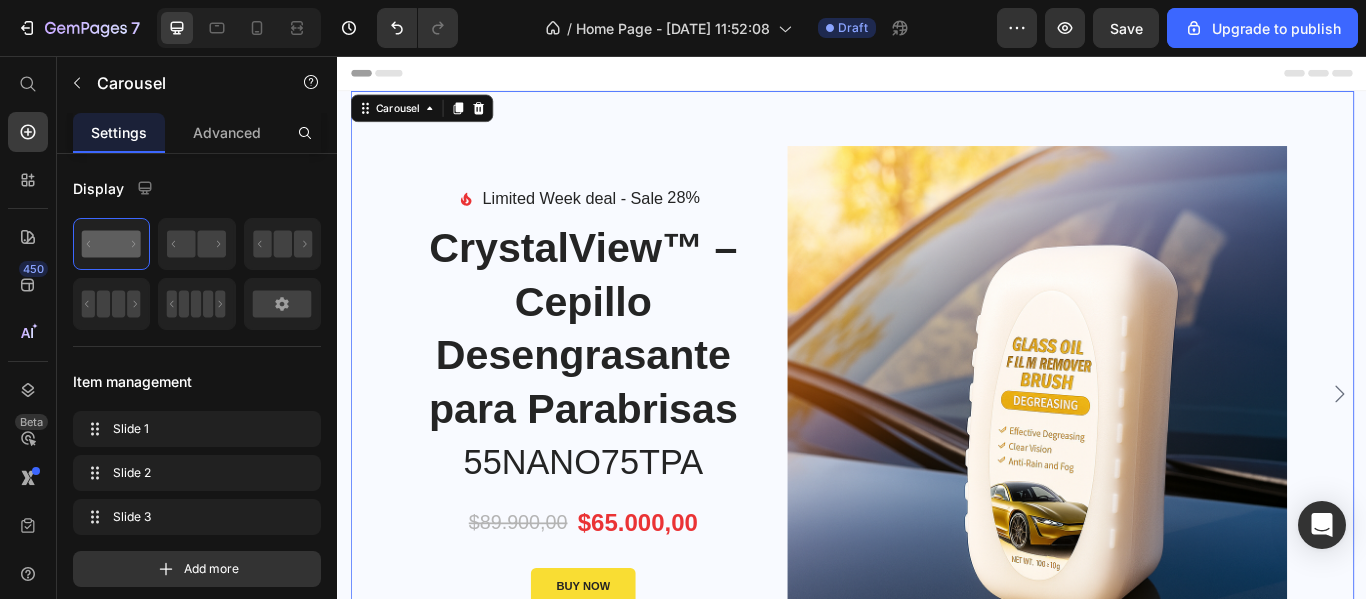 click 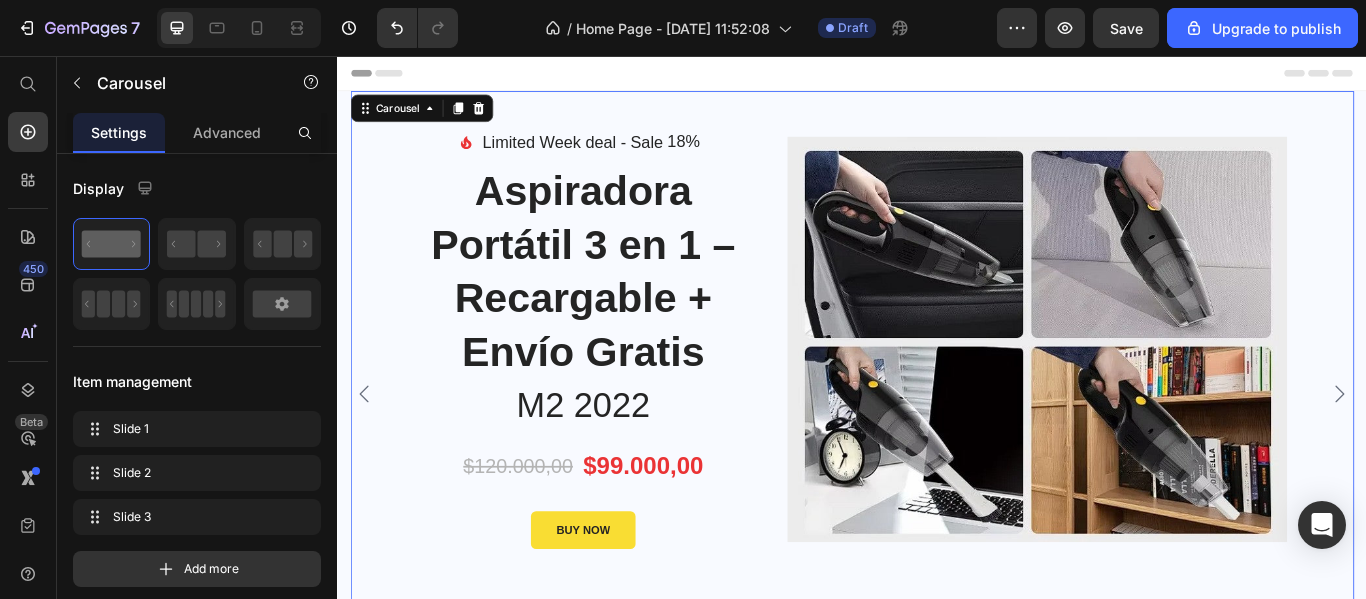 click 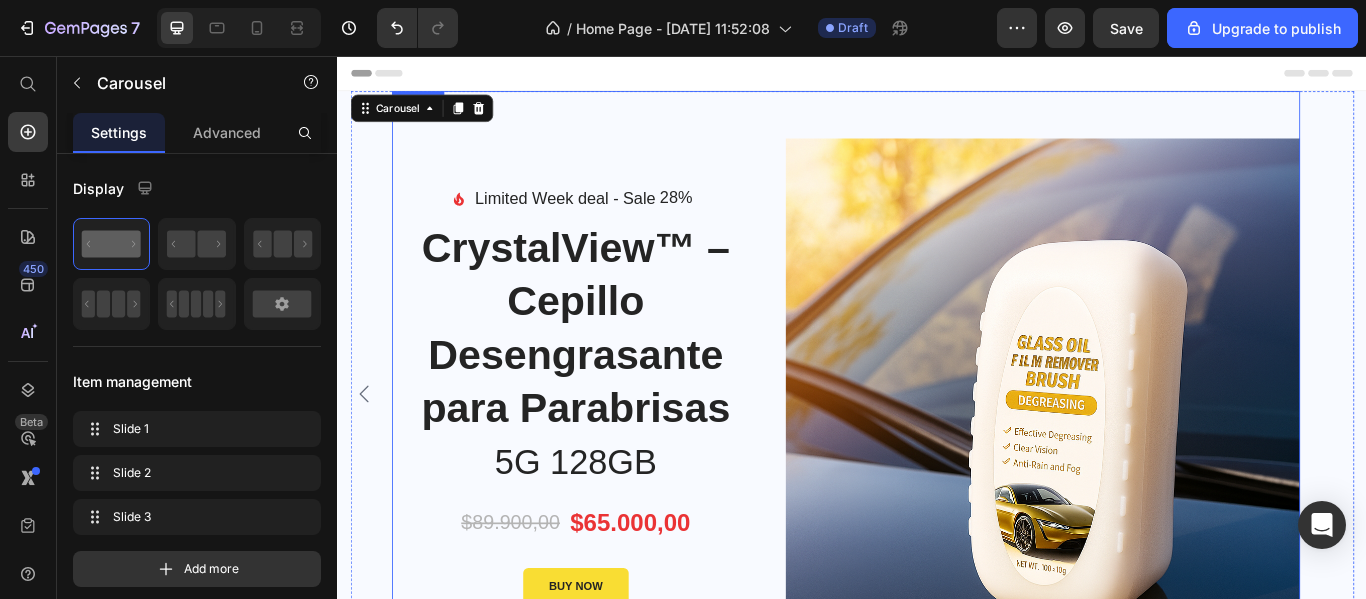 click on "Image Limited Week deal -  Text block Sale 28% Product Tag Row Icon List CrystalView™ – Cepillo Desengrasante para Parabrisas Product Title 5G 128GB Heading $89.900,00 Product Price $65.000,00 Product Price Row BUY NOW Product Cart Button" at bounding box center [614, 452] 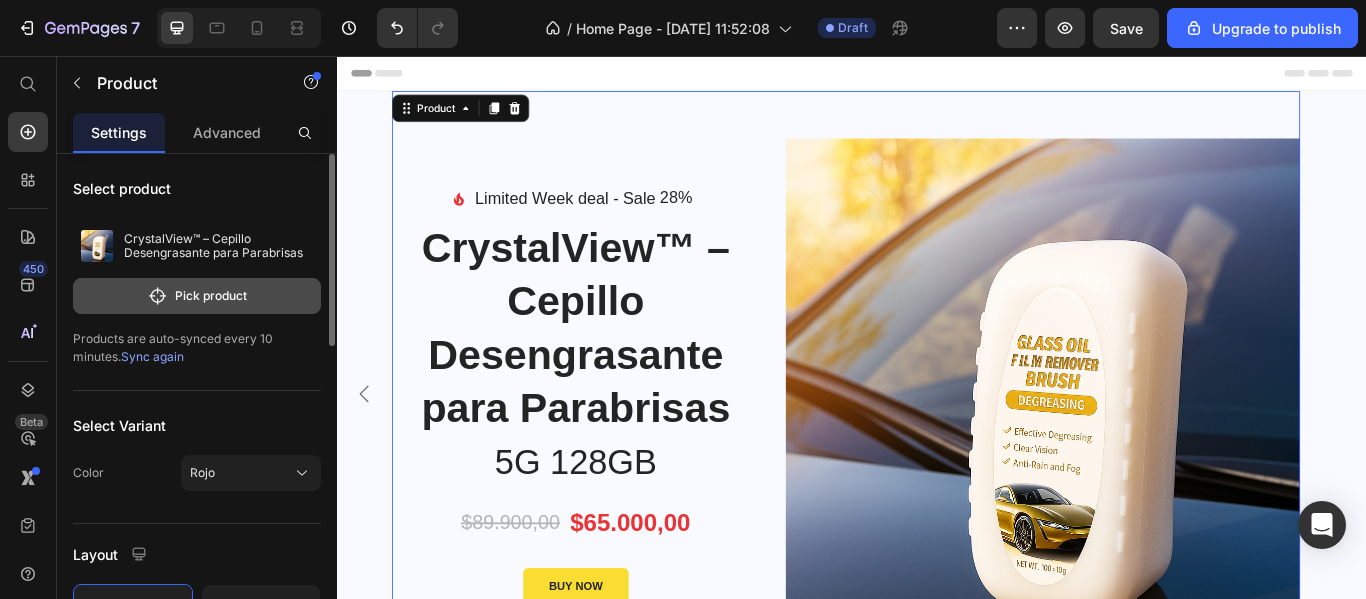 click on "Pick product" at bounding box center (197, 296) 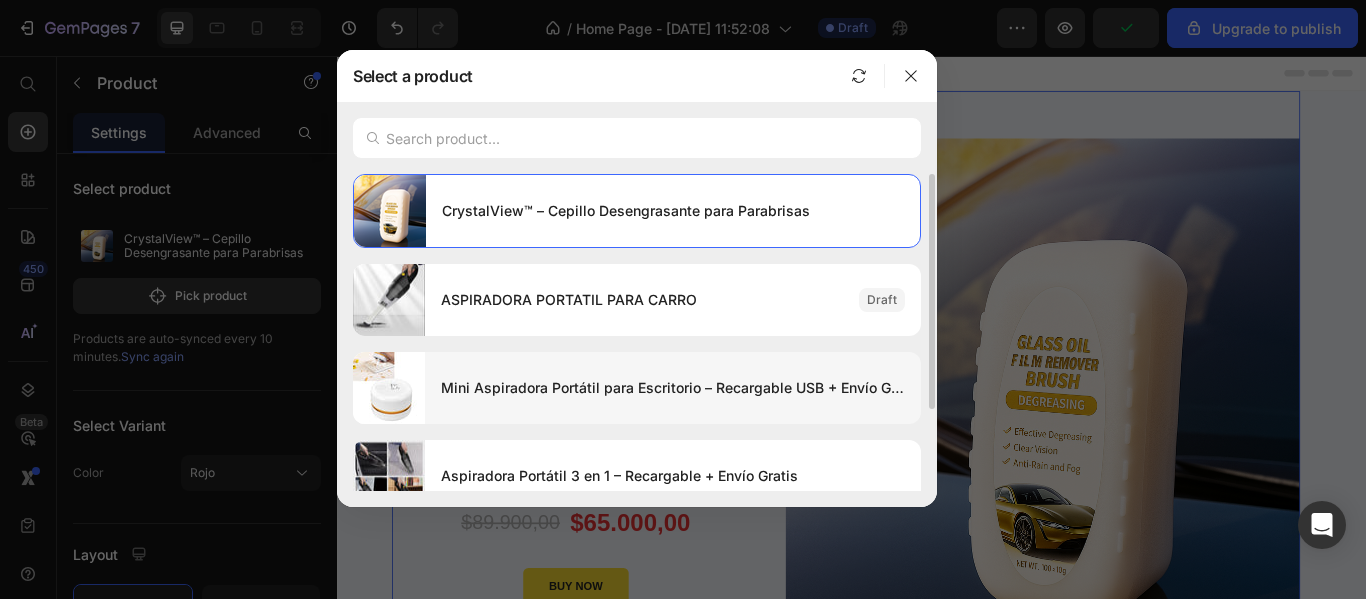 click on "Mini Aspiradora Portátil para Escritorio – Recargable USB + Envío Gratis" at bounding box center [673, 388] 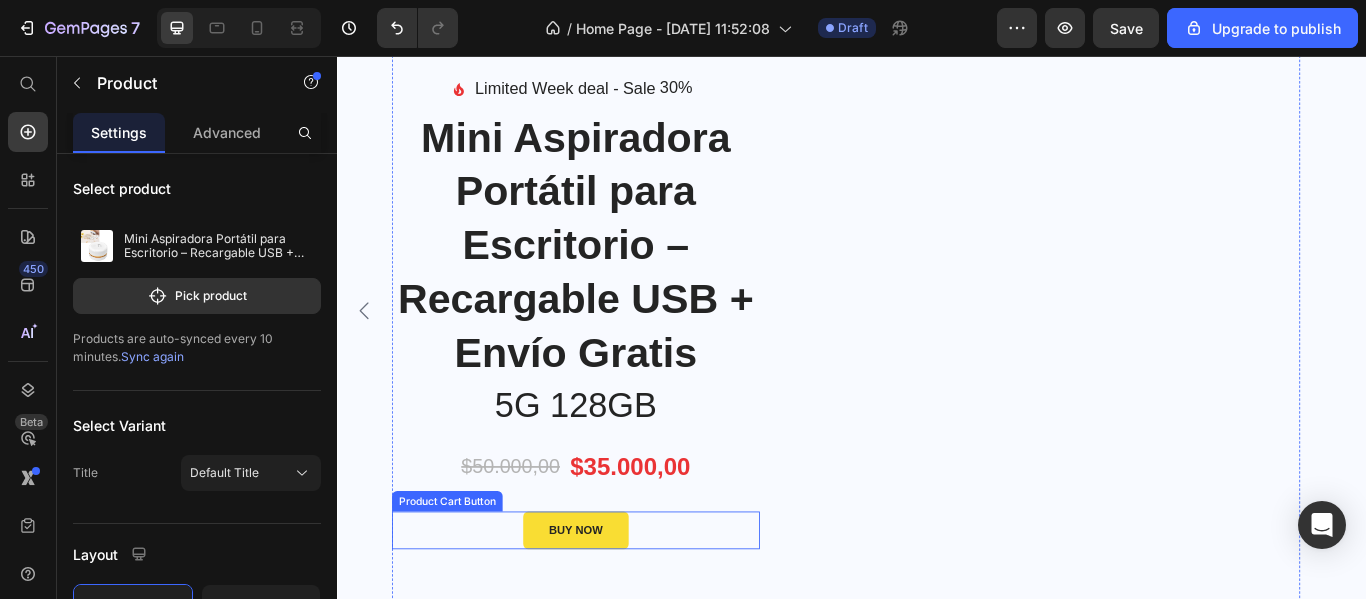 scroll, scrollTop: 0, scrollLeft: 0, axis: both 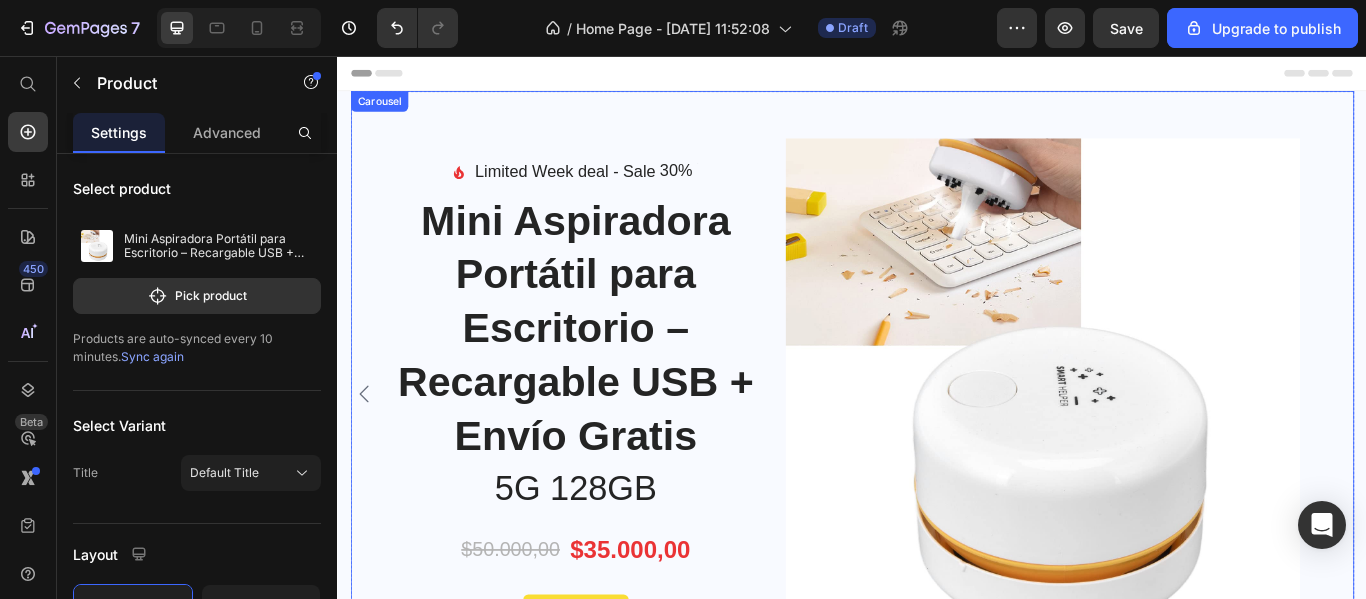 click 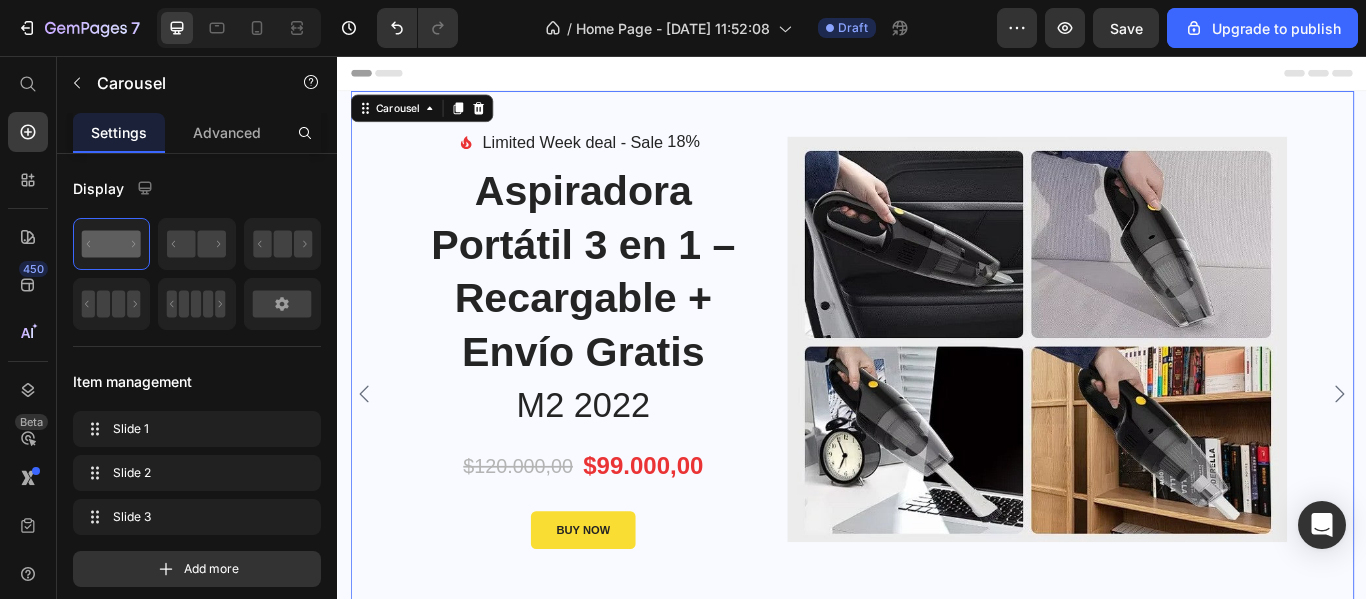 click 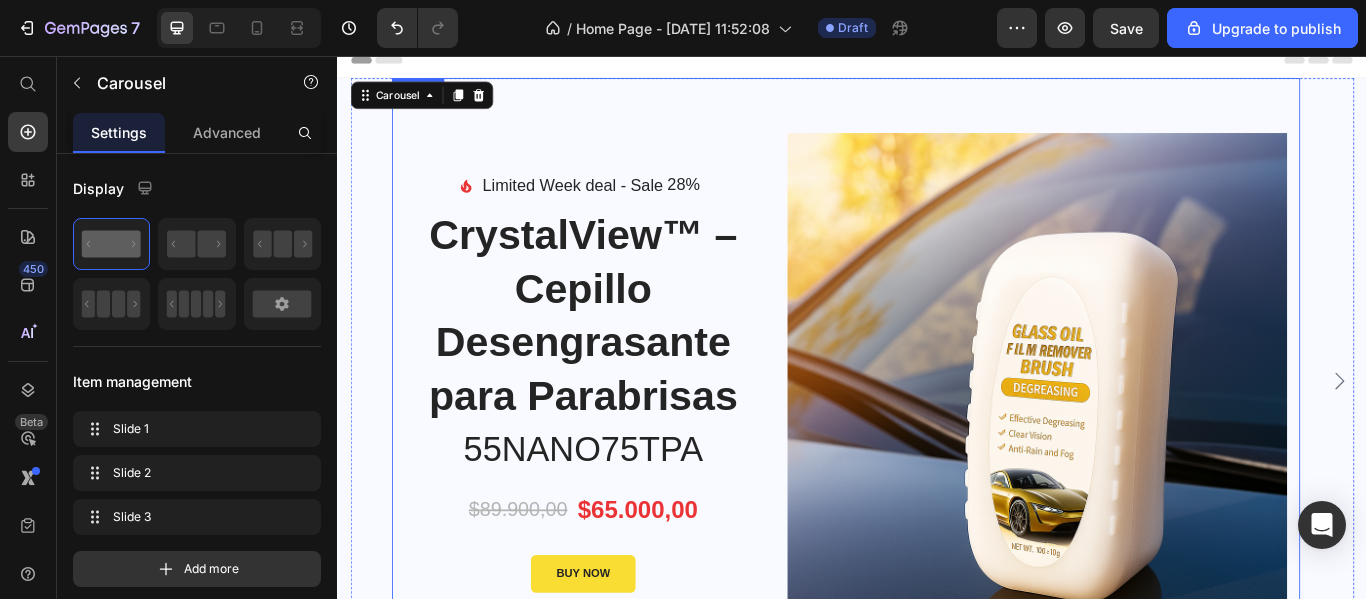 scroll, scrollTop: 0, scrollLeft: 0, axis: both 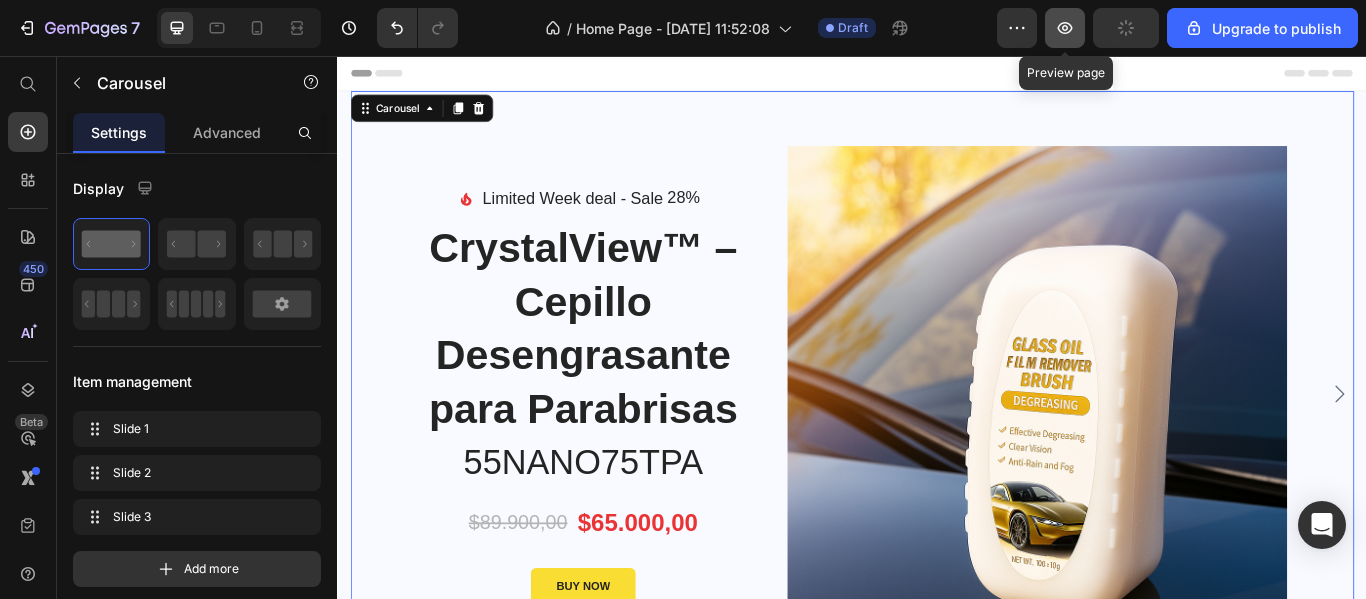 click 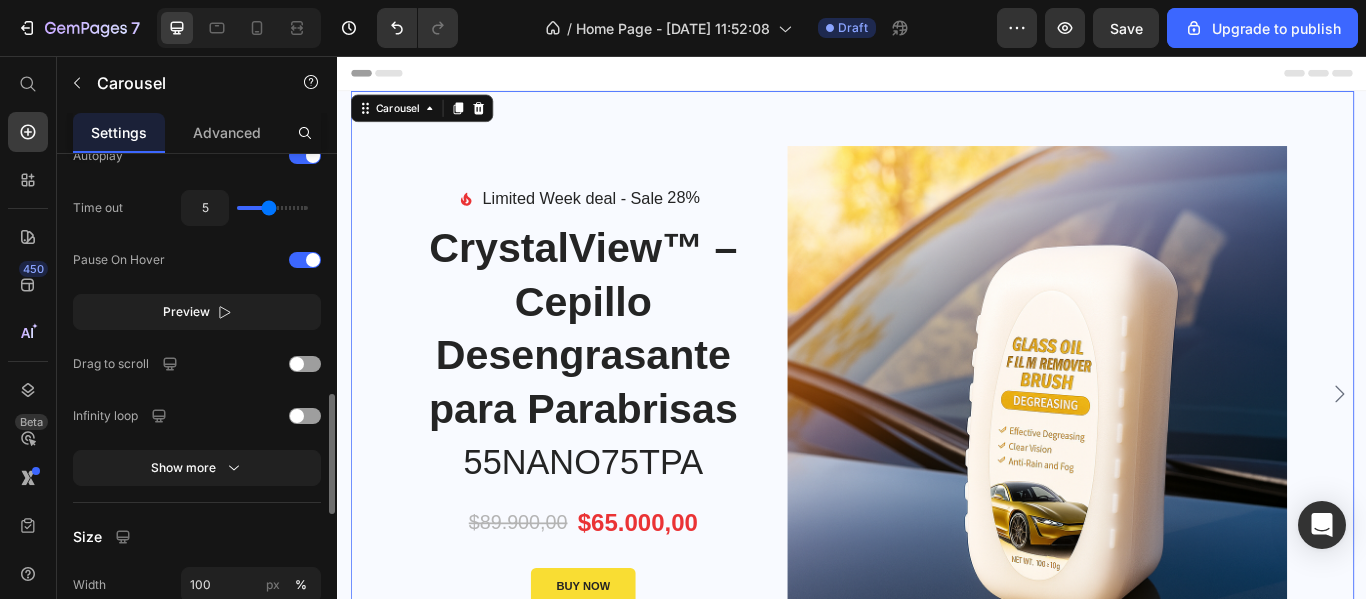 scroll, scrollTop: 1300, scrollLeft: 0, axis: vertical 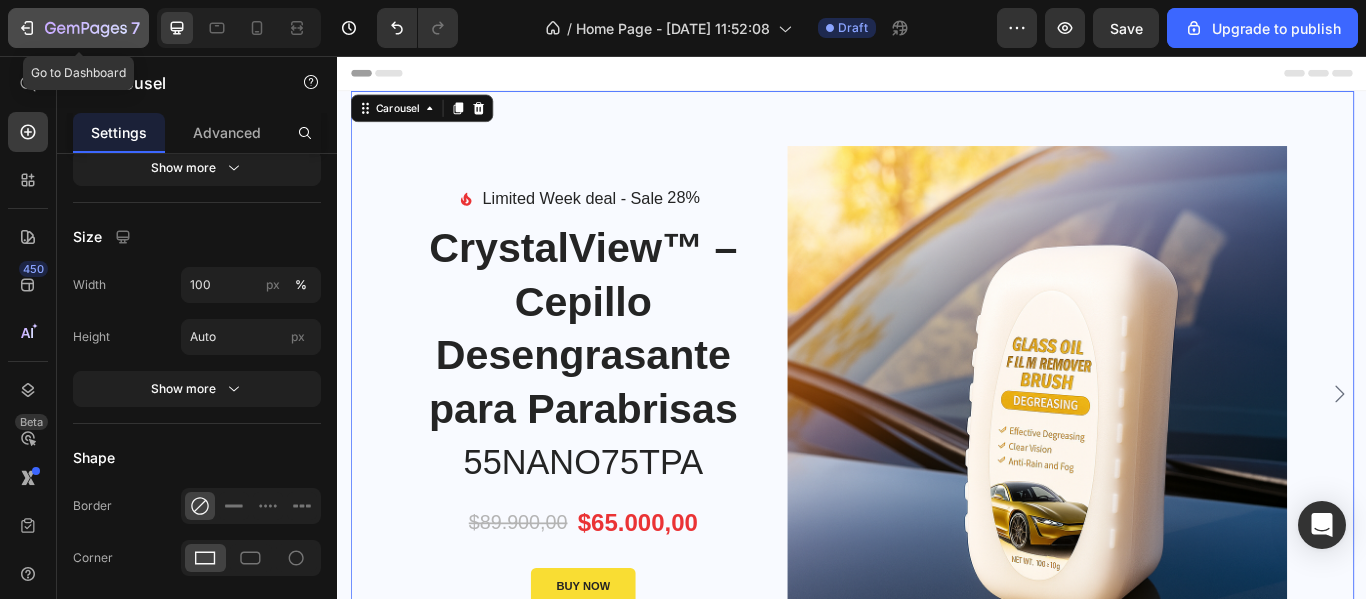 click on "7" at bounding box center (78, 28) 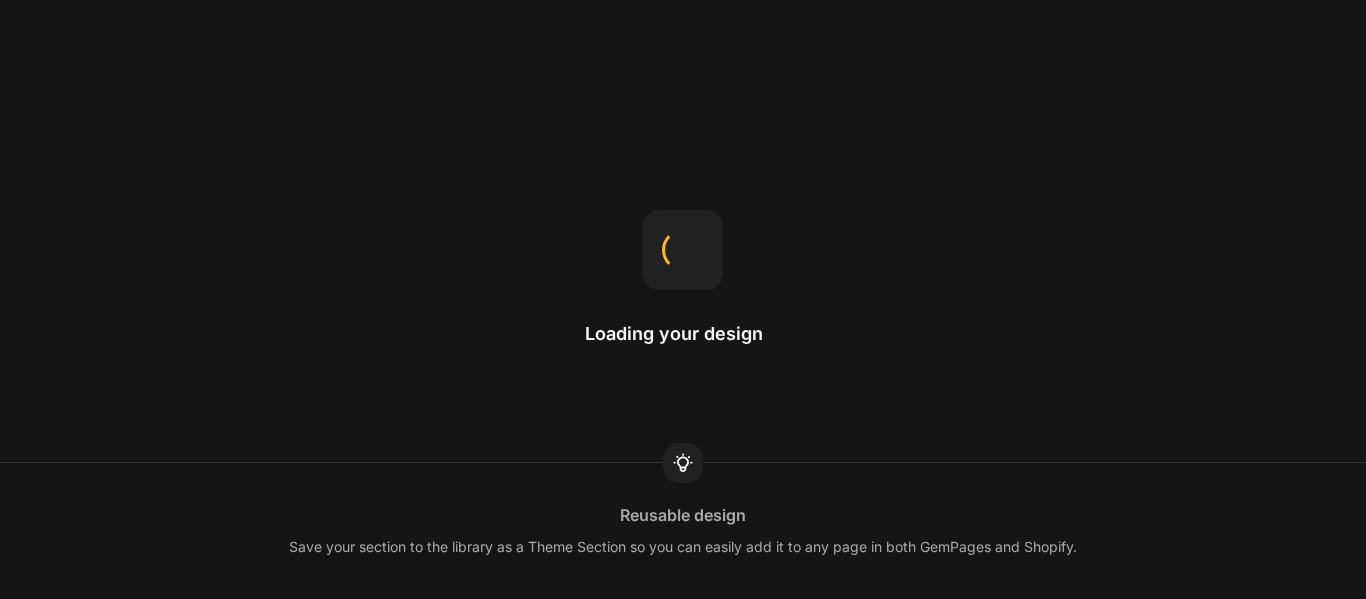 scroll, scrollTop: 0, scrollLeft: 0, axis: both 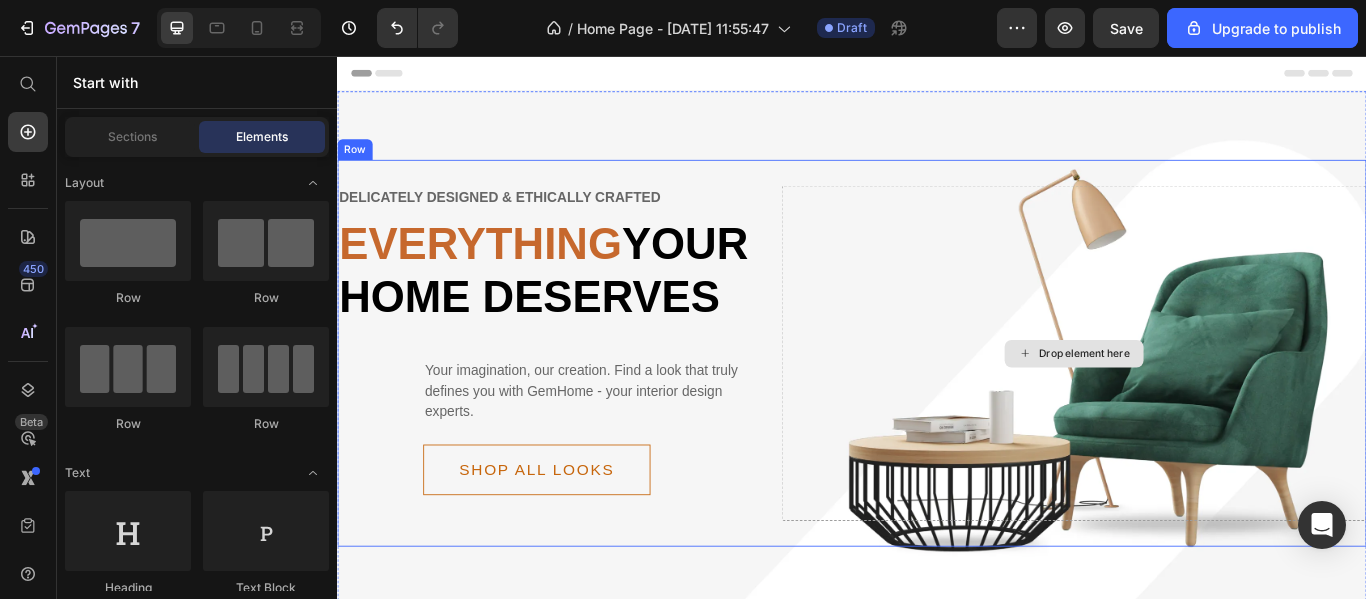 click on "Drop element here" at bounding box center (1196, 402) 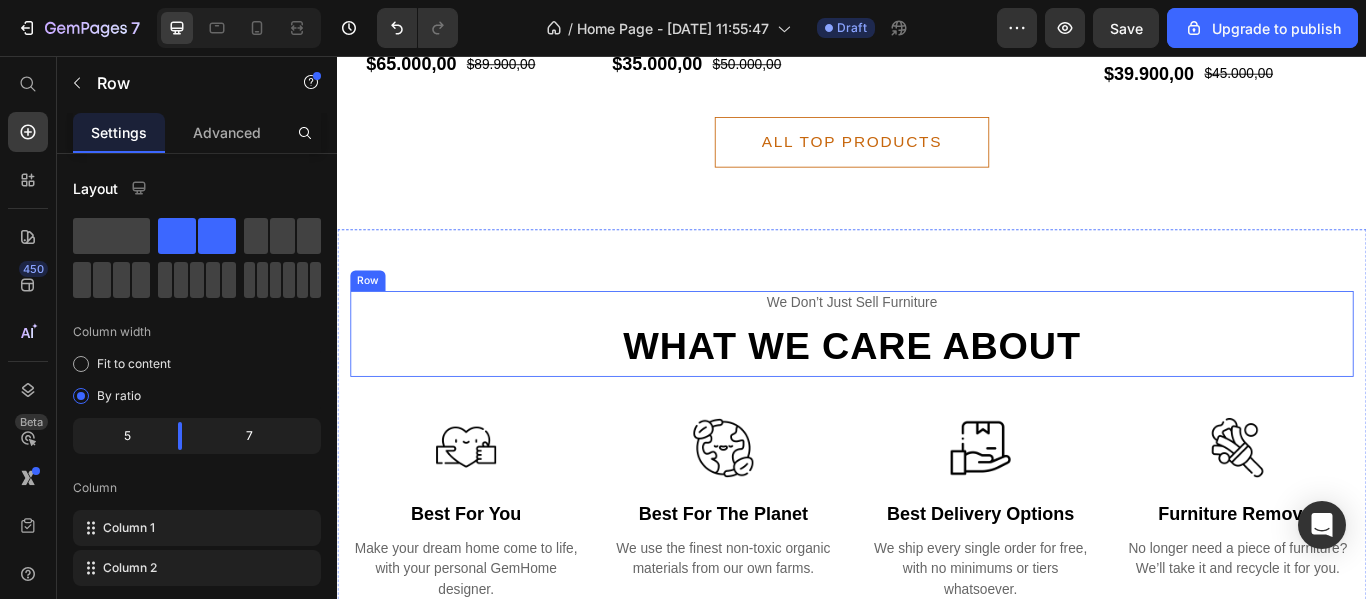 scroll, scrollTop: 3200, scrollLeft: 0, axis: vertical 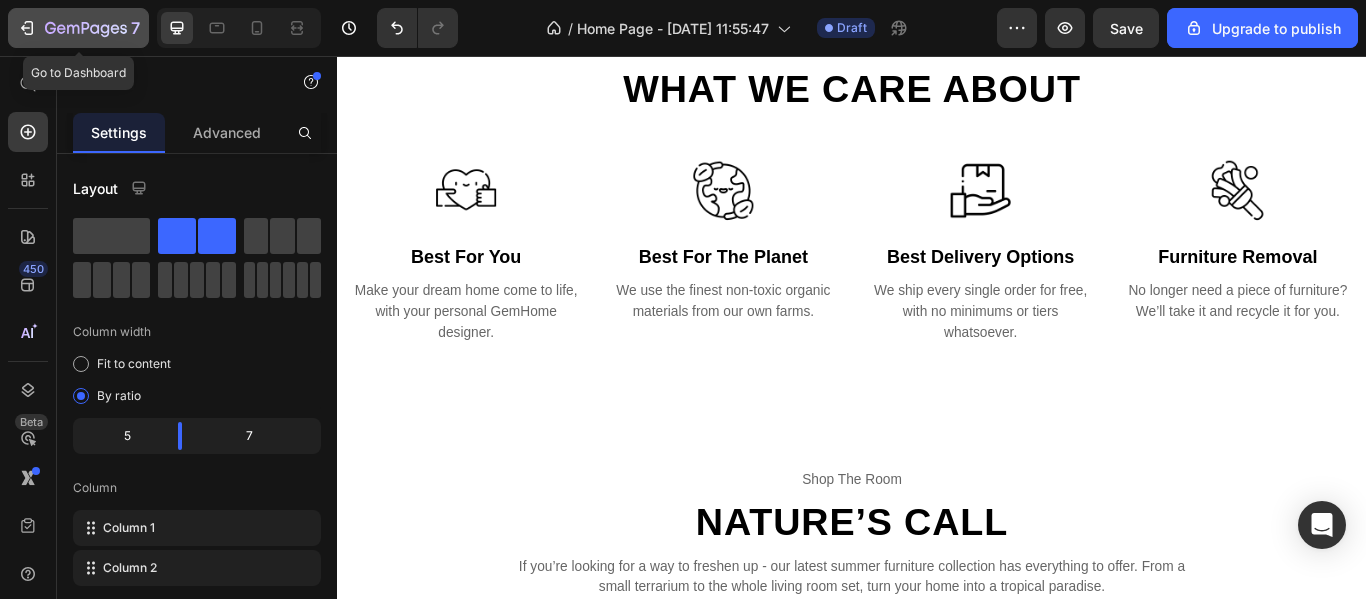 click on "7" at bounding box center (78, 28) 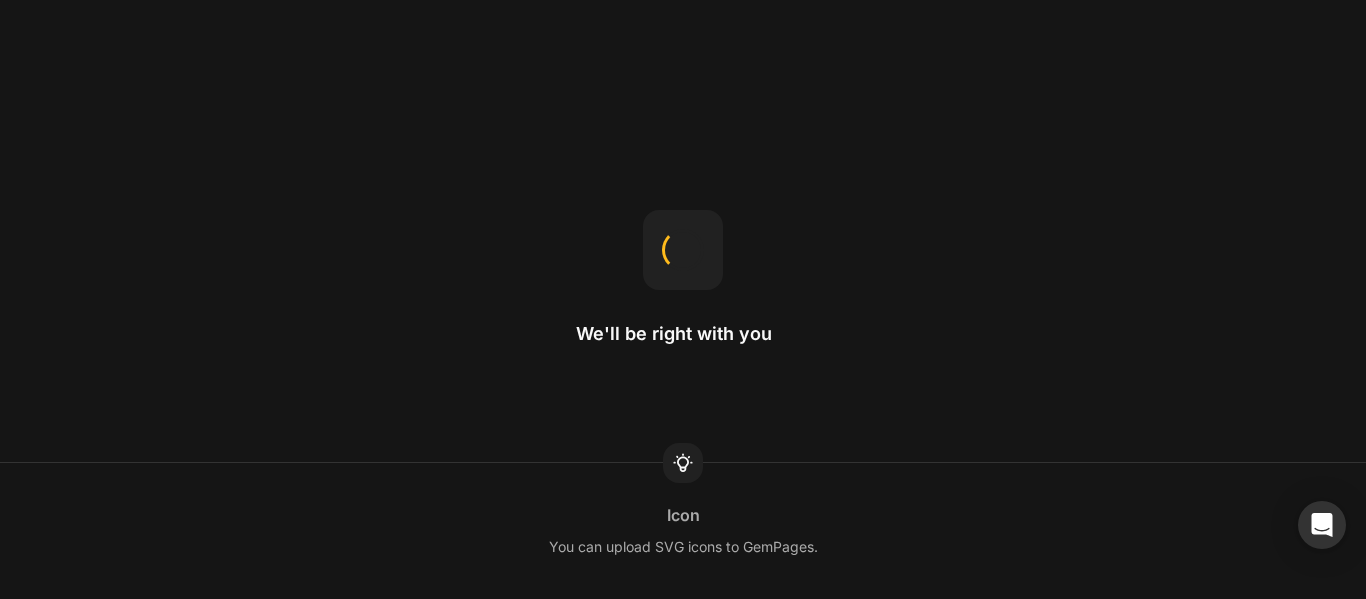 scroll, scrollTop: 0, scrollLeft: 0, axis: both 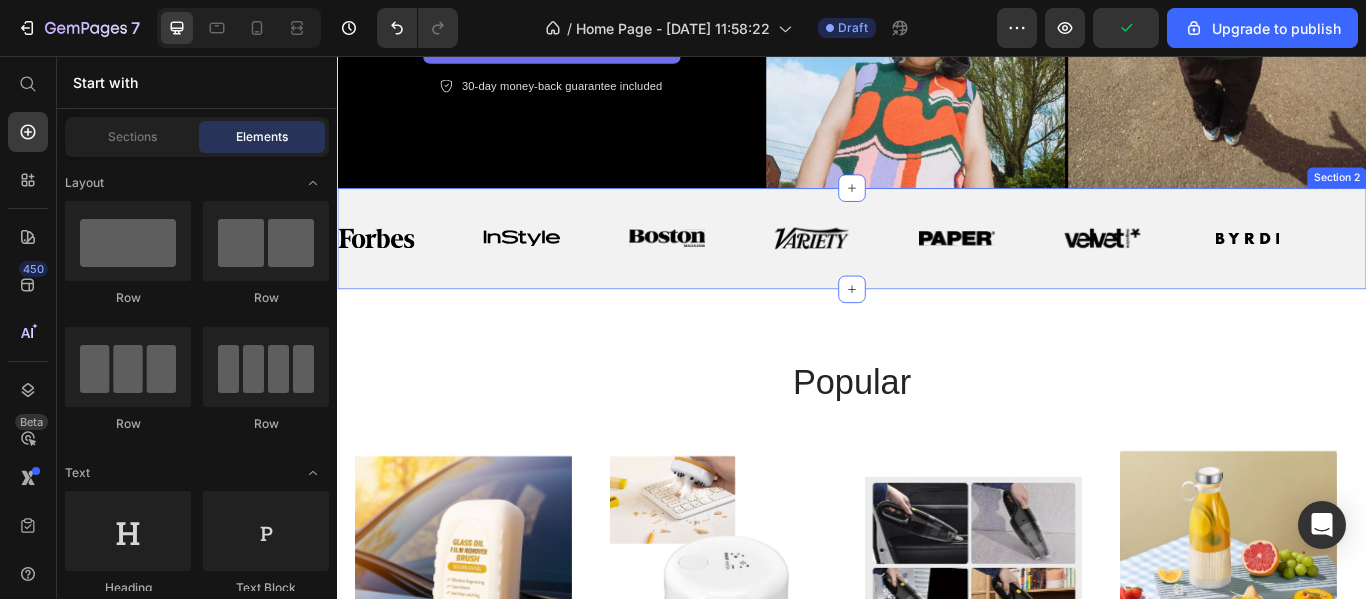 click on "Image Image Image Image Image Image Image Image Image Image Image Image Image Image Marquee Section 2" at bounding box center [937, 269] 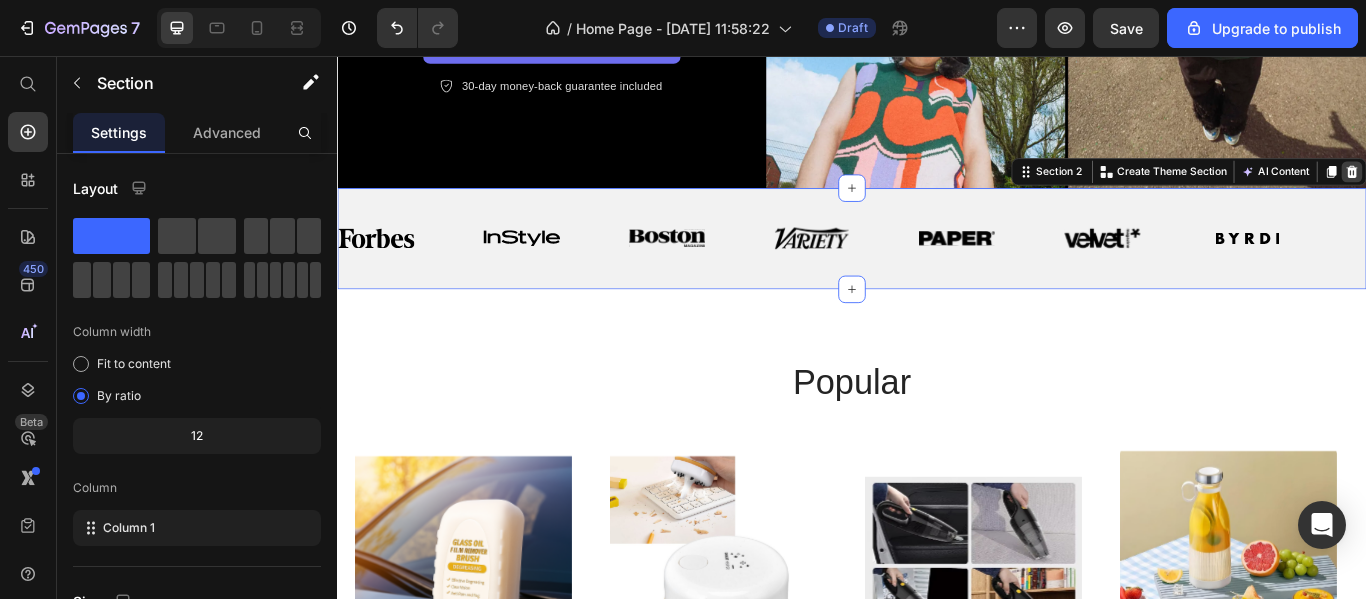 click 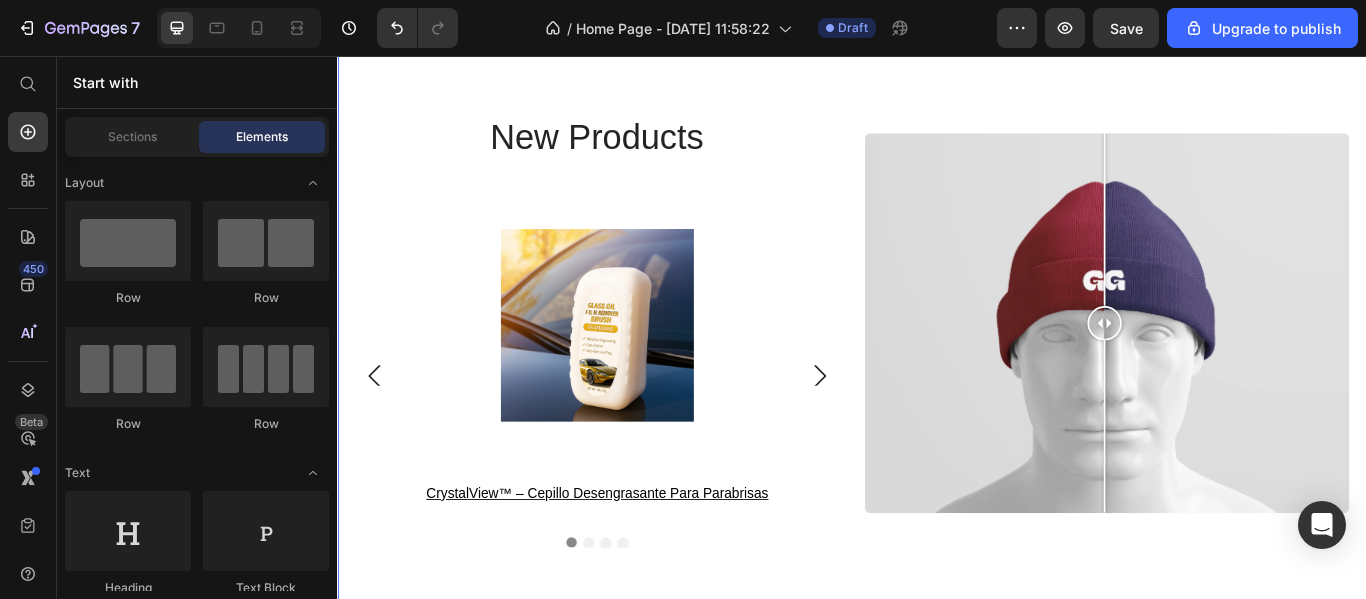 scroll, scrollTop: 2800, scrollLeft: 0, axis: vertical 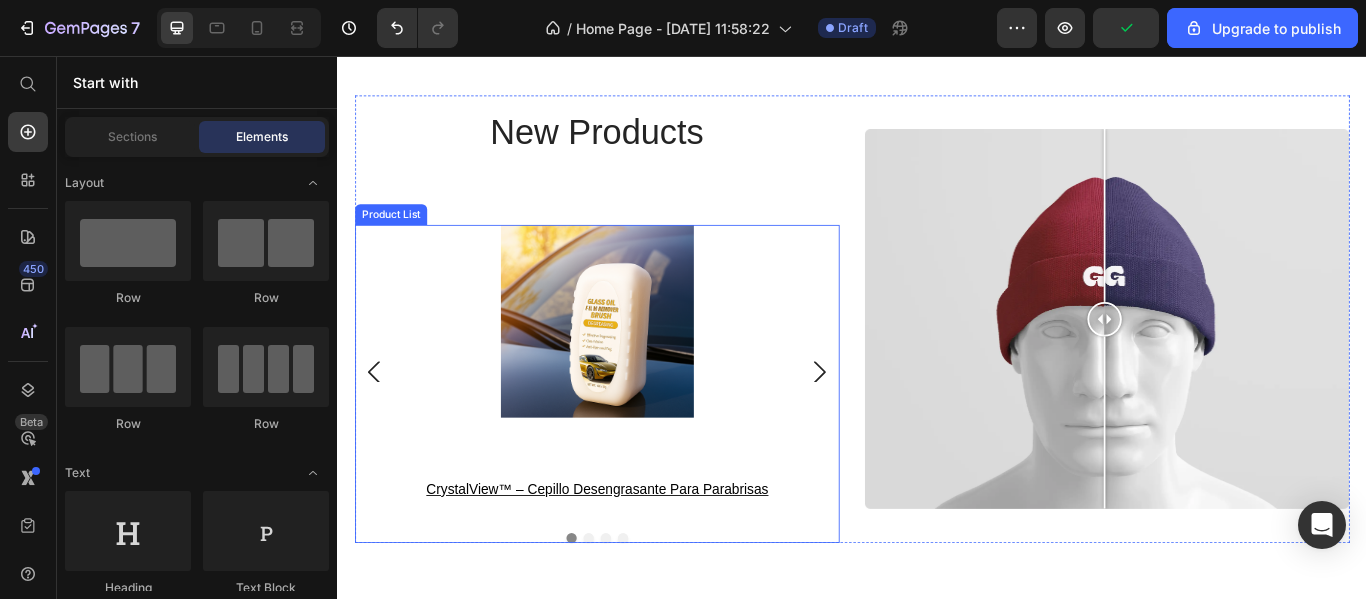 click on "Product Images CrystalView™ – Cepillo Desengrasante para Parabrisas Product Title Row Product Images Mini Aspiradora Portátil para Escritorio – Recargable USB + Envío Gratis Product Title Row Product Images Aspiradora Portátil 3 en 1 – Recargable + Envío Gratis Product Title Row Product Images Licuadora Portátil Recargable – ¡Llévala Donde Quieras! Product Title Row" at bounding box center (640, 424) 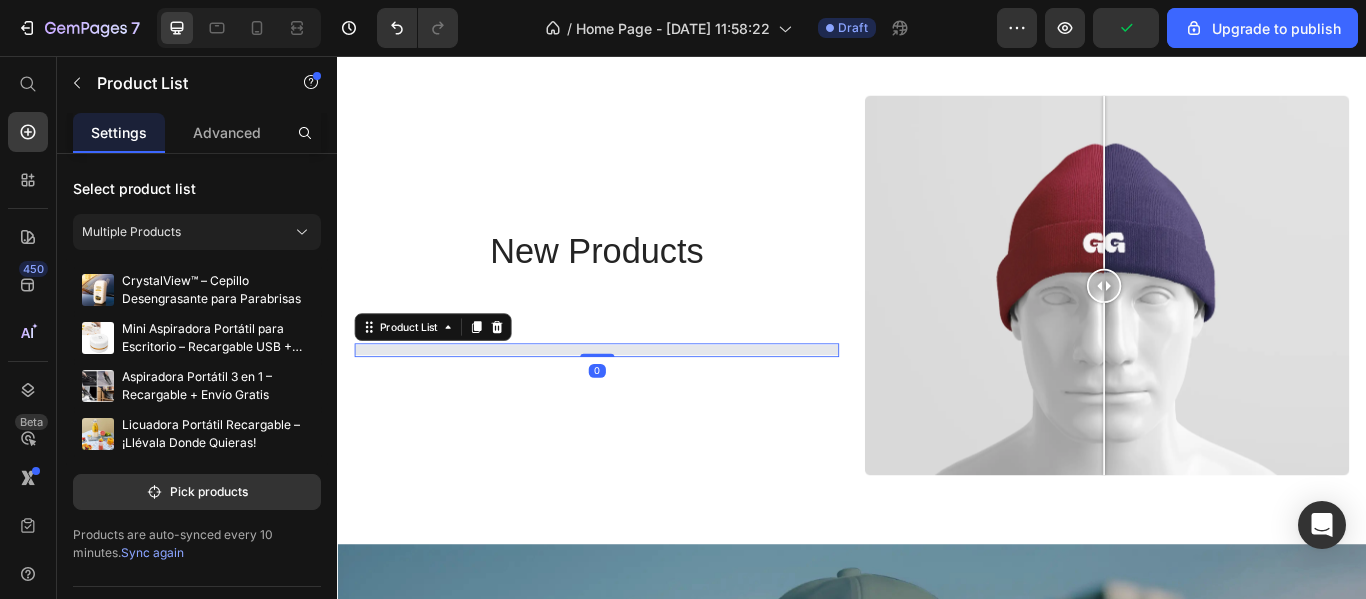 drag, startPoint x: 873, startPoint y: 396, endPoint x: 887, endPoint y: 404, distance: 16.124516 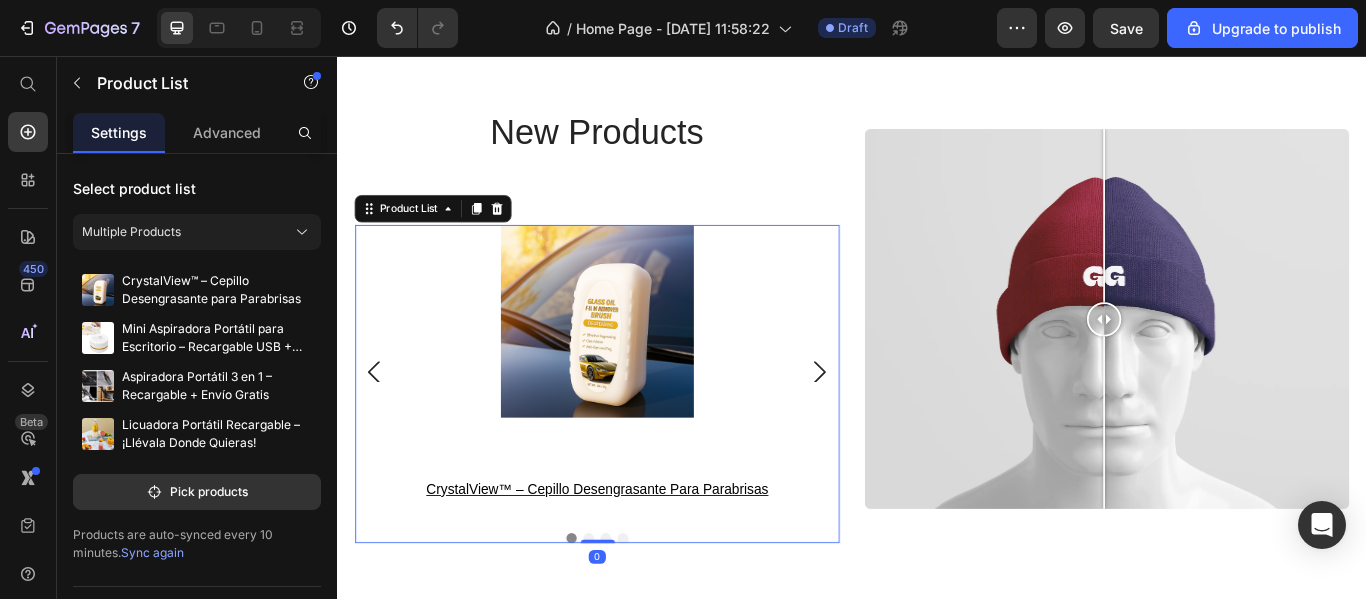 click 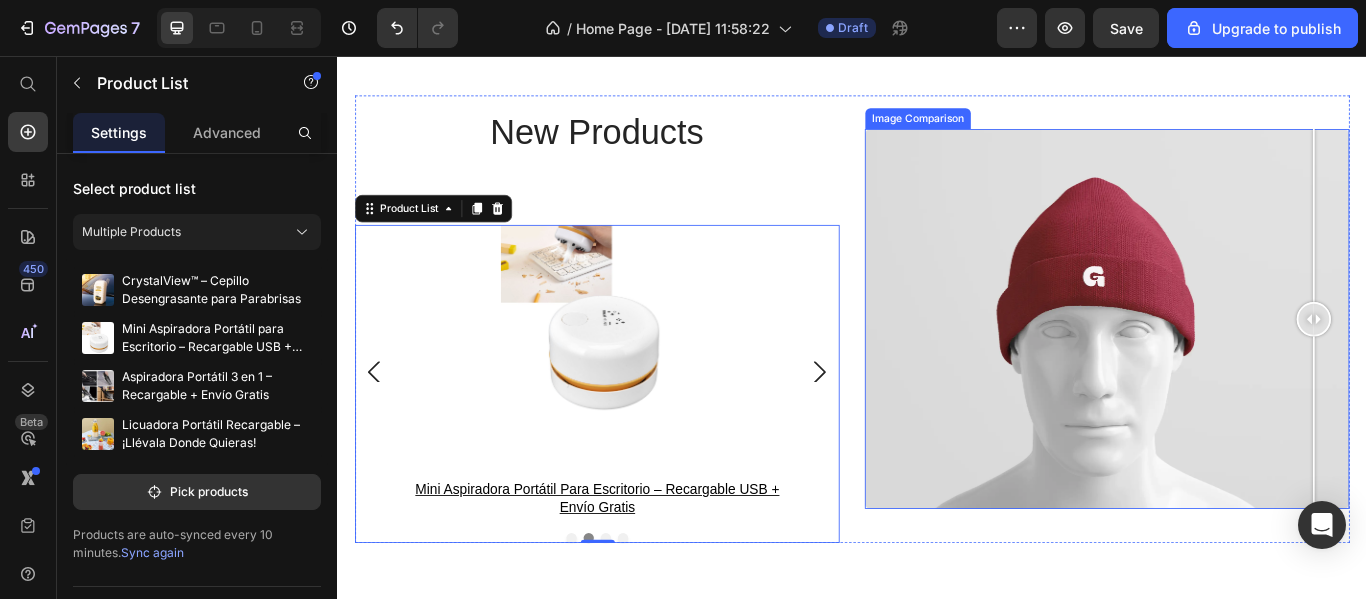 drag, startPoint x: 1208, startPoint y: 358, endPoint x: 1408, endPoint y: 411, distance: 206.90337 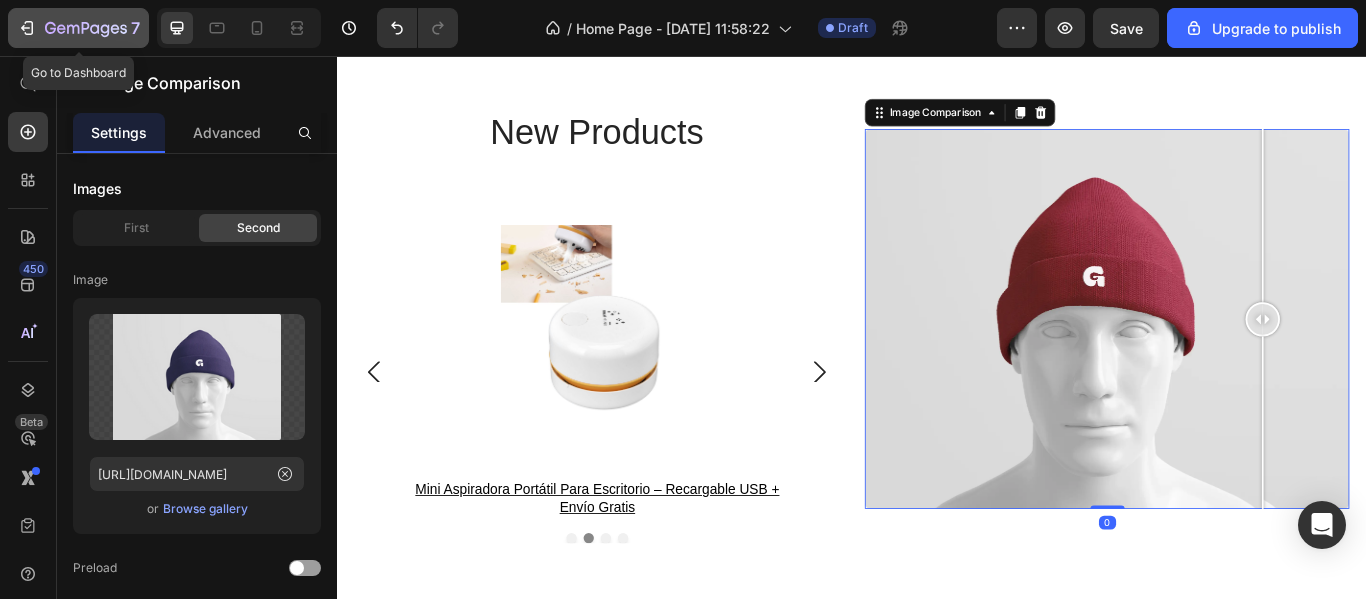 click on "7" at bounding box center (78, 28) 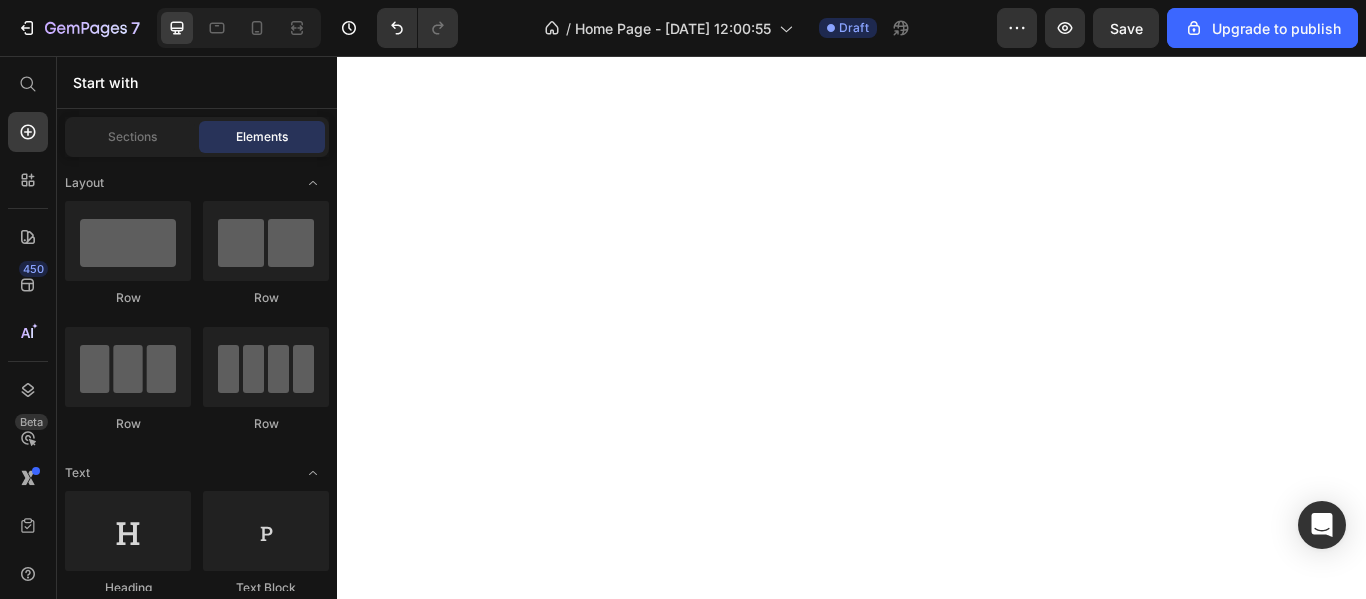 scroll, scrollTop: 0, scrollLeft: 0, axis: both 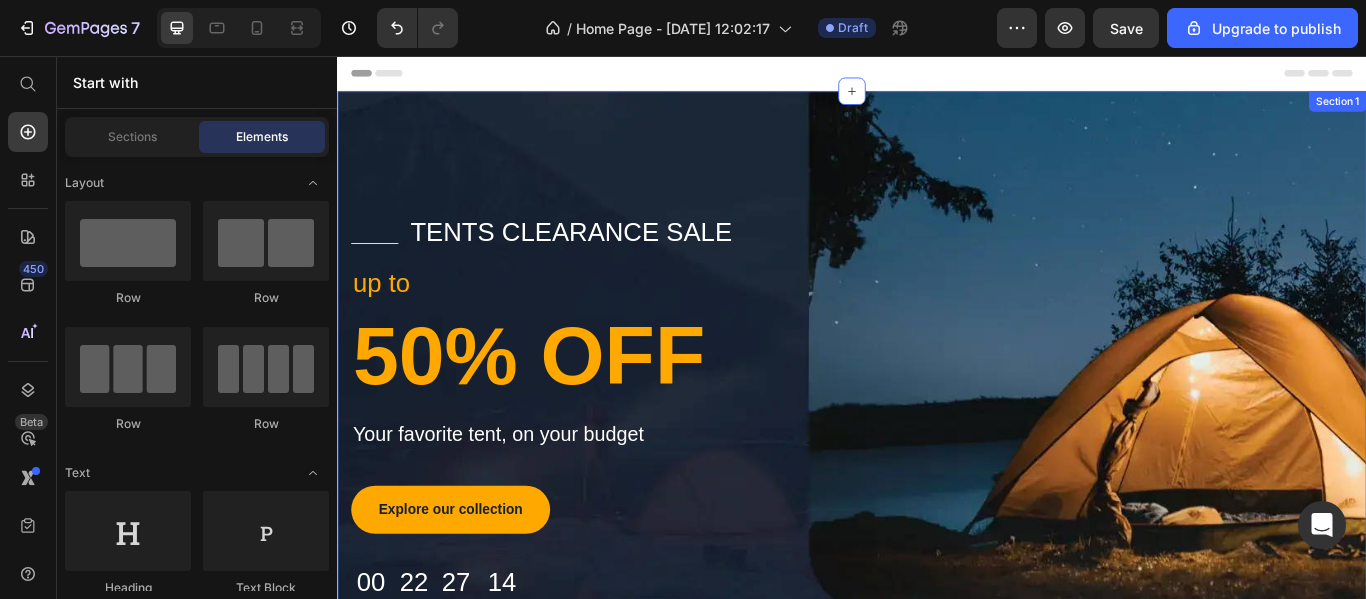 click on "Title Line tents clearance sale Text block Row up to Text block 50% OFF   Heading Your favorite tent, on your budget  Text block Explore our collection Button 00 Days 22 Hrs 27 Mins 14 Secs Countdown Timer Row Row Section 1" at bounding box center (937, 474) 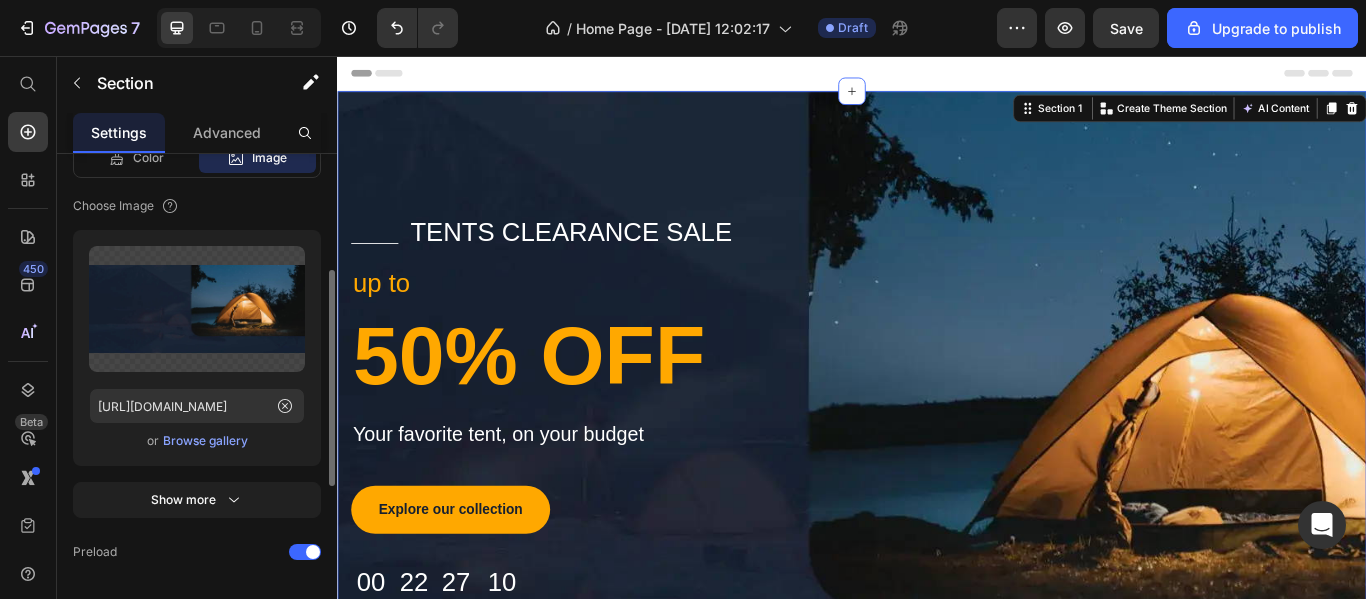 scroll, scrollTop: 662, scrollLeft: 0, axis: vertical 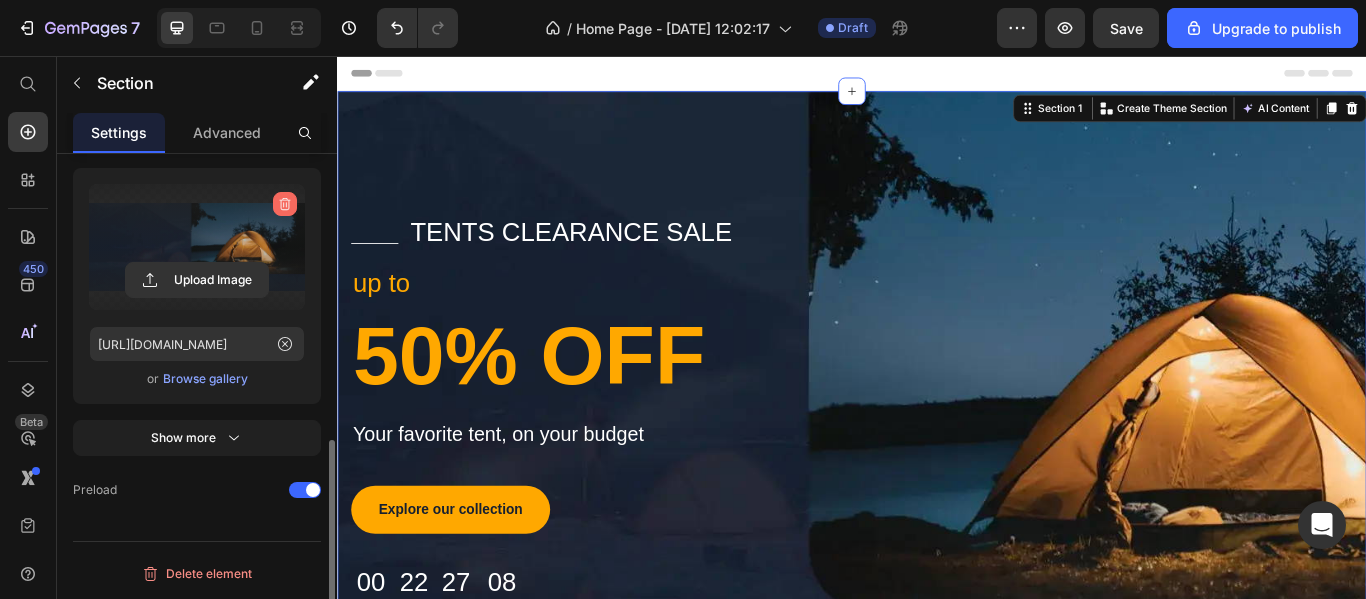 click 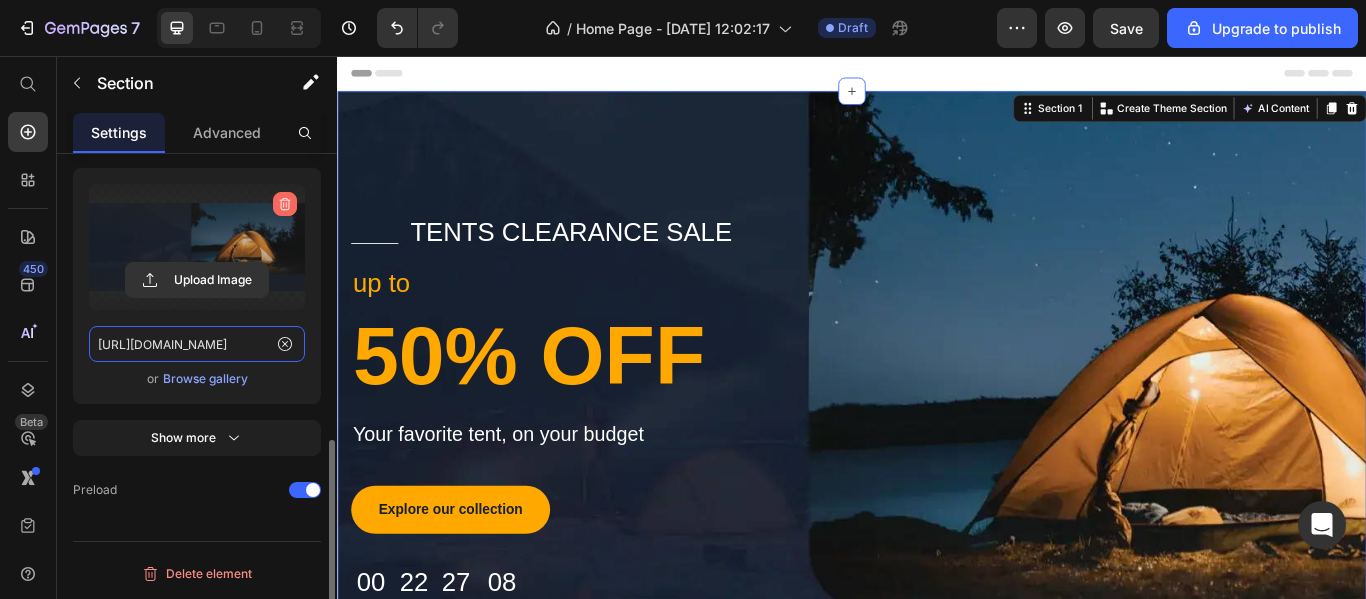 type 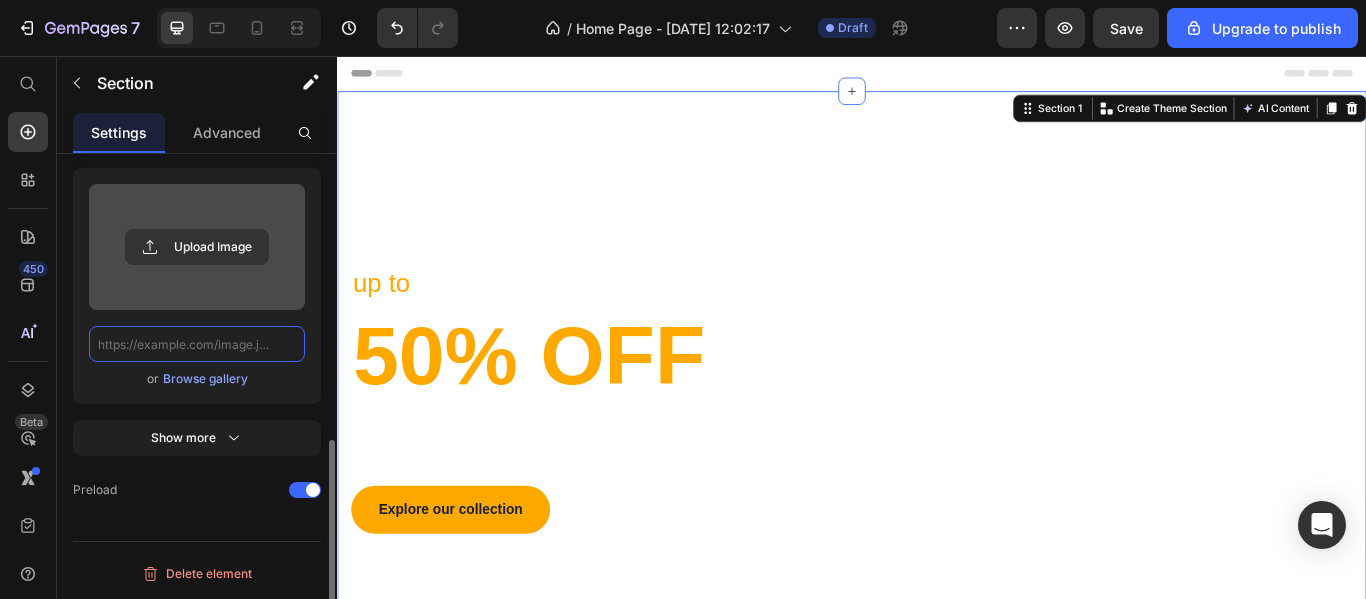 scroll, scrollTop: 0, scrollLeft: 0, axis: both 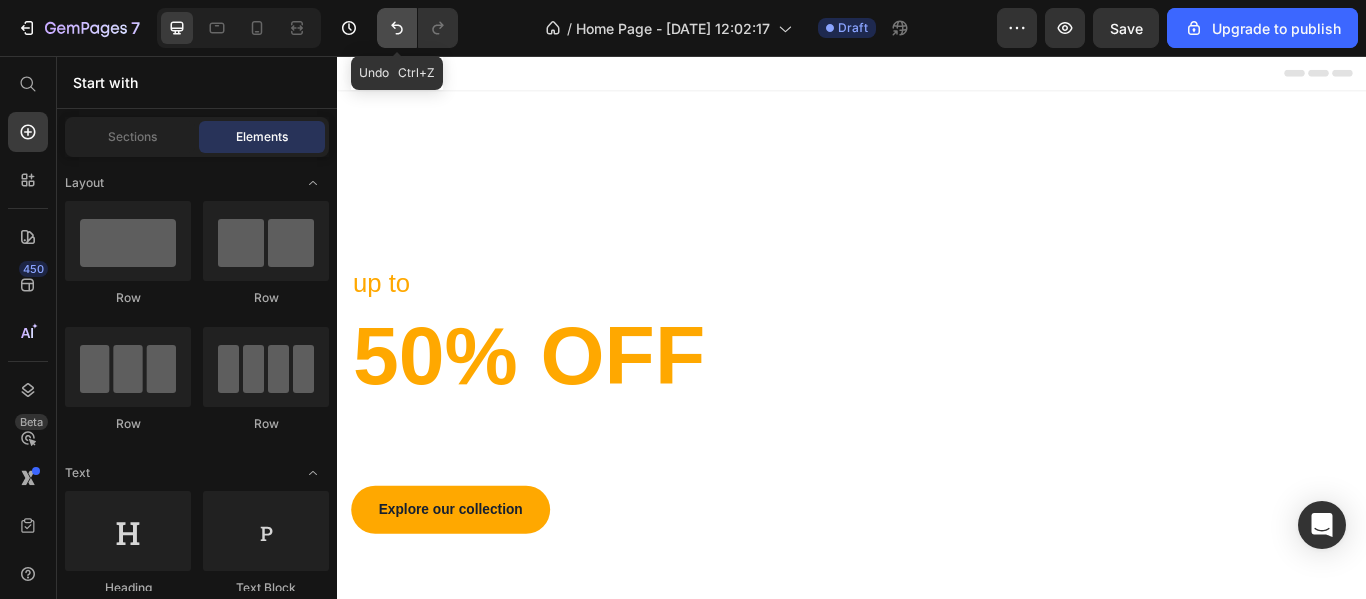click 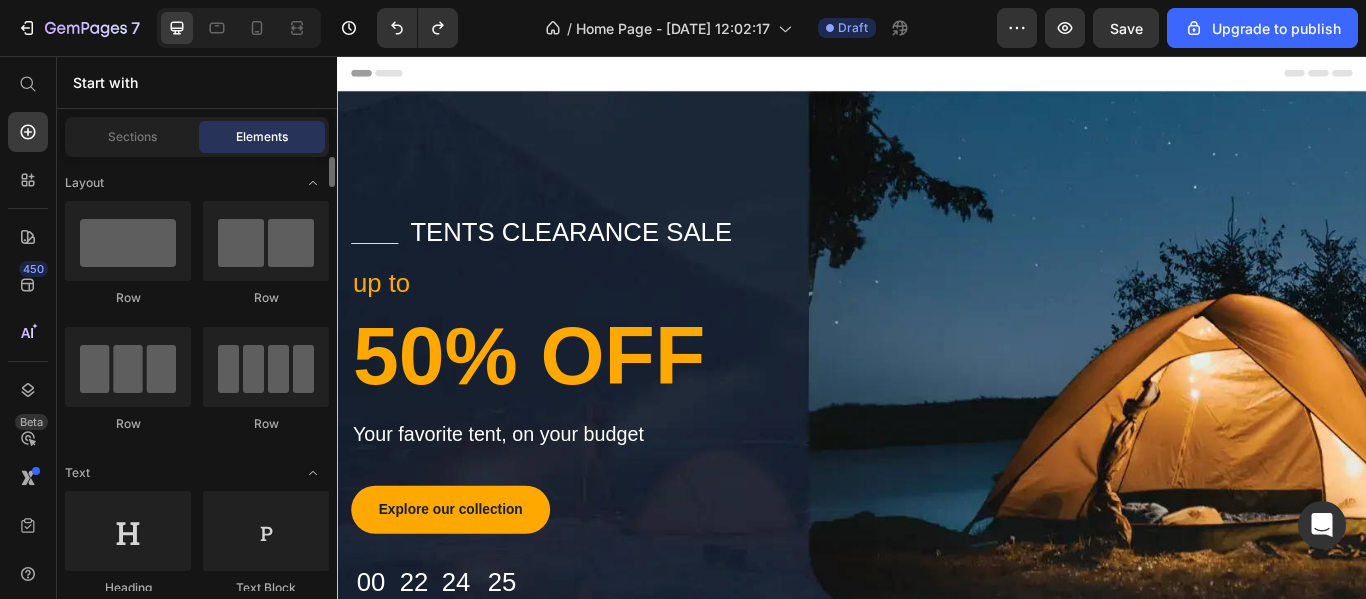 scroll, scrollTop: 300, scrollLeft: 0, axis: vertical 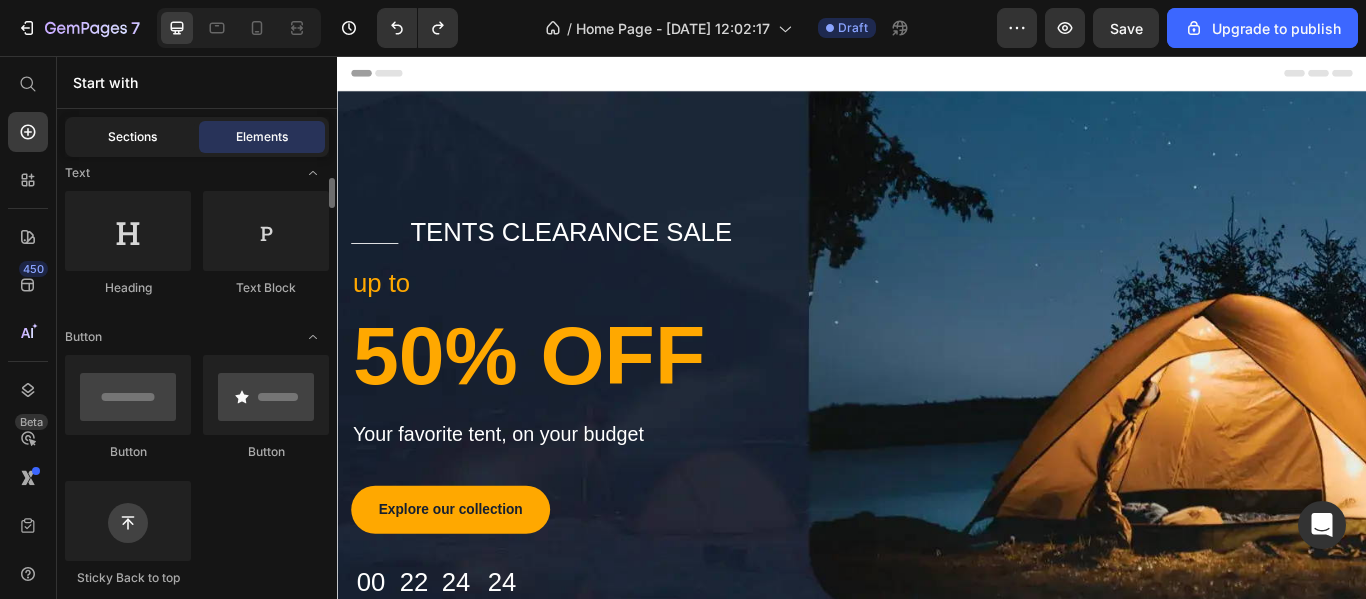 click on "Sections" at bounding box center (132, 137) 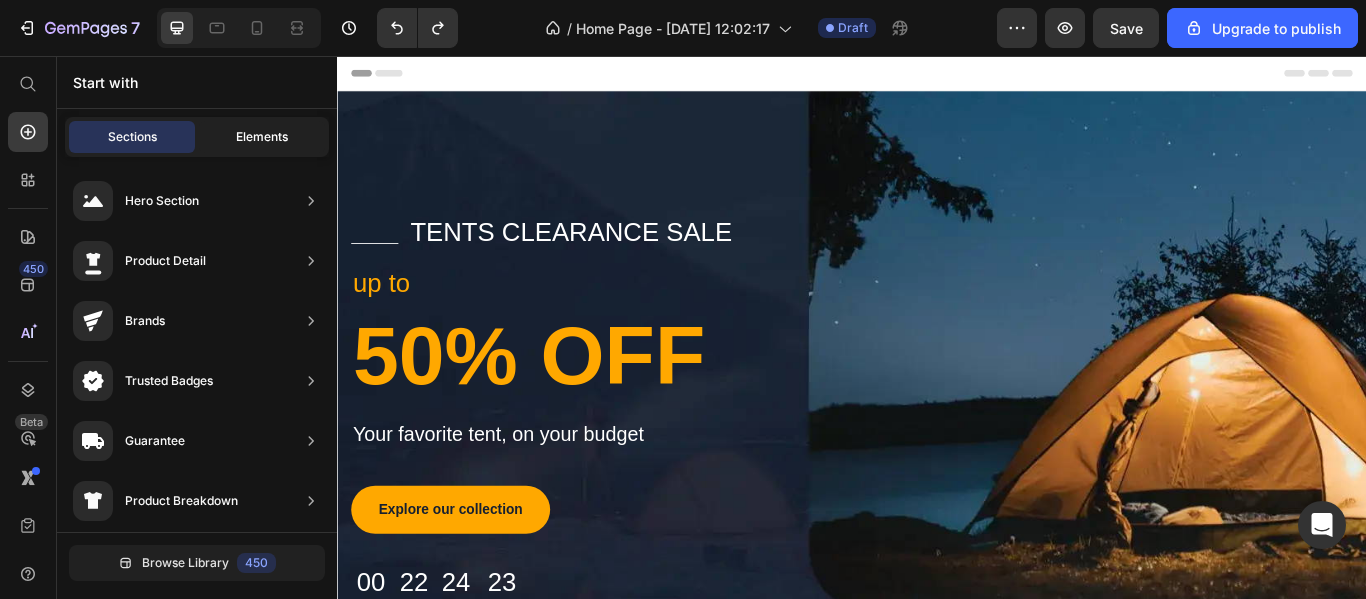click on "Elements" 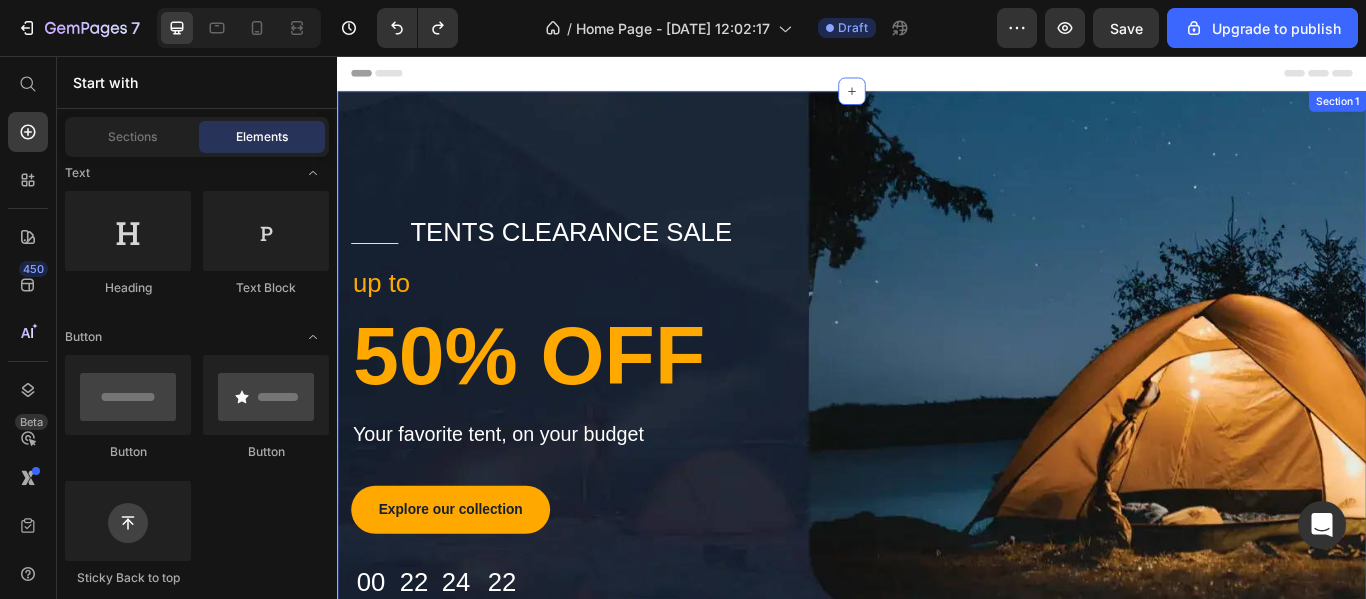 click on "Title Line tents clearance sale Text block Row up to Text block 50% OFF   Heading Your favorite tent, on your budget  Text block Explore our collection Button 00 Days 22 Hrs 24 Mins 22 Secs Countdown Timer Row Row Section 1" at bounding box center (937, 474) 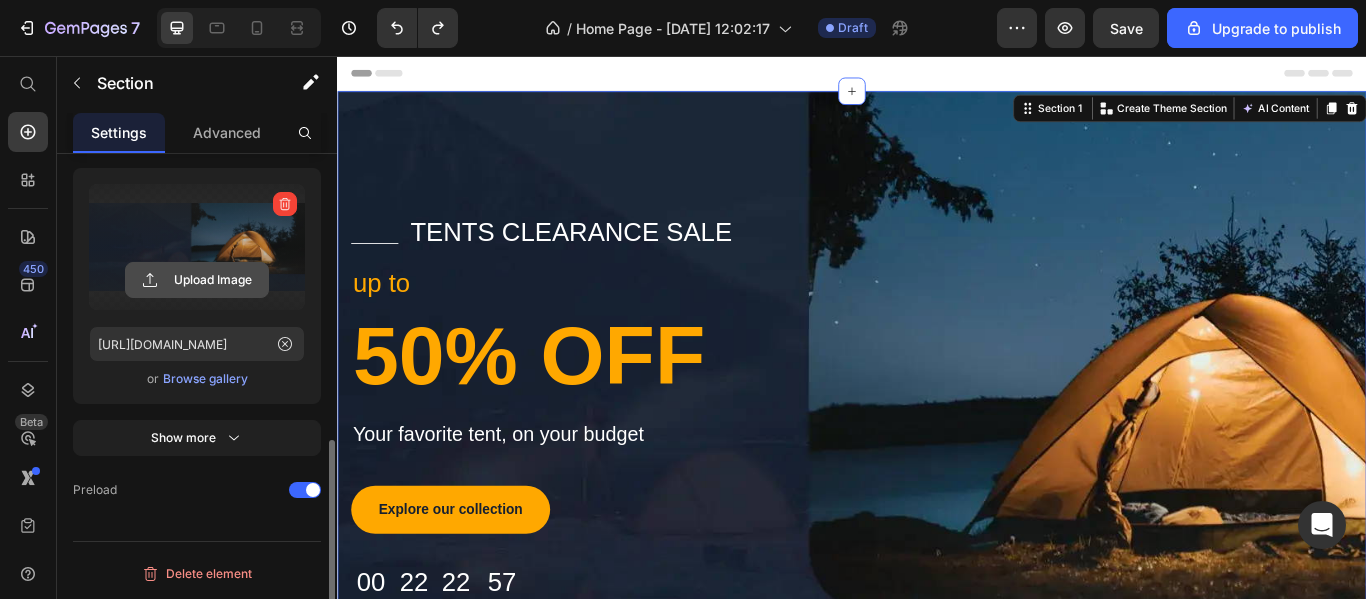 click 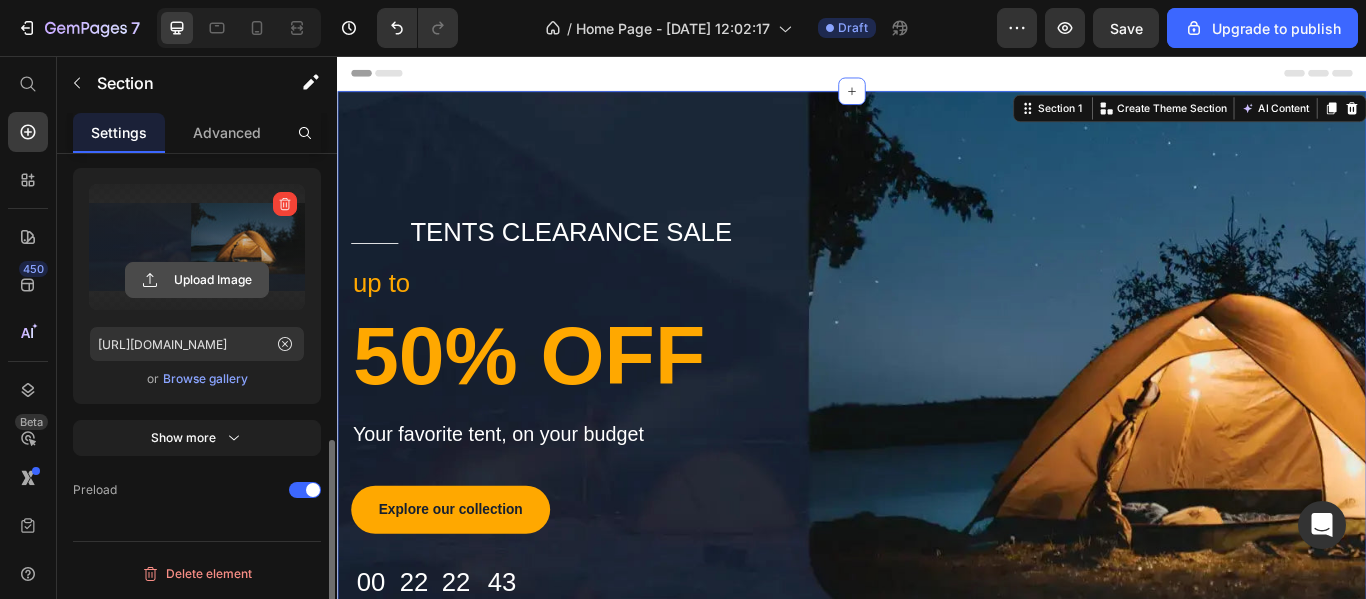 click 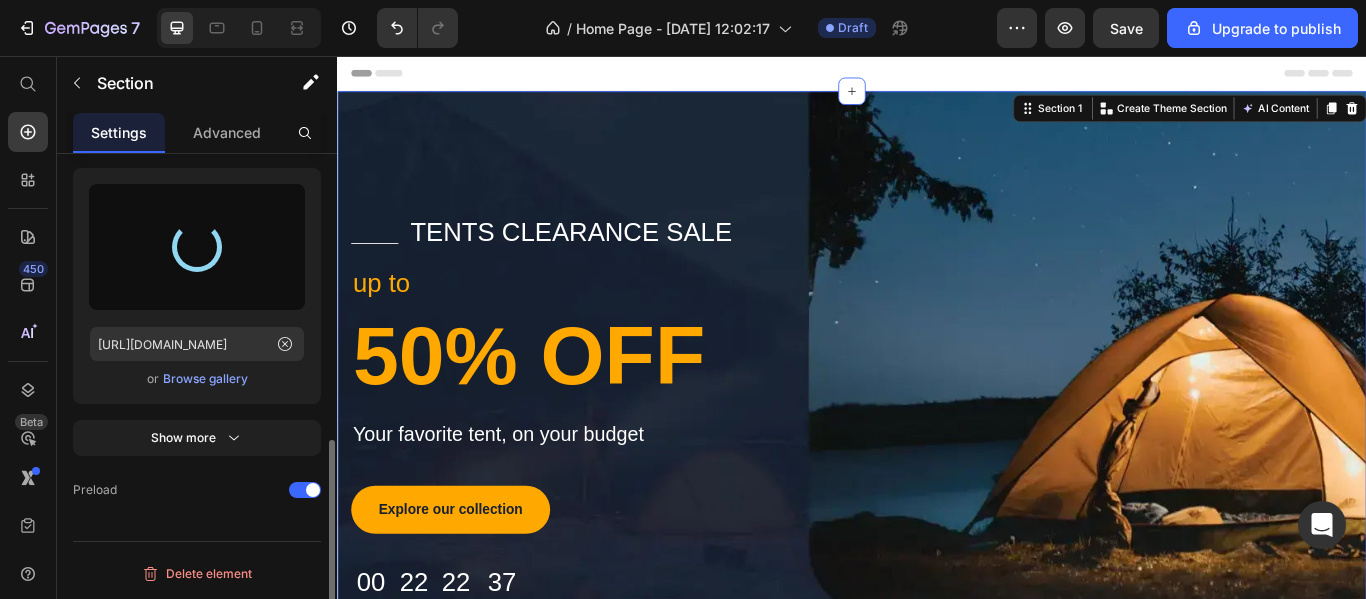 type on "[URL][DOMAIN_NAME]" 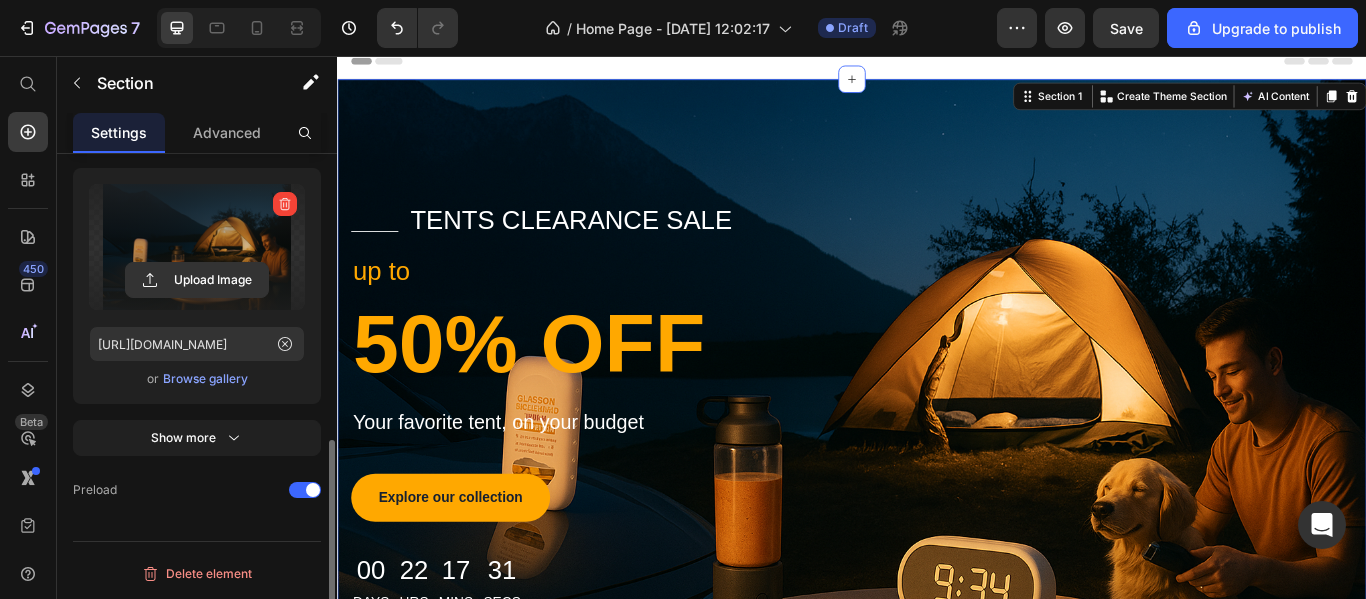 scroll, scrollTop: 0, scrollLeft: 0, axis: both 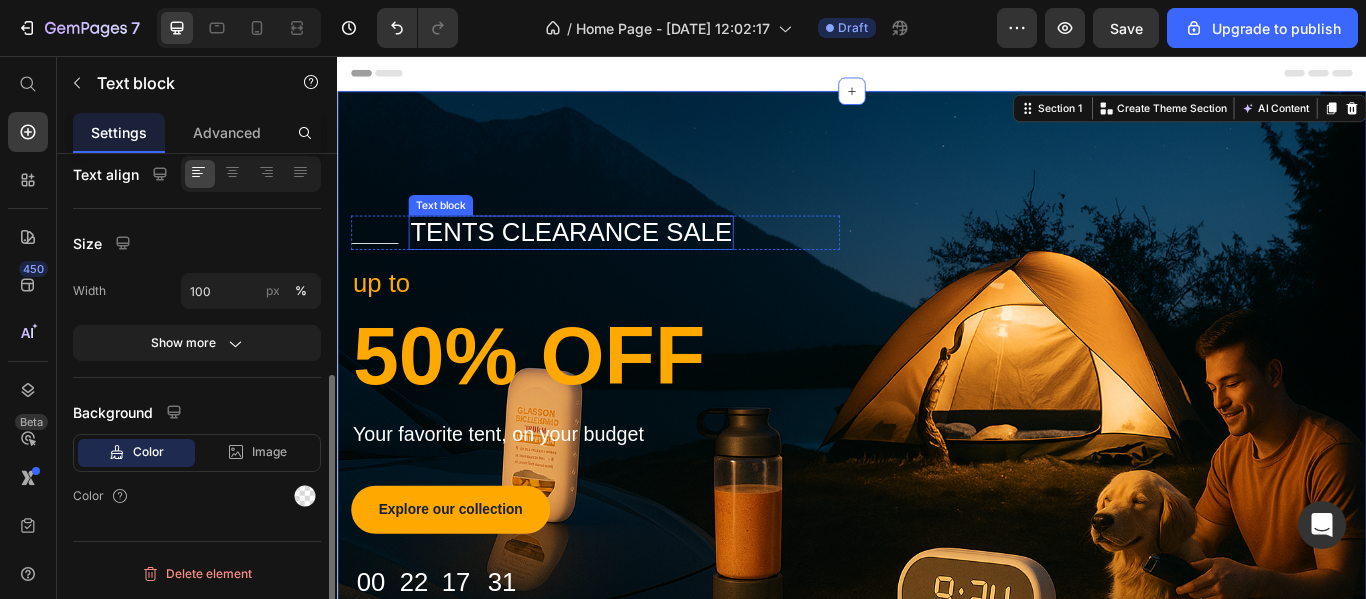 click on "tents clearance sale" at bounding box center [609, 262] 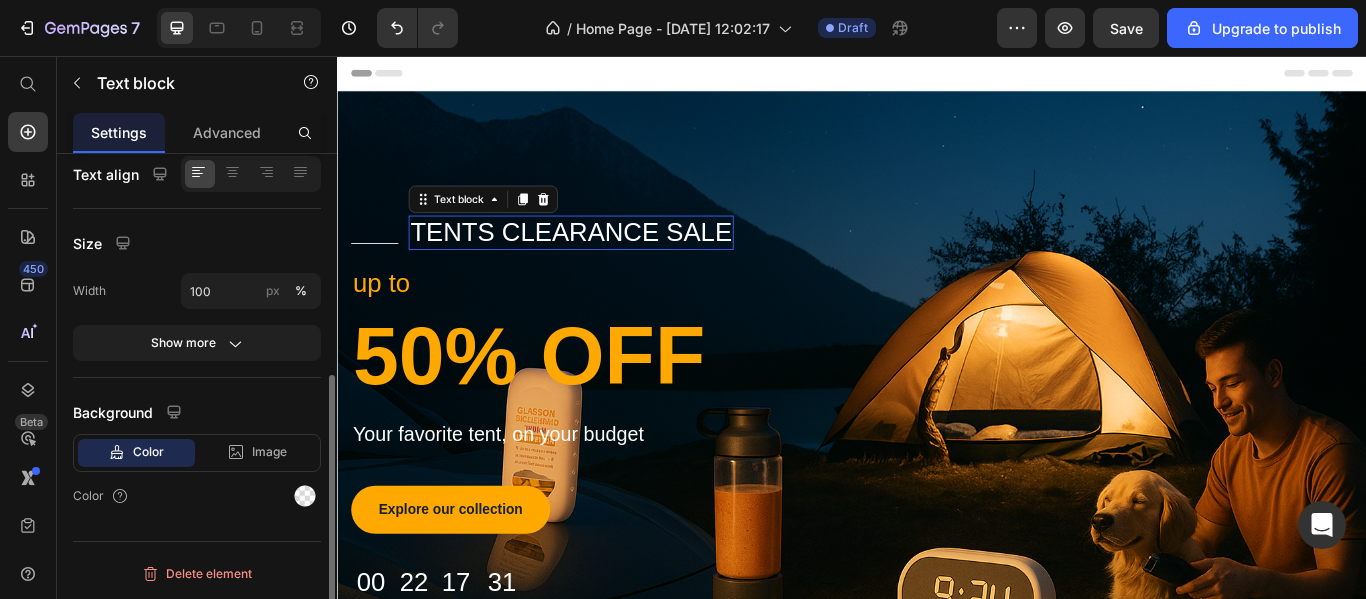 scroll, scrollTop: 0, scrollLeft: 0, axis: both 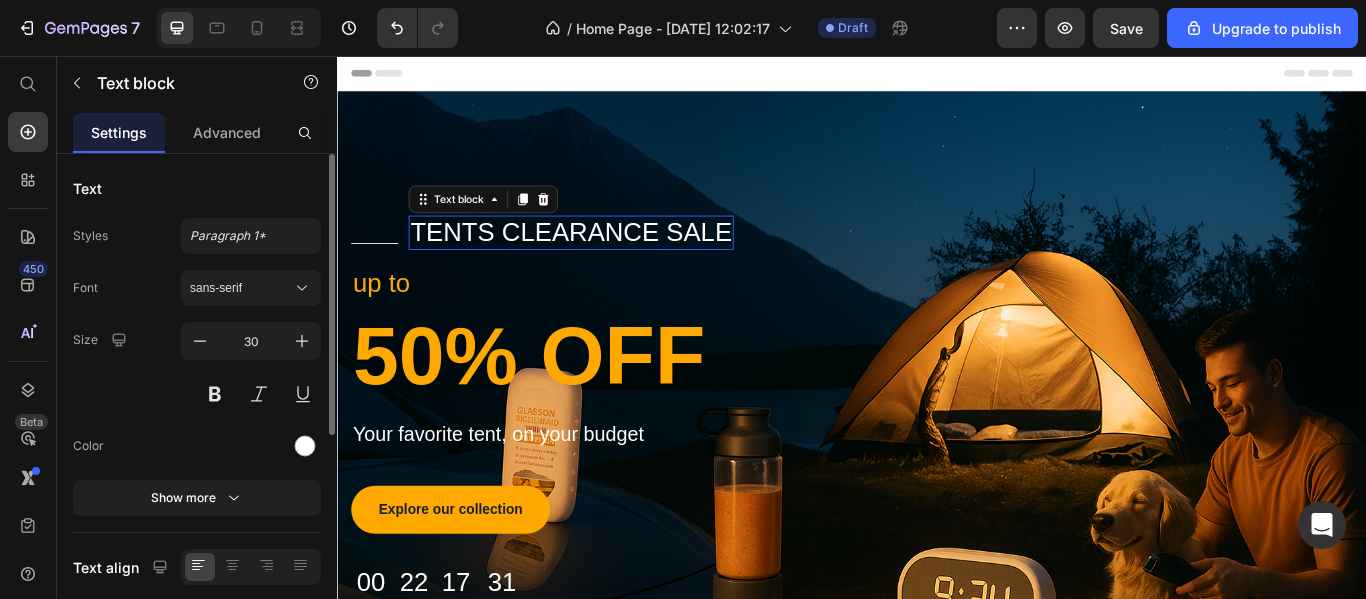 click on "tents clearance sale" at bounding box center (609, 262) 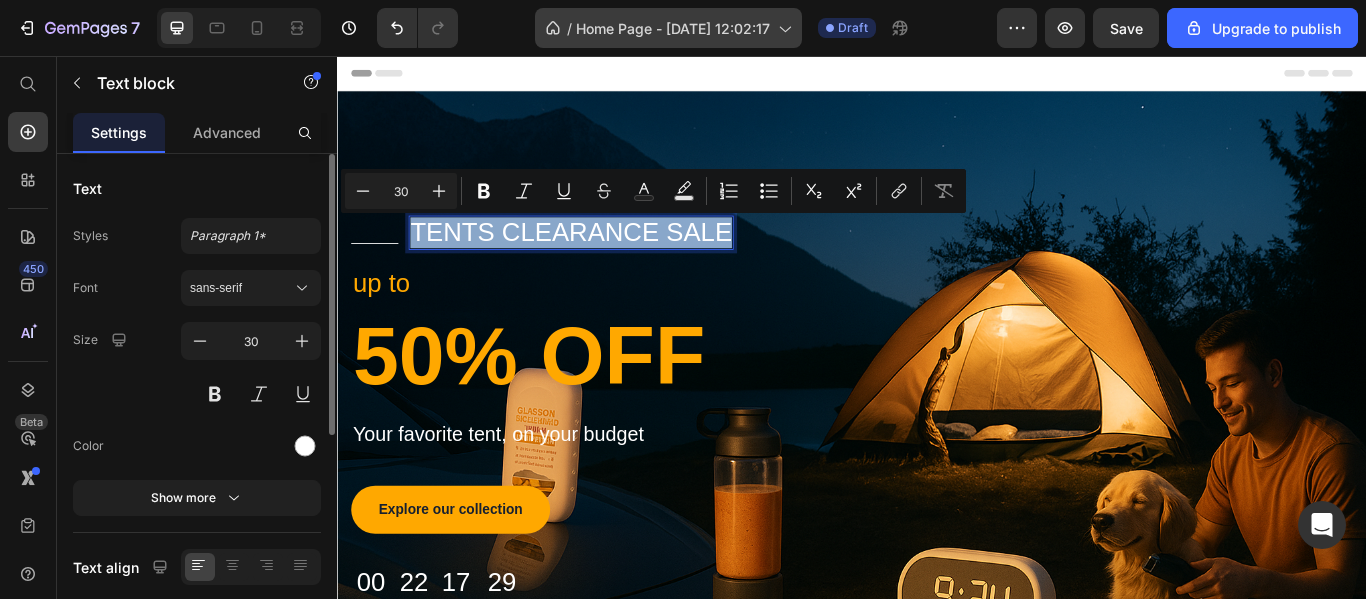 copy on "tents clearance sale" 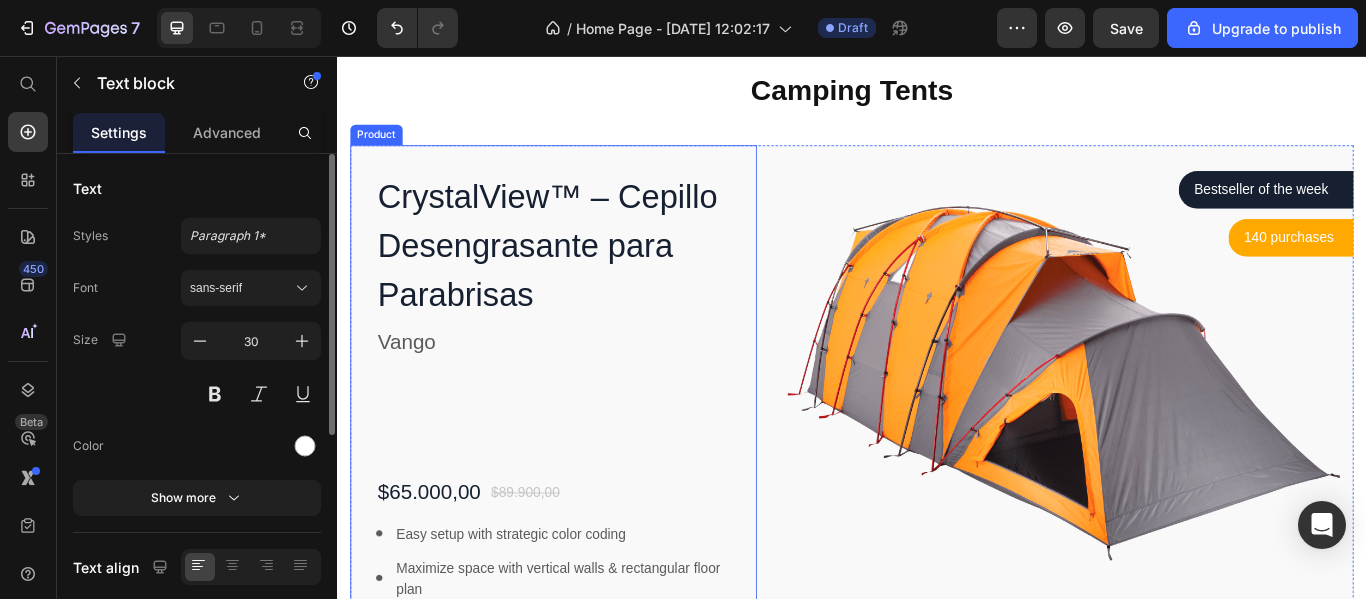 scroll, scrollTop: 900, scrollLeft: 0, axis: vertical 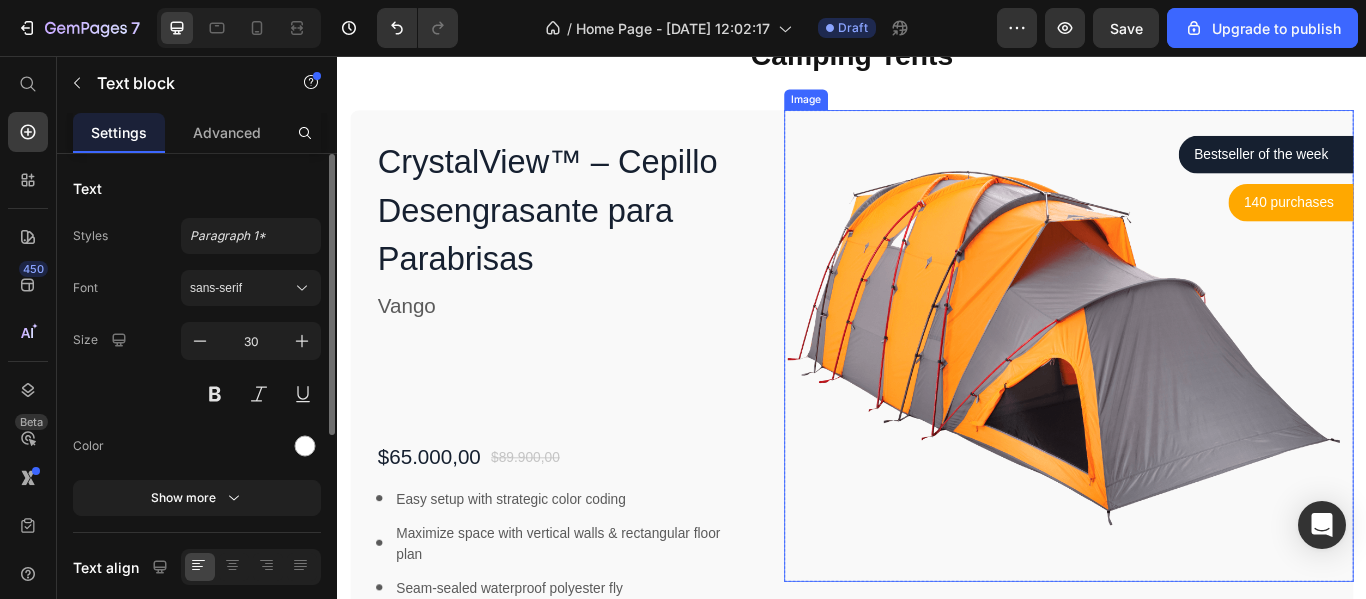 click at bounding box center [1190, 394] 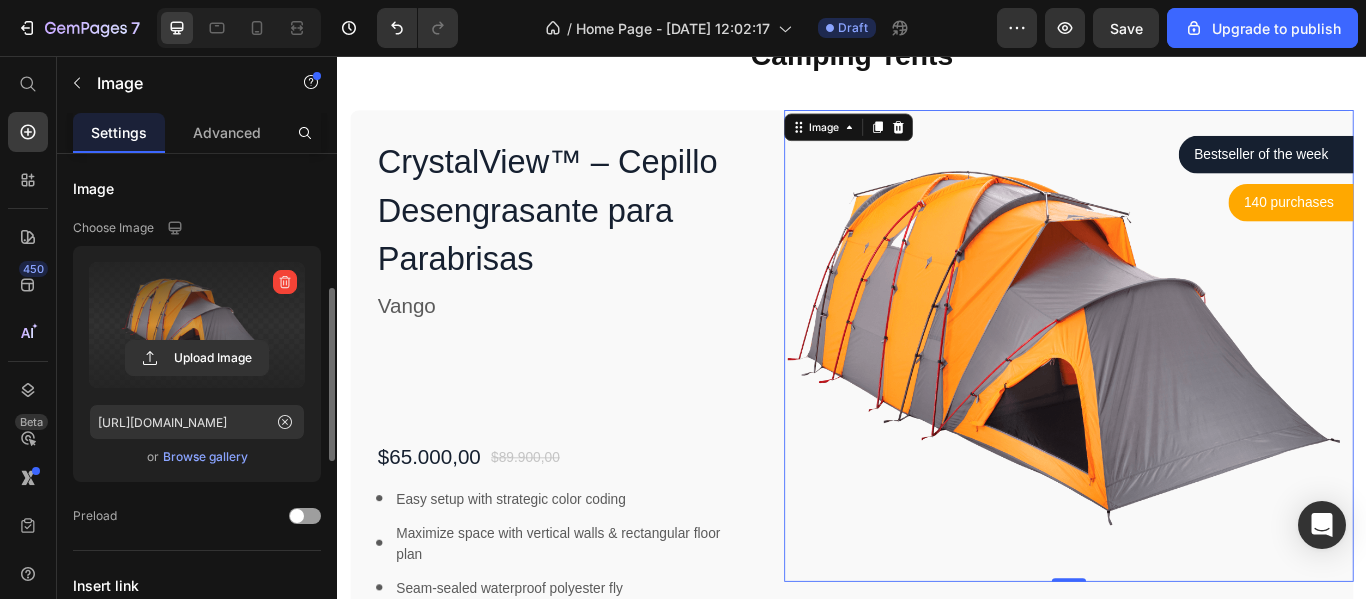 scroll, scrollTop: 100, scrollLeft: 0, axis: vertical 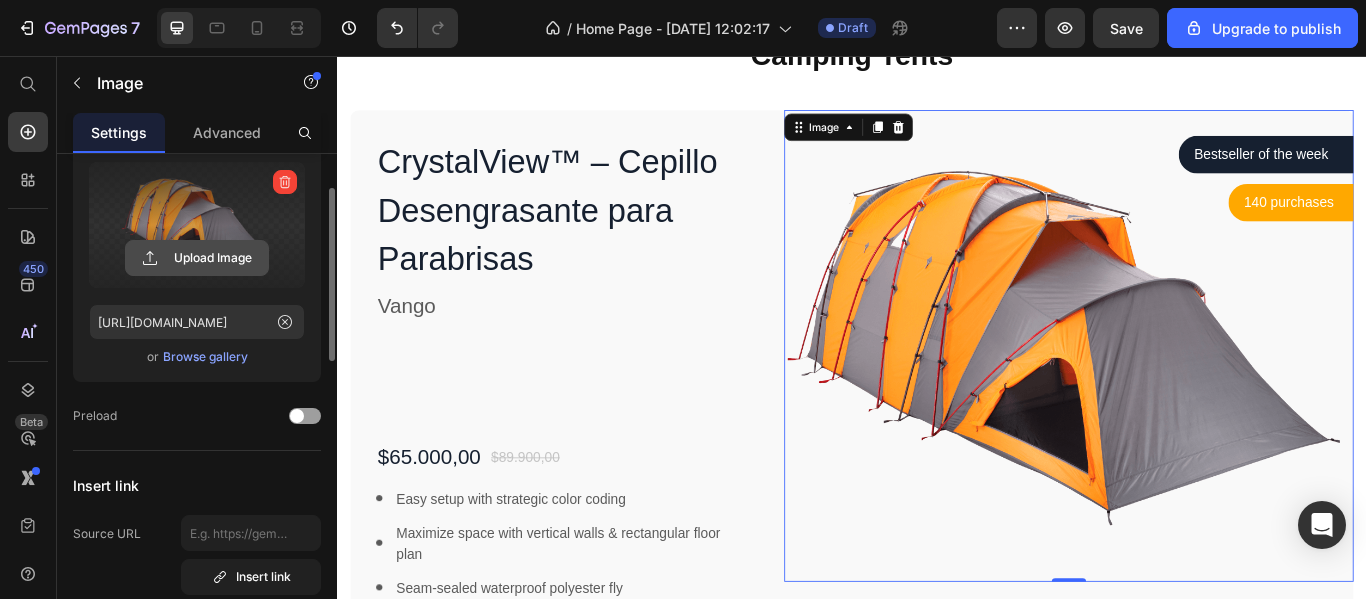 click 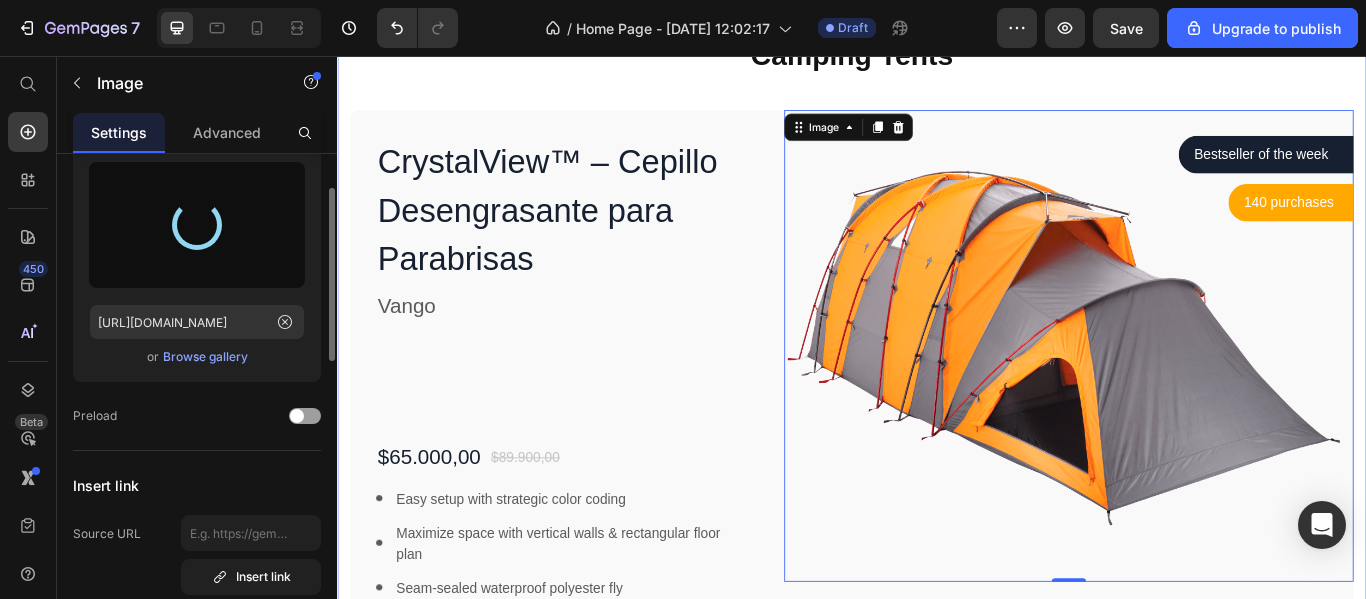 type on "[URL][DOMAIN_NAME]" 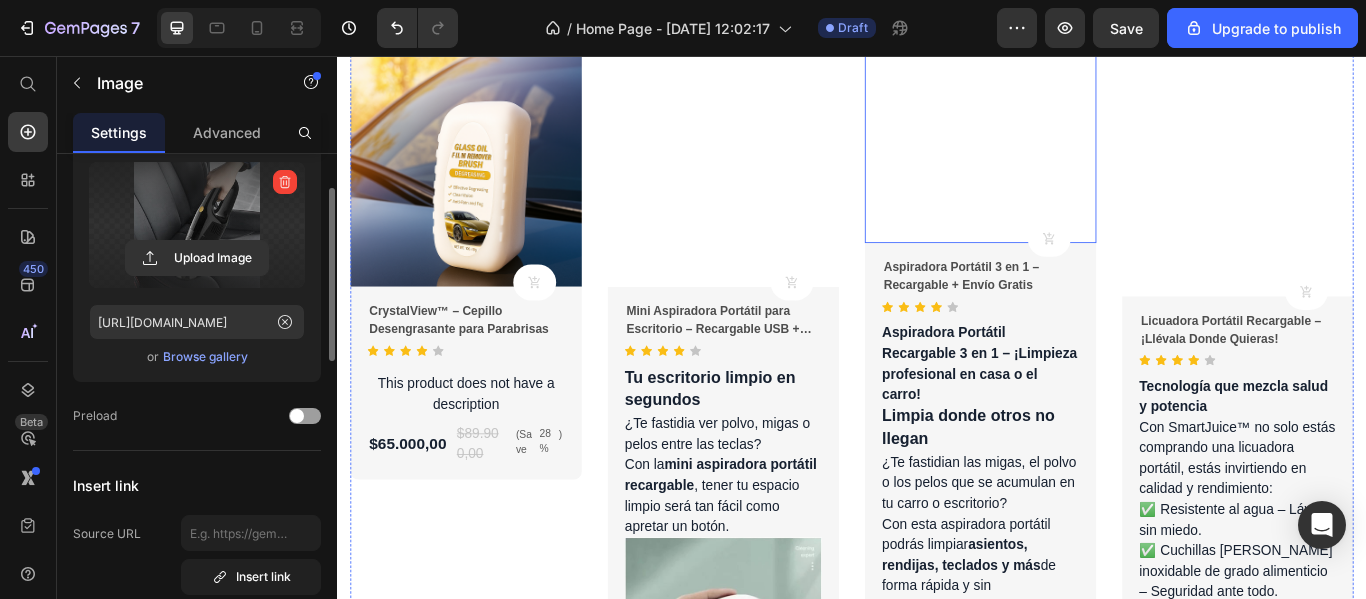 scroll, scrollTop: 1500, scrollLeft: 0, axis: vertical 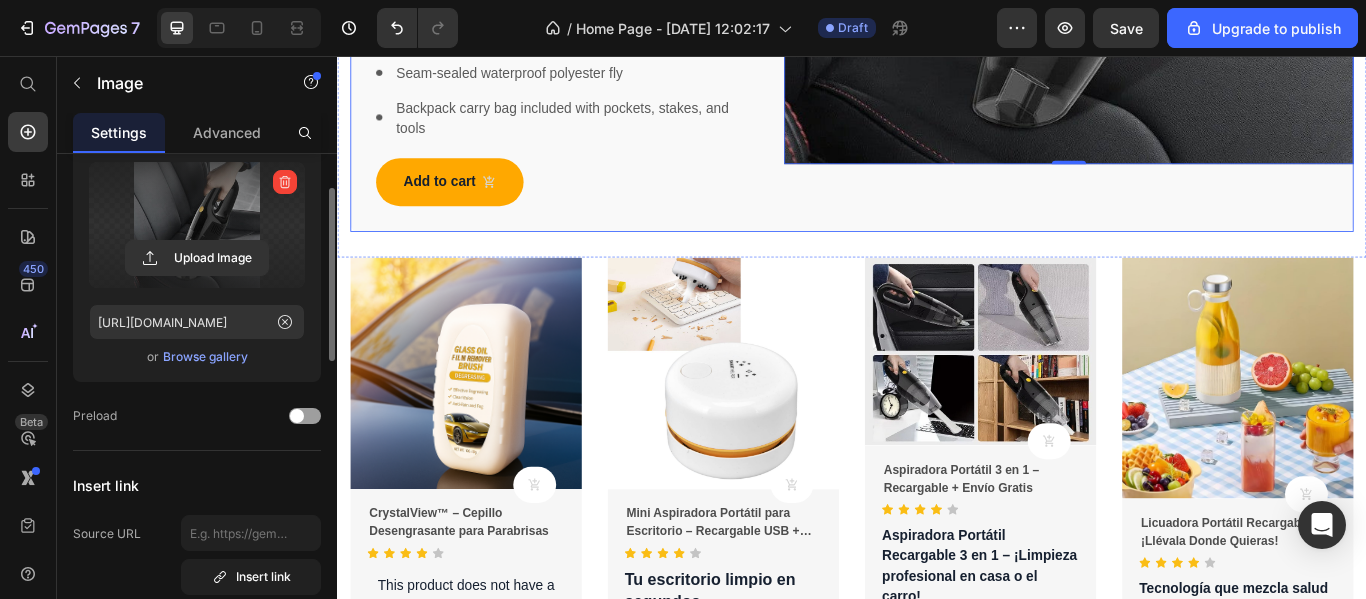 click on "Bestseller of the week Text block Row Row 140 purchases Text block Row Row Row Image   0 Row" at bounding box center [1190, -110] 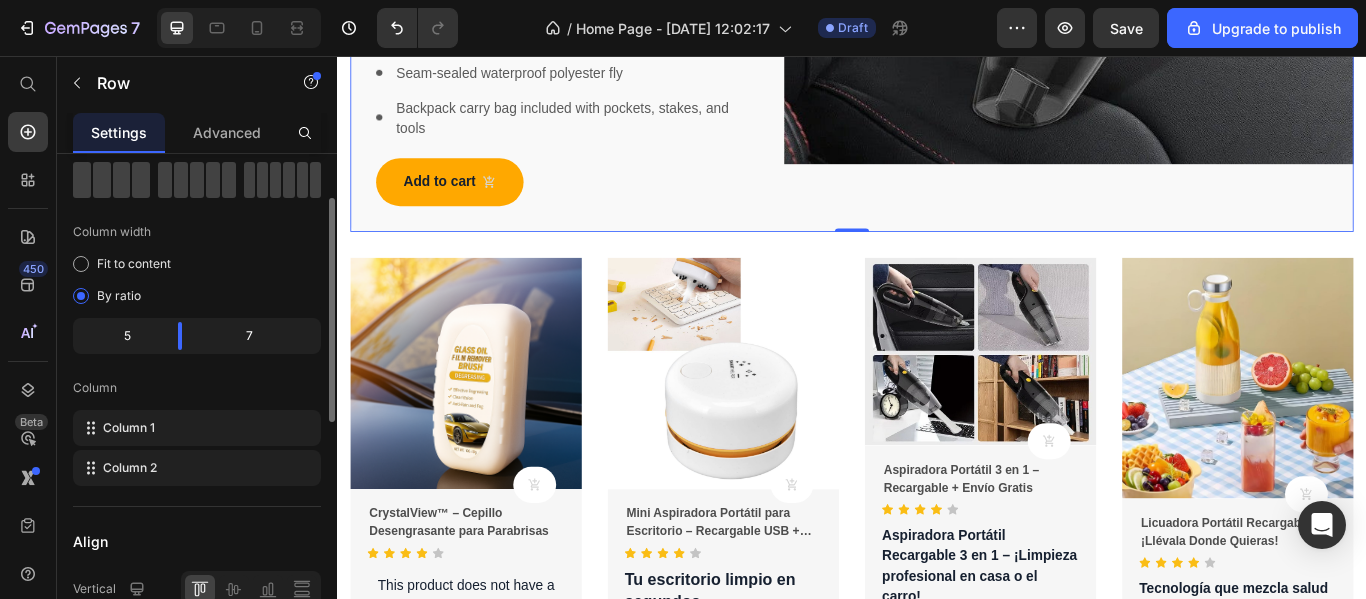 scroll, scrollTop: 0, scrollLeft: 0, axis: both 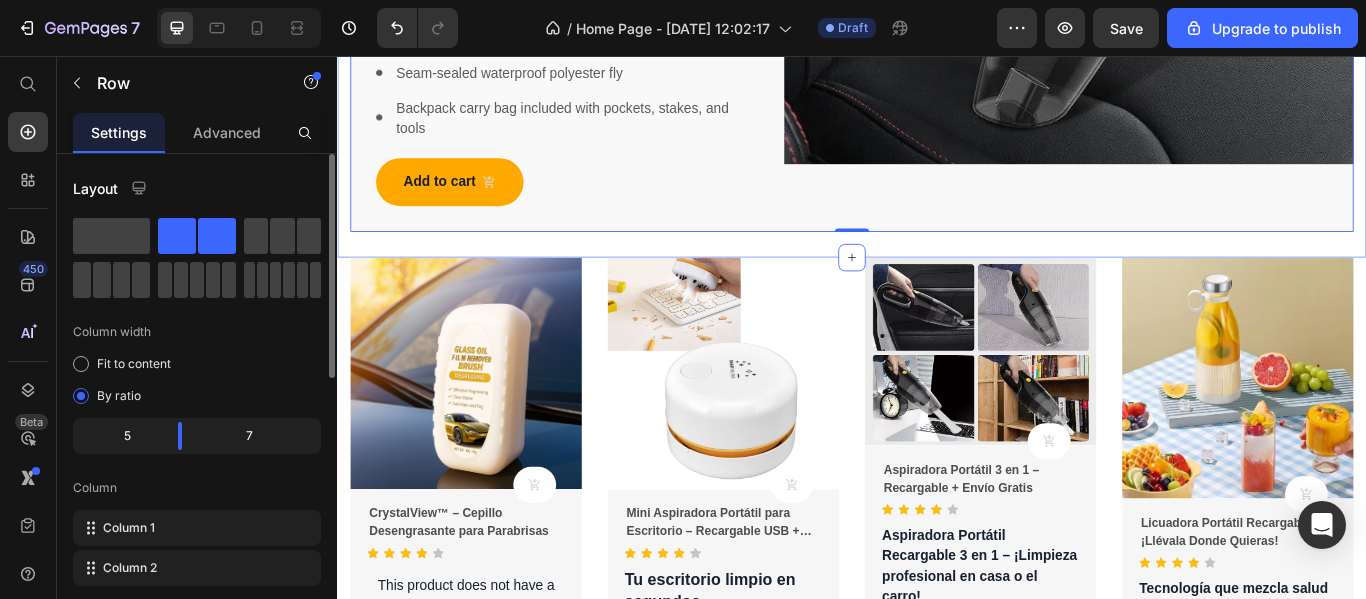 click on "Camping Tents Heading Row CrystalView™ – Cepillo Desengrasante para Parabrisas Product Title Vango Text block $65.000,00 Product Price $89.900,00 Product Price Row Image Easy setup with strategic color coding Text block Image Maximize space with vertical walls & rectangular floor plan Text block Image Seam-sealed waterproof polyester fly Text block Image Backpack carry bag included with pockets, stakes, and tools Text block Icon List Add to cart Product Cart Button Product Bestseller of the week Text block Row Row 140 purchases Text block Row Row Row Image Row Row   0 Section 2" at bounding box center [937, -179] 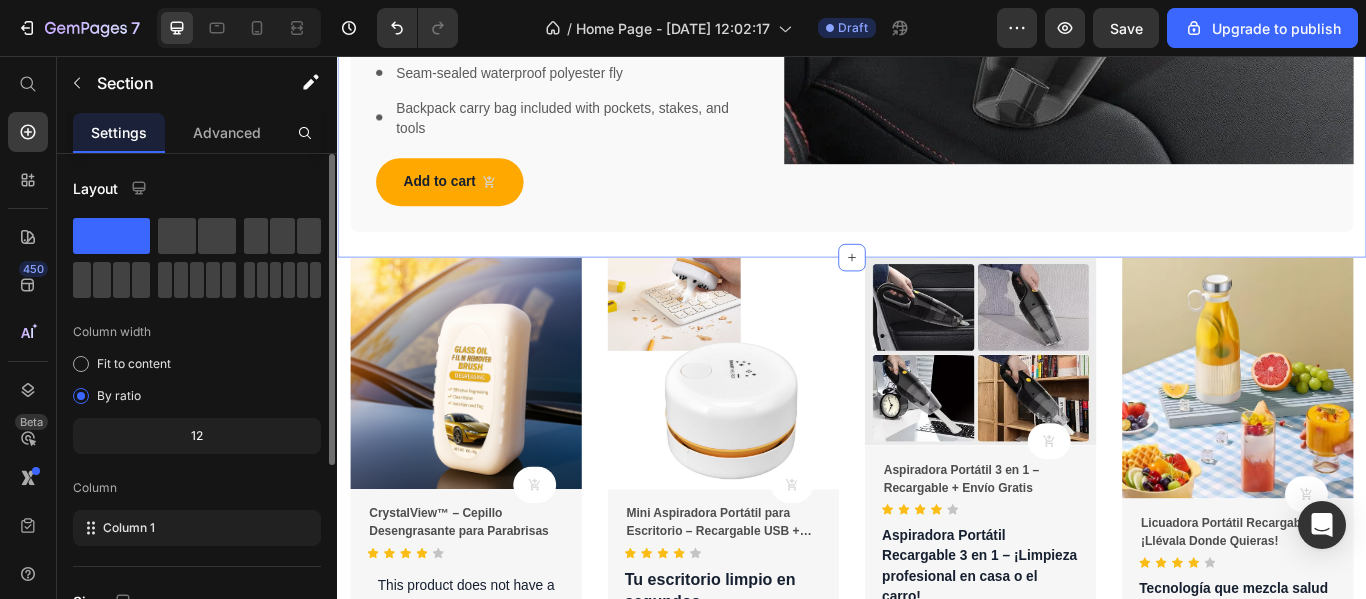 click on "Camping Tents Heading Row CrystalView™ – Cepillo Desengrasante para Parabrisas Product Title Vango Text block $65.000,00 Product Price $89.900,00 Product Price Row Image Easy setup with strategic color coding Text block Image Maximize space with vertical walls & rectangular floor plan Text block Image Seam-sealed waterproof polyester fly Text block Image Backpack carry bag included with pockets, stakes, and tools Text block Icon List Add to cart Product Cart Button Product Bestseller of the week Text block Row Row 140 purchases Text block Row Row Row Image Row Row Section 2   You can create reusable sections Create Theme Section AI Content Write with [PERSON_NAME] What would you like to describe here? Tone and Voice Persuasive Product CrystalView™ – Cepillo Desengrasante para Parabrisas Show more Generate" at bounding box center (937, -179) 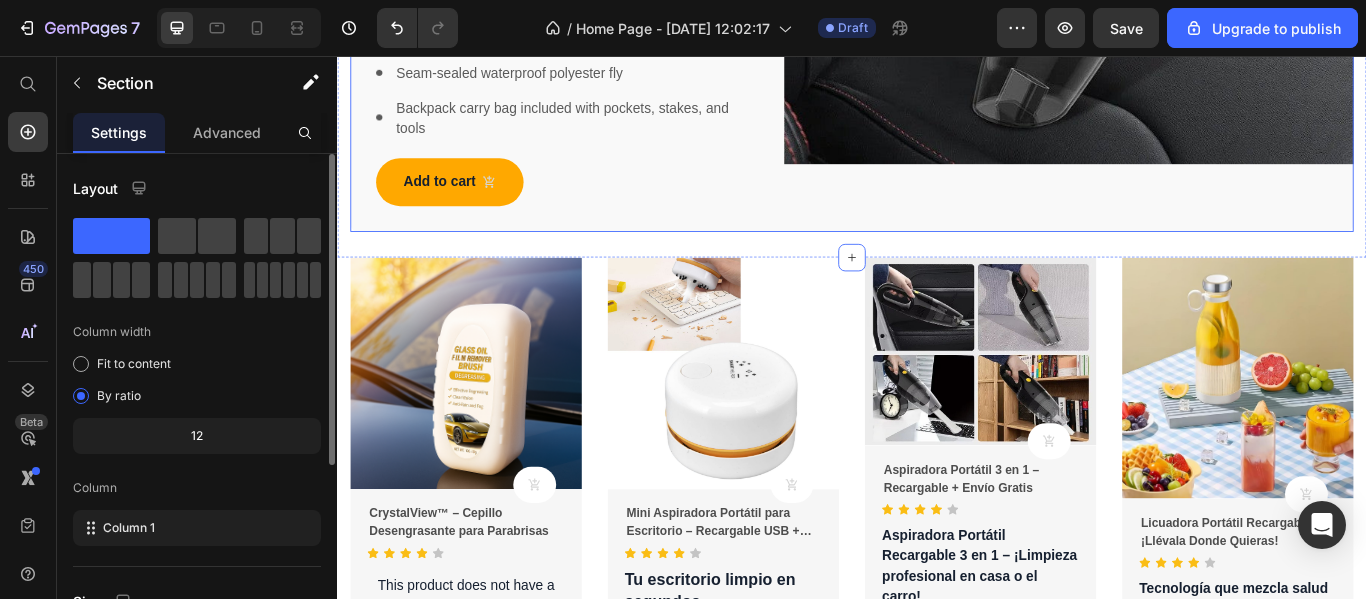 click on "Bestseller of the week Text block Row Row 140 purchases Text block Row Row Row Image Row" at bounding box center [1190, -110] 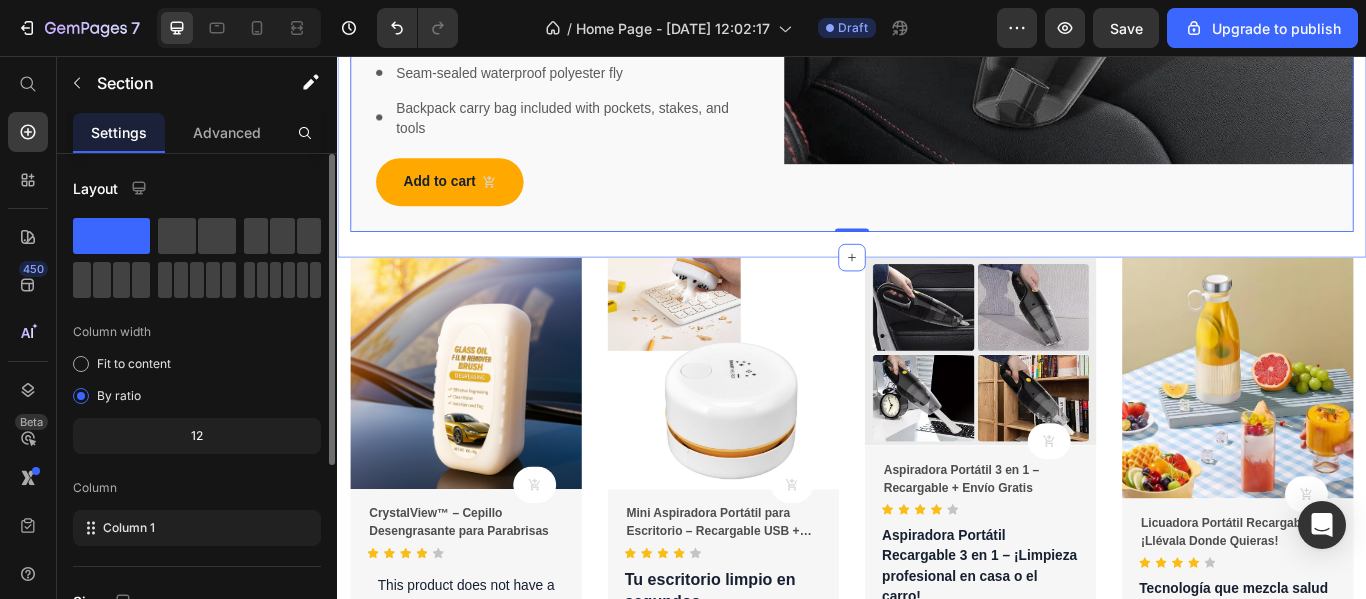 click on "Camping Tents Heading Row CrystalView™ – Cepillo Desengrasante para Parabrisas Product Title Vango Text block $65.000,00 Product Price $89.900,00 Product Price Row Image Easy setup with strategic color coding Text block Image Maximize space with vertical walls & rectangular floor plan Text block Image Seam-sealed waterproof polyester fly Text block Image Backpack carry bag included with pockets, stakes, and tools Text block Icon List Add to cart Product Cart Button Product Bestseller of the week Text block Row Row 140 purchases Text block Row Row Row Image Row Row   0 Section 2" at bounding box center [937, -179] 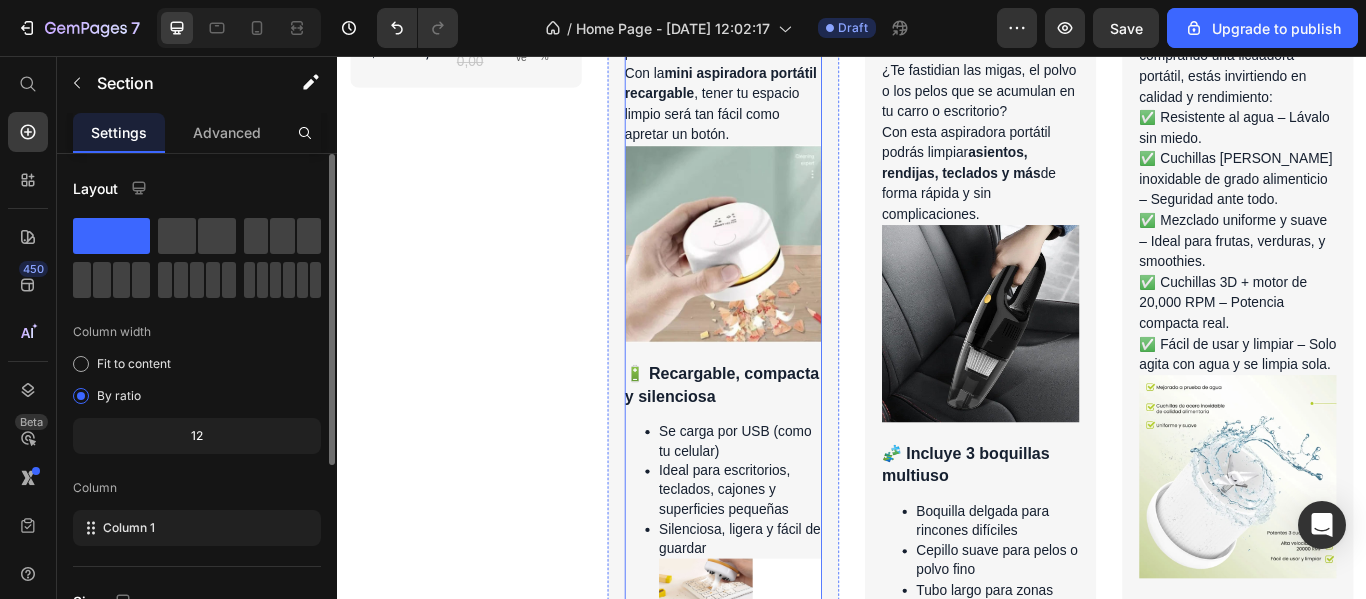 scroll, scrollTop: 2300, scrollLeft: 0, axis: vertical 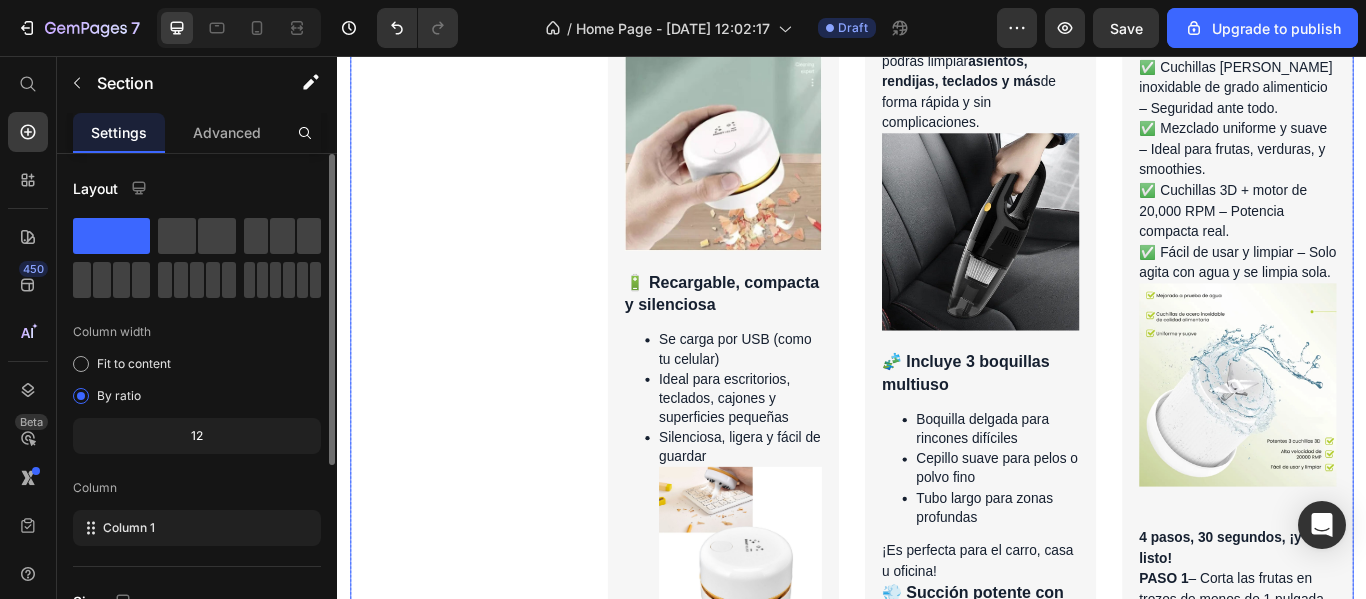 click on "Product Images Product Cart Button CrystalView™ – Cepillo Desengrasante para Parabrisas Product Title                Icon                Icon                Icon                Icon                Icon Icon List Hoz This product does not have a description Product Description $65.000,00 Product Price $89.900,00 Product Price (Save 28% ) Product Tag Row Row Row" at bounding box center (487, 680) 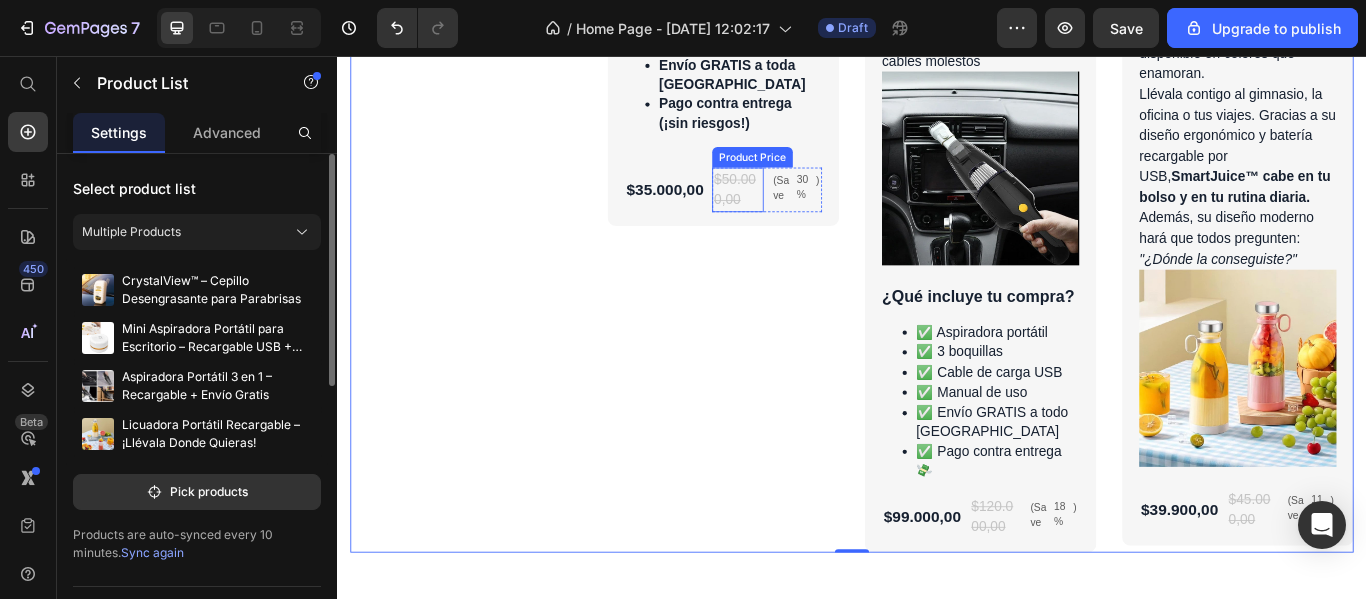 scroll, scrollTop: 3700, scrollLeft: 0, axis: vertical 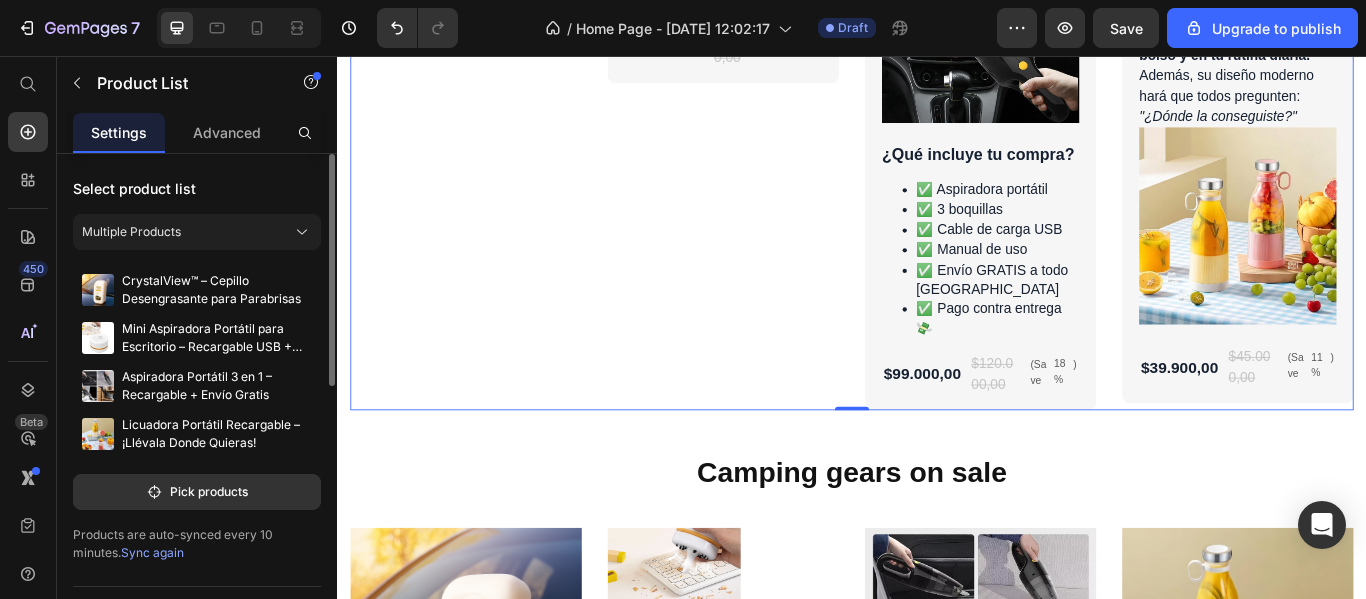 click on "Product Images Product Cart Button Mini Aspiradora Portátil para Escritorio – Recargable USB + Envío Gratis Product Title                Icon                Icon                Icon                Icon                Icon Icon List Hoz Tu escritorio limpio en segundos
¿Te fastidia ver polvo, migas o pelos entre las teclas? Con la  mini aspiradora portátil recargable , tener tu espacio limpio será tan fácil como apretar un botón.
🔋 Recargable, compacta y silenciosa
Se carga por USB (como tu celular)
Ideal para escritorios, teclados, cajones y superficies pequeñas
Silenciosa, ligera y fácil de guardar
💨 Sorprendentemente potente
No te dejes engañar por su tamaño:  succiona polvo fino, cenizas, migas y pelos  sin esfuerzo. Perfecta para estudiantes, gamers, oficinistas y amantes del orden 🧠
🎁 ¿Qué incluye tu compra?
Mini aspiradora portátil
Cable de carga USB
Manual de uso
Envío GRATIS a toda [GEOGRAPHIC_DATA]
30%" at bounding box center [787, -720] 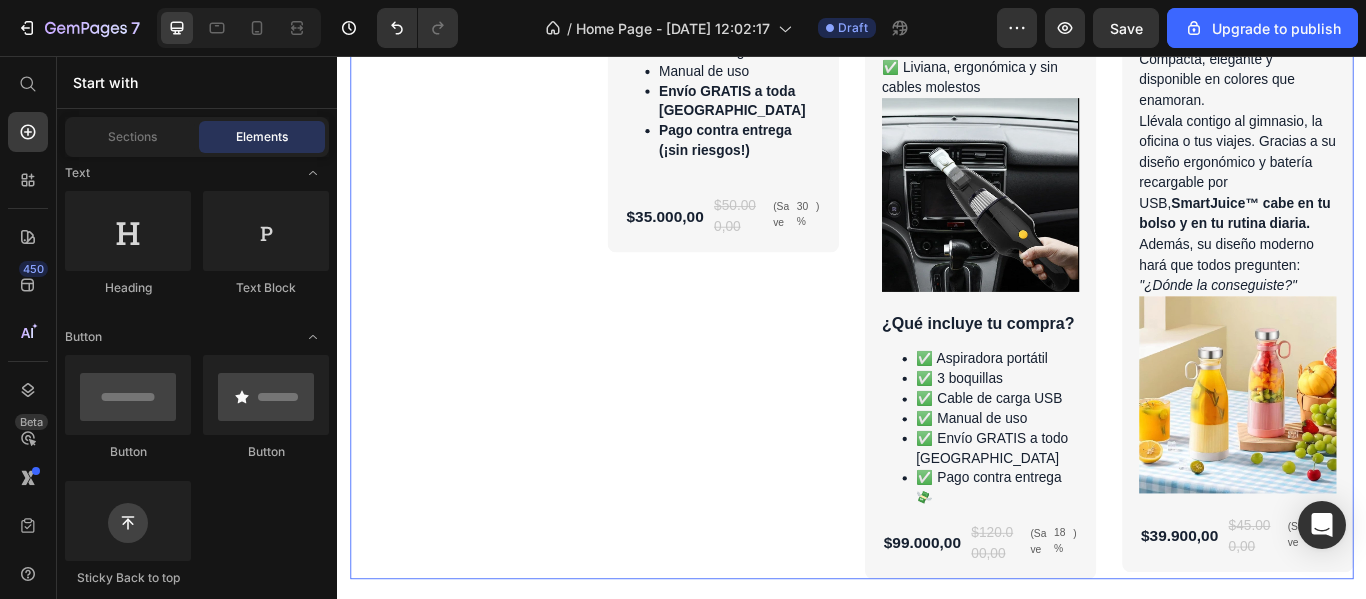 click on "Product Images Product Cart Button Mini Aspiradora Portátil para Escritorio – Recargable USB + Envío Gratis Product Title                Icon                Icon                Icon                Icon                Icon Icon List Hoz Tu escritorio limpio en segundos
¿Te fastidia ver polvo, migas o pelos entre las teclas? Con la  mini aspiradora portátil recargable , tener tu espacio limpio será tan fácil como apretar un botón.
🔋 Recargable, compacta y silenciosa
Se carga por USB (como tu celular)
Ideal para escritorios, teclados, cajones y superficies pequeñas
Silenciosa, ligera y fácil de guardar
💨 Sorprendentemente potente
No te dejes engañar por su tamaño:  succiona polvo fino, cenizas, migas y pelos  sin esfuerzo. Perfecta para estudiantes, gamers, oficinistas y amantes del orden 🧠
🎁 ¿Qué incluye tu compra?
Mini aspiradora portátil
Cable de carga USB
Manual de uso
Envío GRATIS a toda [GEOGRAPHIC_DATA]
30%" at bounding box center (787, -523) 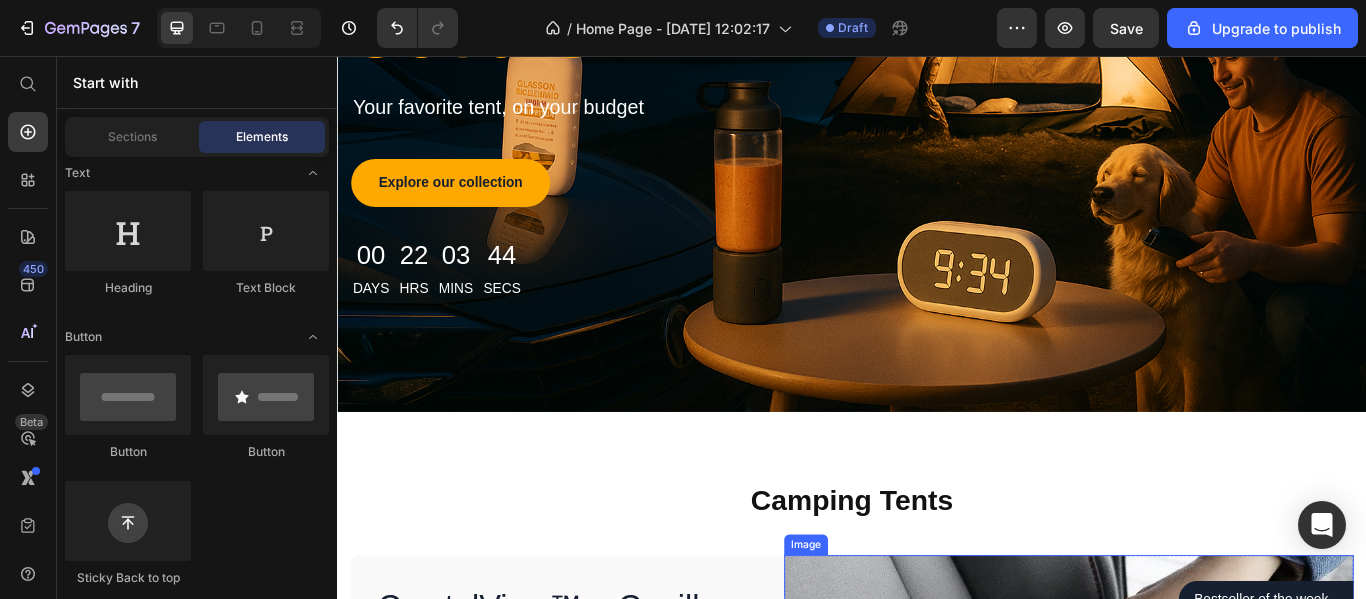 scroll, scrollTop: 377, scrollLeft: 0, axis: vertical 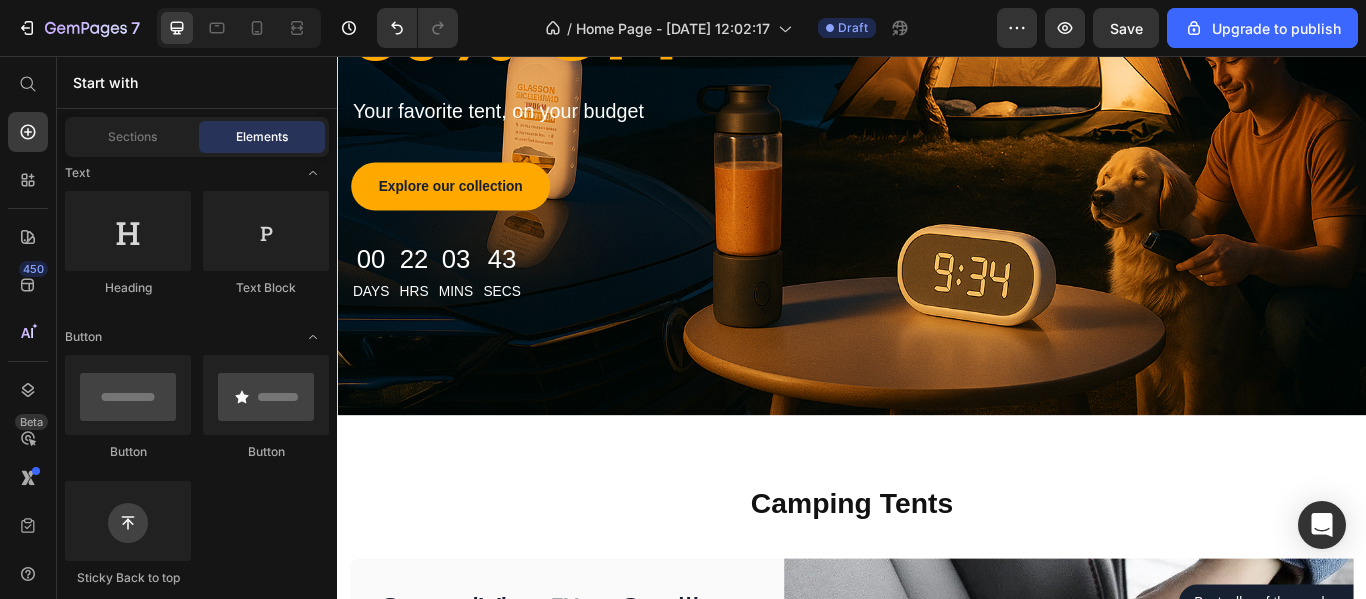 click on "450 Beta" at bounding box center (28, 327) 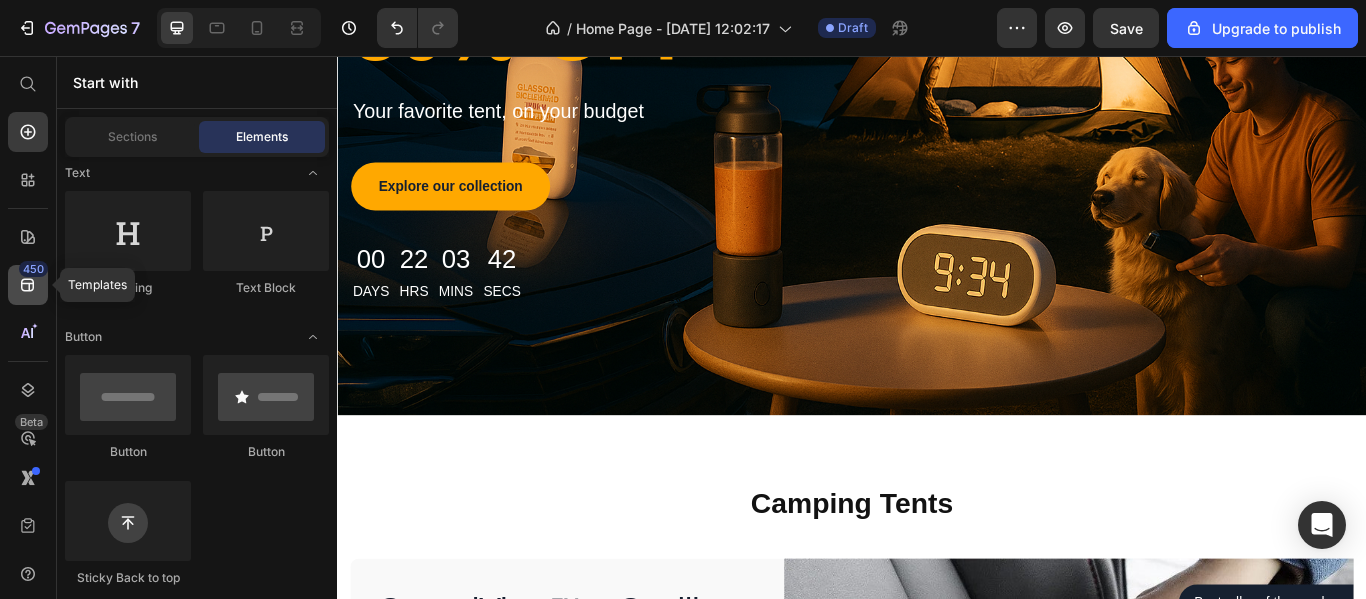 click 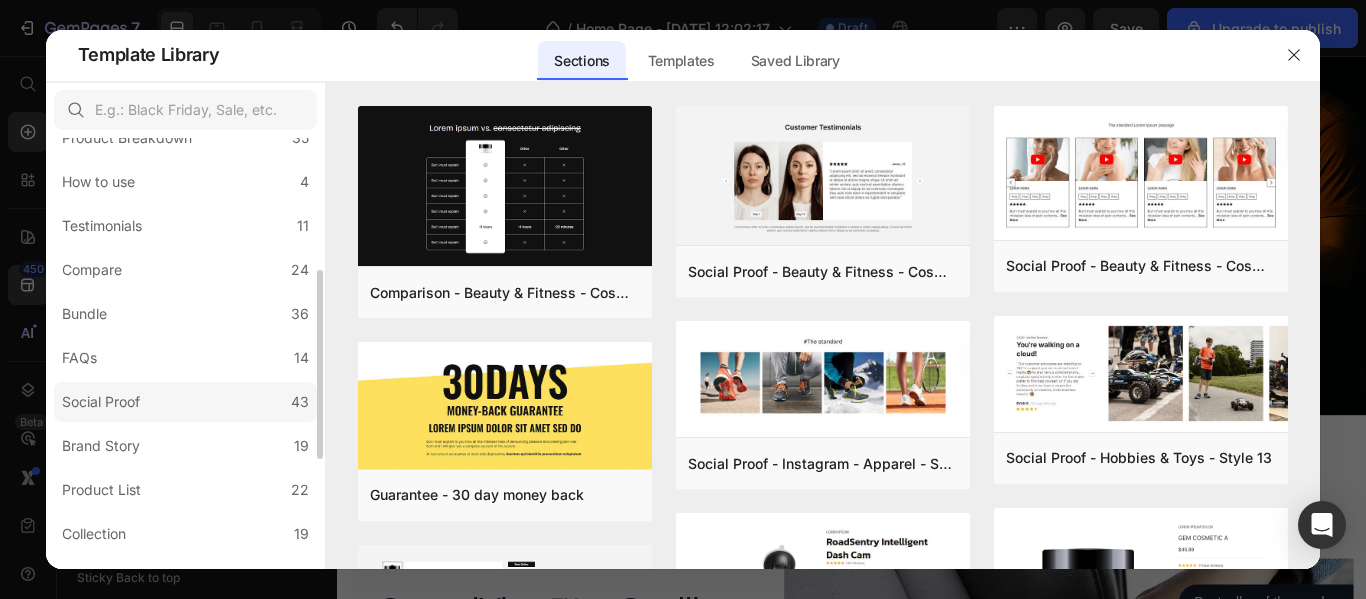 scroll, scrollTop: 400, scrollLeft: 0, axis: vertical 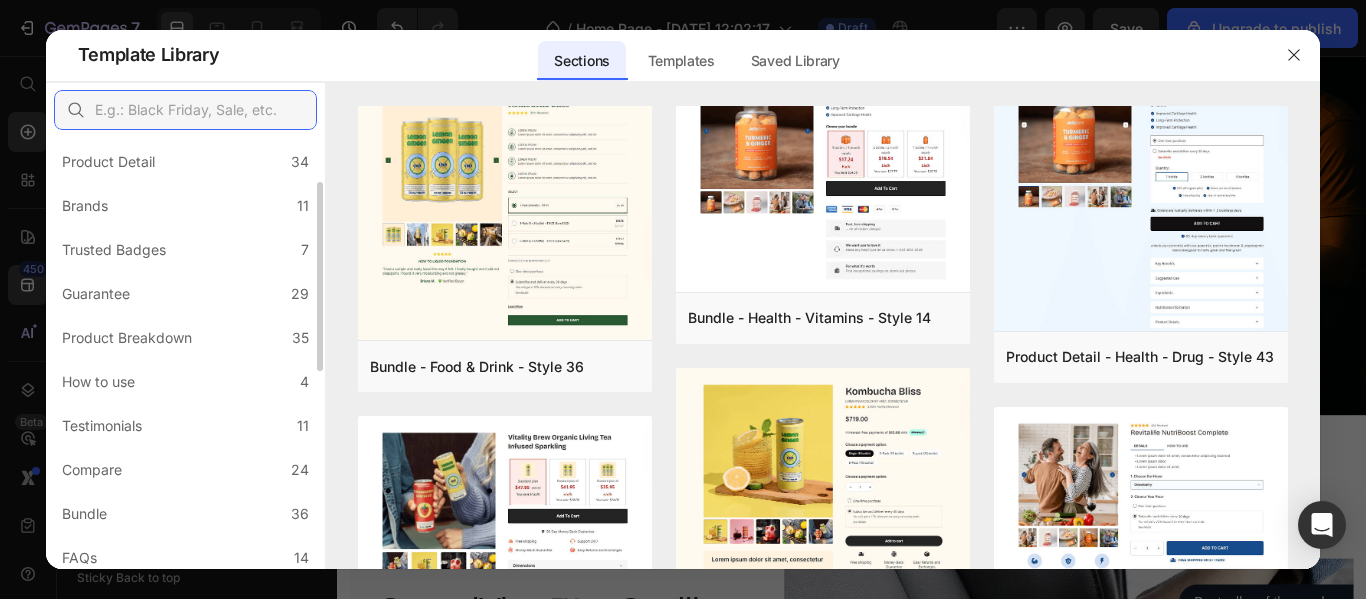 click at bounding box center (185, 110) 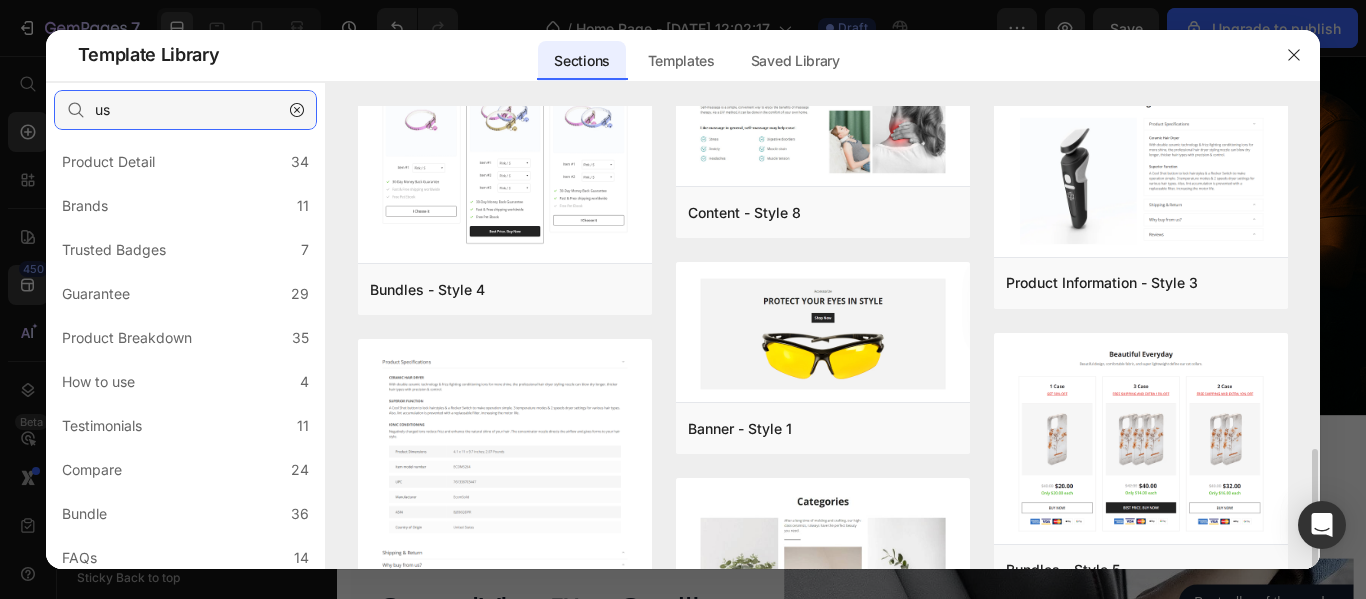 scroll, scrollTop: 600, scrollLeft: 0, axis: vertical 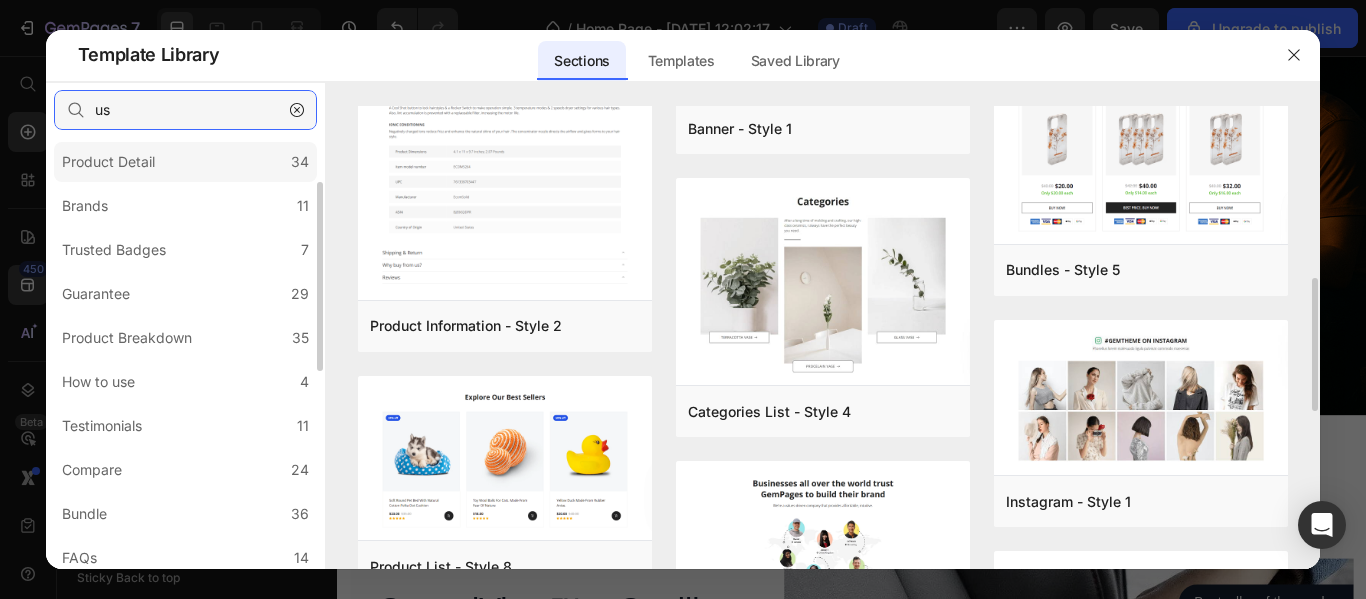 type on "us" 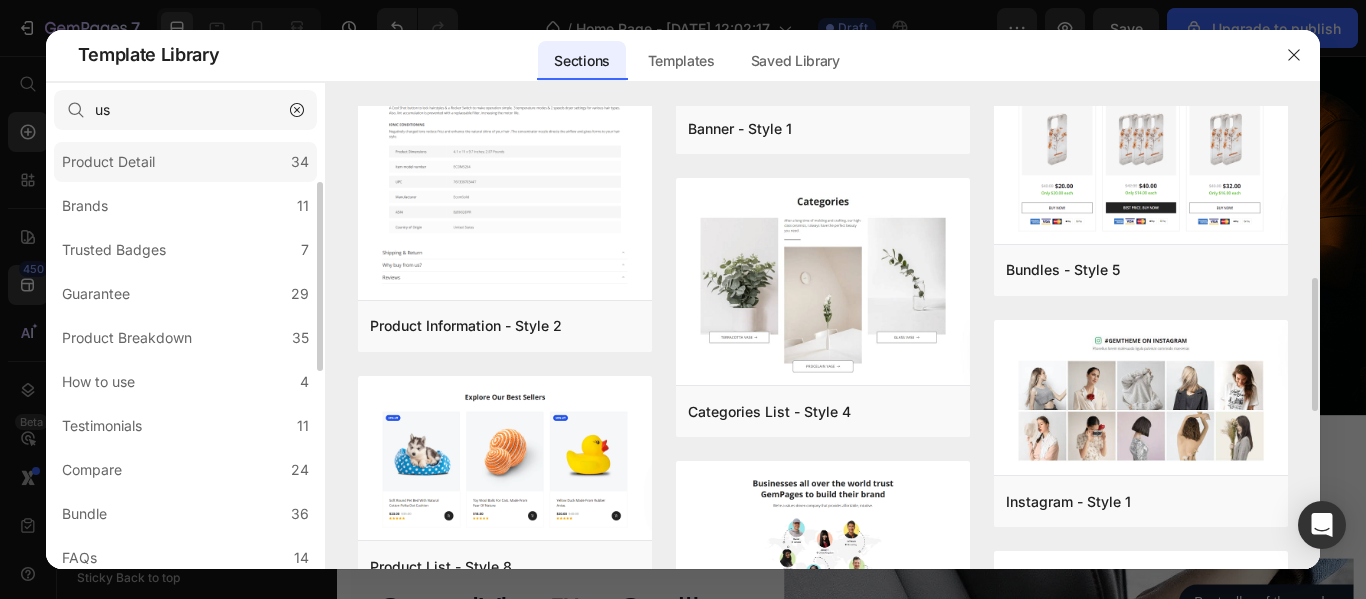 drag, startPoint x: 98, startPoint y: 155, endPoint x: 113, endPoint y: 146, distance: 17.492855 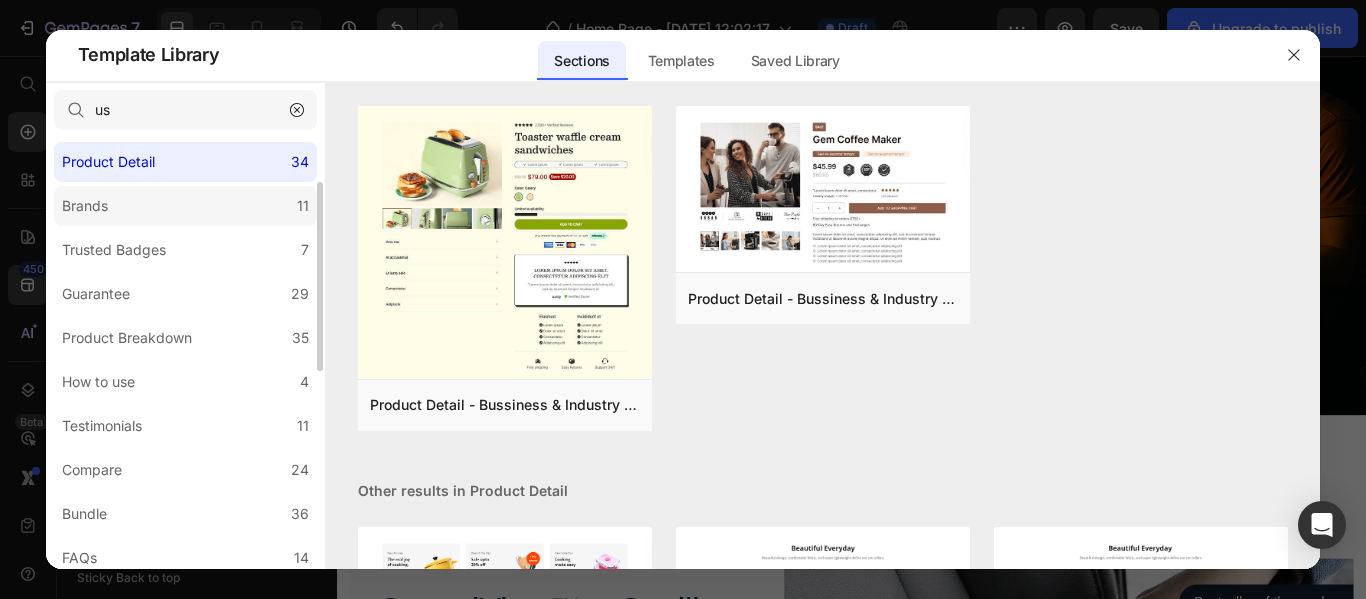 click on "Brands 11" 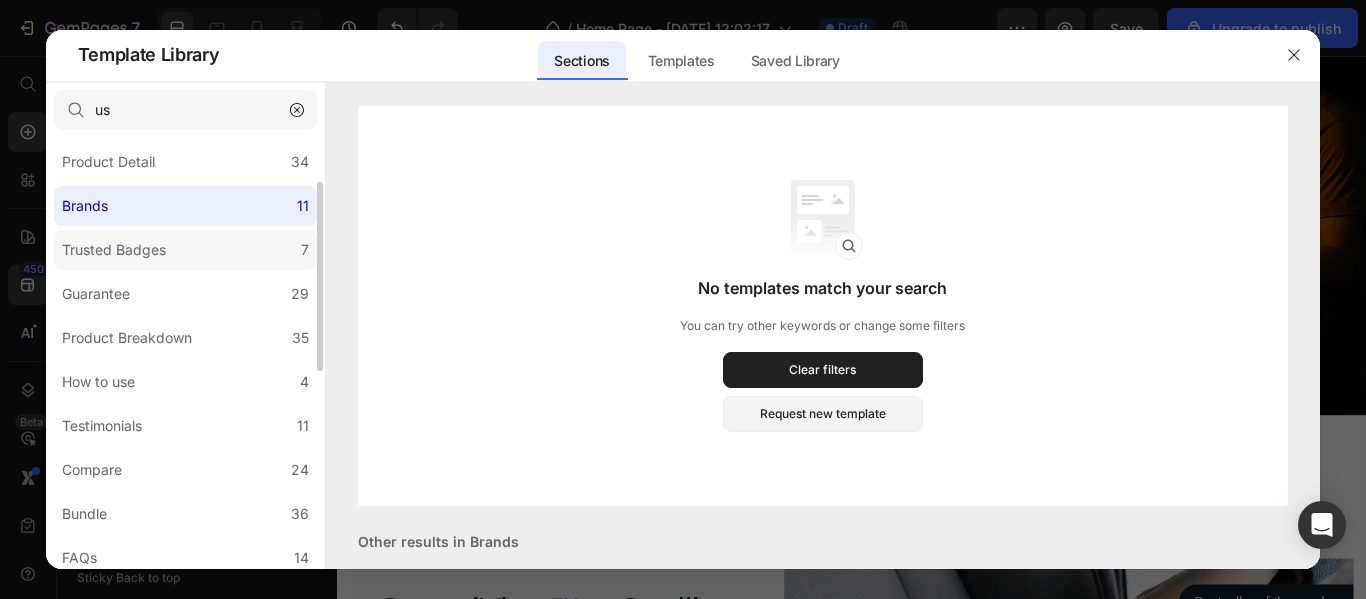 click on "Trusted Badges" at bounding box center (114, 250) 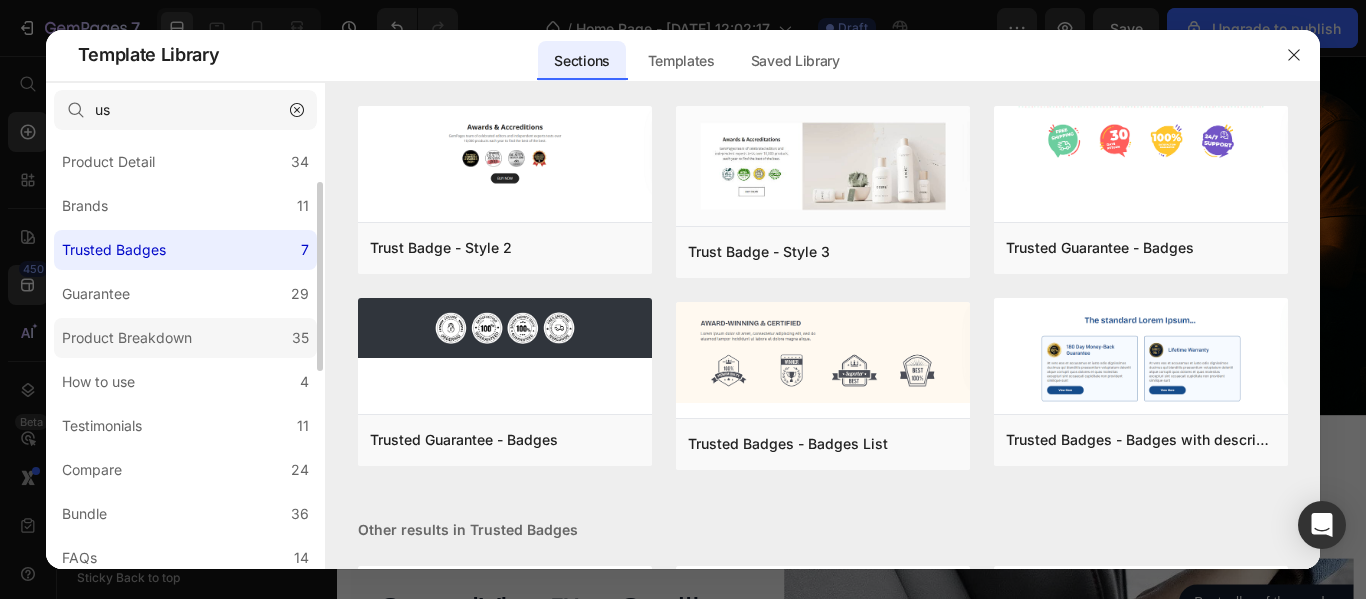 scroll, scrollTop: 400, scrollLeft: 0, axis: vertical 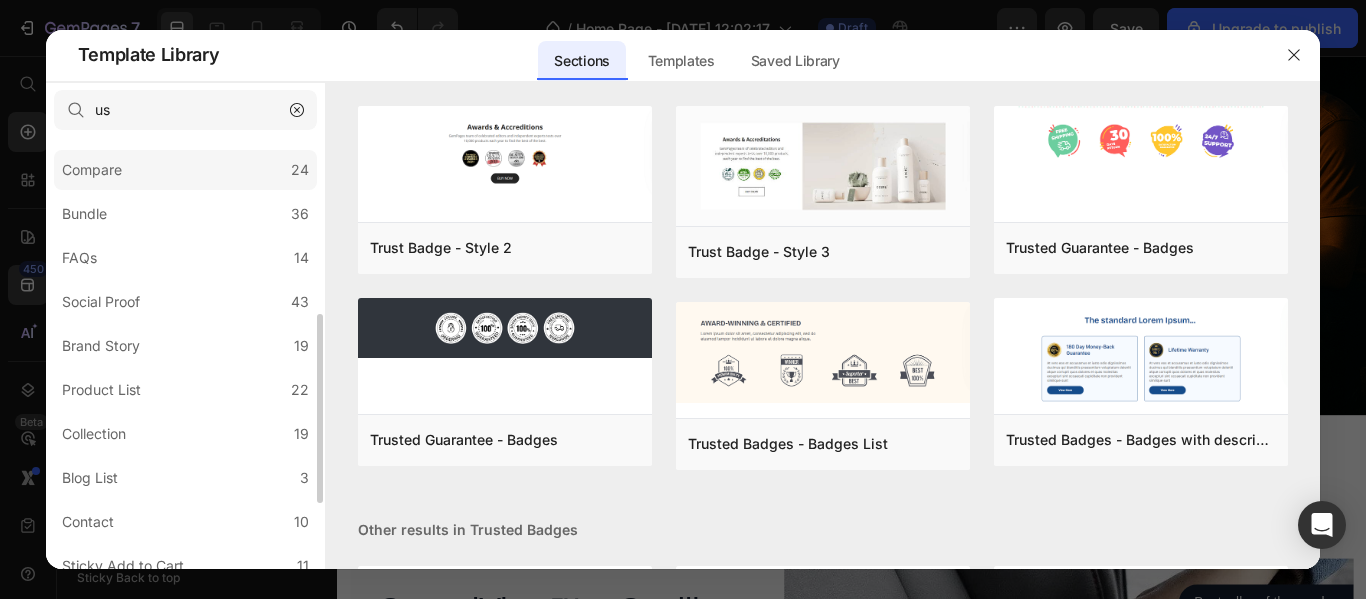 click on "Compare" at bounding box center (92, 170) 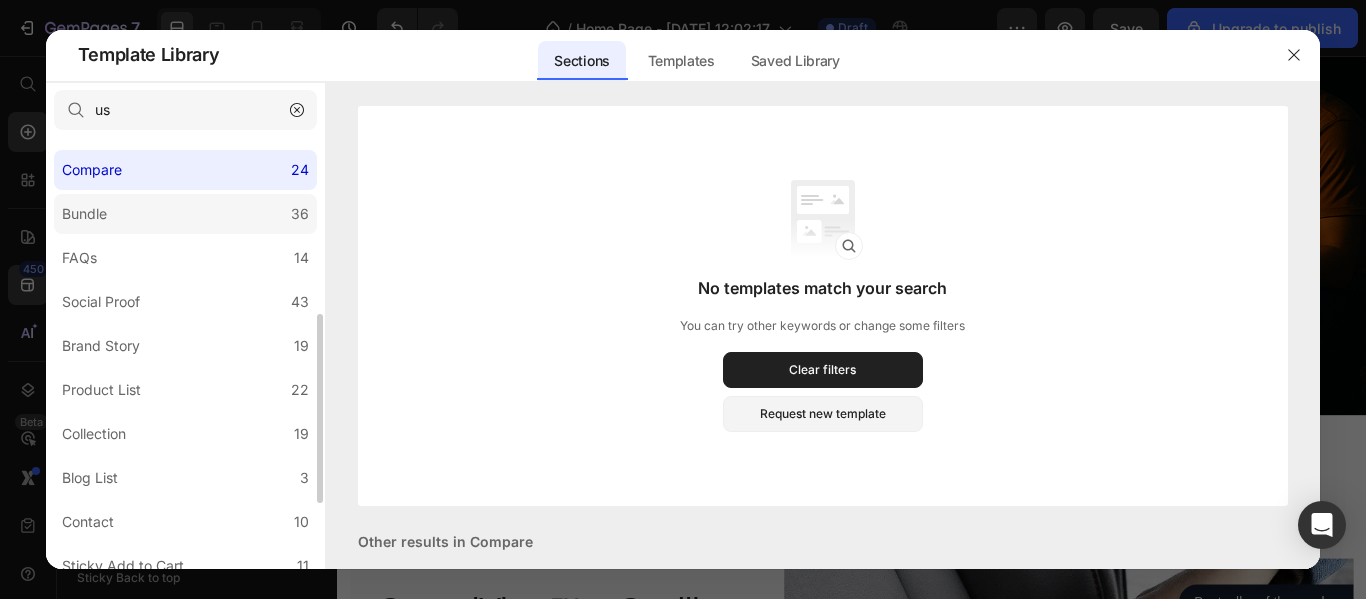 click on "Bundle" at bounding box center (88, 214) 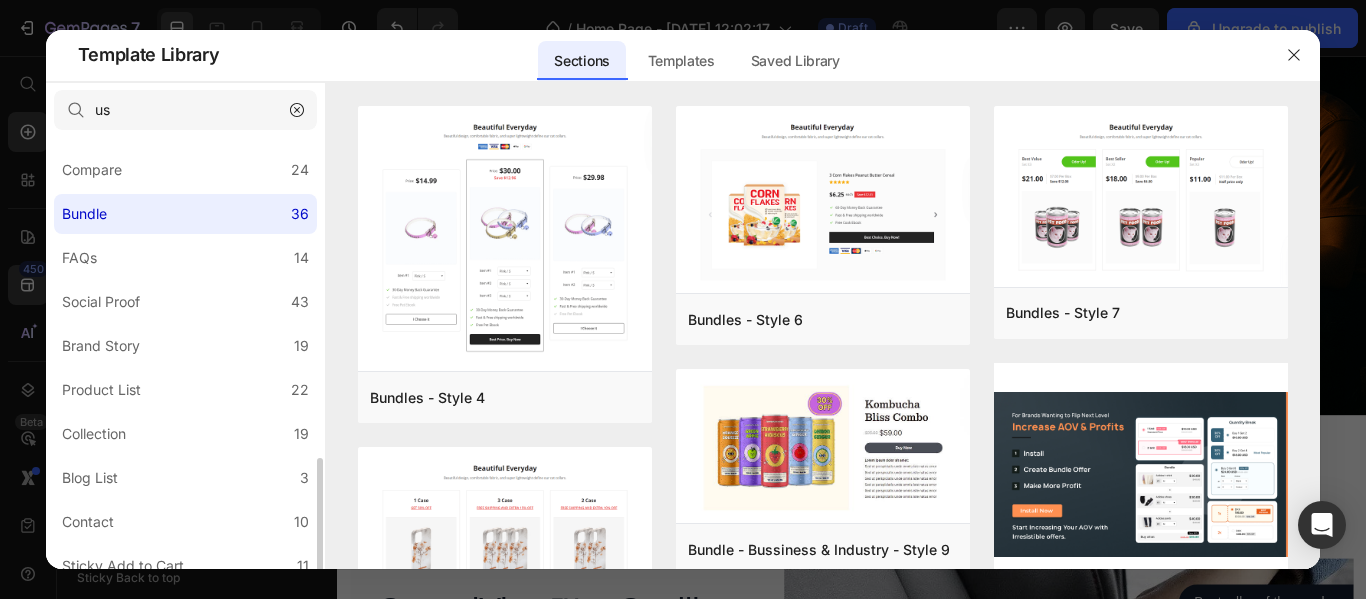 scroll, scrollTop: 500, scrollLeft: 0, axis: vertical 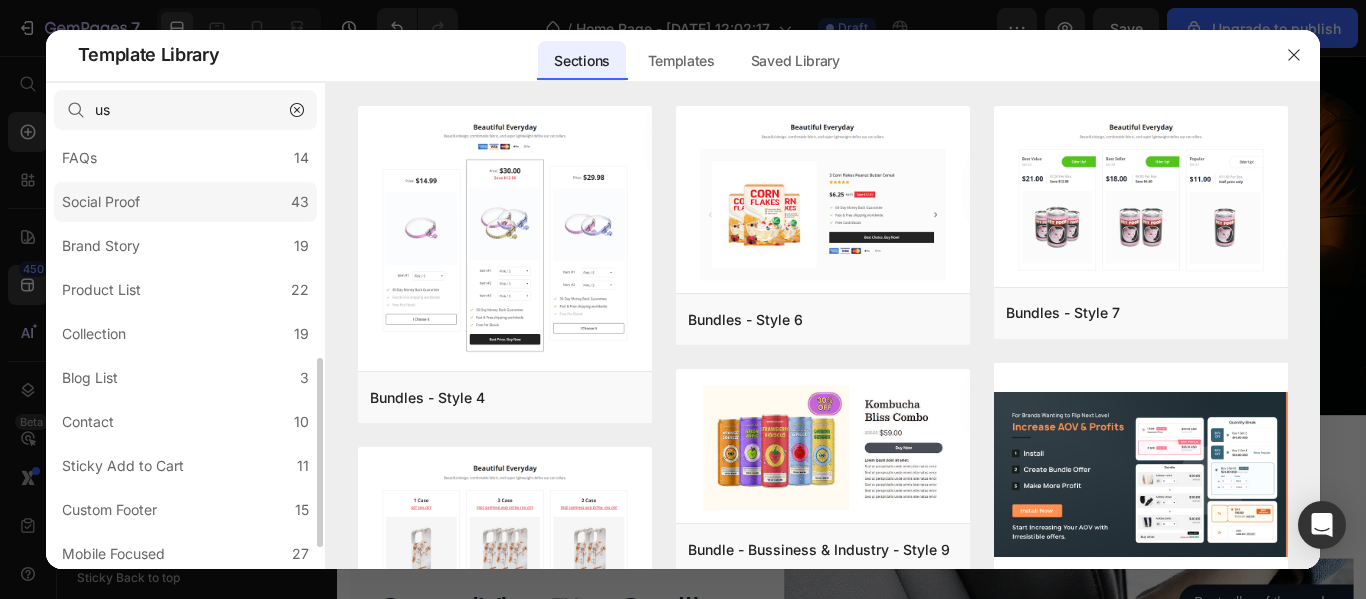 click on "Social Proof 43" 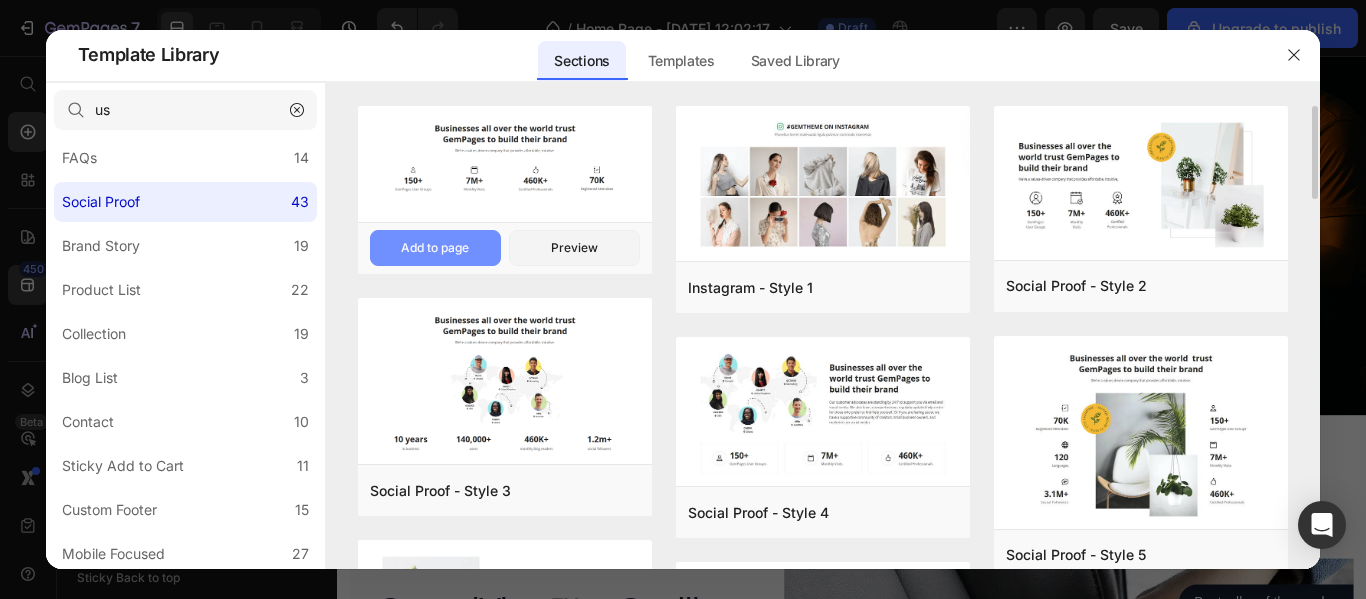 click on "Add to page" at bounding box center (435, 248) 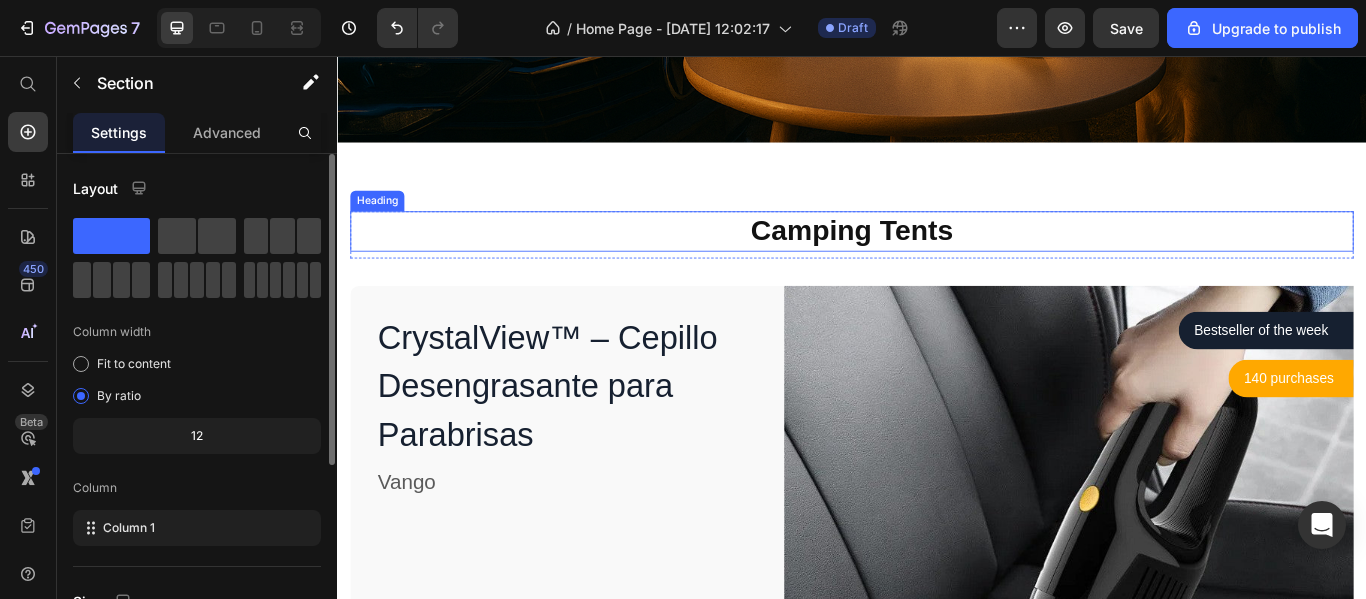 scroll, scrollTop: 622, scrollLeft: 0, axis: vertical 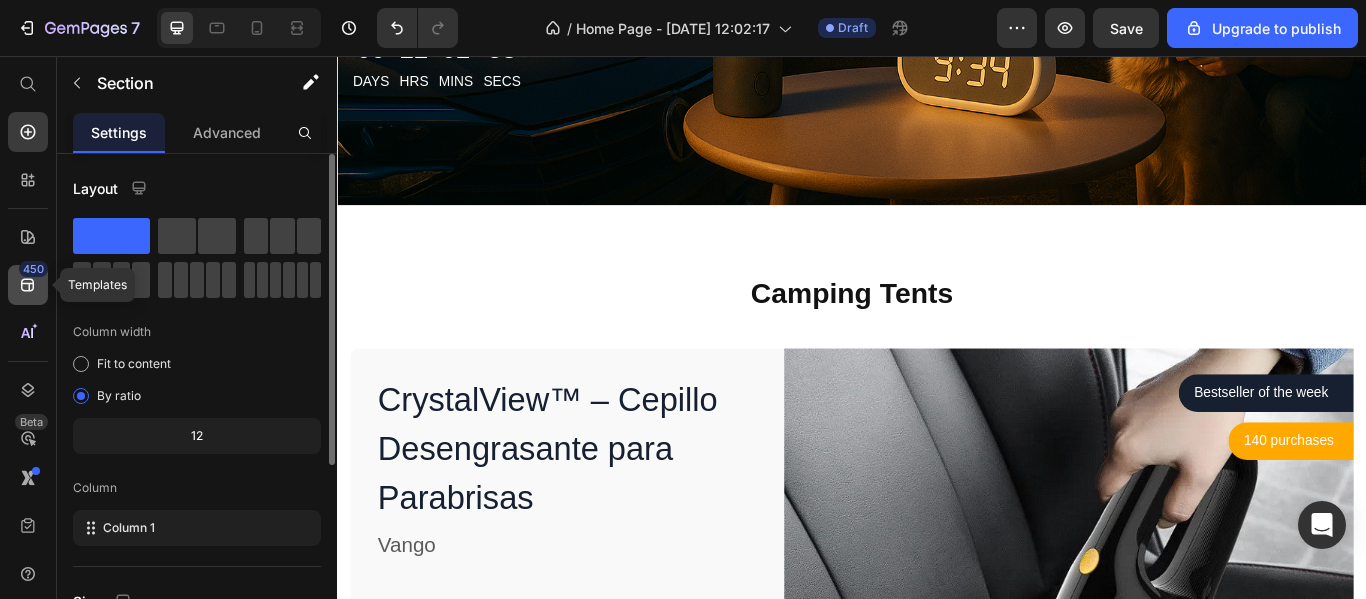 click on "450" 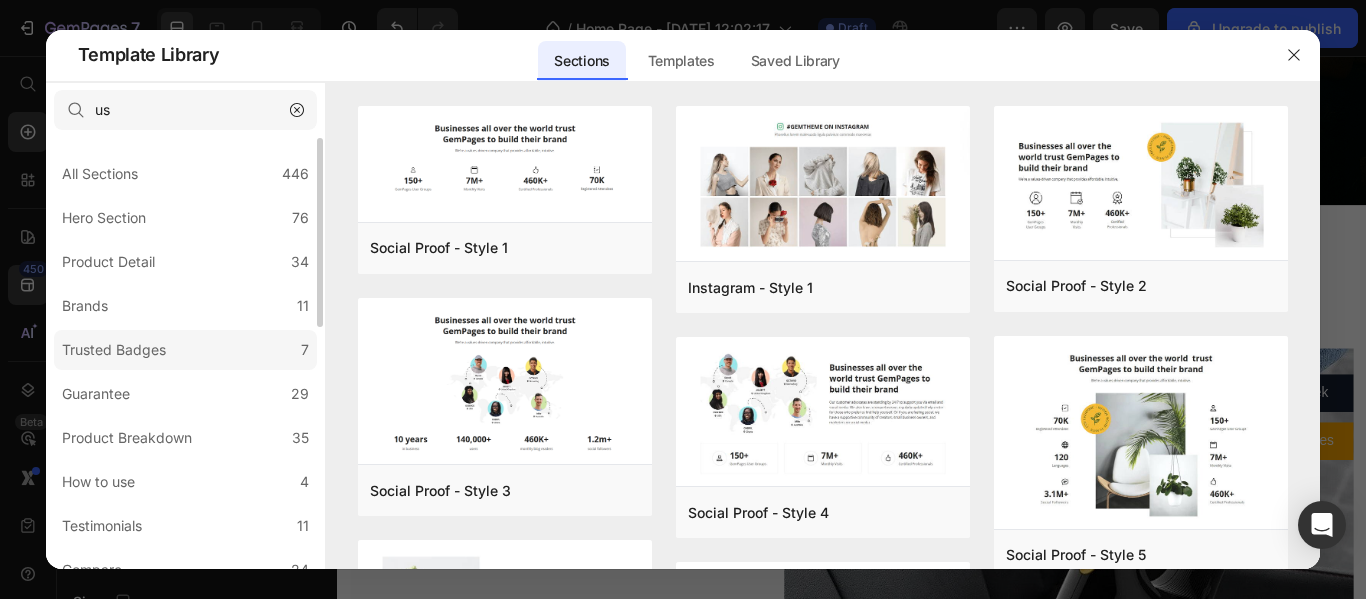 click on "Trusted Badges 7" 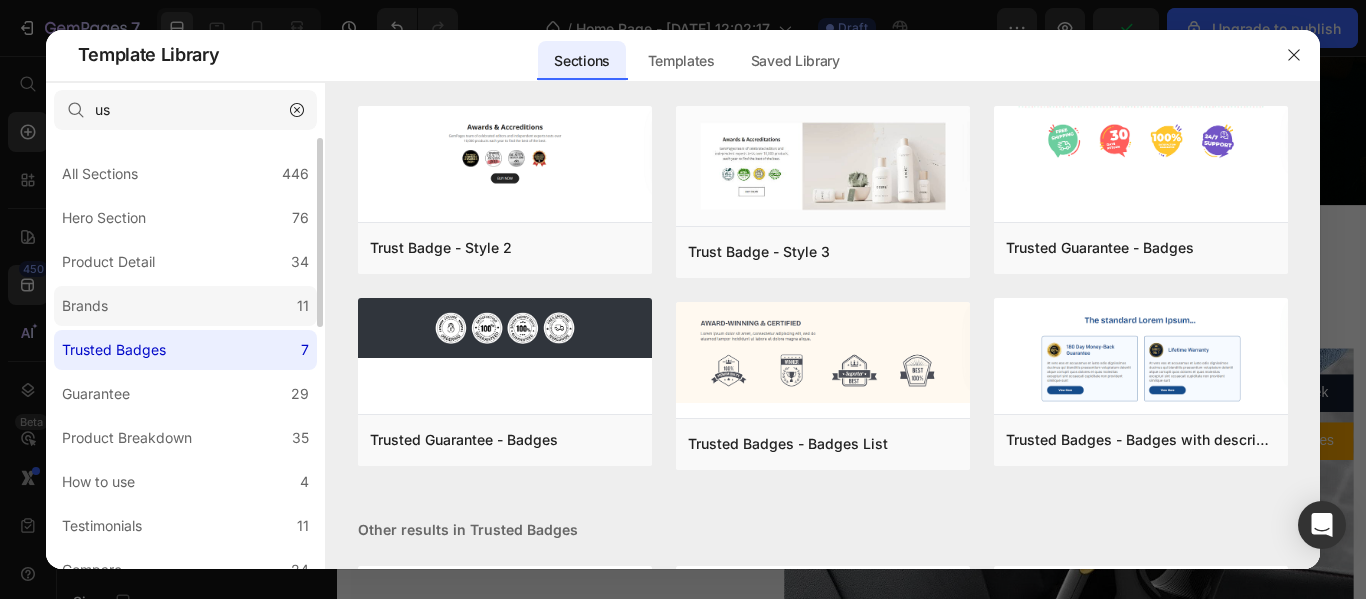 click on "Brands 11" 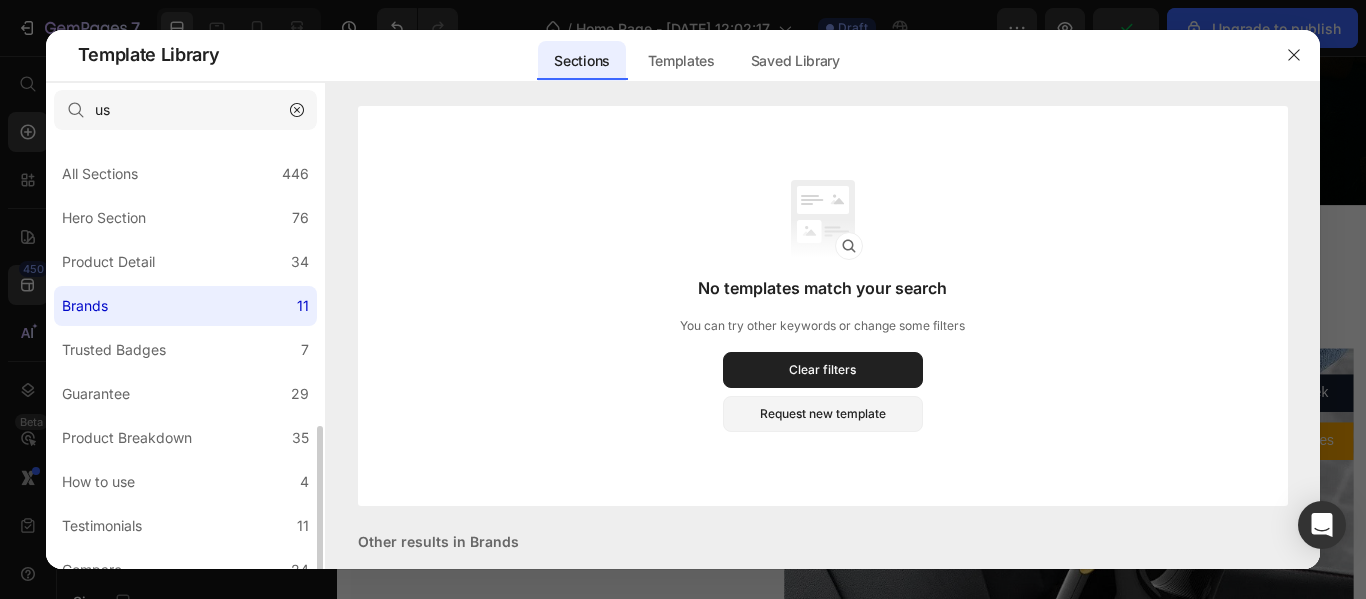 scroll, scrollTop: 200, scrollLeft: 0, axis: vertical 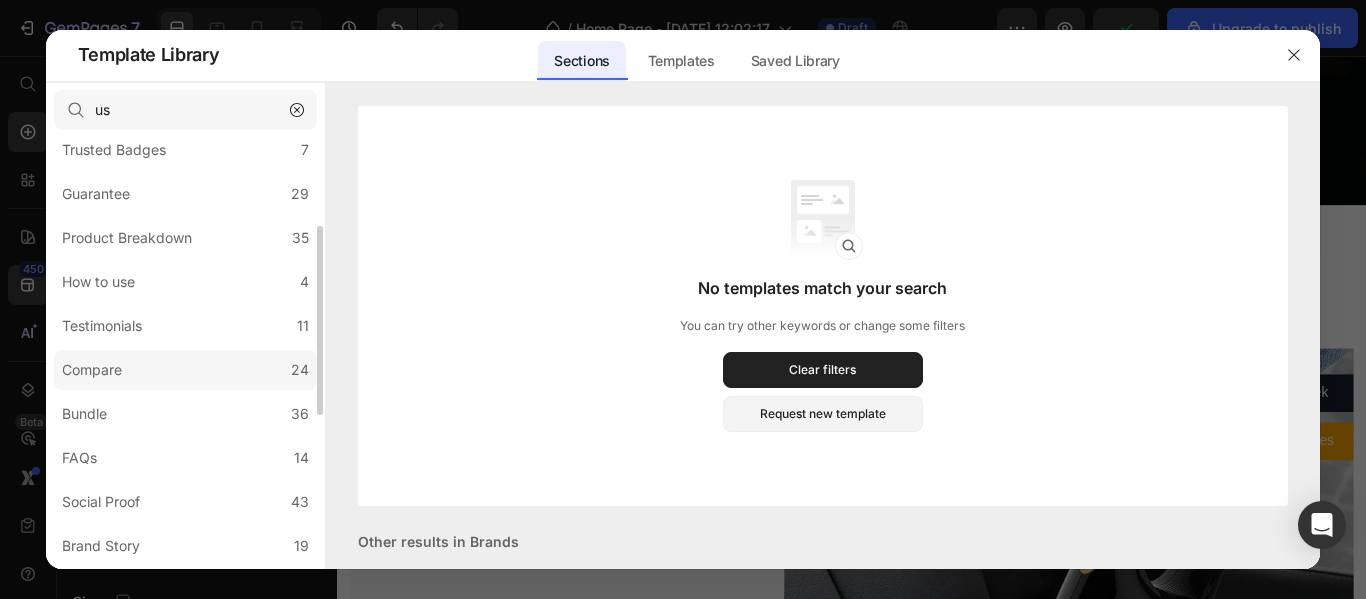 click on "Compare" at bounding box center (92, 370) 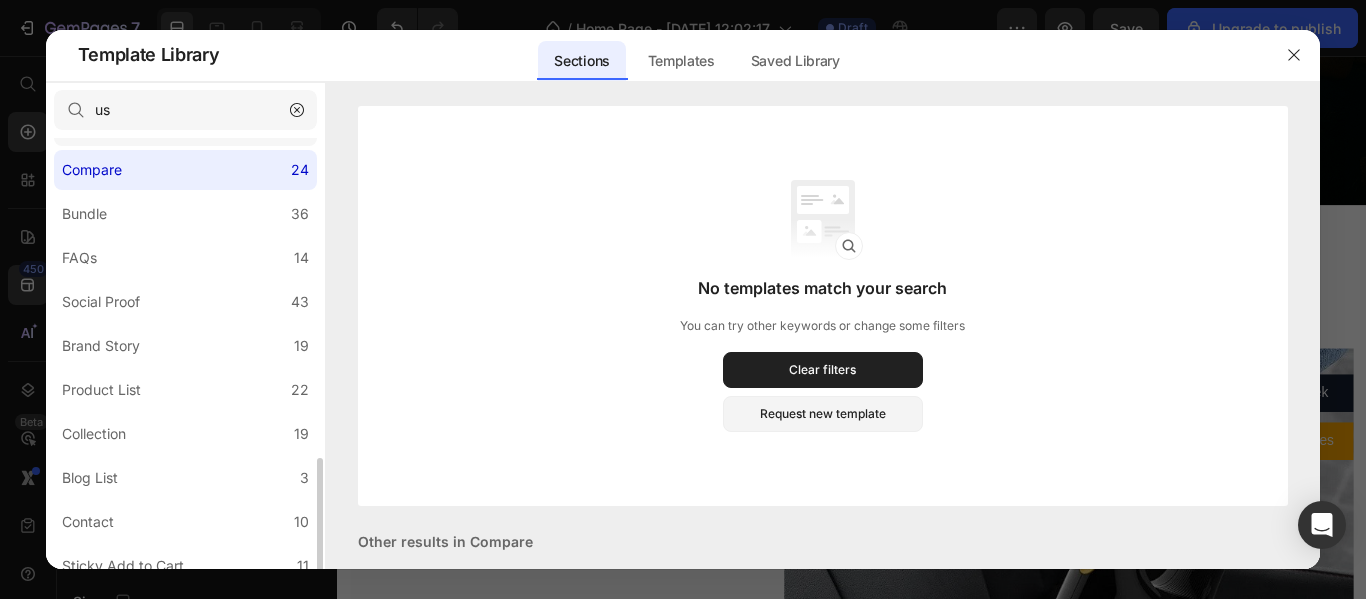 scroll, scrollTop: 500, scrollLeft: 0, axis: vertical 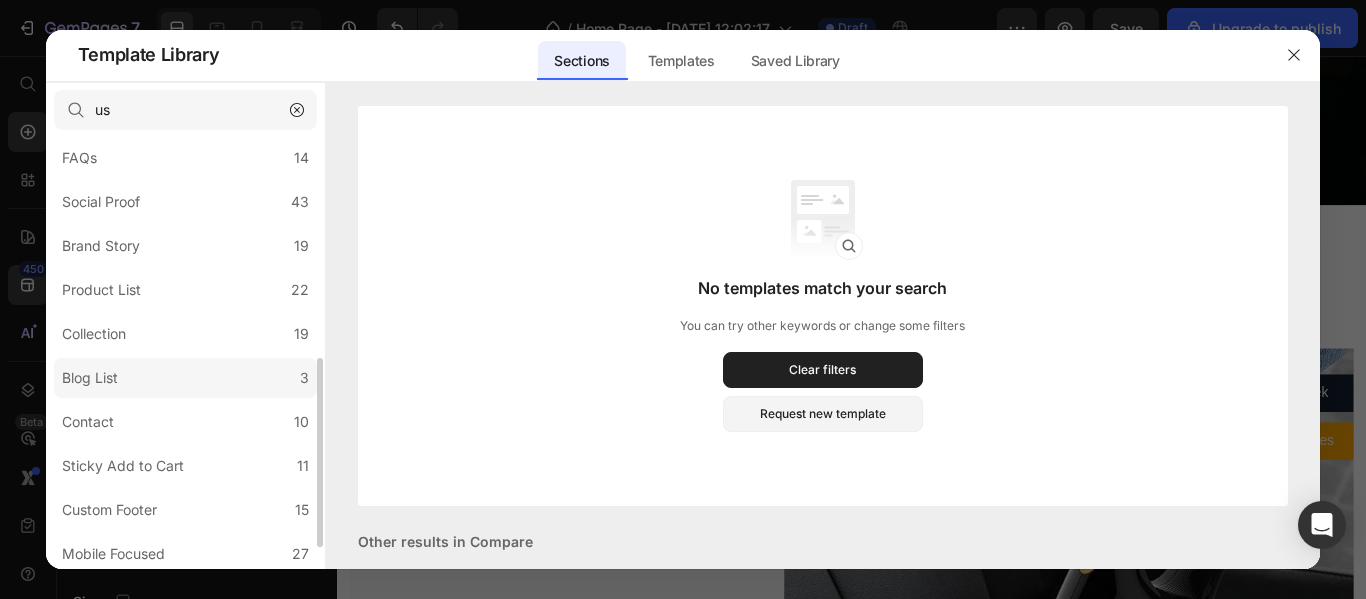 click on "Blog List 3" 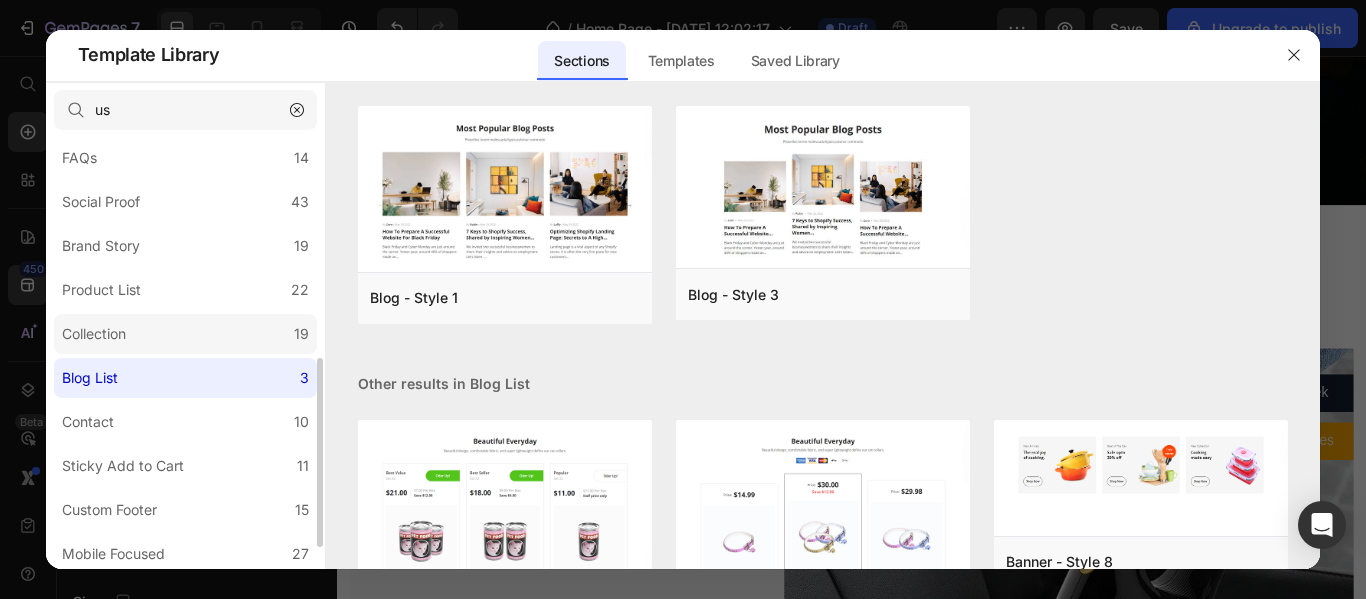 click on "Collection 19" 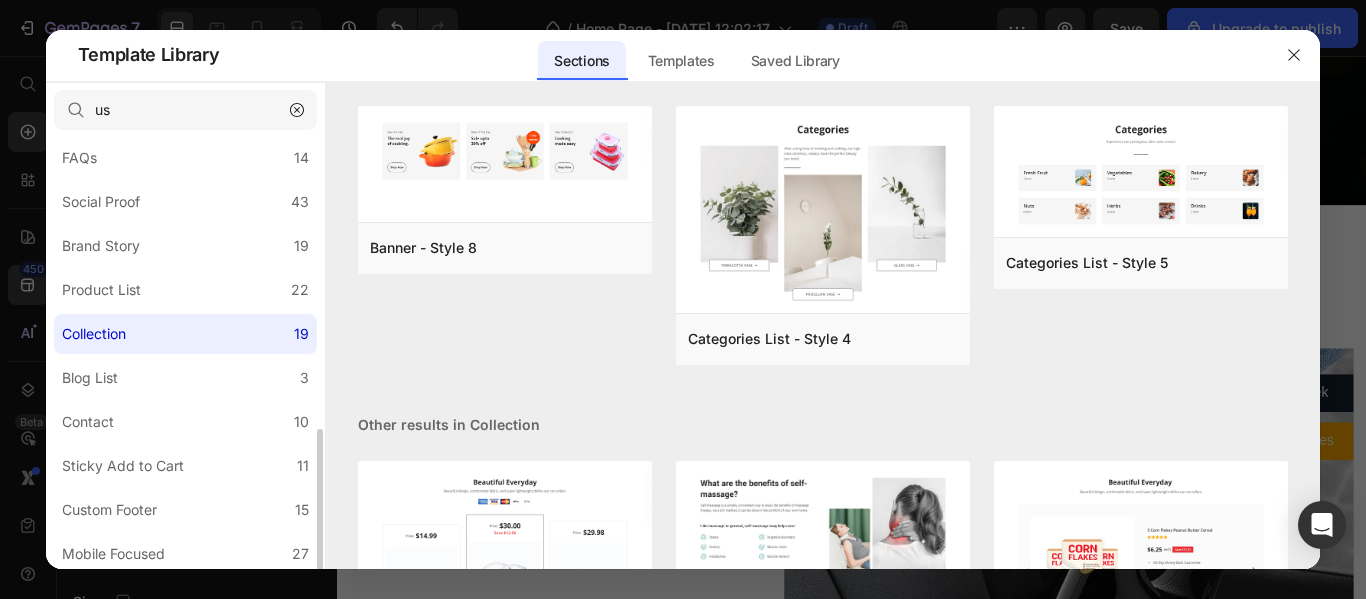 scroll, scrollTop: 549, scrollLeft: 0, axis: vertical 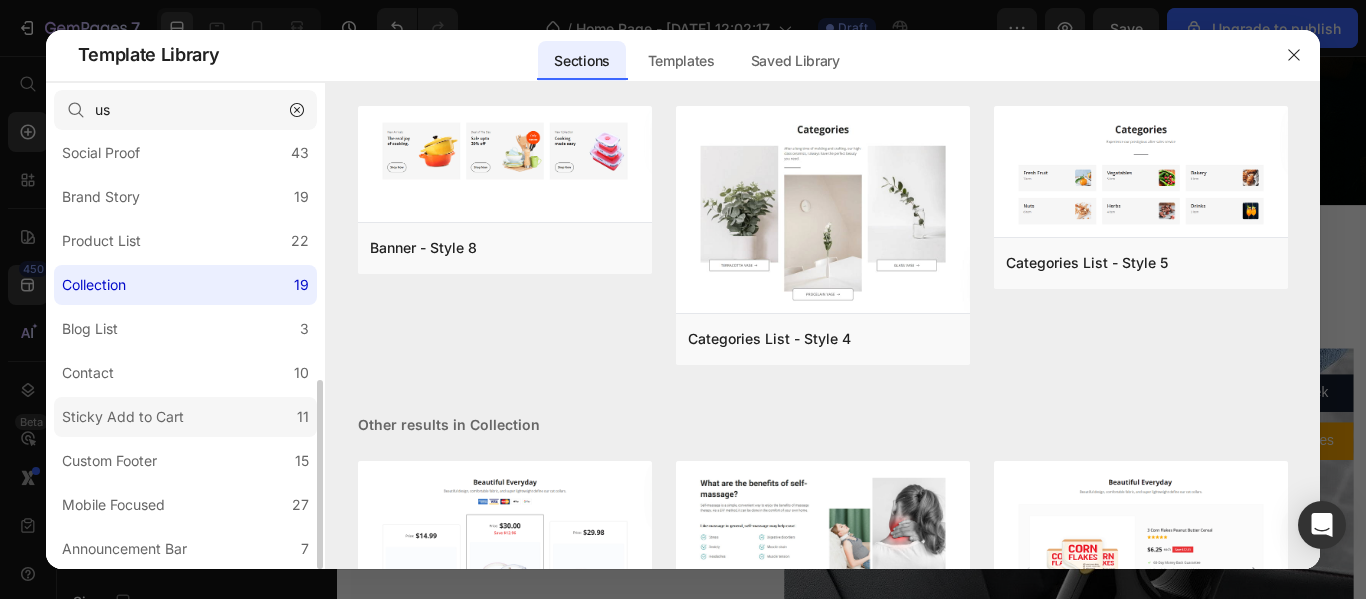 click on "Sticky Add to Cart 11" 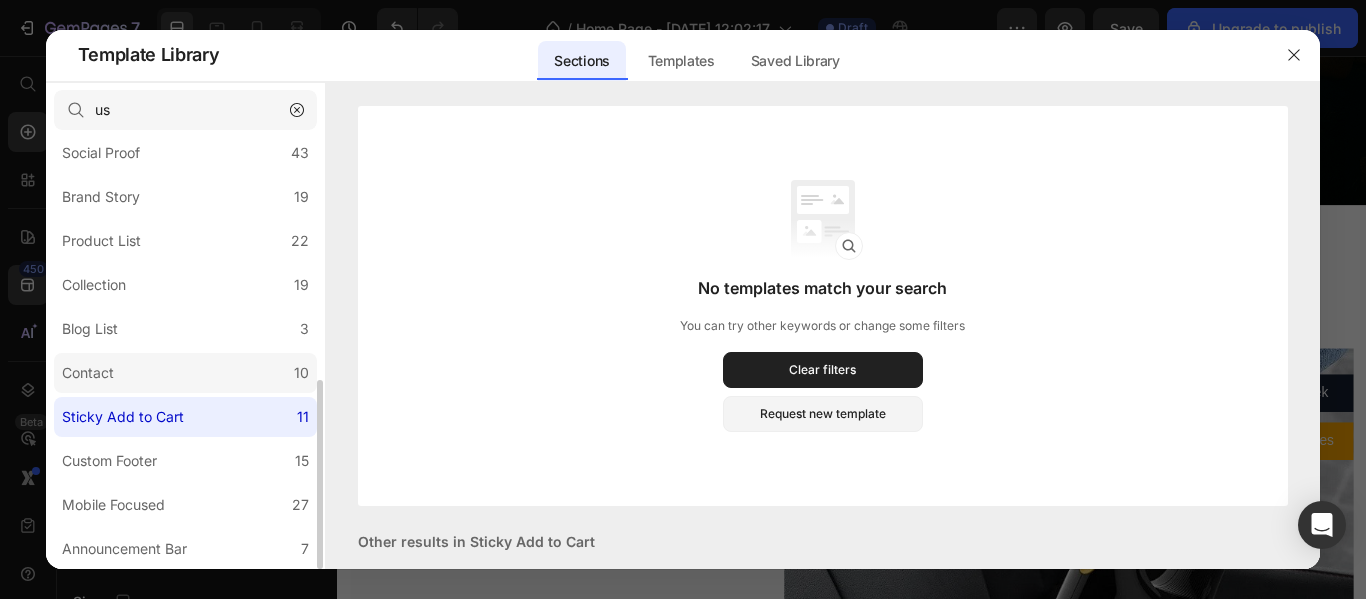 click on "Contact 10" 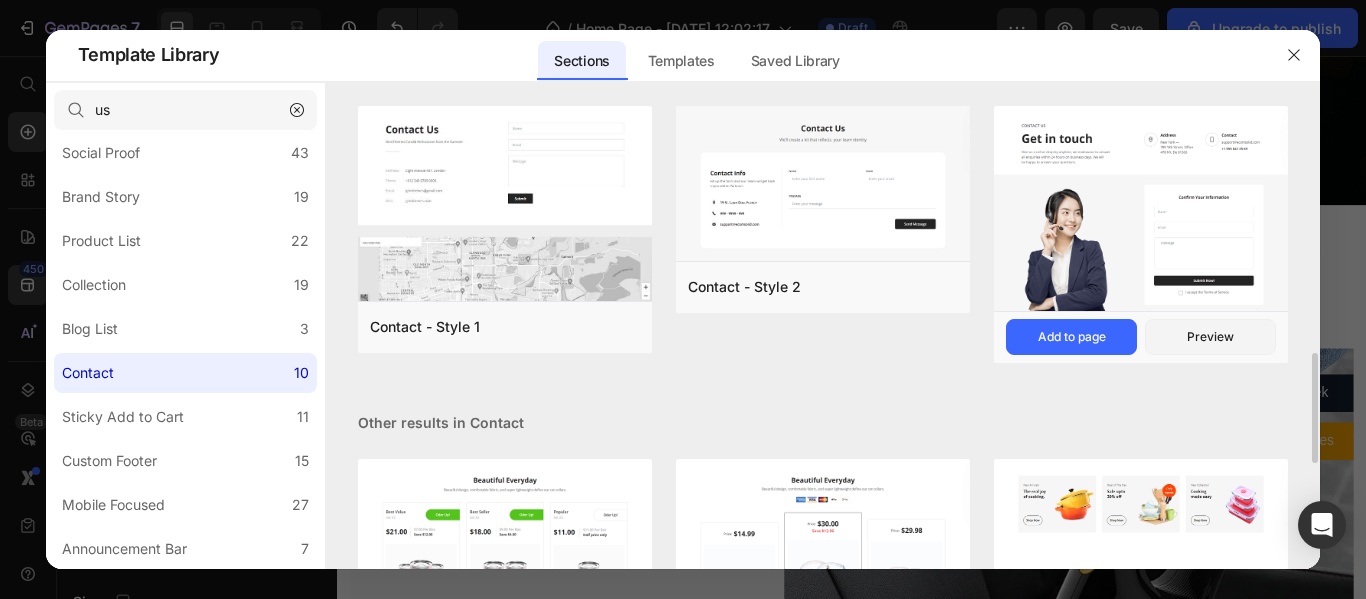 scroll, scrollTop: 200, scrollLeft: 0, axis: vertical 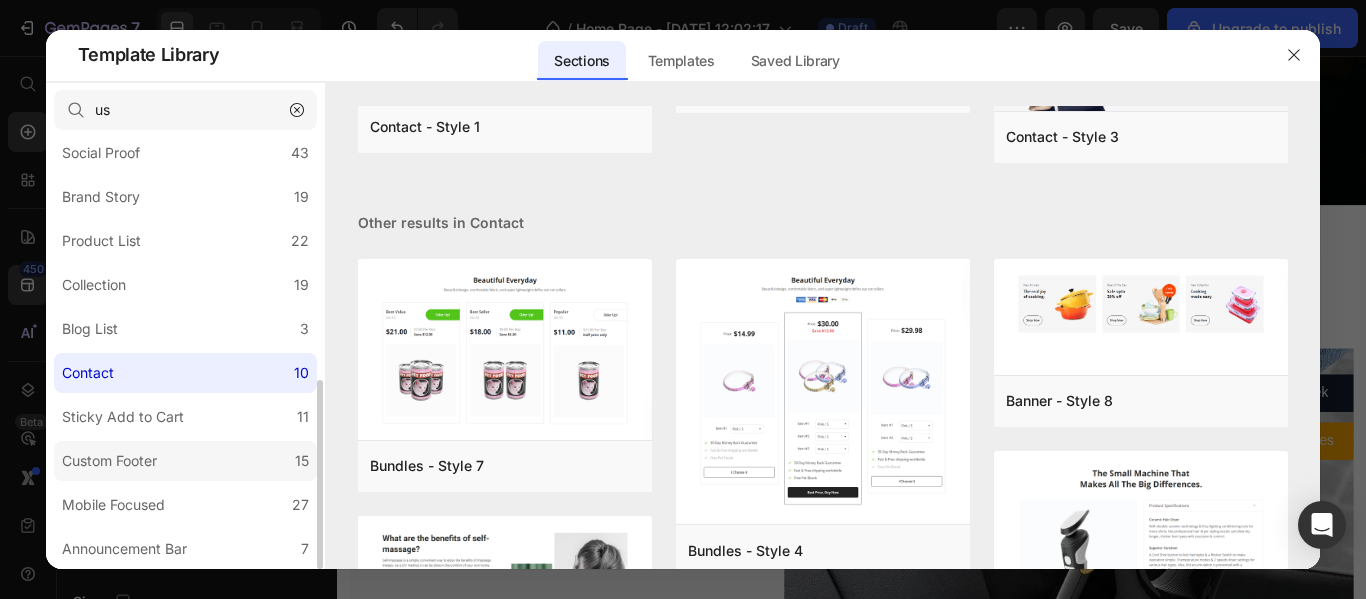 click on "Custom Footer" at bounding box center [109, 461] 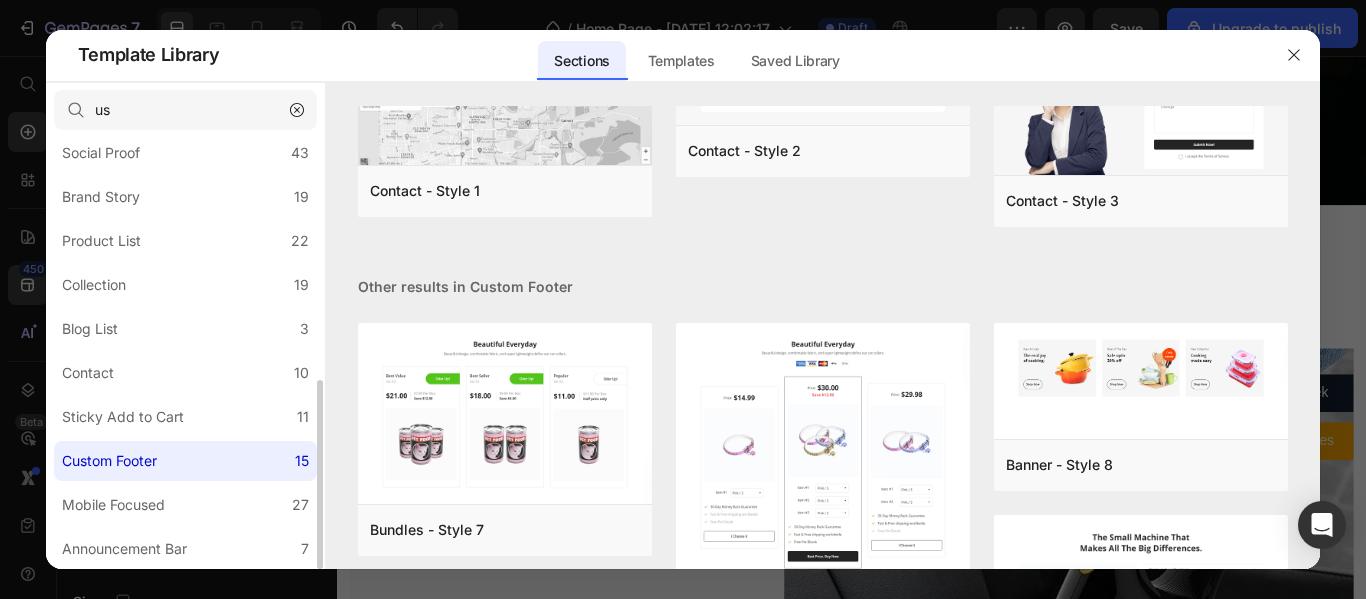 scroll, scrollTop: 0, scrollLeft: 0, axis: both 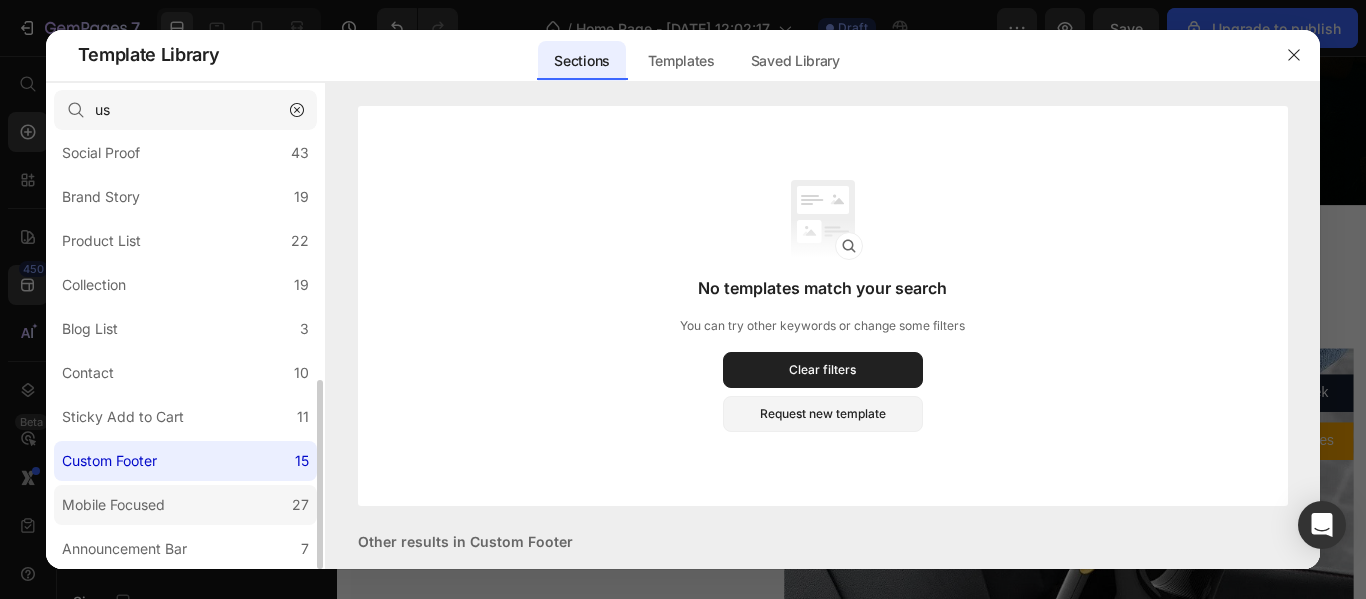 click on "Mobile Focused" at bounding box center [113, 505] 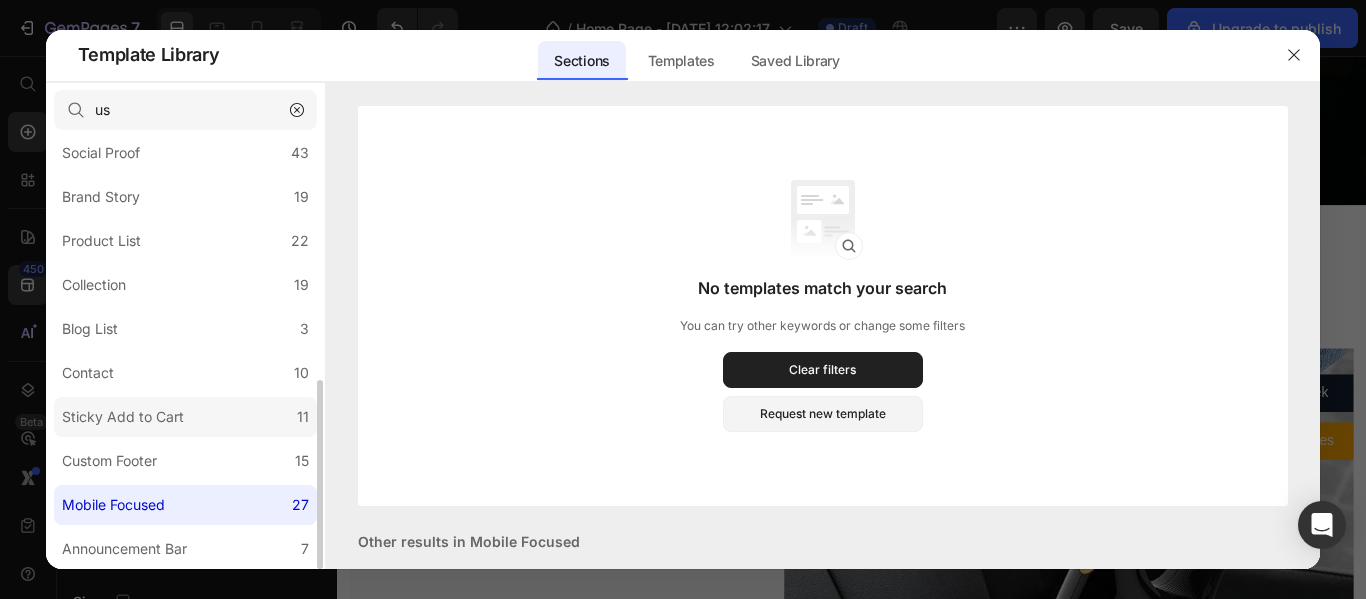 click on "Sticky Add to Cart" at bounding box center [123, 417] 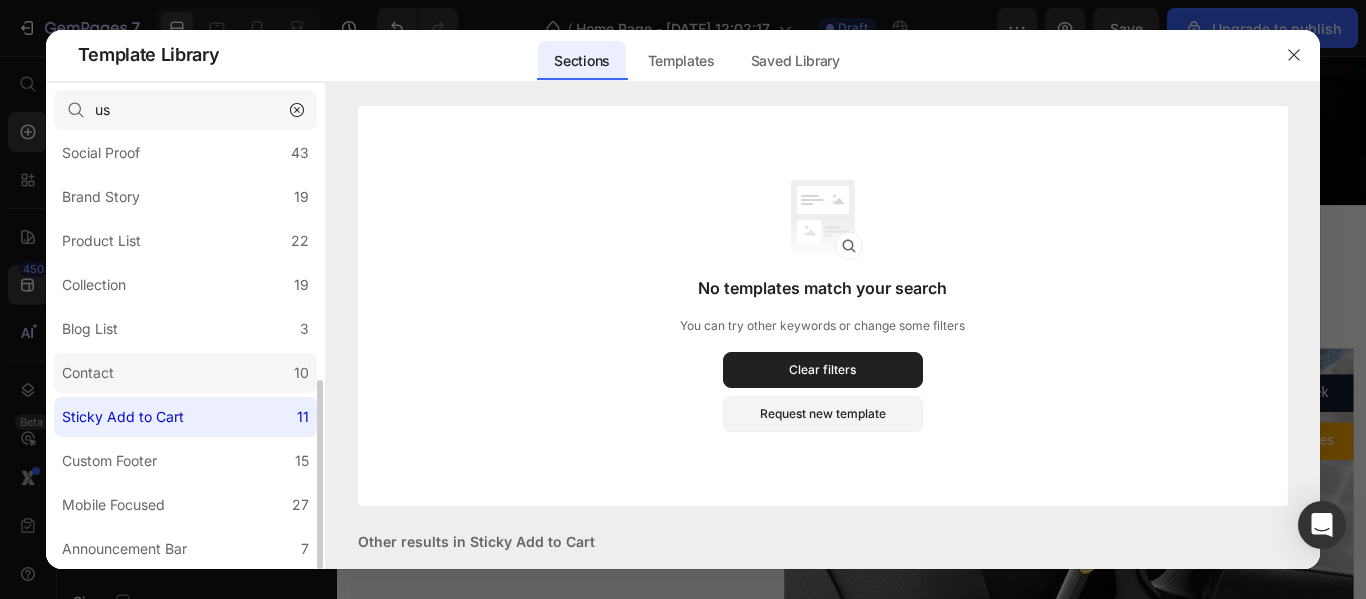 click on "Contact 10" 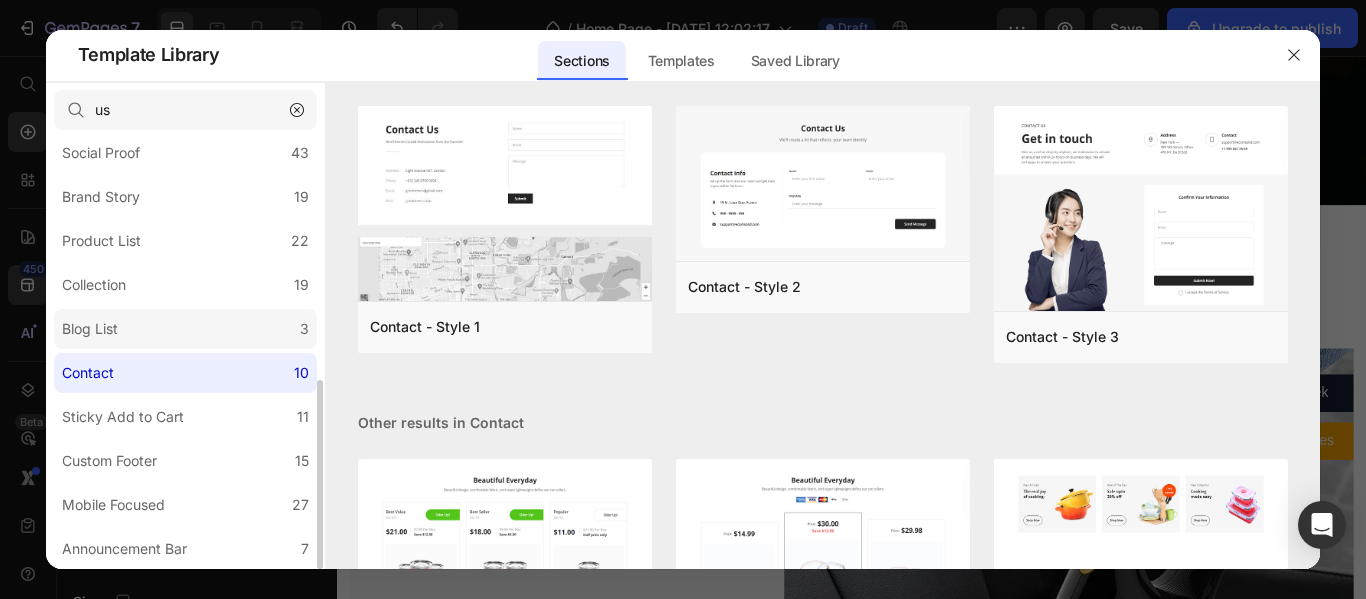 click on "Blog List" at bounding box center (94, 329) 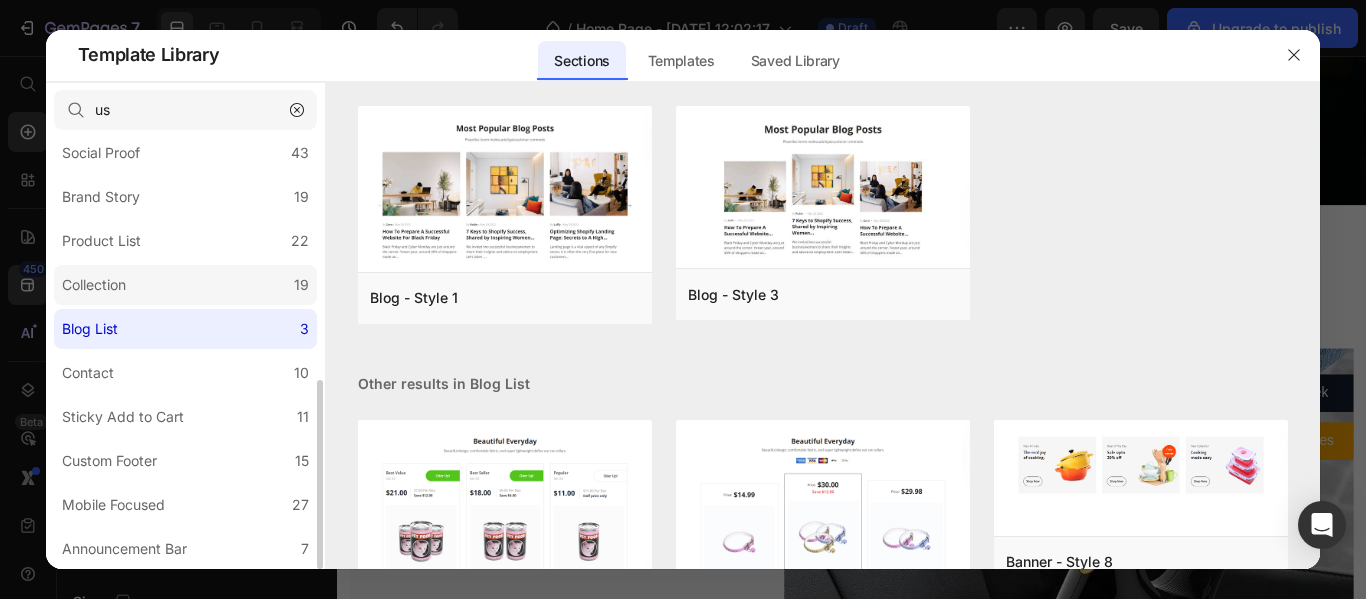 click on "Collection" at bounding box center (94, 285) 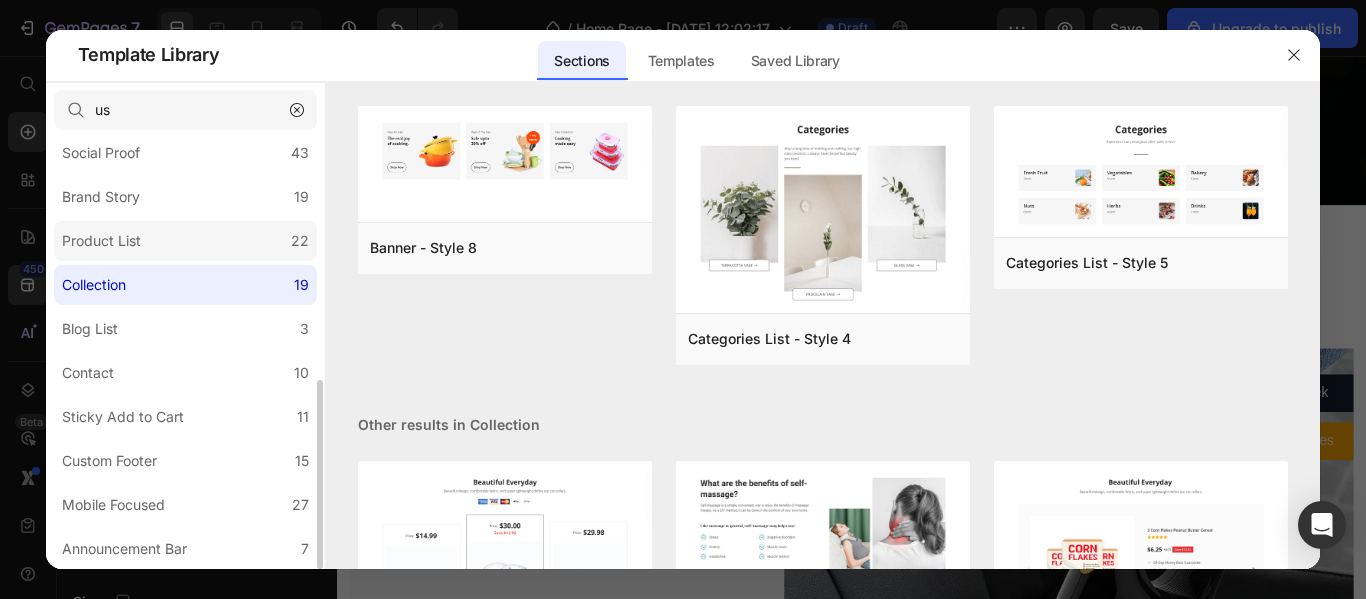 click on "Product List" at bounding box center (101, 241) 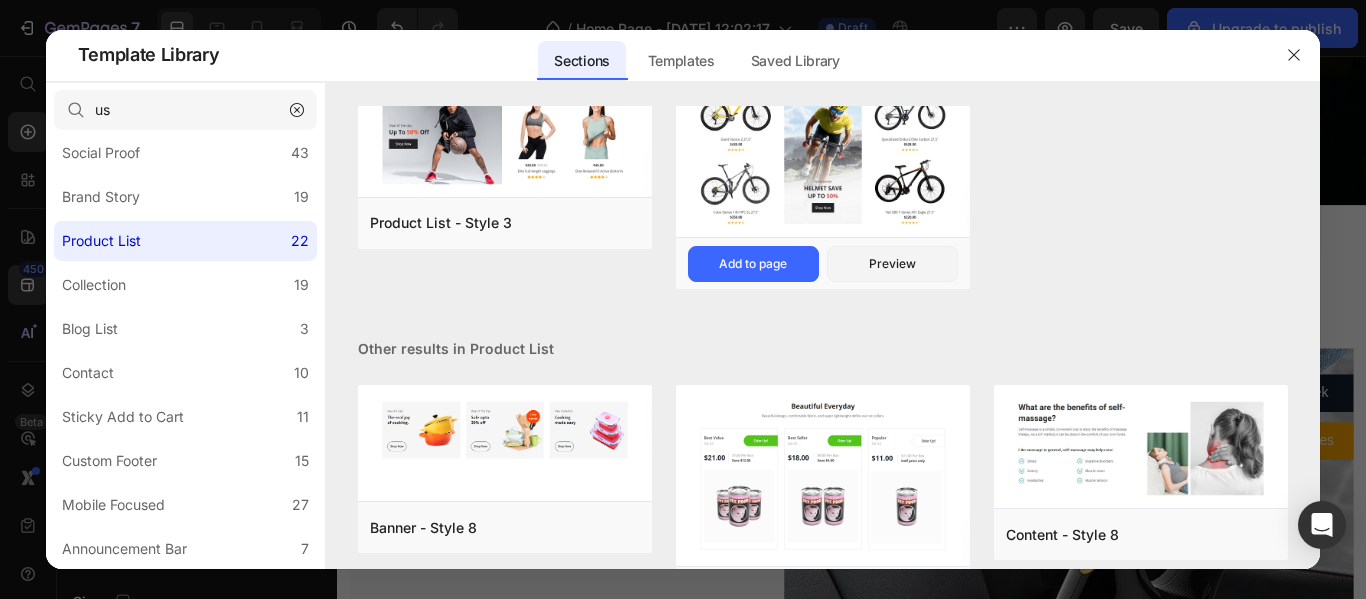 scroll, scrollTop: 0, scrollLeft: 0, axis: both 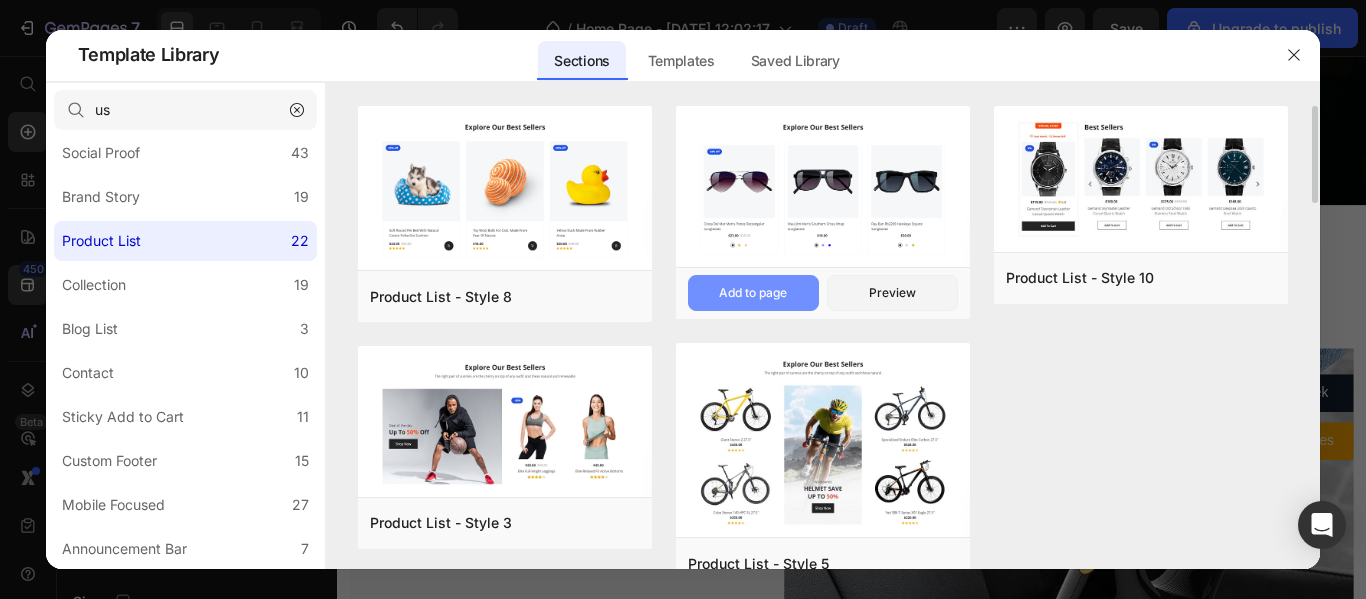 click on "Add to page" at bounding box center (753, 293) 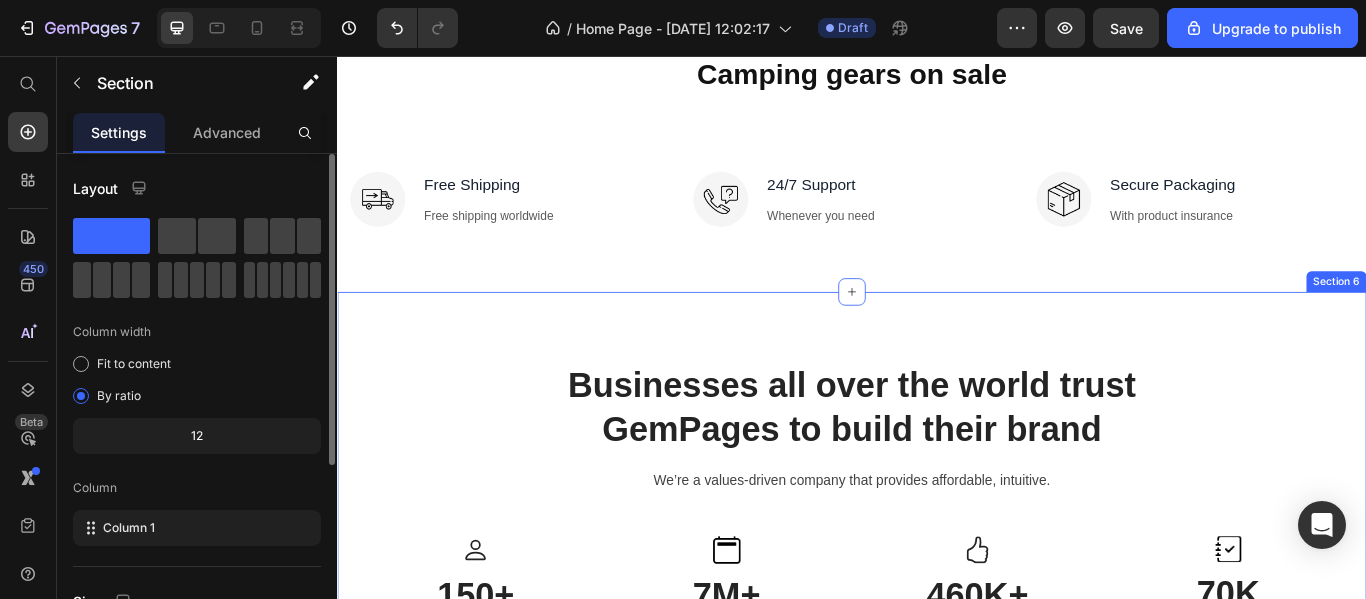 scroll, scrollTop: 1648, scrollLeft: 0, axis: vertical 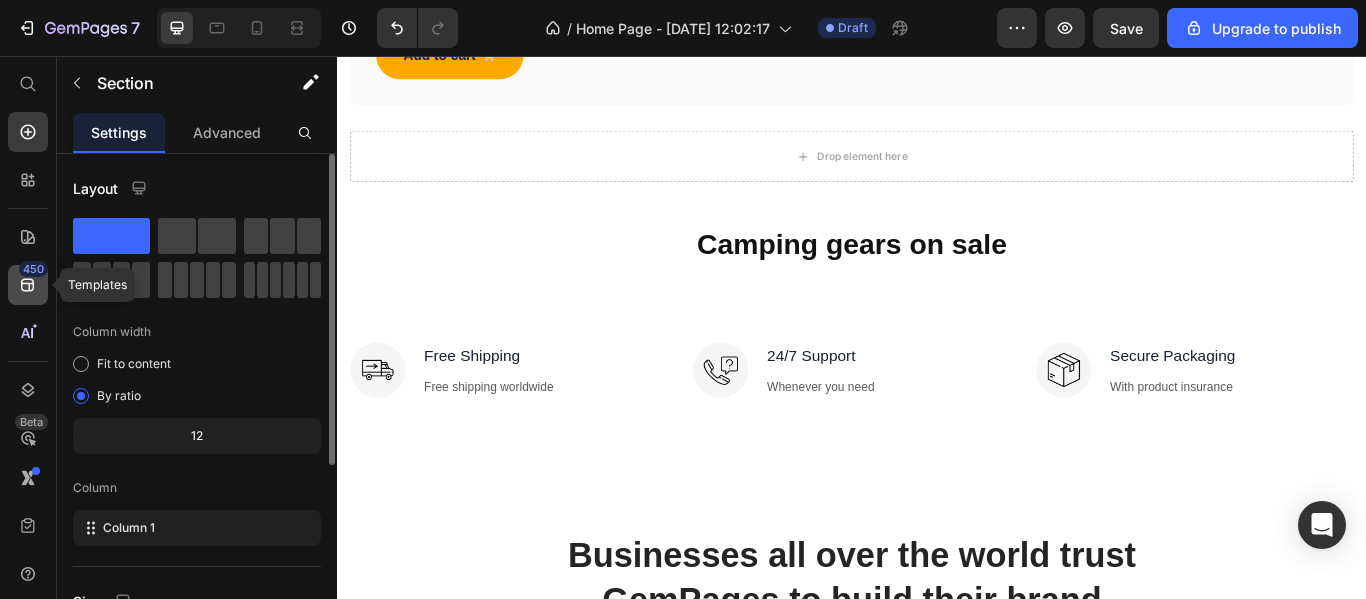 click 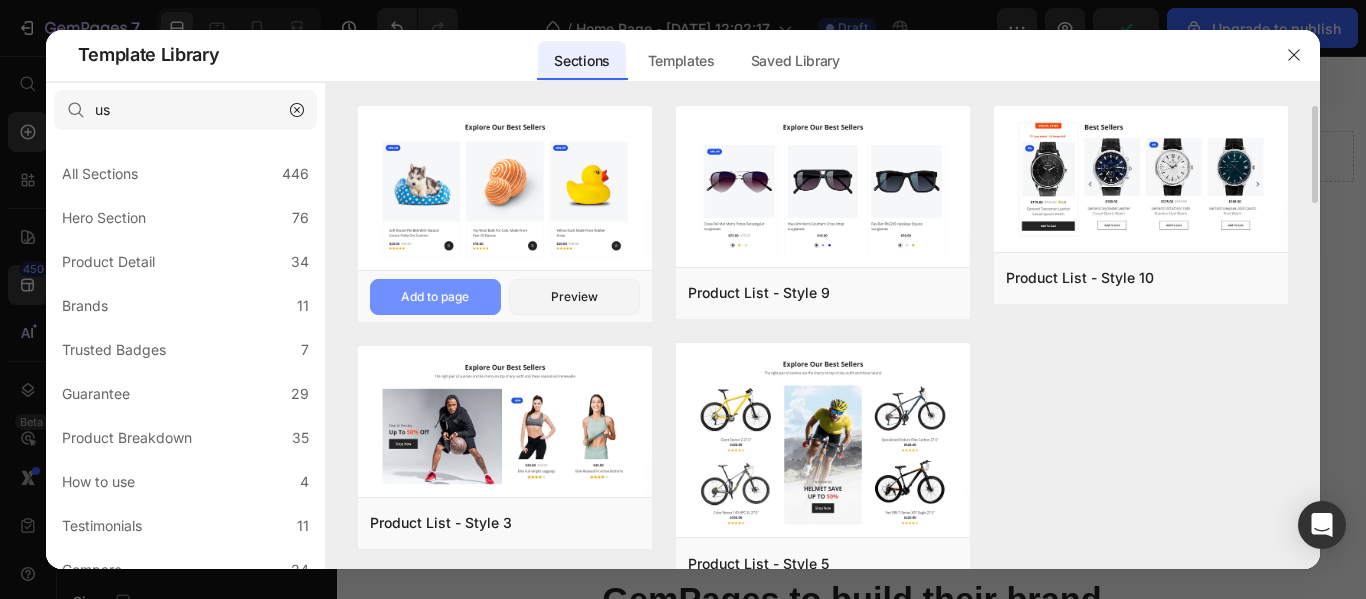 click on "Add to page" at bounding box center [435, 297] 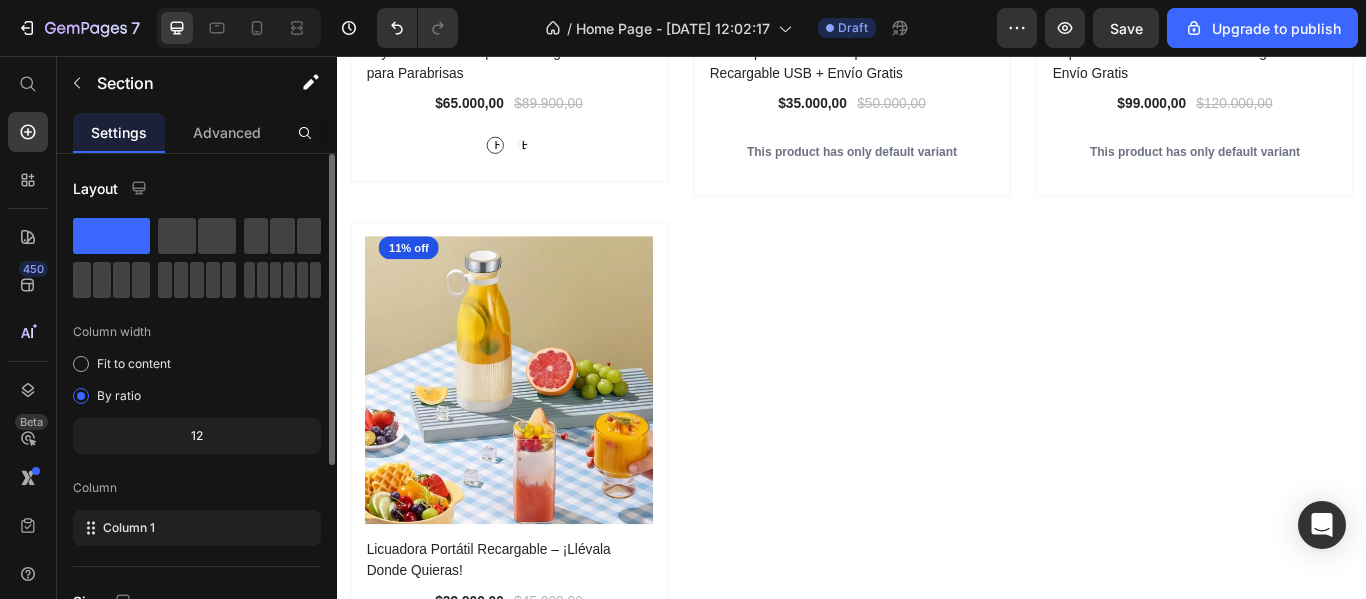 scroll, scrollTop: 3181, scrollLeft: 0, axis: vertical 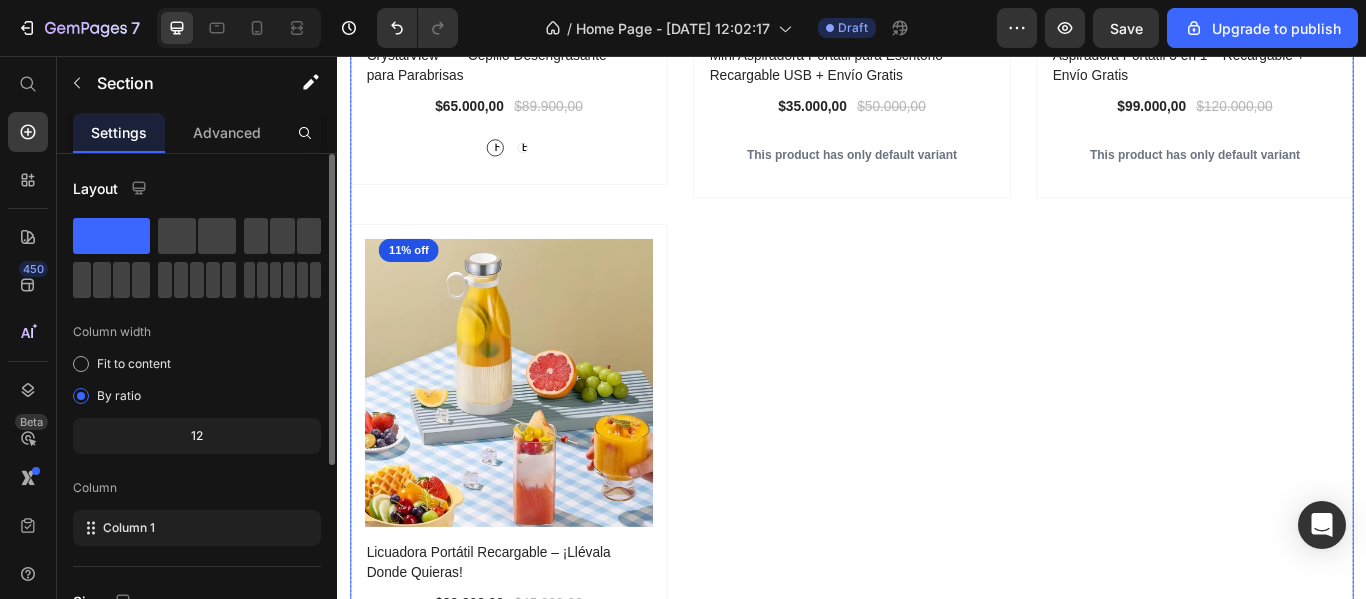 click on "(P) Images 28% off Product Badge Row CrystalView™ – Cepillo Desengrasante para Parabrisas (P) Title $65.000,00 (P) Price $89.900,00 (P) Price Row Rojo Rojo Rojo Blanco Blanco Blanco (P) Variants & Swatches Row (P) Images 30% off Product Badge Row Mini Aspiradora Portátil para Escritorio – Recargable USB + Envío Gratis (P) Title $35.000,00 (P) Price $50.000,00 (P) Price Row This product has only default variant (P) Variants & Swatches Row (P) Images 18% off Product Badge Row Aspiradora Portátil 3 en 1 – Recargable + Envío Gratis (P) Title $99.000,00 (P) Price $120.000,00 (P) Price Row This product has only default variant (P) Variants & Swatches Row (P) Images 11% off Product Badge Row Licuadora Portátil Recargable – ¡Llévala Donde Quieras! (P) Title $39.900,00 (P) Price $45.000,00 (P) Price Row verde menta verde menta verde menta Blanco [PERSON_NAME] [PERSON_NAME] Naranja Naranja Naranja (P) Variants & Swatches Row" at bounding box center [937, 229] 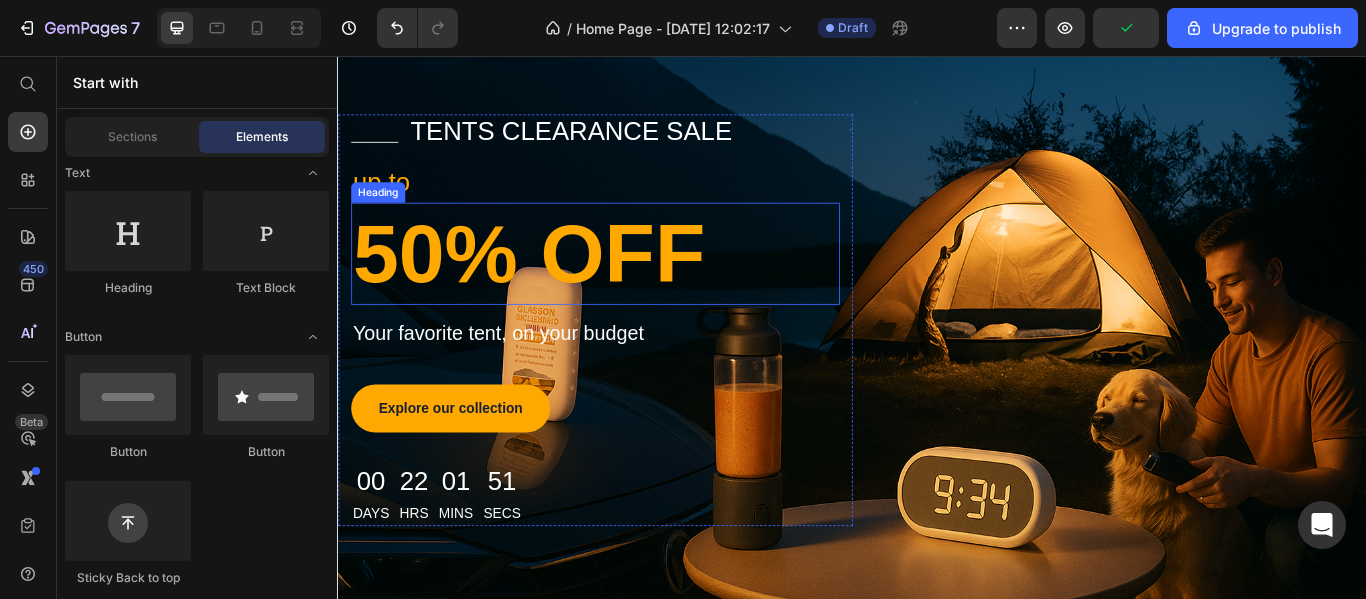 scroll, scrollTop: 81, scrollLeft: 0, axis: vertical 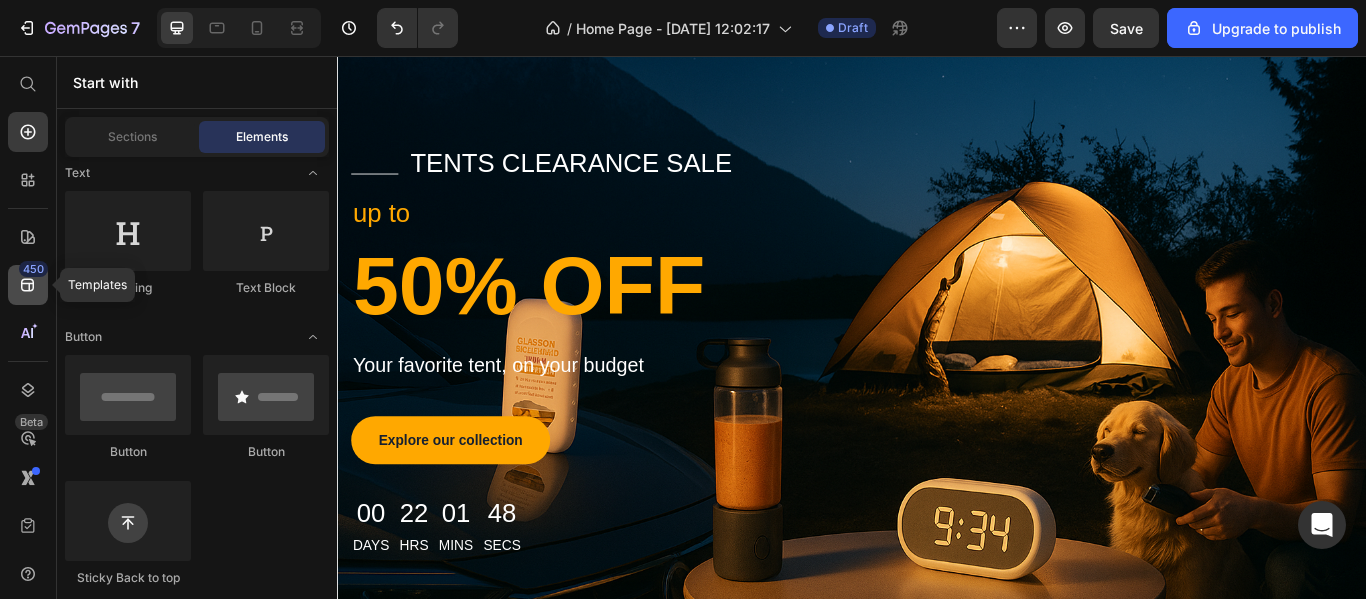 click on "450" 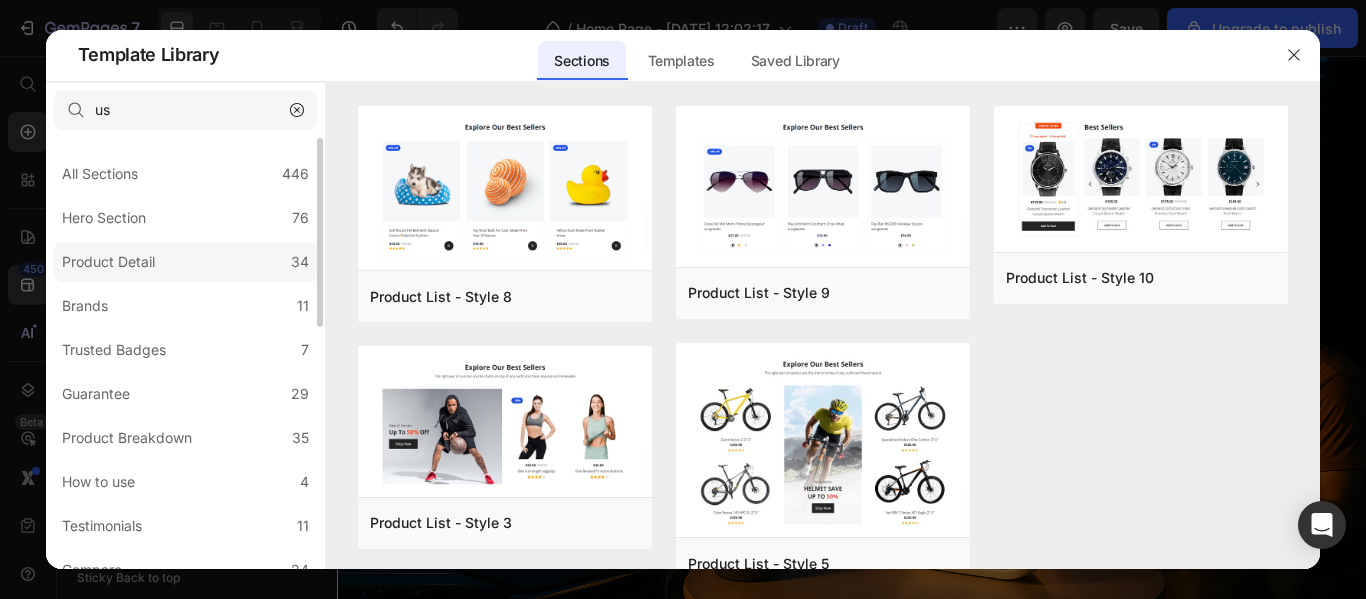 click on "Product Detail" at bounding box center (108, 262) 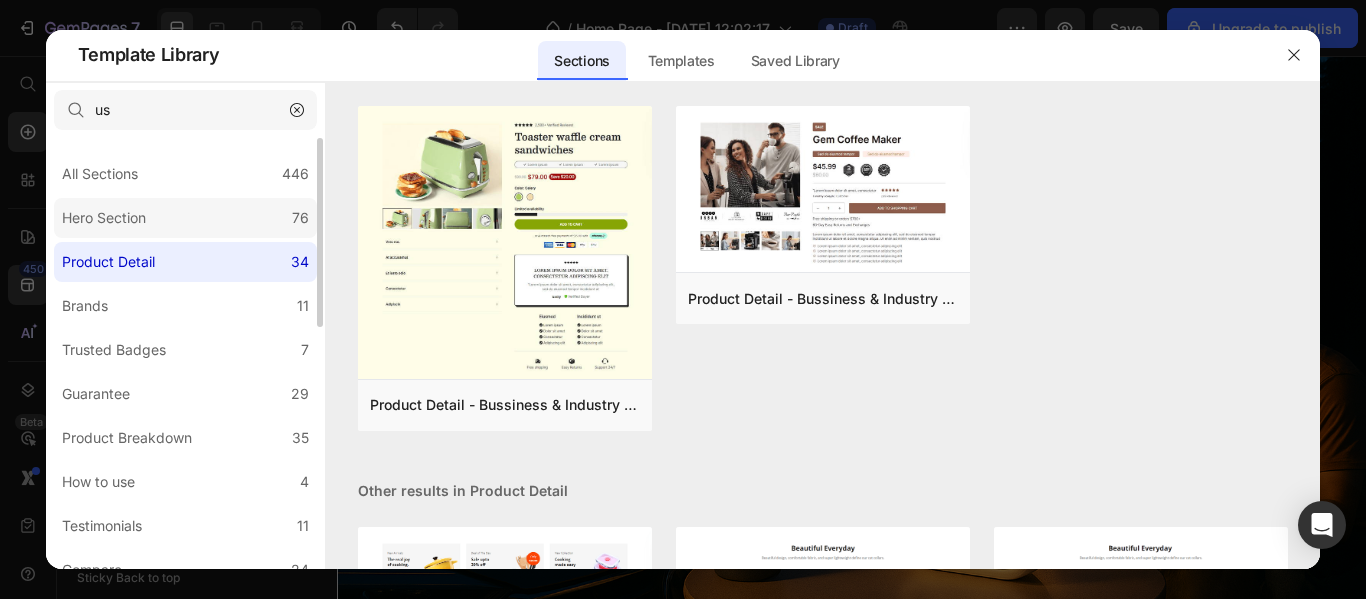 click on "Hero Section" at bounding box center [104, 218] 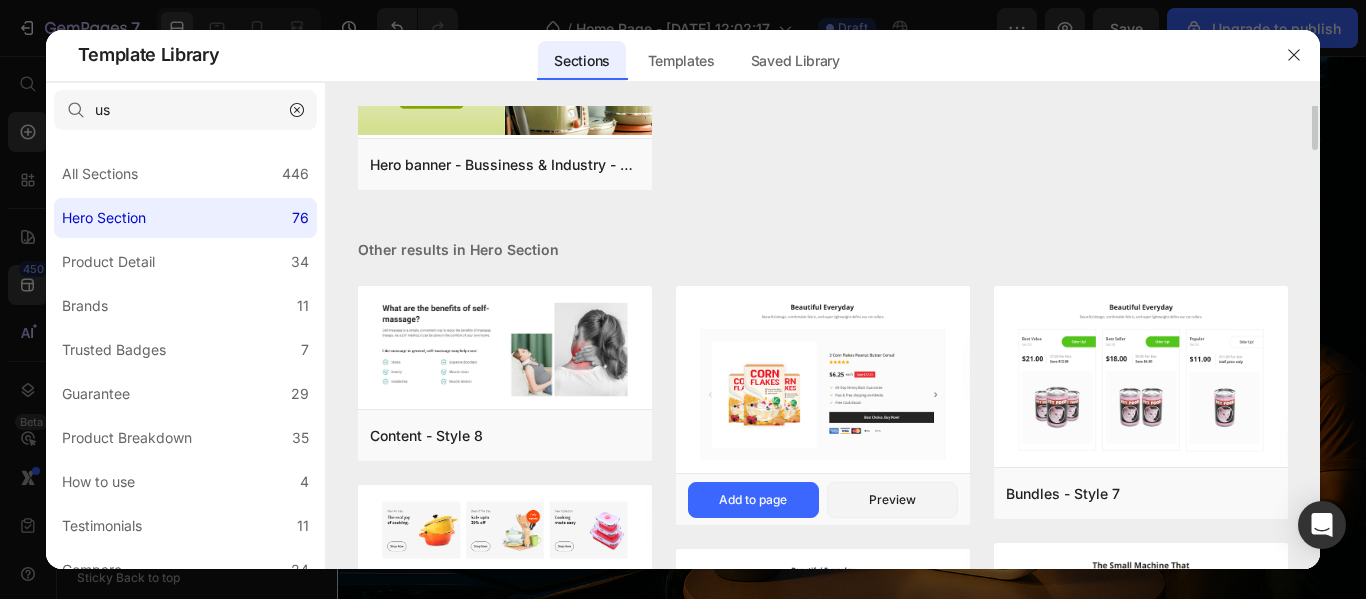 scroll, scrollTop: 400, scrollLeft: 0, axis: vertical 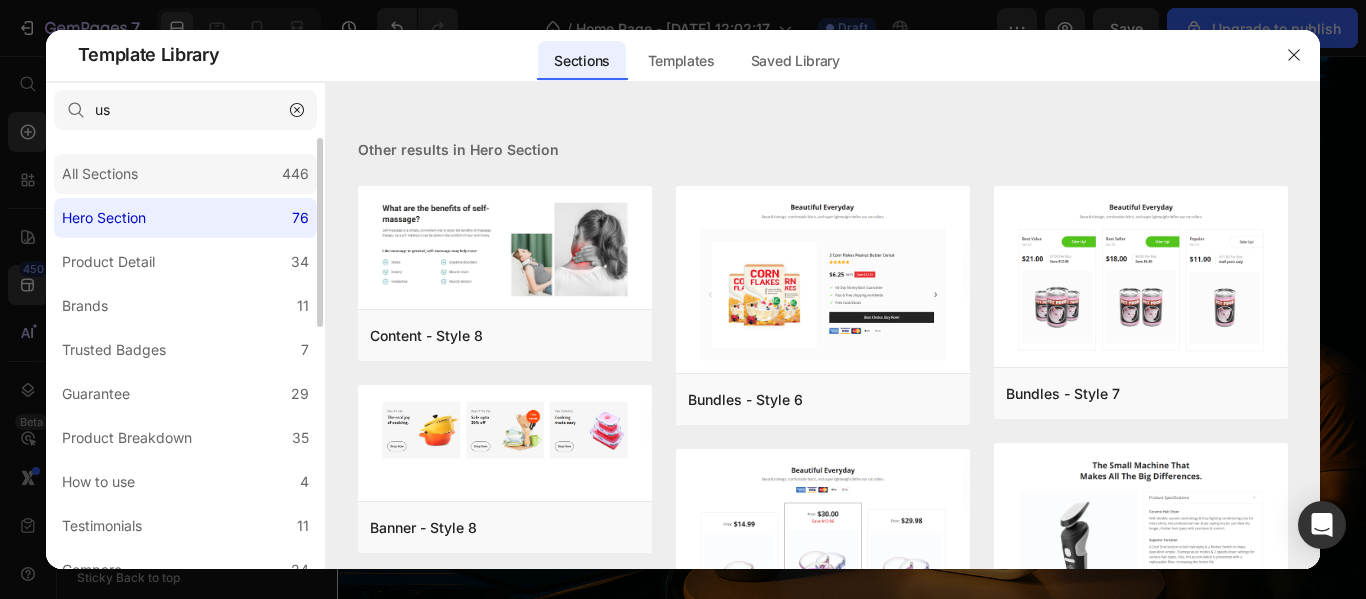click on "All Sections 446" 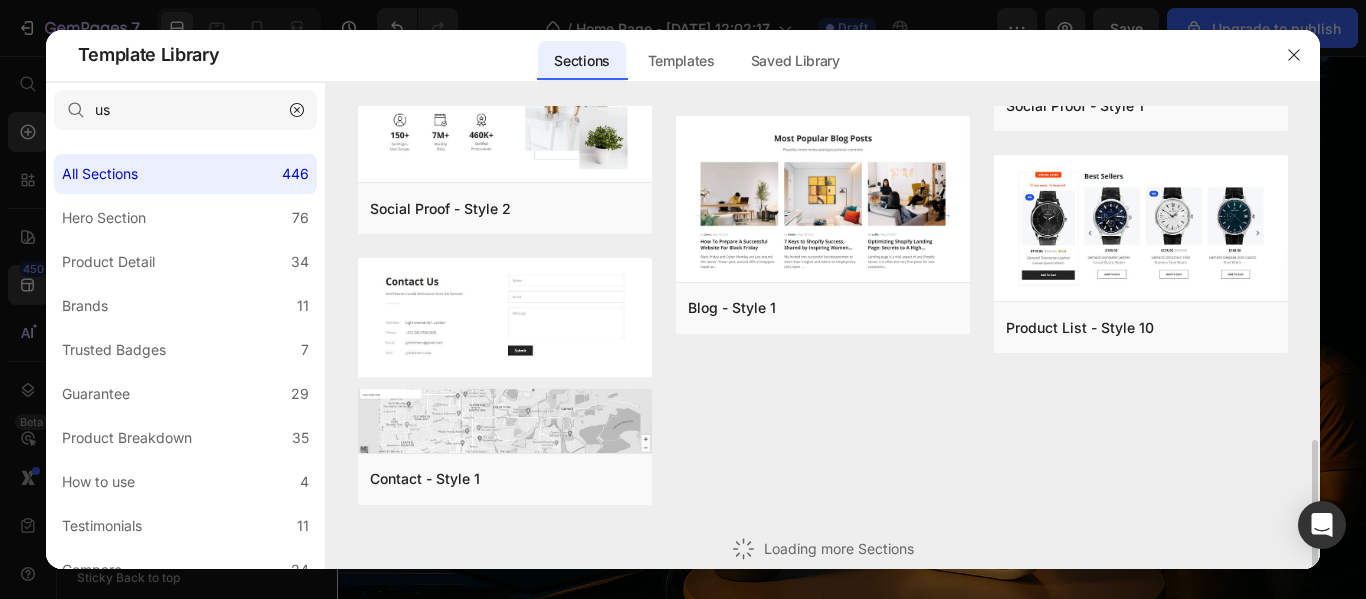 scroll, scrollTop: 788, scrollLeft: 0, axis: vertical 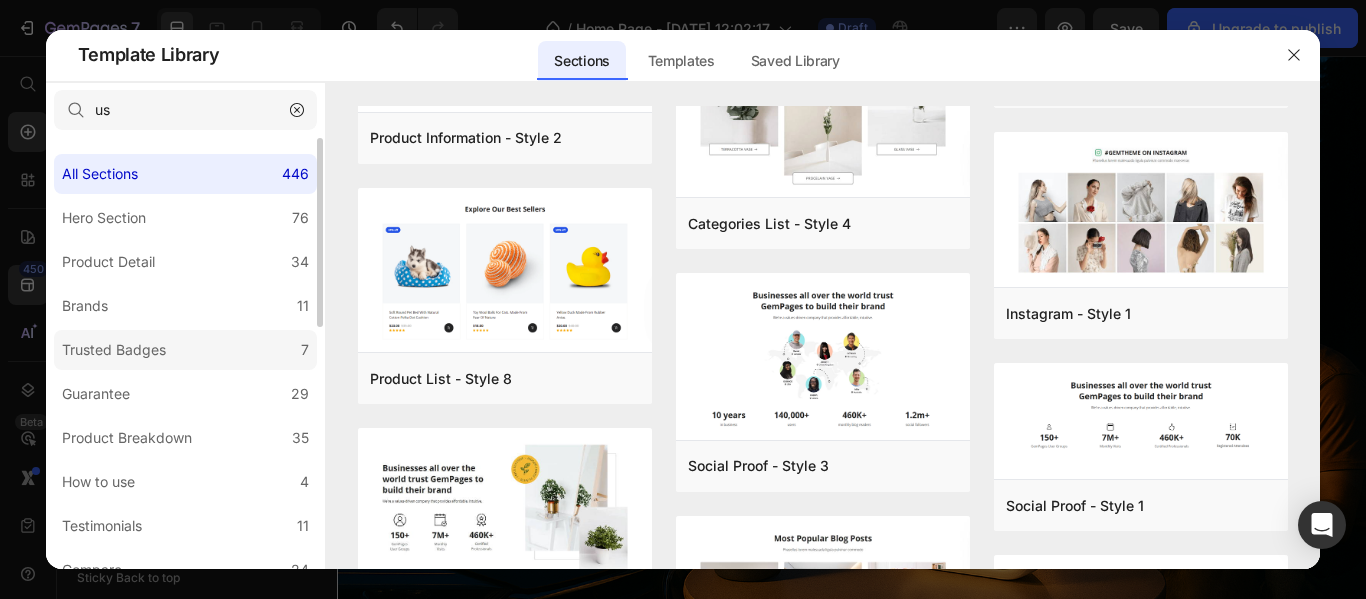 click on "Trusted Badges 7" 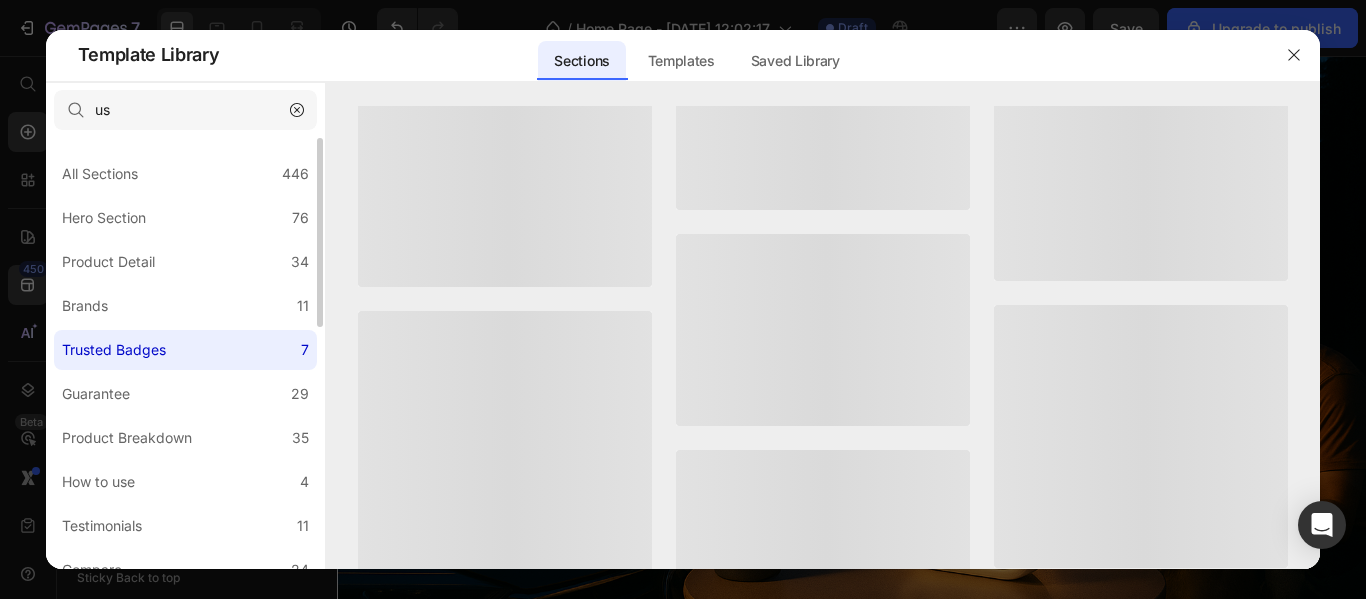 scroll, scrollTop: 0, scrollLeft: 0, axis: both 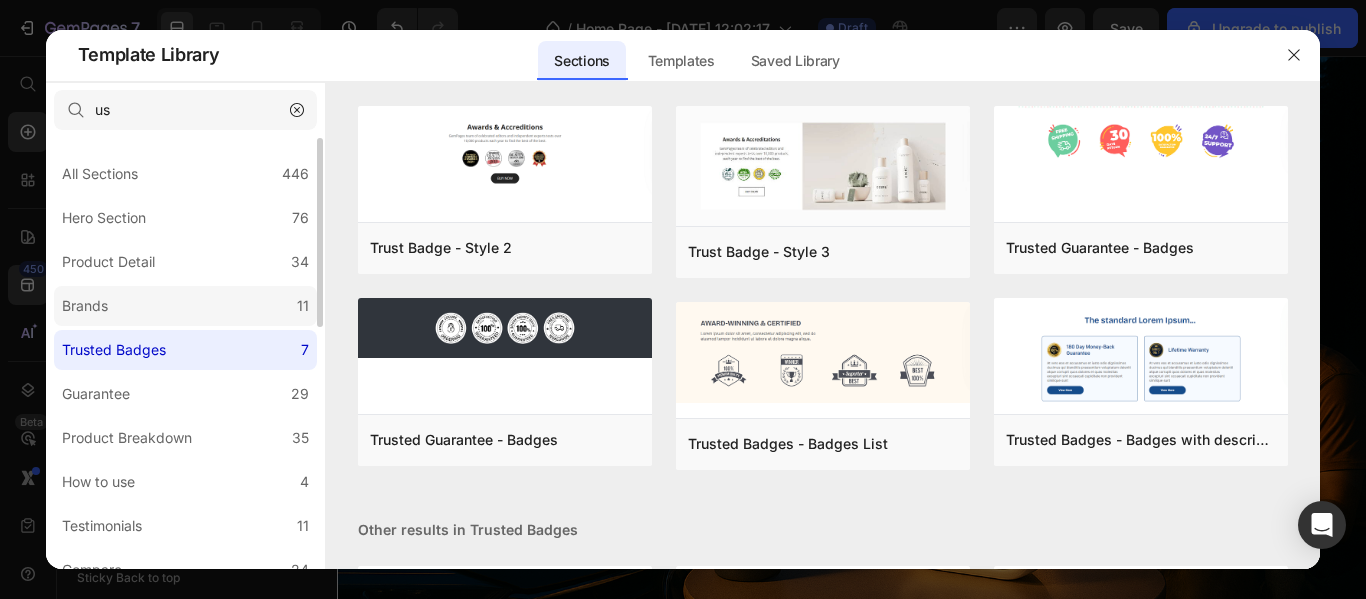click on "Brands" at bounding box center (85, 306) 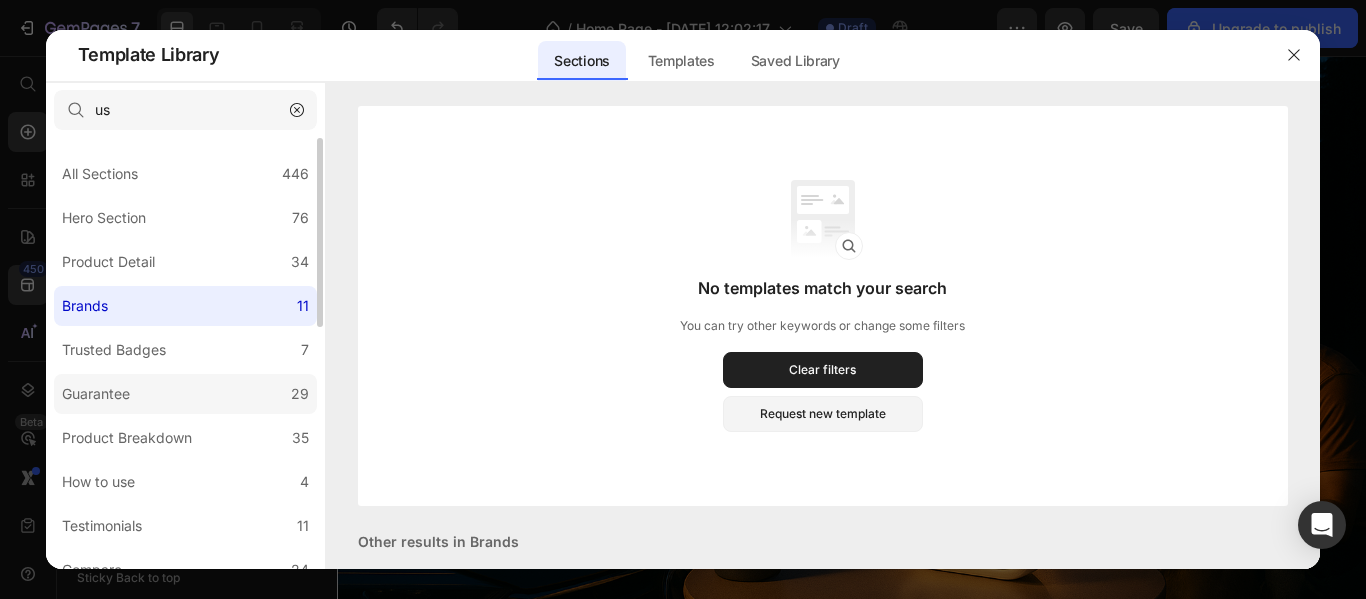scroll, scrollTop: 200, scrollLeft: 0, axis: vertical 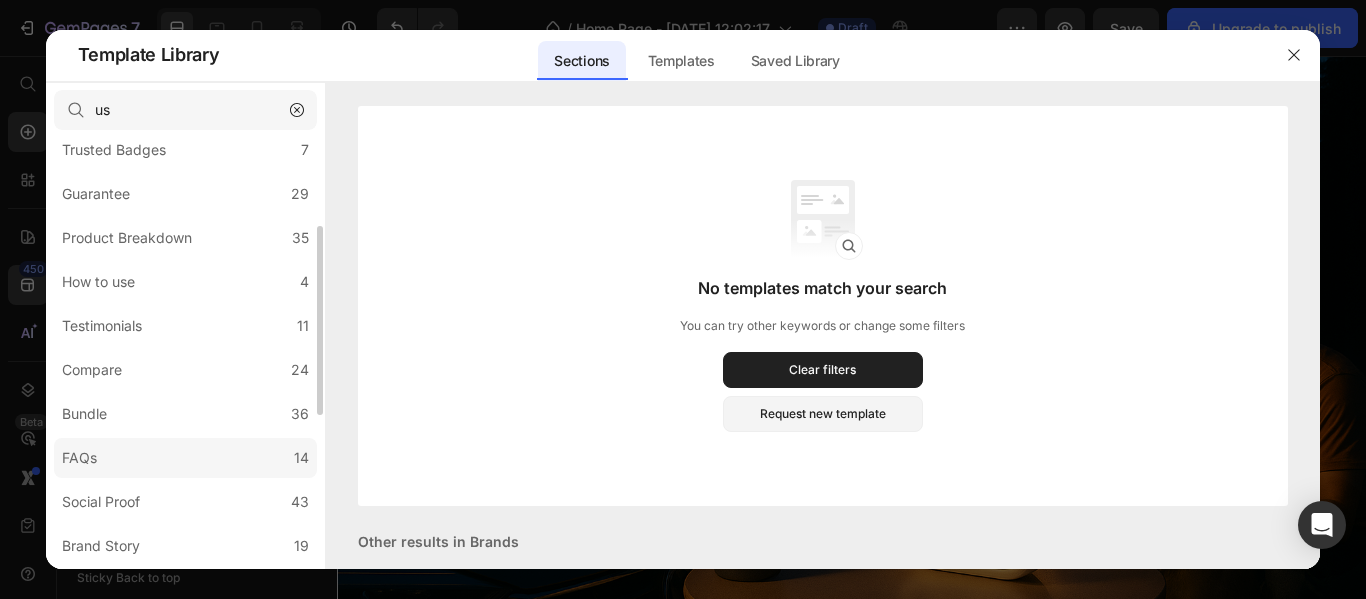 click on "FAQs 14" 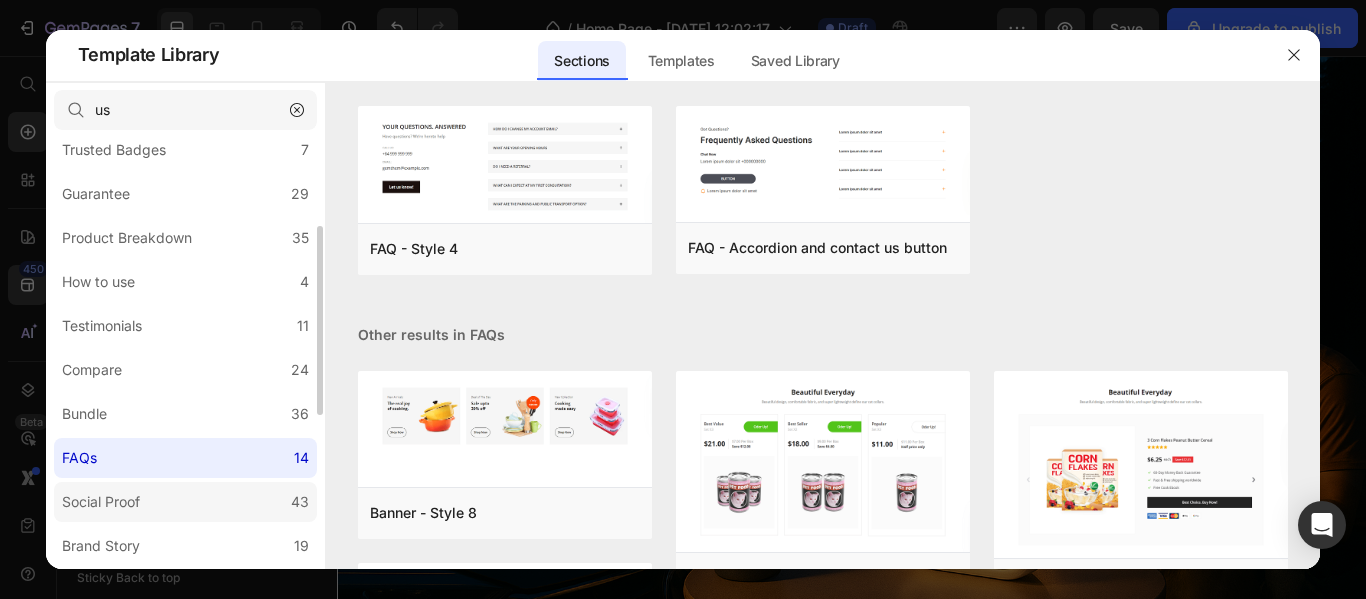 click on "Social Proof" at bounding box center (101, 502) 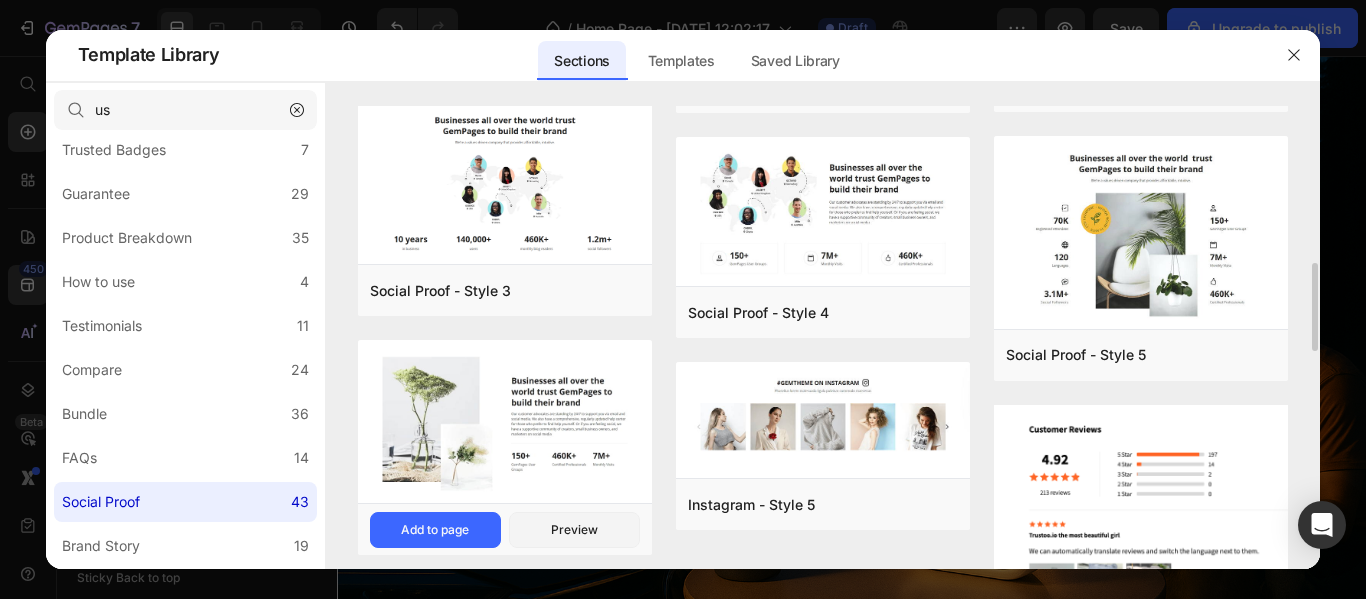 scroll, scrollTop: 300, scrollLeft: 0, axis: vertical 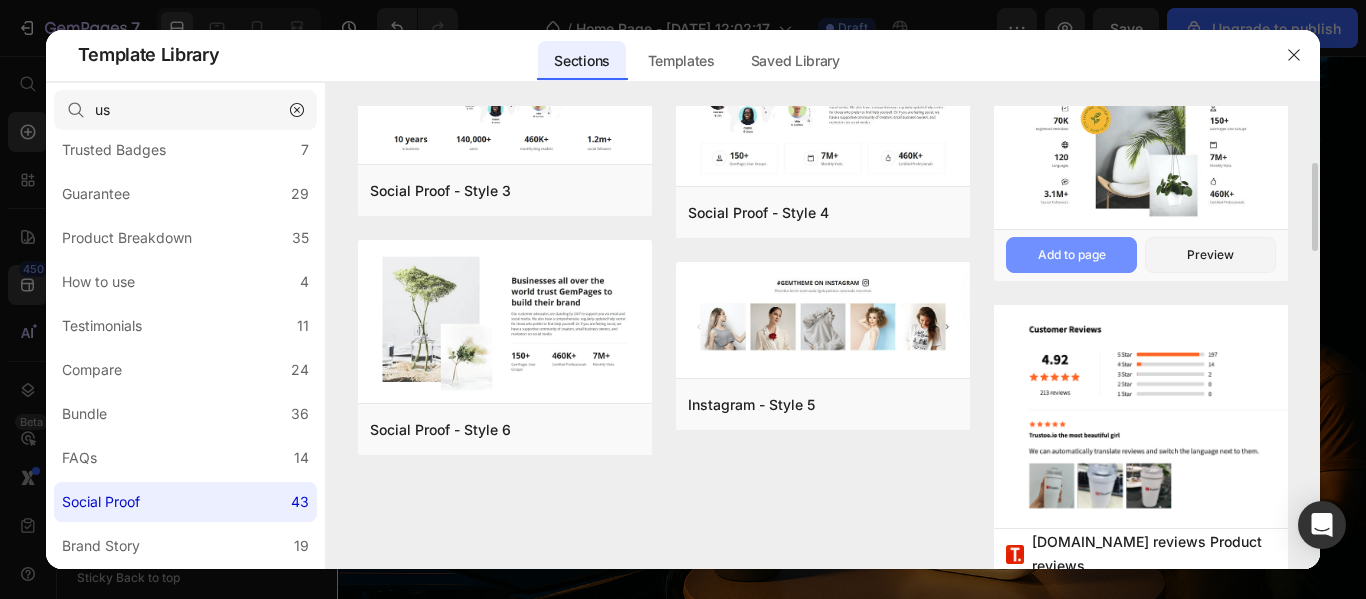 click on "Add to page" at bounding box center (0, 0) 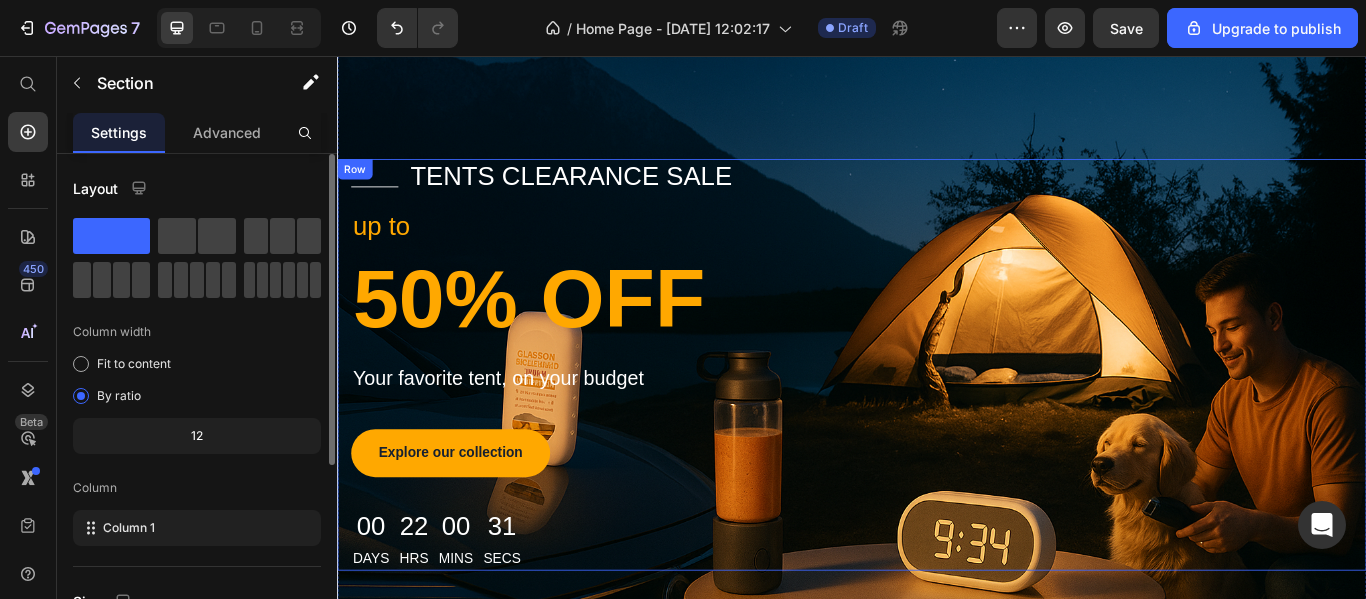 scroll, scrollTop: 61, scrollLeft: 0, axis: vertical 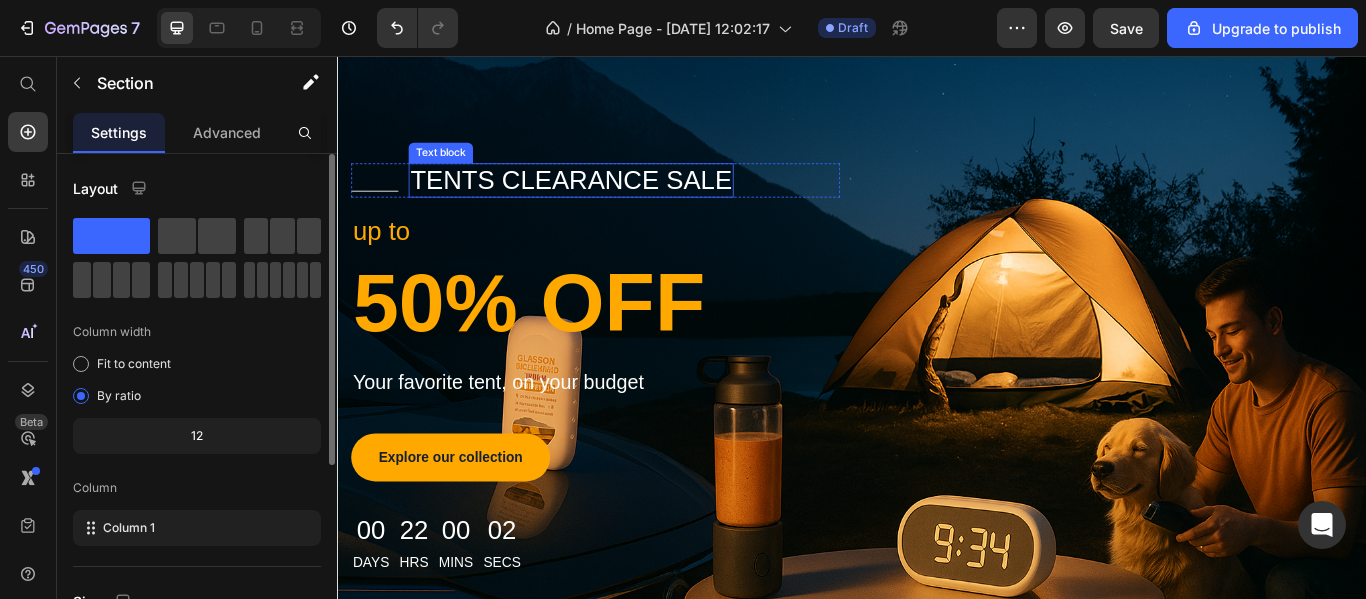click on "tents clearance sale" at bounding box center [609, 201] 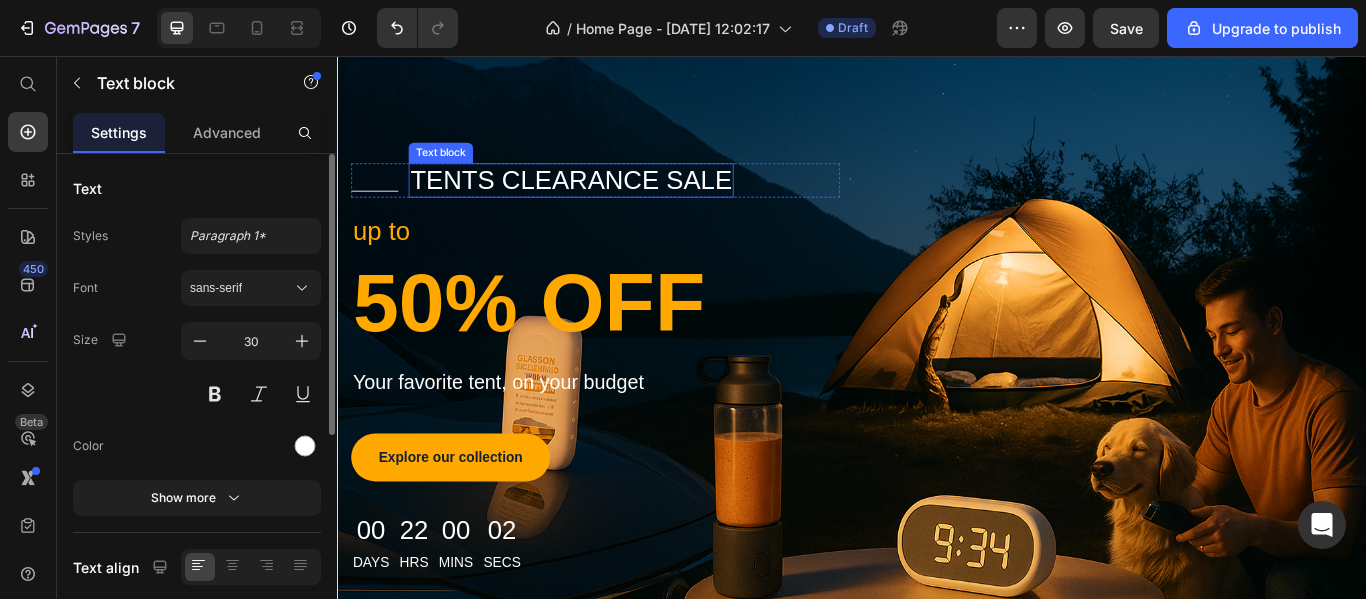 click on "tents clearance sale" at bounding box center (609, 201) 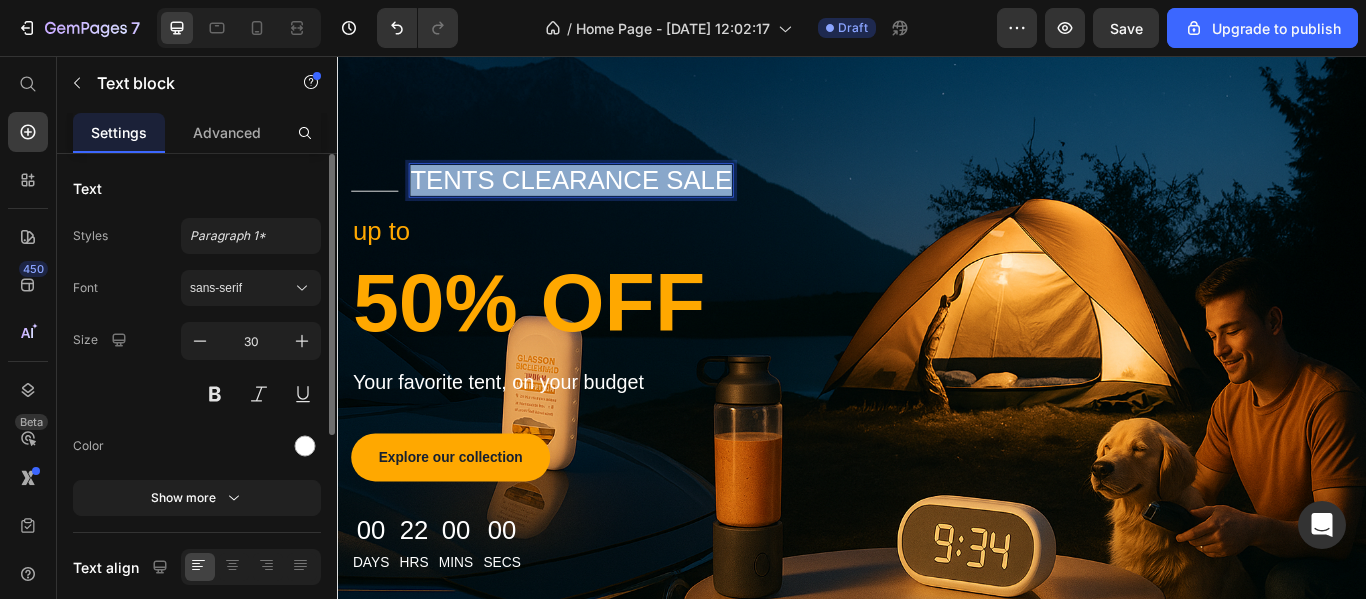 copy on "tents clearance sale" 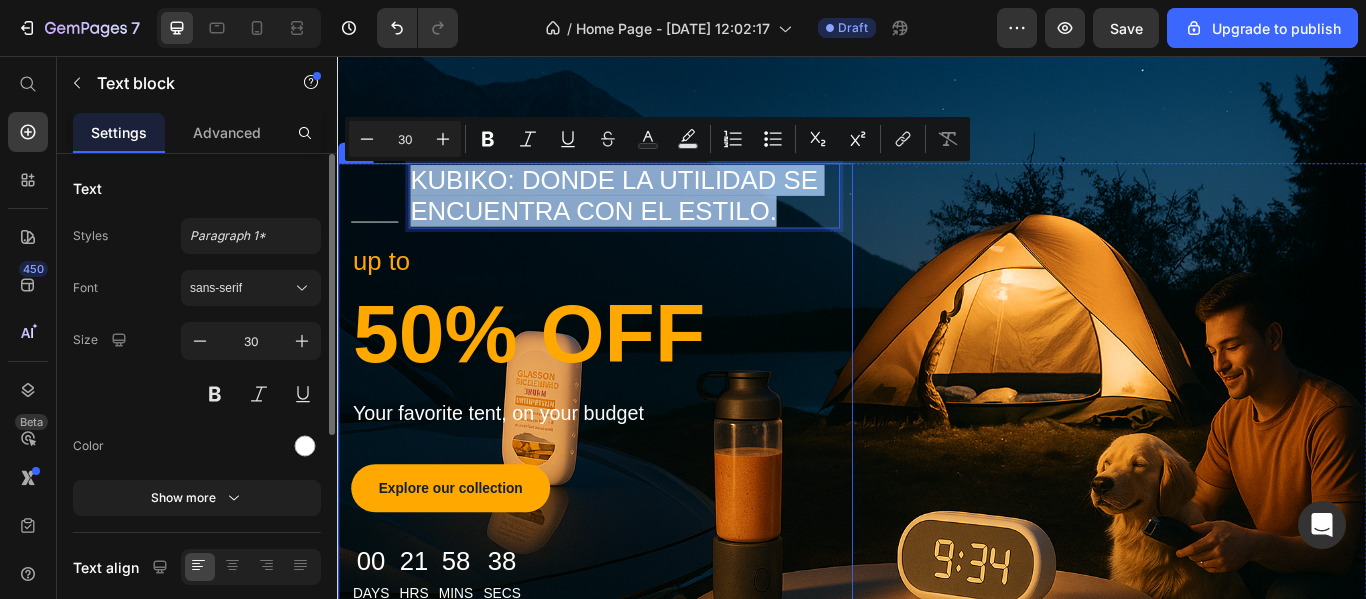 click on "Your favorite tent, on your budget" at bounding box center [638, 472] 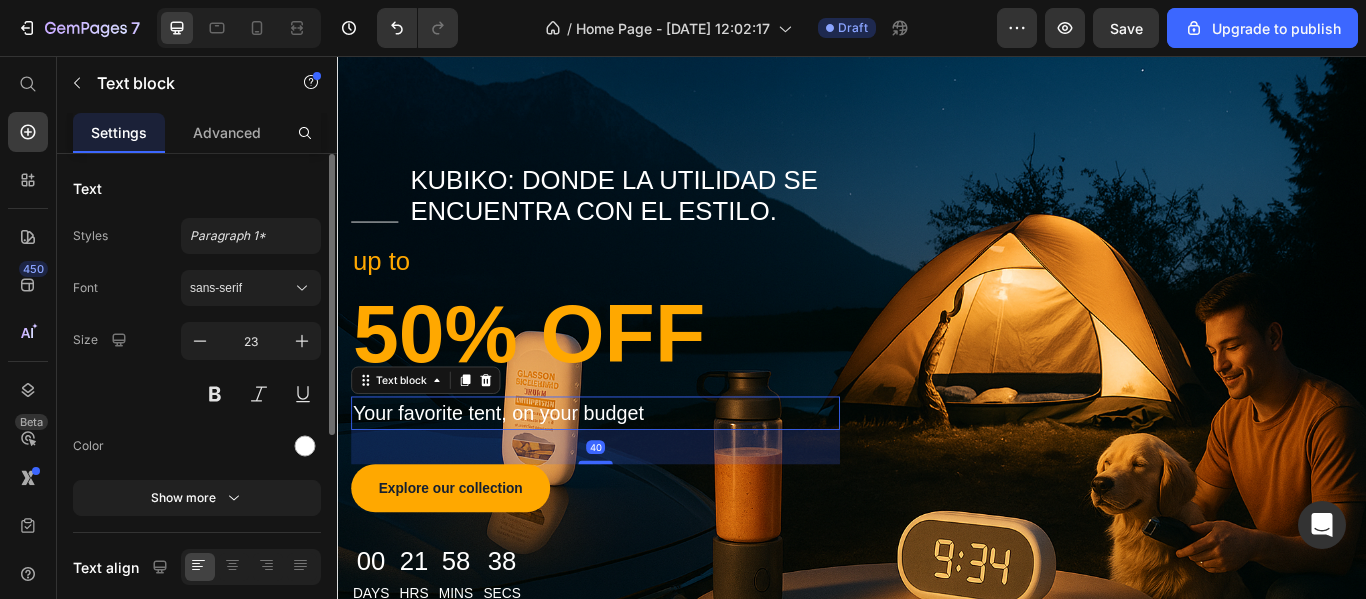 click on "Your favorite tent, on your budget" at bounding box center [638, 472] 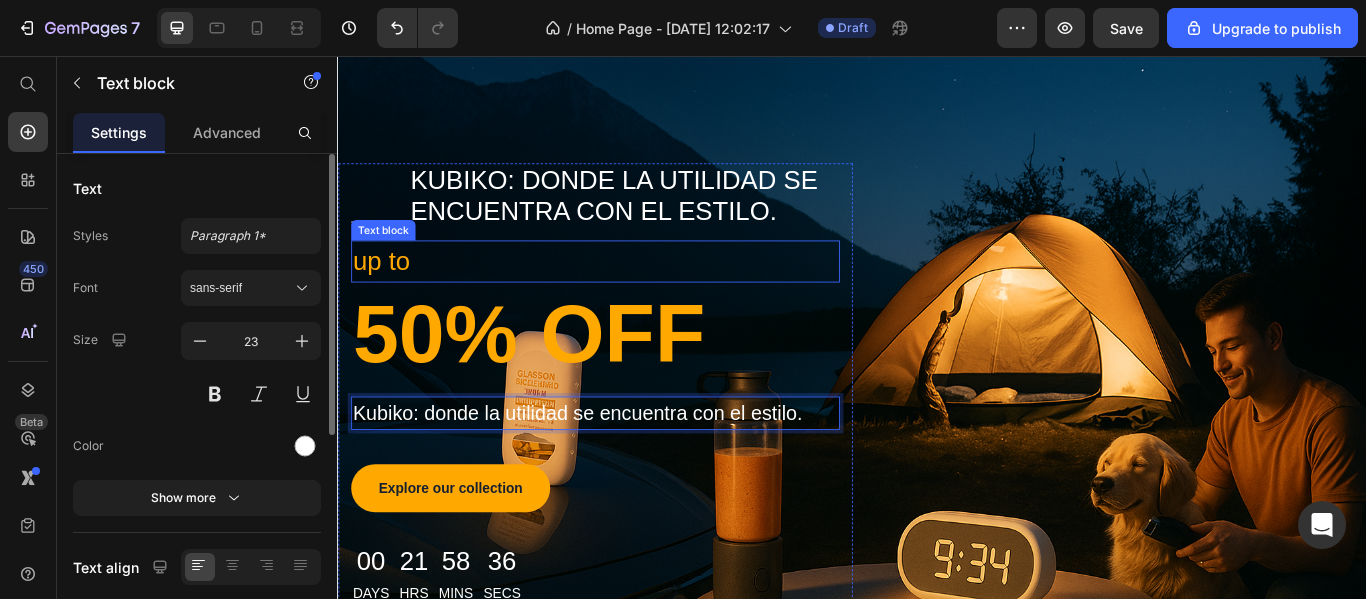 click on "Kubiko: donde la utilidad se encuentra con el estilo." at bounding box center [671, 219] 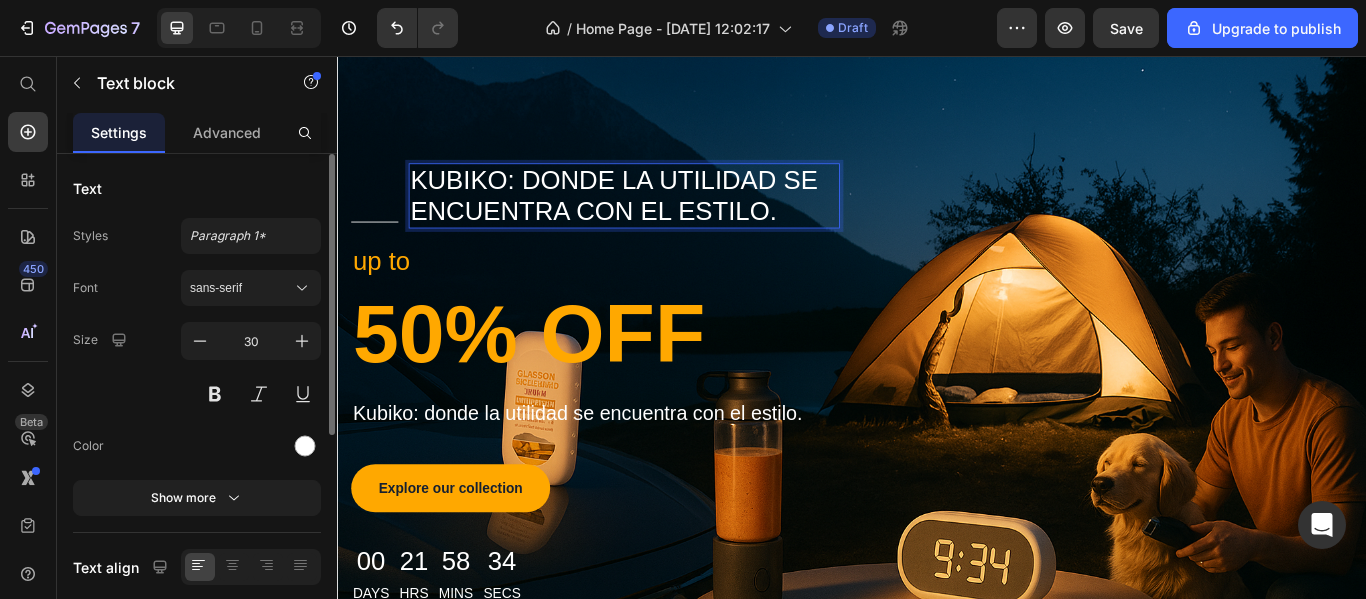 click on "Kubiko: donde la utilidad se encuentra con el estilo." at bounding box center [671, 219] 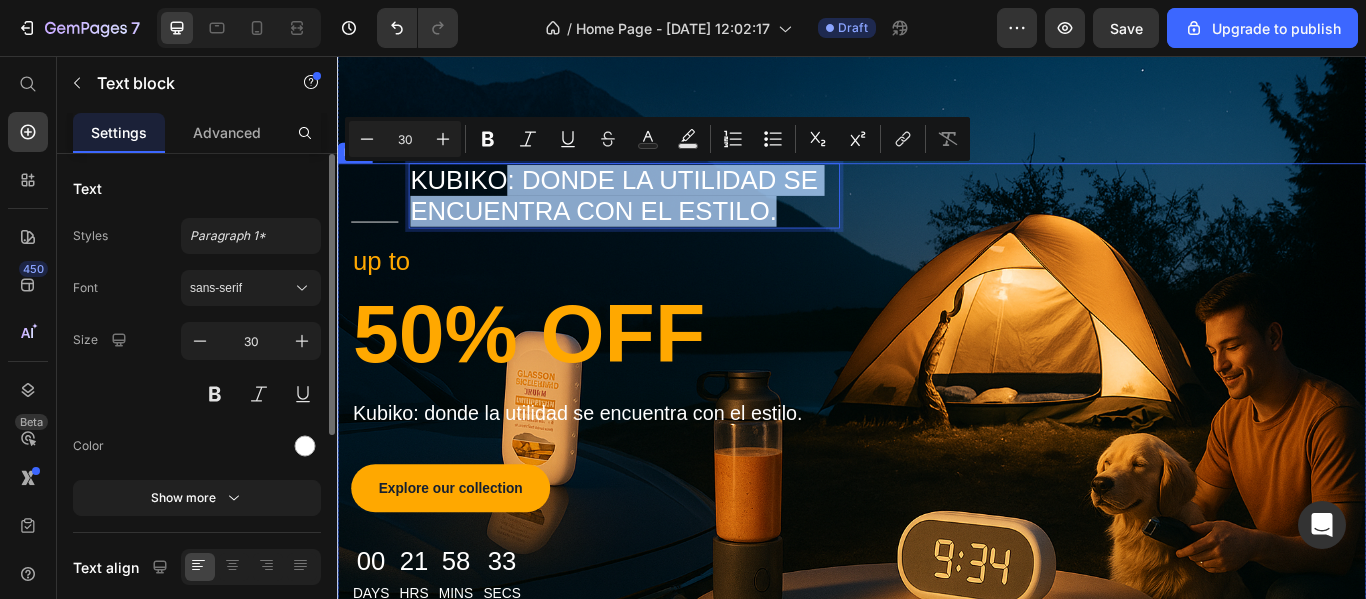 drag, startPoint x: 538, startPoint y: 202, endPoint x: 937, endPoint y: 333, distance: 419.95477 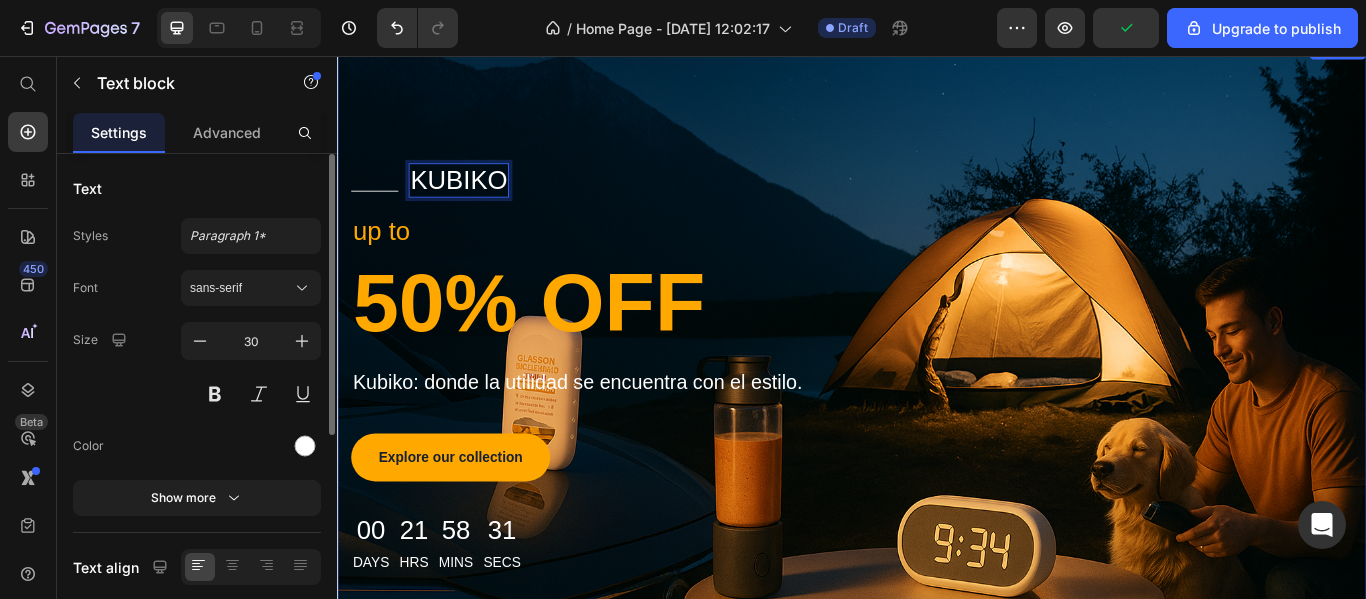 click on "Title Line Kubiko Text block   0 Row up to Text block 50% OFF   Heading Kubiko: donde la utilidad se encuentra con el estilo. Text block Explore our collection Button 00 Days 21 Hrs 58 Mins 31 Secs Countdown Timer Row Row Section 1" at bounding box center (937, 413) 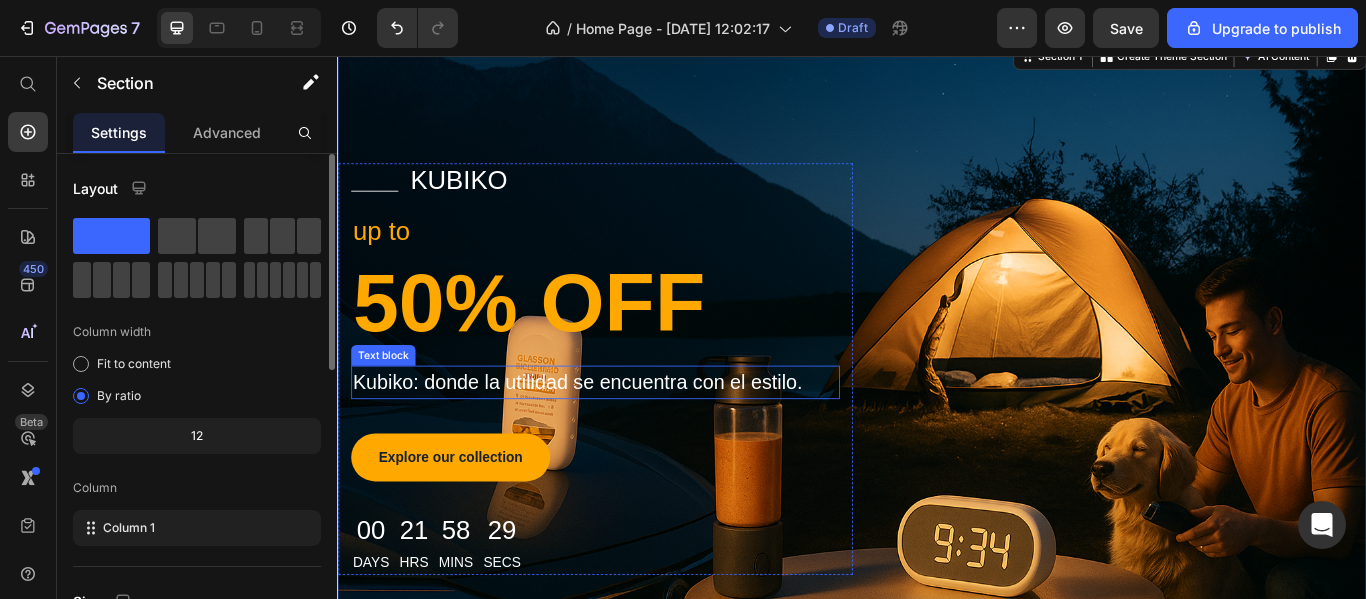 click on "Kubiko: donde la utilidad se encuentra con el estilo." at bounding box center [638, 436] 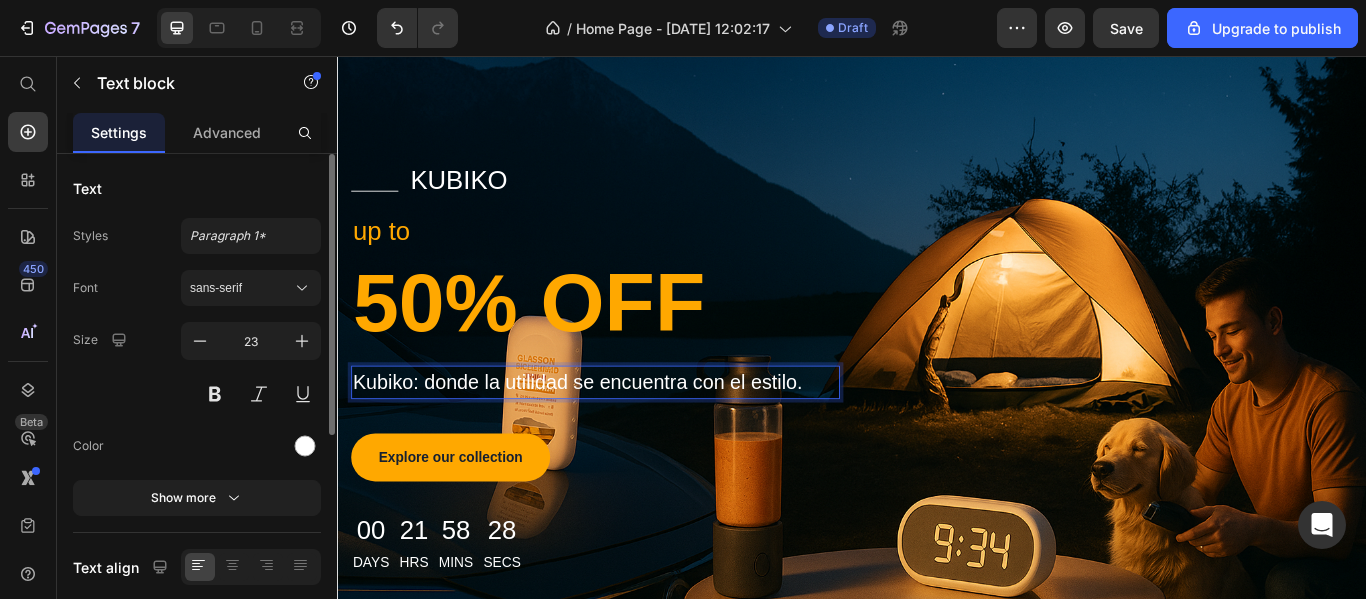 click on "Kubiko: donde la utilidad se encuentra con el estilo." at bounding box center (638, 436) 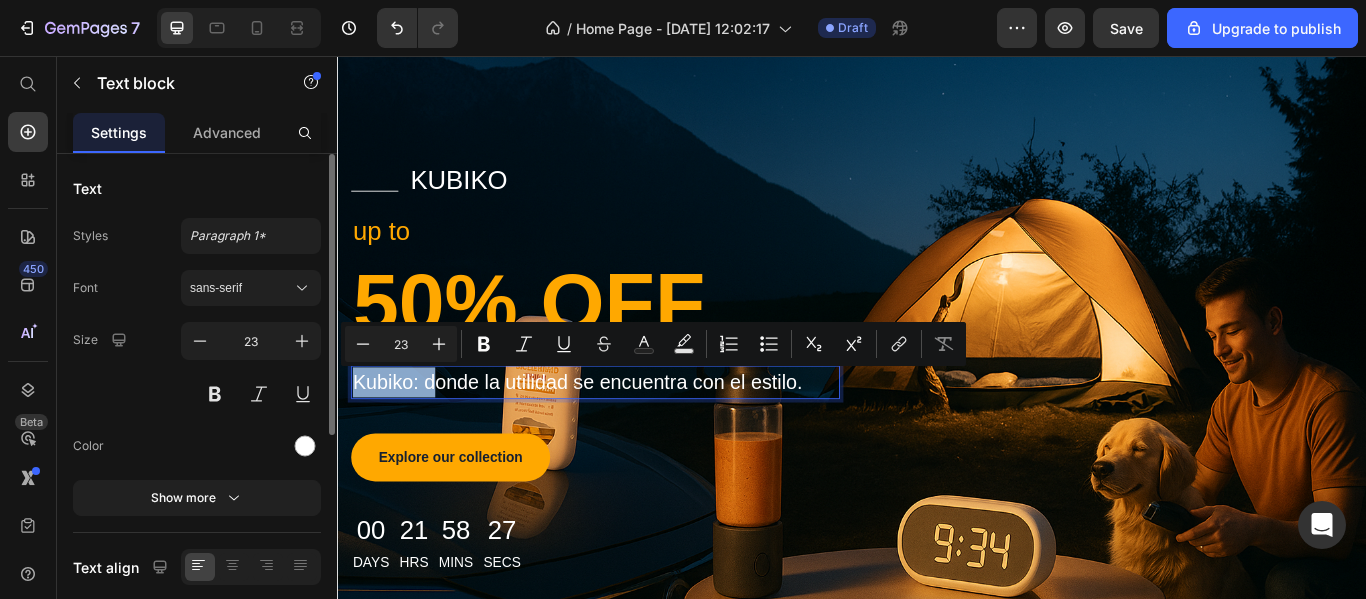 drag, startPoint x: 450, startPoint y: 434, endPoint x: 290, endPoint y: 437, distance: 160.02812 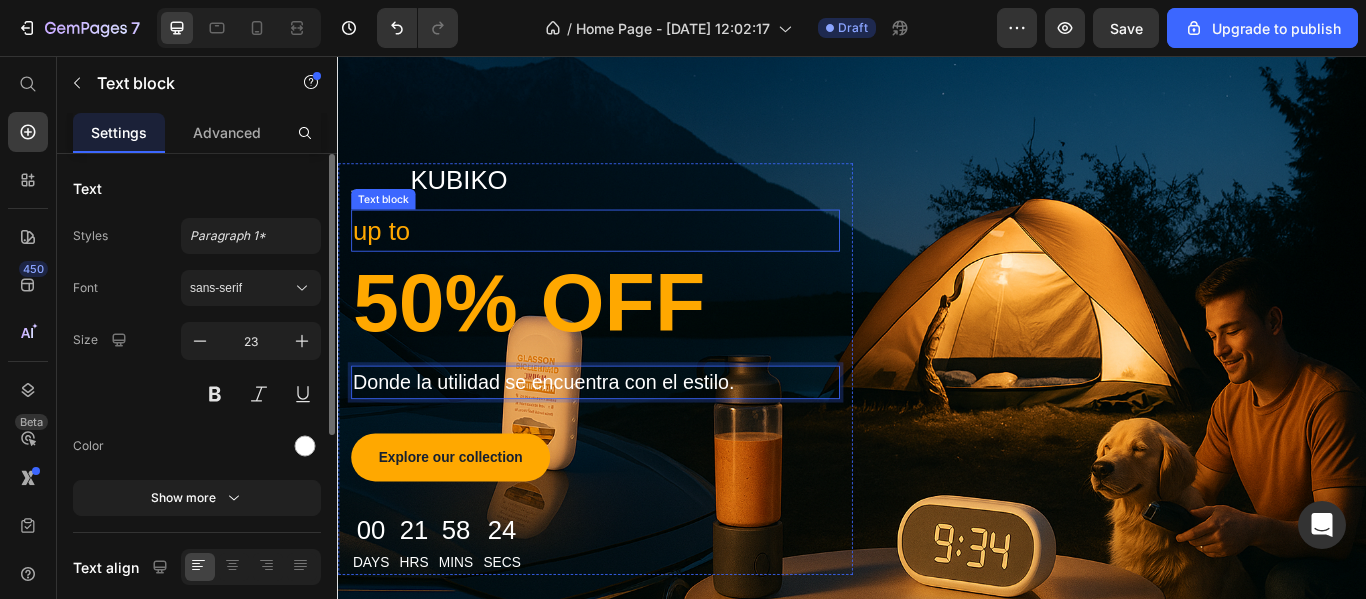 click on "up to" at bounding box center [638, 259] 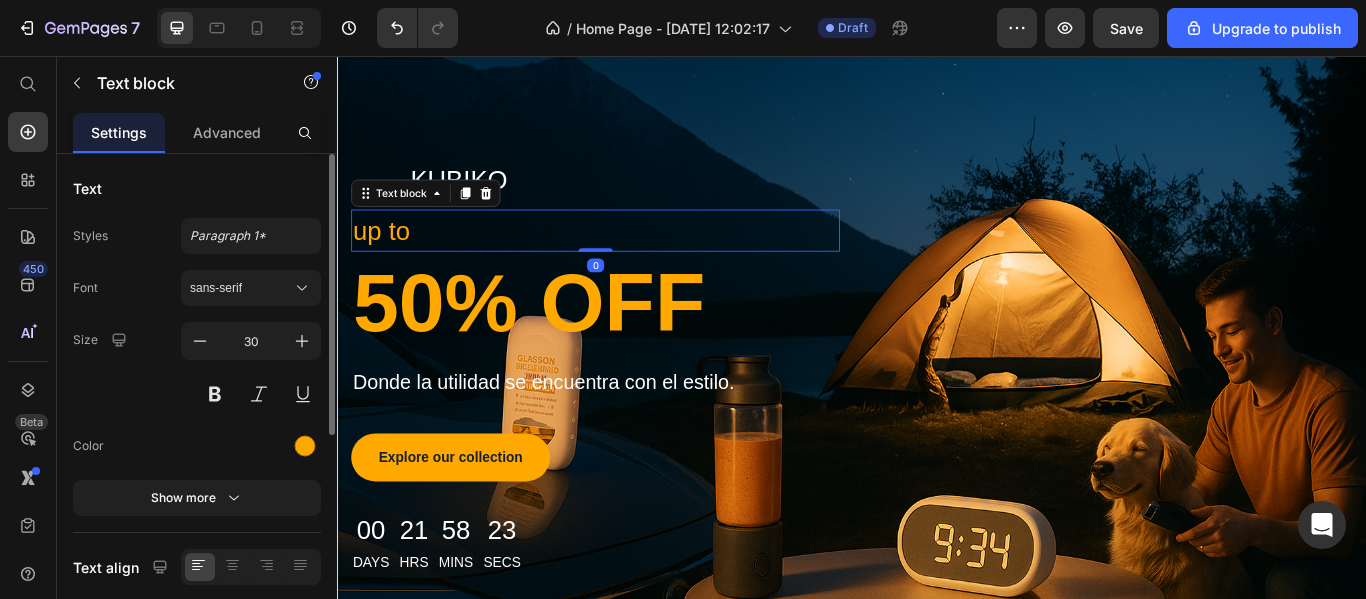 click on "up to" at bounding box center [638, 259] 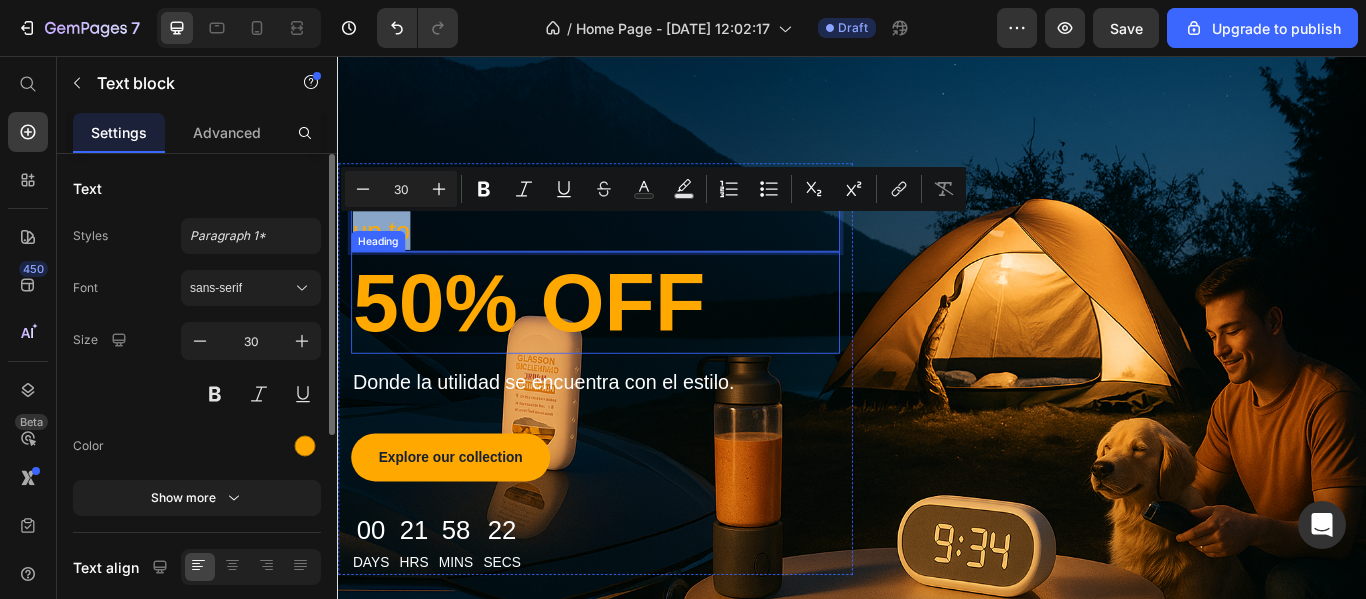 copy on "up to" 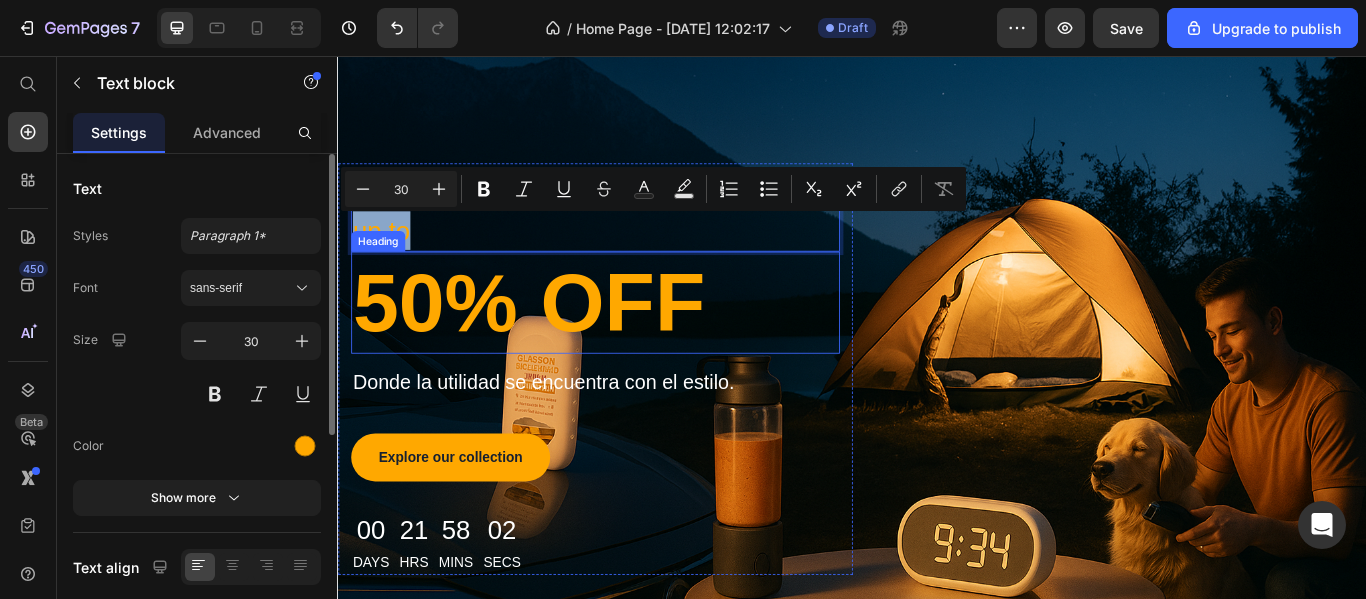 click on "50% OFF" at bounding box center (638, 343) 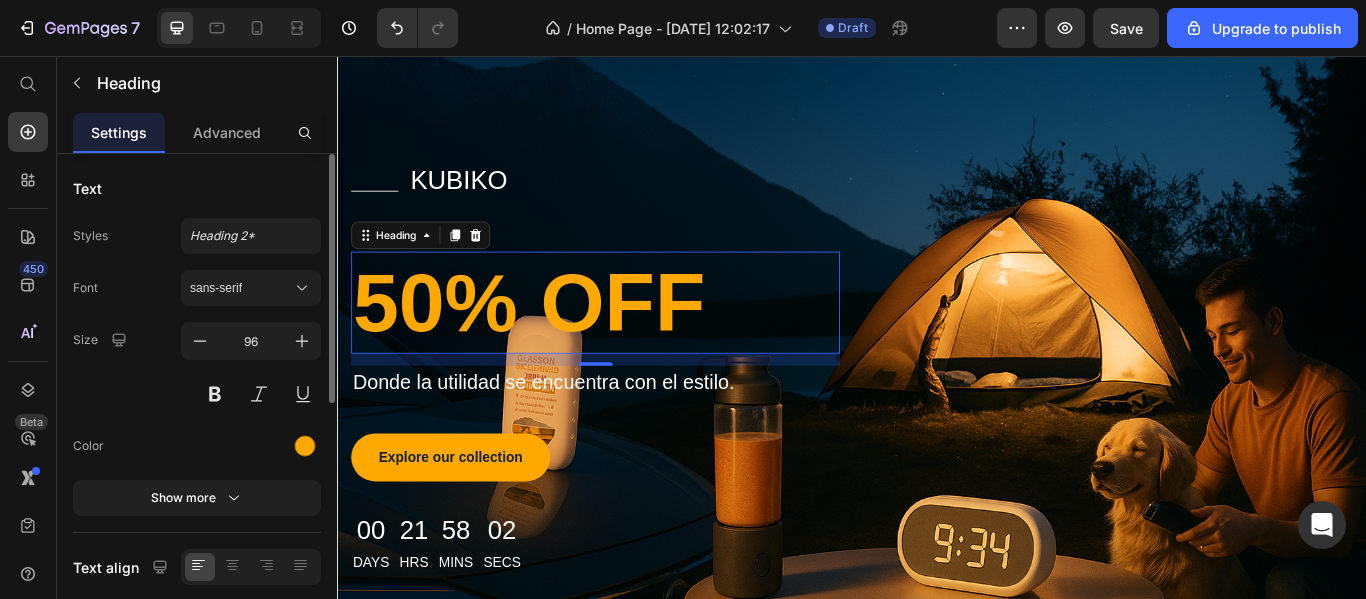 click on "50% OFF" at bounding box center (638, 343) 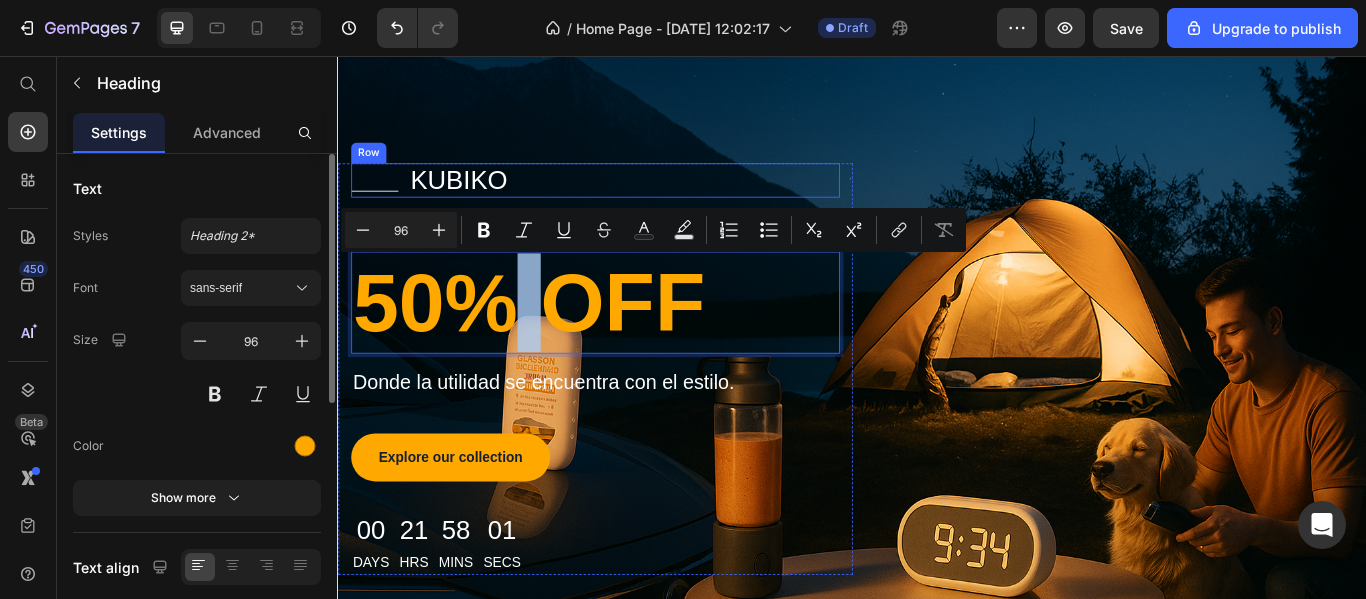 click on "Title Line Kubiko Text block Row up to Text block 50% OFF   Heading   14 Donde la utilidad se encuentra con el estilo. Text block Explore our collection Button 00 Days 21 Hrs 58 Mins 01 Secs Countdown Timer Row Row Section 1" at bounding box center (937, 413) 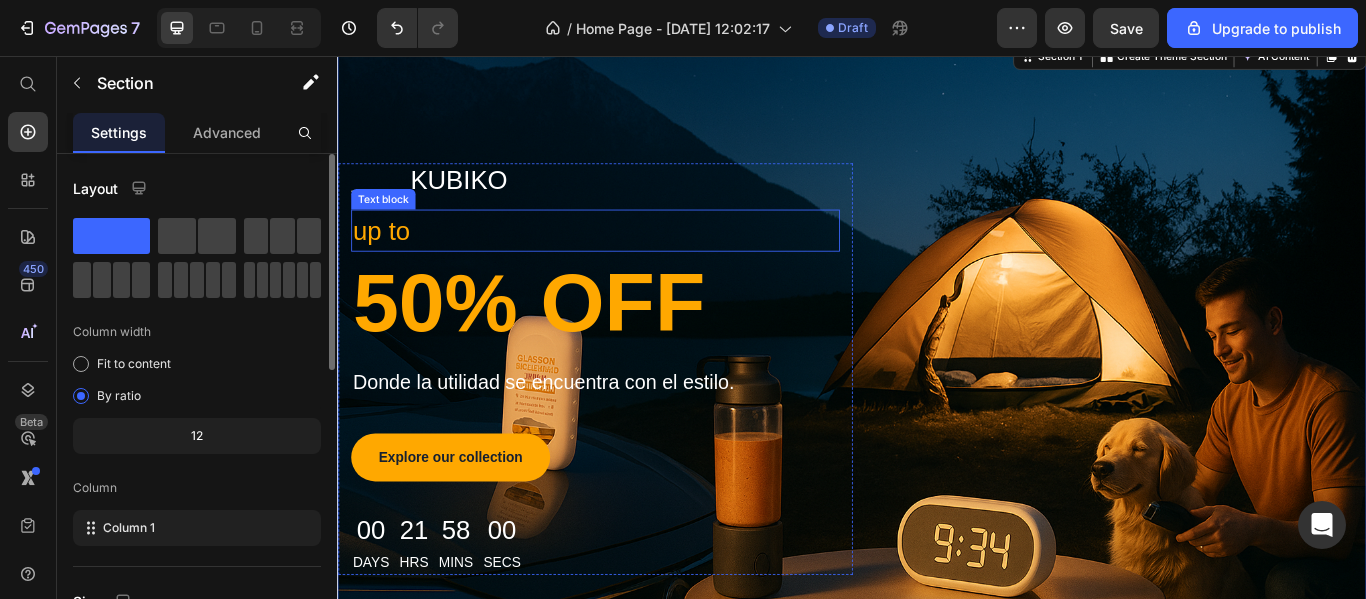click on "up to" at bounding box center [638, 259] 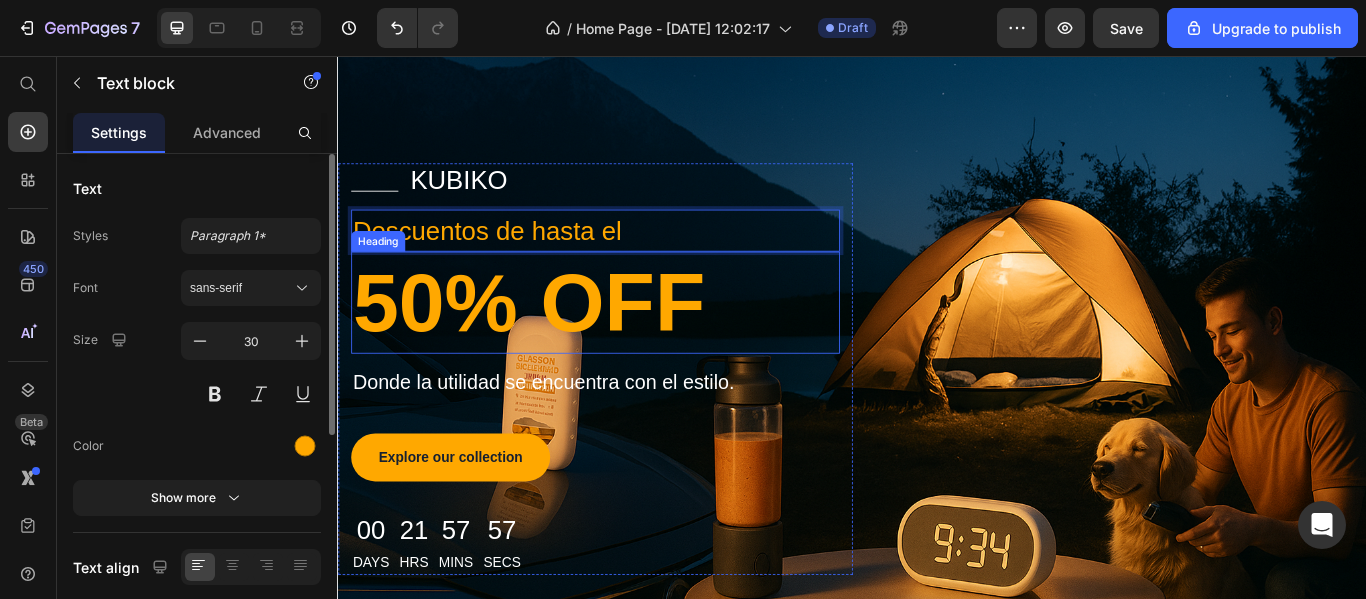 click on "50% OFF" at bounding box center [638, 343] 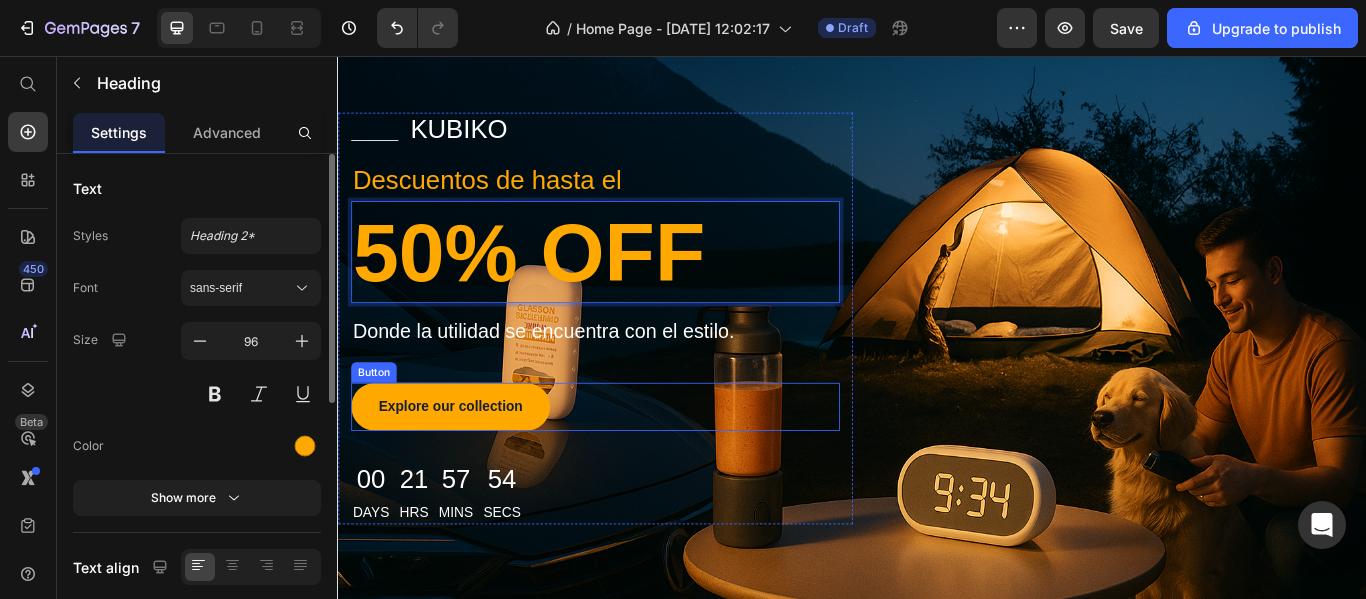 scroll, scrollTop: 161, scrollLeft: 0, axis: vertical 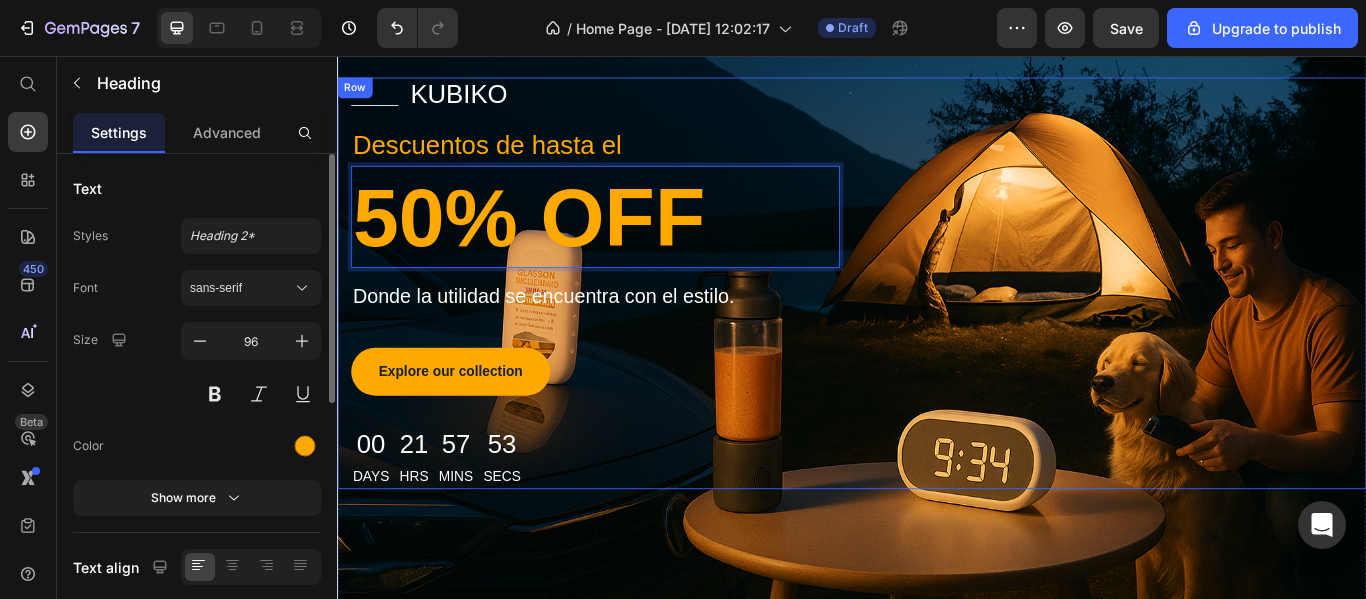click on "Title Line Kubiko Text block Row Descuentos de hasta el Text block 50% OFF   Heading   14 Donde la utilidad se encuentra con el estilo. Text block Explore our collection Button 00 Days 21 Hrs 57 Mins 53 Secs Countdown Timer Row" at bounding box center (937, 321) 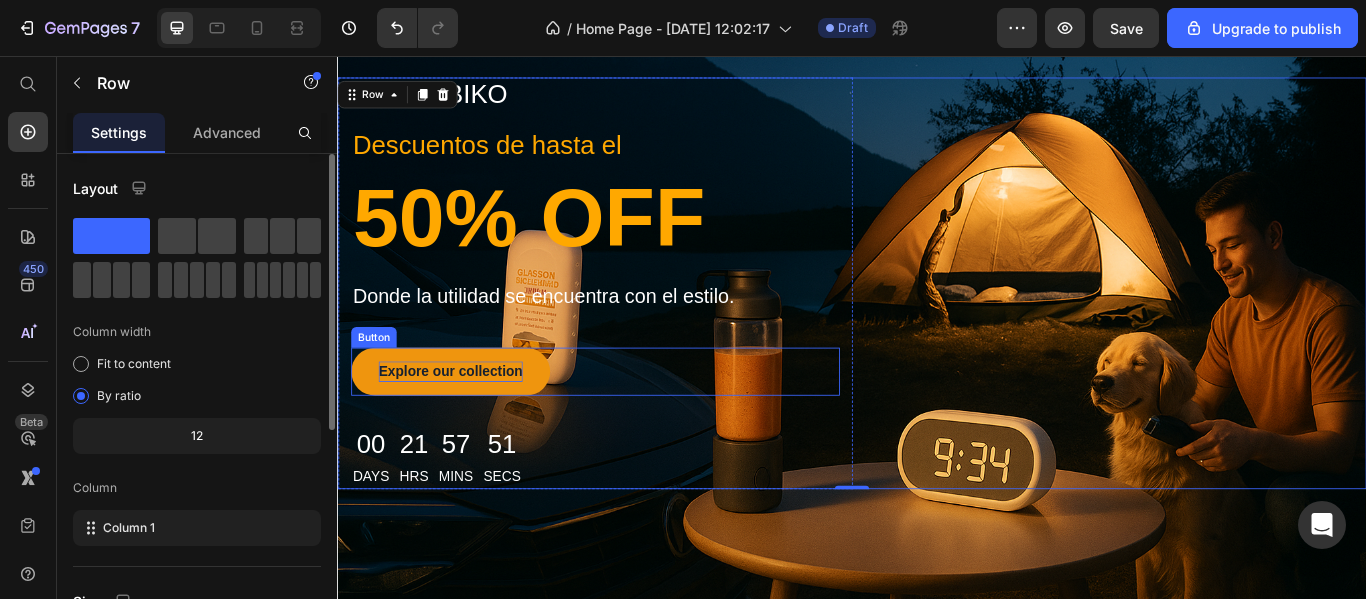 click on "Explore our collection" at bounding box center (469, 424) 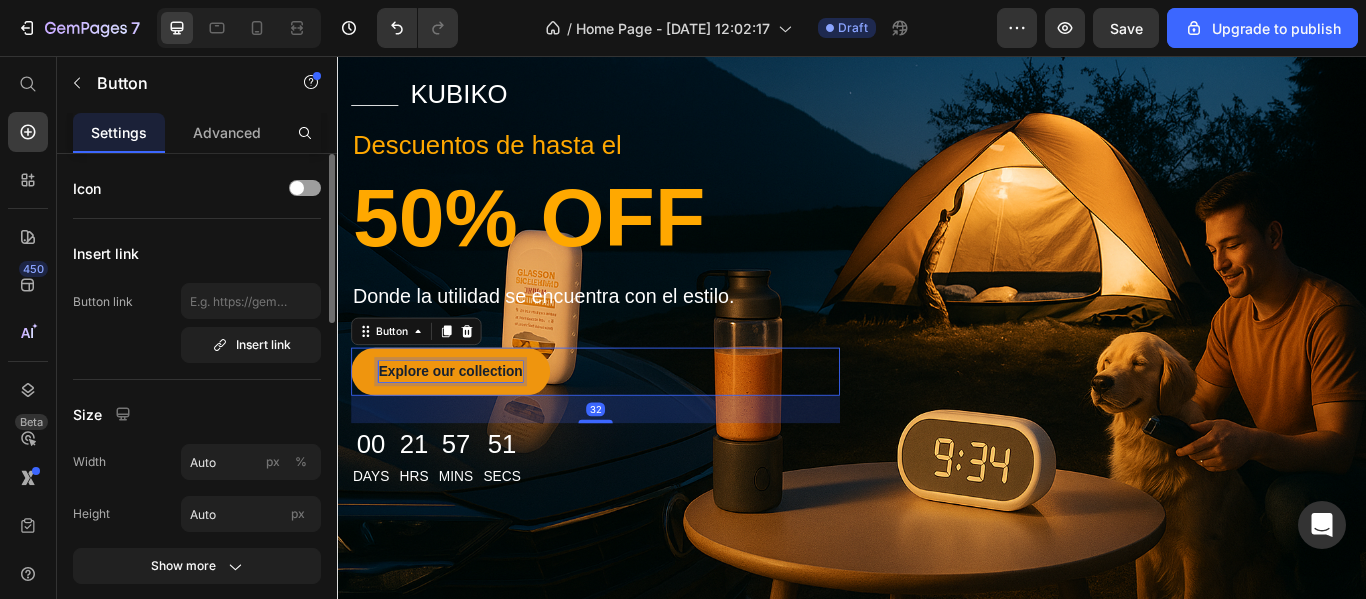 click on "Explore our collection" at bounding box center (469, 424) 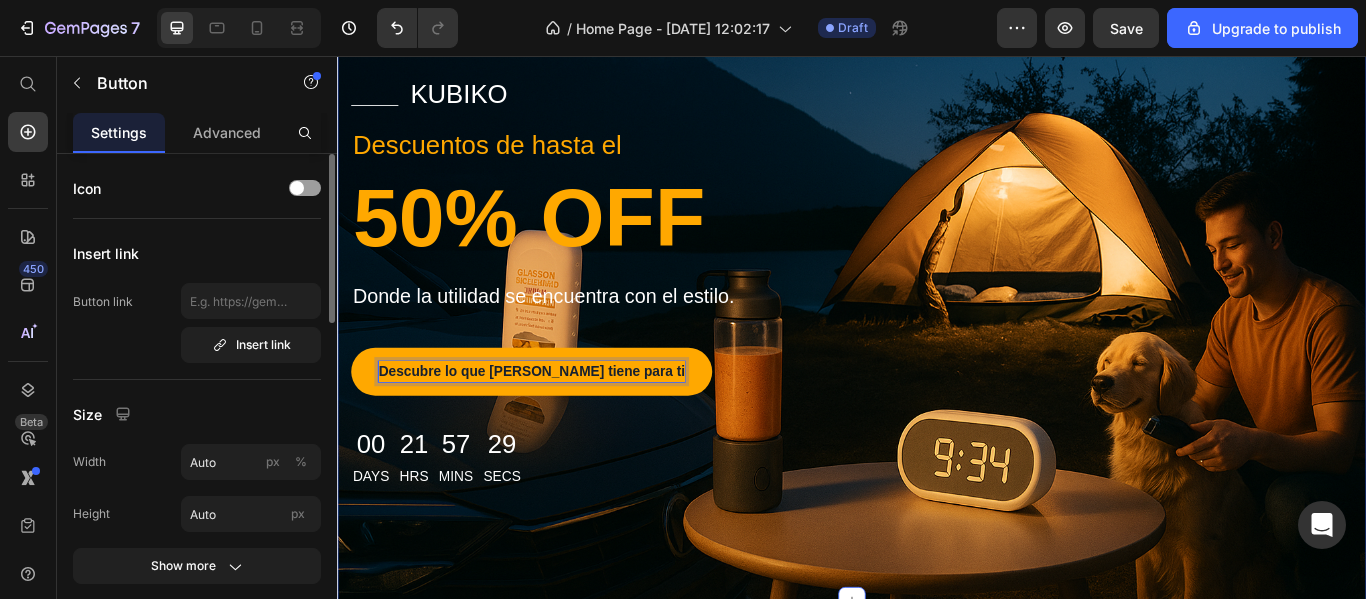 click on "Title Line Kubiko Text block Row Descuentos de hasta el Text block 50% OFF   Heading Donde la utilidad se encuentra con el estilo. Text block Descubre lo que Kubiko tiene para ti Button   32 00 Days 21 Hrs 57 Mins 29 Secs Countdown Timer Row Row Section 1" at bounding box center [937, 313] 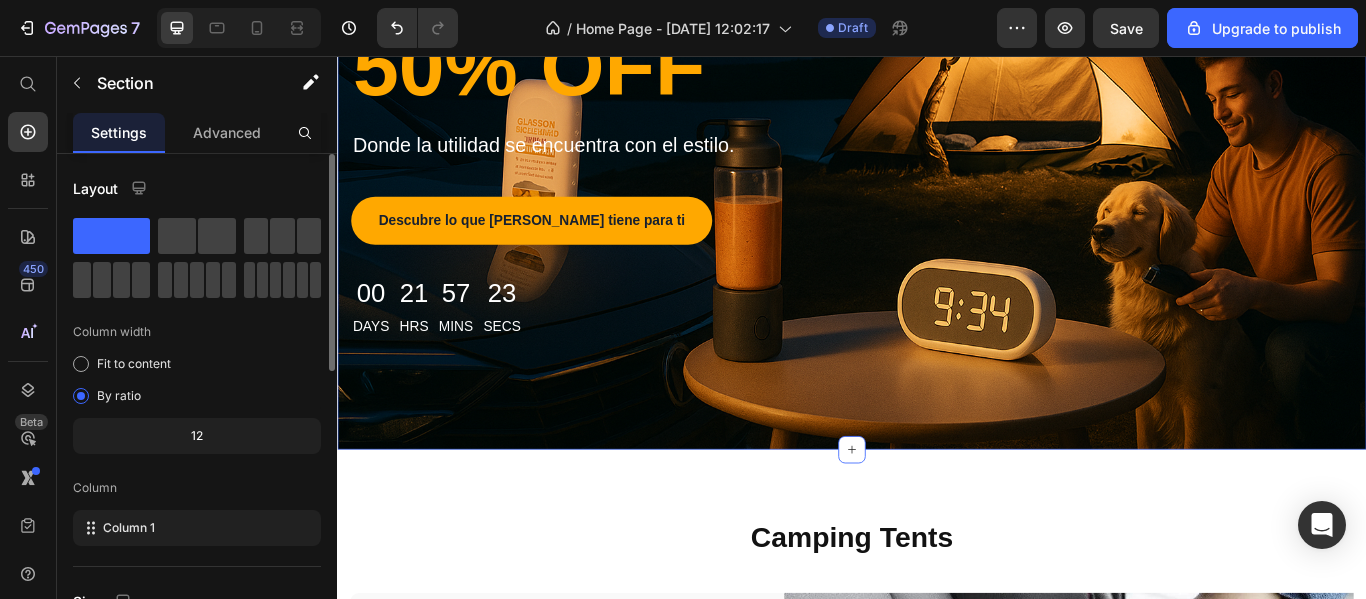 scroll, scrollTop: 400, scrollLeft: 0, axis: vertical 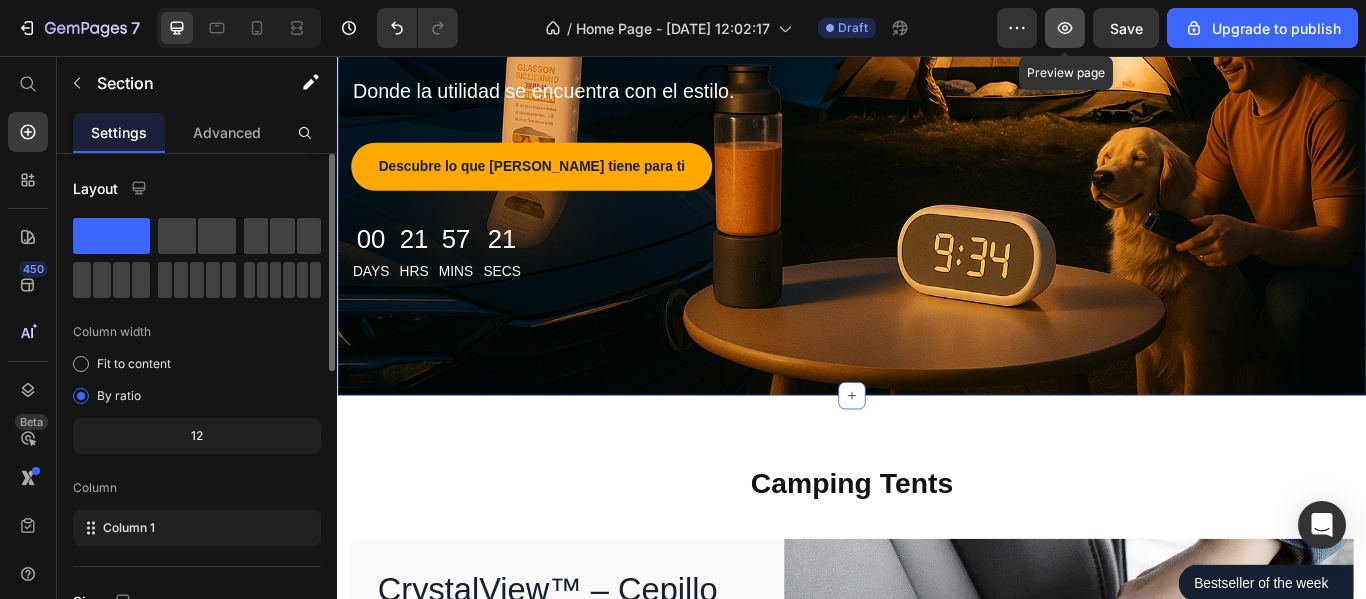 click 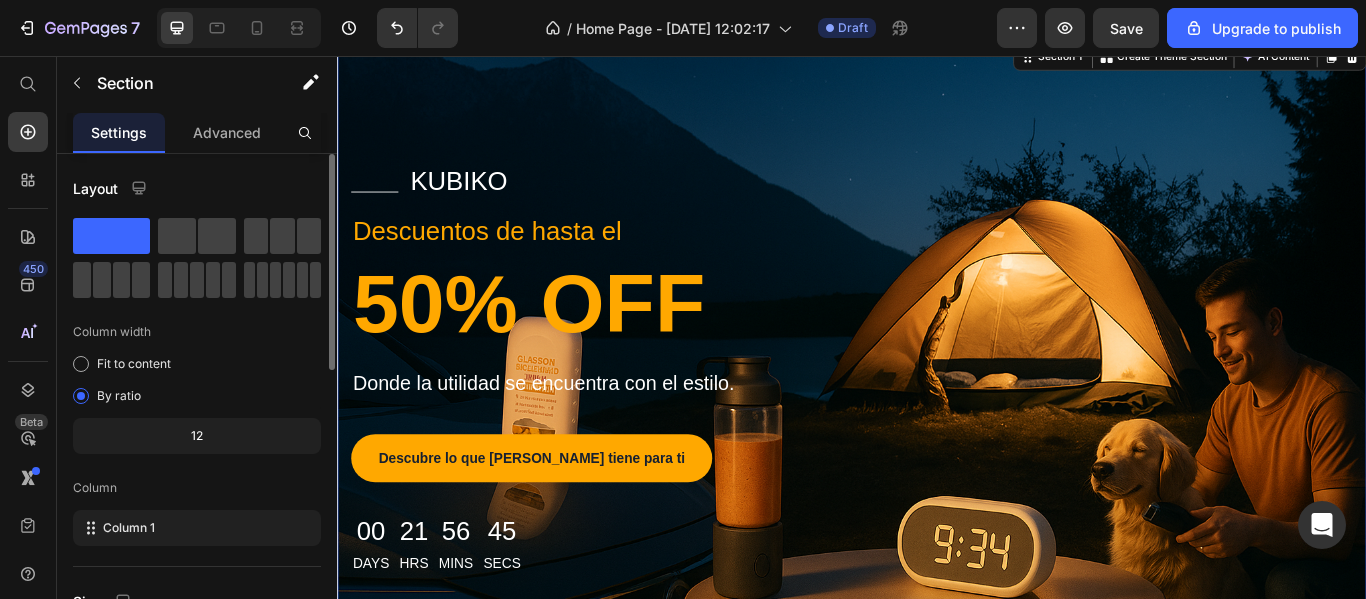 scroll, scrollTop: 0, scrollLeft: 0, axis: both 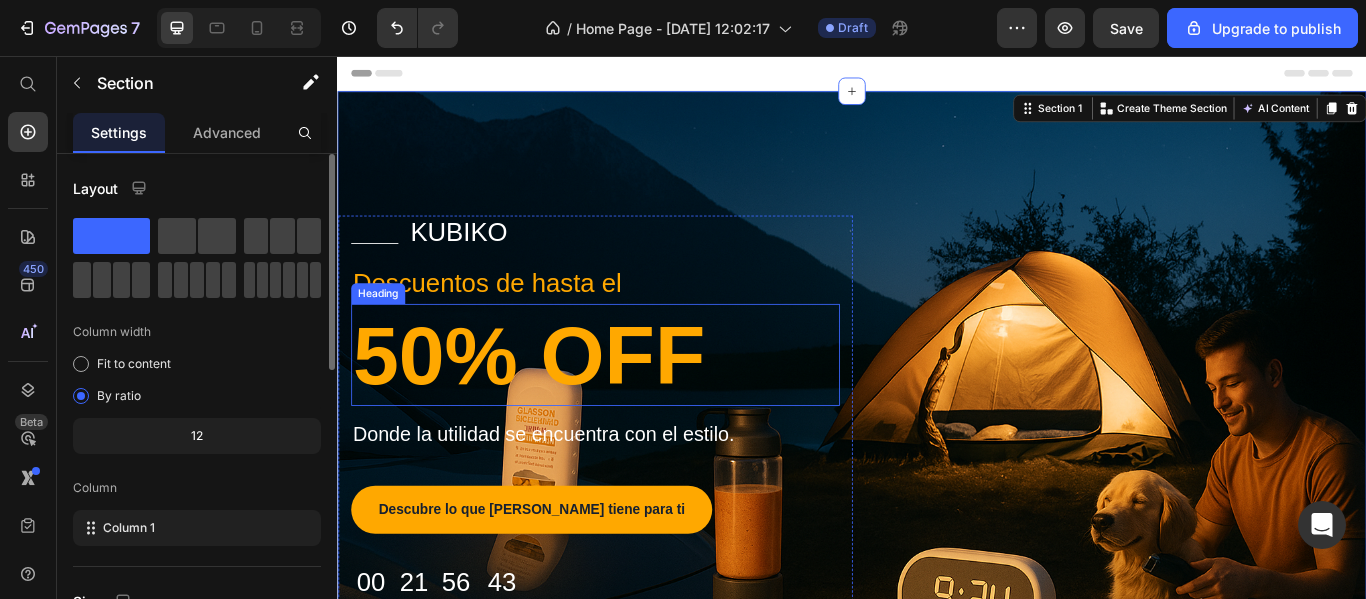 click on "50% OFF" at bounding box center [638, 404] 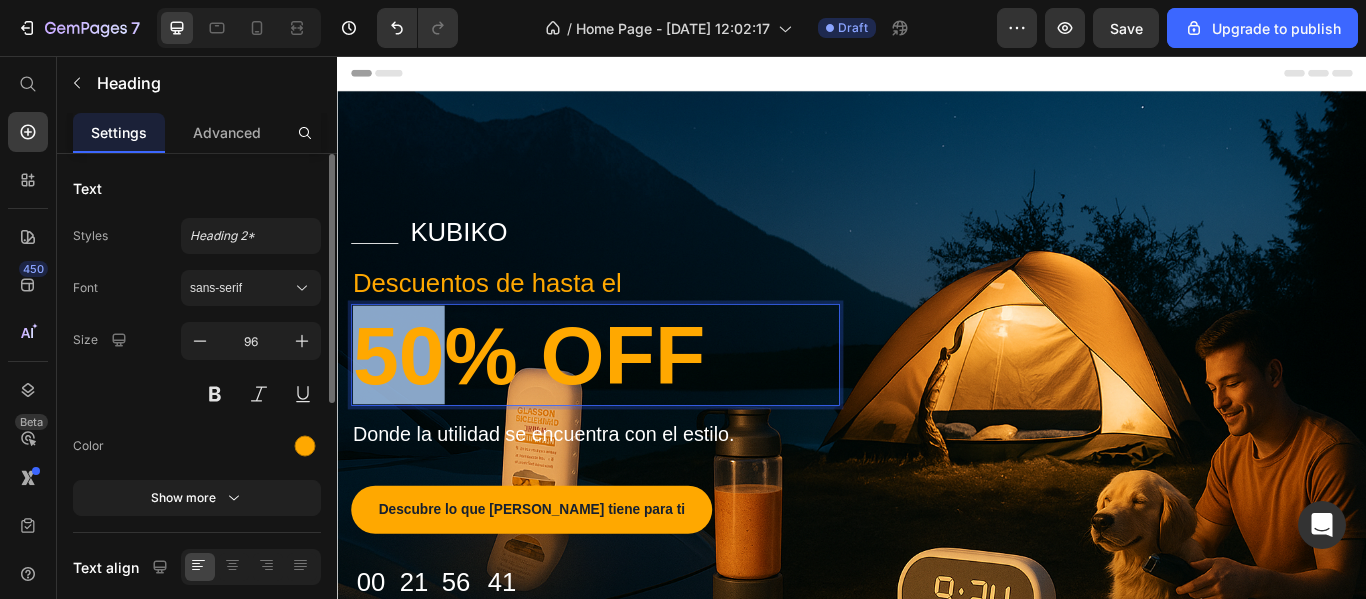 click on "50% OFF" at bounding box center (638, 404) 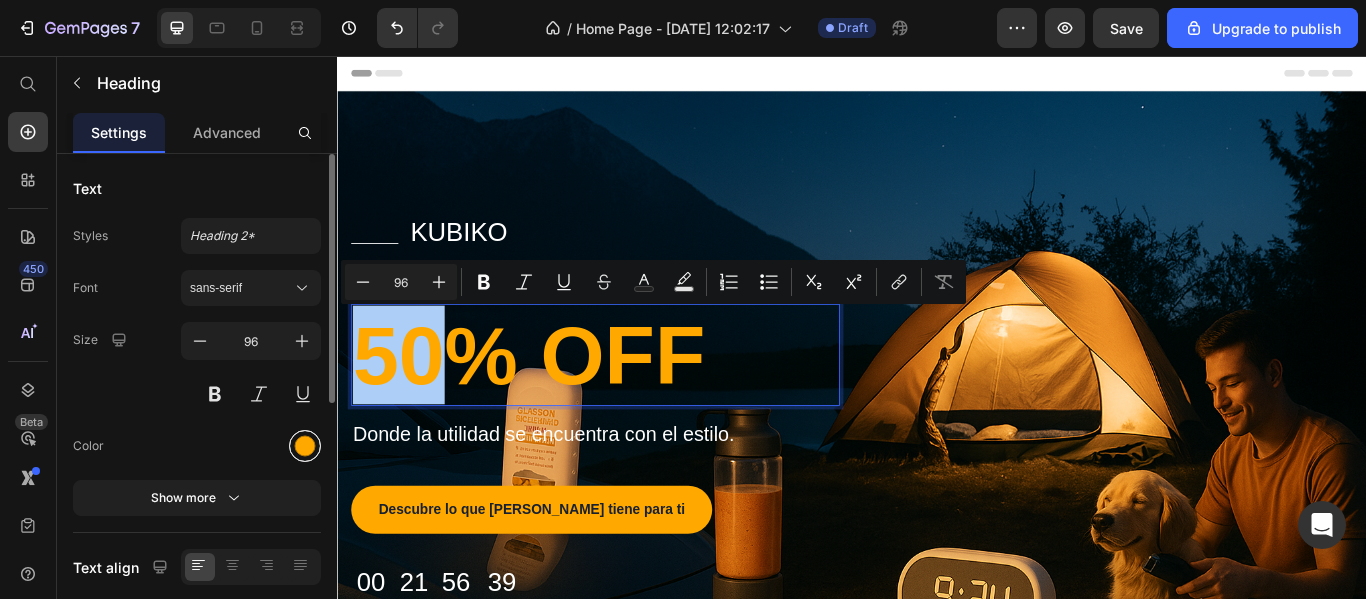click at bounding box center [305, 446] 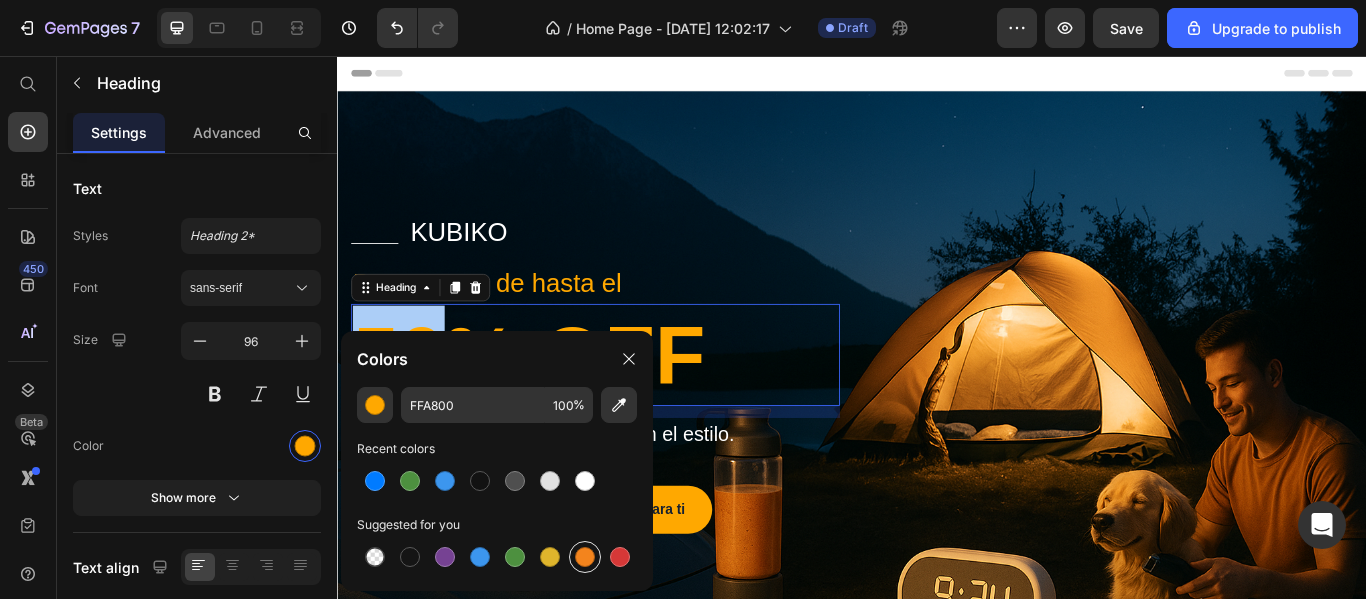 click at bounding box center (585, 557) 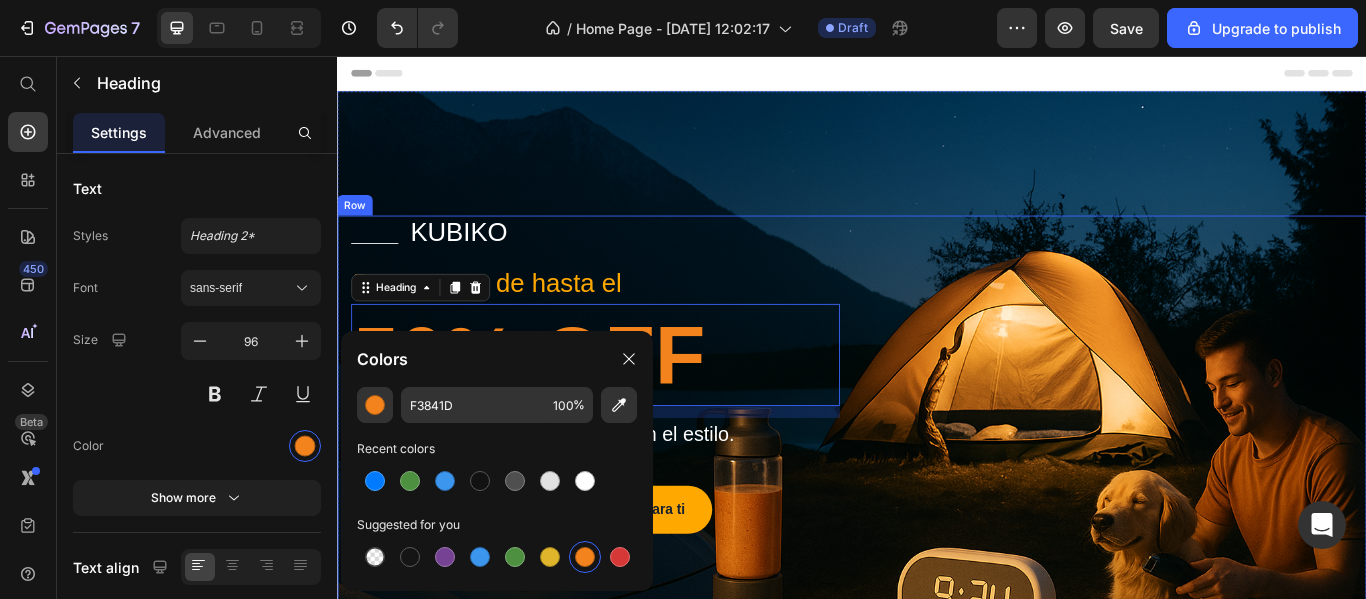 click on "Title Line Kubiko Text block Row Descuentos de hasta el Text block 50% OFF   Heading   14 Donde la utilidad se encuentra con el estilo. Text block Descubre lo que Kubiko tiene para ti Button 00 Days 21 Hrs 56 Mins 37 Secs Countdown Timer Row" at bounding box center (937, 482) 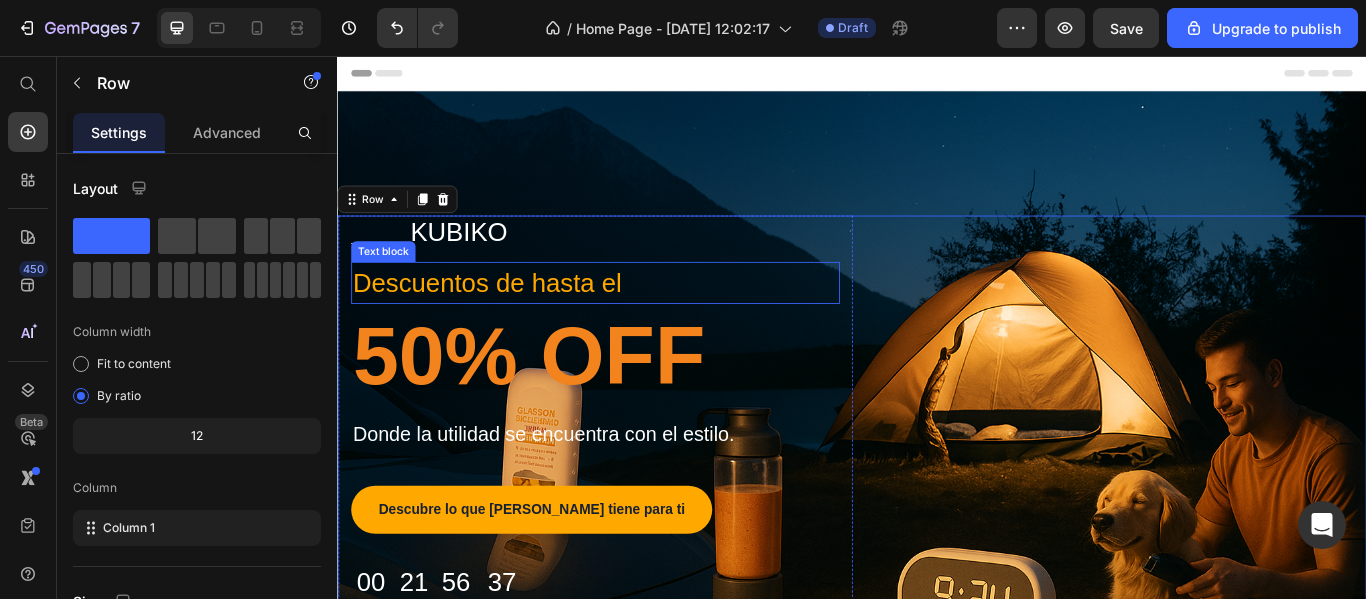 click on "Descuentos de hasta el" at bounding box center (638, 320) 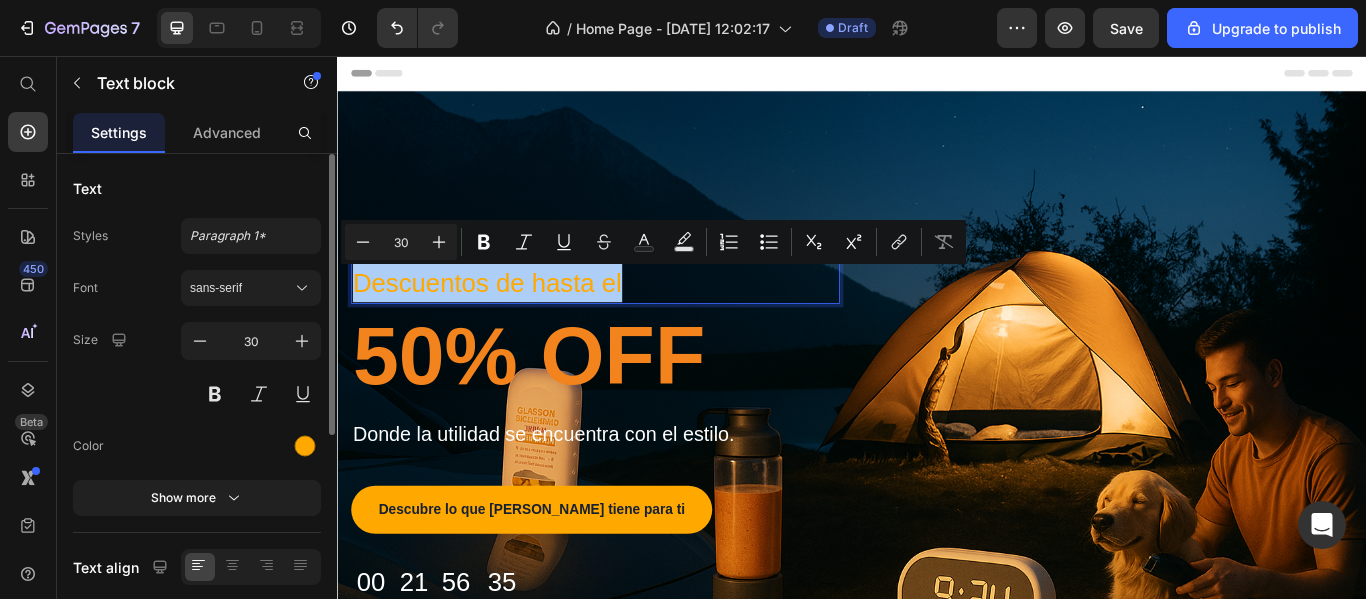 click on "Font sans-serif Size 30 Color Show more" at bounding box center (197, 393) 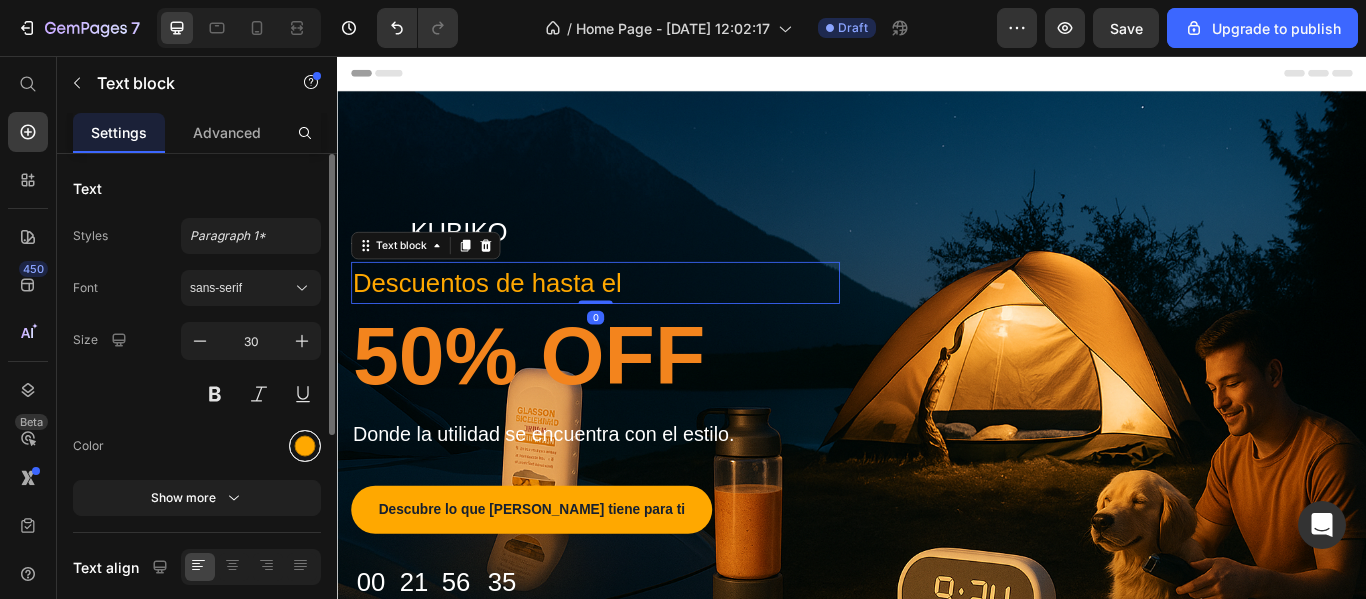 click at bounding box center [305, 446] 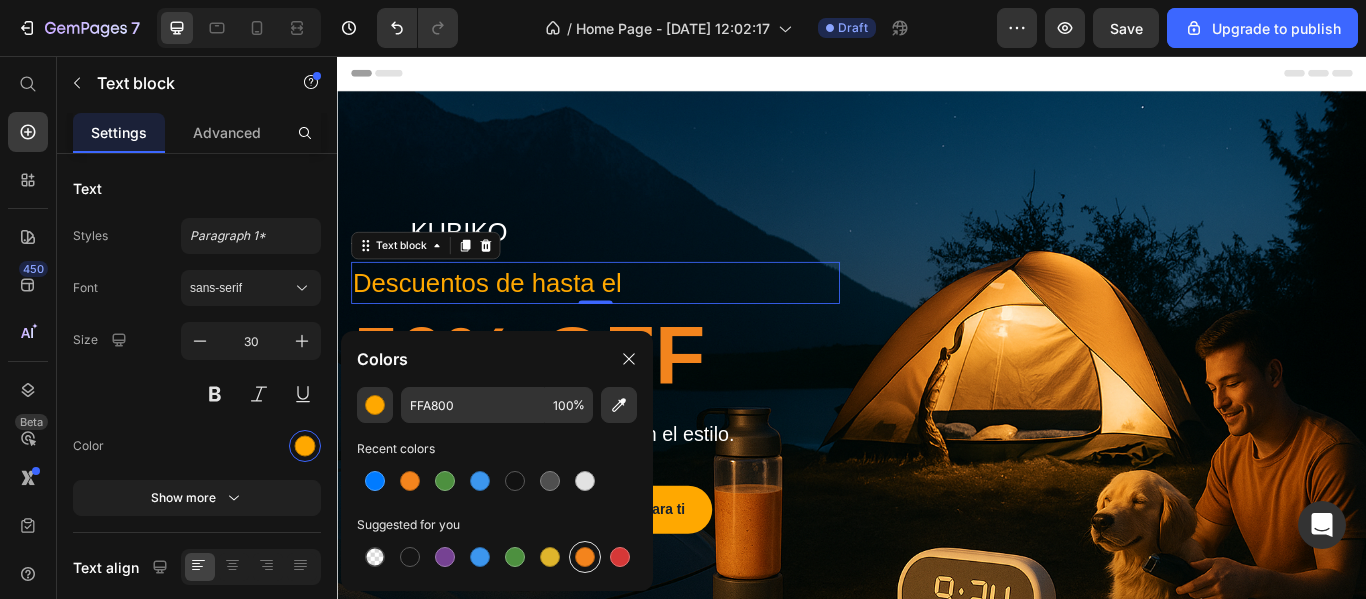 click at bounding box center (585, 557) 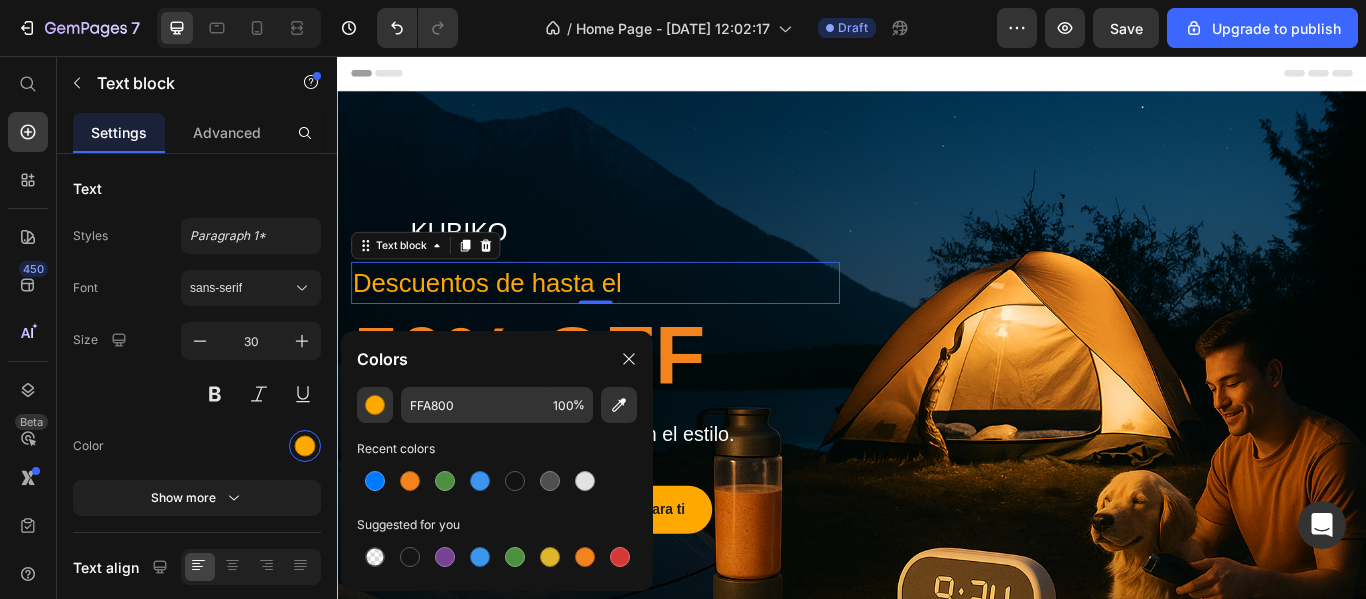 type on "F3841D" 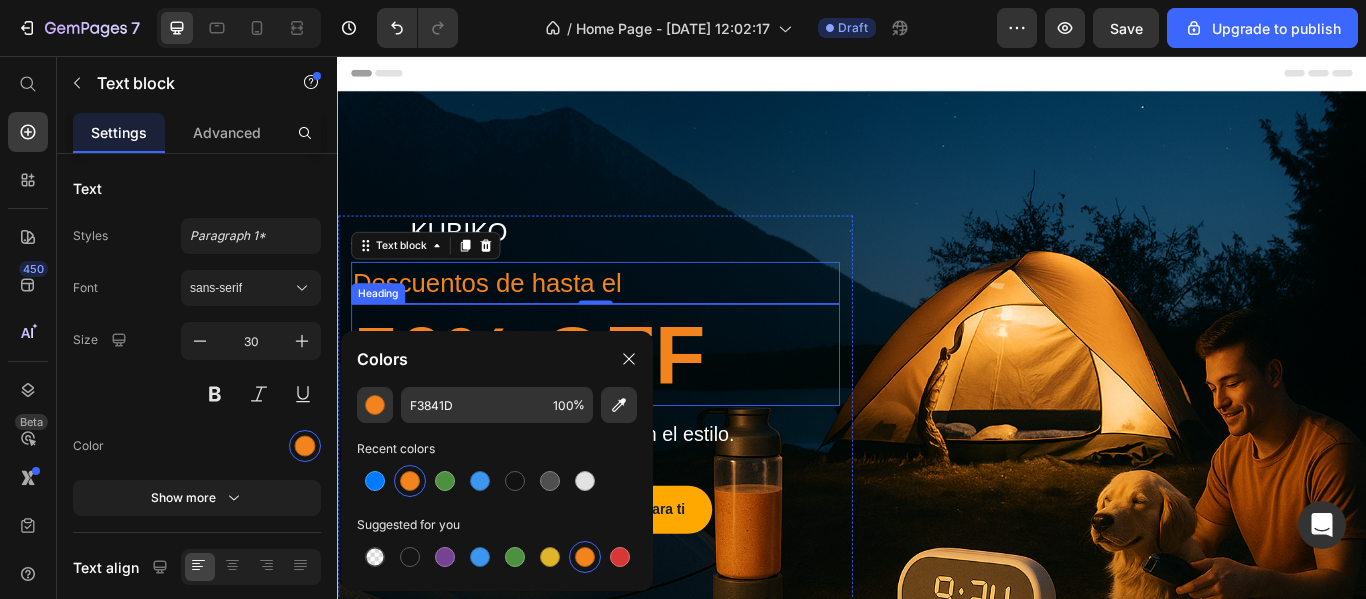 click on "Title Line Kubiko Text block Row" at bounding box center [638, 262] 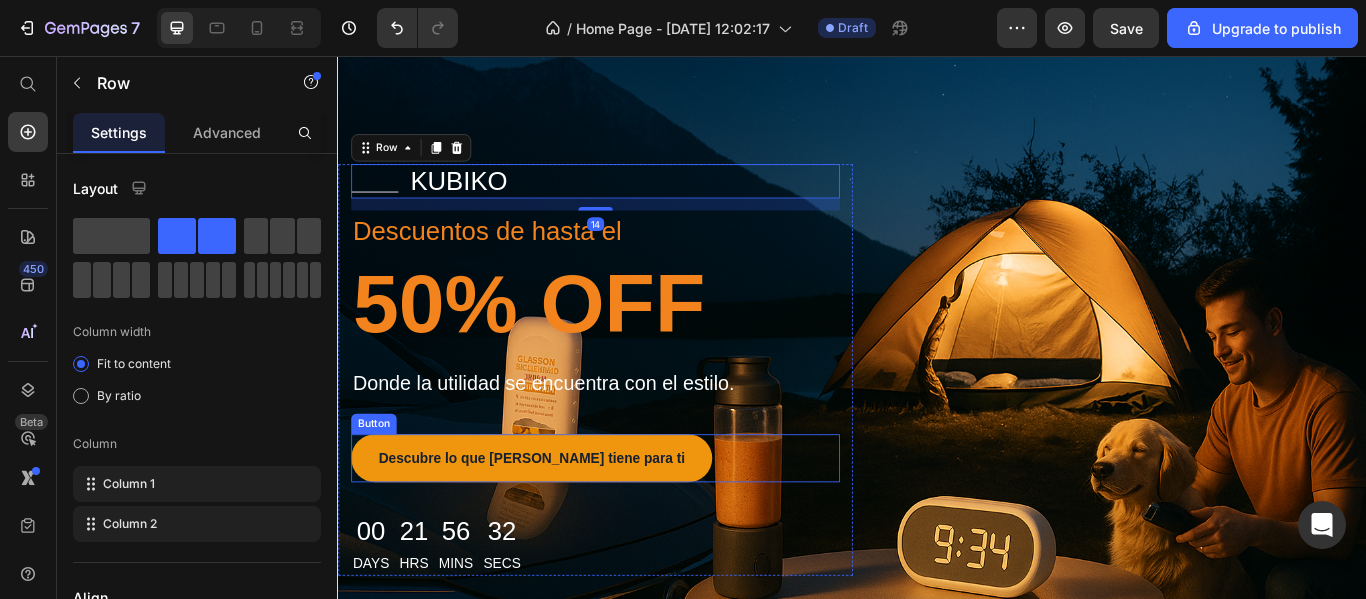 scroll, scrollTop: 100, scrollLeft: 0, axis: vertical 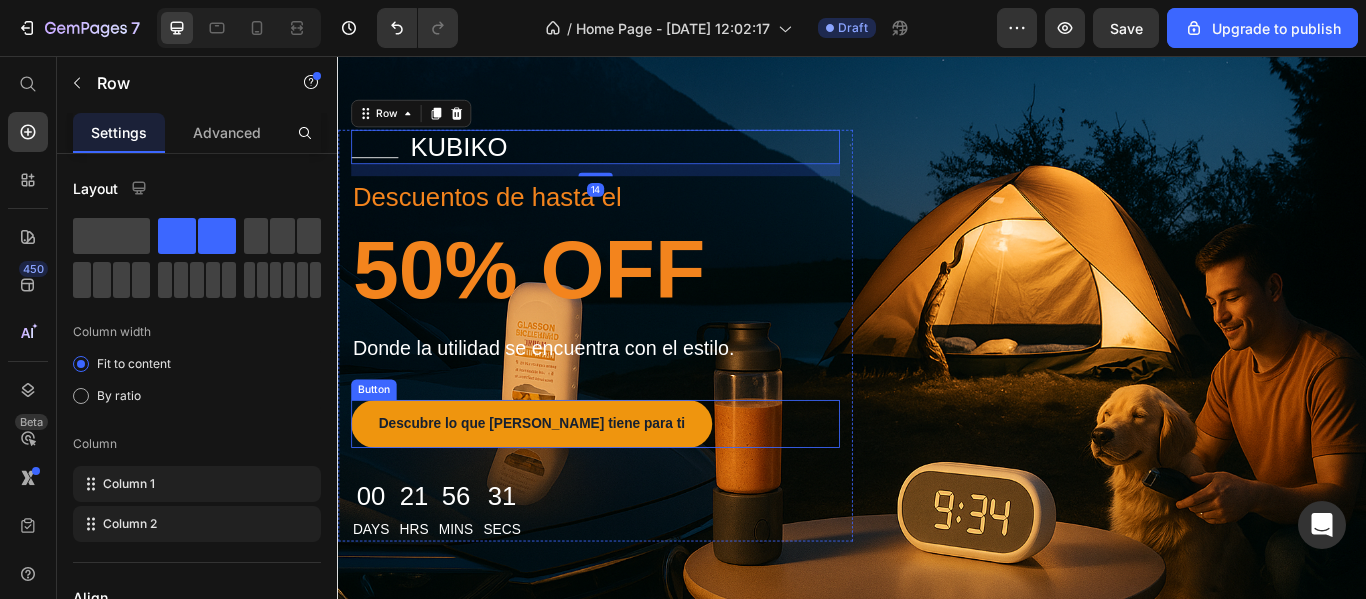 click on "Descubre lo que [PERSON_NAME] tiene para ti" at bounding box center (563, 485) 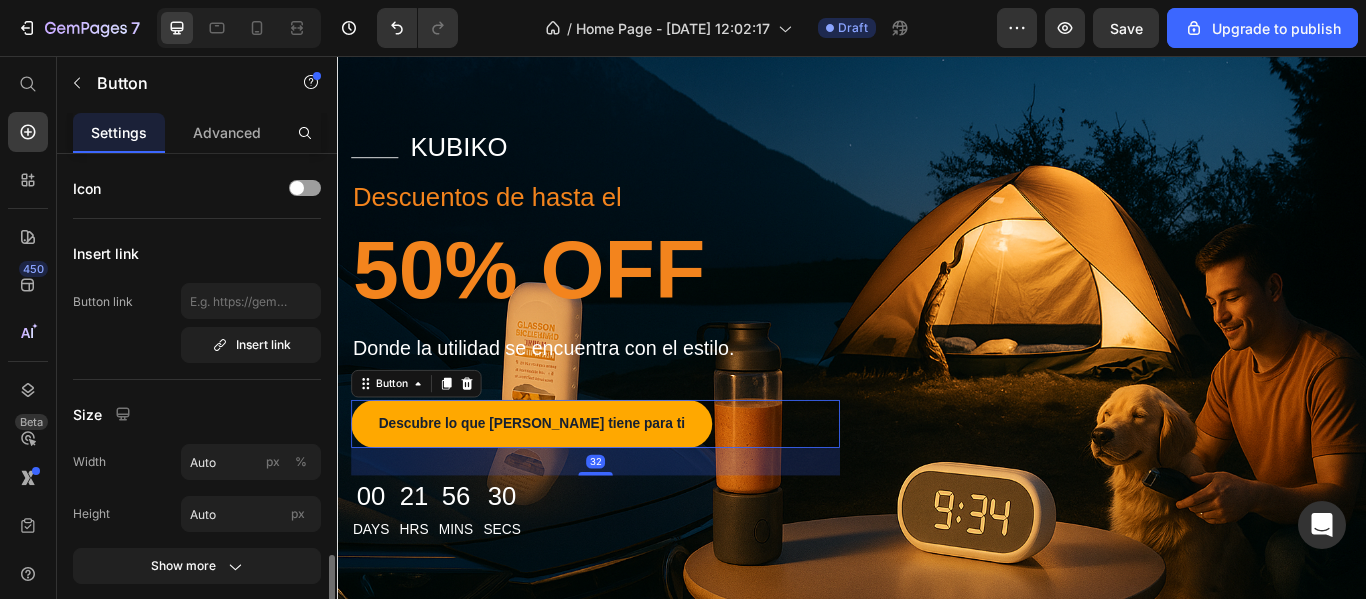 scroll, scrollTop: 300, scrollLeft: 0, axis: vertical 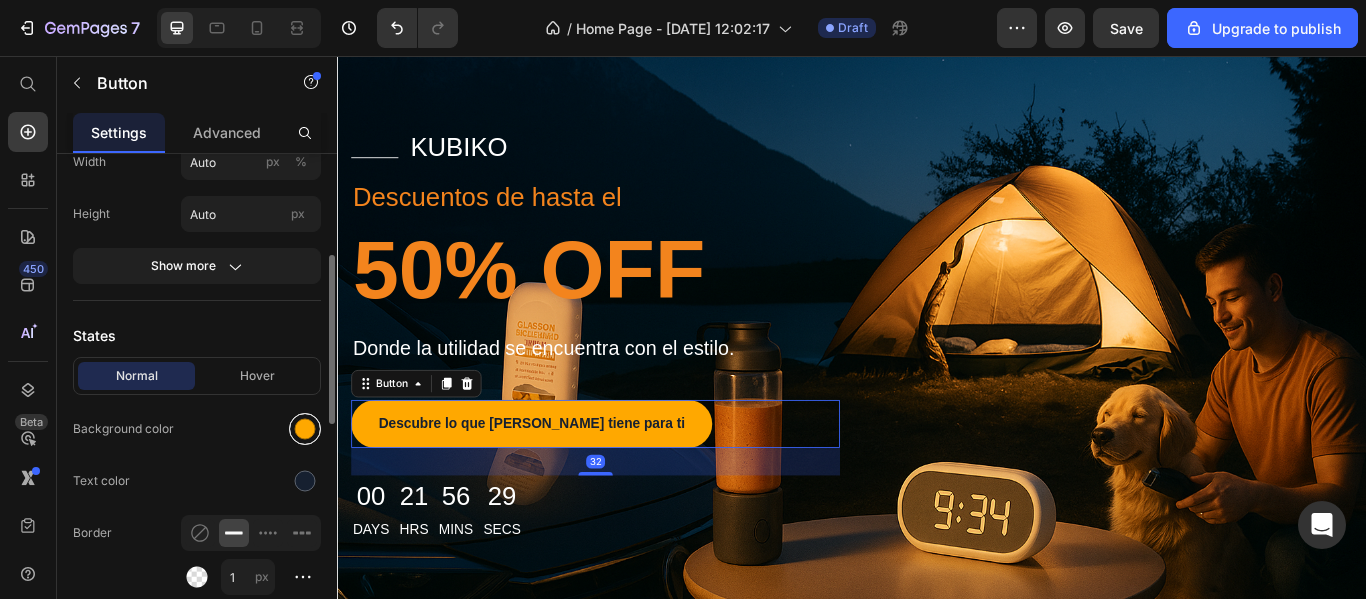 click at bounding box center (305, 429) 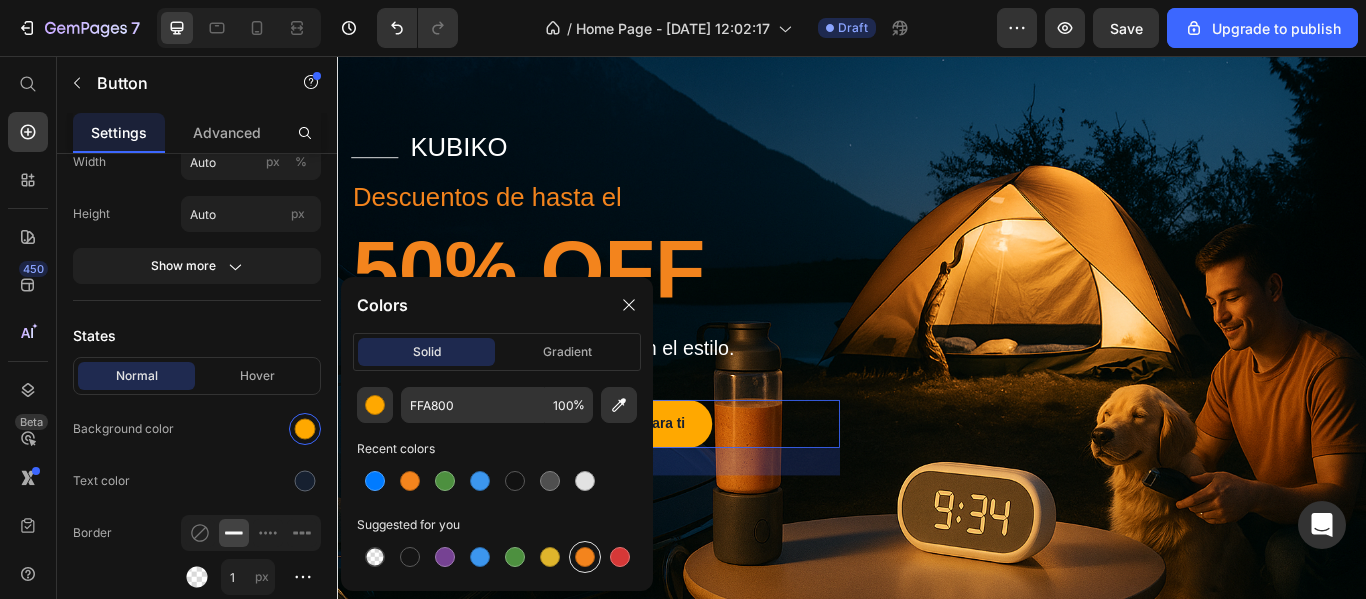 click at bounding box center (585, 557) 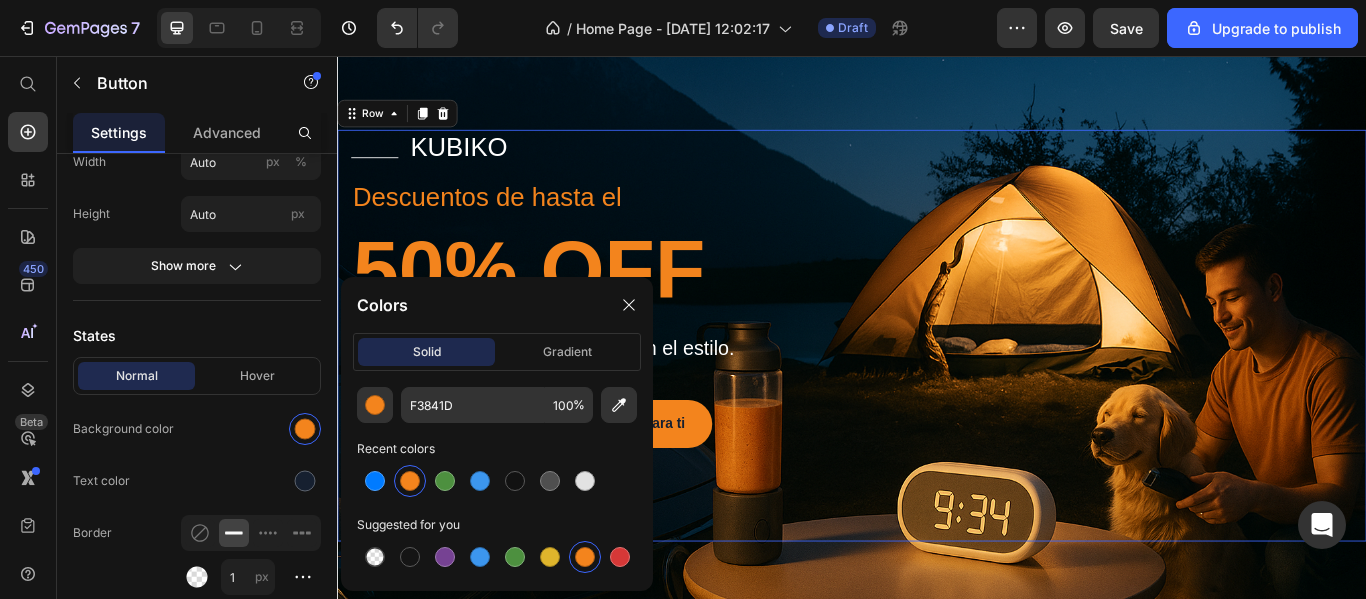 click on "Title Line Kubiko Text block Row Descuentos de hasta el Text block 50% OFF   Heading Donde la utilidad se encuentra con el estilo. Text block Descubre lo que [PERSON_NAME] tiene para ti Button 00 Days 21 Hrs 56 Mins 28 Secs Countdown Timer Row" at bounding box center [937, 382] 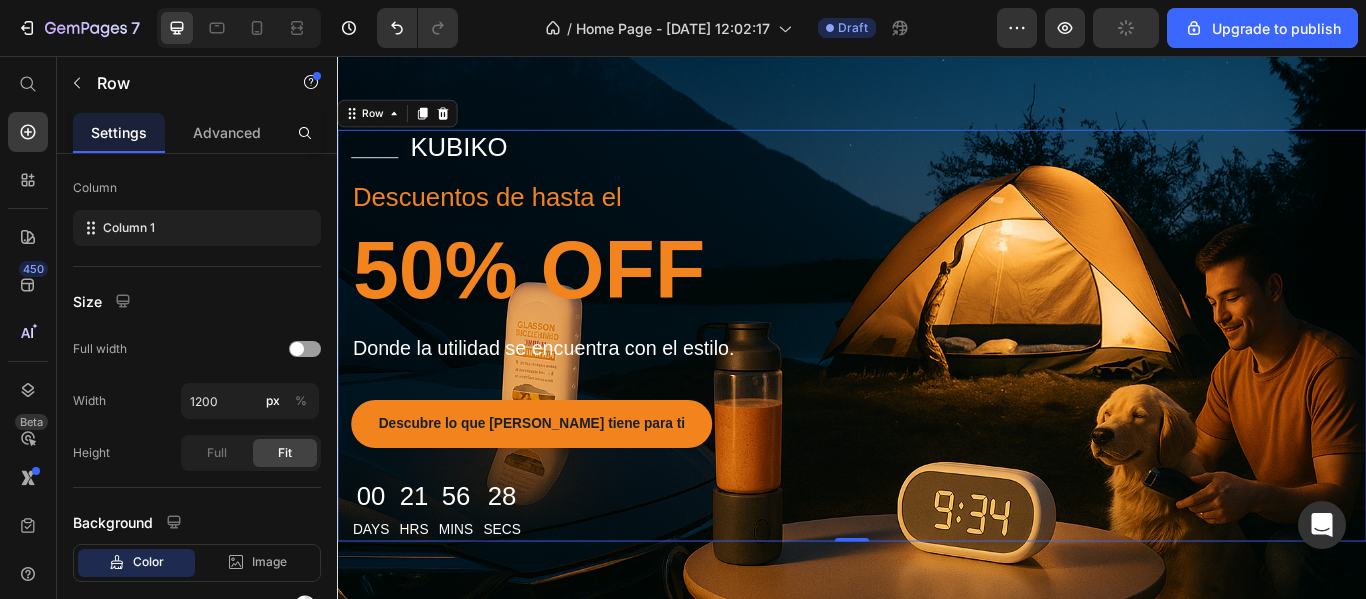 scroll, scrollTop: 0, scrollLeft: 0, axis: both 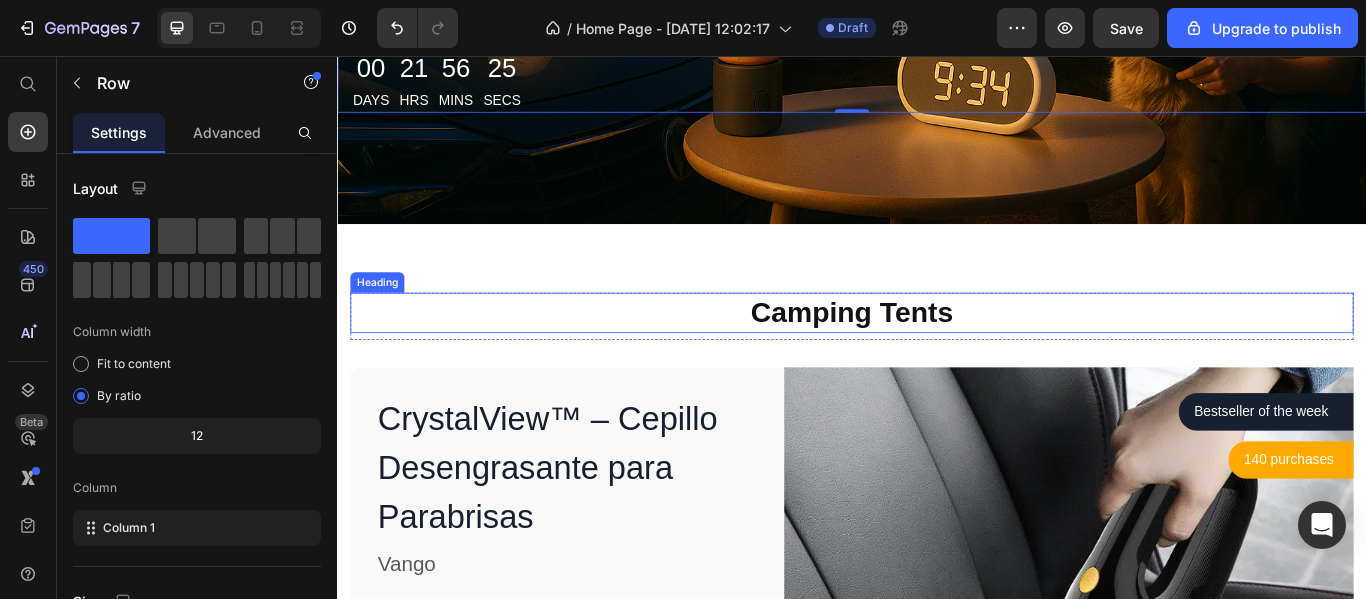 click on "Camping Tents" at bounding box center (937, 355) 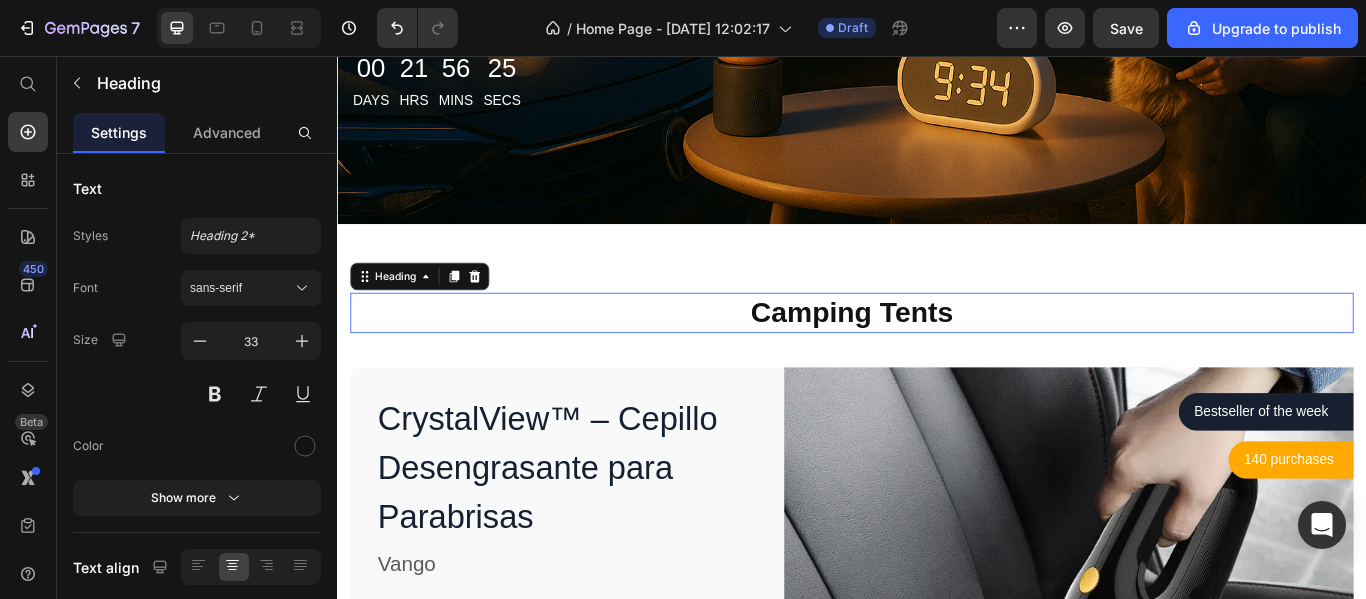 click on "Camping Tents" at bounding box center [937, 355] 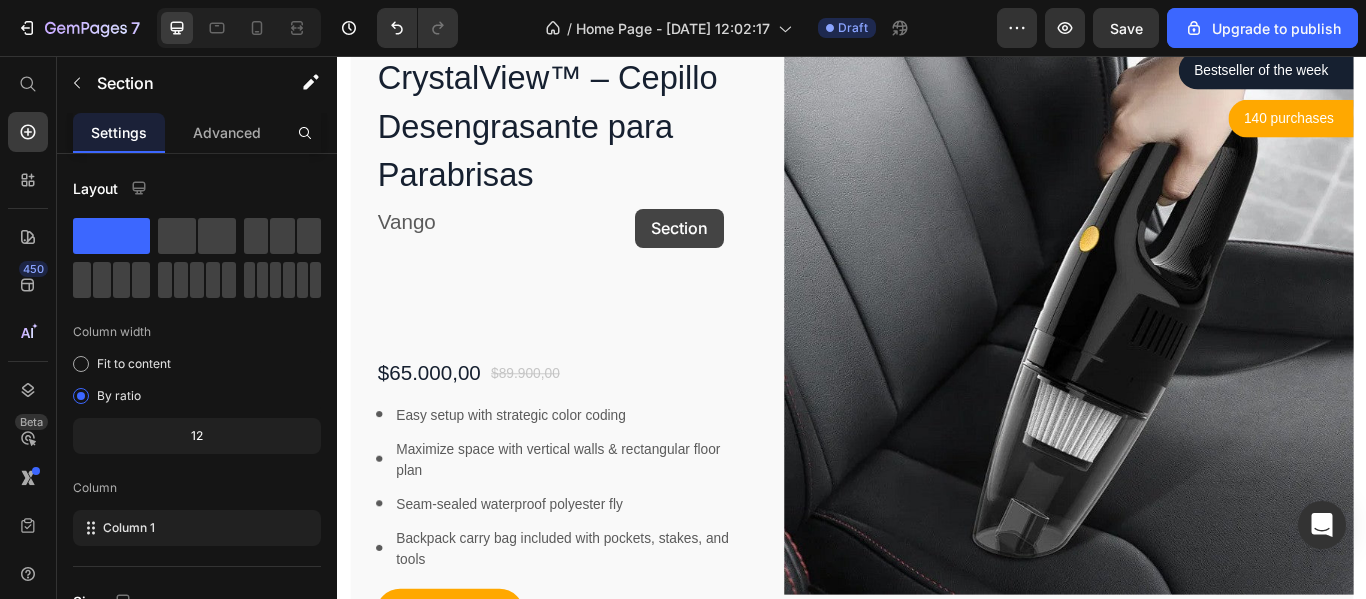 scroll, scrollTop: 700, scrollLeft: 0, axis: vertical 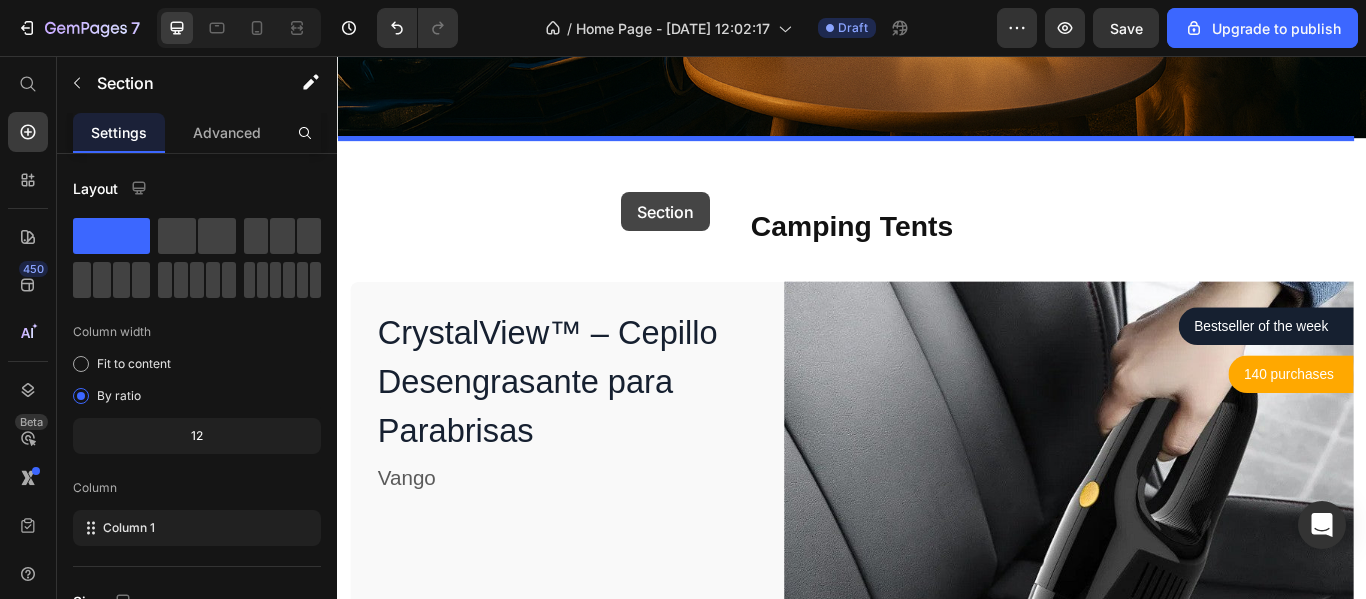 drag, startPoint x: 679, startPoint y: 500, endPoint x: 667, endPoint y: 215, distance: 285.25253 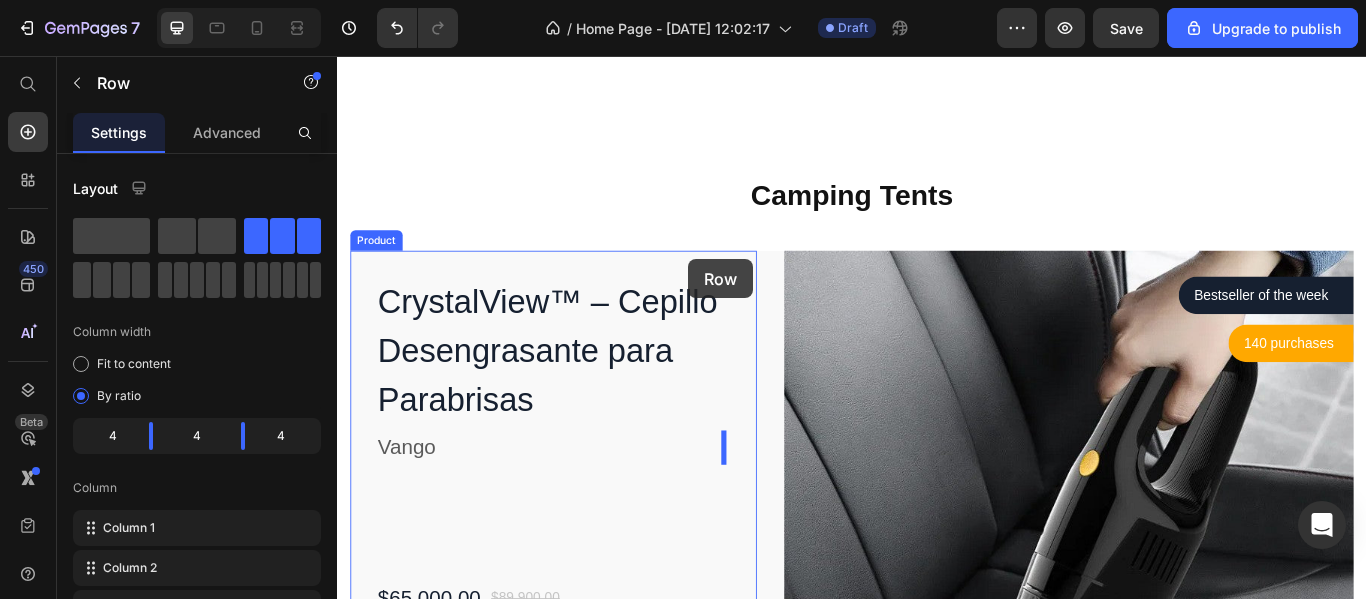 scroll, scrollTop: 600, scrollLeft: 0, axis: vertical 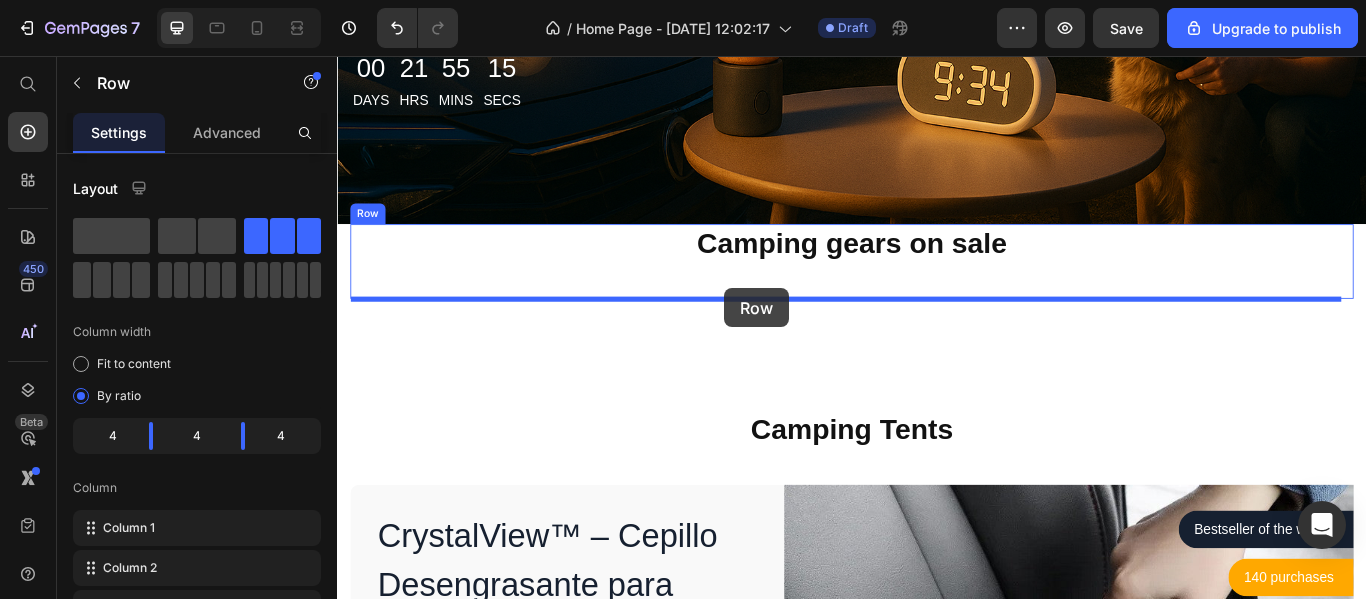 drag, startPoint x: 739, startPoint y: 450, endPoint x: 788, endPoint y: 327, distance: 132.40091 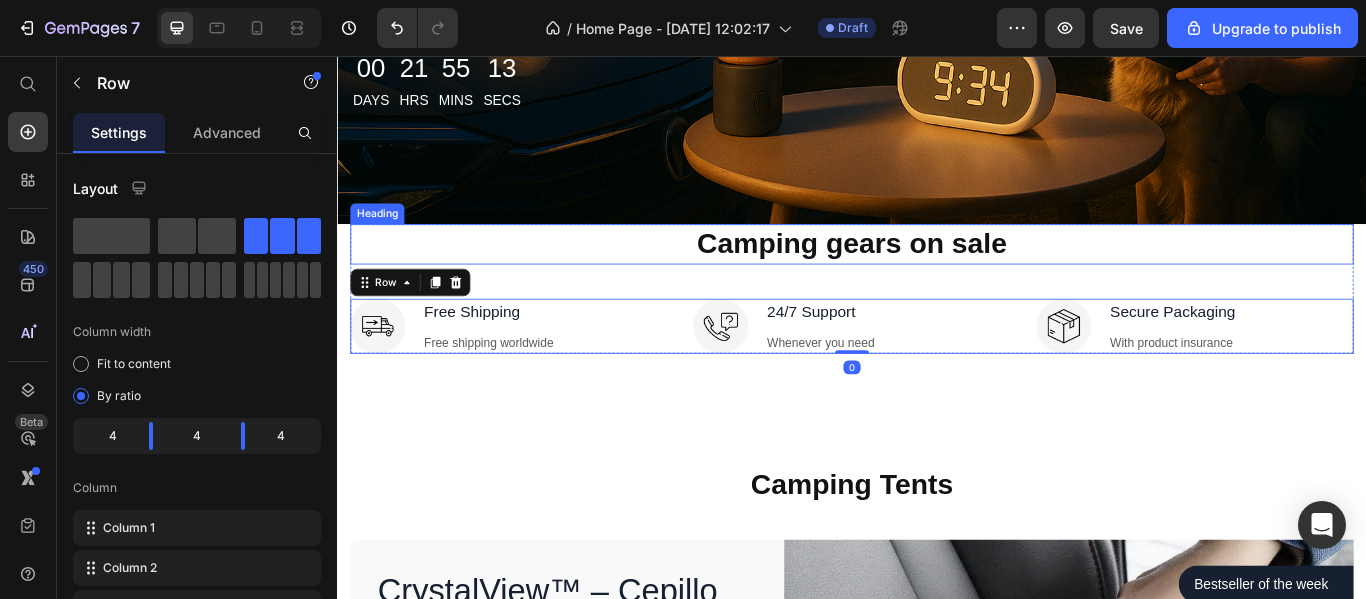 click on "Camping gears on sale" at bounding box center [937, 275] 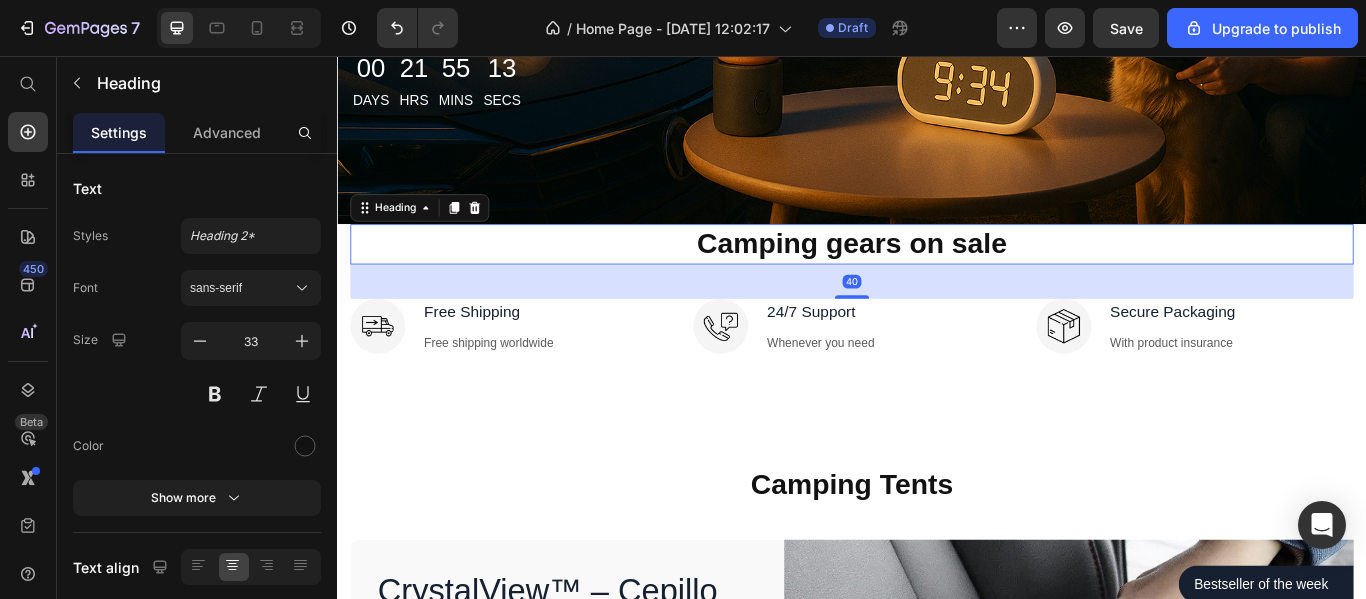 click on "Camping gears on sale" at bounding box center [937, 275] 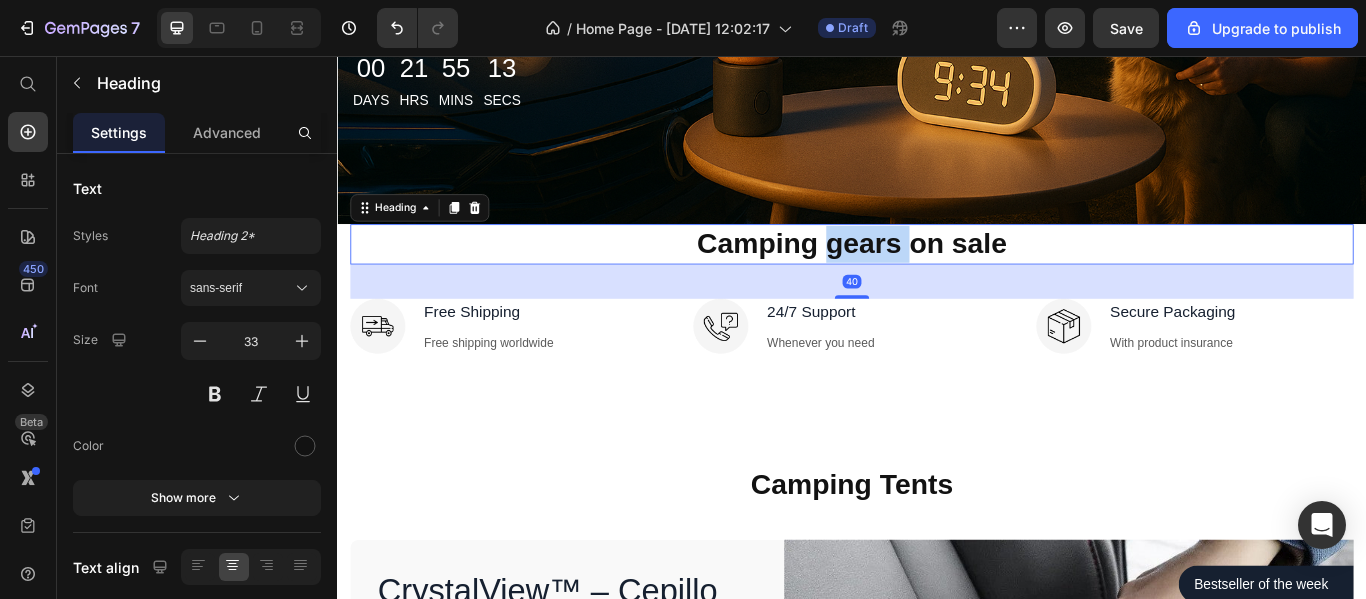 click on "Camping gears on sale" at bounding box center (937, 275) 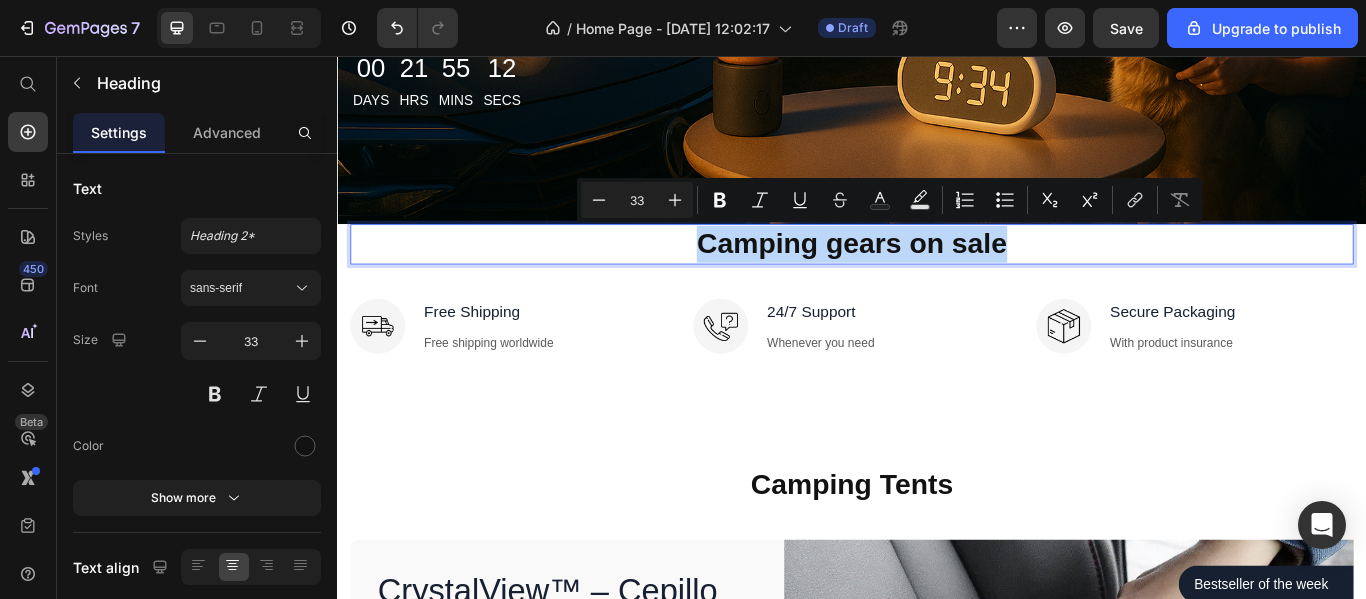 copy on "Camping gears on sale" 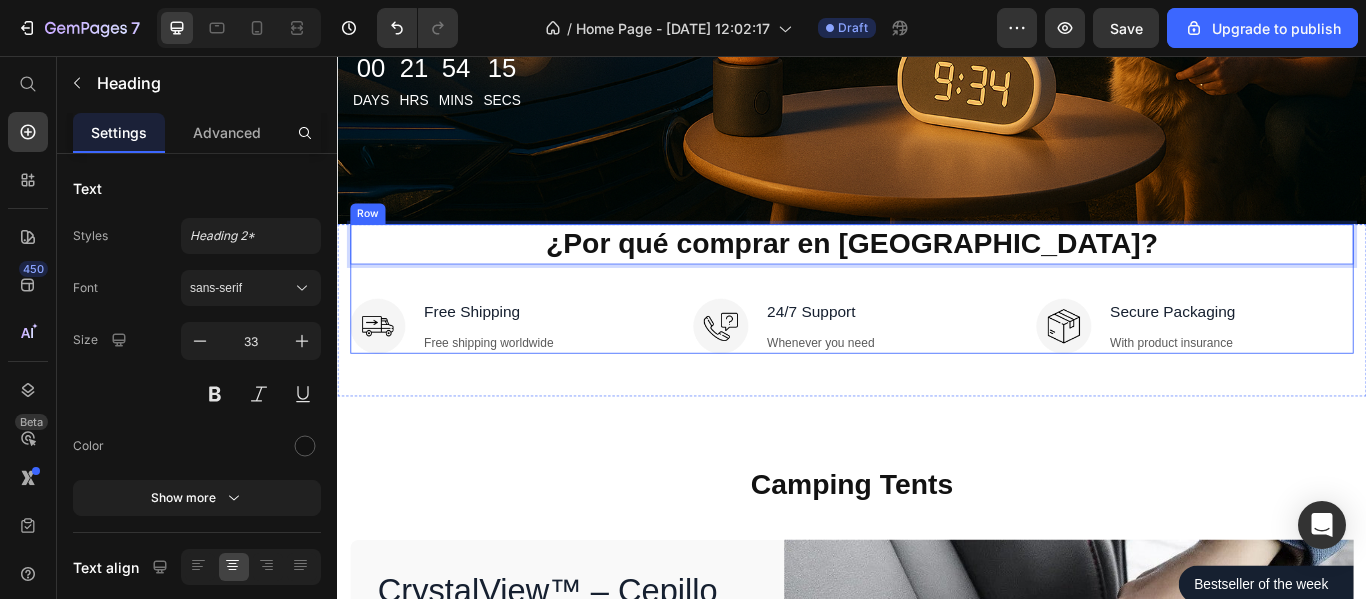 drag, startPoint x: 1237, startPoint y: 279, endPoint x: 1217, endPoint y: 311, distance: 37.735924 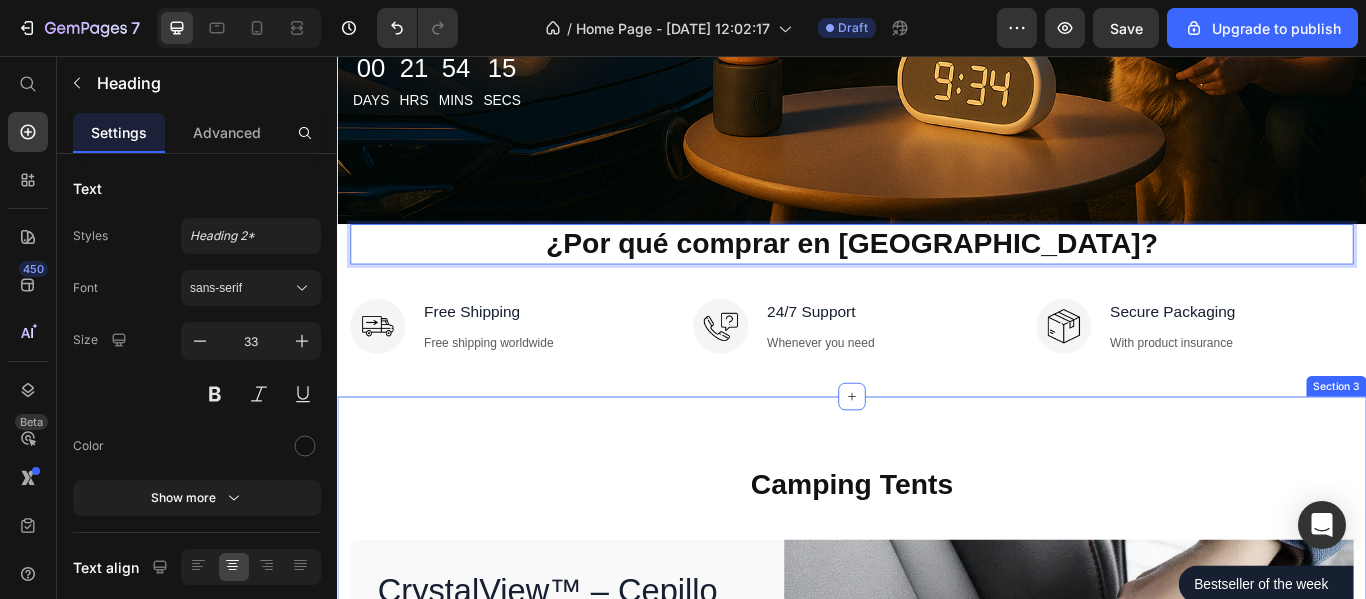 click on "Camping Tents Heading Row CrystalView™ – Cepillo Desengrasante para Parabrisas Product Title Vango Text block $65.000,00 Product Price $89.900,00 Product Price Row Image Easy setup with strategic color coding Text block Image Maximize space with vertical walls & rectangular floor plan Text block Image Seam-sealed waterproof polyester fly Text block Image Backpack carry bag included with pockets, stakes, and tools Text block Icon List Add to cart Product Cart Button Product Bestseller of the week Text block Row Row 140 purchases Text block Row Row Row Image Row Row Section 3" at bounding box center [937, 922] 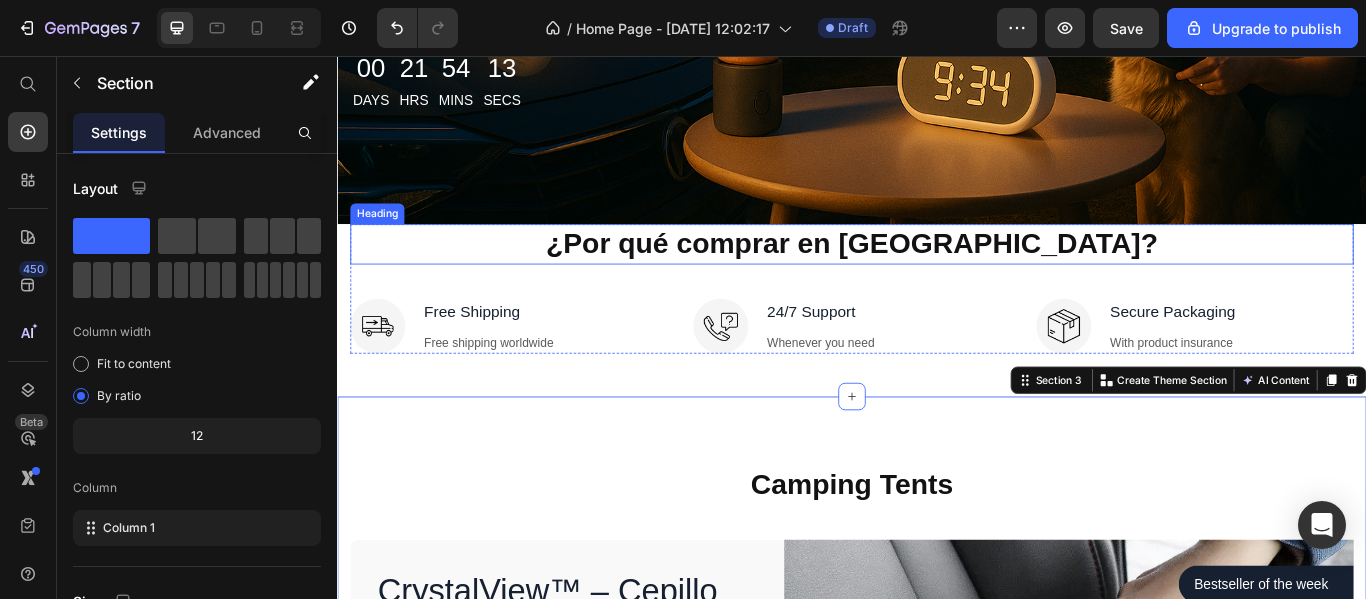 click on "¿Por qué comprar en [GEOGRAPHIC_DATA]?" at bounding box center [937, 275] 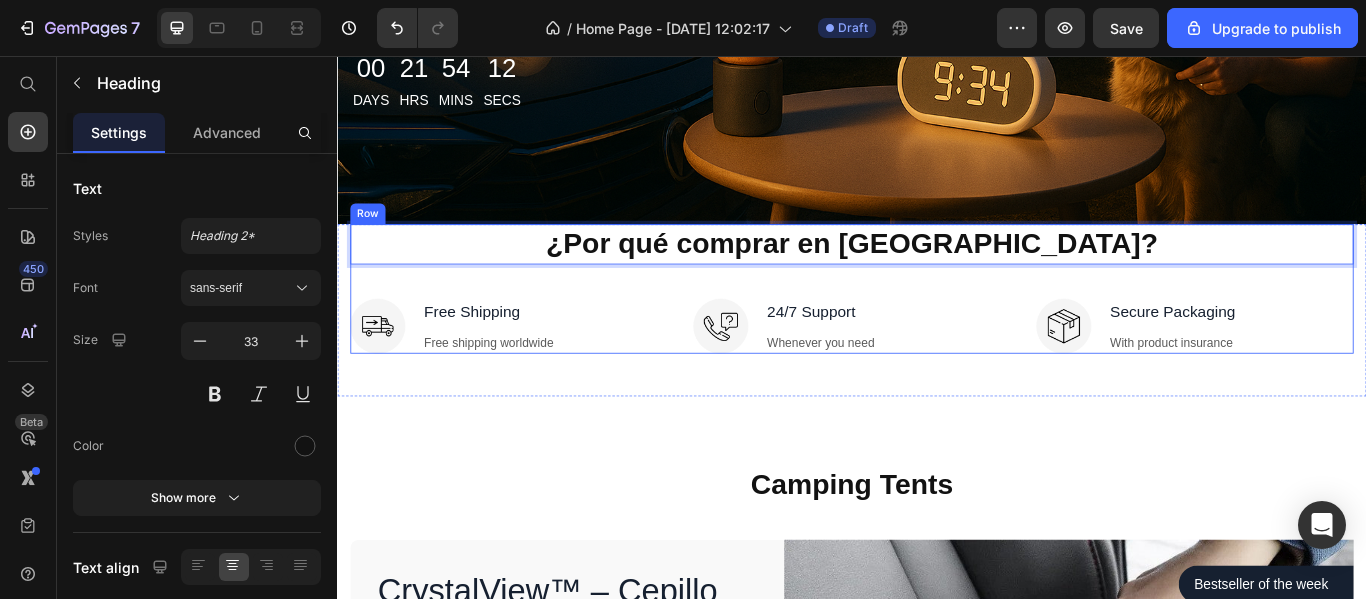drag, startPoint x: 723, startPoint y: 268, endPoint x: 712, endPoint y: 307, distance: 40.5216 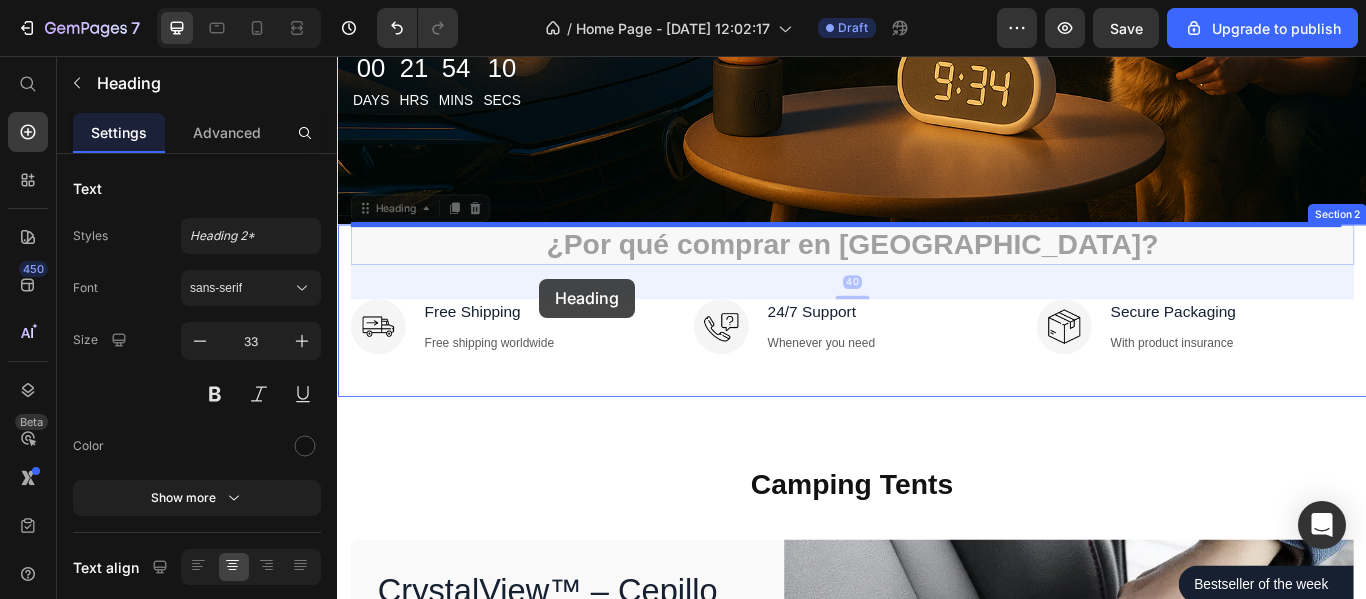 drag, startPoint x: 563, startPoint y: 278, endPoint x: 572, endPoint y: 316, distance: 39.051247 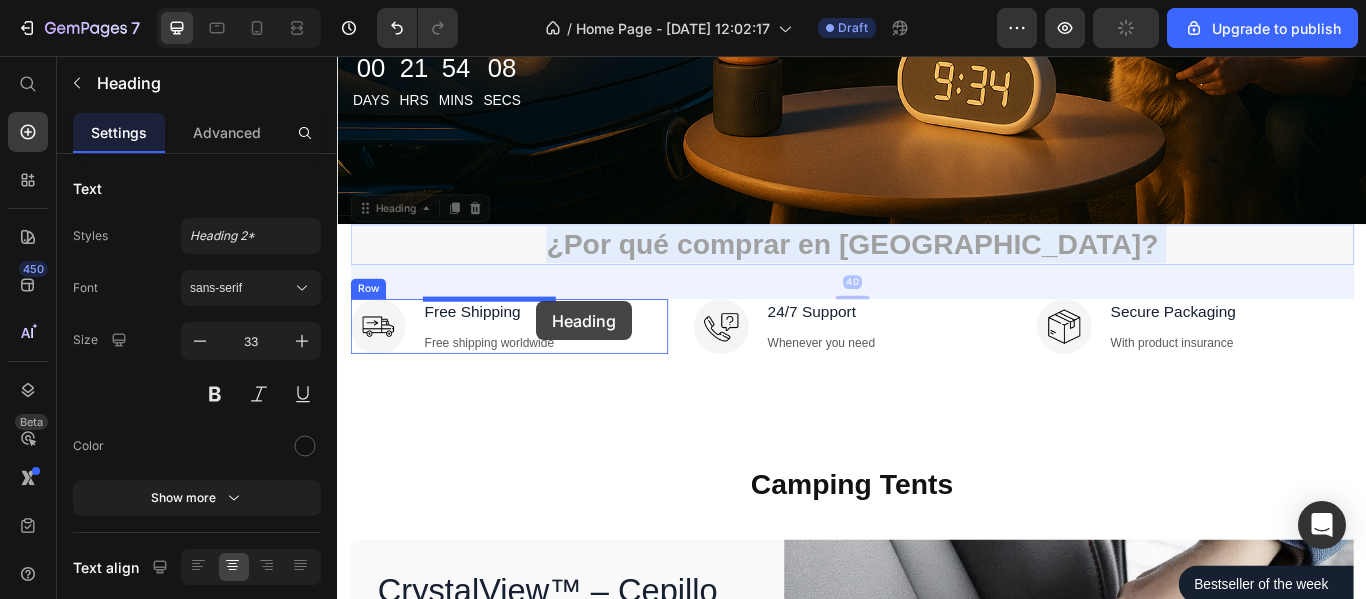 drag, startPoint x: 570, startPoint y: 274, endPoint x: 569, endPoint y: 342, distance: 68.007355 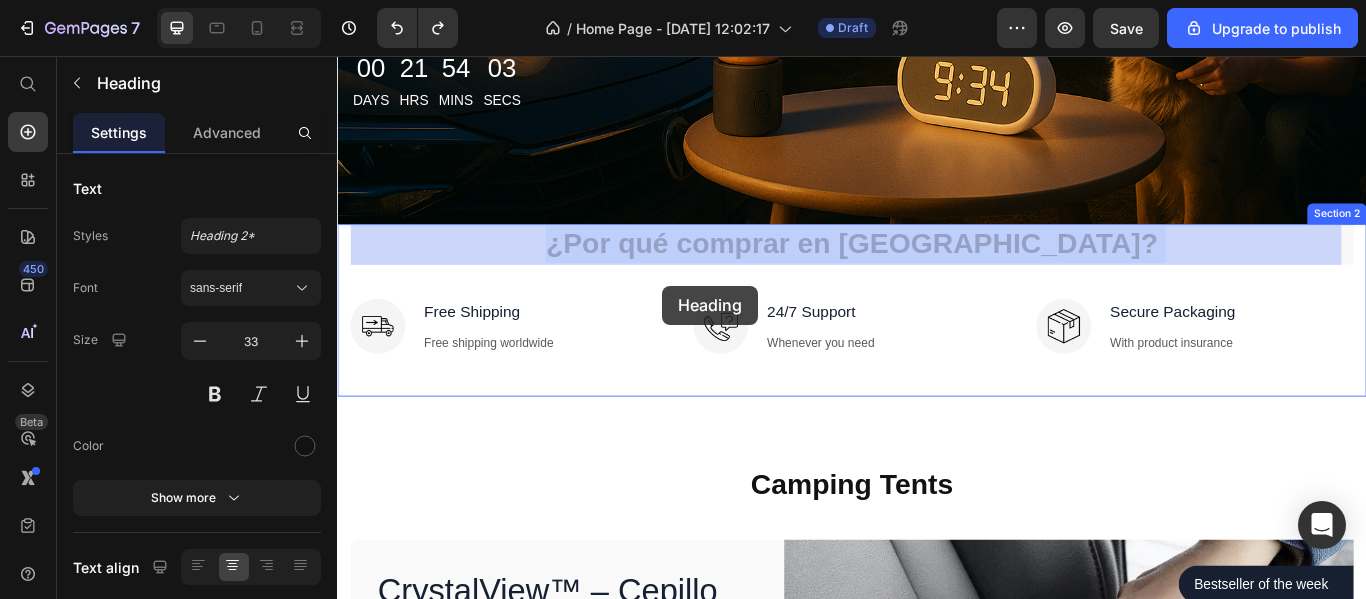 drag, startPoint x: 705, startPoint y: 277, endPoint x: 716, endPoint y: 313, distance: 37.64306 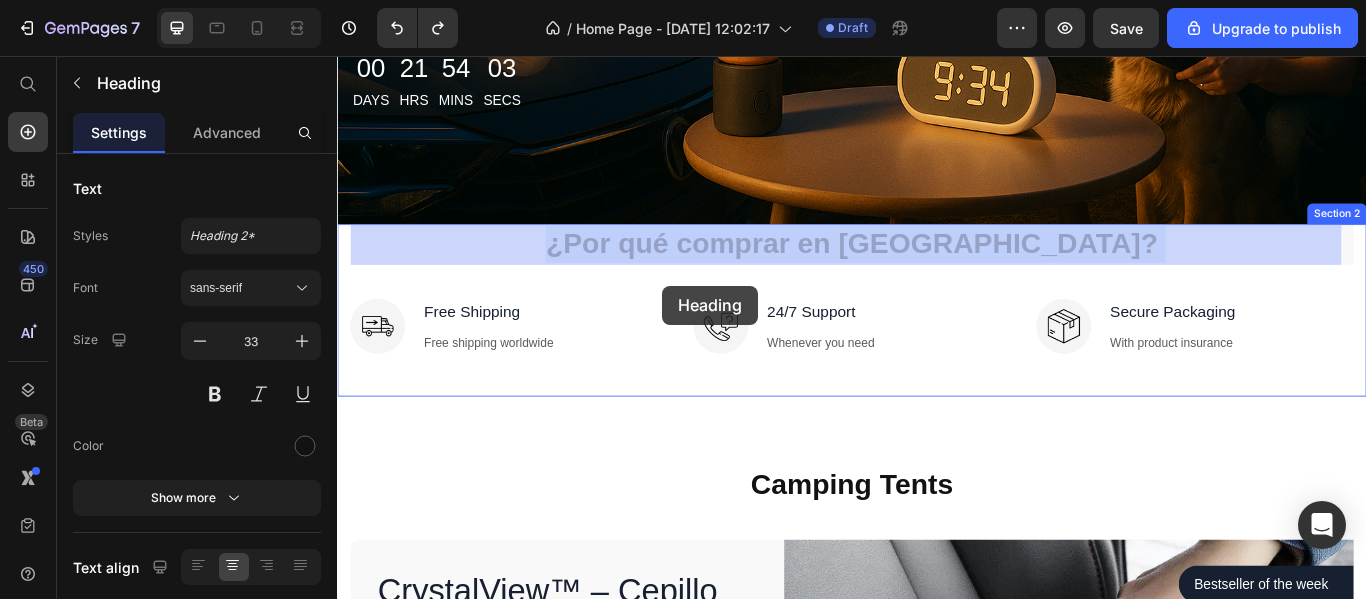 click on "Header                Title Line Kubiko Text block Row Descuentos de hasta el Text block 50% OFF   Heading Donde la utilidad se encuentra con el estilo. Text block Descubre lo que [PERSON_NAME] tiene para ti    Button 00 Days 21 Hrs 54 Mins 03 Secs Countdown Timer Row Row Section 1 ¿Por qué comprar en Kubiko? Heading ¿Por qué comprar en [GEOGRAPHIC_DATA]? Heading Image Free Shipping Text block Free shipping worldwide Text block Row Image 24/7 Support Text block Whenever you need Text block Row Image Secure Packaging Text block With product insurance Text block Row Row Row Section 2 Camping Tents Heading Row CrystalView™ – Cepillo Desengrasante para Parabrisas Product Title Vango Text block $65.000,00 Product Price $89.900,00 Product Price Row Image Easy setup with strategic color coding Text block Image Maximize space with vertical walls & rectangular floor plan Text block Image Seam-sealed waterproof polyester fly Text block Image Backpack carry bag included with pockets, stakes, and tools Text block Icon List Row" at bounding box center [937, 2285] 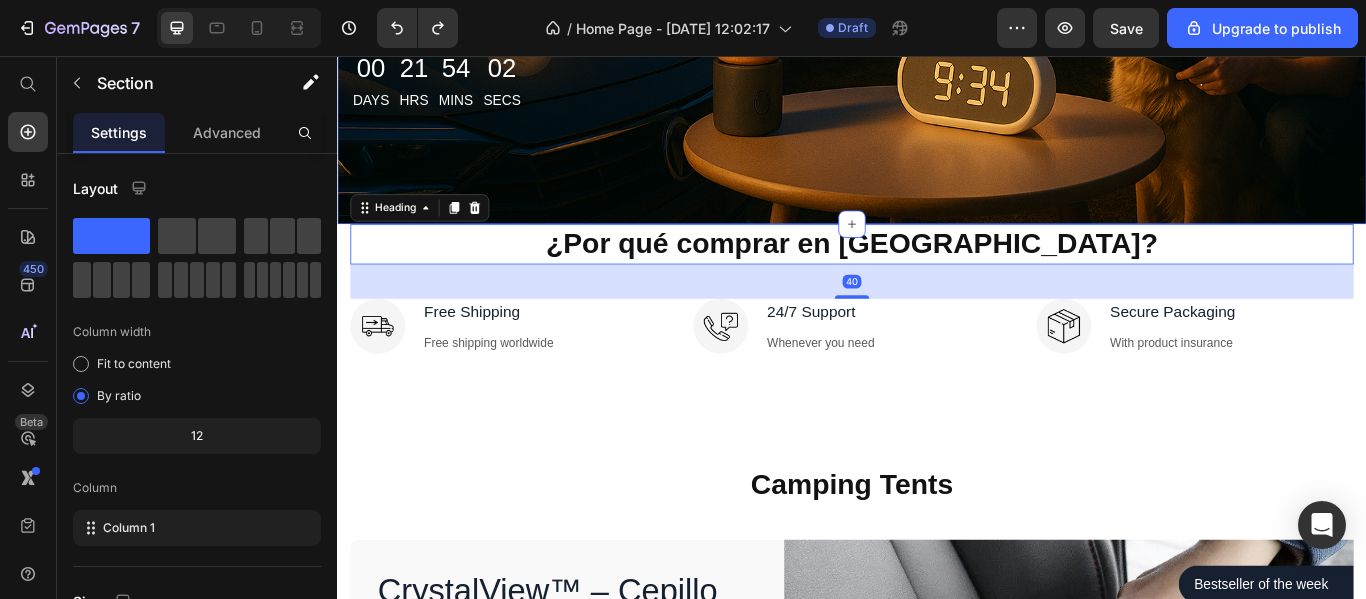 click on "Title Line Kubiko Text block Row Descuentos de hasta el Text block 50% OFF   Heading Donde la utilidad se encuentra con el estilo. Text block Descubre lo que [PERSON_NAME] tiene para ti    Button 00 Days 21 Hrs 54 Mins 02 Secs Countdown Timer Row Row Section 1" at bounding box center (937, -126) 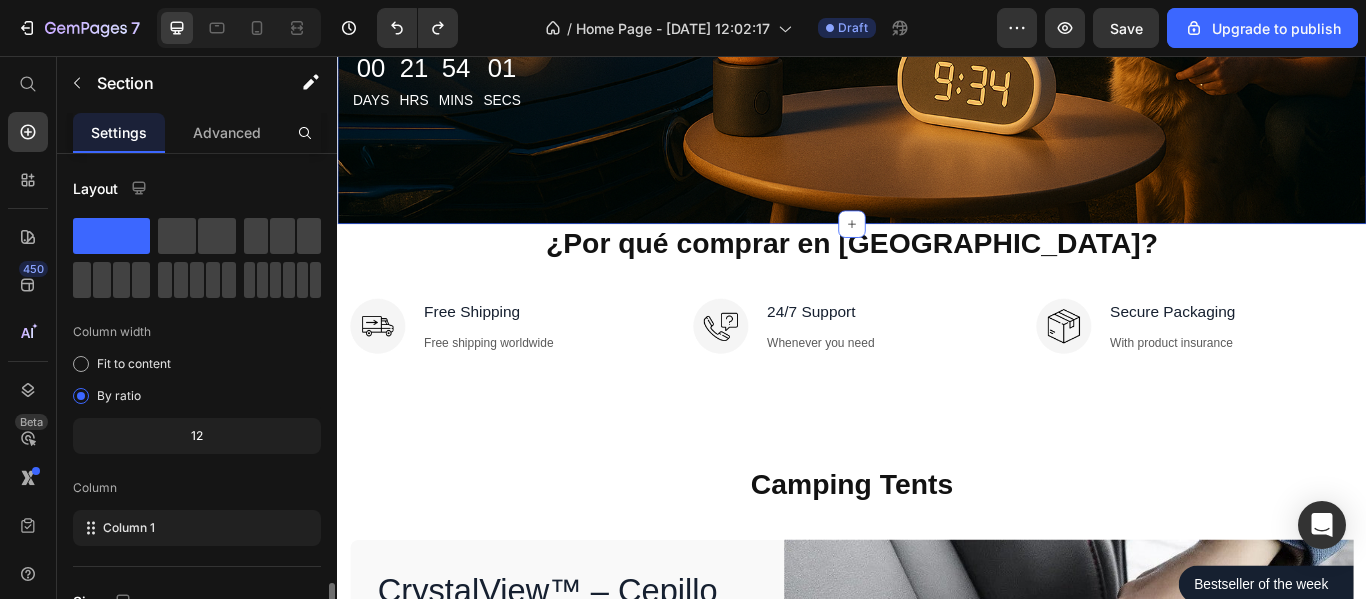 scroll, scrollTop: 600, scrollLeft: 0, axis: vertical 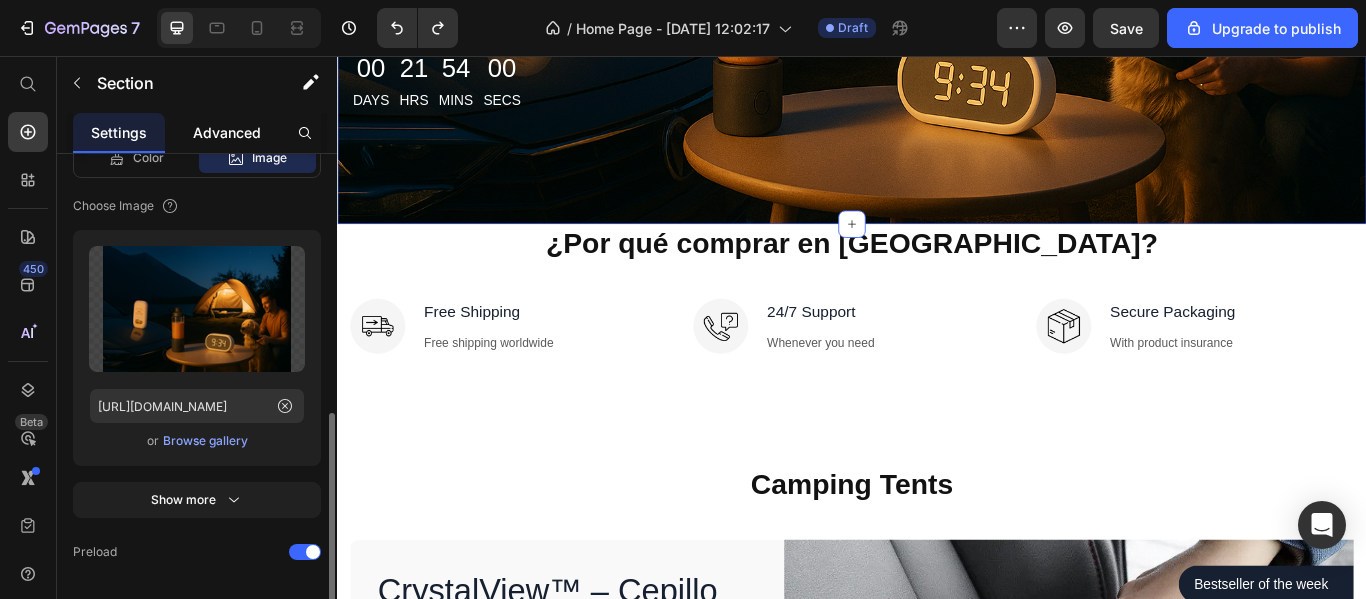 click on "Advanced" at bounding box center (227, 132) 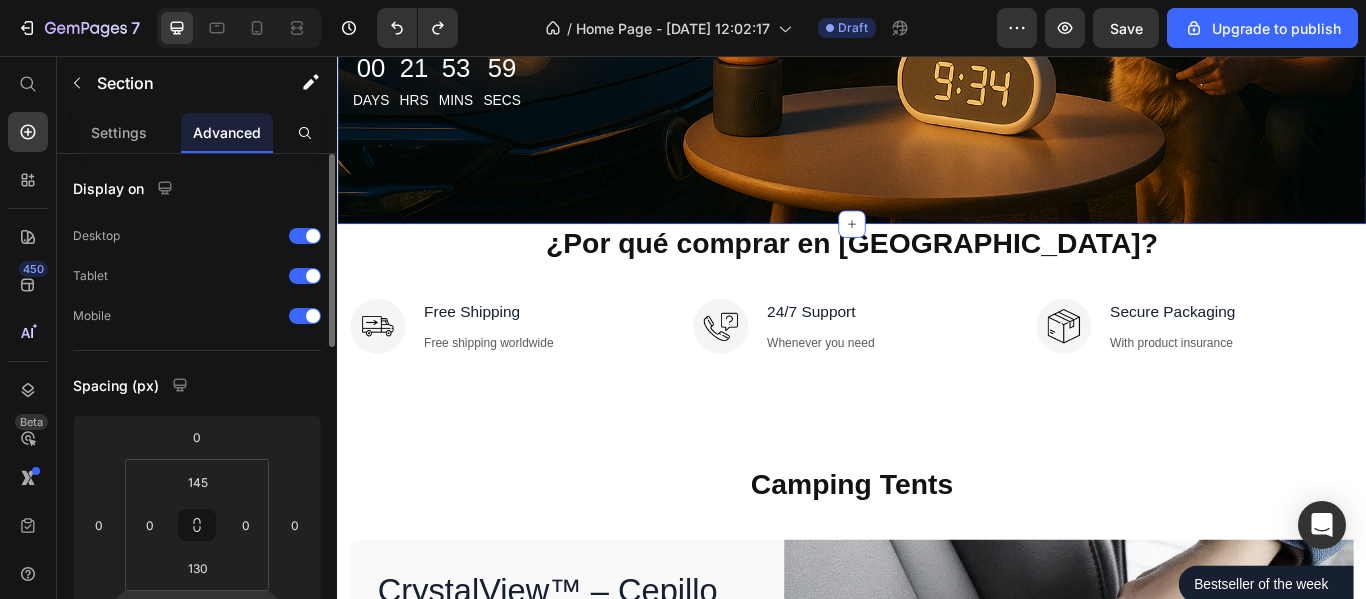 scroll, scrollTop: 300, scrollLeft: 0, axis: vertical 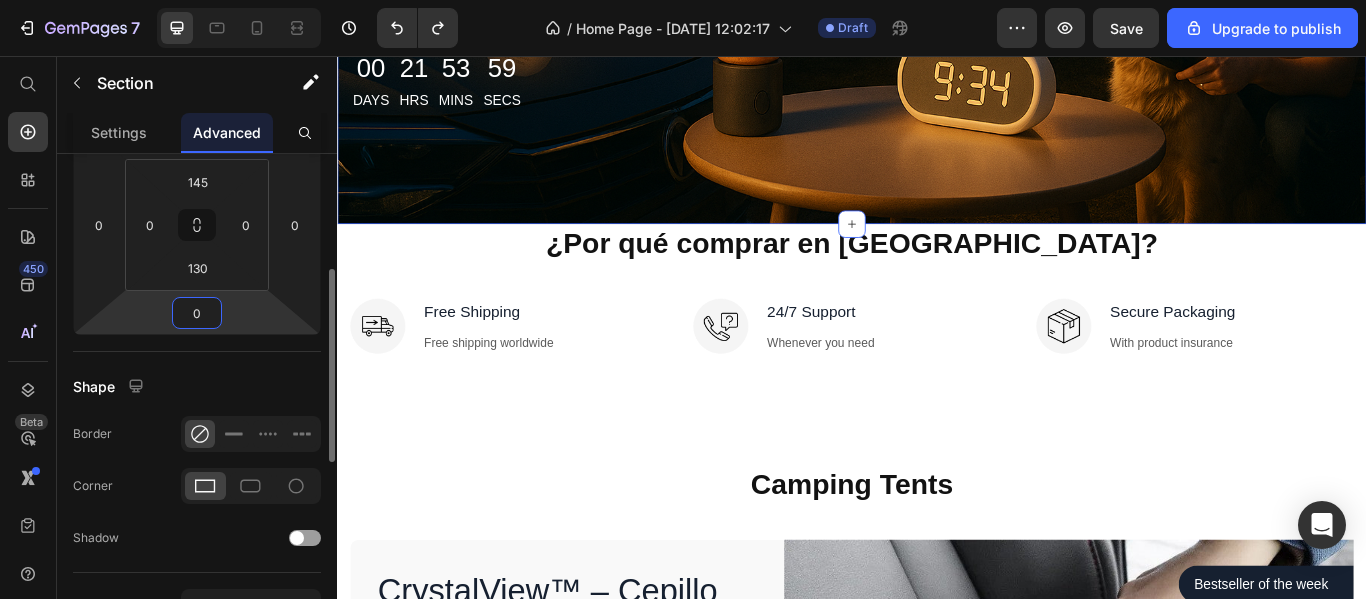 click on "0" at bounding box center [197, 313] 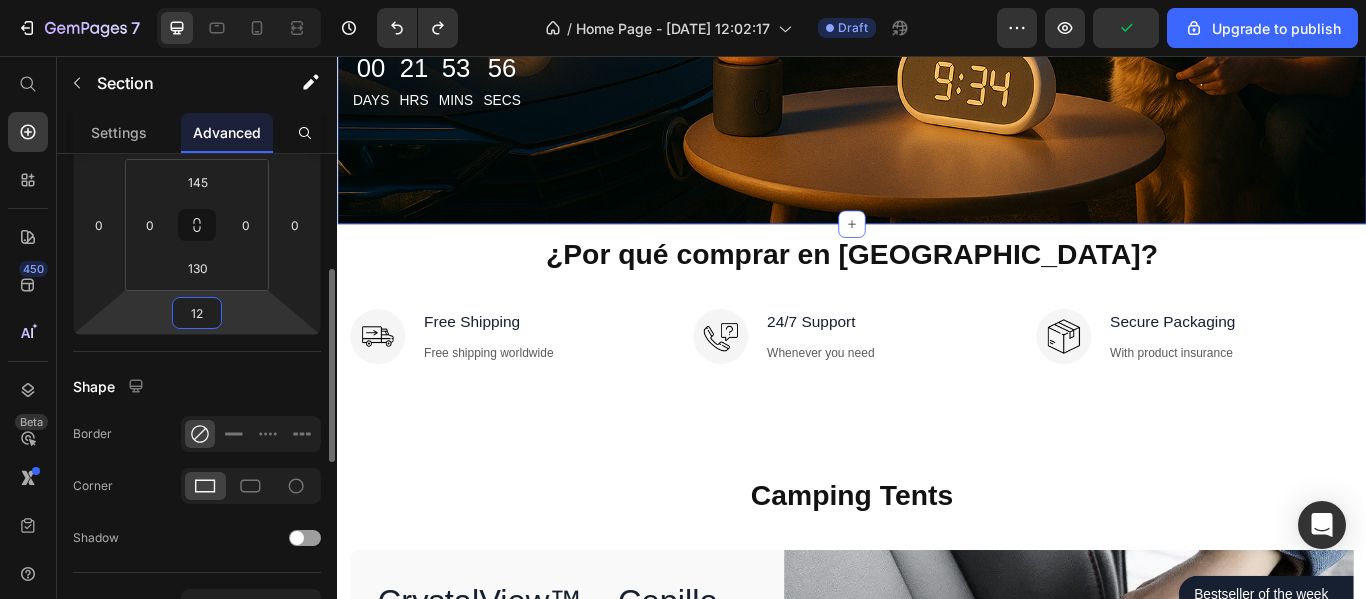 type on "1" 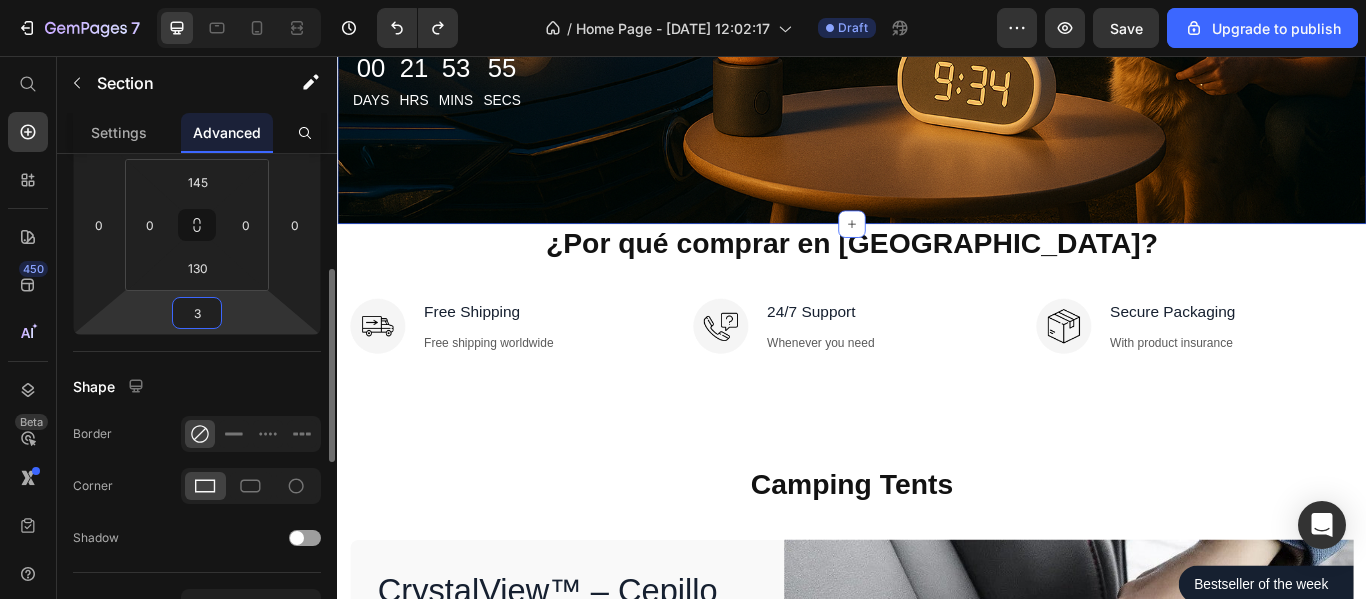 type on "30" 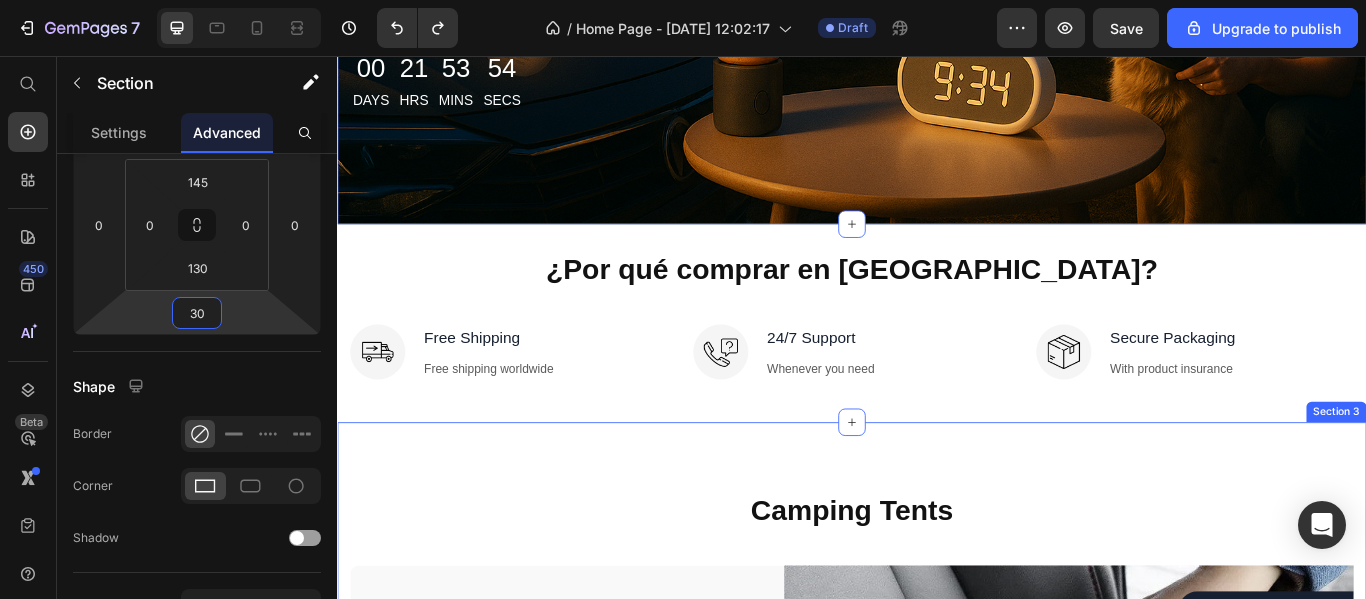 click on "Camping Tents Heading Row CrystalView™ – Cepillo Desengrasante para Parabrisas Product Title Vango Text block $65.000,00 Product Price $89.900,00 Product Price Row Image Easy setup with strategic color coding Text block Image Maximize space with vertical walls & rectangular floor plan Text block Image Seam-sealed waterproof polyester fly Text block Image Backpack carry bag included with pockets, stakes, and tools Text block Icon List Add to cart Product Cart Button Product Bestseller of the week Text block Row Row 140 purchases Text block Row Row Row Image Row Row Section 3" at bounding box center [937, 952] 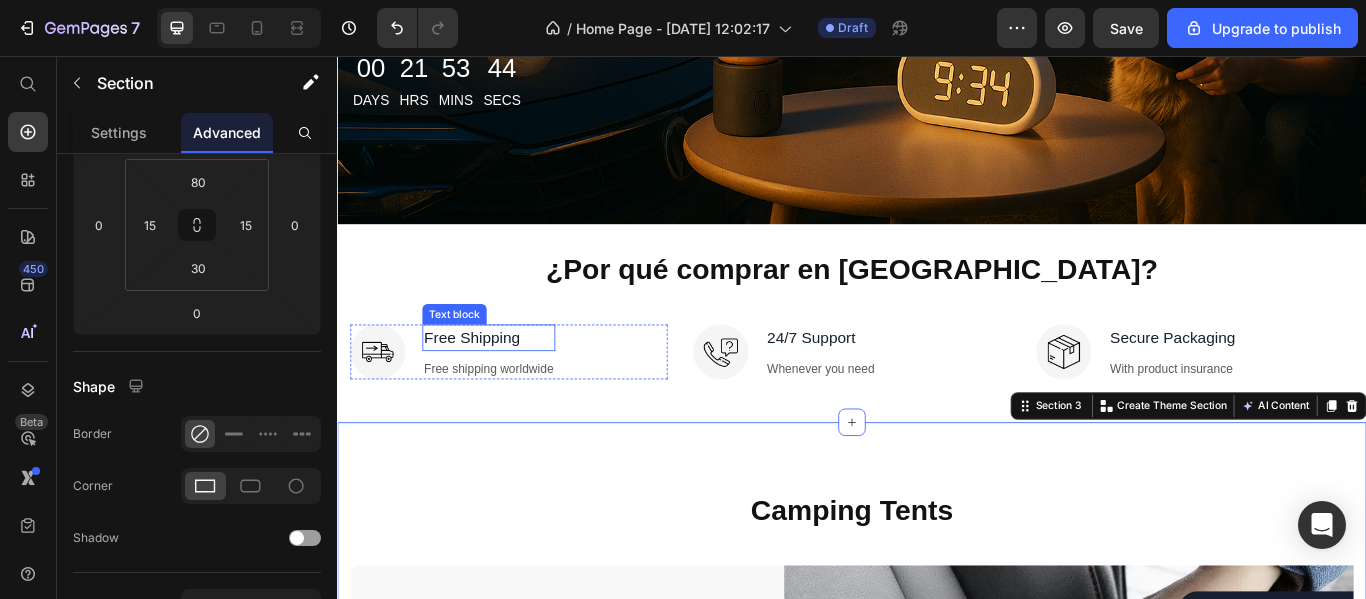 click on "Free Shipping" at bounding box center [513, 384] 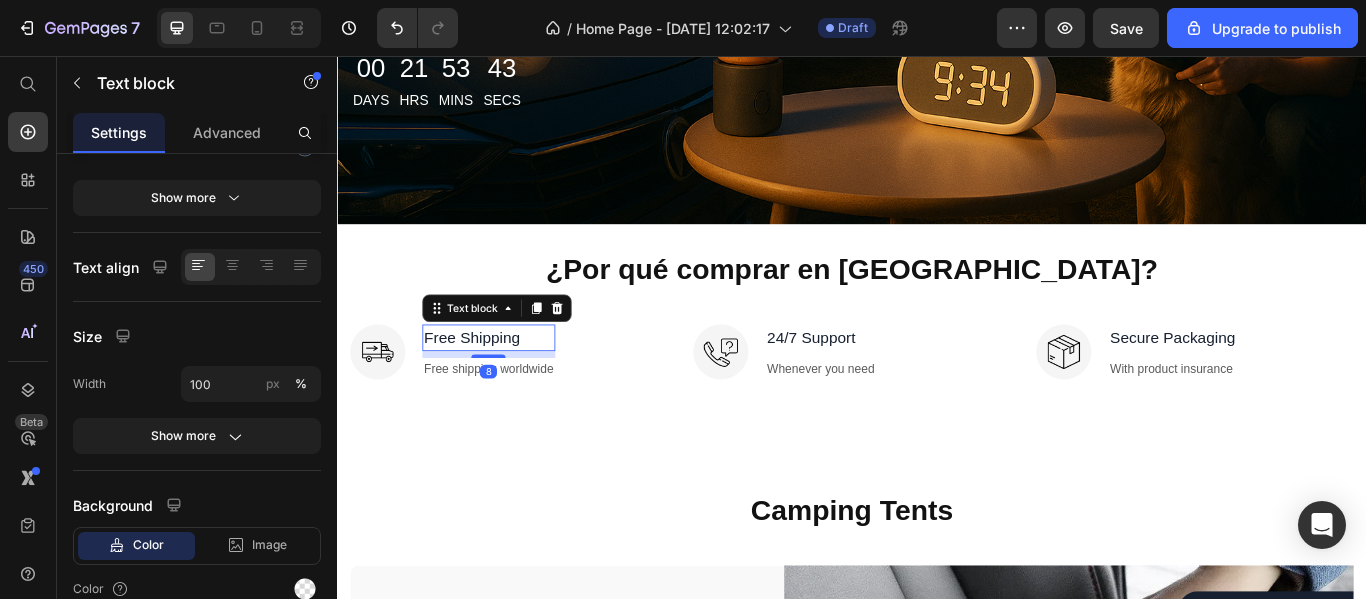 click on "Free Shipping" at bounding box center [513, 384] 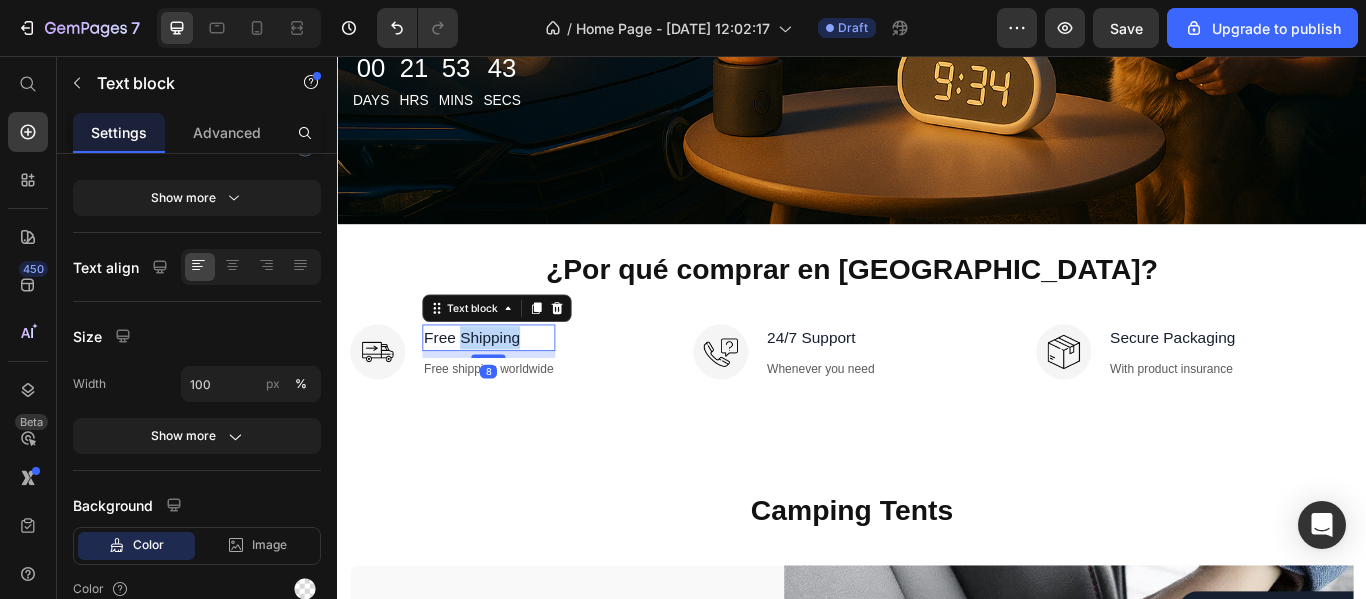 scroll, scrollTop: 0, scrollLeft: 0, axis: both 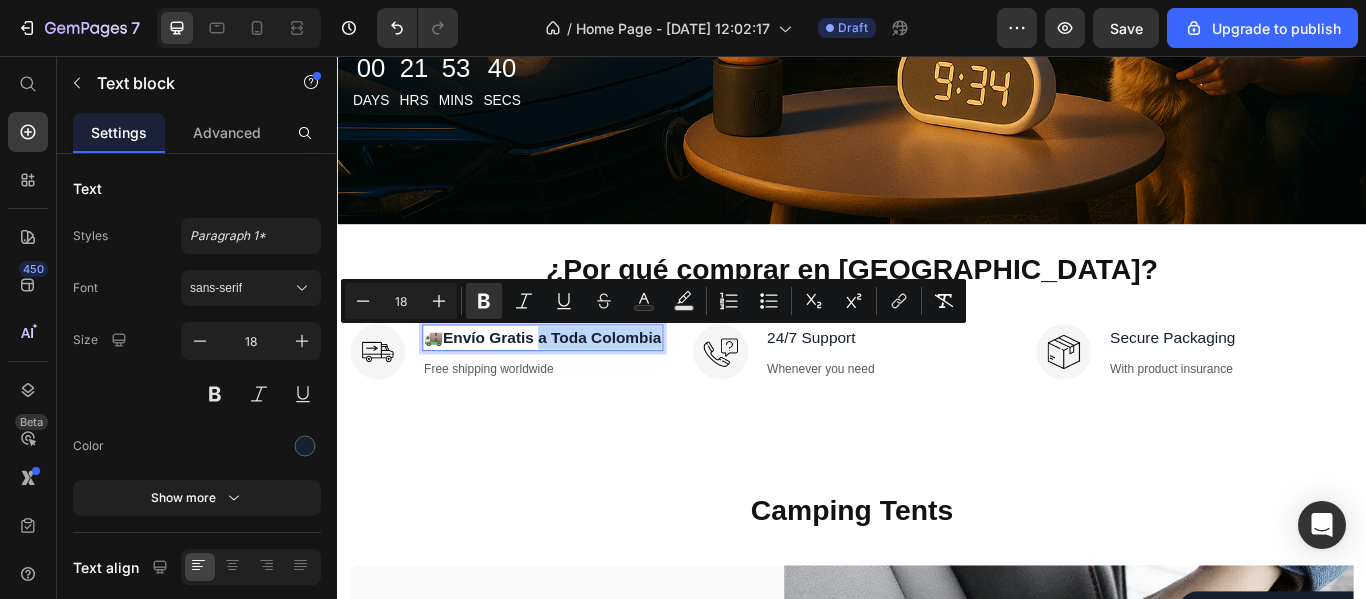 drag, startPoint x: 579, startPoint y: 382, endPoint x: 644, endPoint y: 417, distance: 73.82411 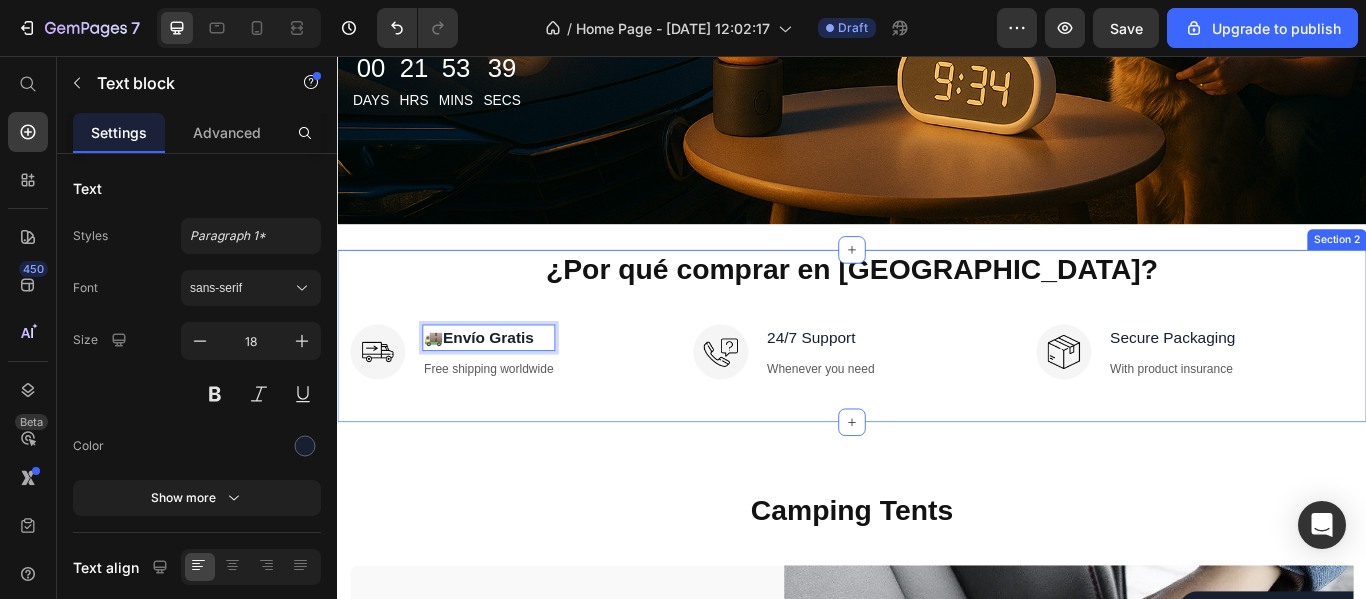 click on "Camping Tents Heading Row CrystalView™ – Cepillo Desengrasante para Parabrisas Product Title Vango Text block $65.000,00 Product Price $89.900,00 Product Price Row Image Easy setup with strategic color coding Text block Image Maximize space with vertical walls & rectangular floor plan Text block Image Seam-sealed waterproof polyester fly Text block Image Backpack carry bag included with pockets, stakes, and tools Text block Icon List Add to cart Product Cart Button Product Bestseller of the week Text block Row Row 140 purchases Text block Row Row Row Image Row Row Section 3" at bounding box center (937, 952) 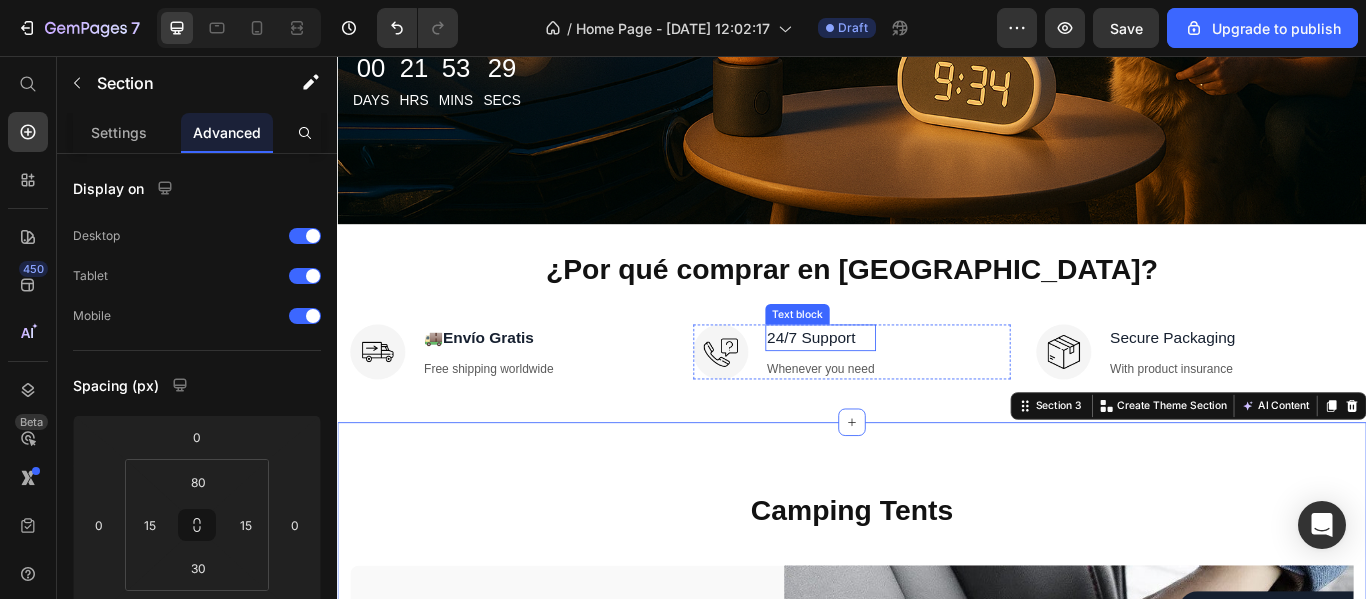 click on "24/7 Support" at bounding box center (900, 384) 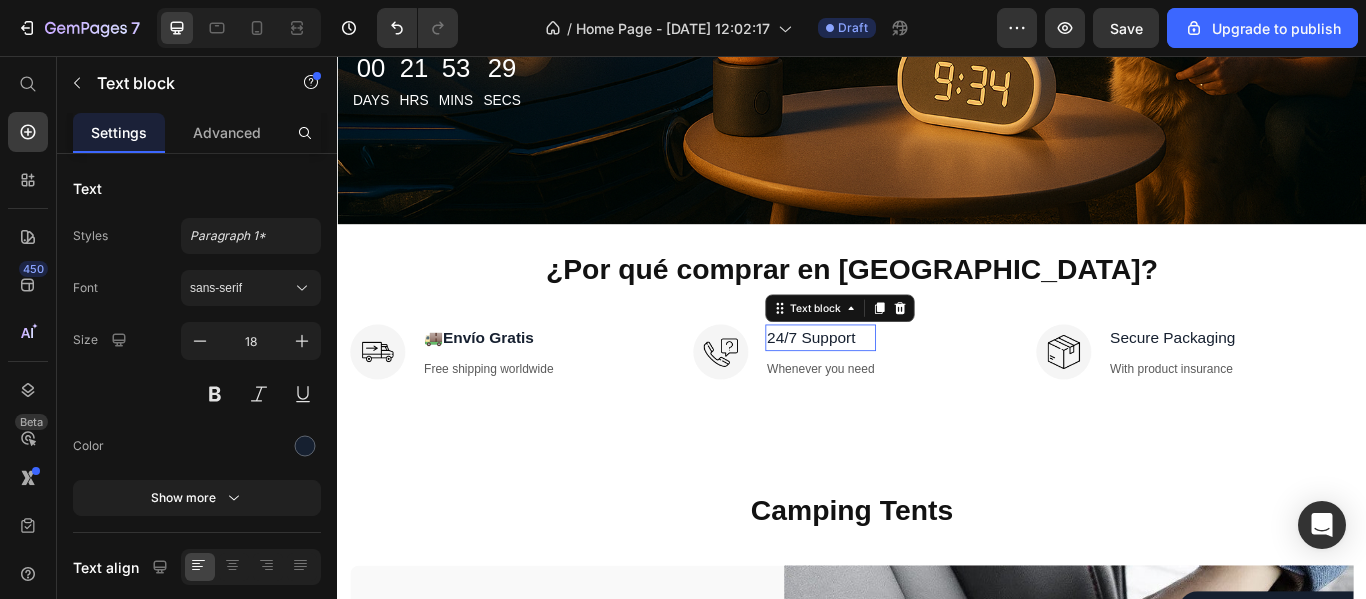 click on "24/7 Support" at bounding box center [900, 384] 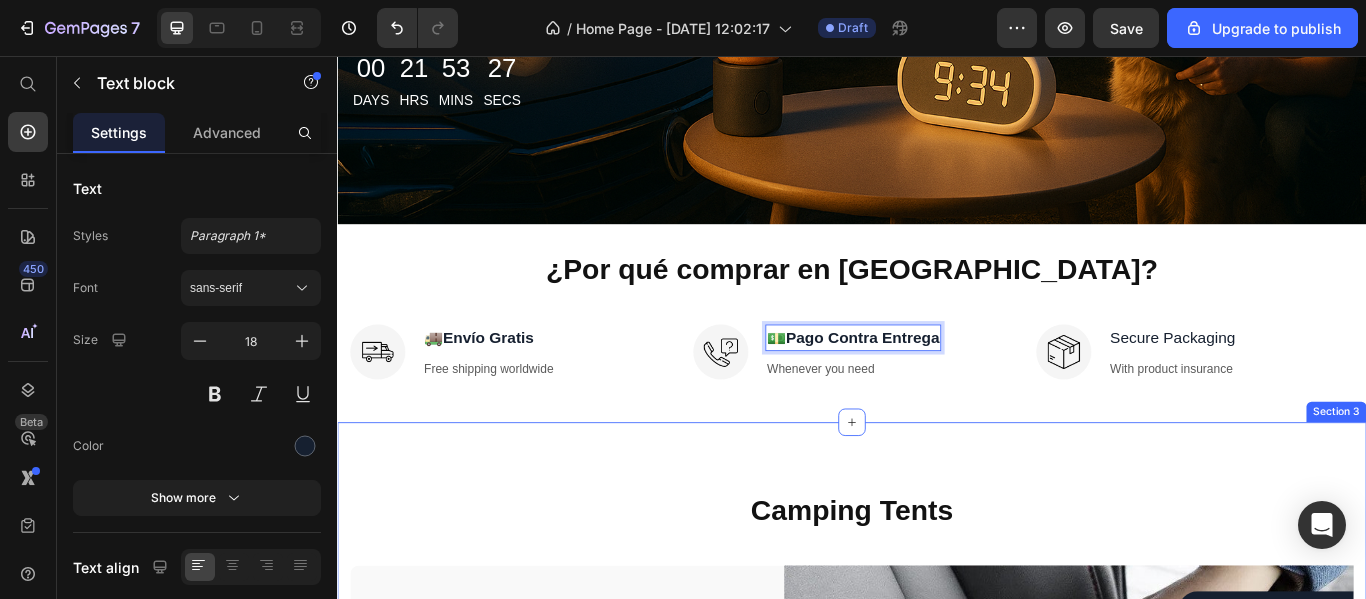 click on "Camping Tents Heading Row CrystalView™ – Cepillo Desengrasante para Parabrisas Product Title Vango Text block $65.000,00 Product Price $89.900,00 Product Price Row Image Easy setup with strategic color coding Text block Image Maximize space with vertical walls & rectangular floor plan Text block Image Seam-sealed waterproof polyester fly Text block Image Backpack carry bag included with pockets, stakes, and tools Text block Icon List Add to cart Product Cart Button Product Bestseller of the week Text block Row Row 140 purchases Text block Row Row Row Image Row Row Section 3" at bounding box center (937, 952) 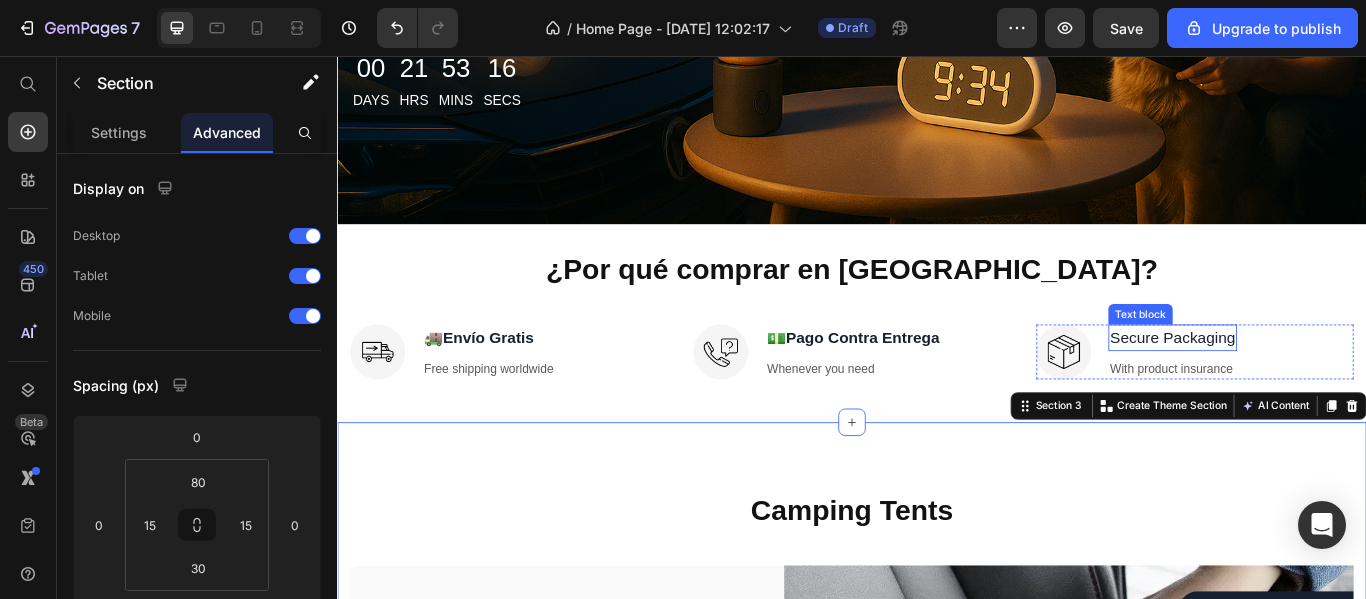 click on "Secure Packaging" at bounding box center (1311, 384) 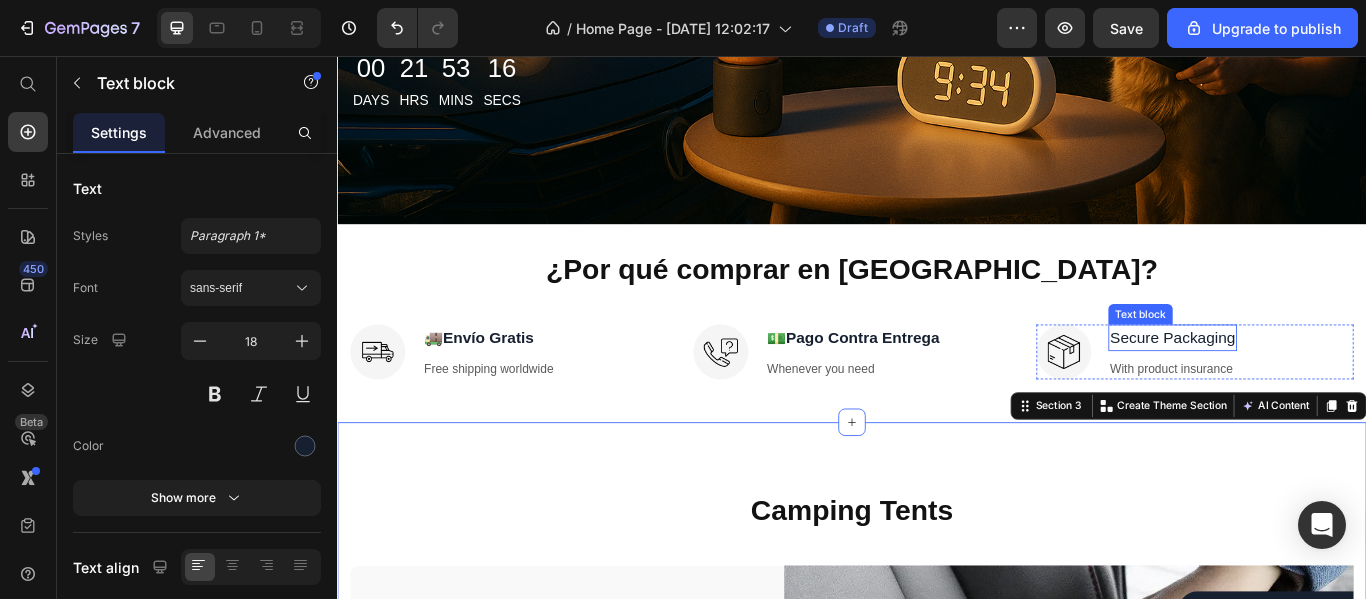 click on "Secure Packaging" at bounding box center [1311, 384] 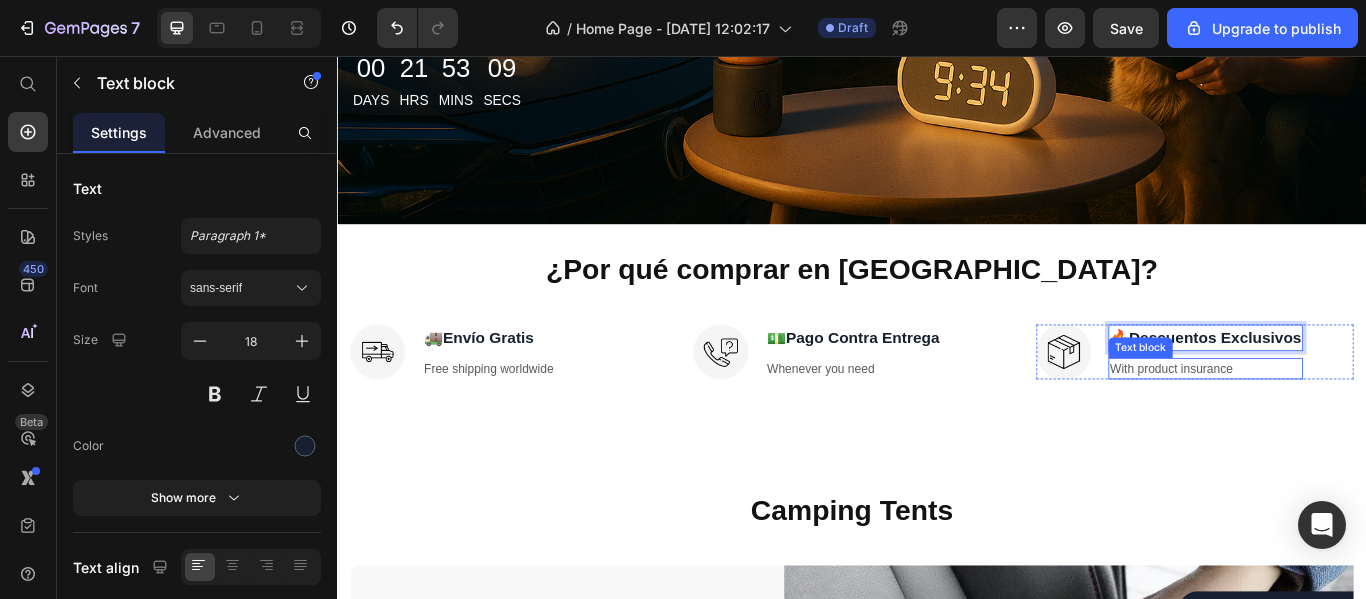 click on "With product insurance" at bounding box center [1349, 420] 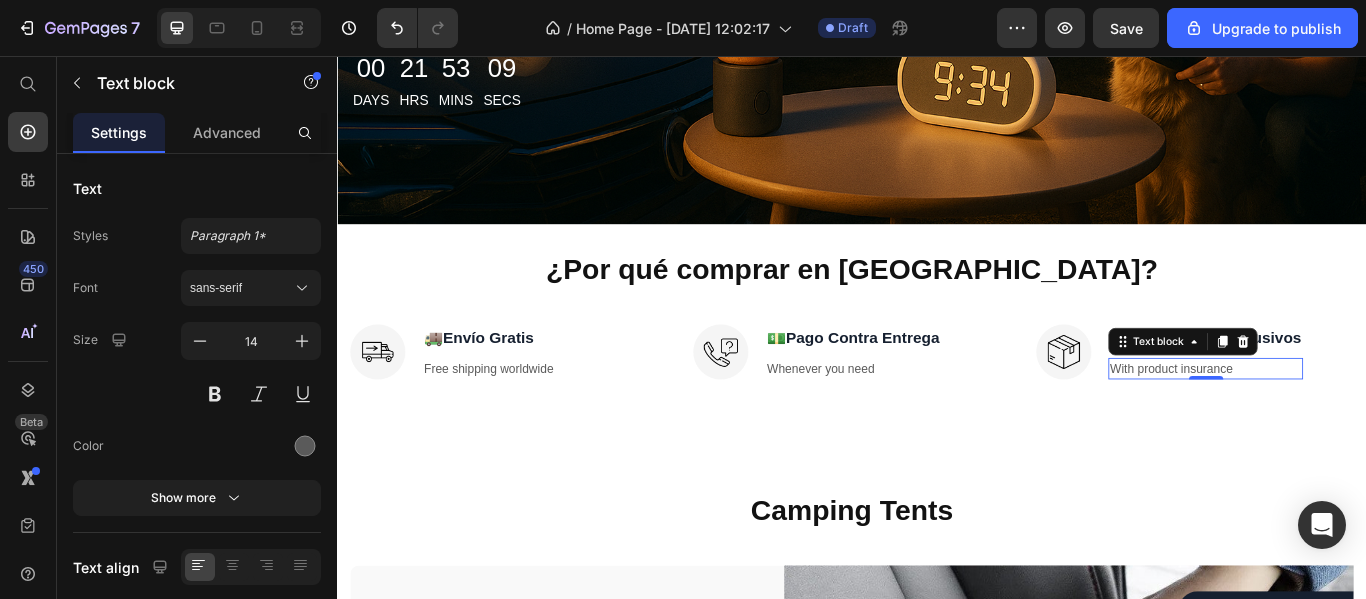 click on "With product insurance" at bounding box center [1349, 420] 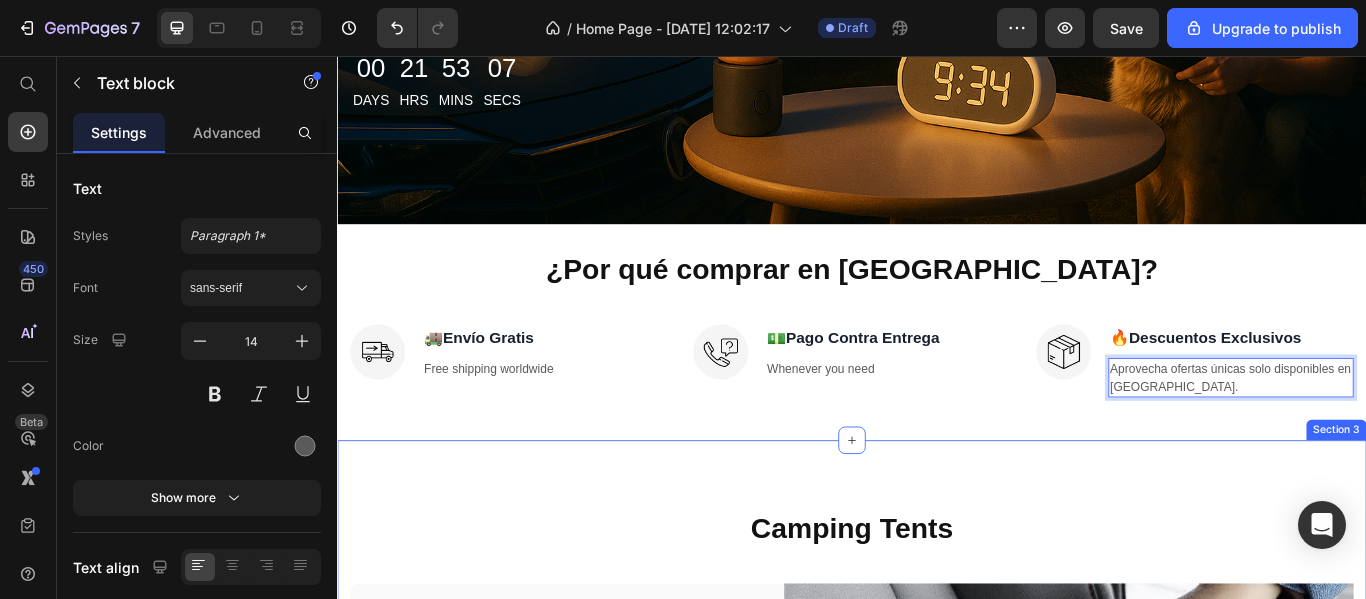 click on "Camping Tents Heading Row CrystalView™ – Cepillo Desengrasante para Parabrisas Product Title Vango Text block $65.000,00 Product Price $89.900,00 Product Price Row Image Easy setup with strategic color coding Text block Image Maximize space with vertical walls & rectangular floor plan Text block Image Seam-sealed waterproof polyester fly Text block Image Backpack carry bag included with pockets, stakes, and tools Text block Icon List Add to cart Product Cart Button Product Bestseller of the week Text block Row Row 140 purchases Text block Row Row Row Image Row Row Section 3" at bounding box center (937, 973) 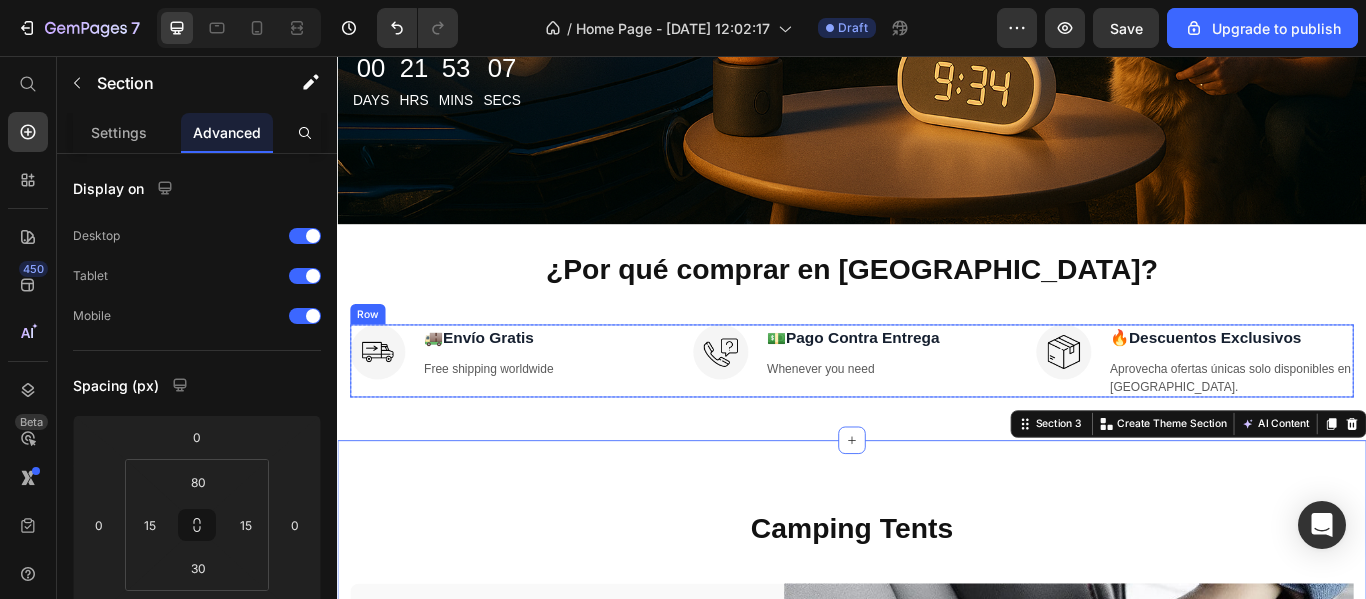 click on "Whenever you need" at bounding box center [938, 420] 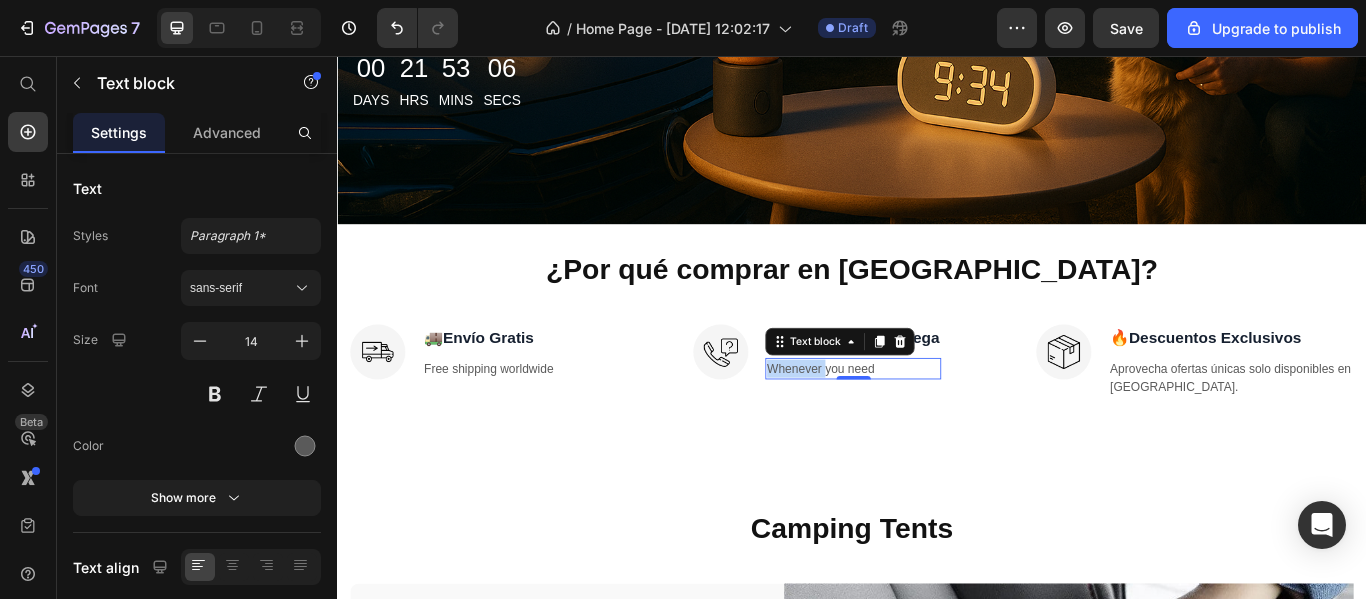 click on "Whenever you need" at bounding box center (938, 420) 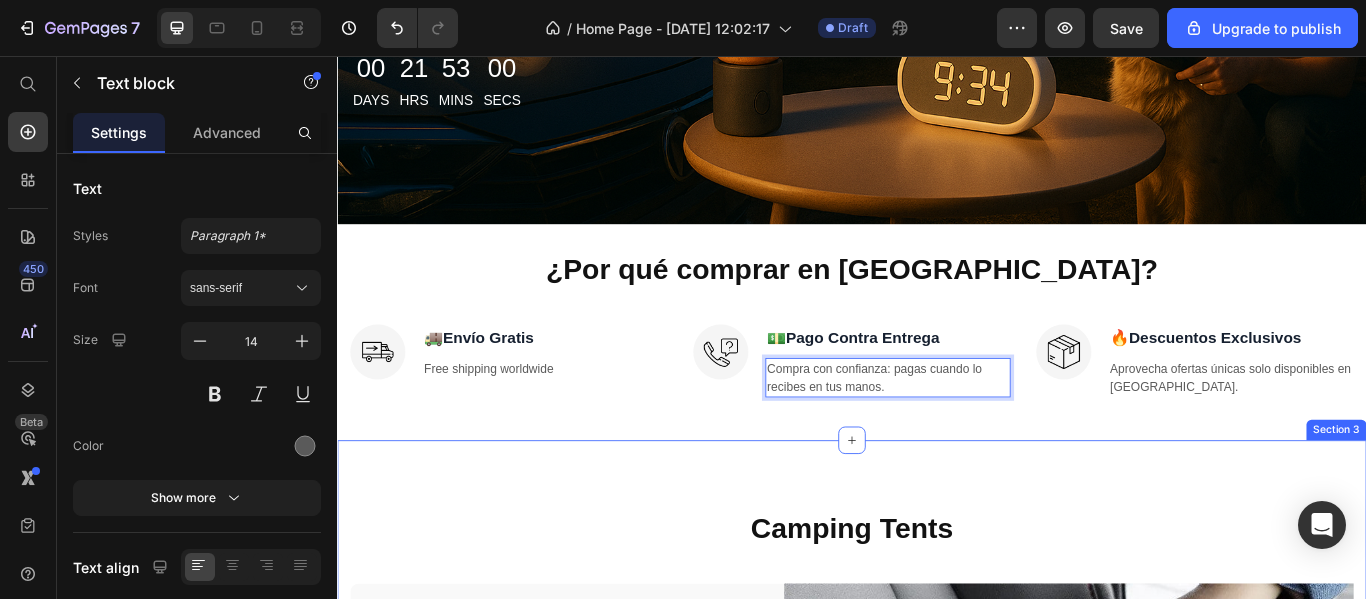 click on "Camping Tents Heading Row CrystalView™ – Cepillo Desengrasante para Parabrisas Product Title Vango Text block $65.000,00 Product Price $89.900,00 Product Price Row Image Easy setup with strategic color coding Text block Image Maximize space with vertical walls & rectangular floor plan Text block Image Seam-sealed waterproof polyester fly Text block Image Backpack carry bag included with pockets, stakes, and tools Text block Icon List Add to cart Product Cart Button Product Bestseller of the week Text block Row Row 140 purchases Text block Row Row Row Image Row Row Section 3" at bounding box center (937, 973) 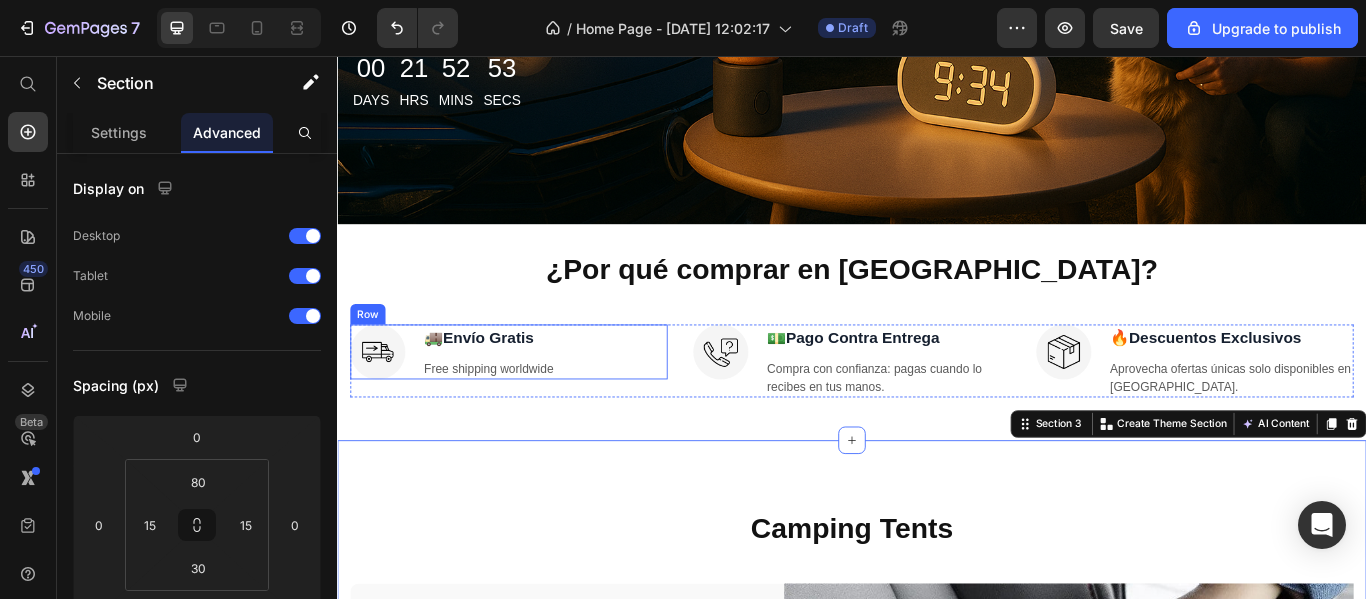 click on "Free shipping worldwide" at bounding box center (513, 420) 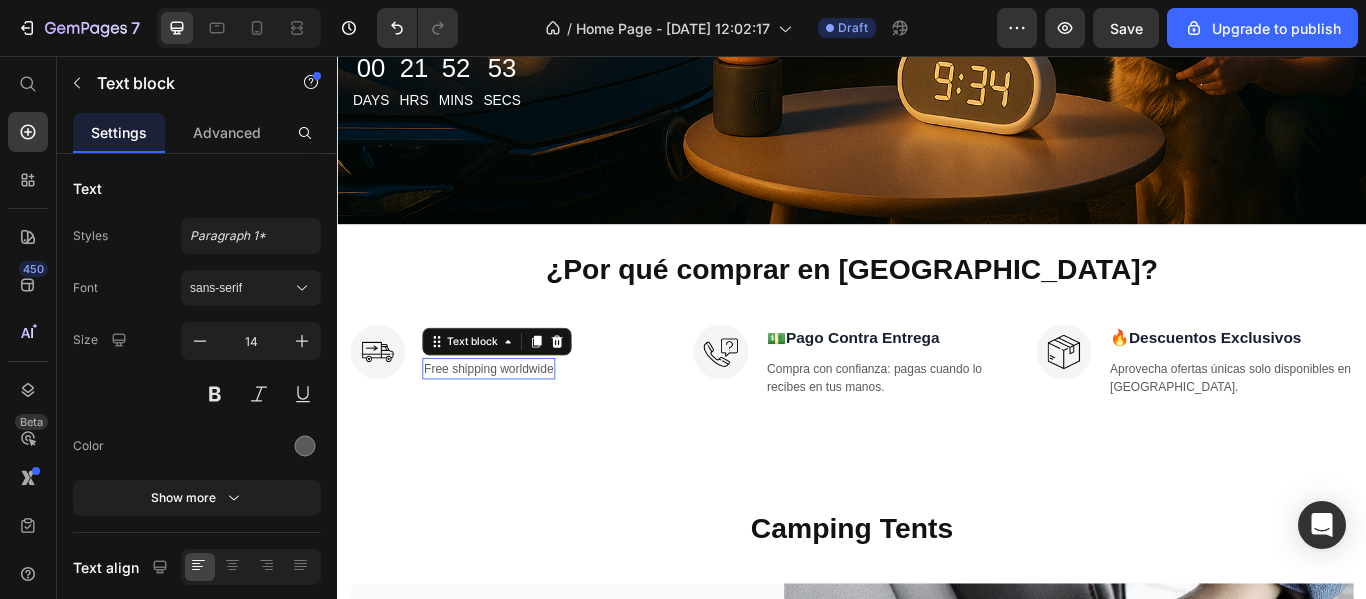 click on "Free shipping worldwide" at bounding box center (513, 420) 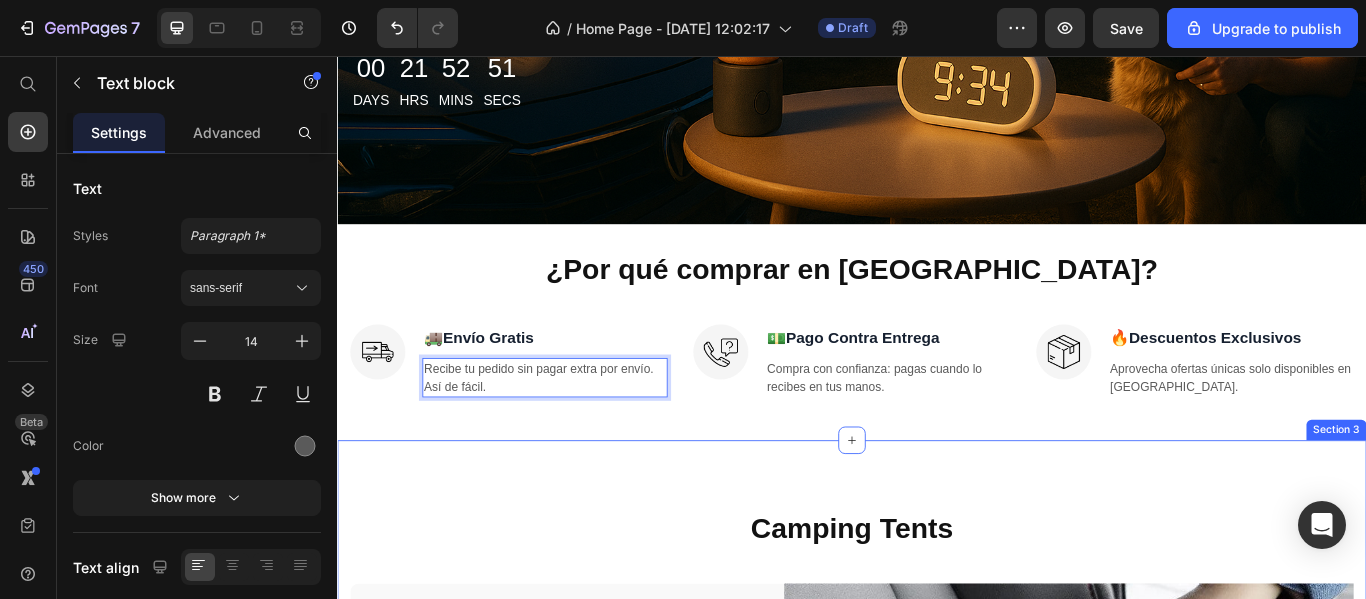 click on "Camping Tents Heading Row CrystalView™ – Cepillo Desengrasante para Parabrisas Product Title Vango Text block $65.000,00 Product Price $89.900,00 Product Price Row Image Easy setup with strategic color coding Text block Image Maximize space with vertical walls & rectangular floor plan Text block Image Seam-sealed waterproof polyester fly Text block Image Backpack carry bag included with pockets, stakes, and tools Text block Icon List Add to cart Product Cart Button Product Bestseller of the week Text block Row Row 140 purchases Text block Row Row Row Image Row Row Section 3" at bounding box center [937, 973] 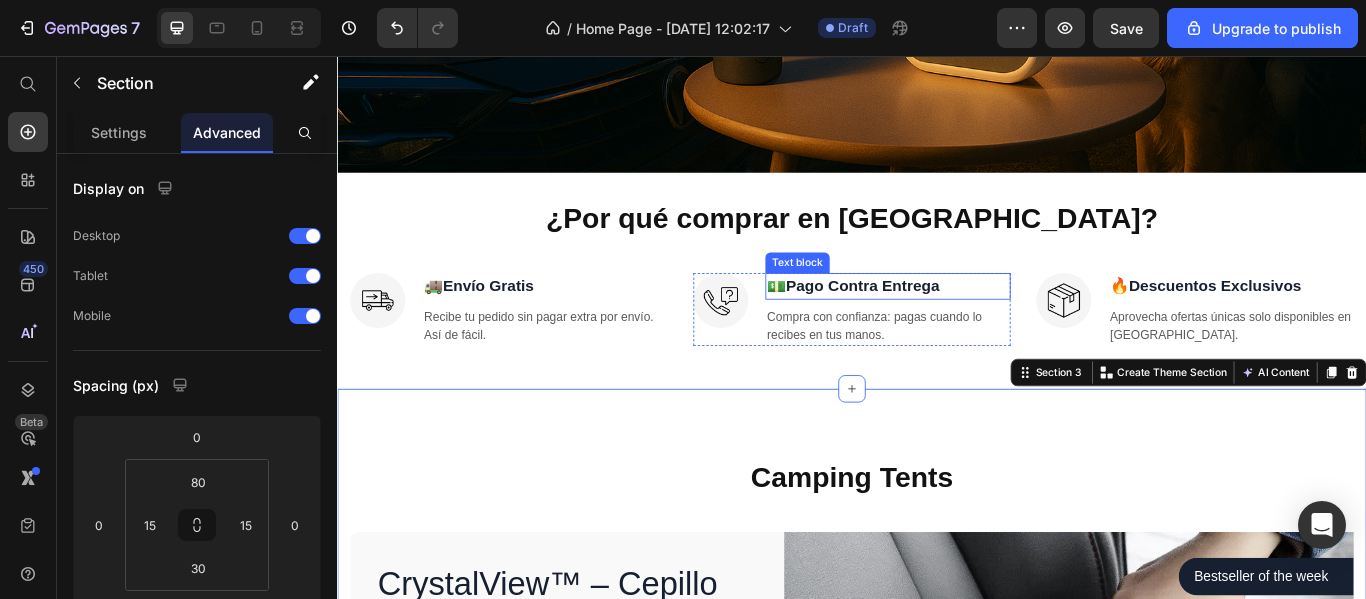 scroll, scrollTop: 700, scrollLeft: 0, axis: vertical 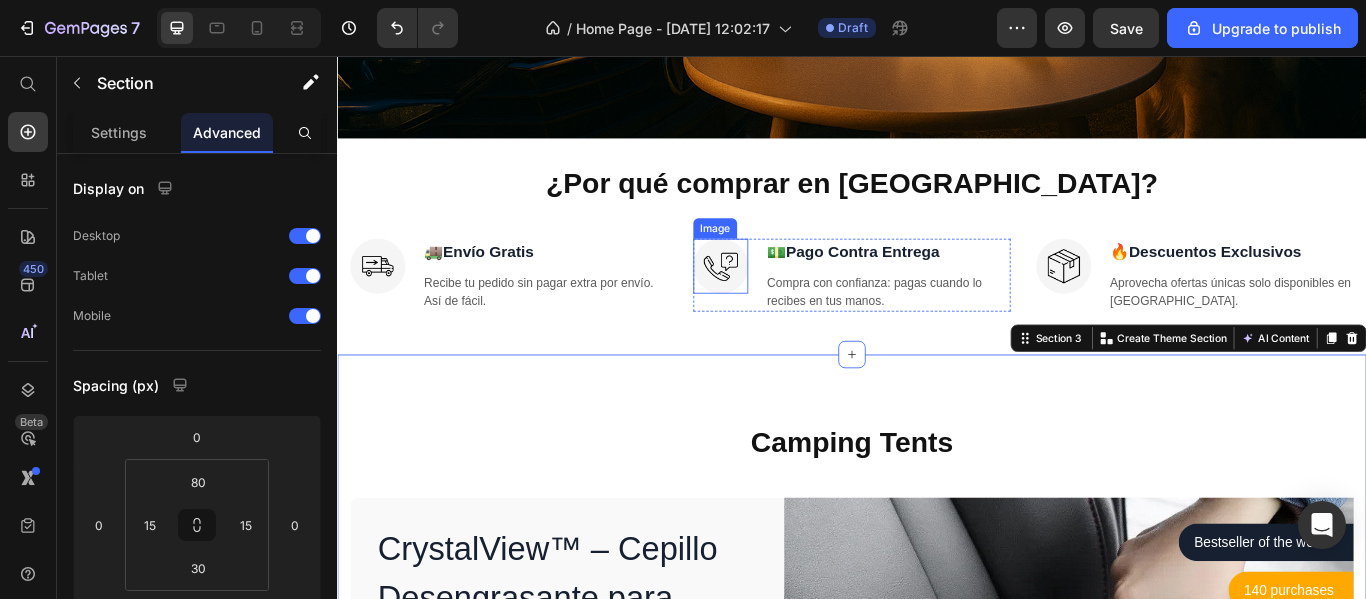 click at bounding box center (784, 301) 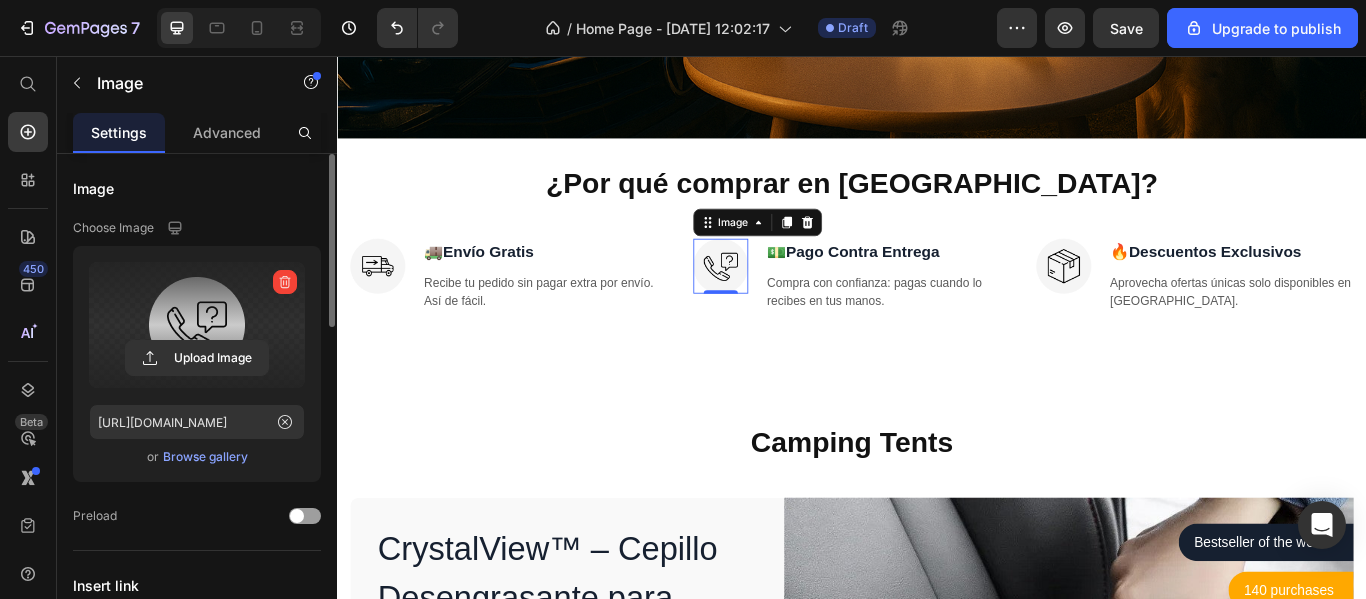 scroll, scrollTop: 0, scrollLeft: 0, axis: both 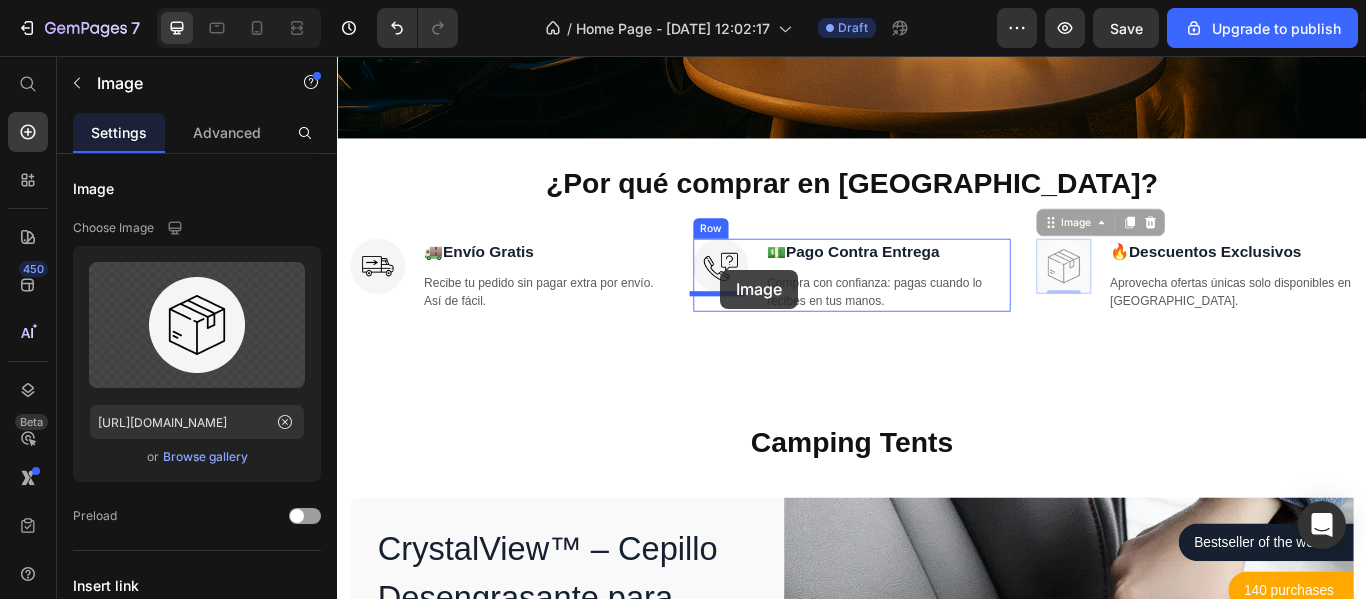 drag, startPoint x: 1171, startPoint y: 305, endPoint x: 784, endPoint y: 305, distance: 387 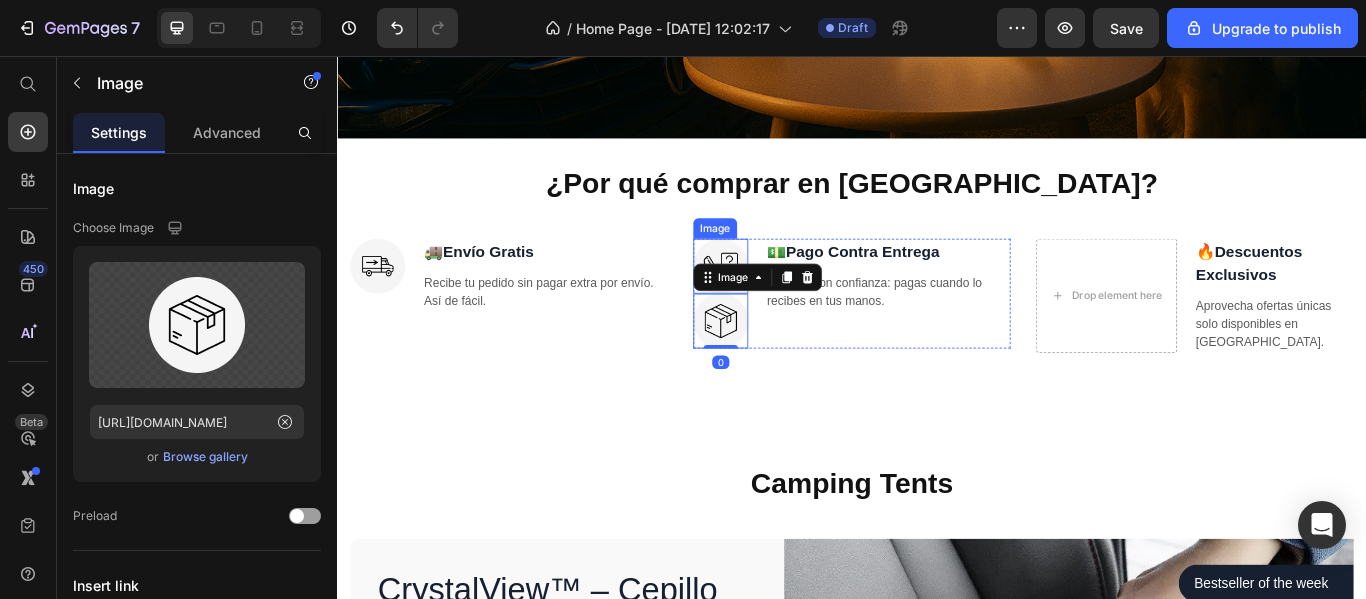 click at bounding box center [784, 301] 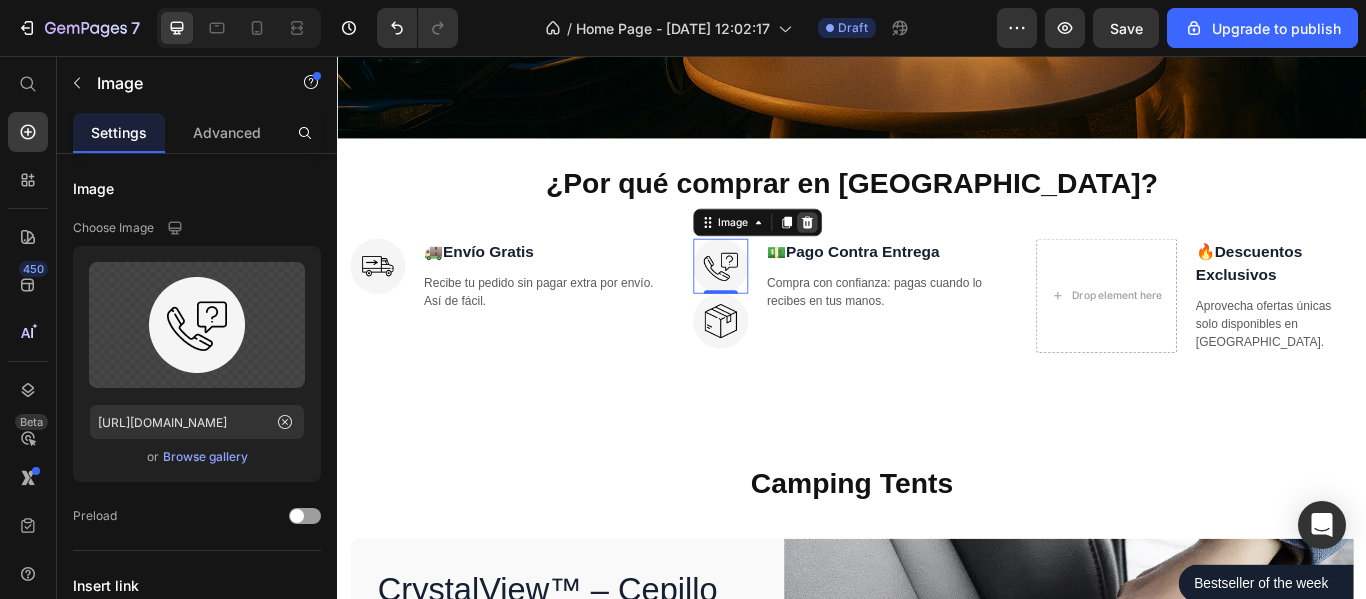 click 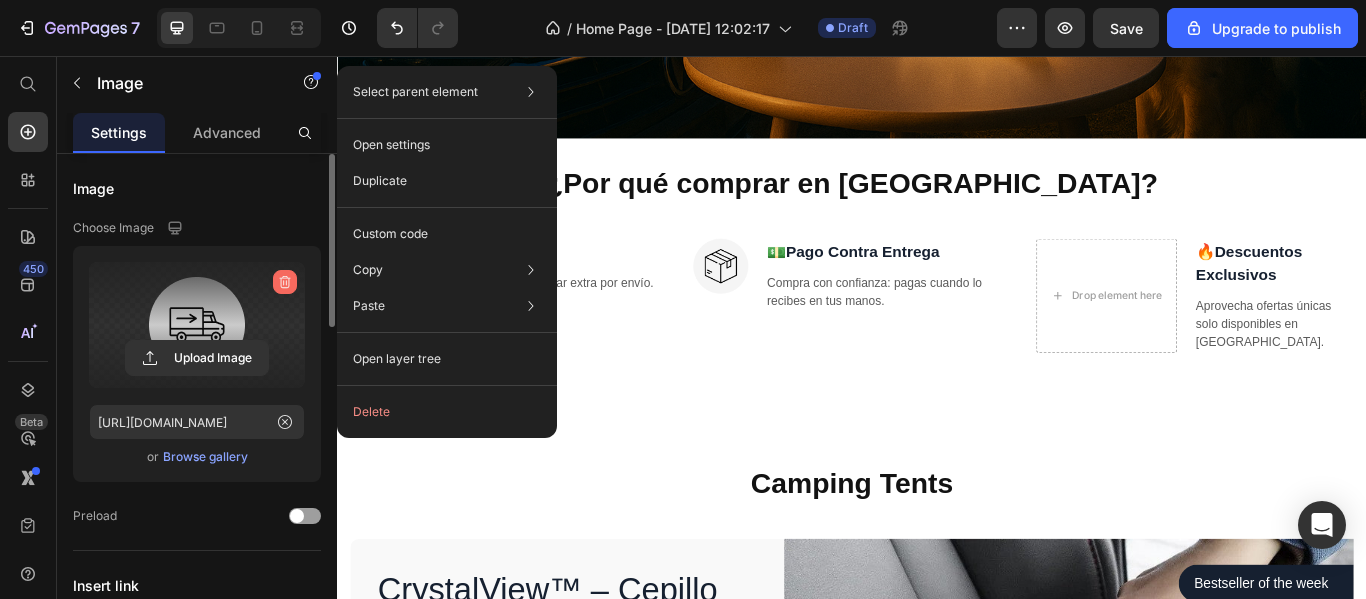 click at bounding box center (285, 282) 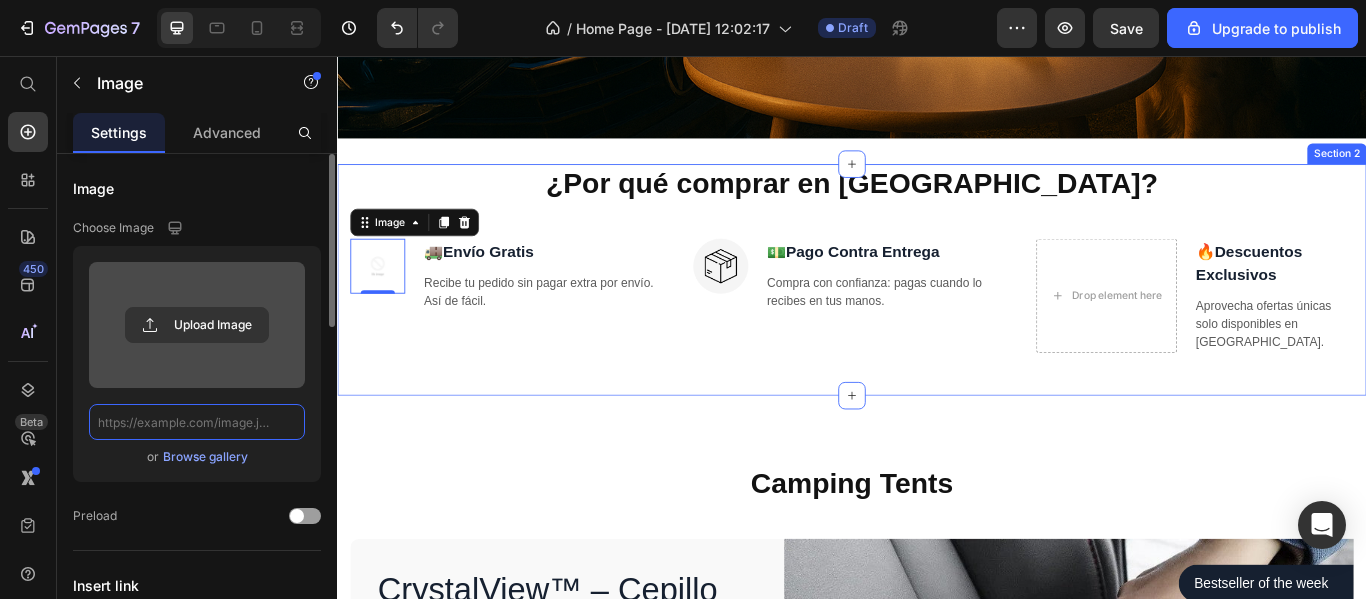 scroll, scrollTop: 0, scrollLeft: 0, axis: both 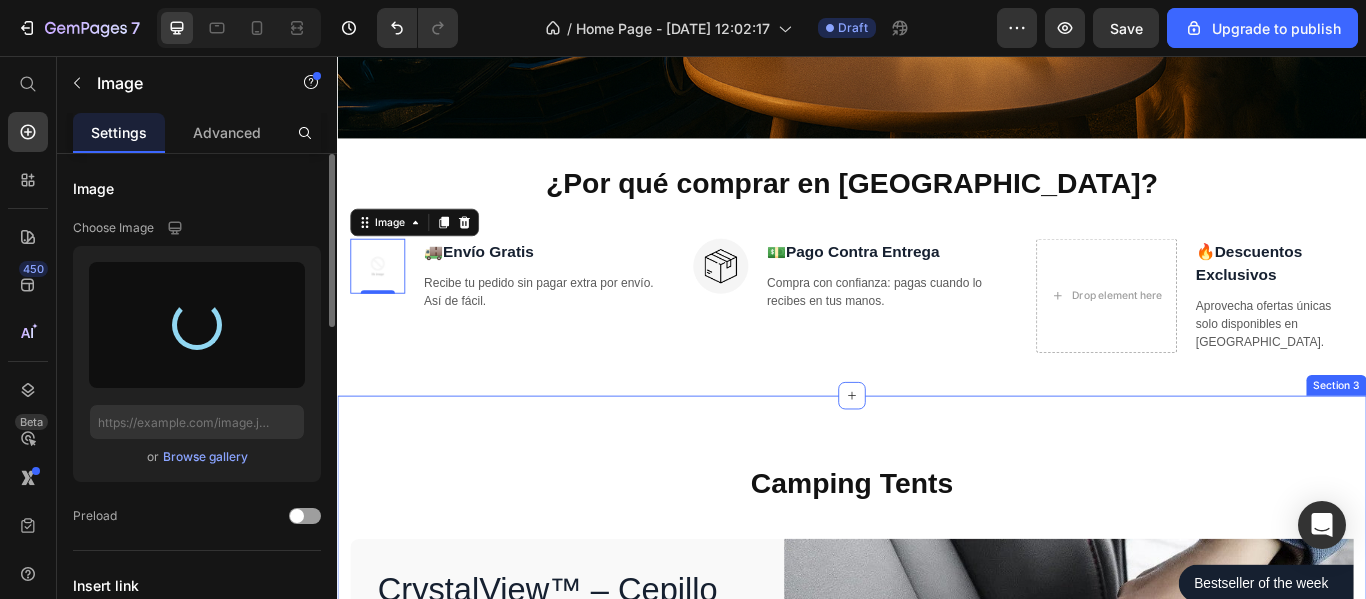 type on "[URL][DOMAIN_NAME]" 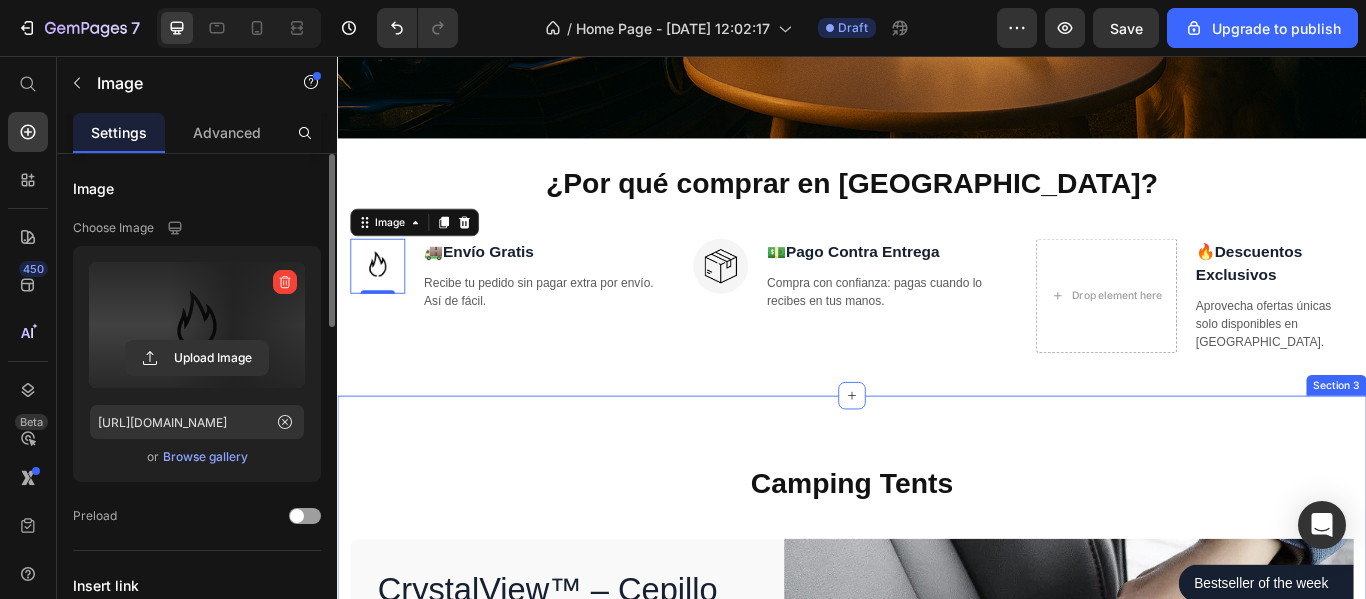 drag, startPoint x: 510, startPoint y: 480, endPoint x: 426, endPoint y: 162, distance: 328.9073 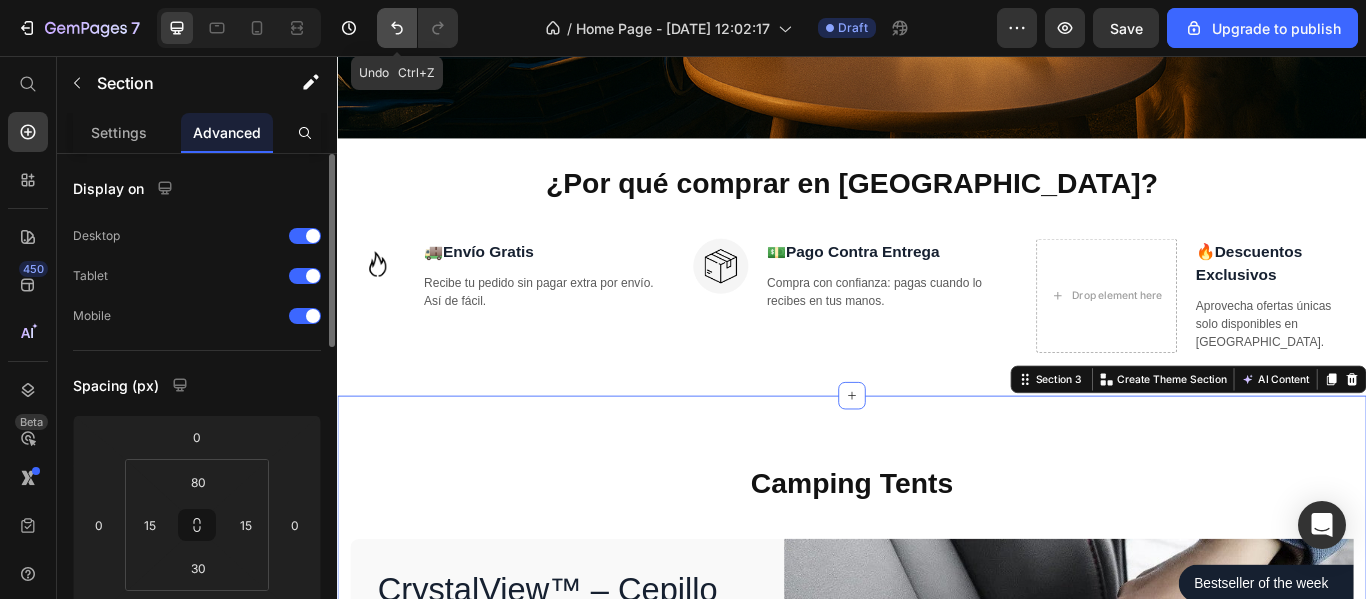click 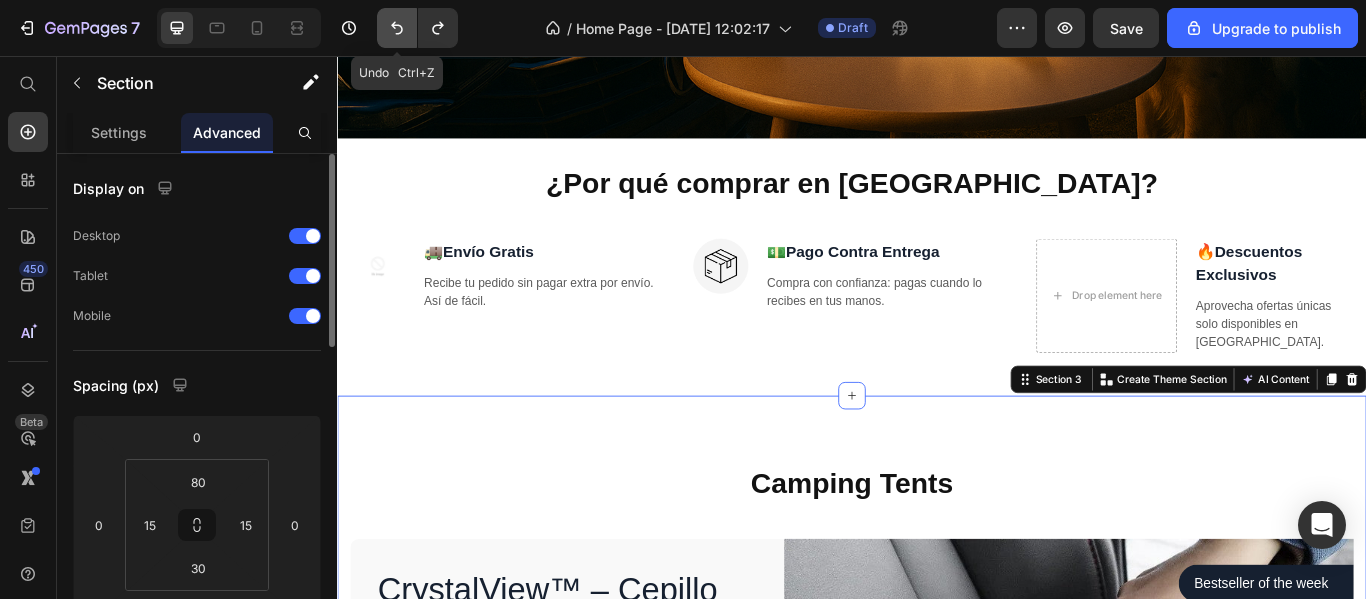 click 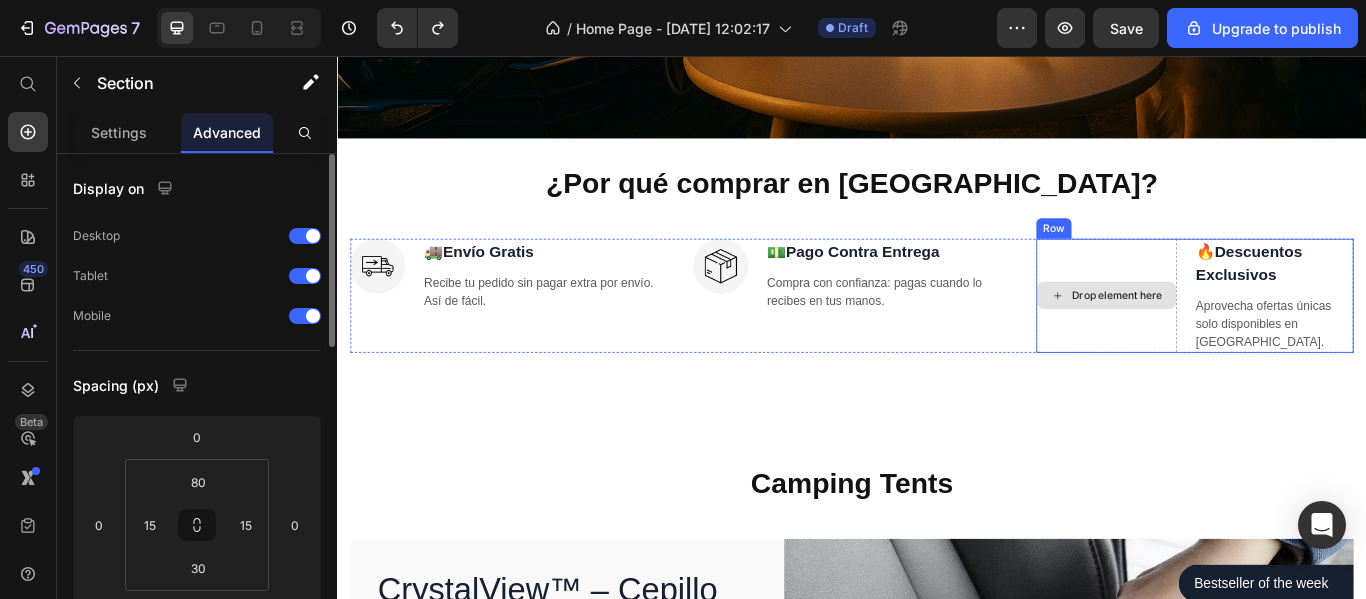 click on "Drop element here" at bounding box center [1246, 335] 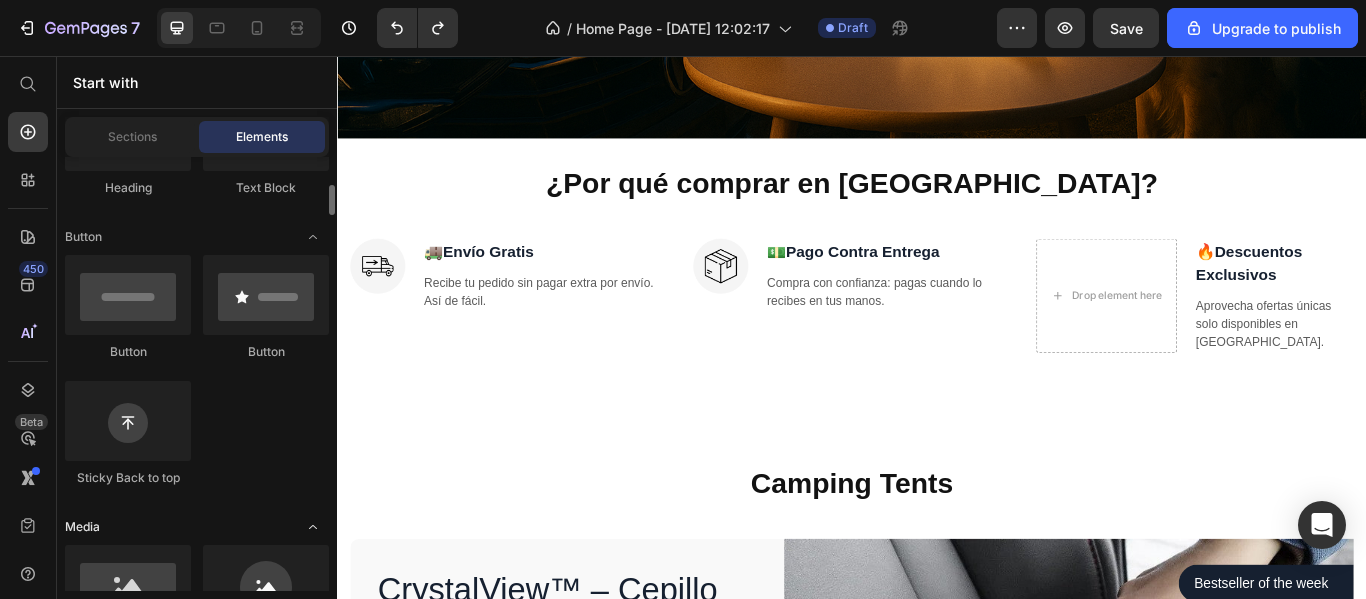 scroll, scrollTop: 600, scrollLeft: 0, axis: vertical 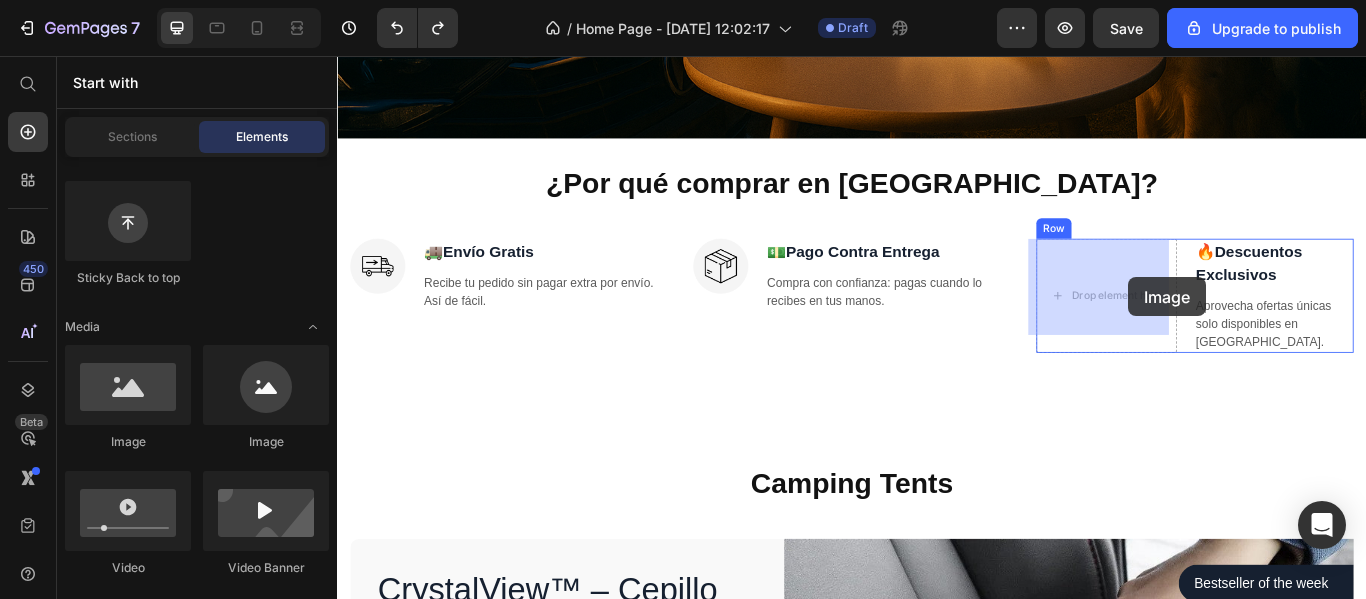 drag, startPoint x: 503, startPoint y: 471, endPoint x: 1208, endPoint y: 316, distance: 721.83795 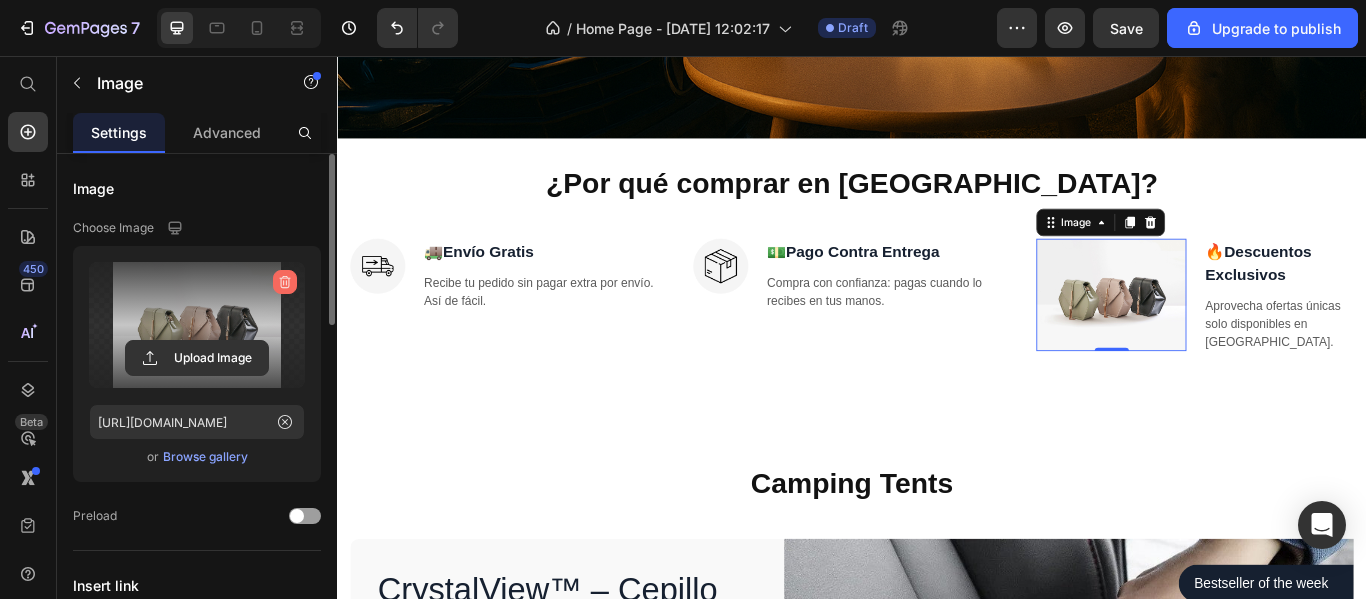 click at bounding box center (285, 282) 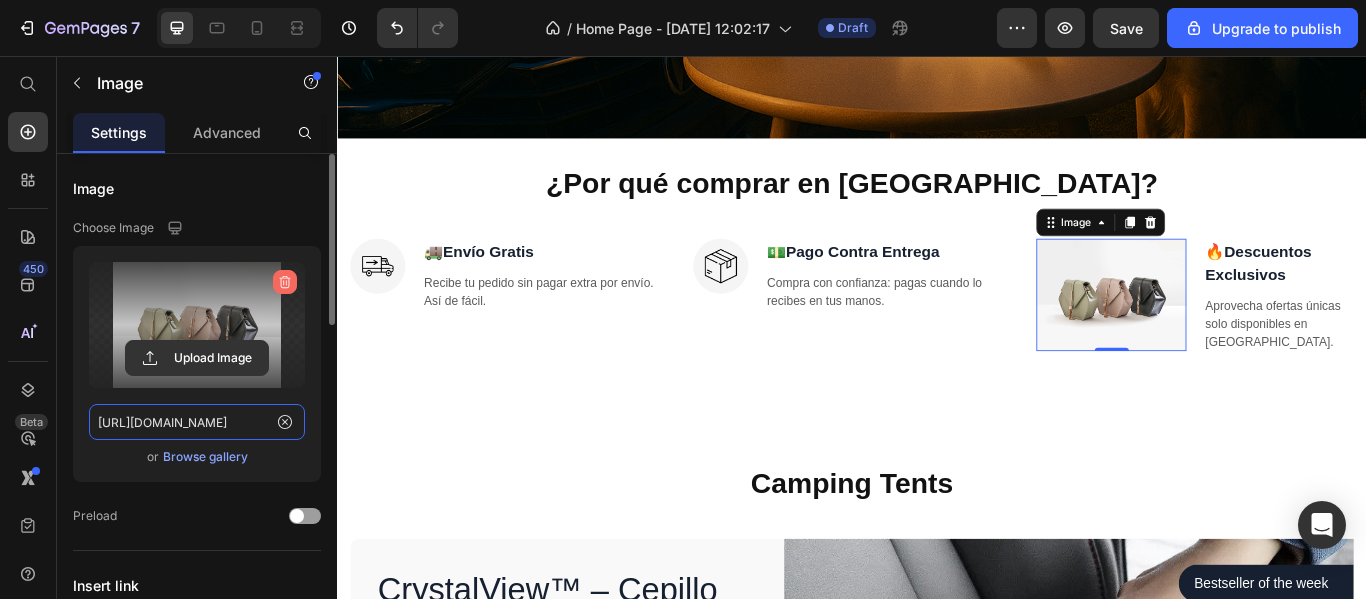 type 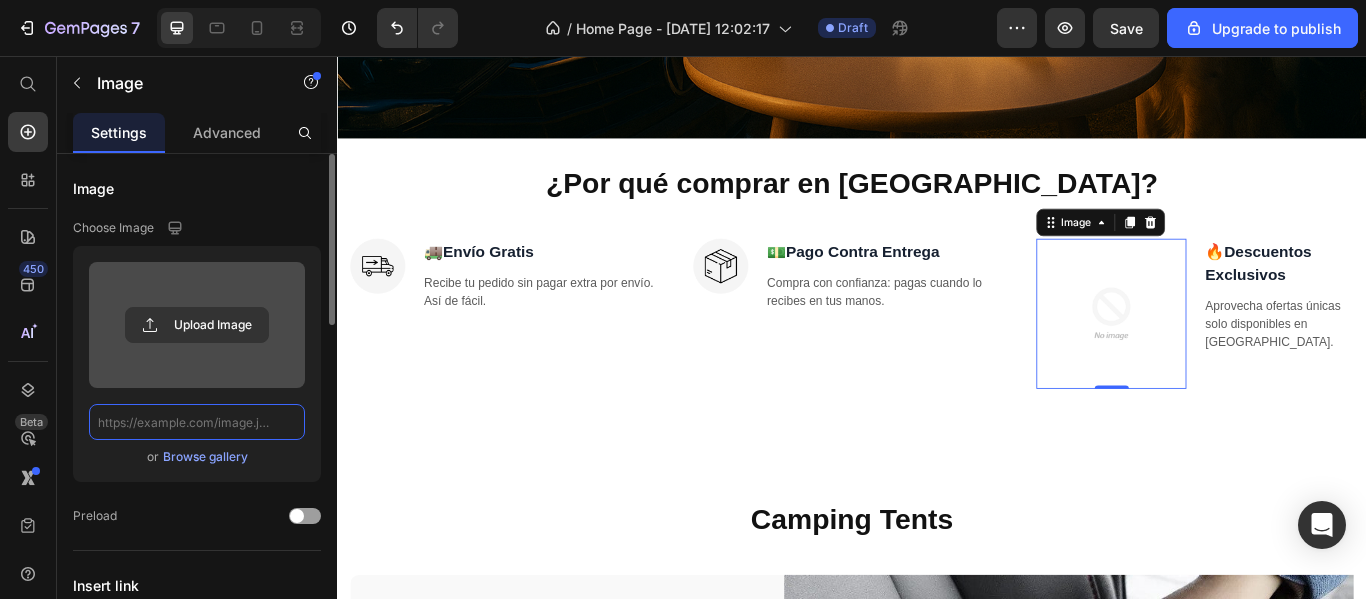 scroll, scrollTop: 0, scrollLeft: 0, axis: both 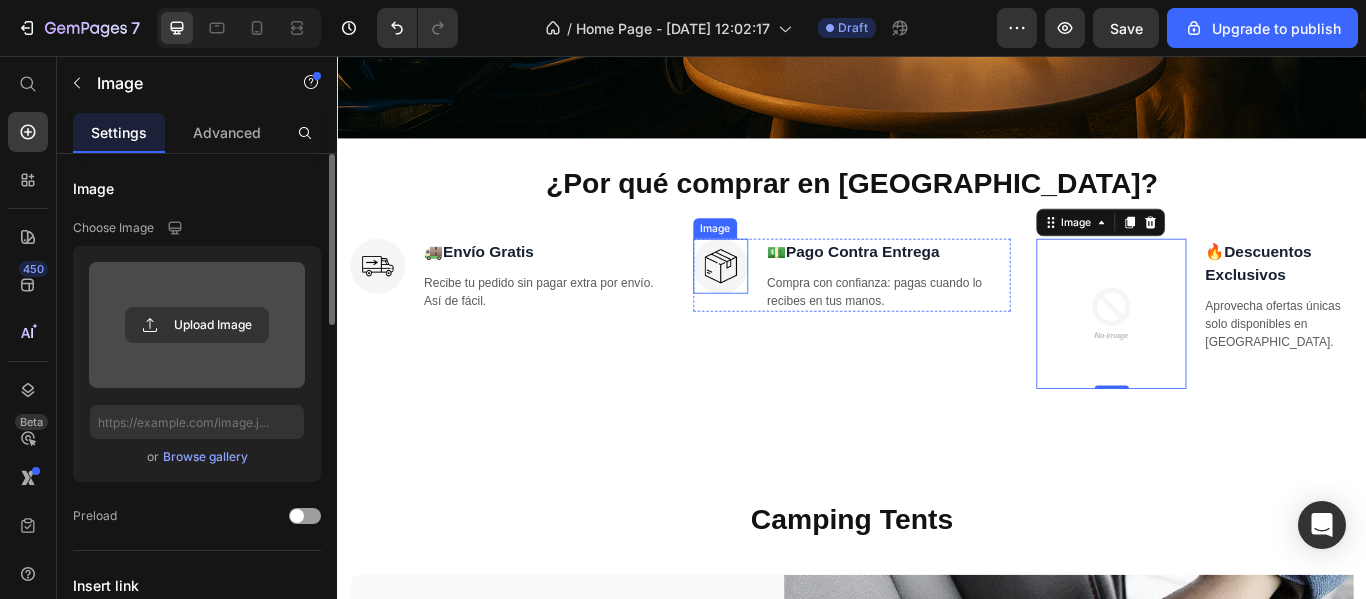 click at bounding box center (784, 301) 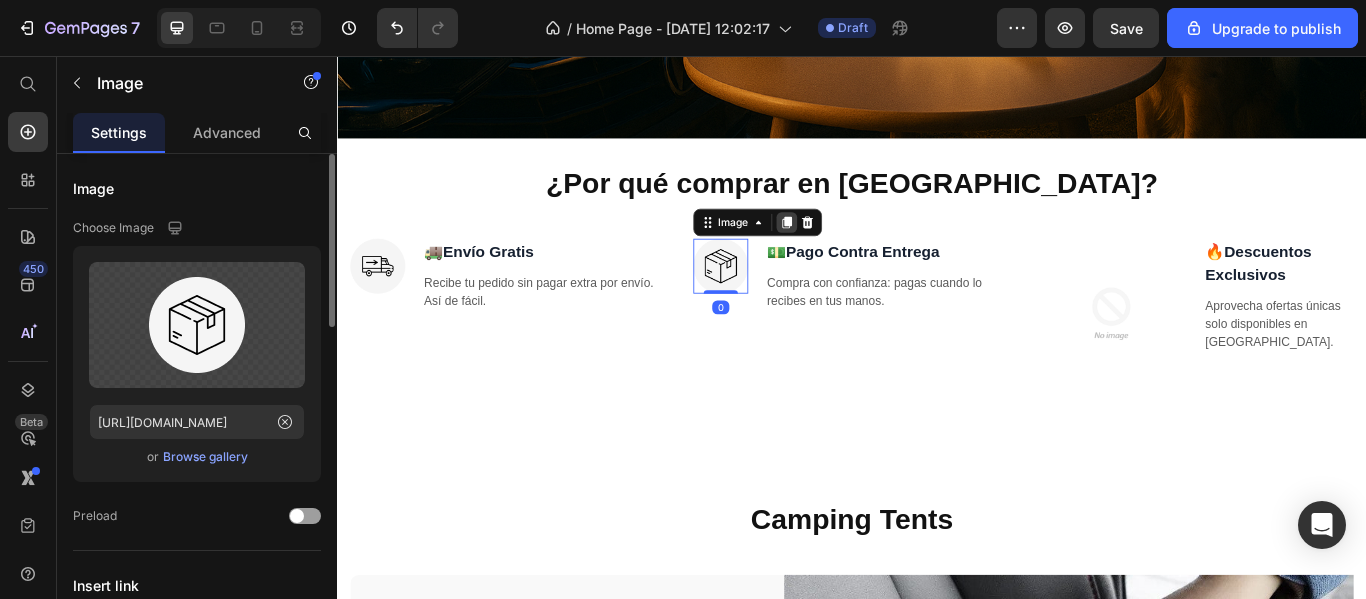 click 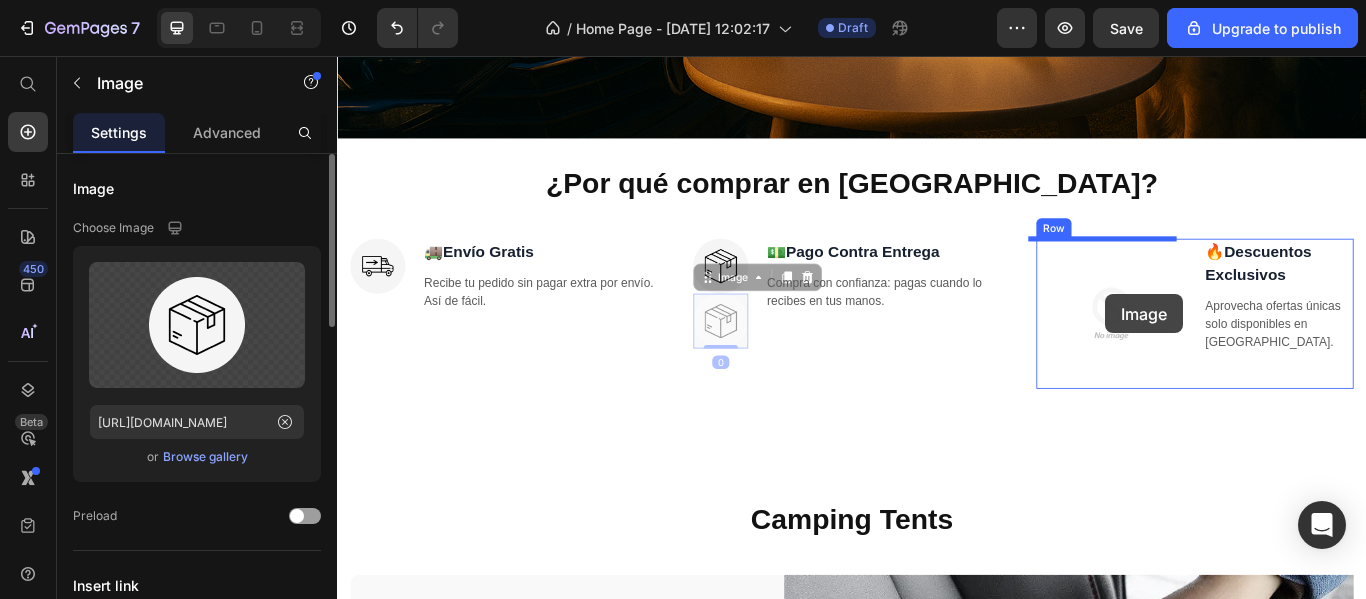 drag, startPoint x: 792, startPoint y: 372, endPoint x: 1243, endPoint y: 342, distance: 451.99667 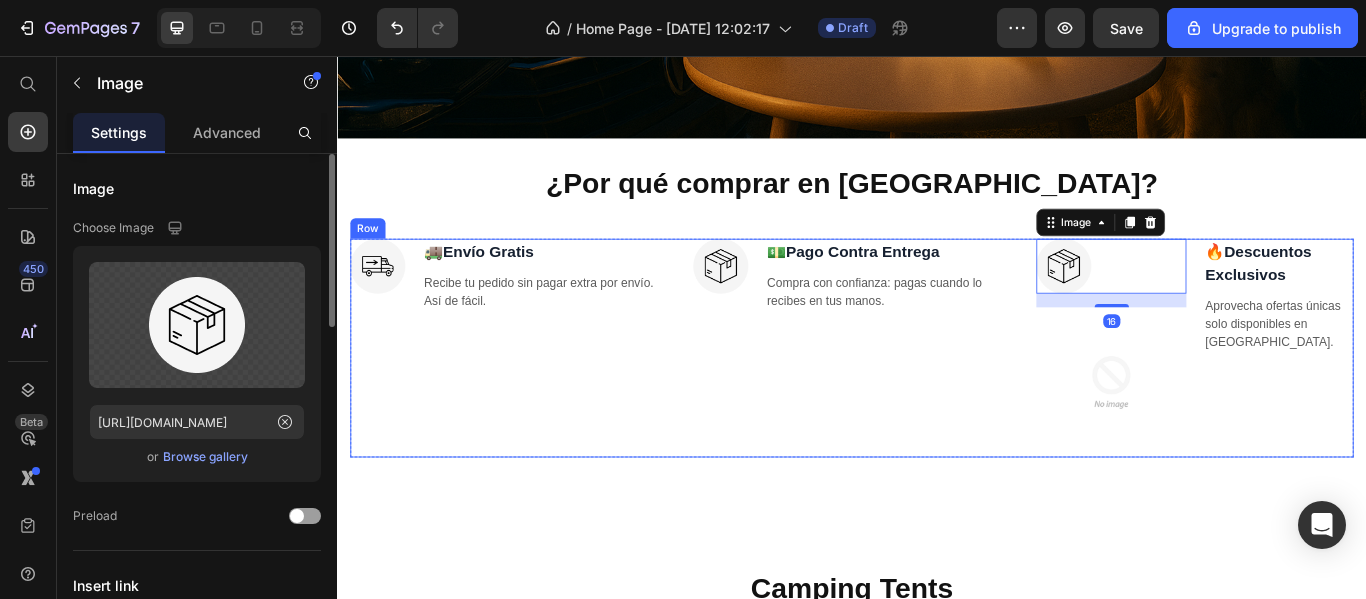click on "Image 💵  Pago Contra Entrega Text block Compra con confianza: pagas cuando lo recibes en tus manos. Text block Row" at bounding box center (937, 396) 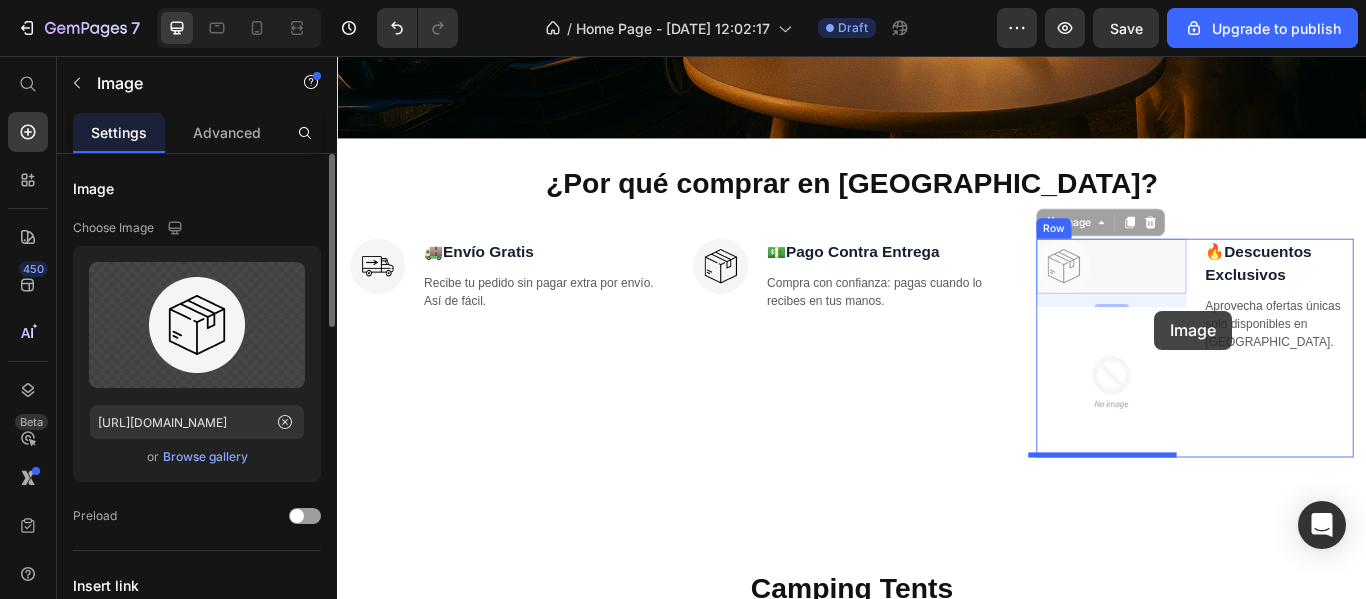 drag, startPoint x: 1262, startPoint y: 313, endPoint x: 1290, endPoint y: 353, distance: 48.82622 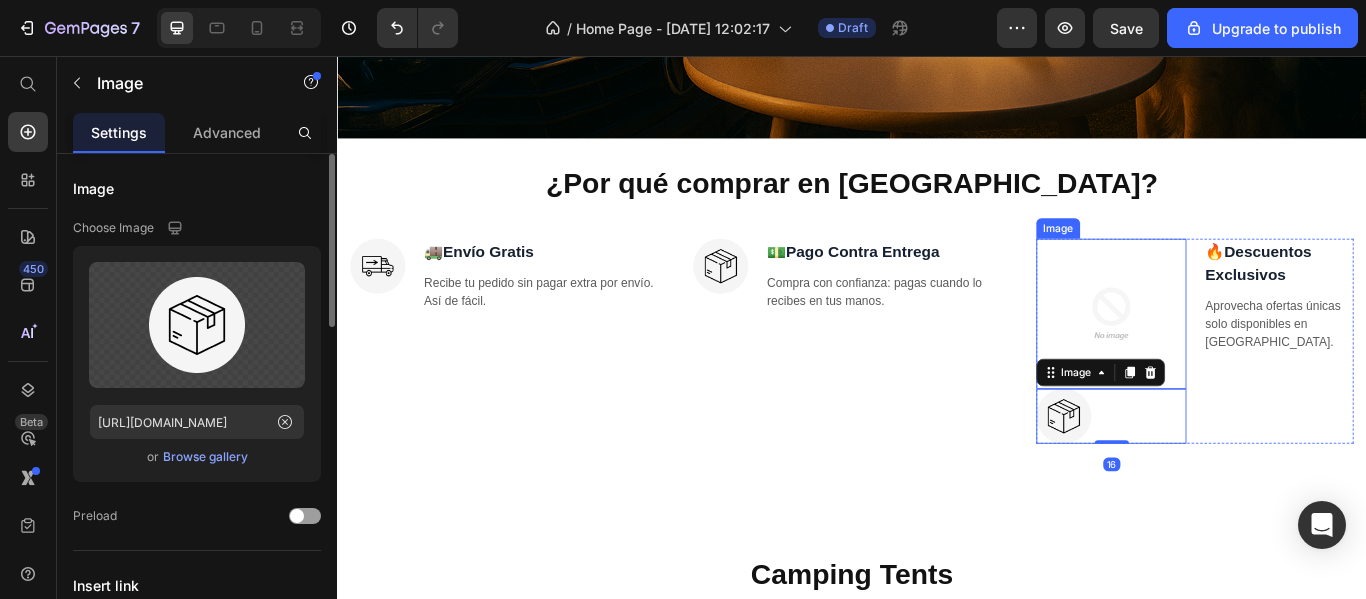 click on "Image 💵  Pago Contra Entrega Text block Compra con confianza: pagas cuando lo recibes en tus manos. Text block Row" at bounding box center [937, 388] 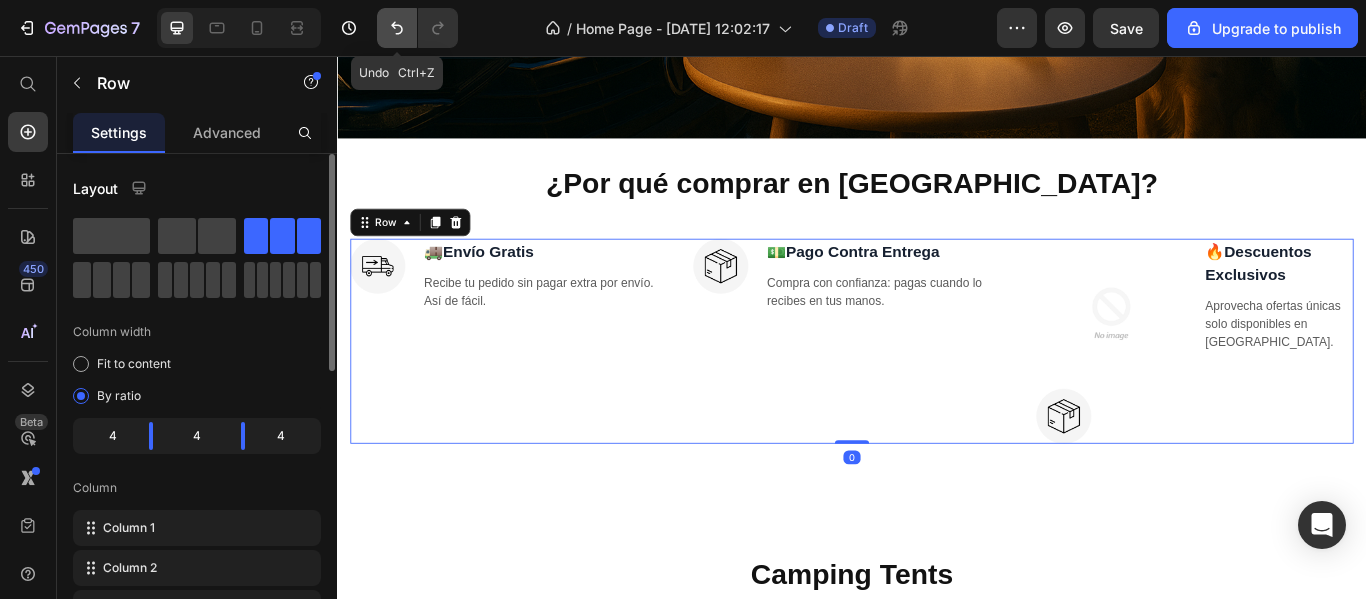 click 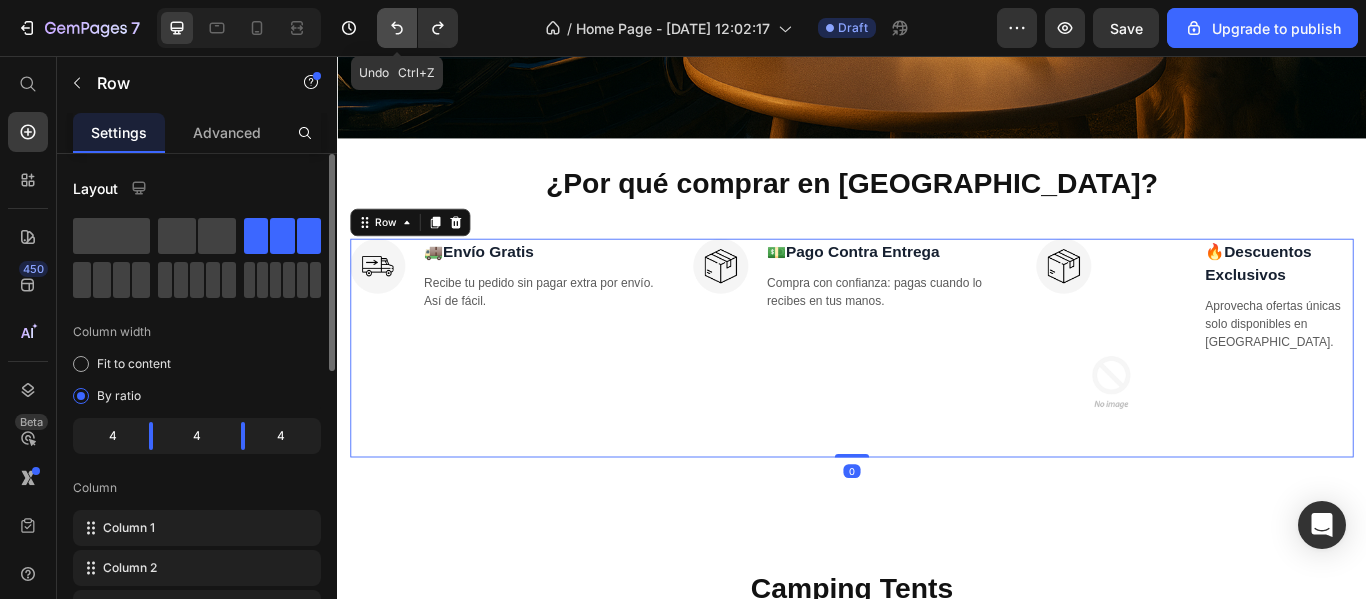 click 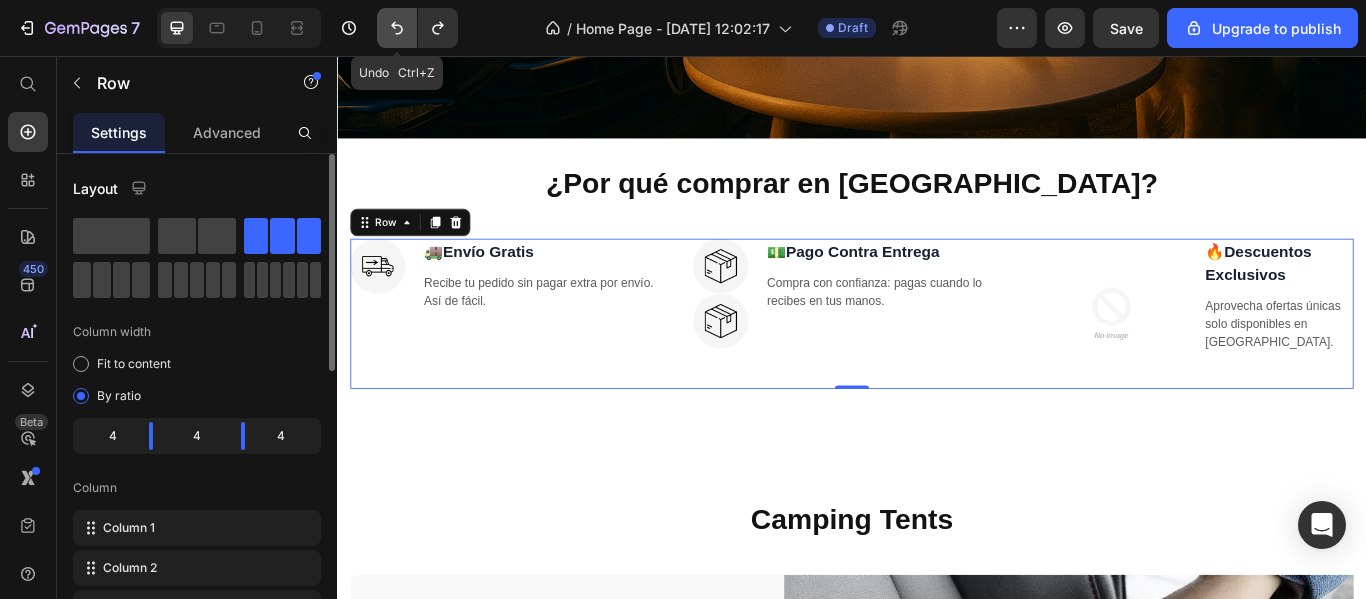 click 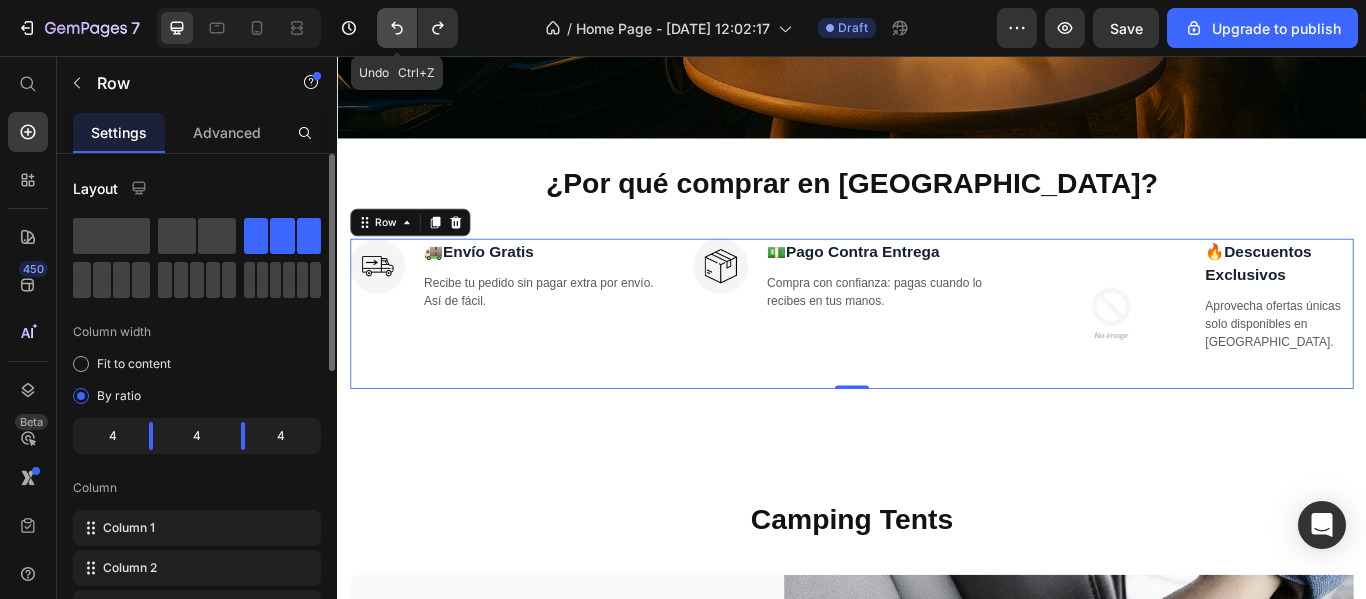 click 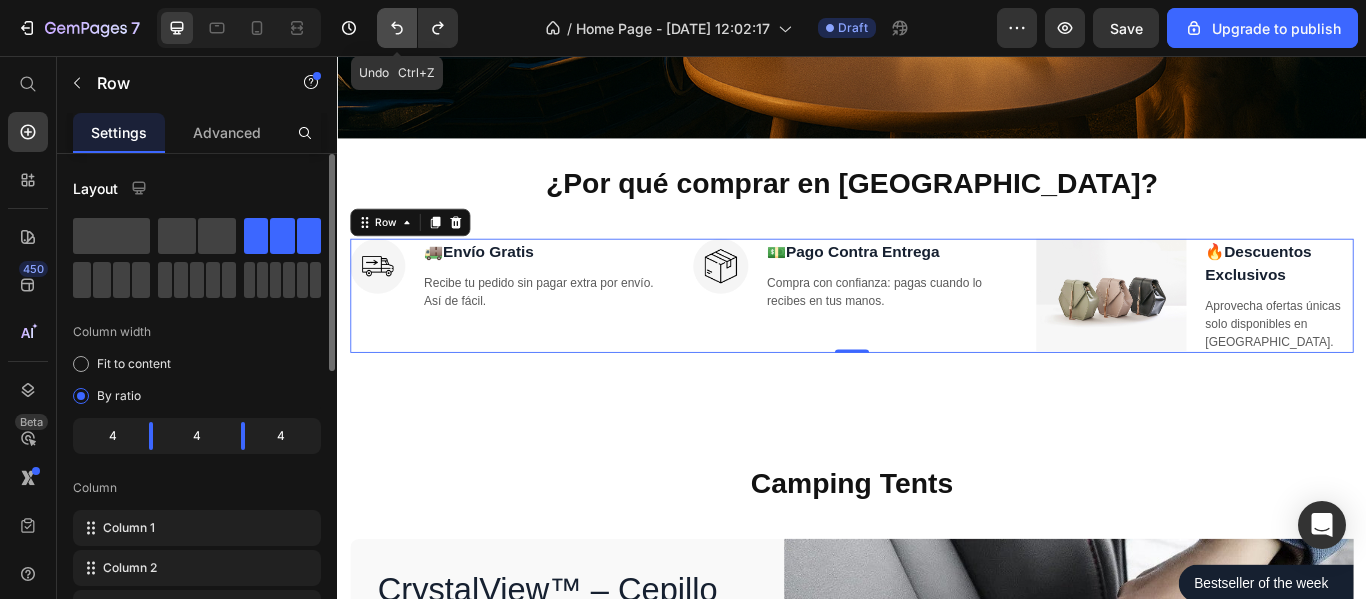 click 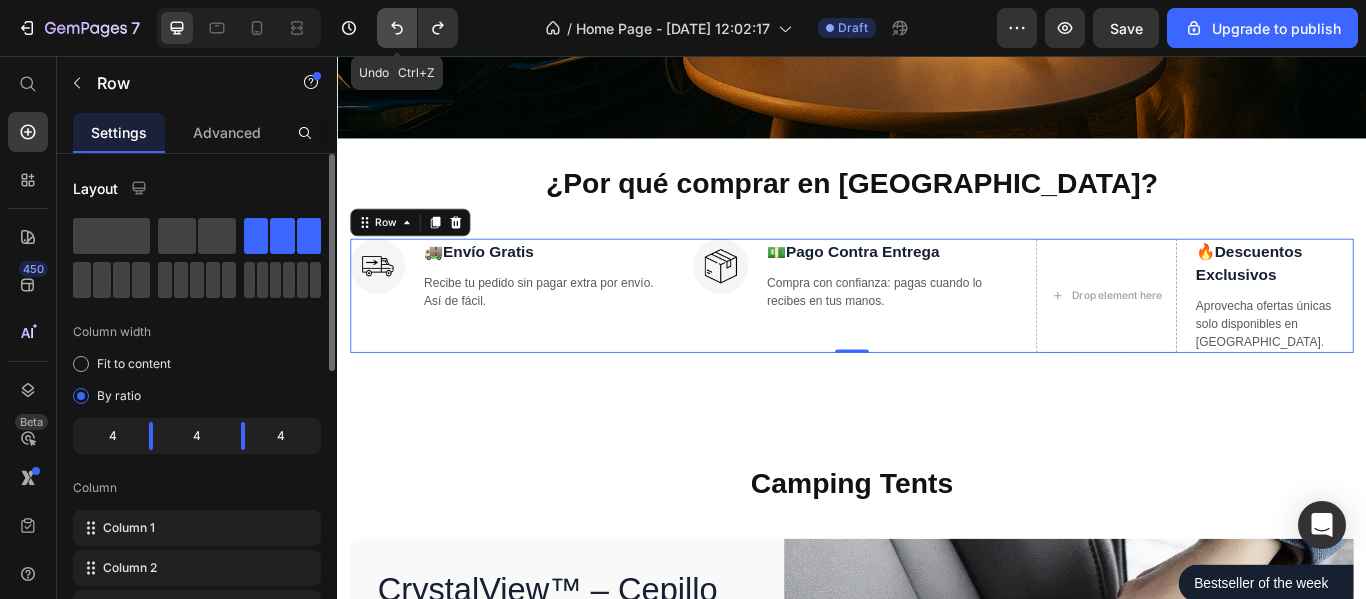click 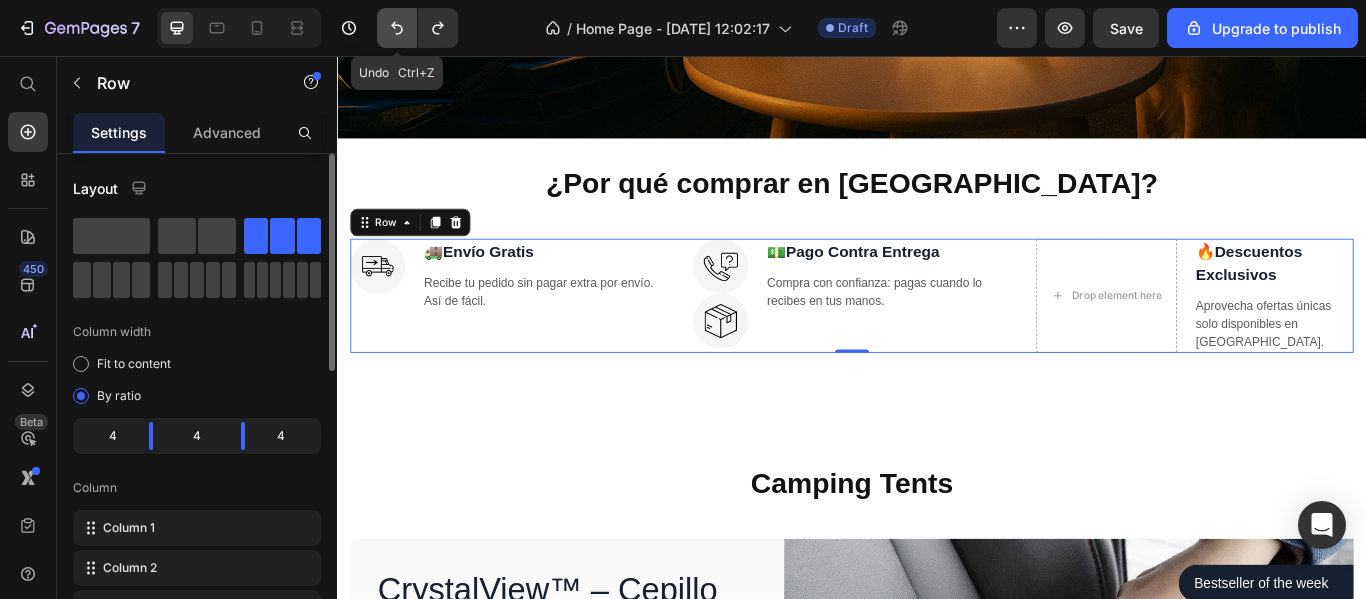 click 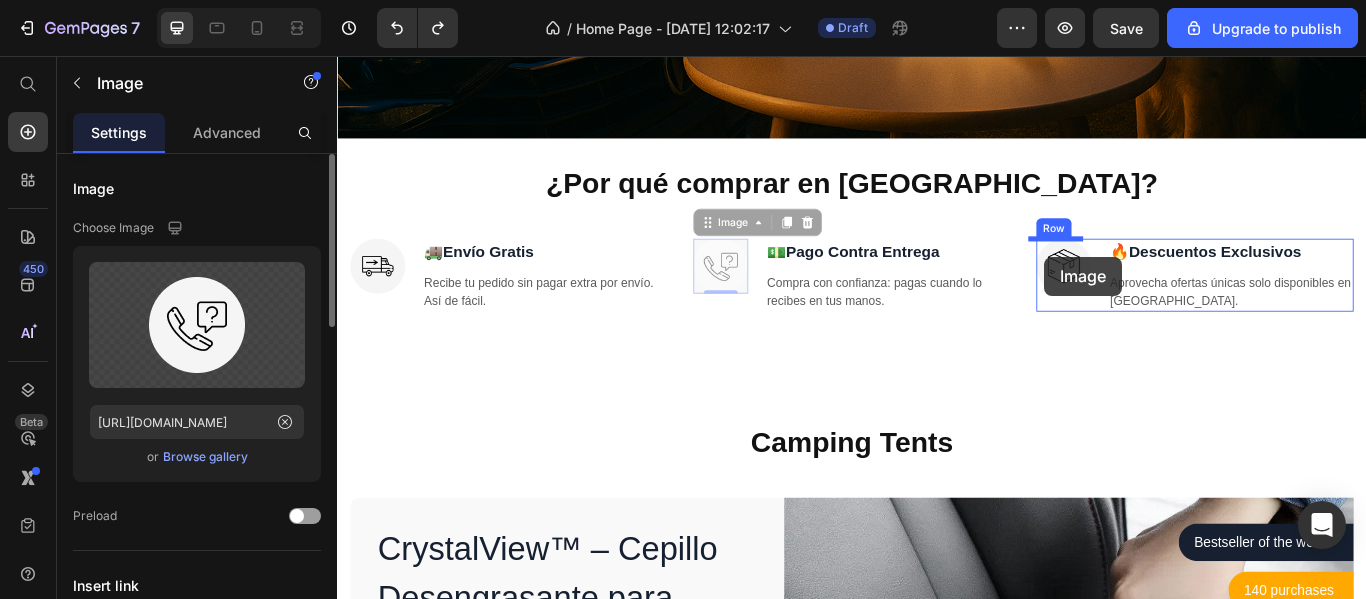 drag, startPoint x: 775, startPoint y: 293, endPoint x: 1161, endPoint y: 290, distance: 386.01166 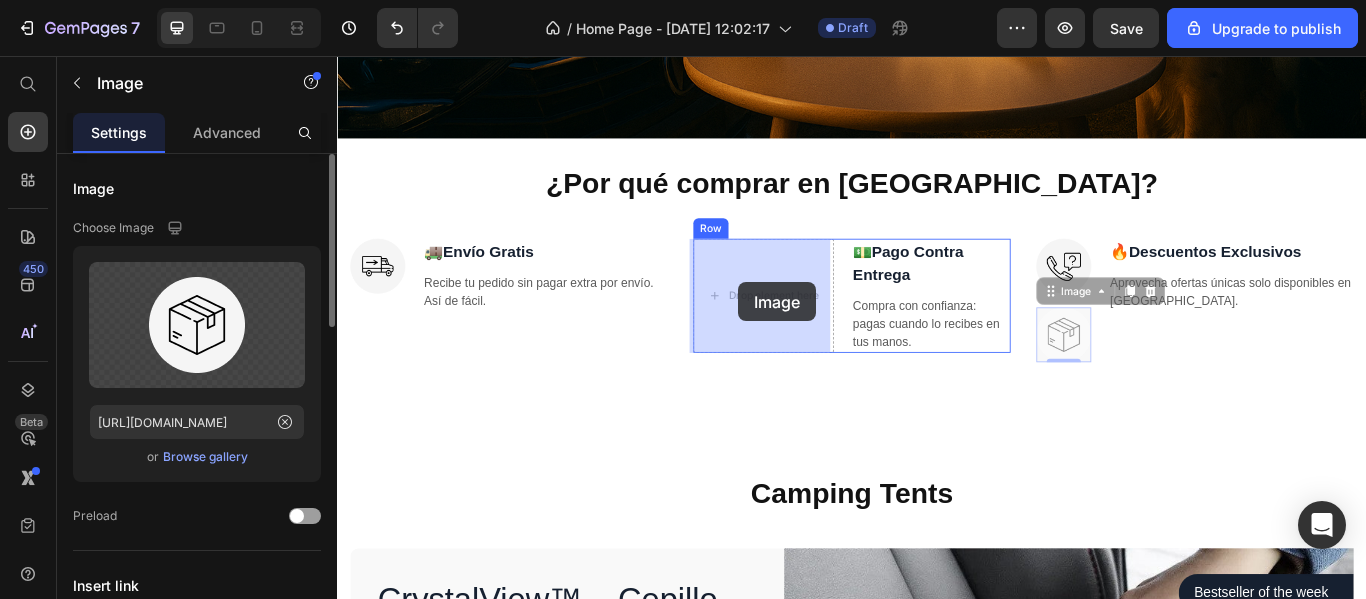 drag, startPoint x: 1180, startPoint y: 383, endPoint x: 805, endPoint y: 320, distance: 380.2552 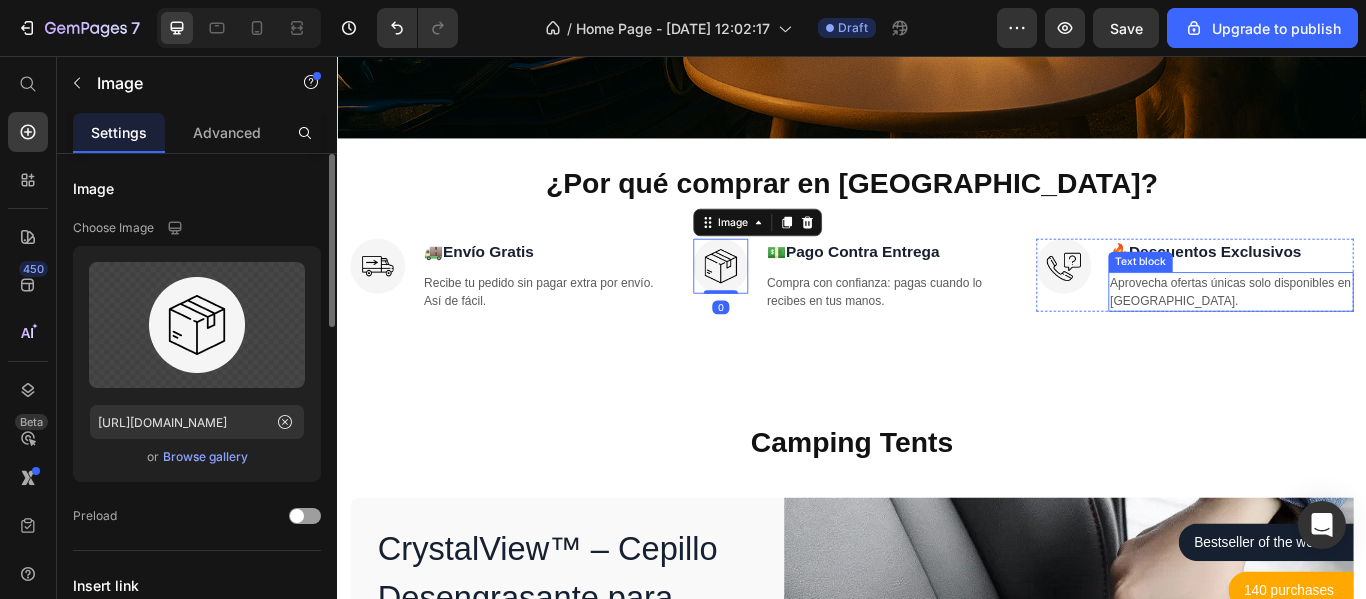 click at bounding box center (1184, 301) 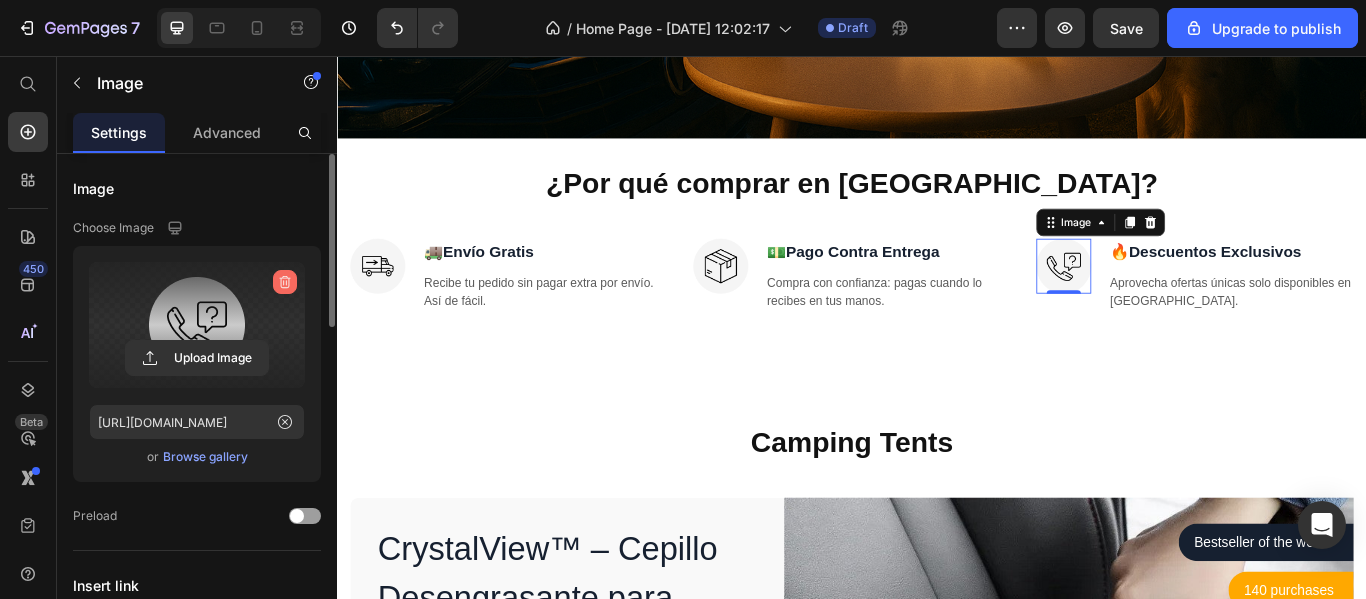 click 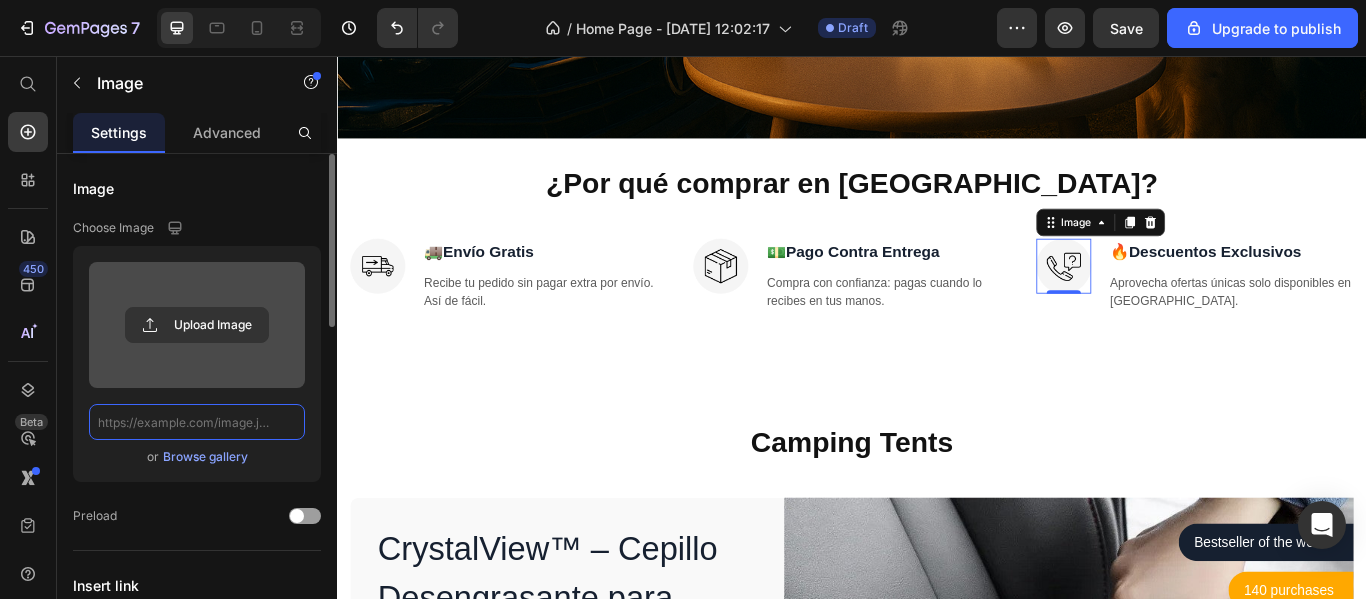 scroll, scrollTop: 0, scrollLeft: 0, axis: both 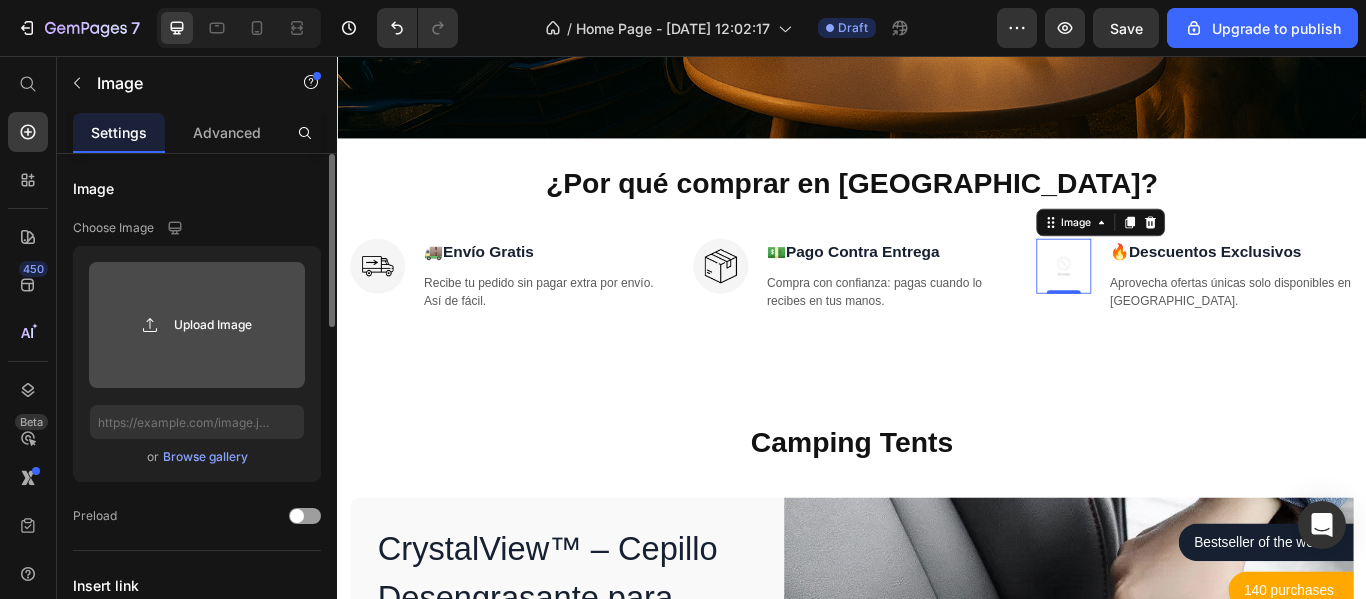 click 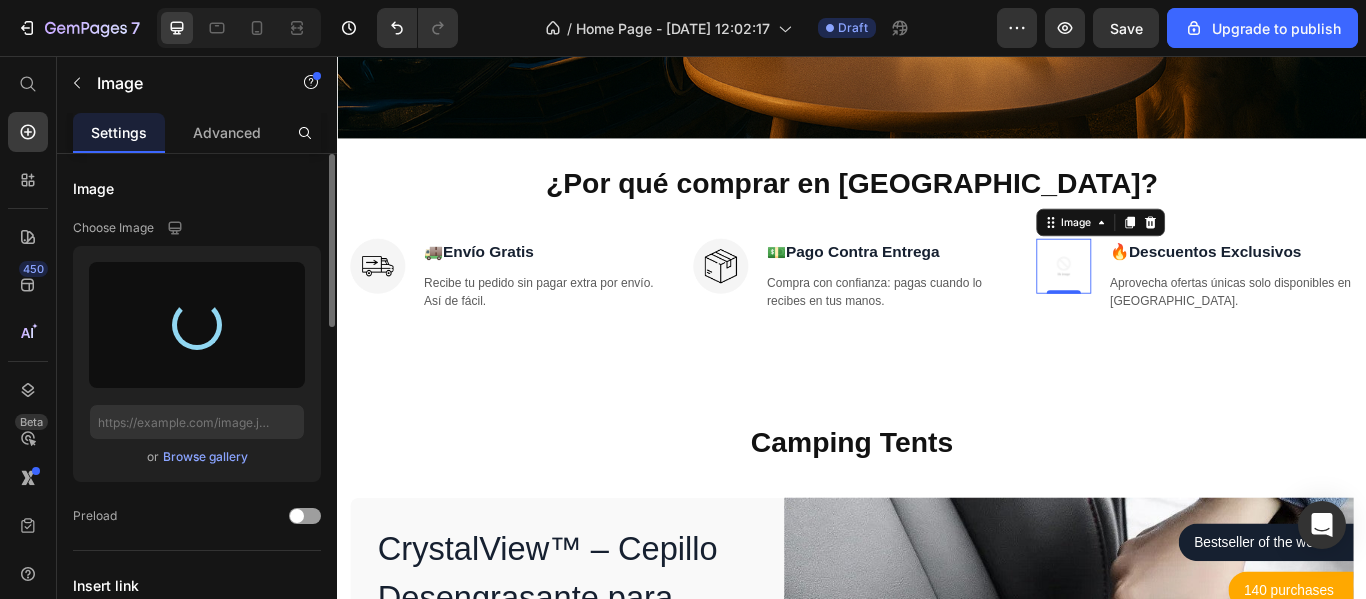 type on "[URL][DOMAIN_NAME]" 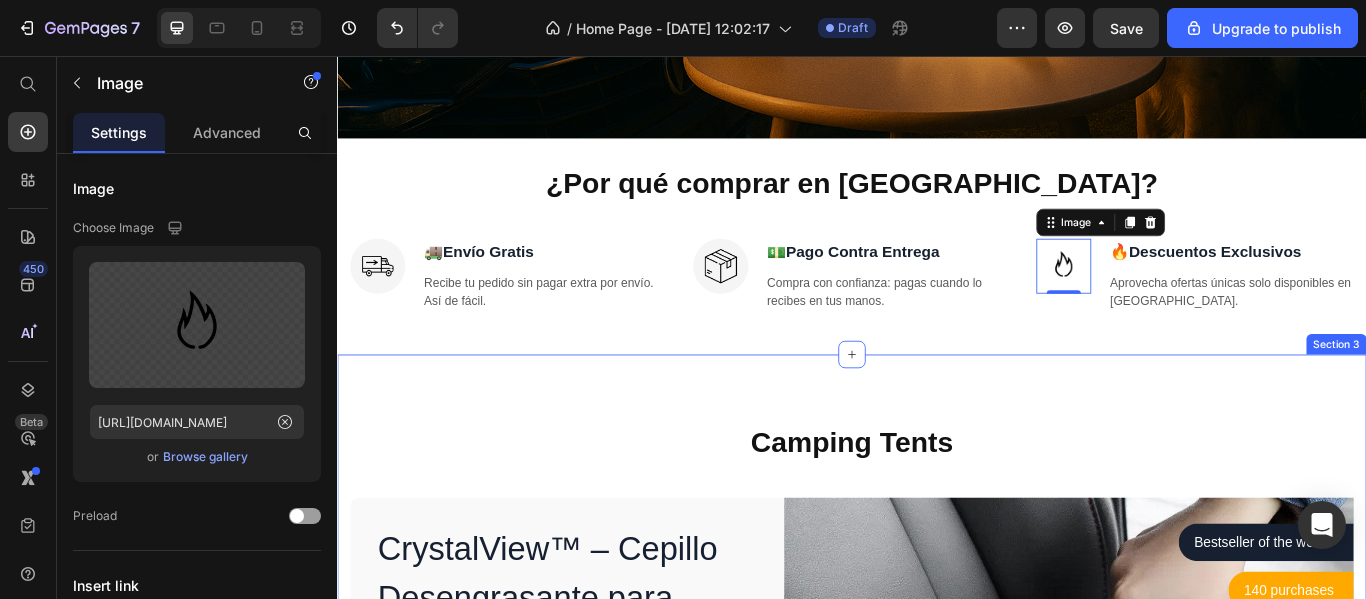 drag, startPoint x: 436, startPoint y: 445, endPoint x: 517, endPoint y: 405, distance: 90.33826 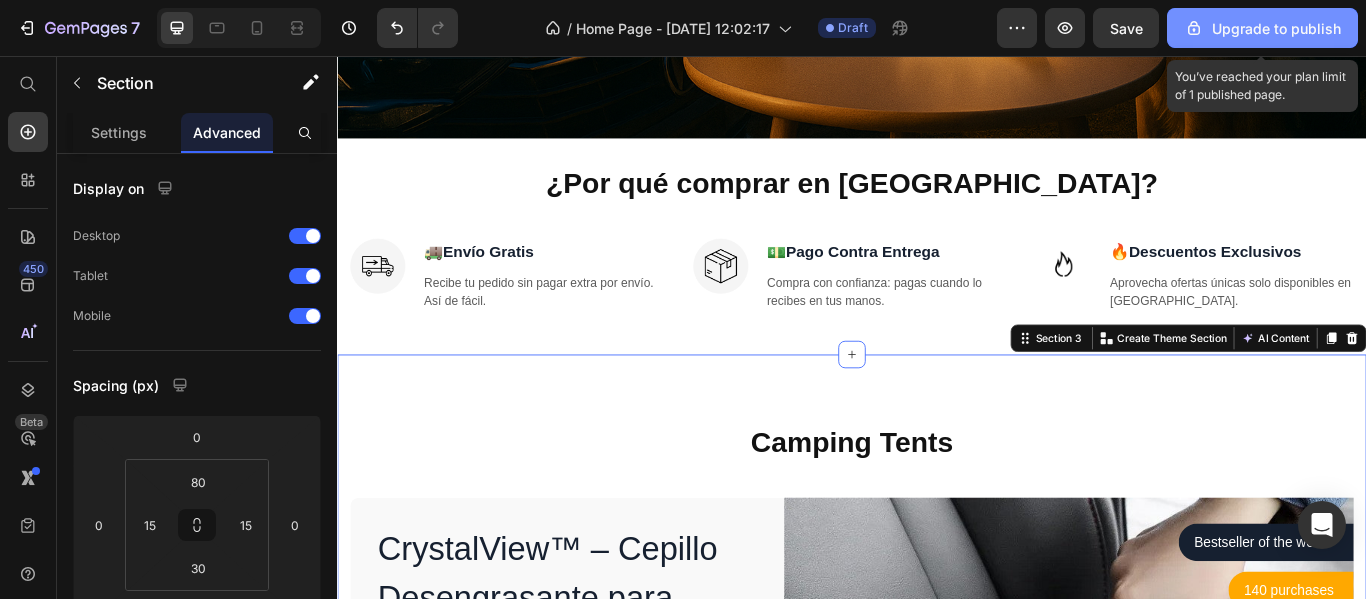 click on "Upgrade to publish" at bounding box center (1262, 28) 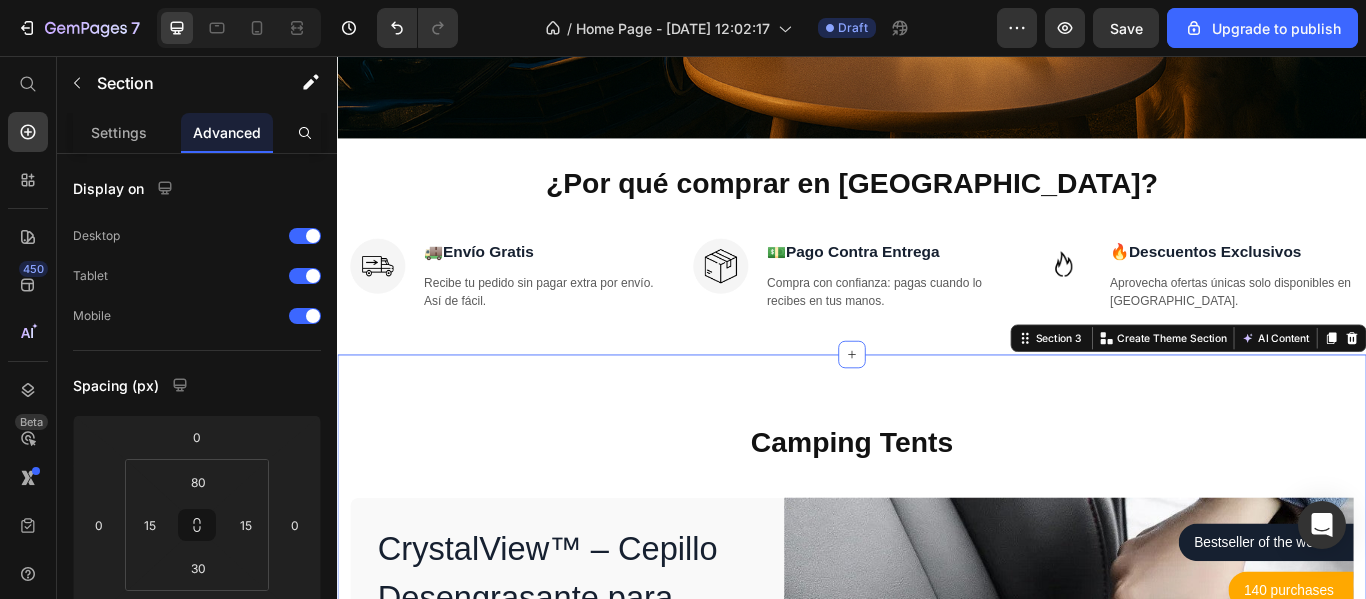 click on "Camping Tents Heading Row CrystalView™ – Cepillo Desengrasante para Parabrisas Product Title Vango Text block $65.000,00 Product Price $89.900,00 Product Price Row Image Easy setup with strategic color coding Text block Image Maximize space with vertical walls & rectangular floor plan Text block Image Seam-sealed waterproof polyester fly Text block Image Backpack carry bag included with pockets, stakes, and tools Text block Icon List Add to cart Product Cart Button Product Bestseller of the week Text block Row Row 140 purchases Text block Row Row Row Image Row Row Section 3   You can create reusable sections Create Theme Section AI Content Write with [PERSON_NAME] What would you like to describe here? Tone and Voice Persuasive Product CrystalView™ – Cepillo Desengrasante para Parabrisas Show more Generate" at bounding box center (937, 873) 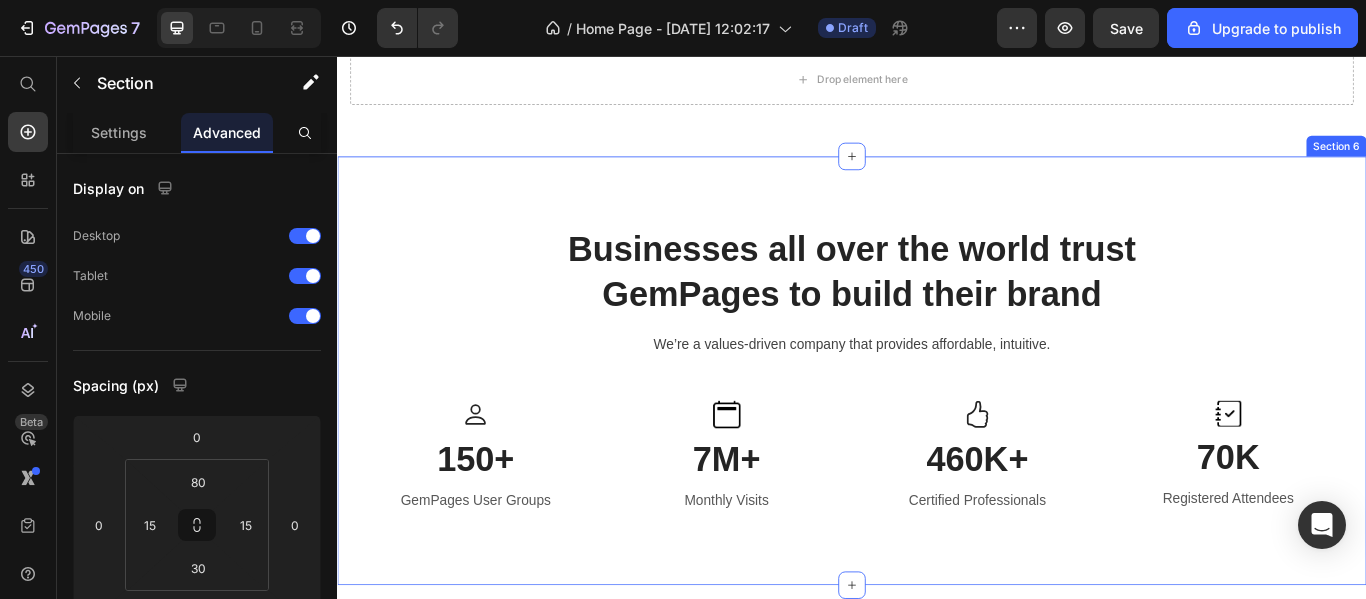 scroll, scrollTop: 2223, scrollLeft: 0, axis: vertical 